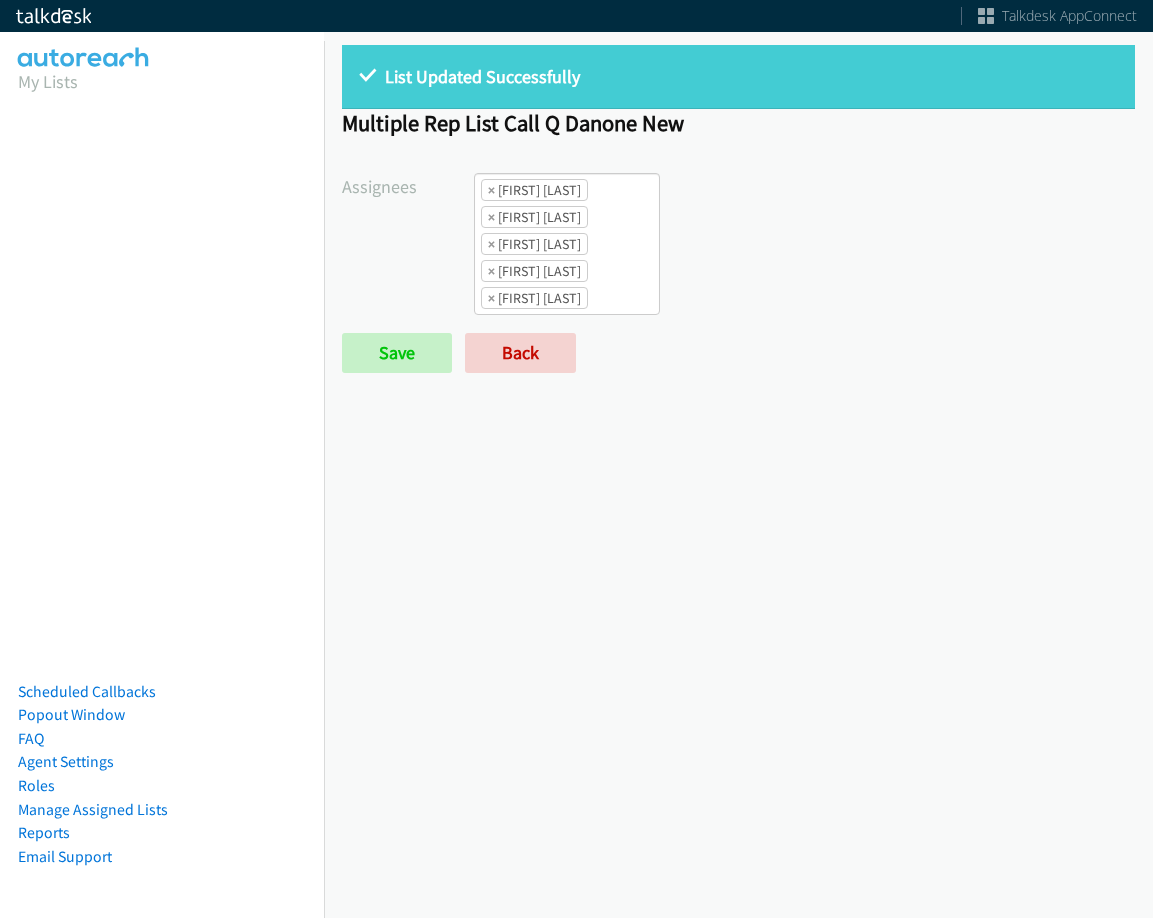 scroll, scrollTop: 0, scrollLeft: 0, axis: both 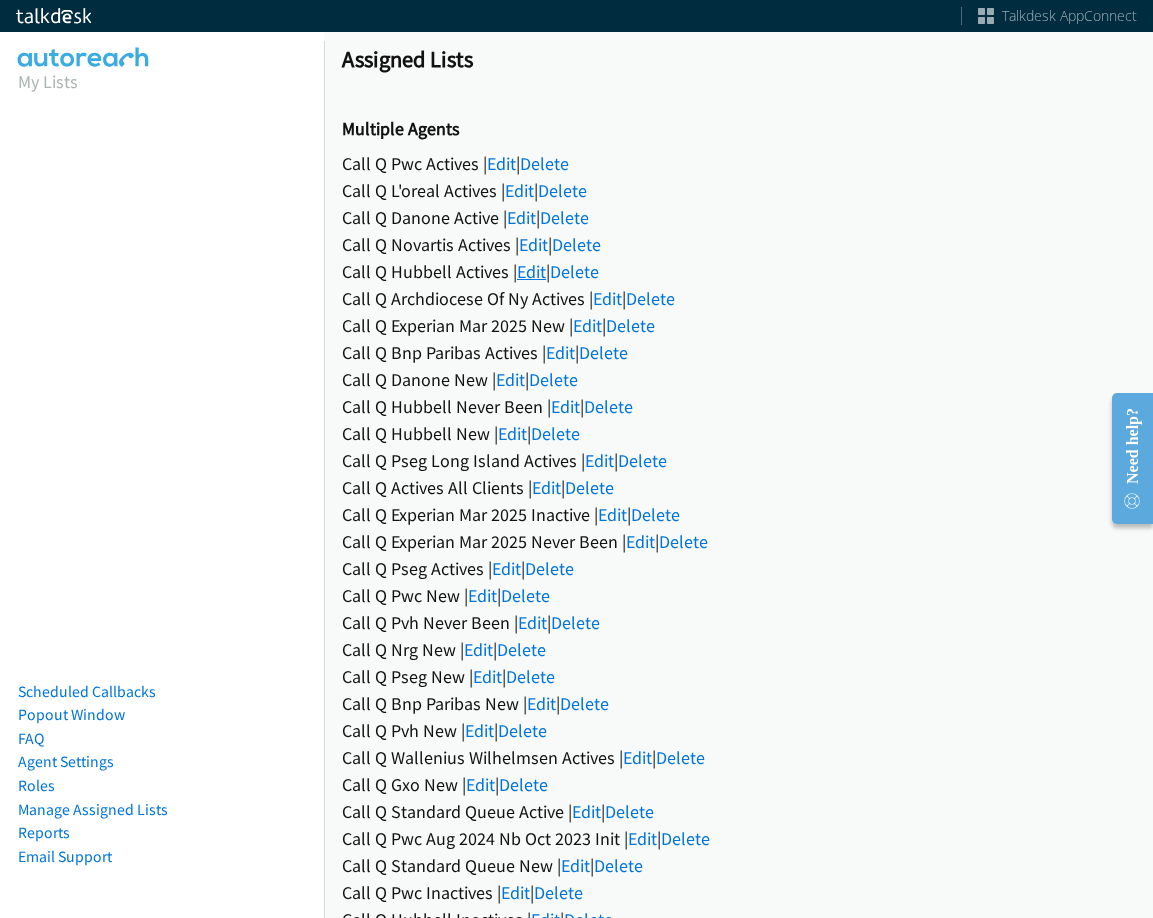 click on "Edit" at bounding box center [531, 271] 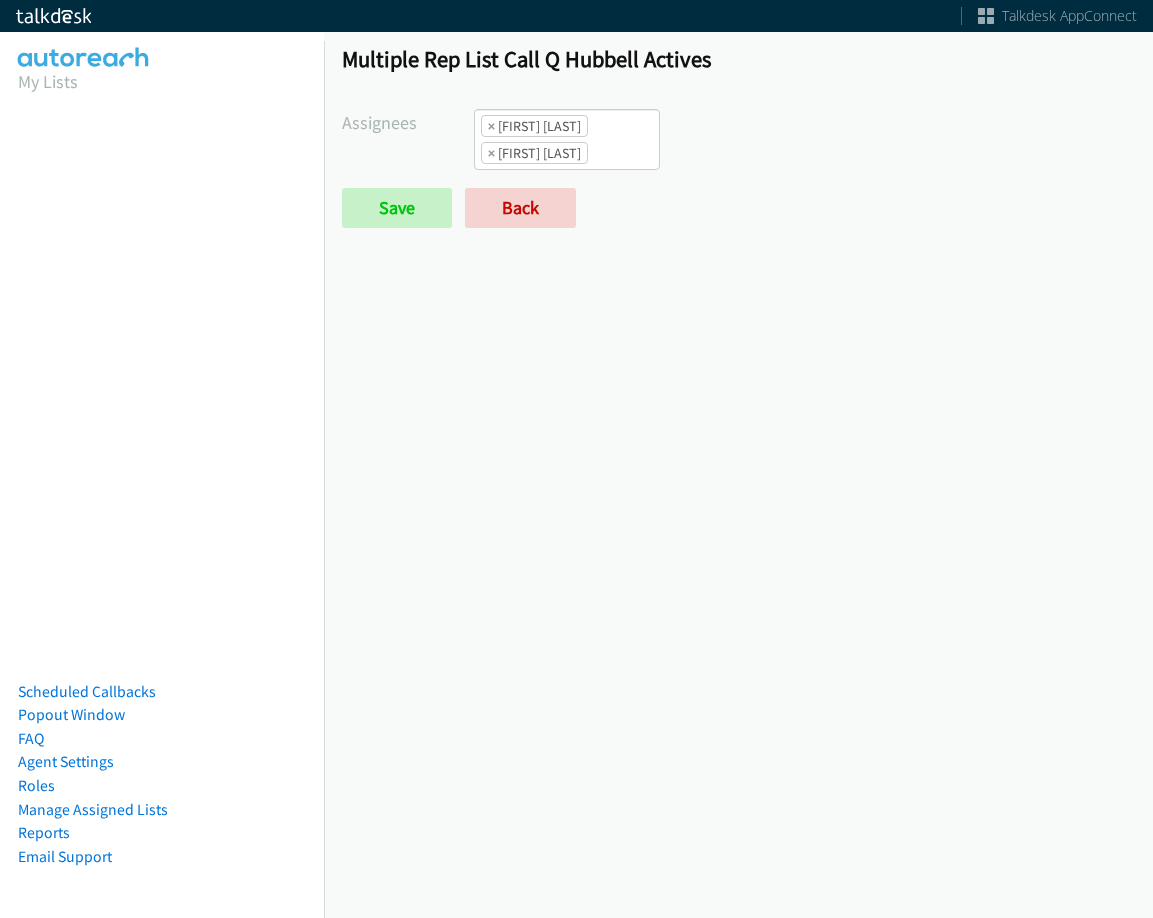 scroll, scrollTop: 0, scrollLeft: 0, axis: both 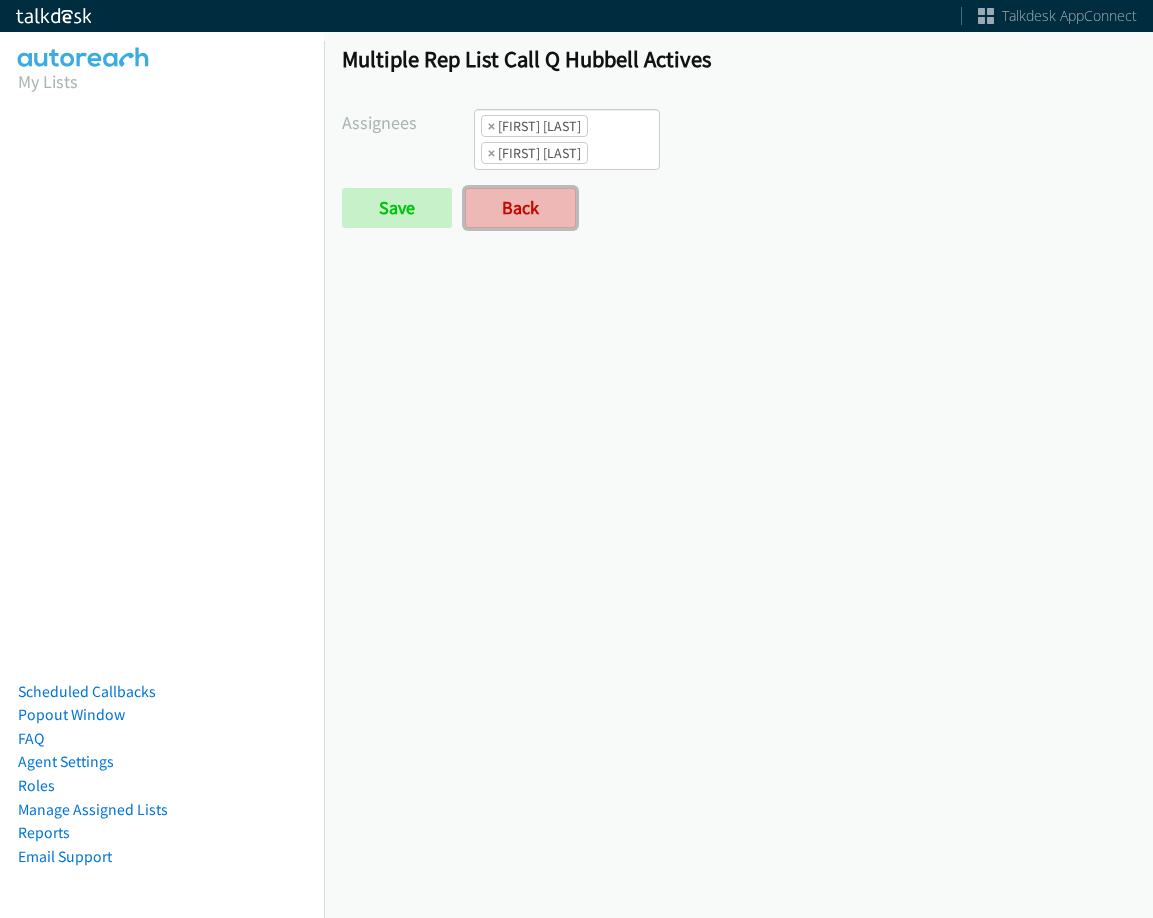 click on "Back" at bounding box center (520, 208) 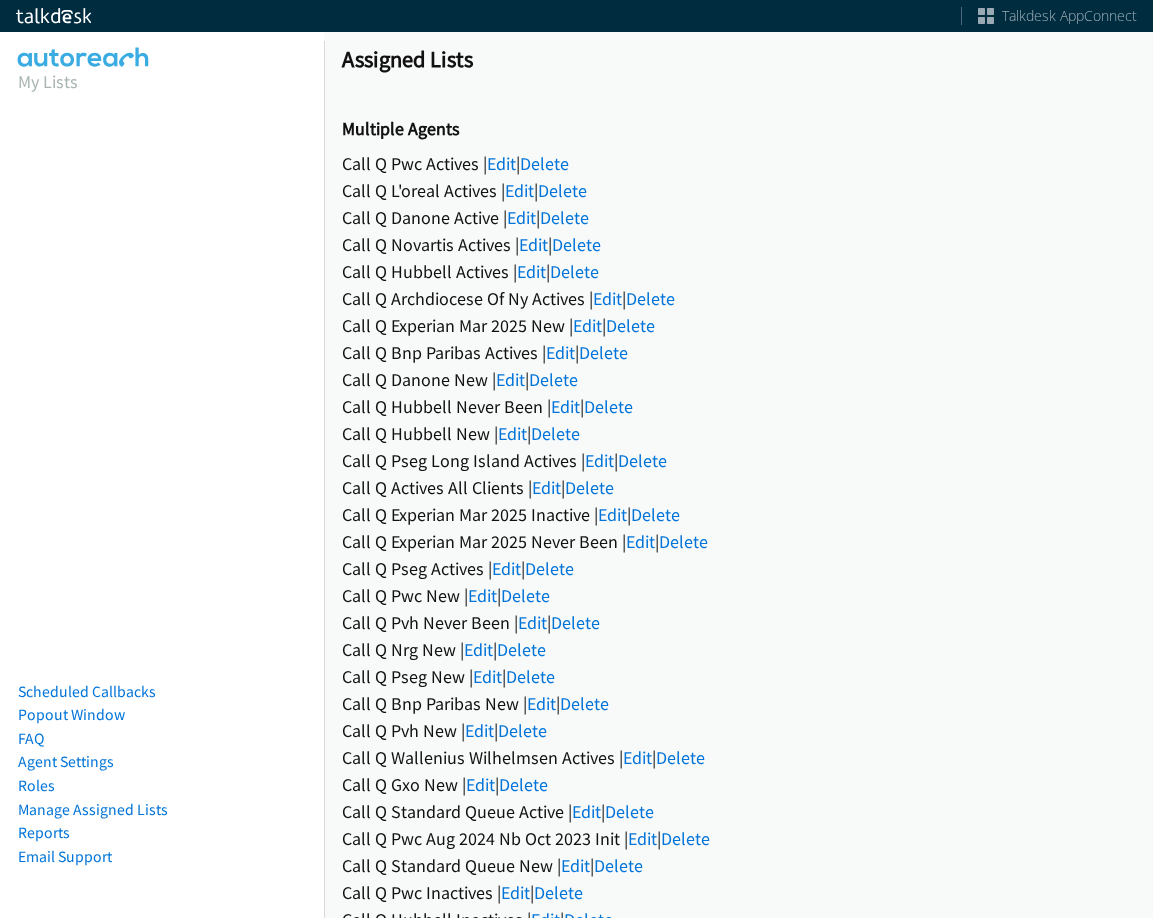 scroll, scrollTop: 0, scrollLeft: 0, axis: both 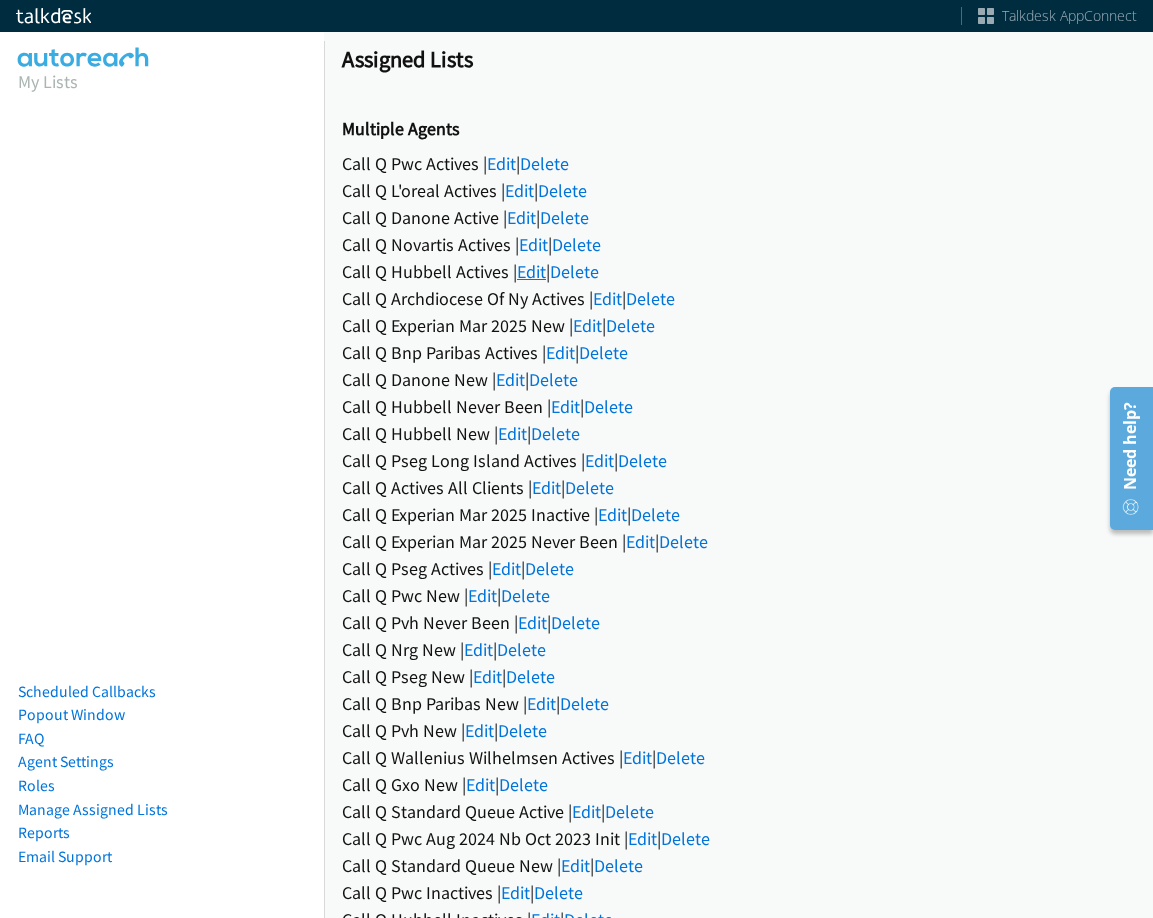 click on "Edit" at bounding box center [531, 271] 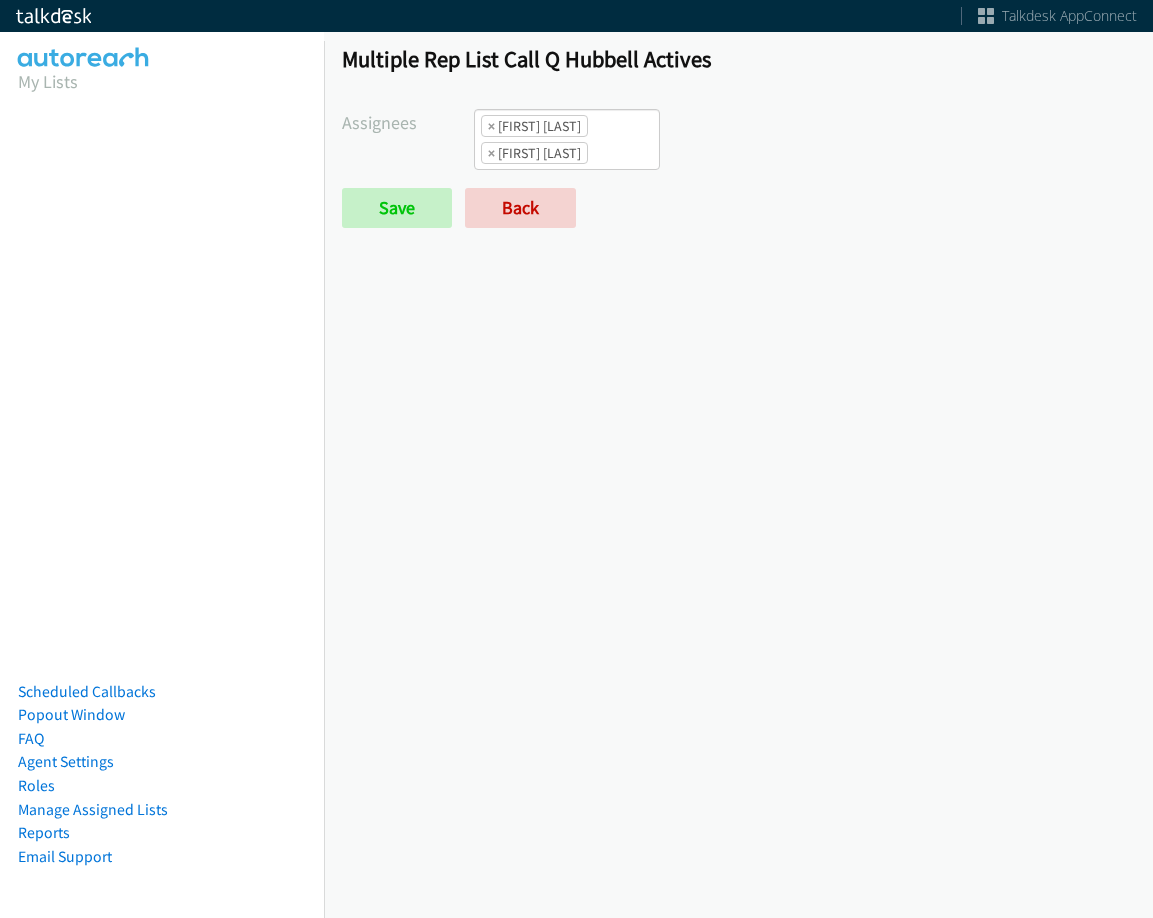 scroll, scrollTop: 0, scrollLeft: 0, axis: both 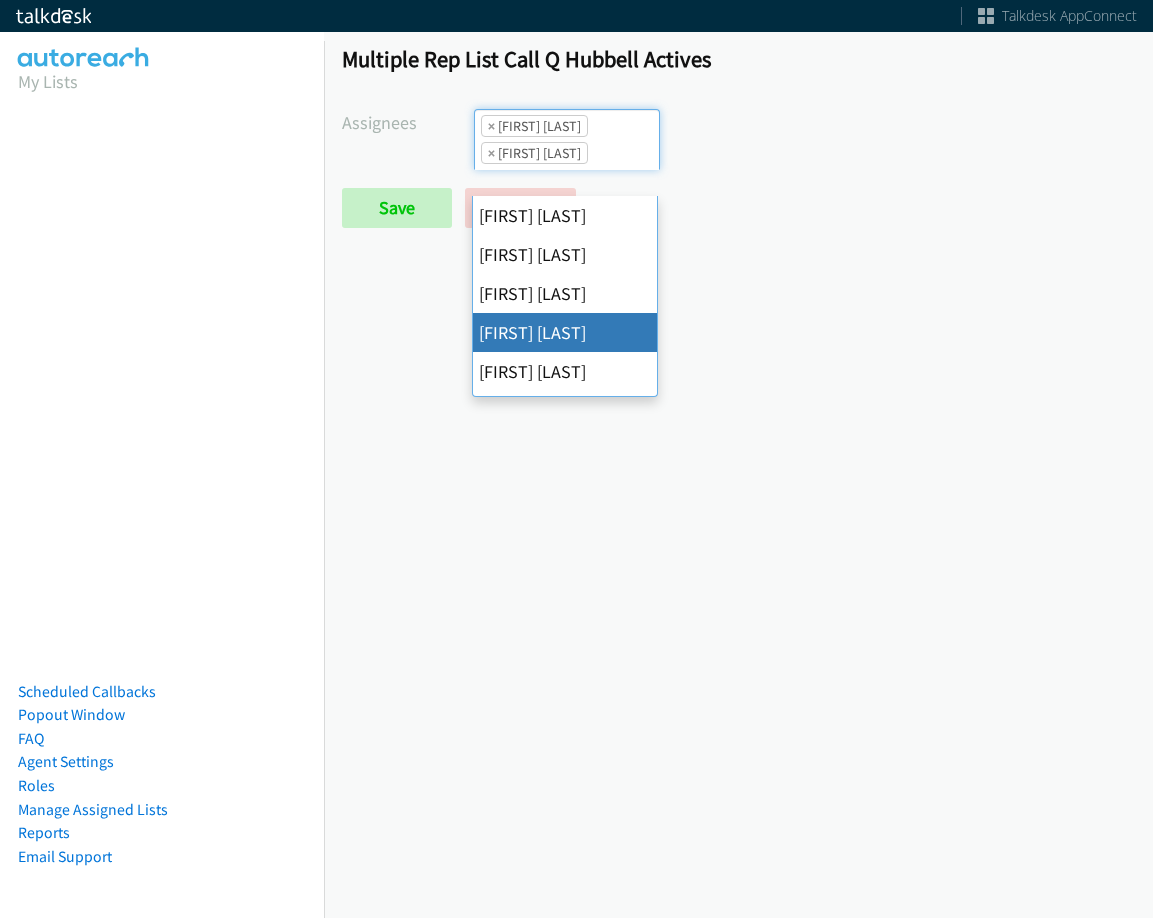 click on "× Jordan Stehlik" at bounding box center [534, 153] 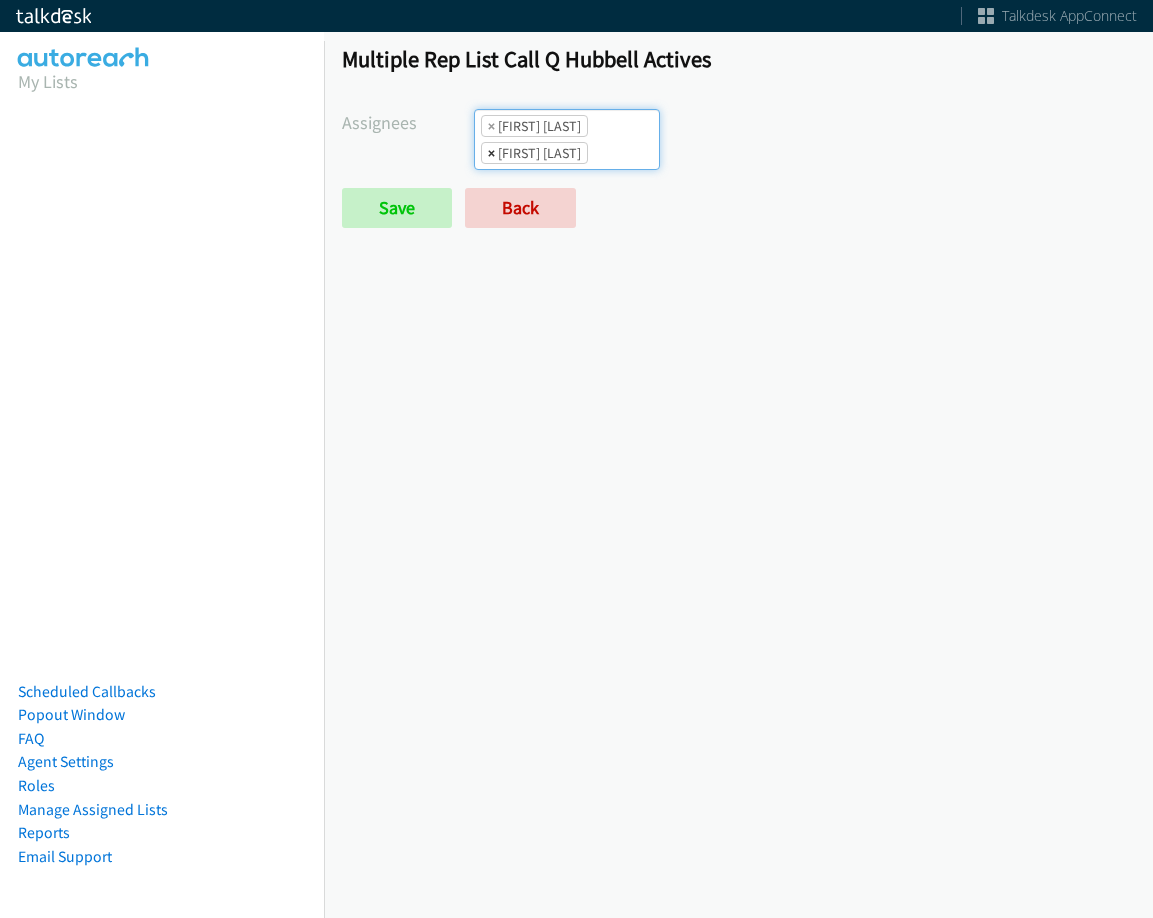 click on "×" at bounding box center [491, 153] 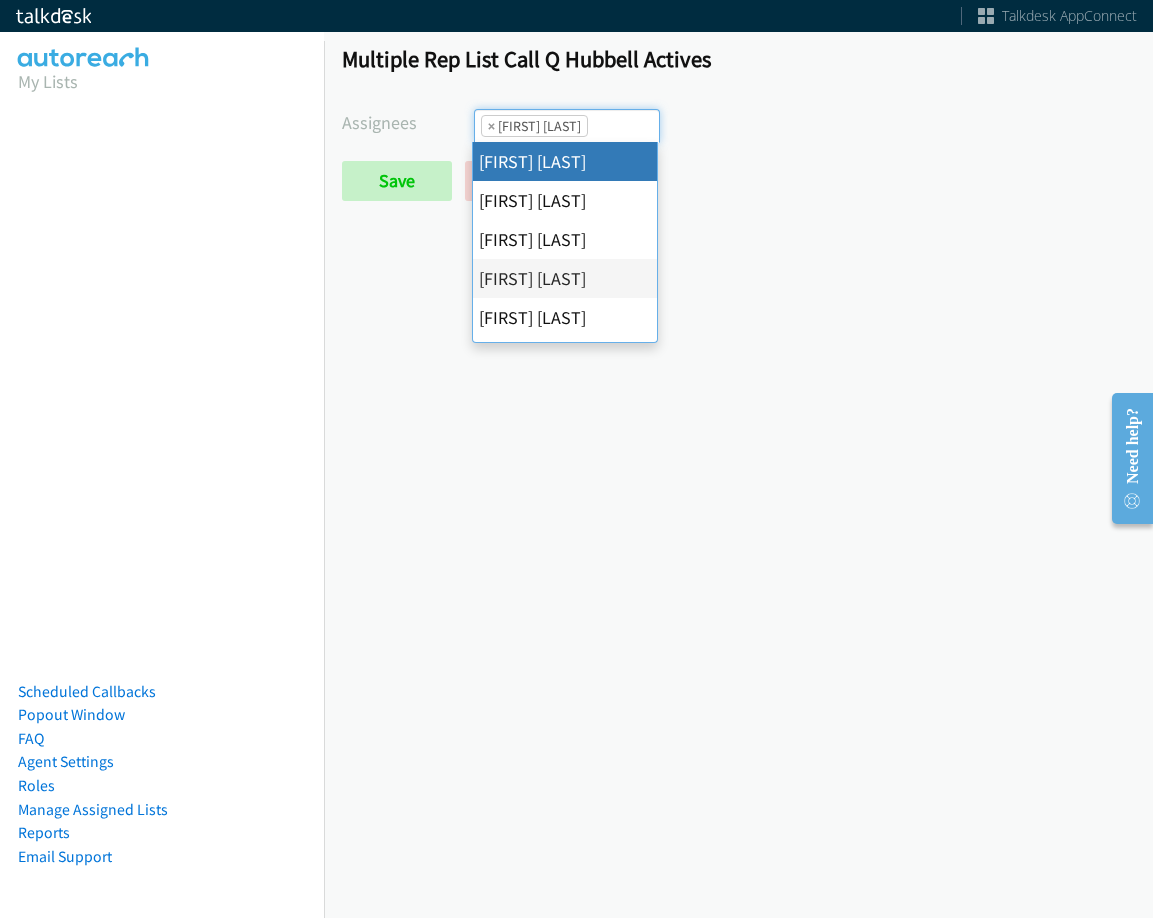 scroll, scrollTop: 72, scrollLeft: 0, axis: vertical 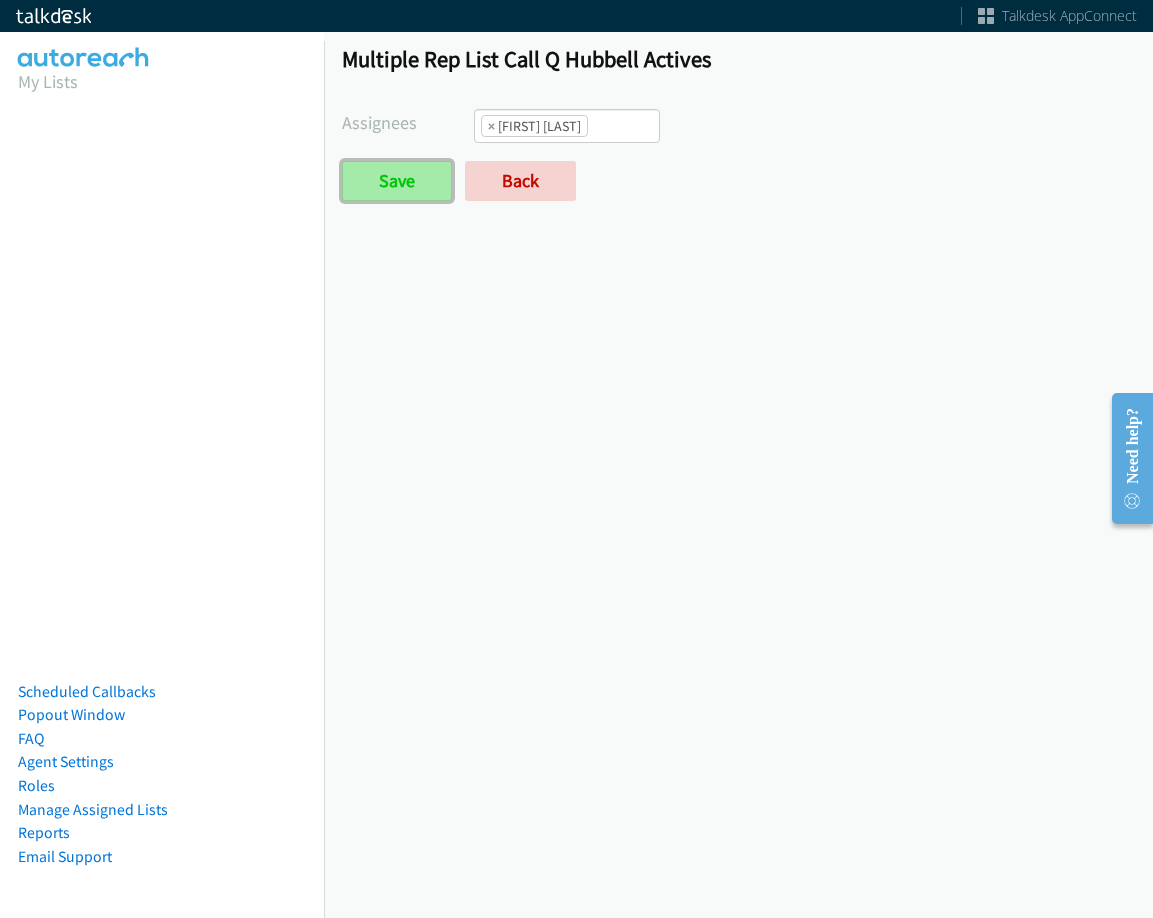 click on "Save" at bounding box center (397, 181) 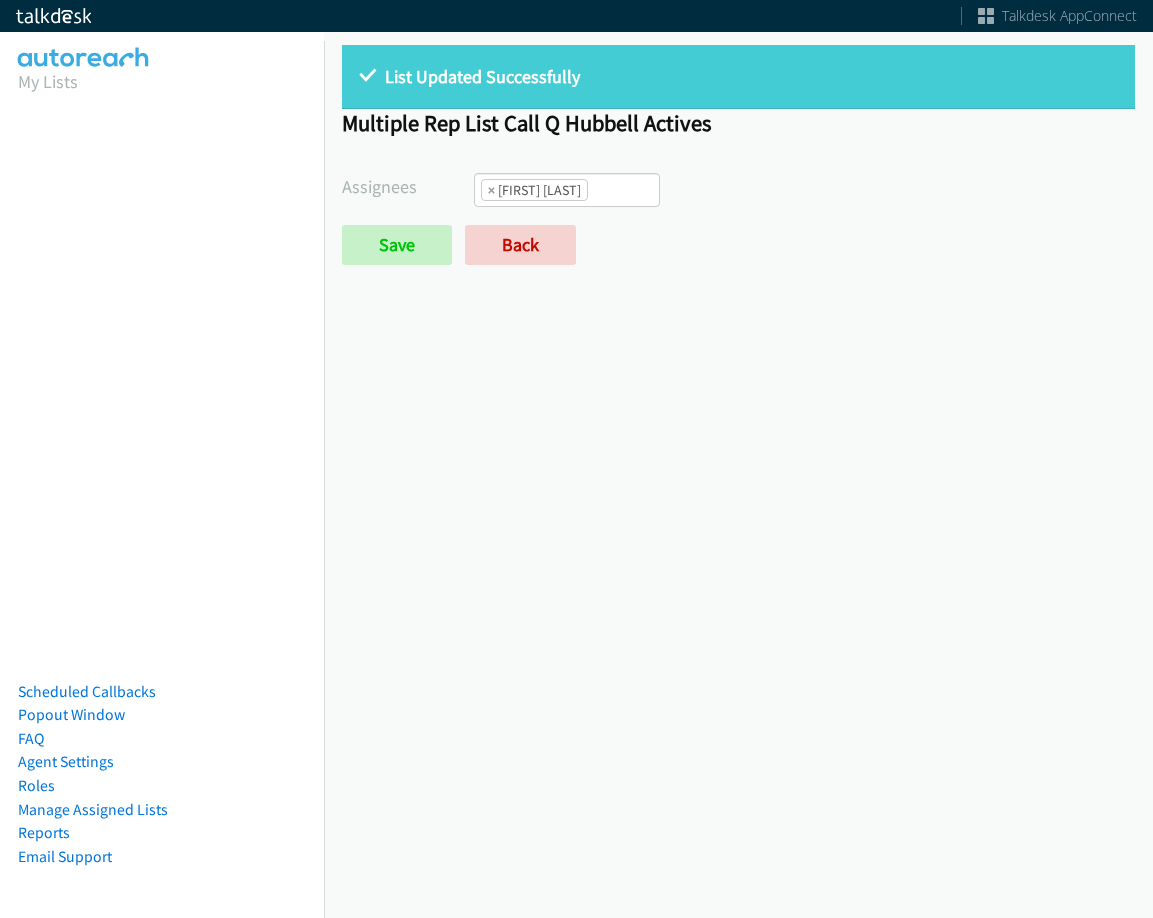 scroll, scrollTop: 0, scrollLeft: 0, axis: both 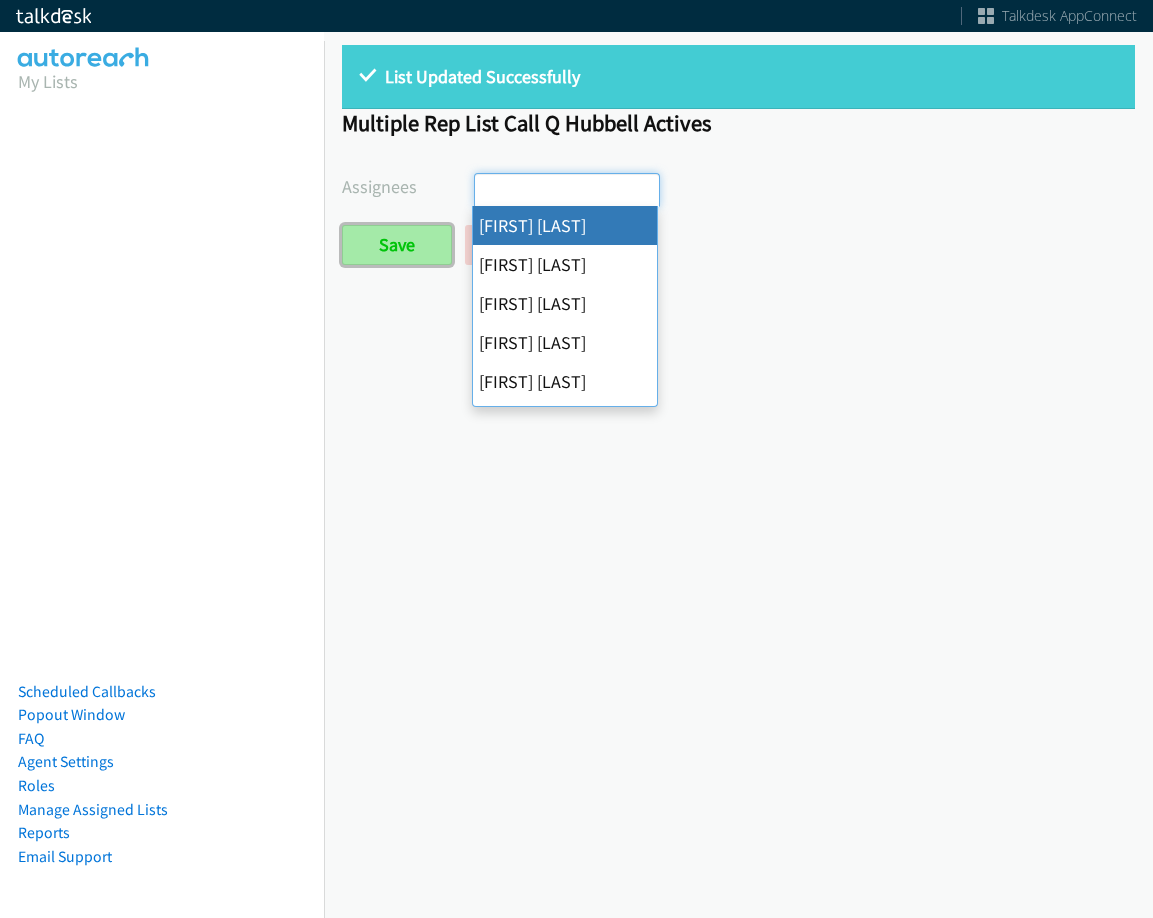click on "Save" at bounding box center [397, 245] 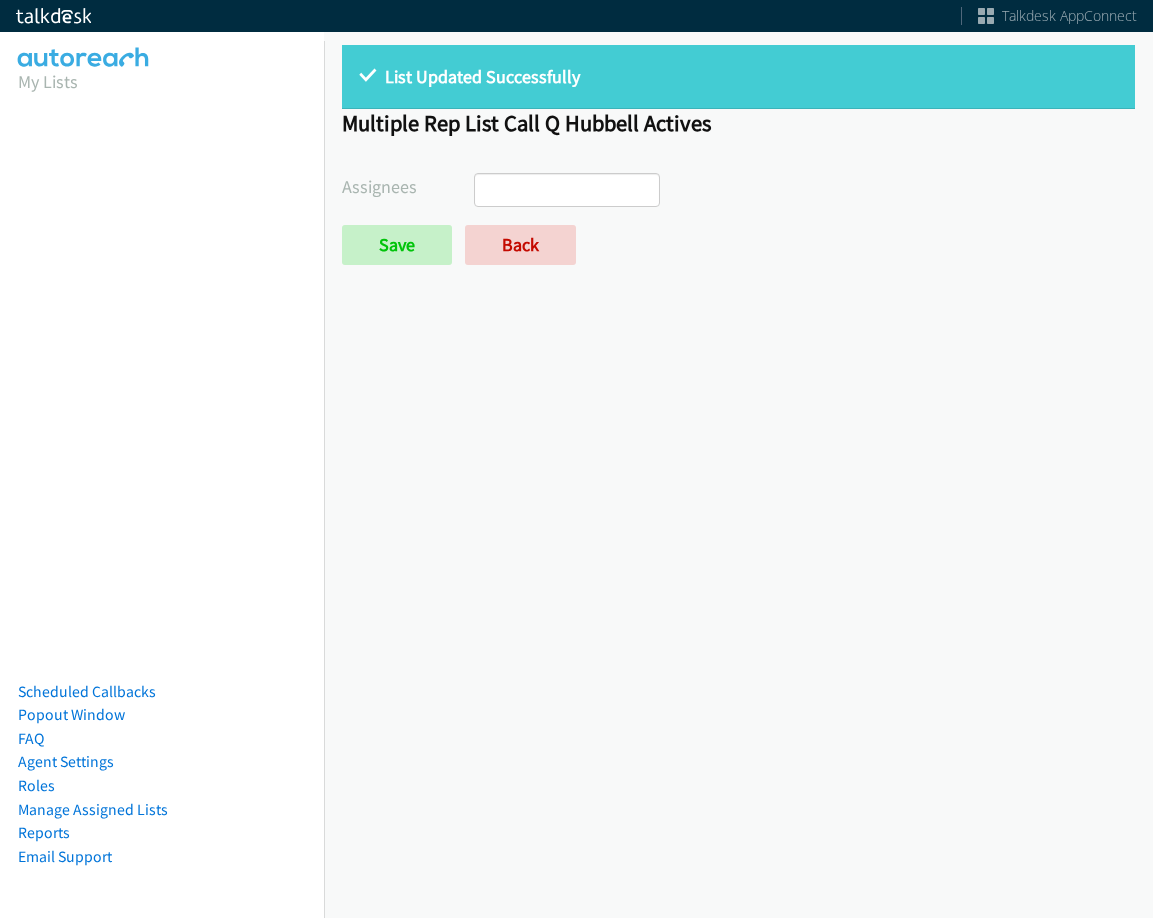 select 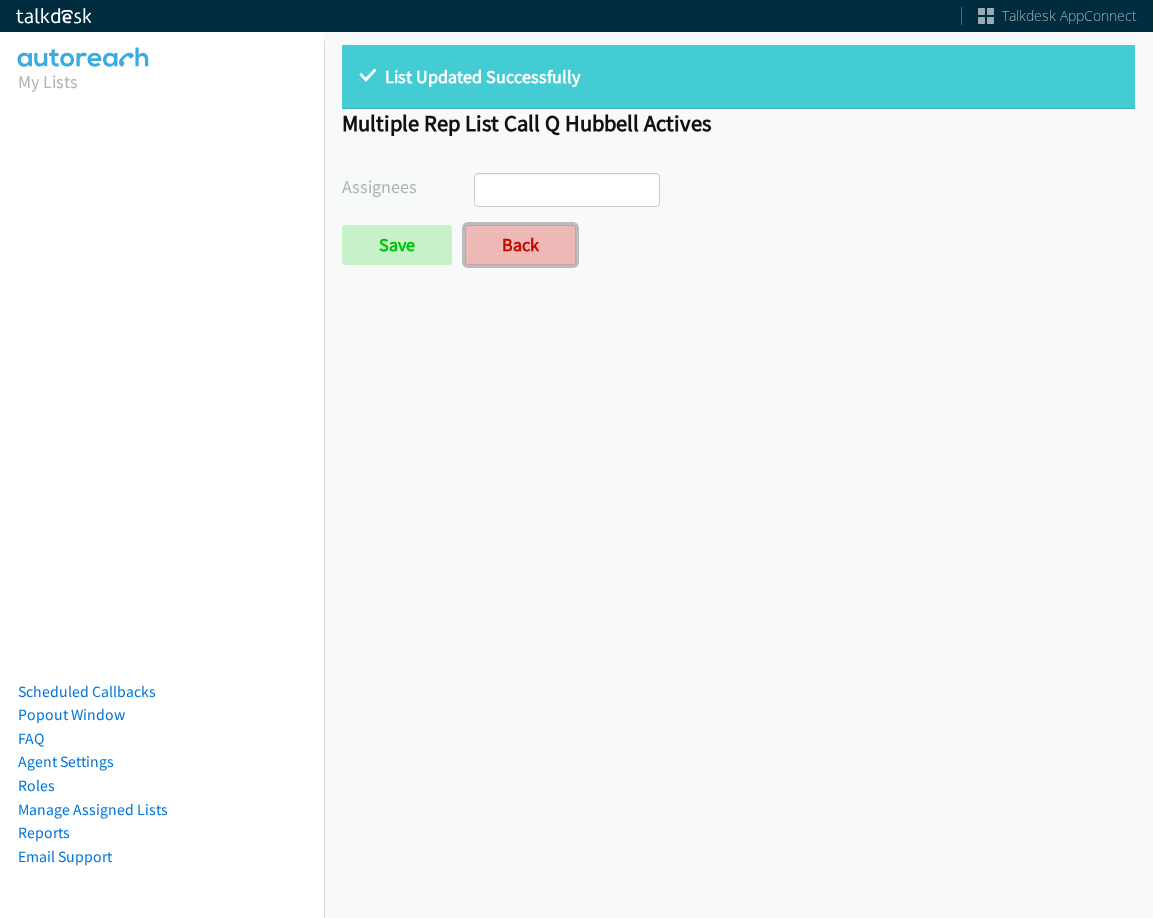 click on "Back" at bounding box center (520, 245) 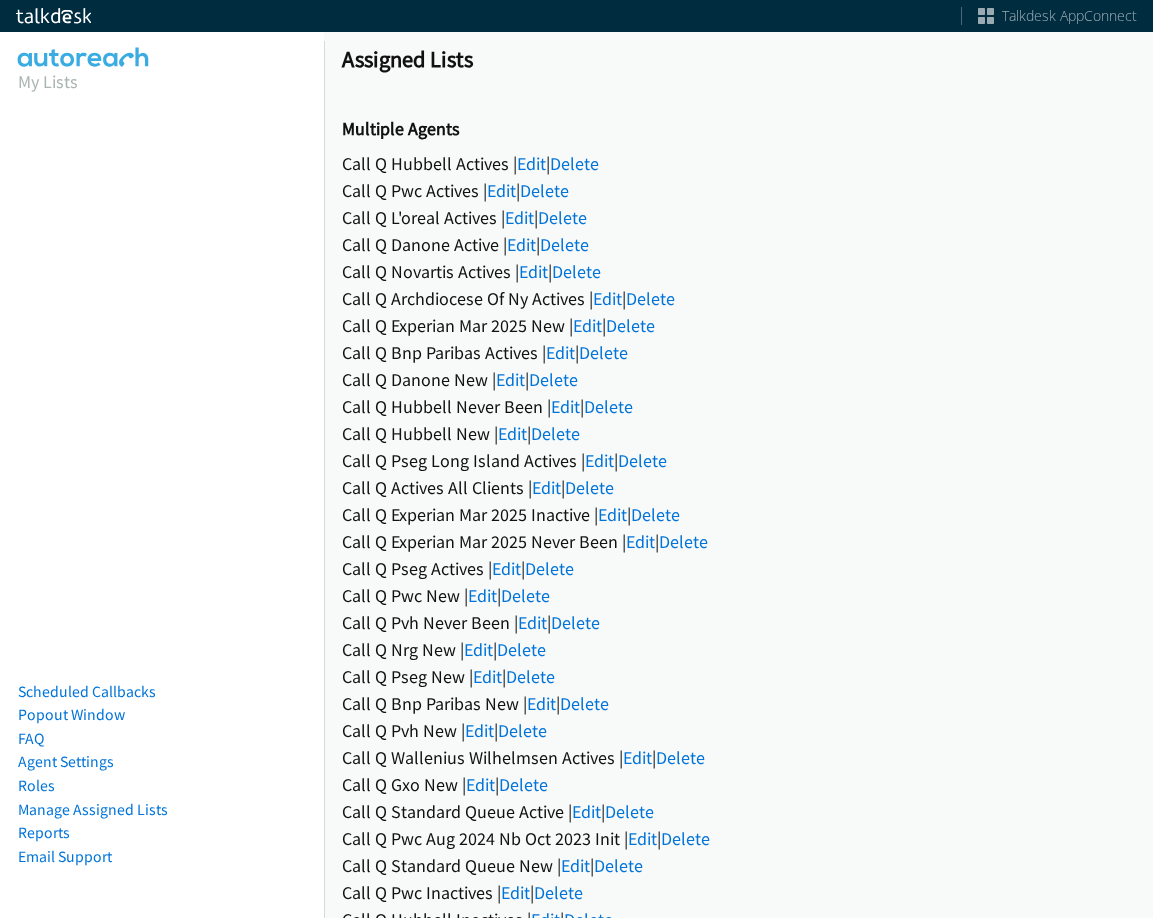 scroll, scrollTop: 0, scrollLeft: 0, axis: both 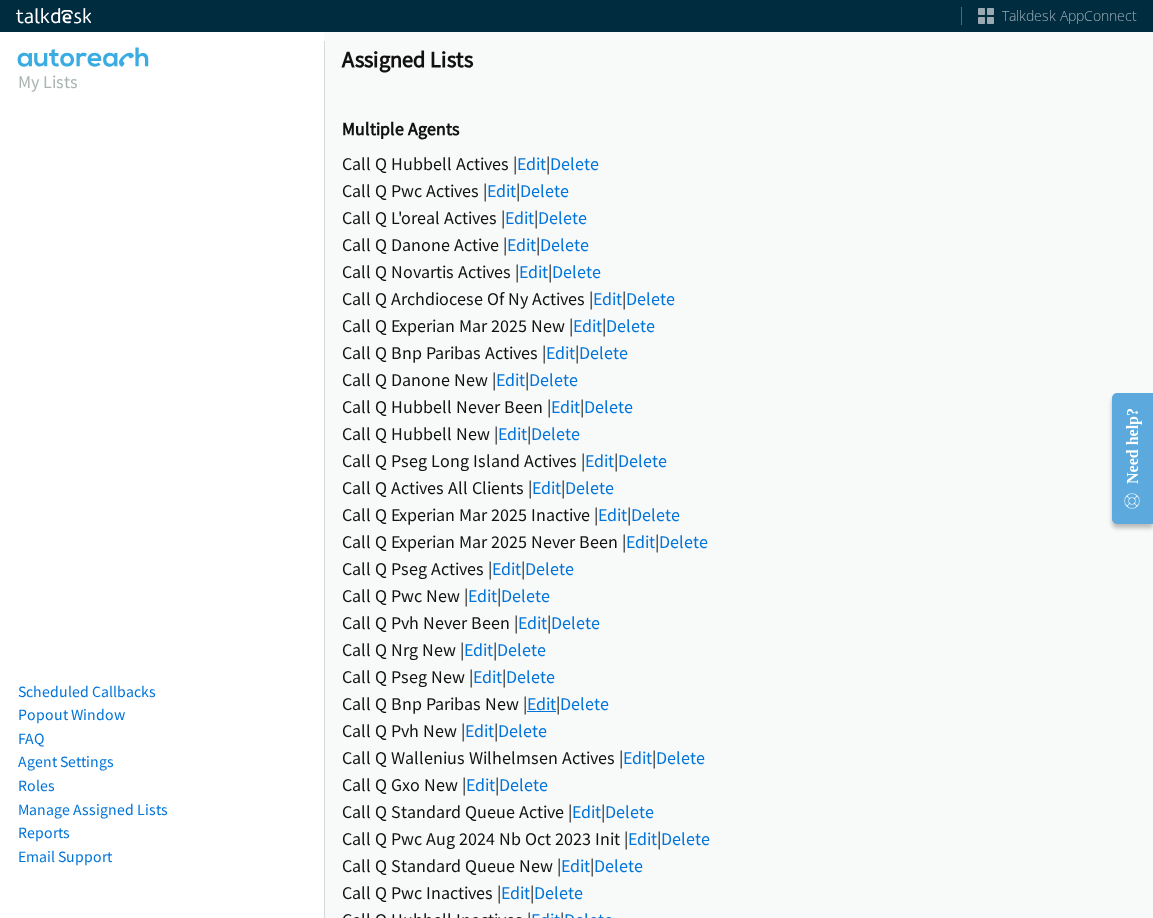 click on "Edit" at bounding box center [541, 703] 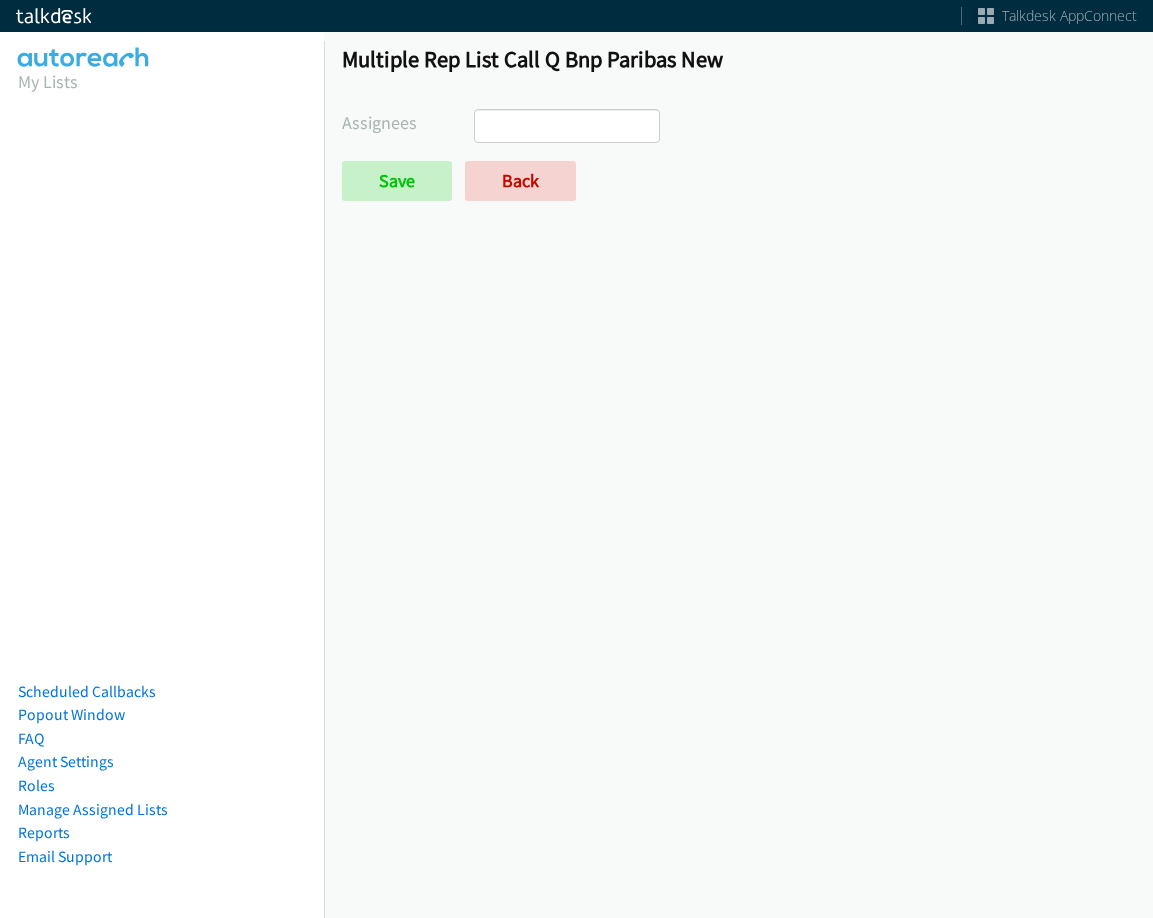 select 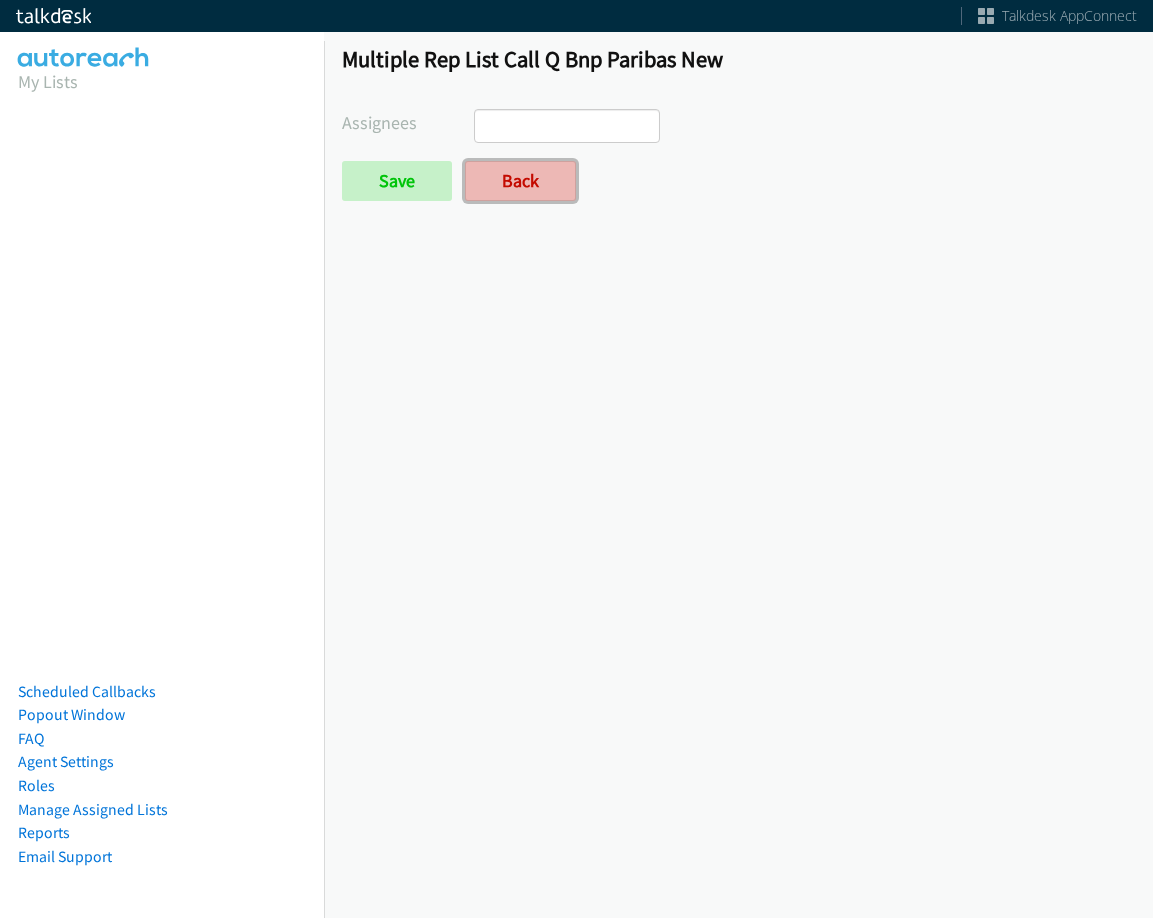 click on "Back" at bounding box center (520, 181) 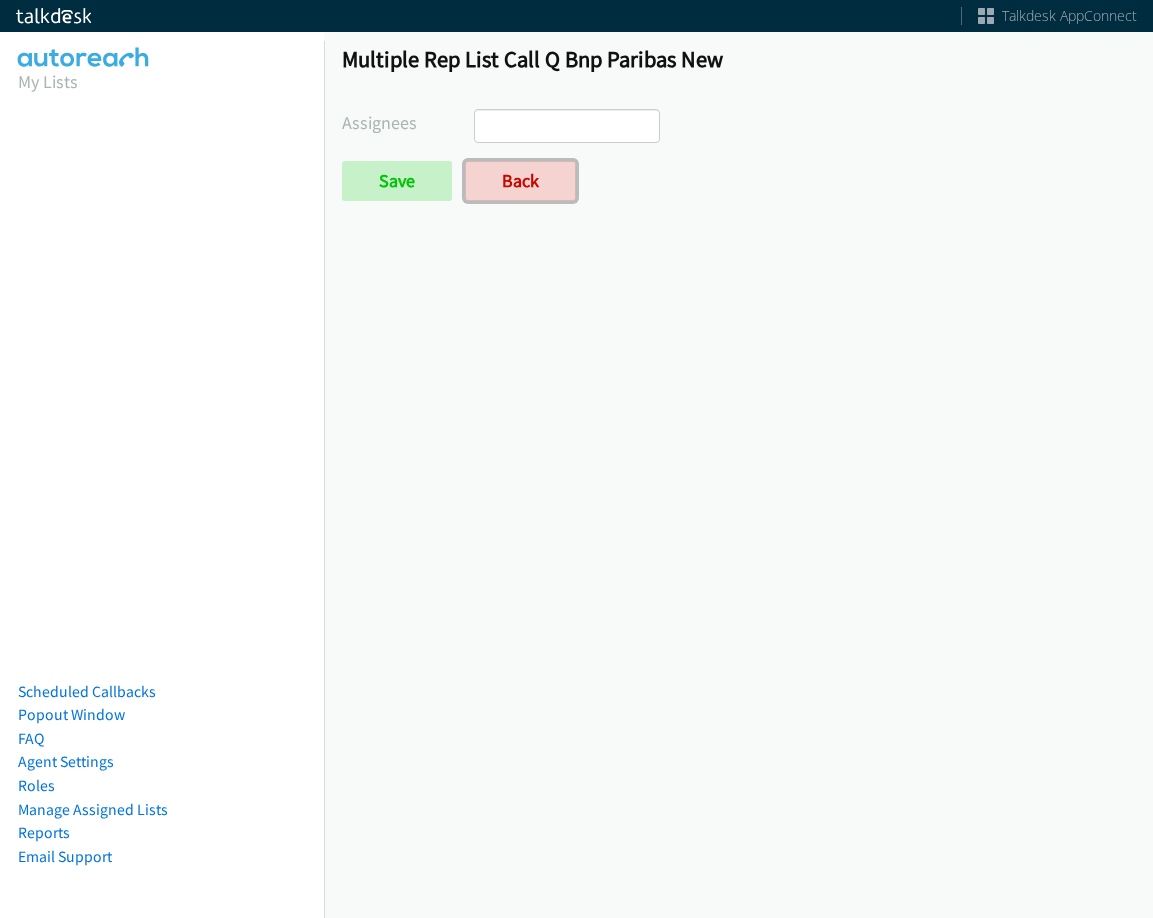 scroll, scrollTop: 0, scrollLeft: 0, axis: both 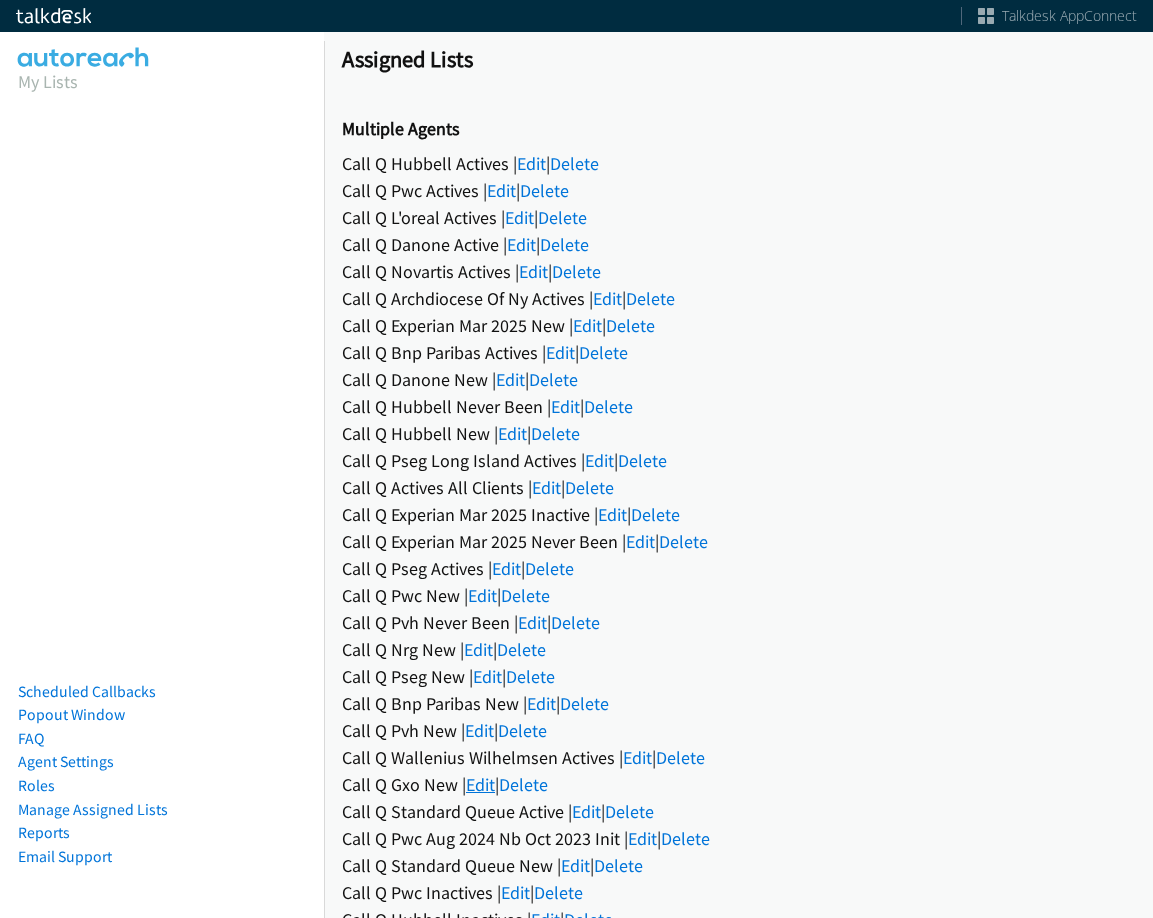 click on "Edit" at bounding box center (480, 784) 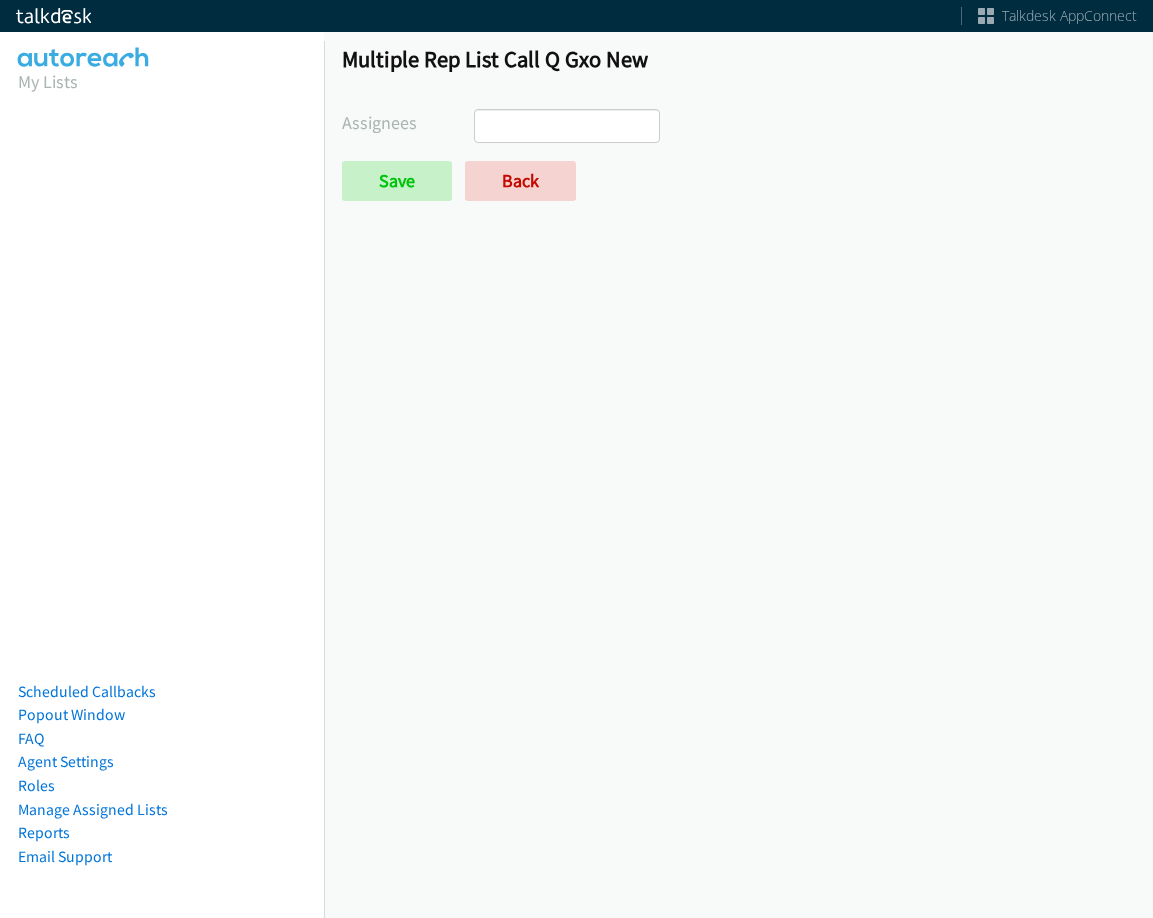 scroll, scrollTop: 0, scrollLeft: 0, axis: both 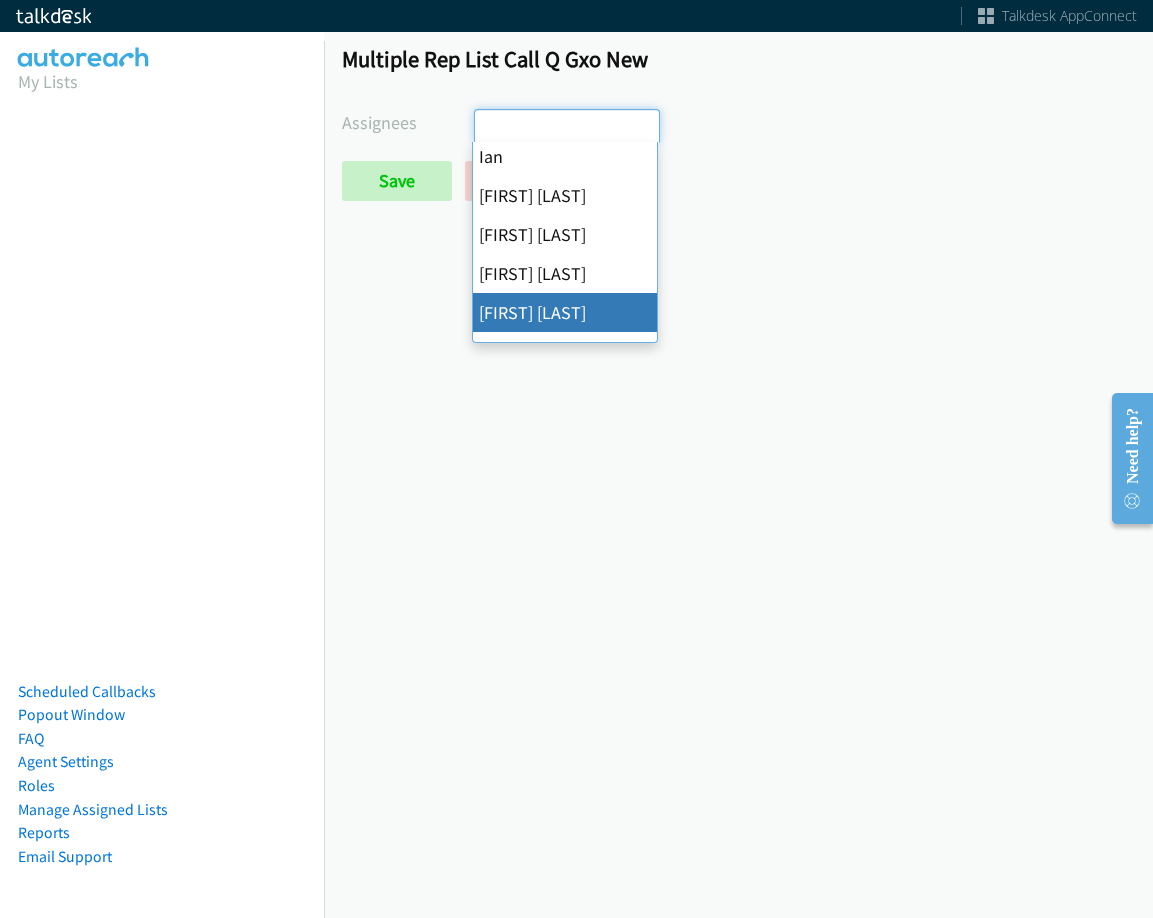 select on "74240000-76d9-4cf3-9953-4c2484ee5015" 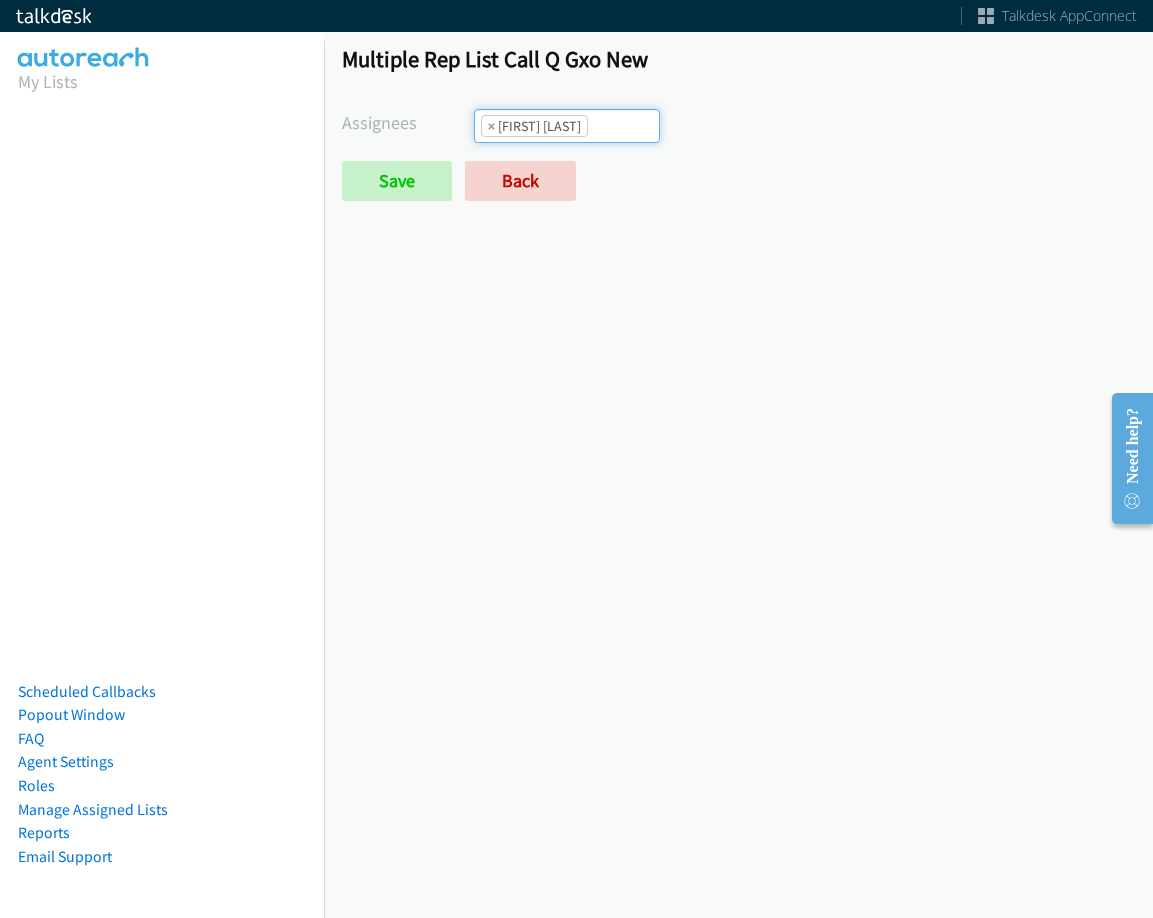 scroll, scrollTop: 216, scrollLeft: 0, axis: vertical 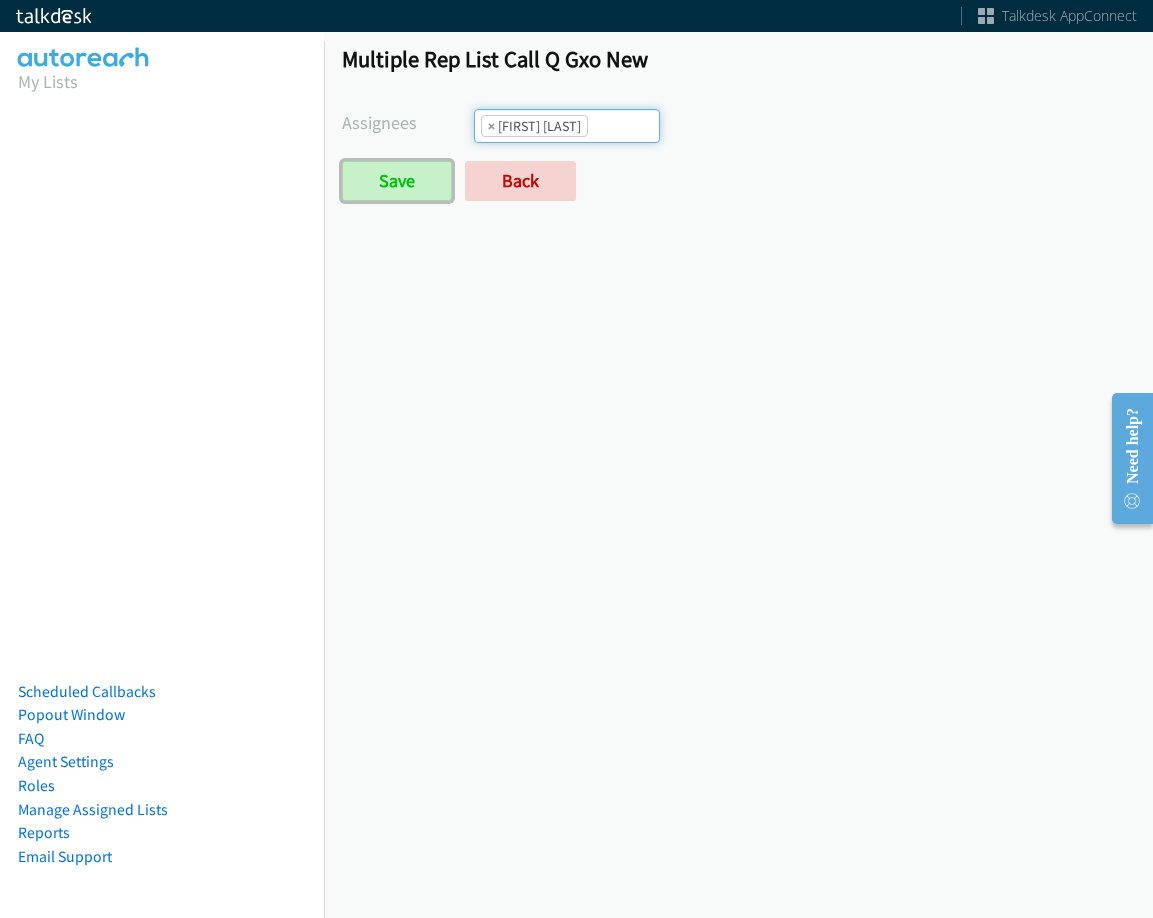 click on "Save" at bounding box center [397, 181] 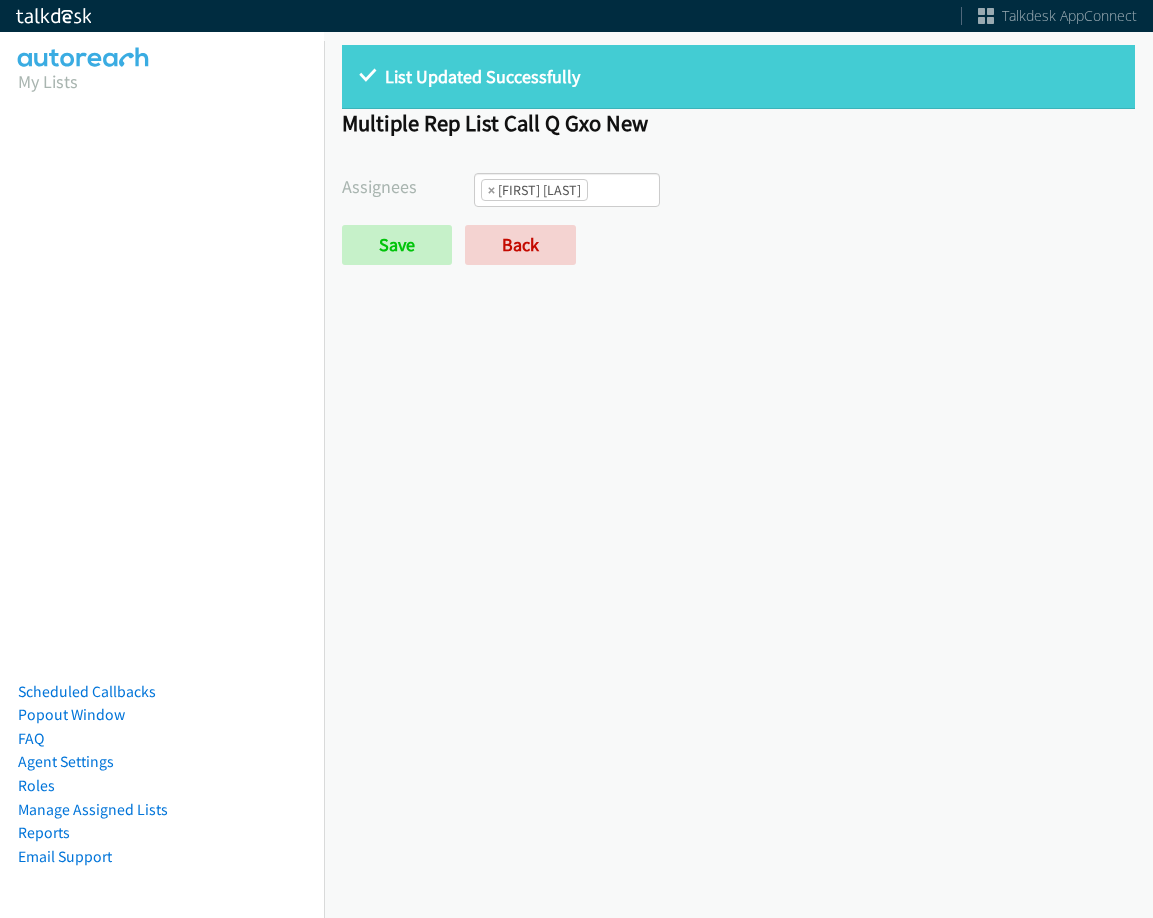 scroll, scrollTop: 0, scrollLeft: 0, axis: both 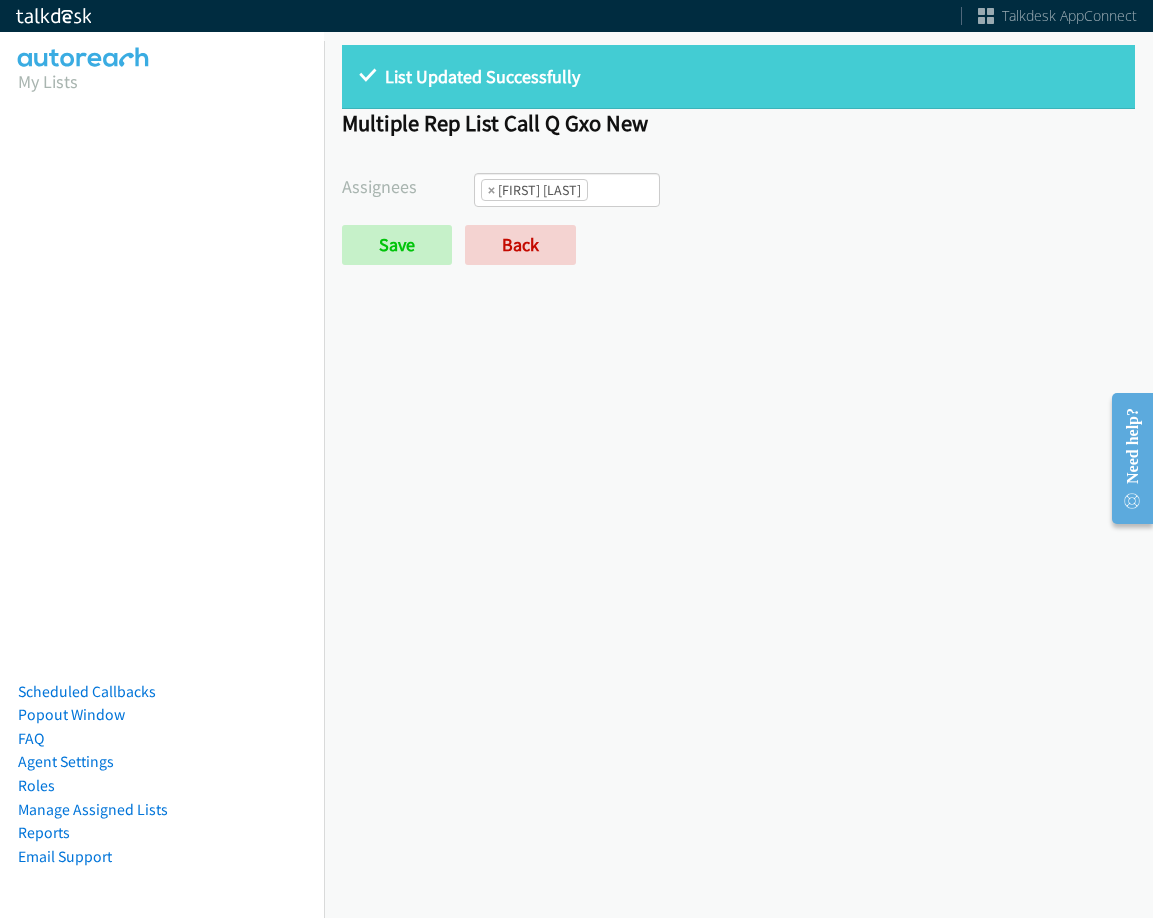 click on "× Jordan Stehlik" at bounding box center (567, 190) 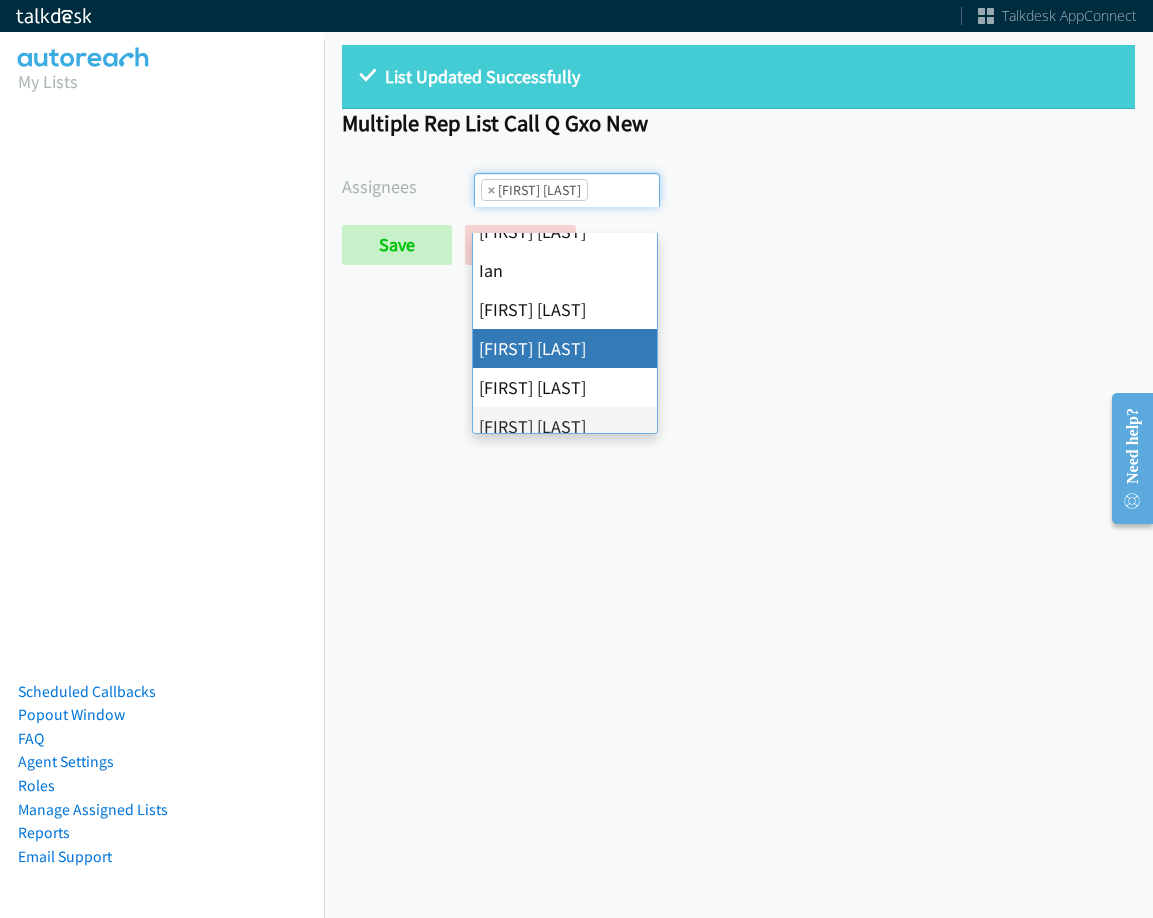 scroll, scrollTop: 73, scrollLeft: 0, axis: vertical 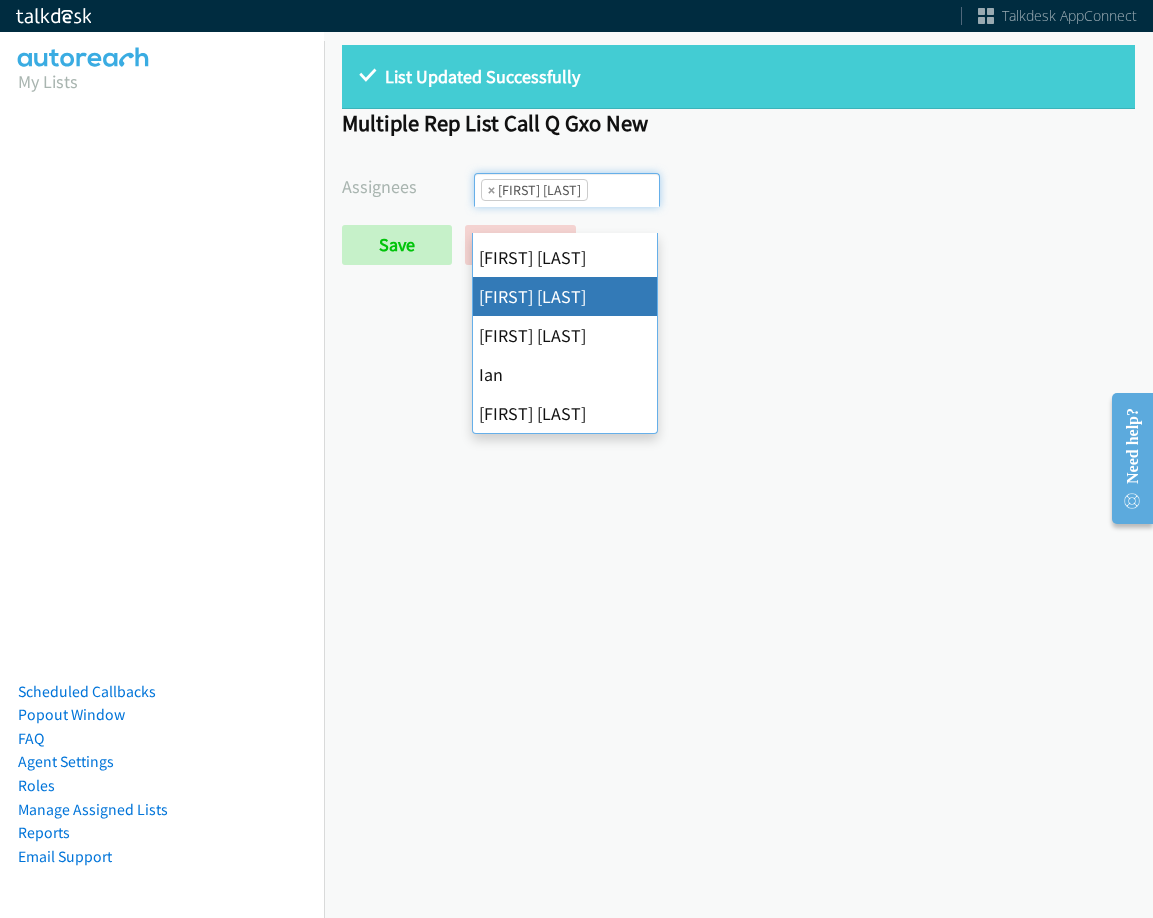click on "Save
Back" at bounding box center [738, 245] 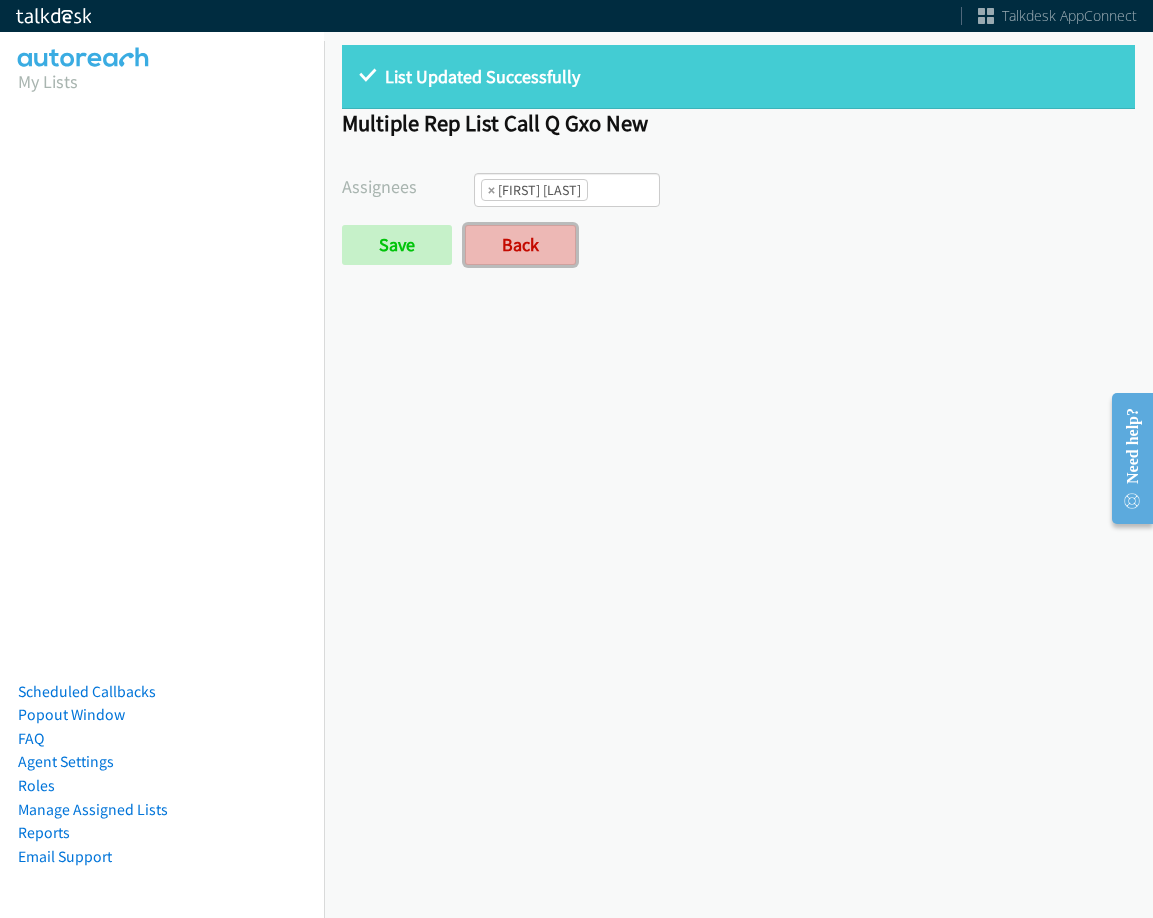 click on "Back" at bounding box center [520, 245] 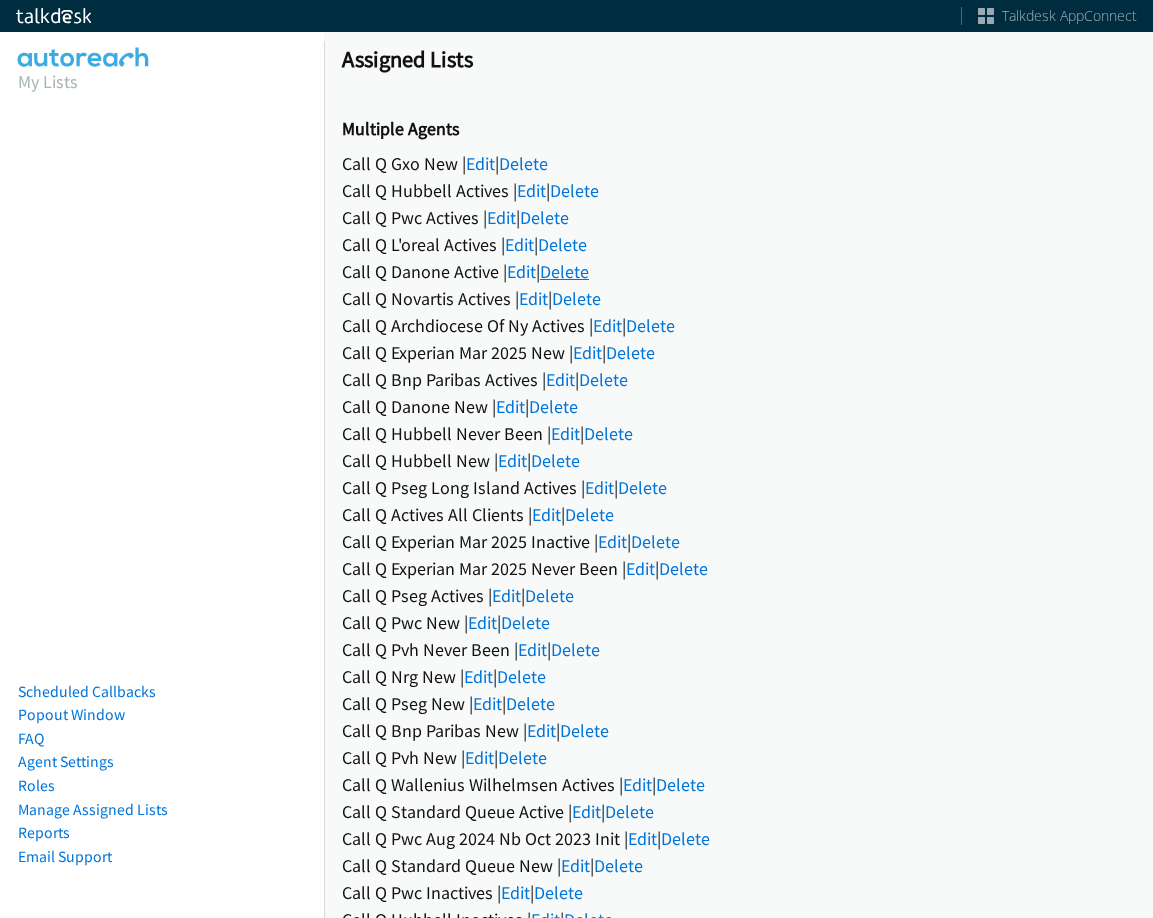 scroll, scrollTop: 0, scrollLeft: 0, axis: both 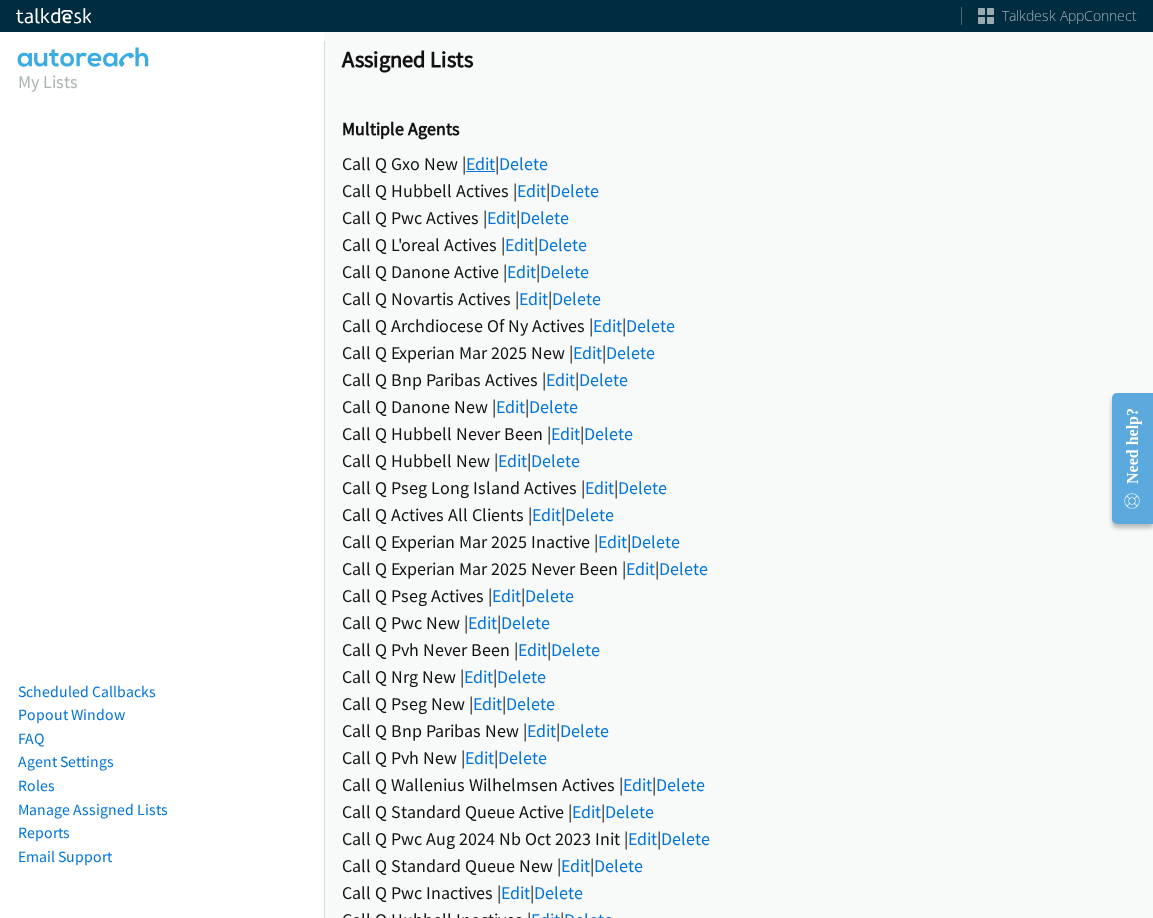 click on "Edit" at bounding box center [480, 163] 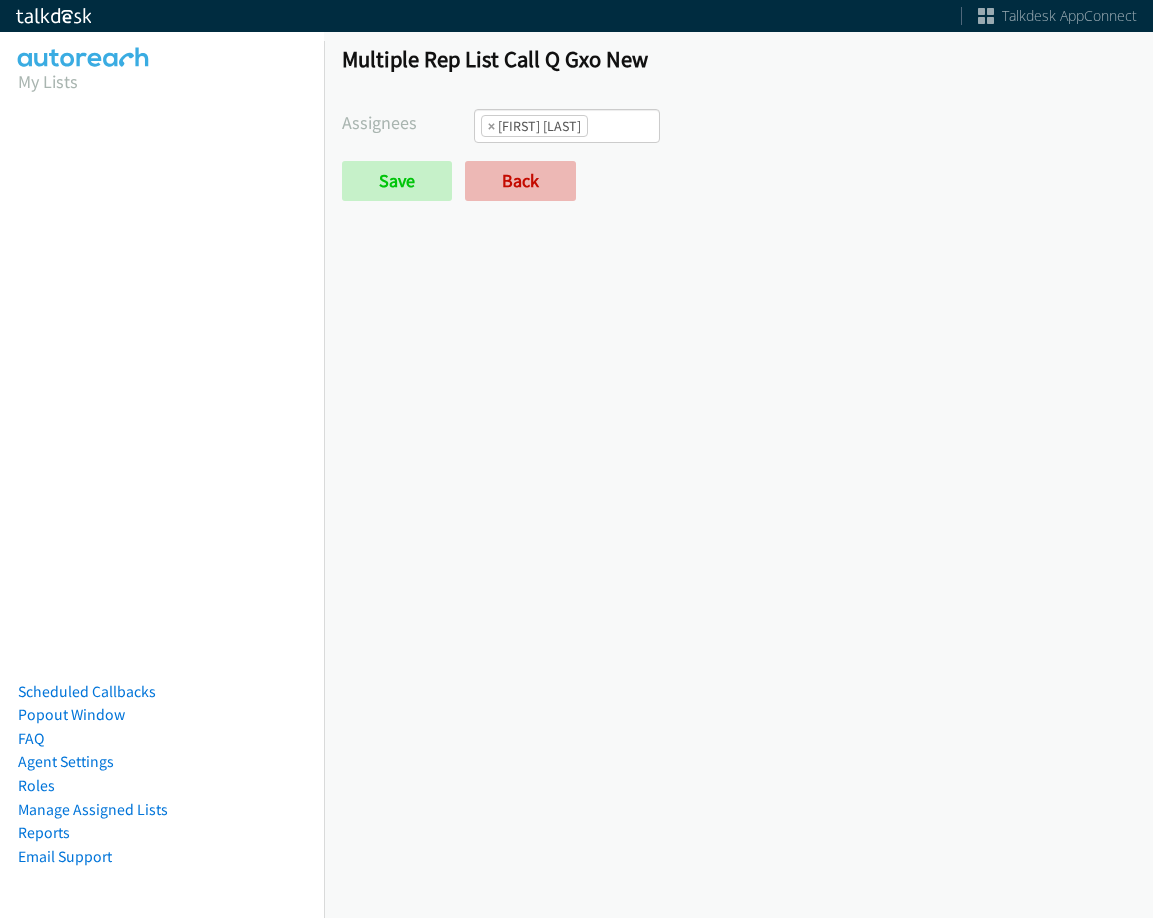 scroll, scrollTop: 0, scrollLeft: 0, axis: both 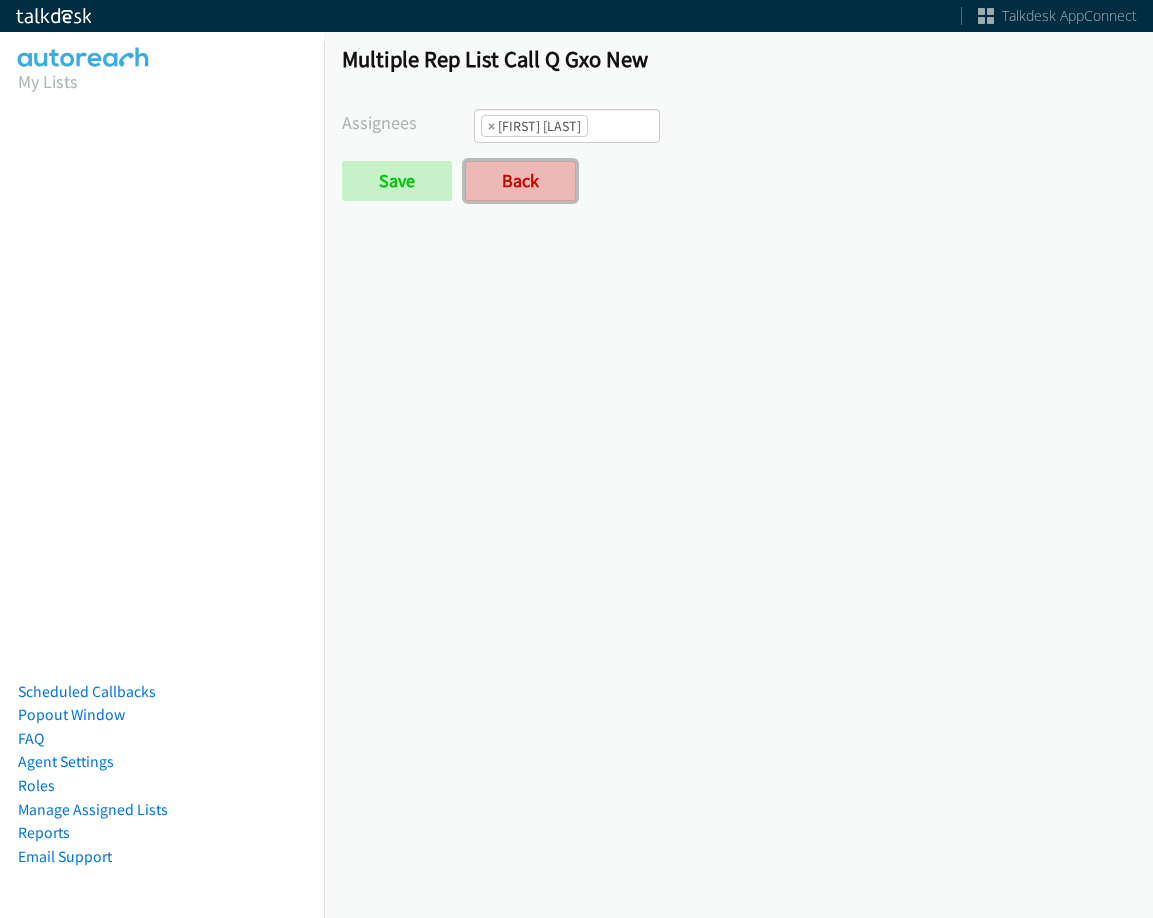 click on "Back" at bounding box center [520, 181] 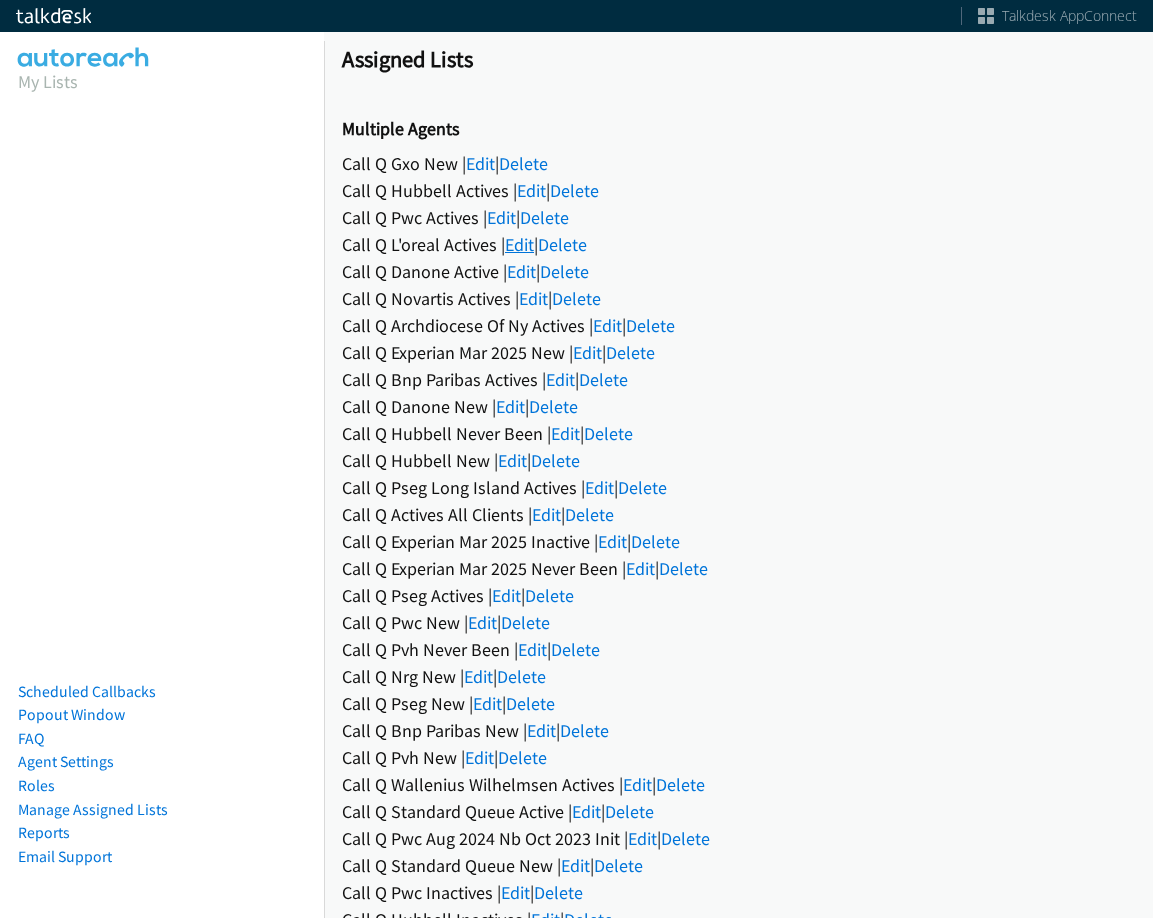 scroll, scrollTop: 0, scrollLeft: 0, axis: both 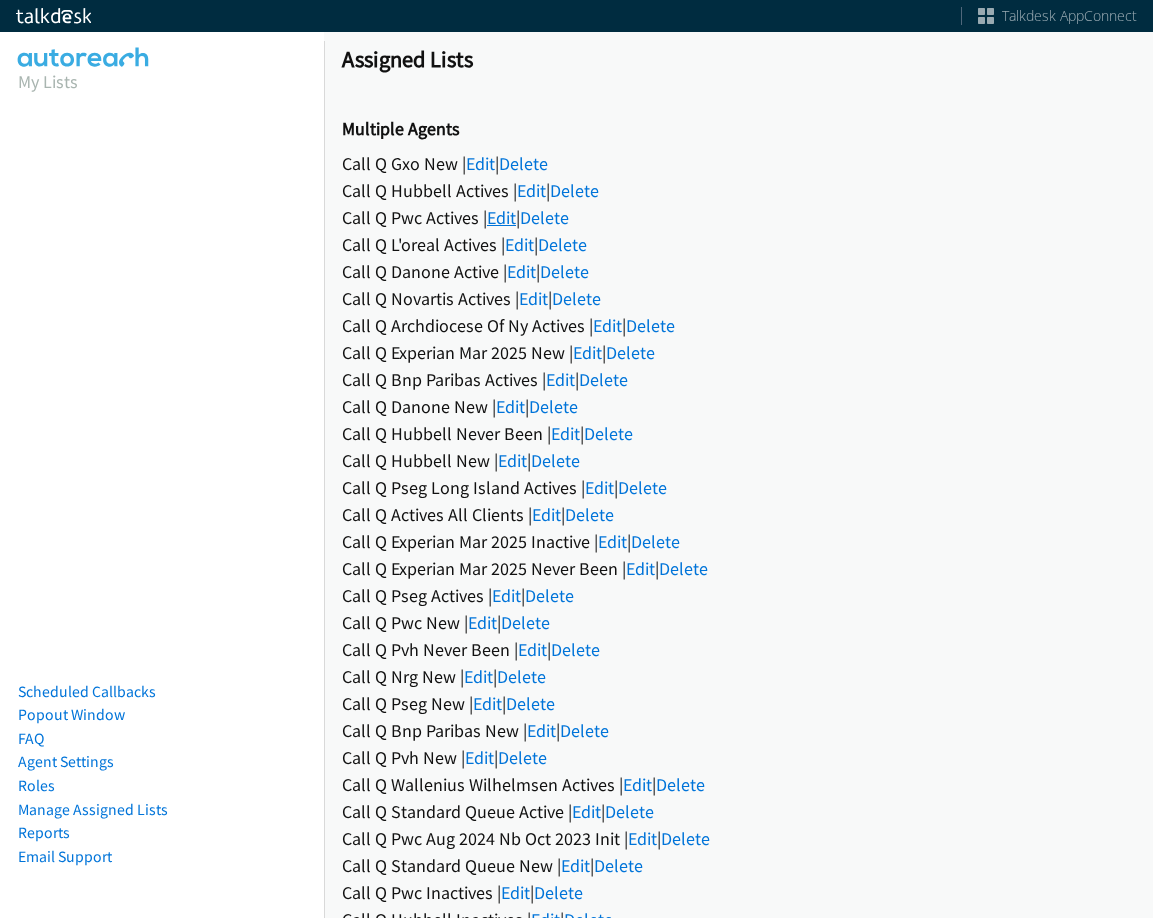 click on "Edit" at bounding box center (501, 217) 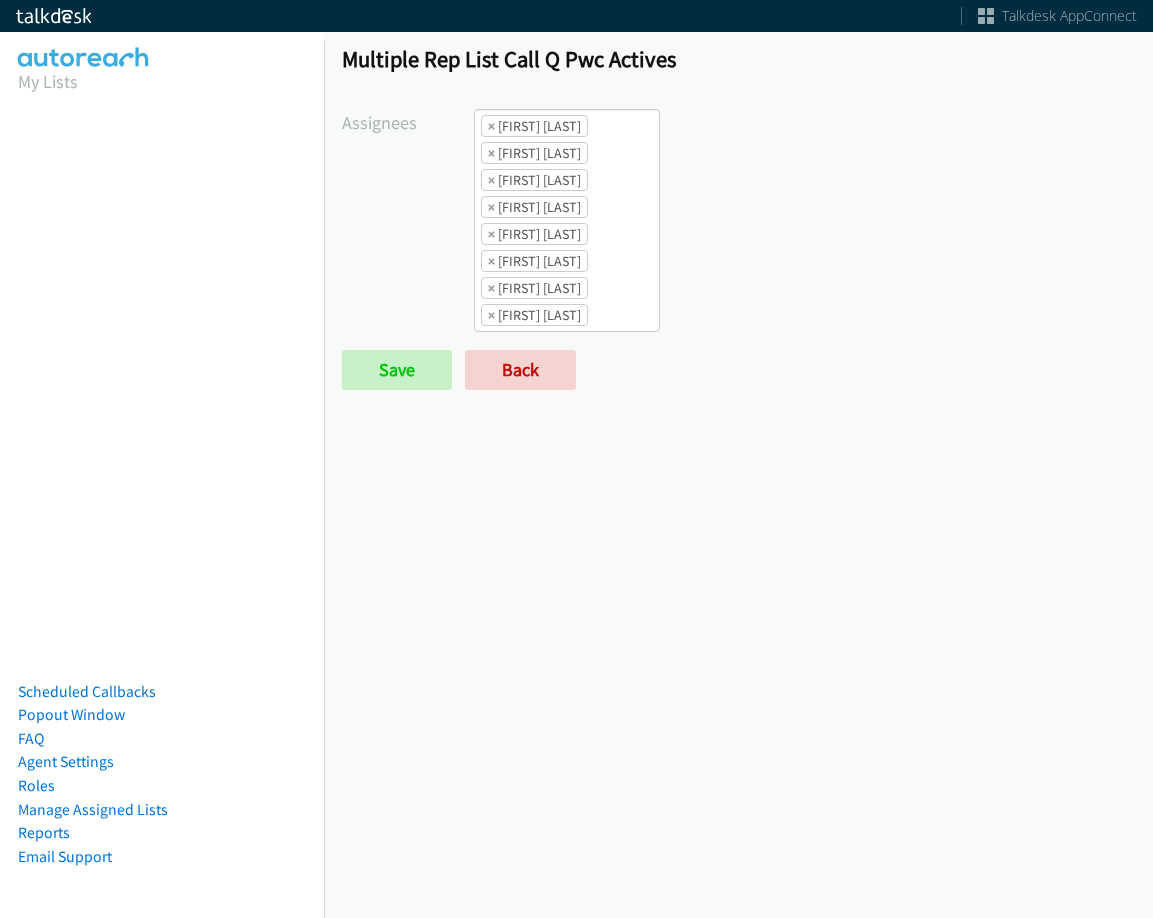 scroll, scrollTop: 0, scrollLeft: 0, axis: both 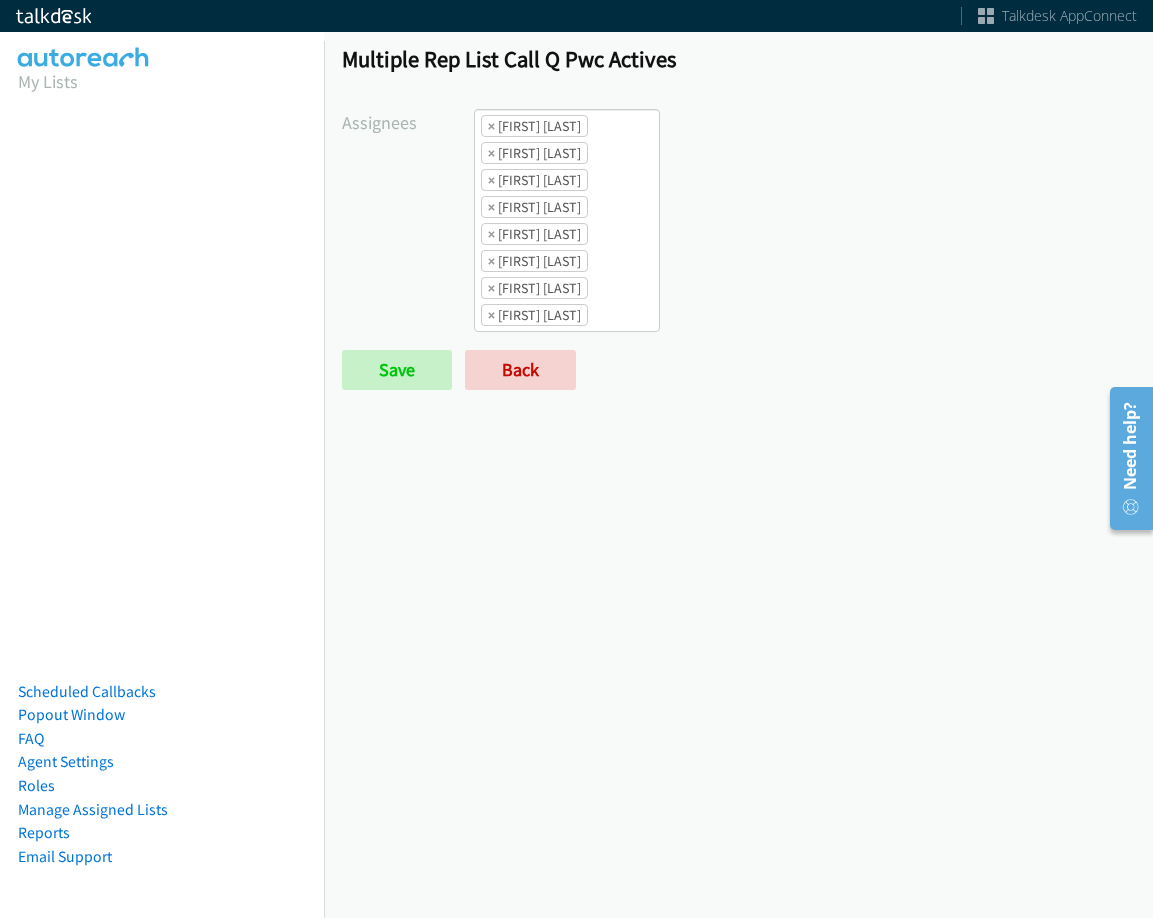 click on "× Abigail Odhiambo × Alana Ruiz × Cathy Shahan × Charles Ross × Jasmin Martinez × Rodnika Murphy × Tatiana Medina × Trevonna Lancaster" at bounding box center (567, 220) 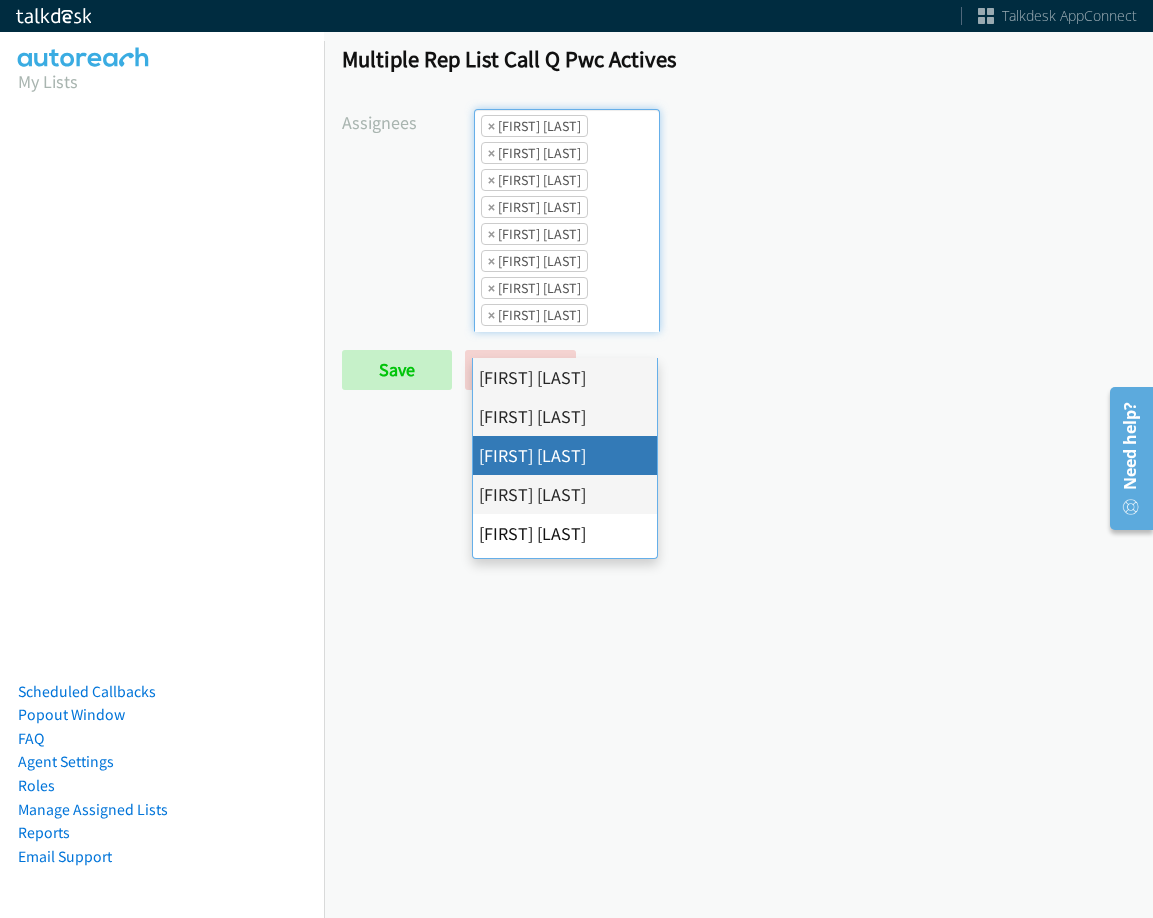click on "Multiple Rep List   Call Q   Pwc   Actives
Assignees
Abigail Odhiambo
Alana Ruiz
Cathy Shahan
Charles Ross
Daquaya Johnson
Ian
Jada Caton
James Robertson
Jasmin Martinez
Jordan Stehlik
Michael Mallh
Rodnika Murphy
Tatiana Medina
Trevonna Lancaster × Abigail Odhiambo × Alana Ruiz × Cathy Shahan × Charles Ross × Jasmin Martinez × Rodnika Murphy × Tatiana Medina × Trevonna Lancaster
Save
Back" at bounding box center (738, 226) 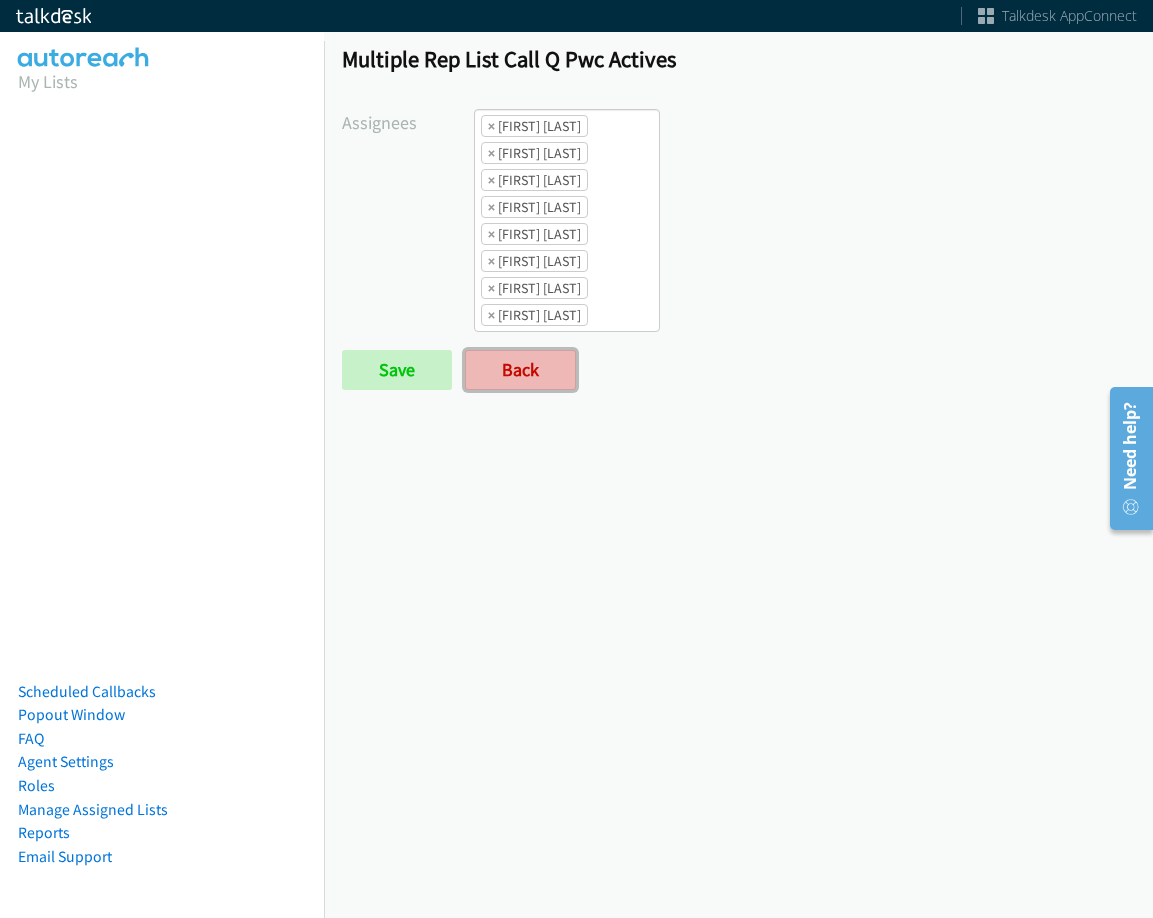 click on "Back" at bounding box center [520, 370] 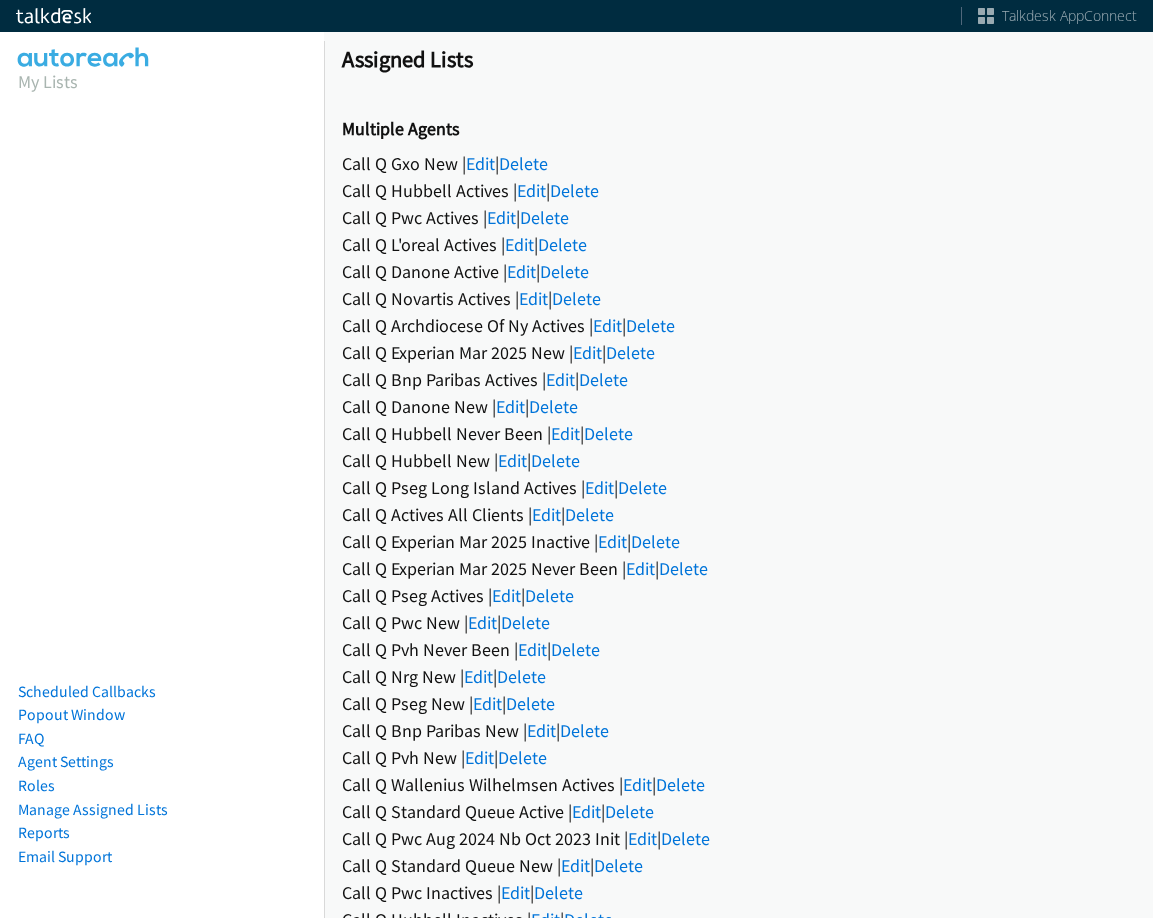 scroll, scrollTop: 0, scrollLeft: 0, axis: both 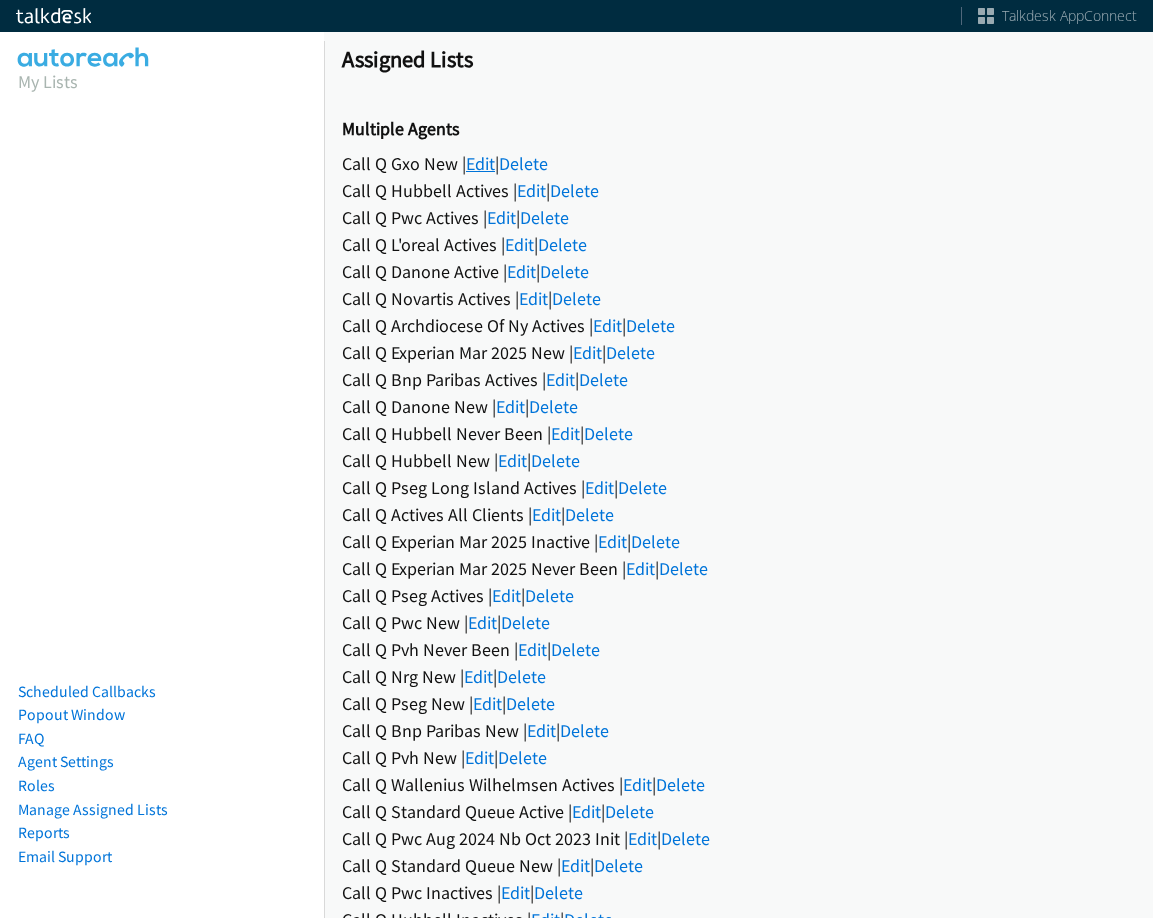 click on "Edit" at bounding box center [480, 163] 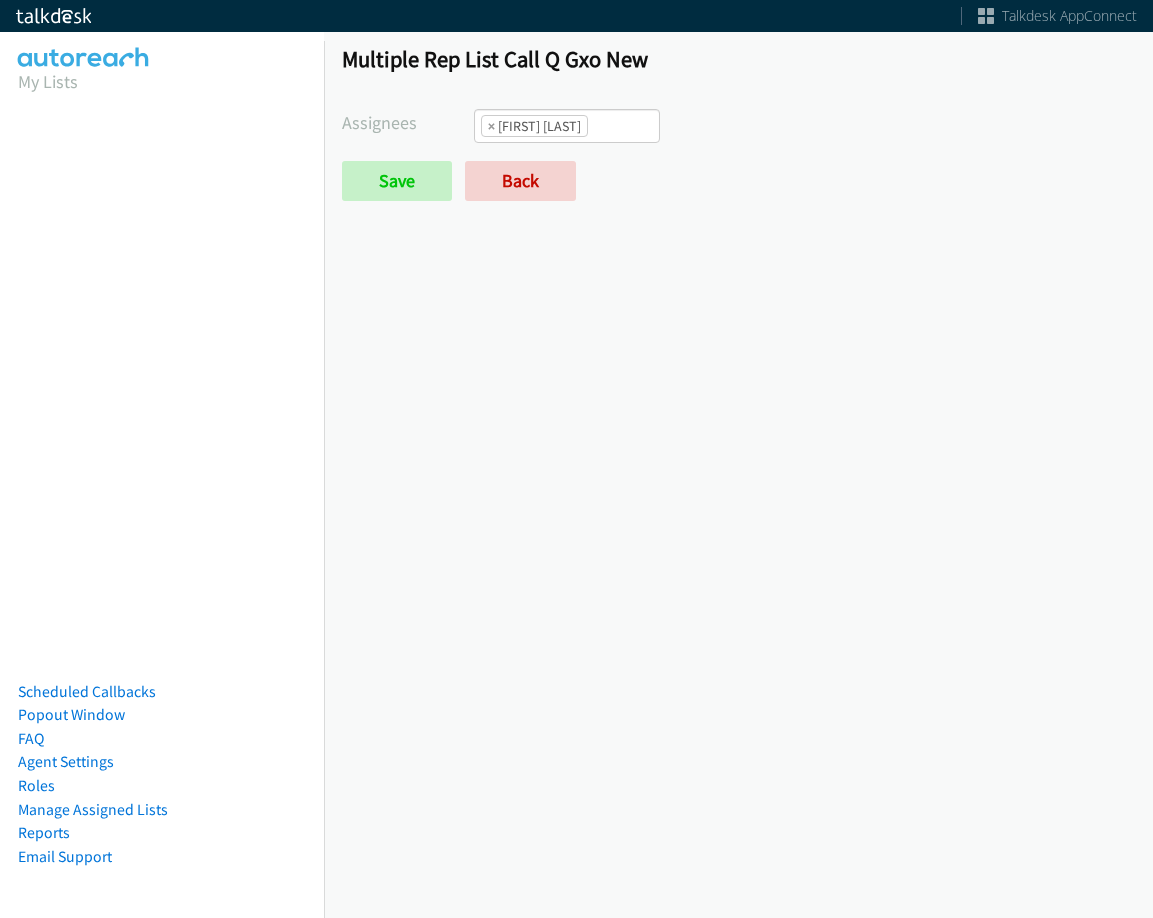 scroll, scrollTop: 0, scrollLeft: 0, axis: both 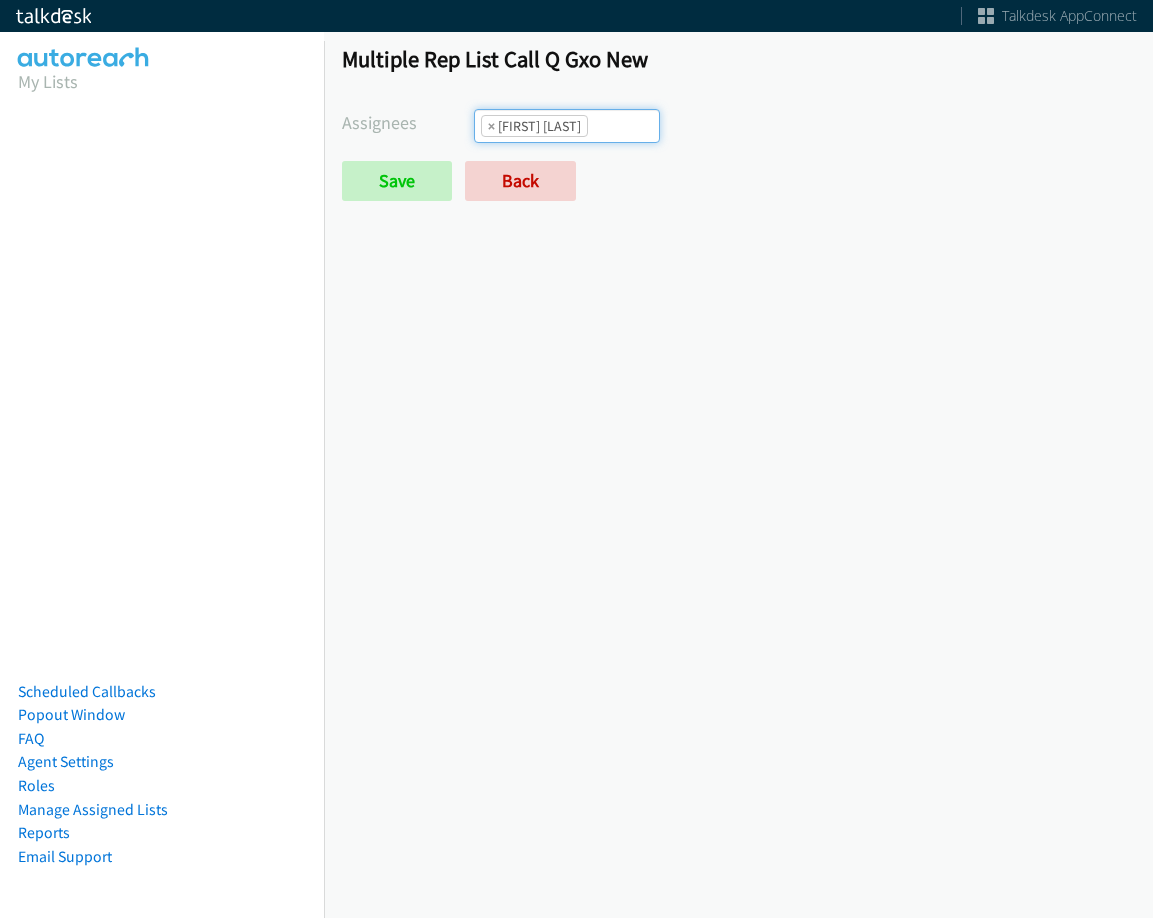 click on "× [FIRST] [LAST]" at bounding box center [567, 126] 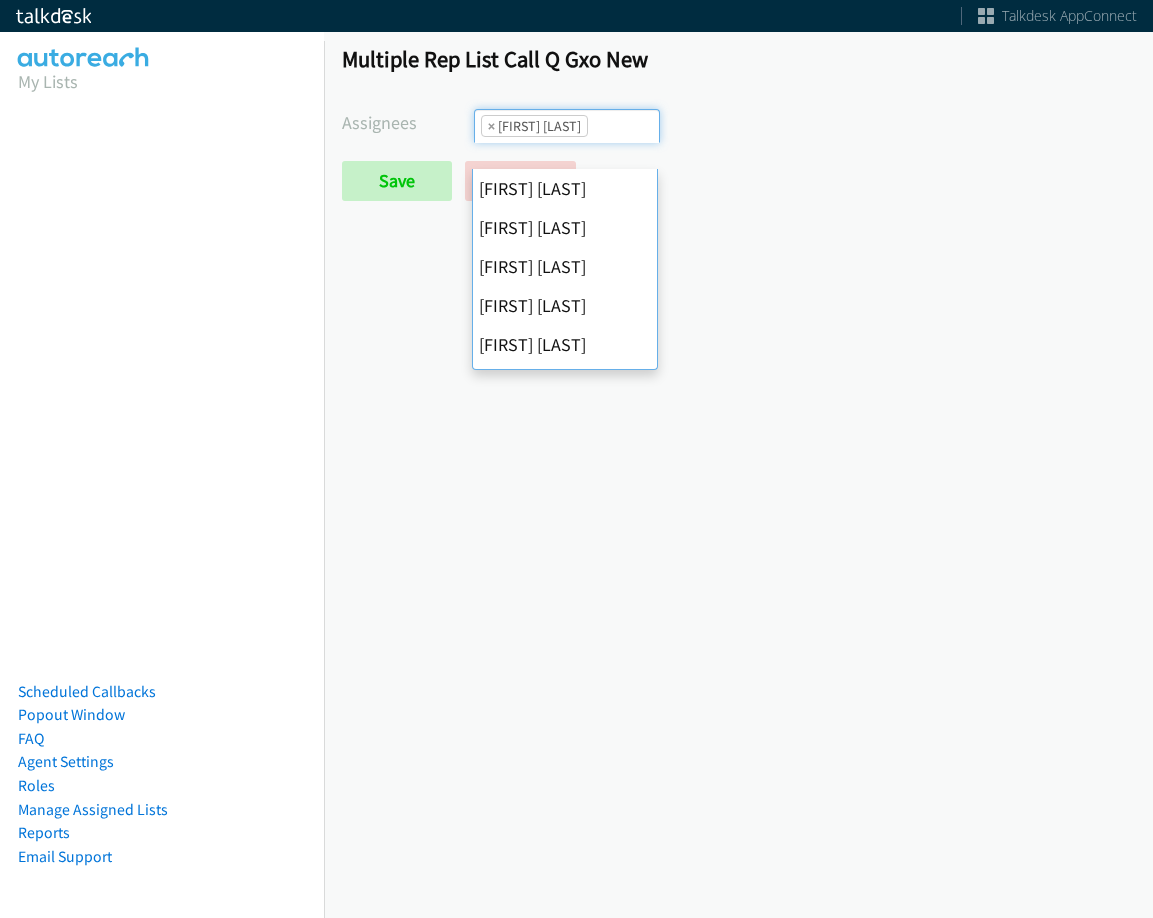 scroll, scrollTop: 273, scrollLeft: 0, axis: vertical 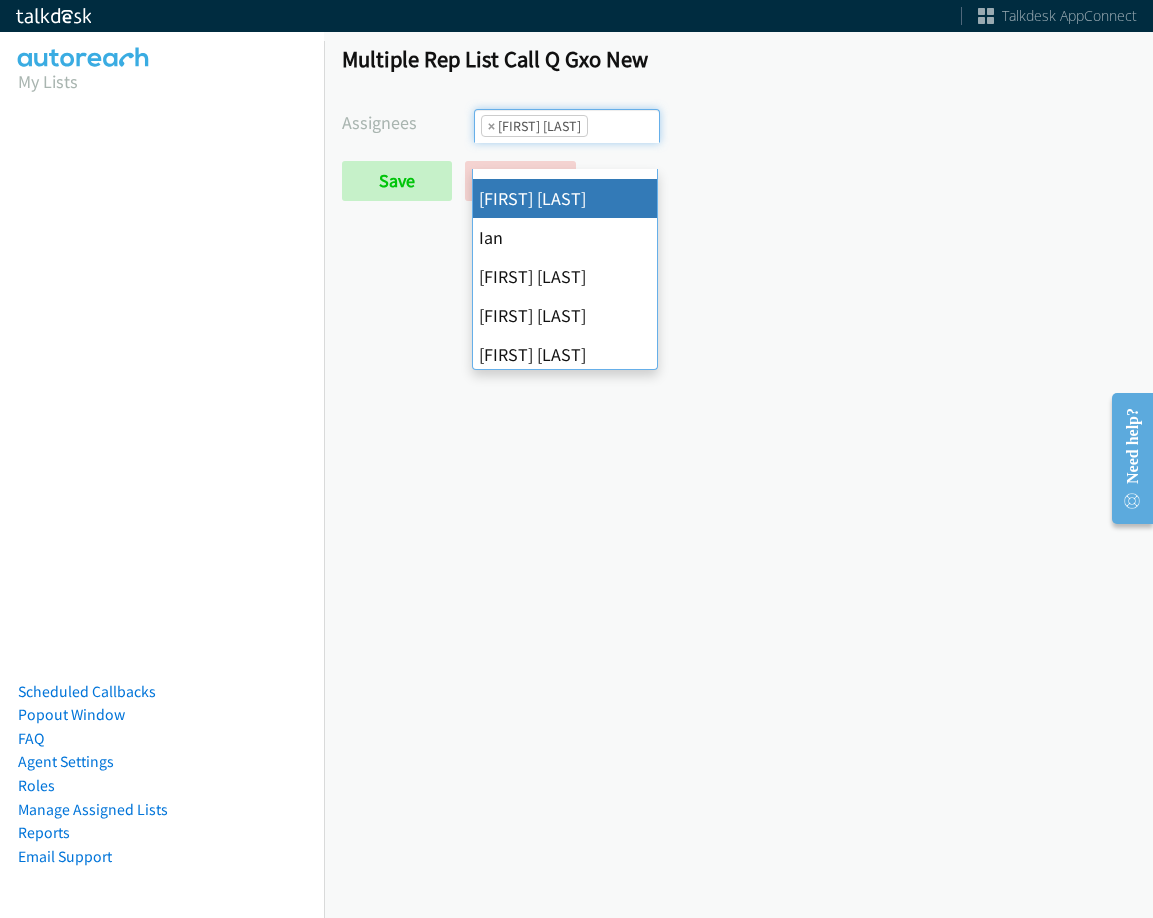 drag, startPoint x: 569, startPoint y: 199, endPoint x: 505, endPoint y: 210, distance: 64.93843 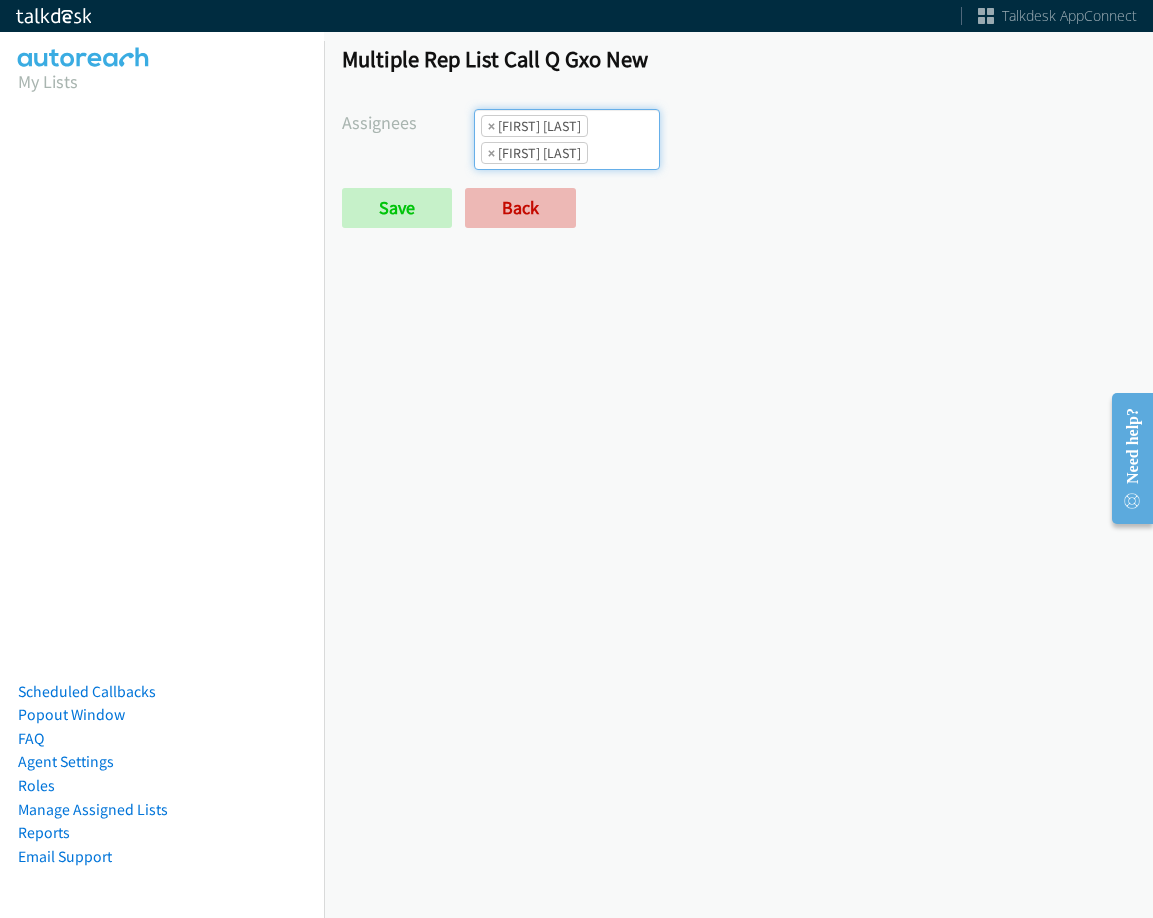 scroll, scrollTop: 216, scrollLeft: 0, axis: vertical 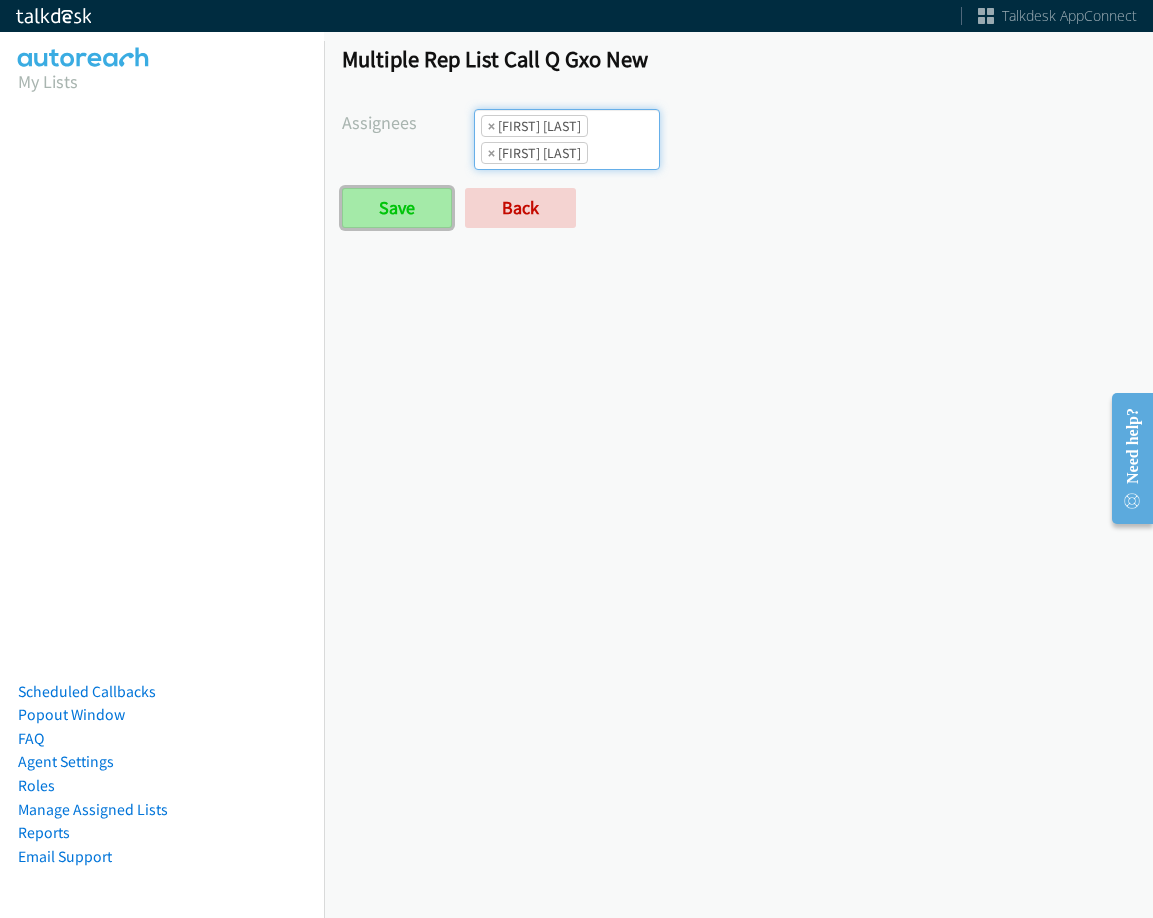 click on "Save" at bounding box center [397, 208] 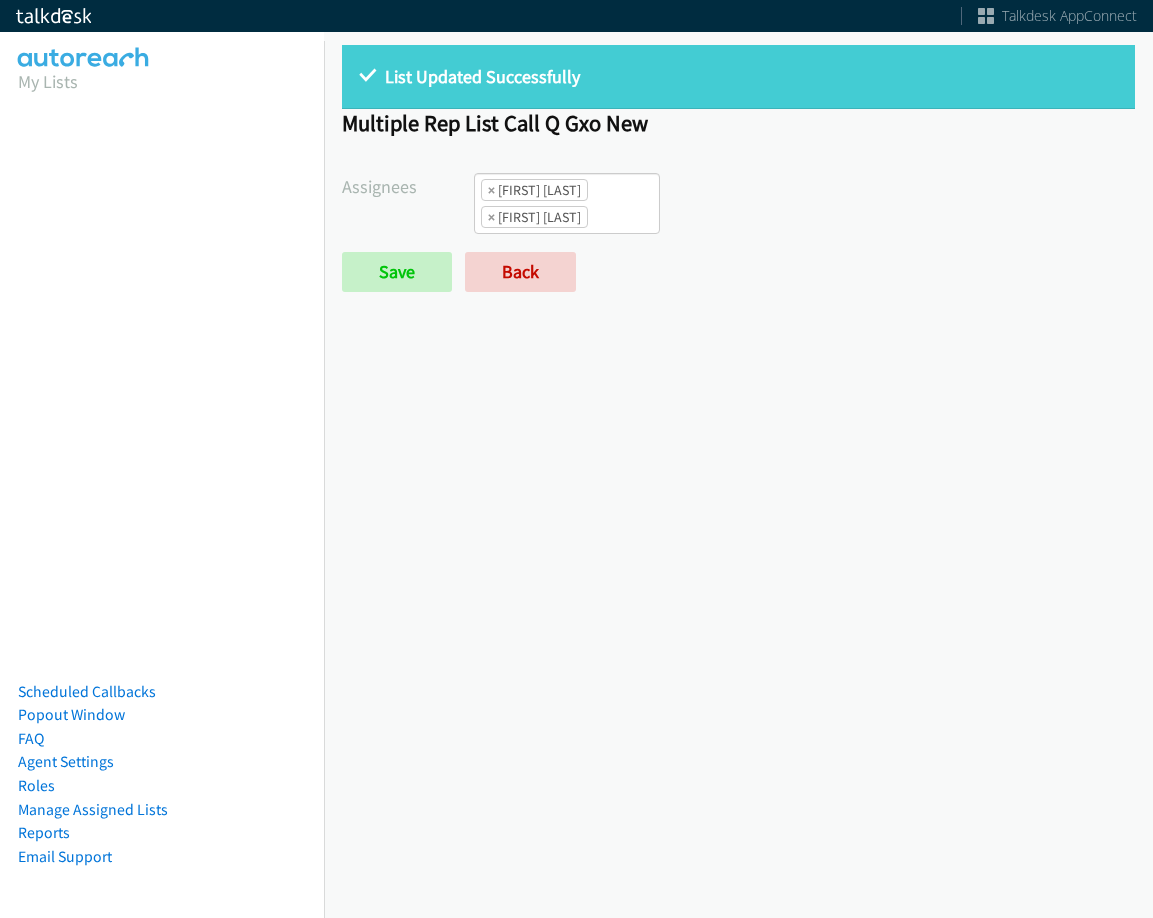 scroll, scrollTop: 0, scrollLeft: 0, axis: both 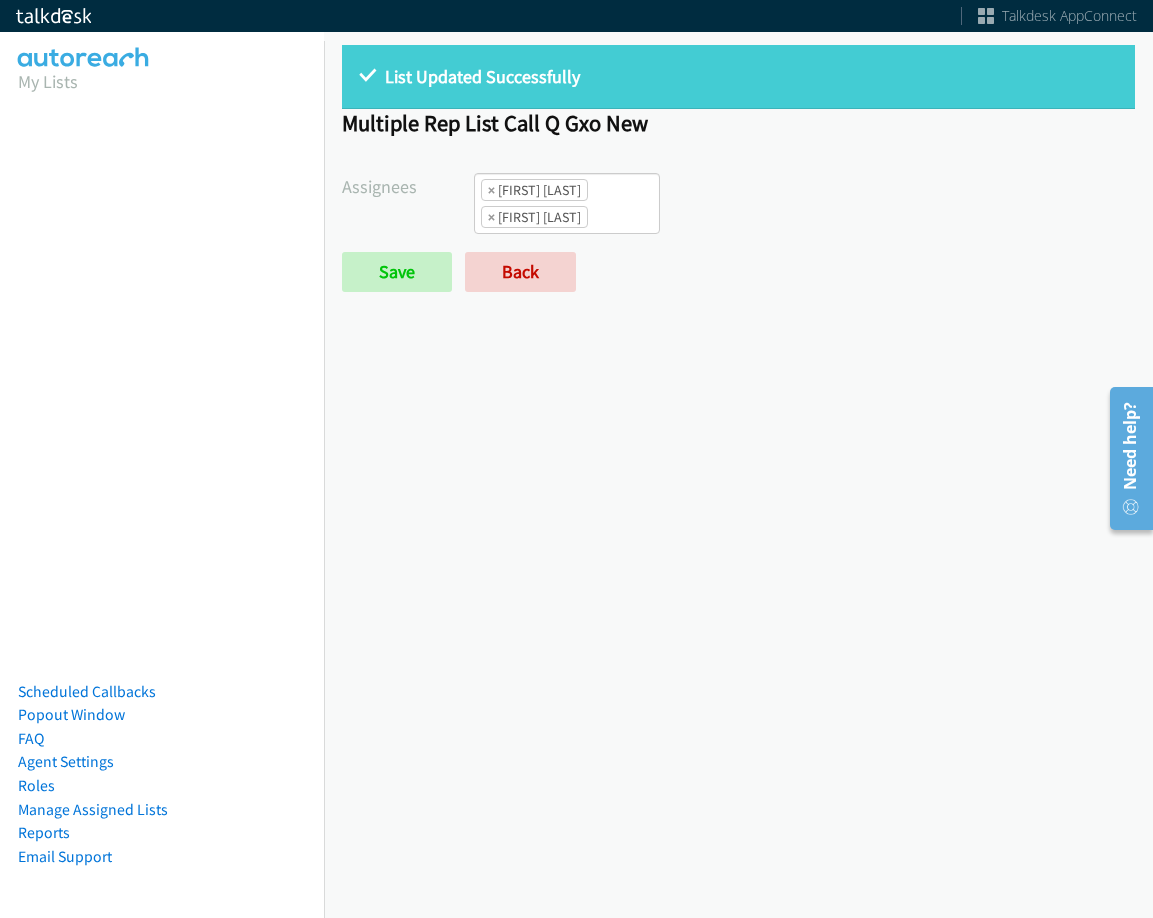 click on "Assignees
Abigail Odhiambo
Alana Ruiz
Cathy Shahan
Charles Ross
Daquaya Johnson
Ian
Jada Caton
James Robertson
Jasmin Martinez
Jordan Stehlik
Michael Mallh
Rodnika Murphy
Tatiana Medina
Trevonna Lancaster × Daquaya Johnson × Jordan Stehlik
Save
Back" at bounding box center [738, 232] 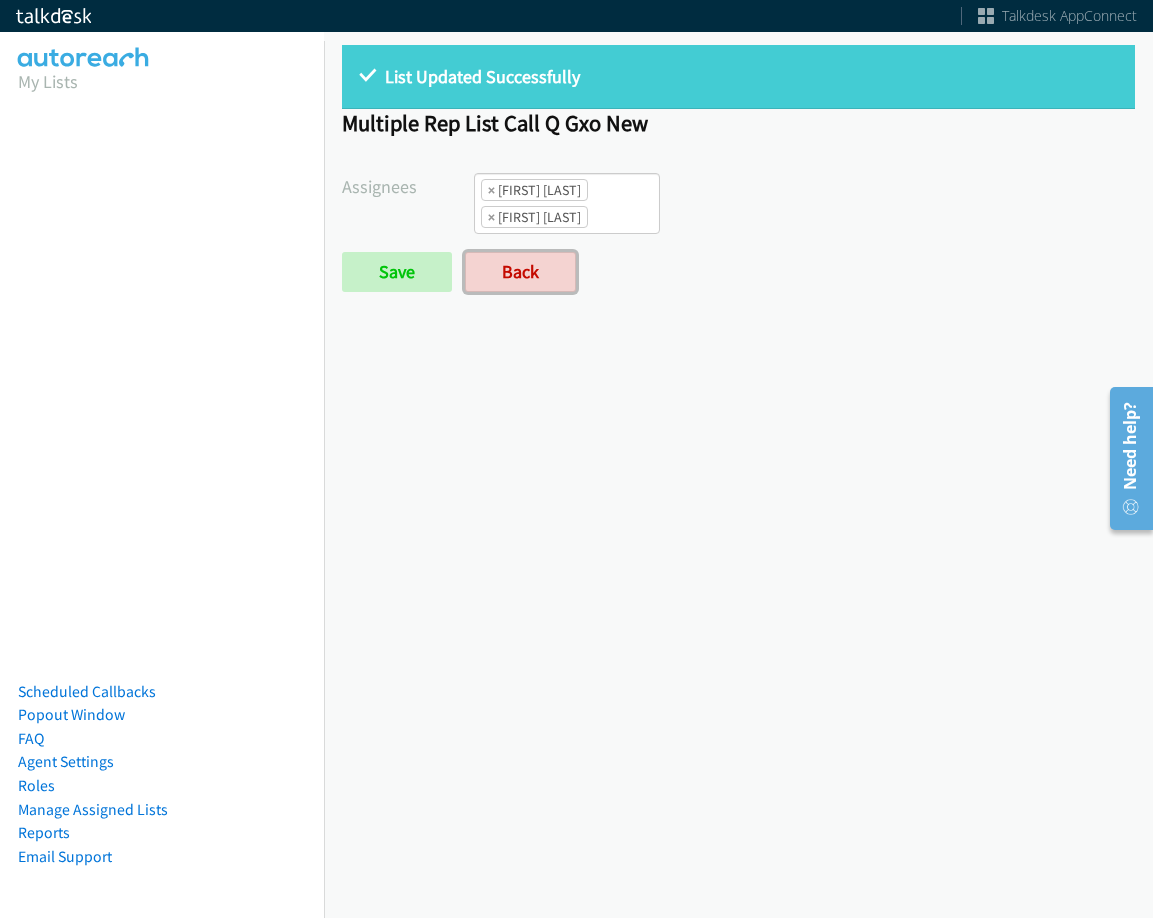 drag, startPoint x: 559, startPoint y: 300, endPoint x: 578, endPoint y: 298, distance: 19.104973 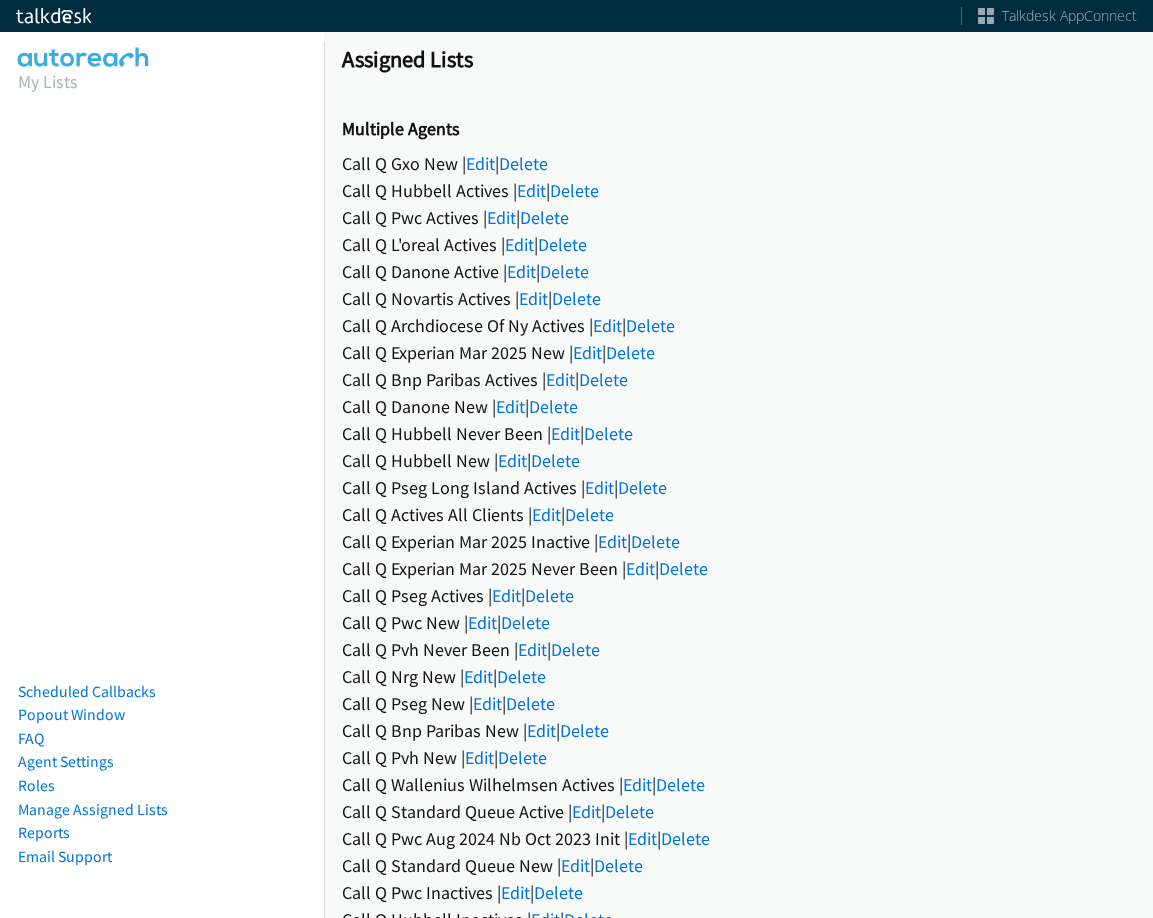 scroll, scrollTop: 0, scrollLeft: 0, axis: both 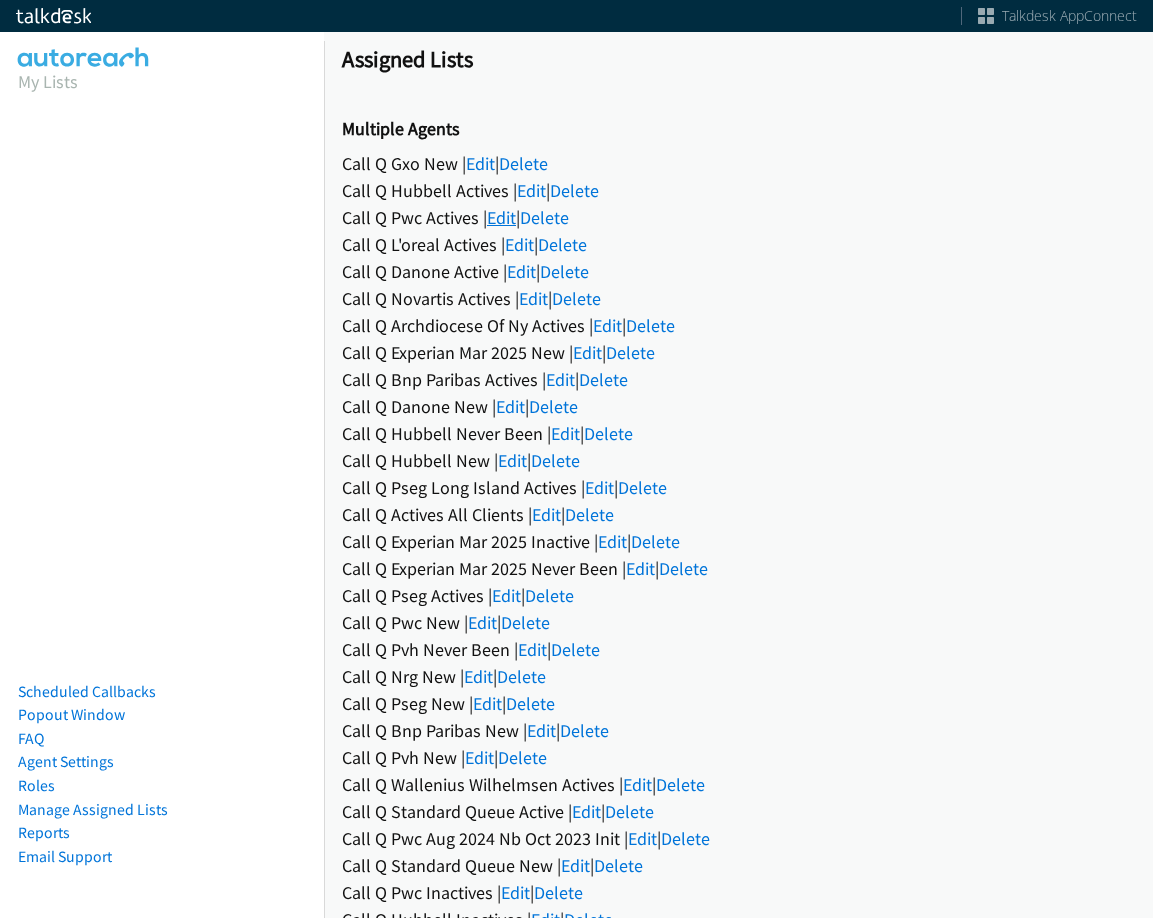 click on "Edit" at bounding box center (501, 217) 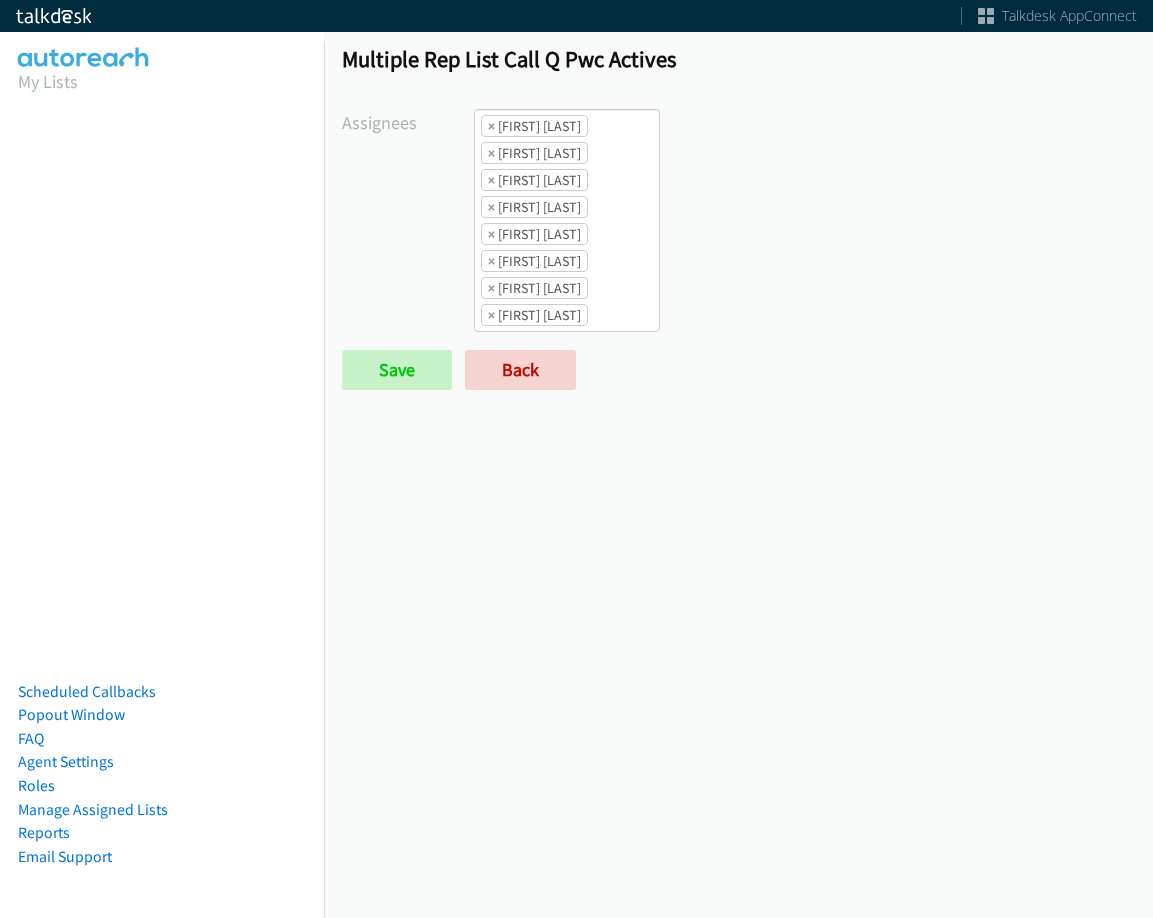 scroll, scrollTop: 0, scrollLeft: 0, axis: both 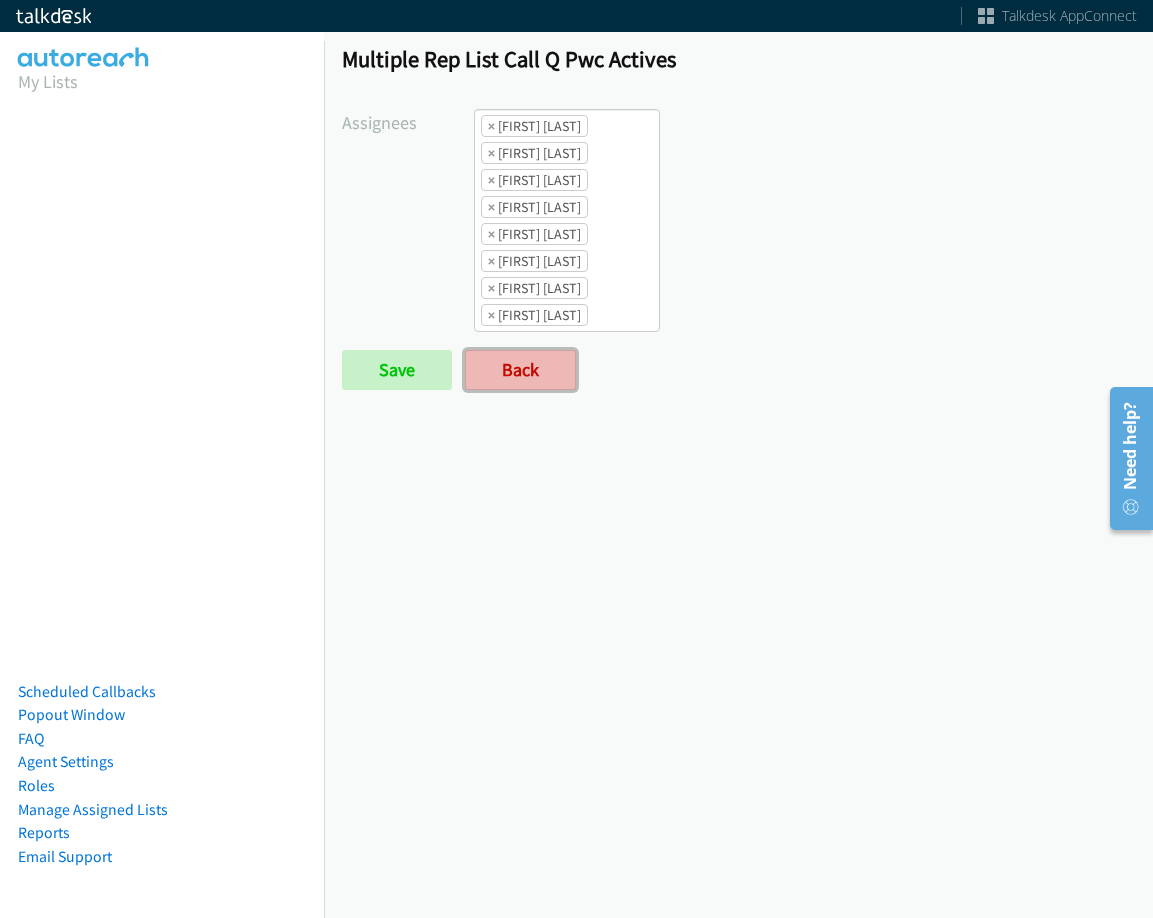 click on "Back" at bounding box center [520, 370] 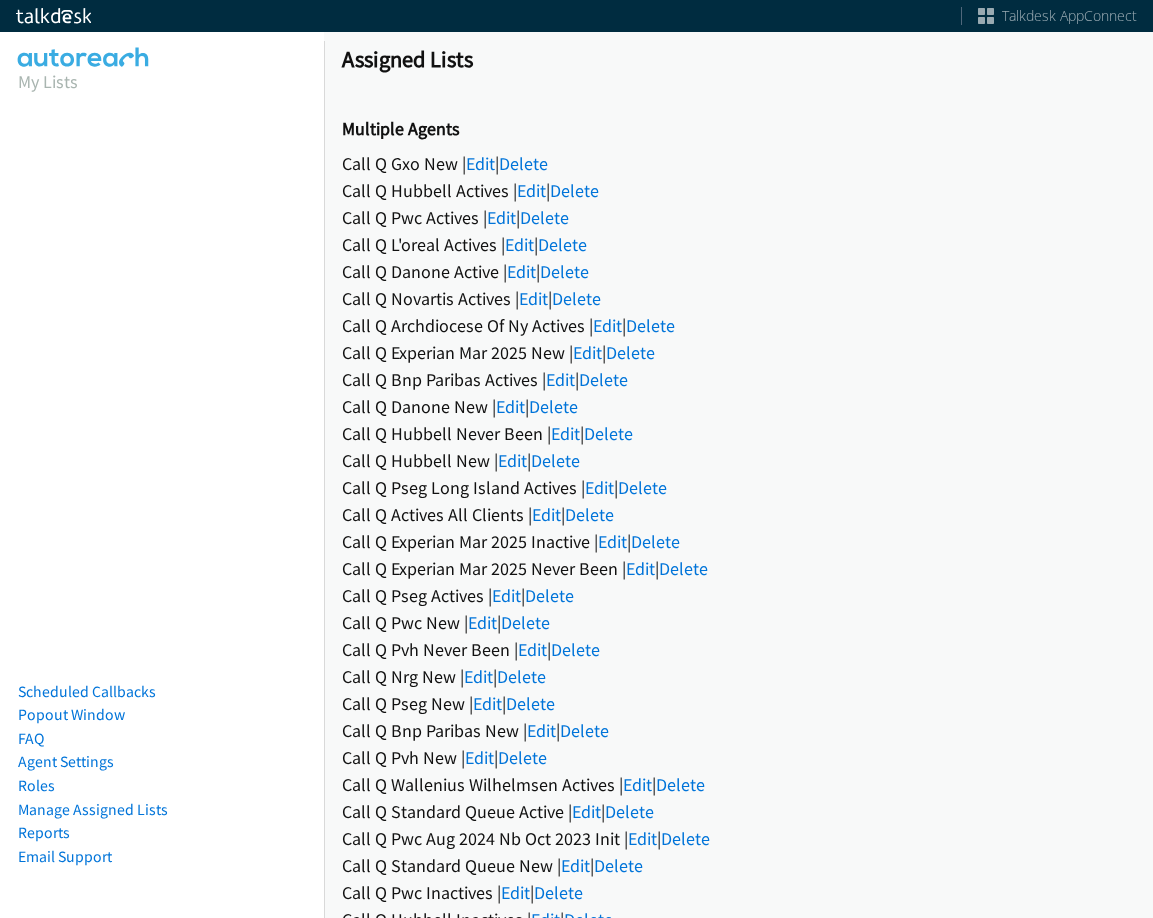 scroll, scrollTop: 0, scrollLeft: 0, axis: both 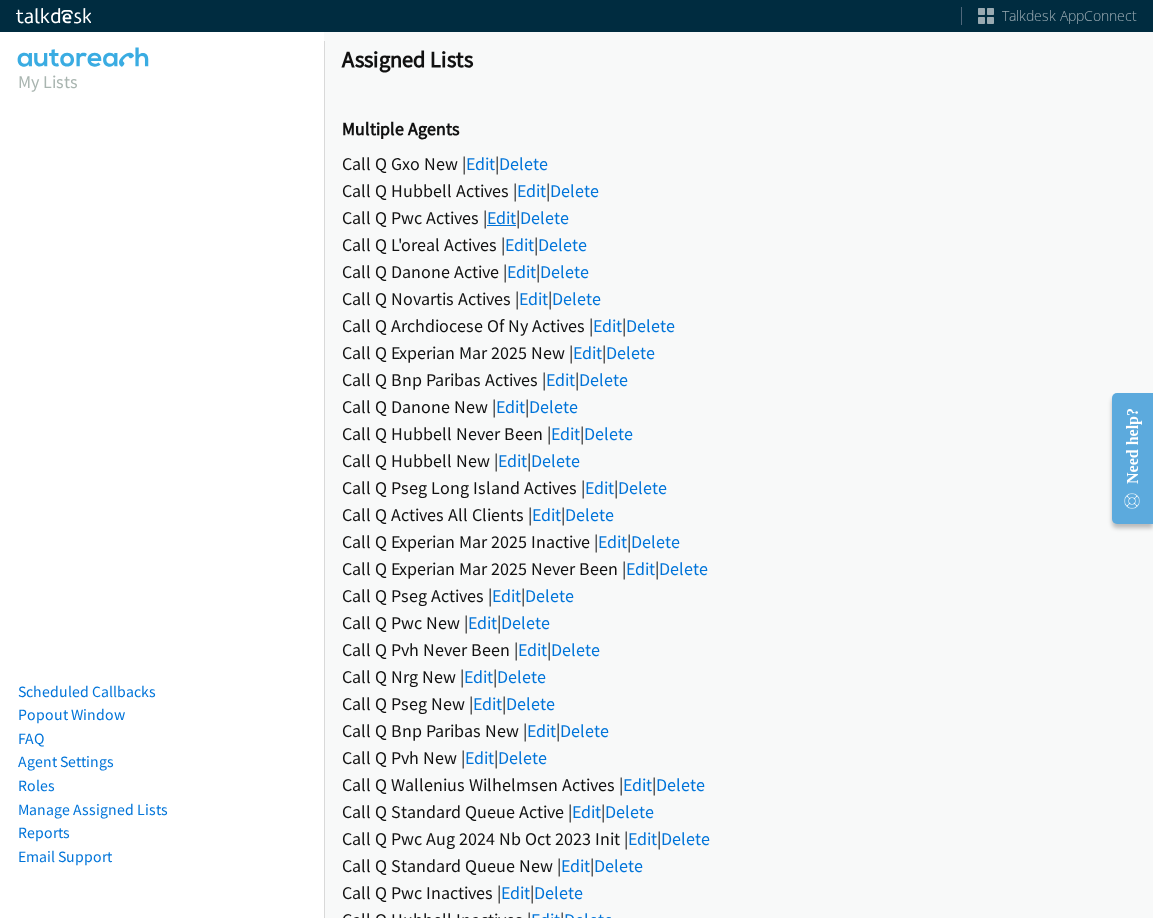 click on "Edit" at bounding box center (501, 217) 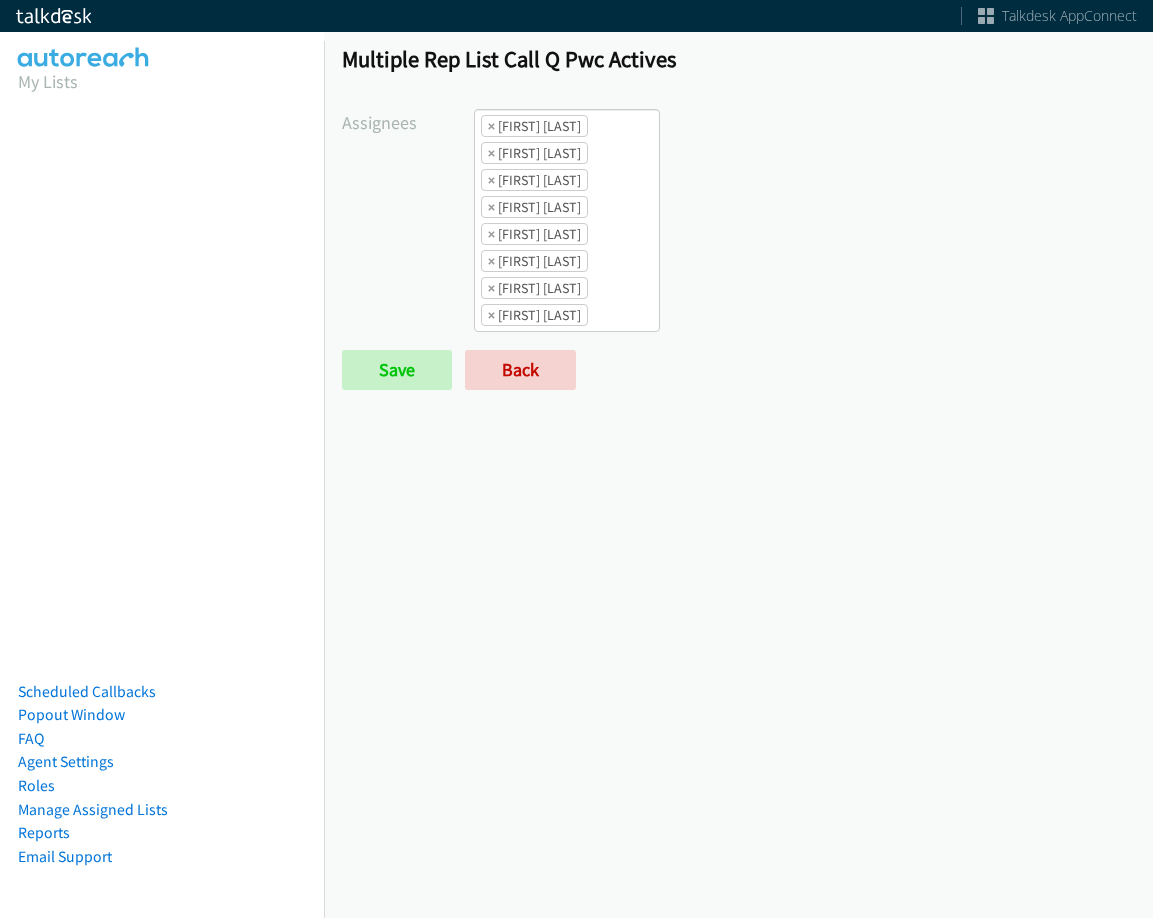 scroll, scrollTop: 0, scrollLeft: 0, axis: both 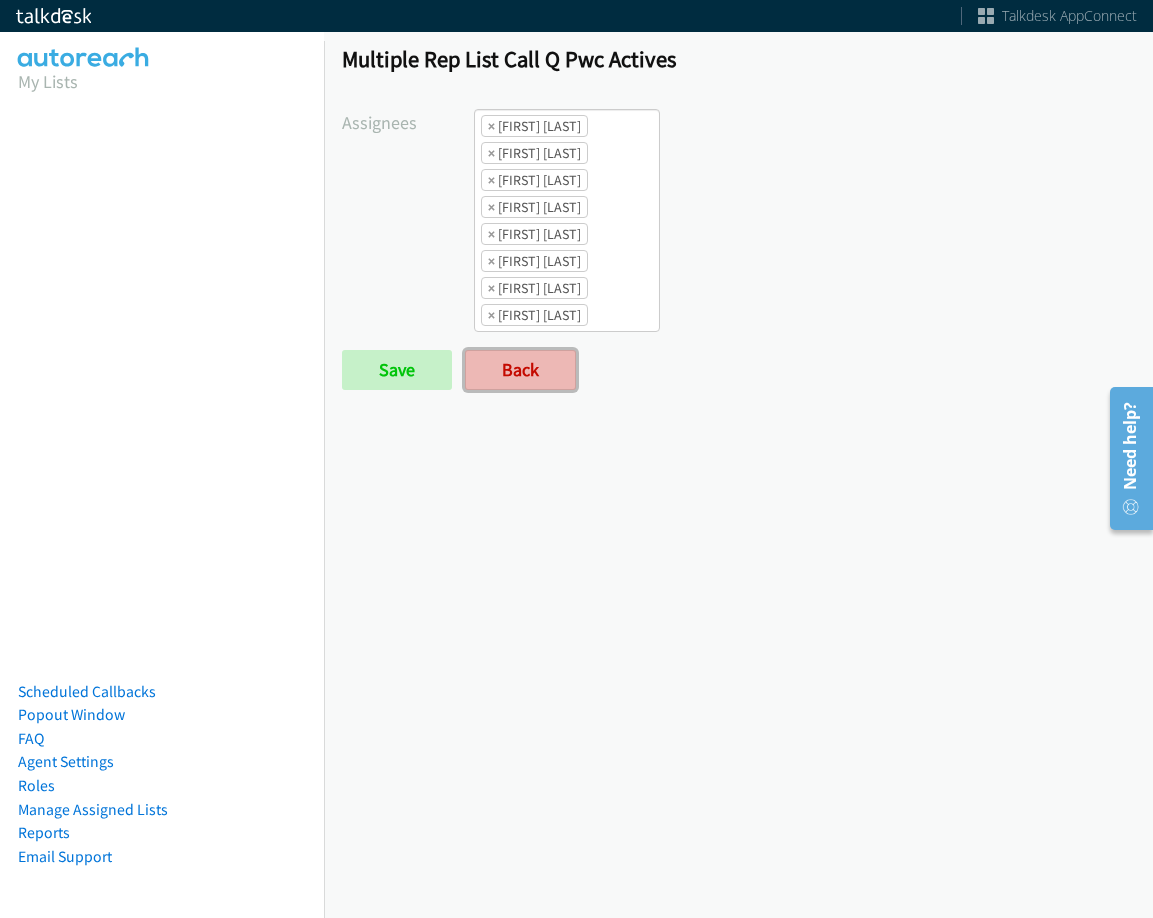 click on "Back" at bounding box center [520, 370] 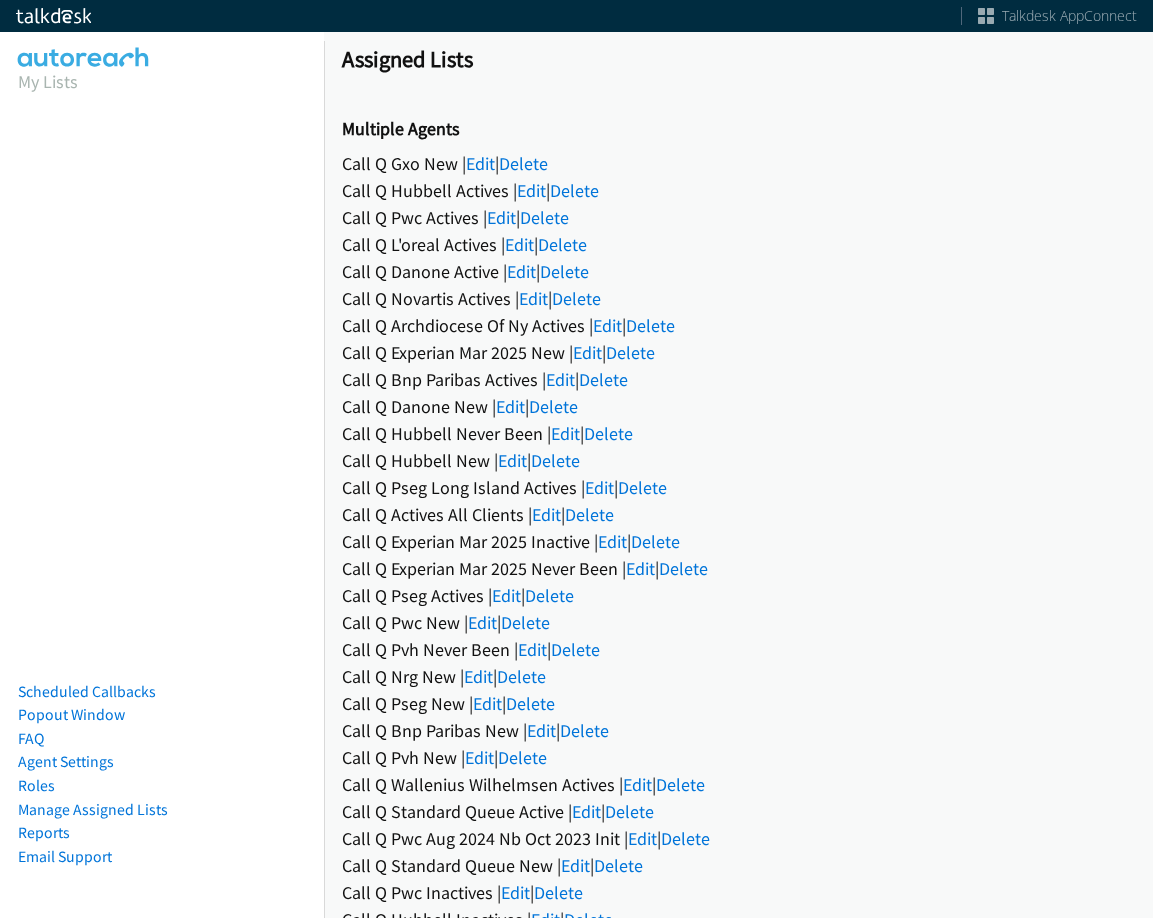 scroll, scrollTop: 0, scrollLeft: 0, axis: both 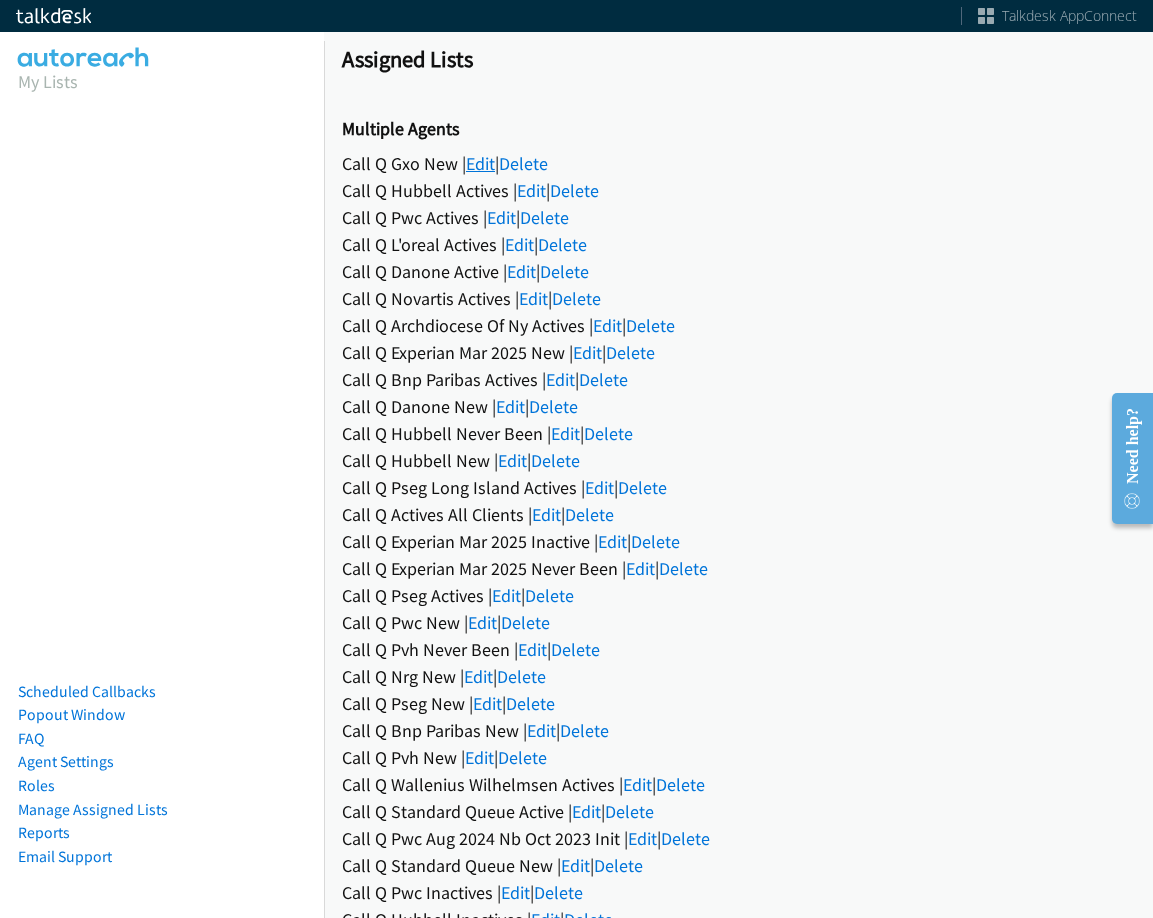 click on "Edit" at bounding box center [480, 163] 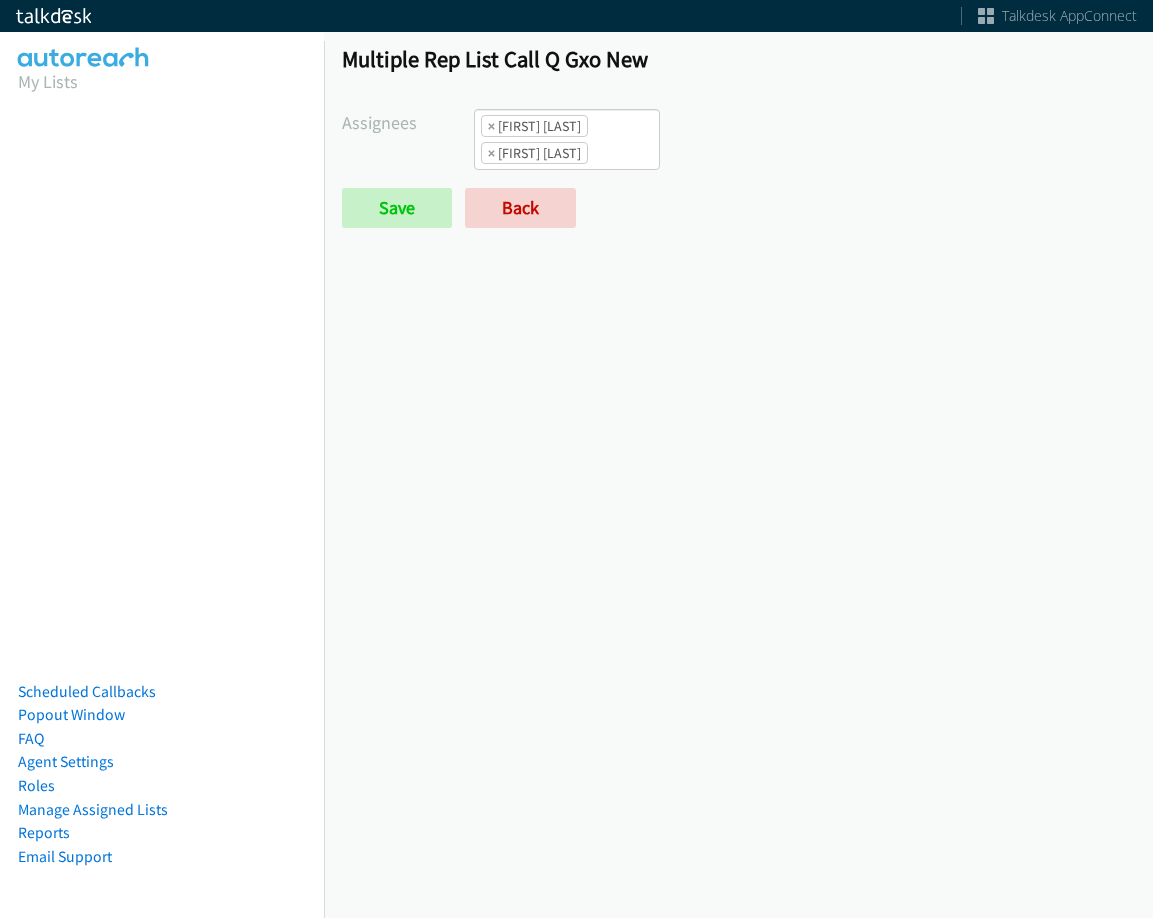 scroll, scrollTop: 0, scrollLeft: 0, axis: both 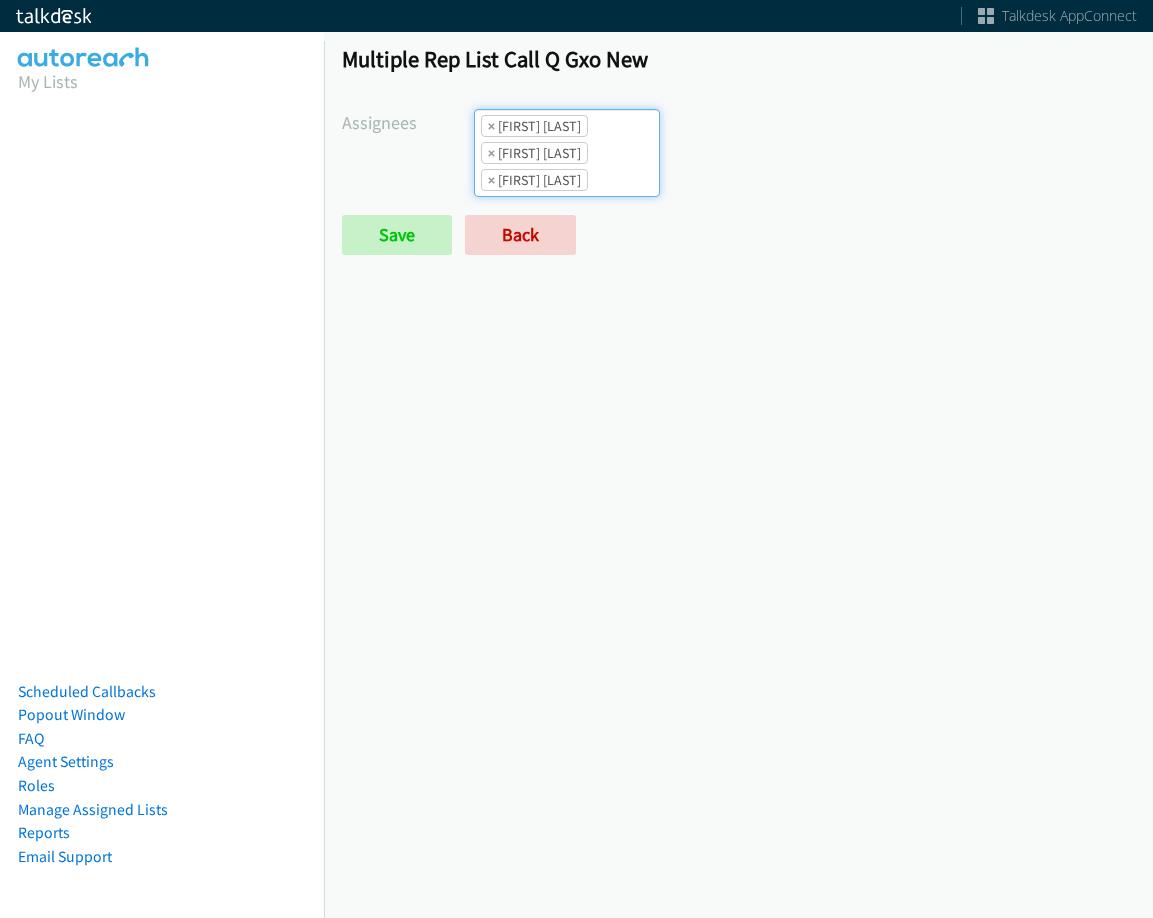 click on "× Abigail Odhiambo × Daquaya Johnson × Jordan Stehlik" at bounding box center (567, 153) 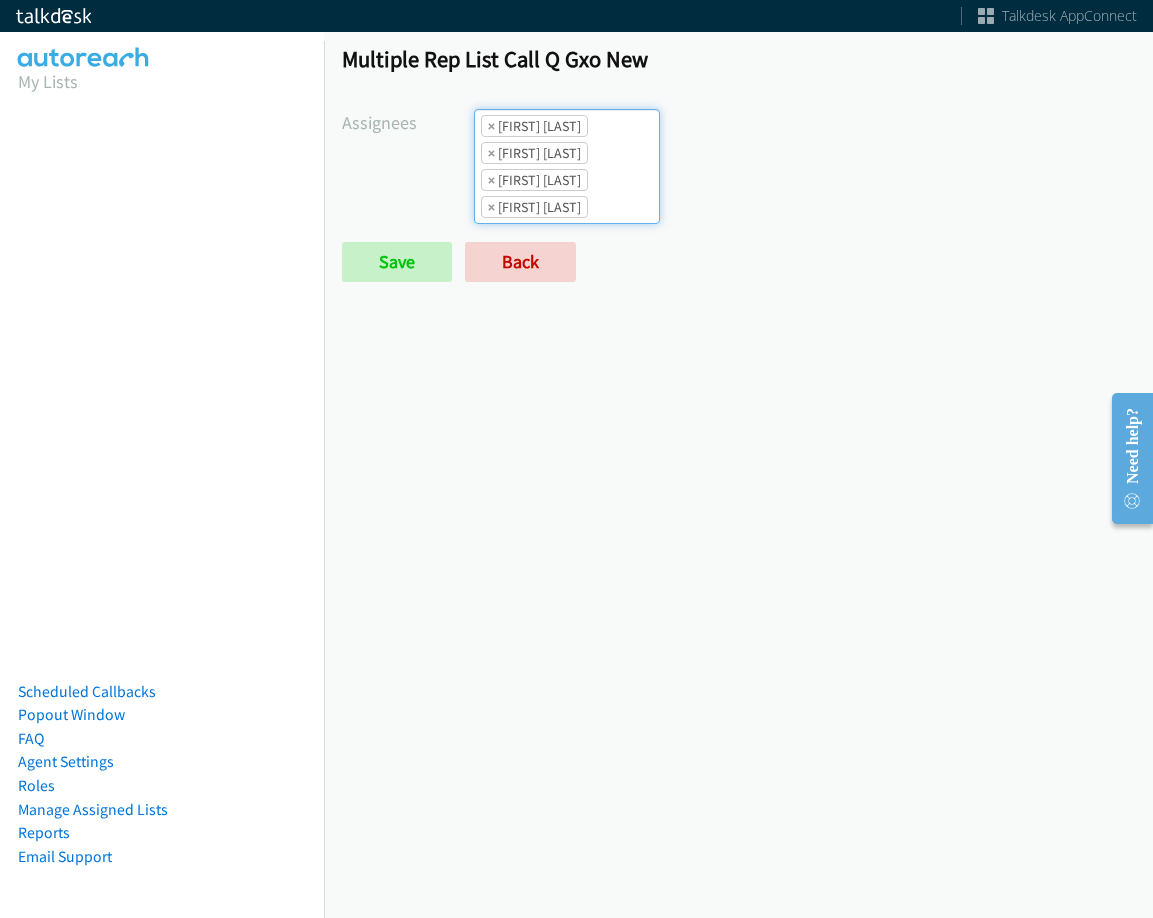 click on "× Abigail Odhiambo × Alana Ruiz × Daquaya Johnson × Jordan Stehlik" at bounding box center [567, 166] 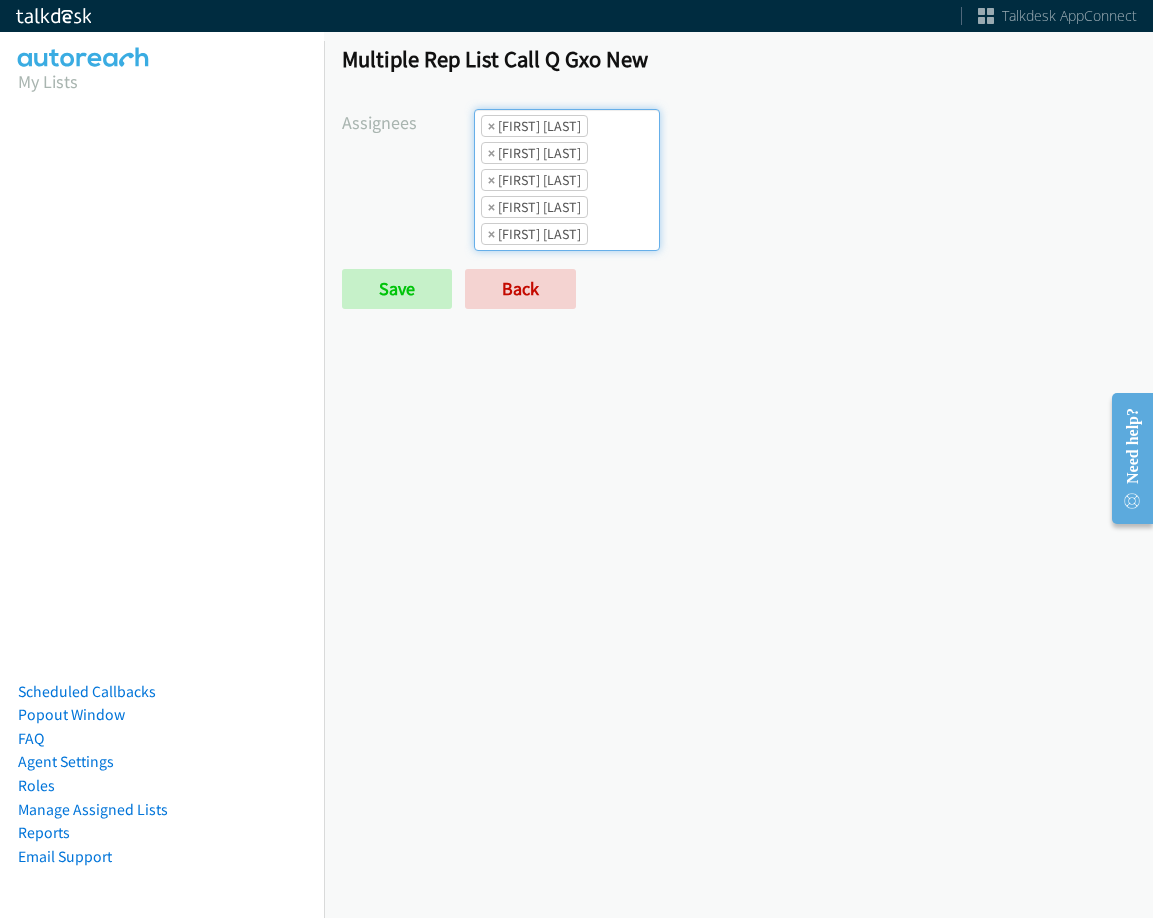 click on "× Abigail Odhiambo × Alana Ruiz × Cathy Shahan × Daquaya Johnson × Jordan Stehlik" at bounding box center [567, 180] 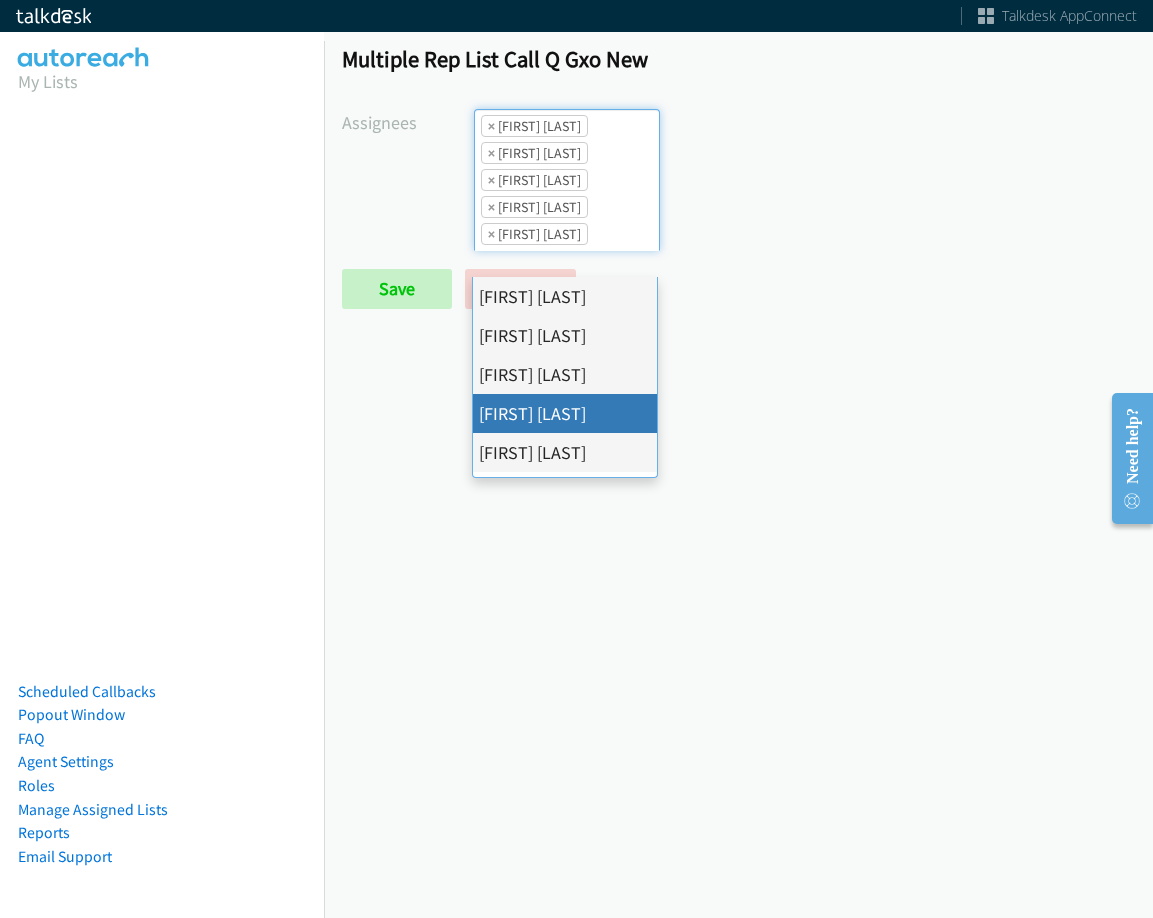 drag, startPoint x: 588, startPoint y: 422, endPoint x: 613, endPoint y: 279, distance: 145.16887 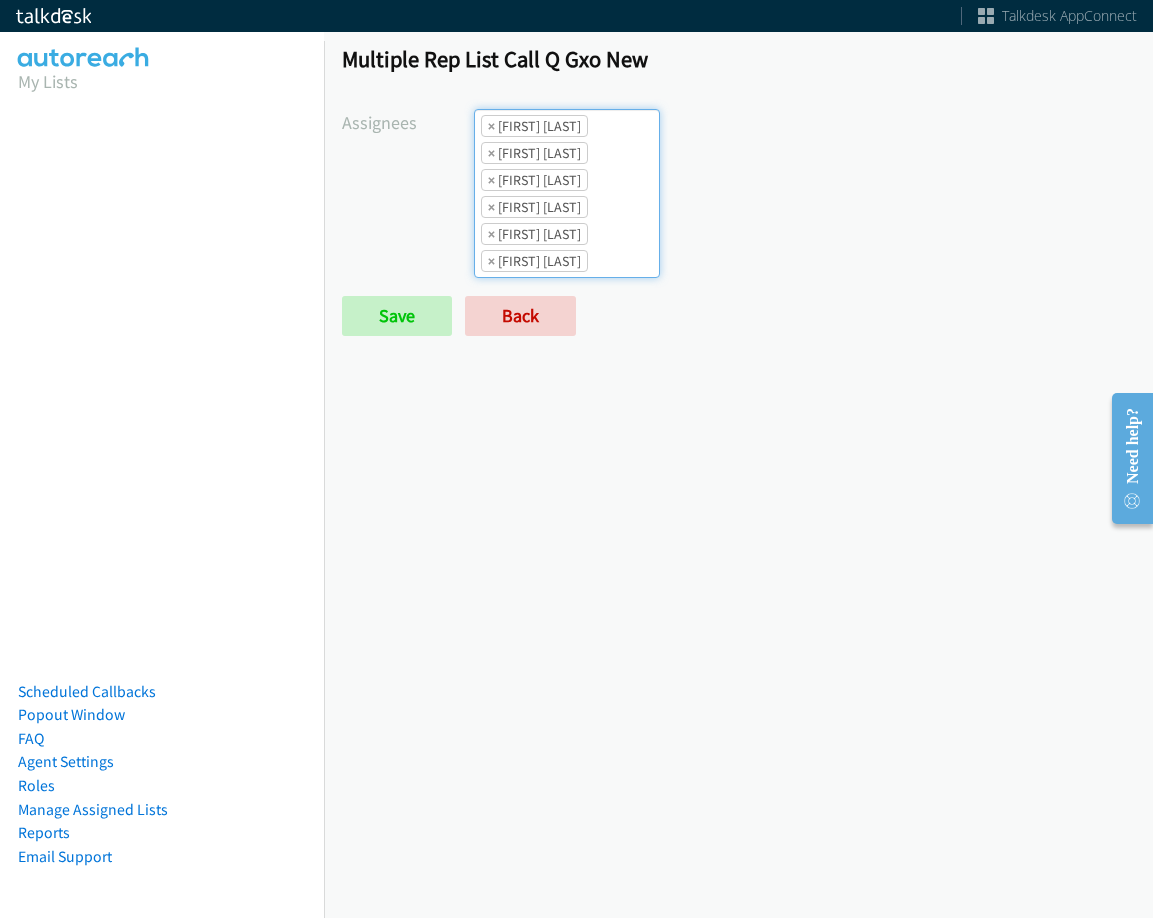 click on "× Abigail Odhiambo × Alana Ruiz × Cathy Shahan × Charles Ross × Daquaya Johnson × Jordan Stehlik" at bounding box center (567, 193) 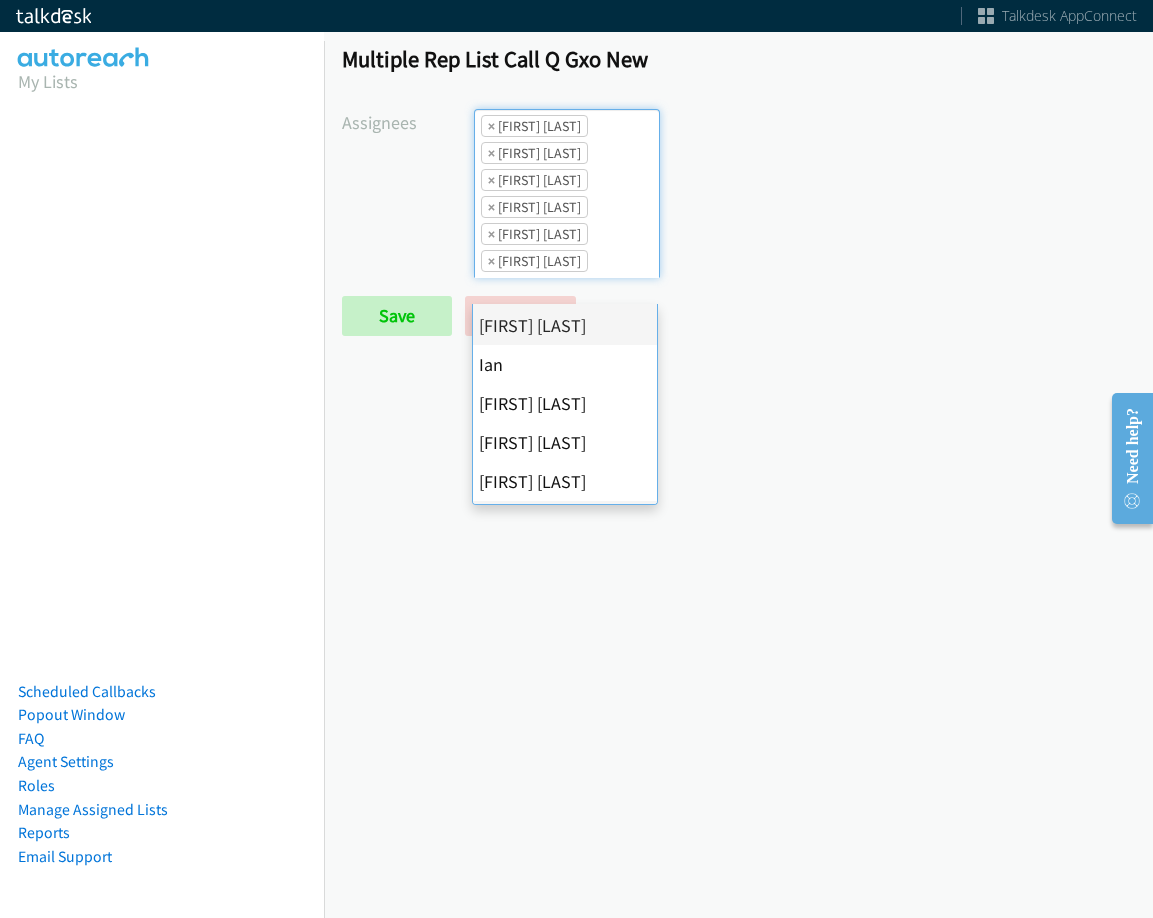 scroll, scrollTop: 200, scrollLeft: 0, axis: vertical 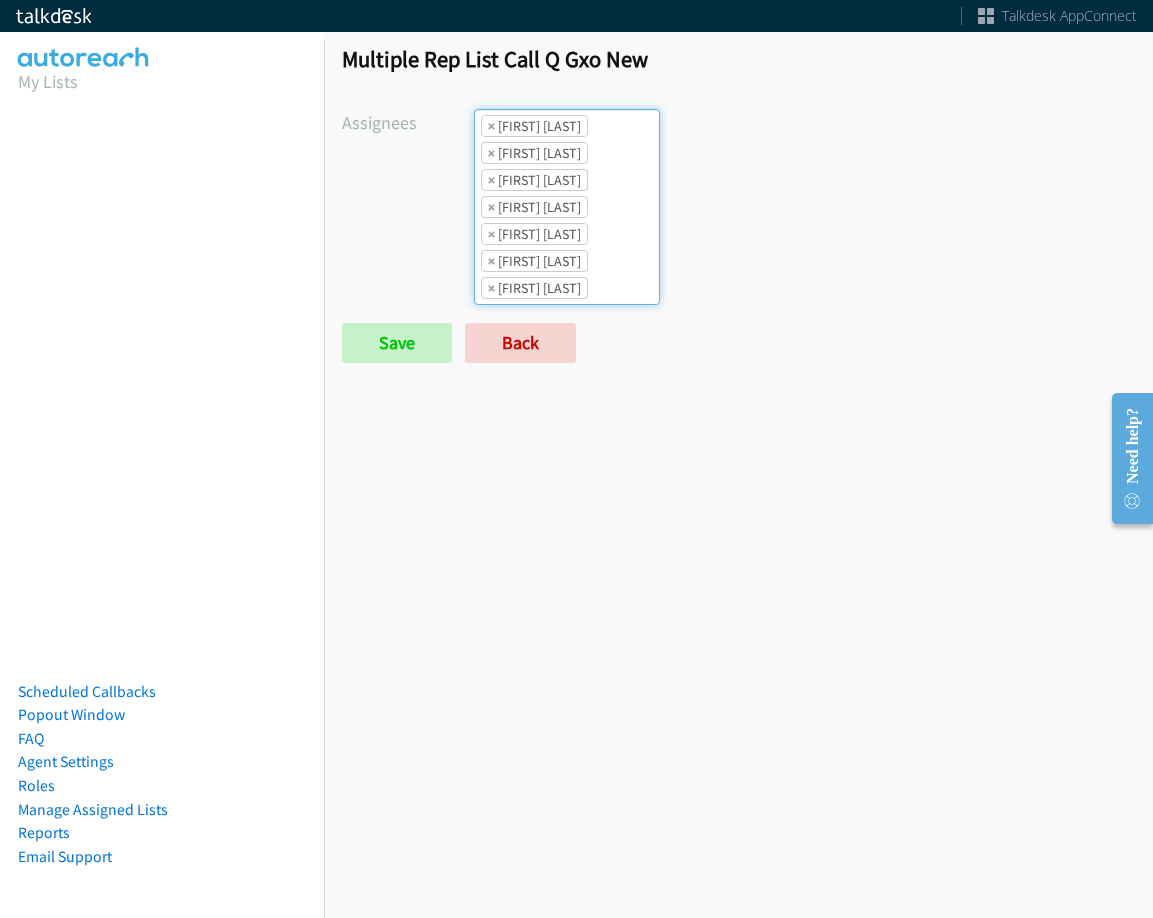 click on "× Jordan Stehlik" at bounding box center (534, 288) 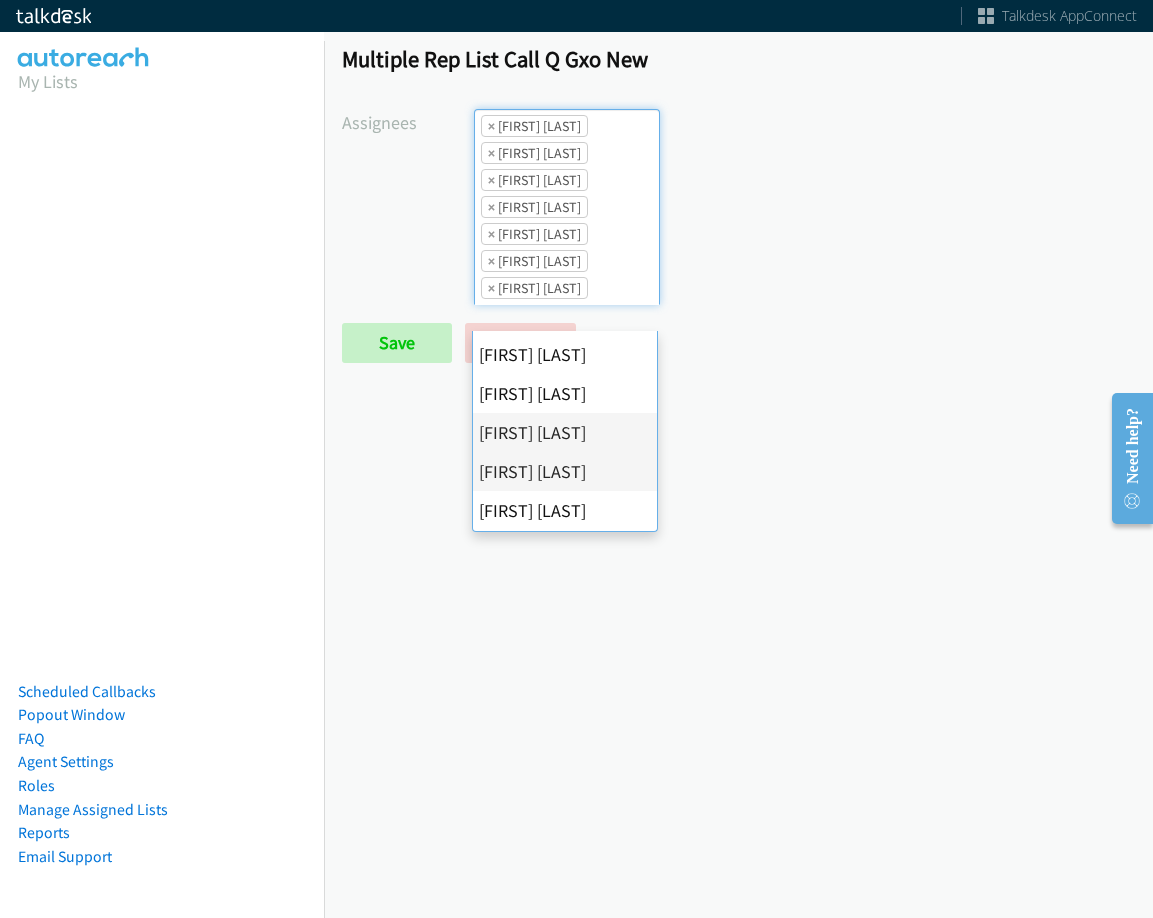 scroll, scrollTop: 346, scrollLeft: 0, axis: vertical 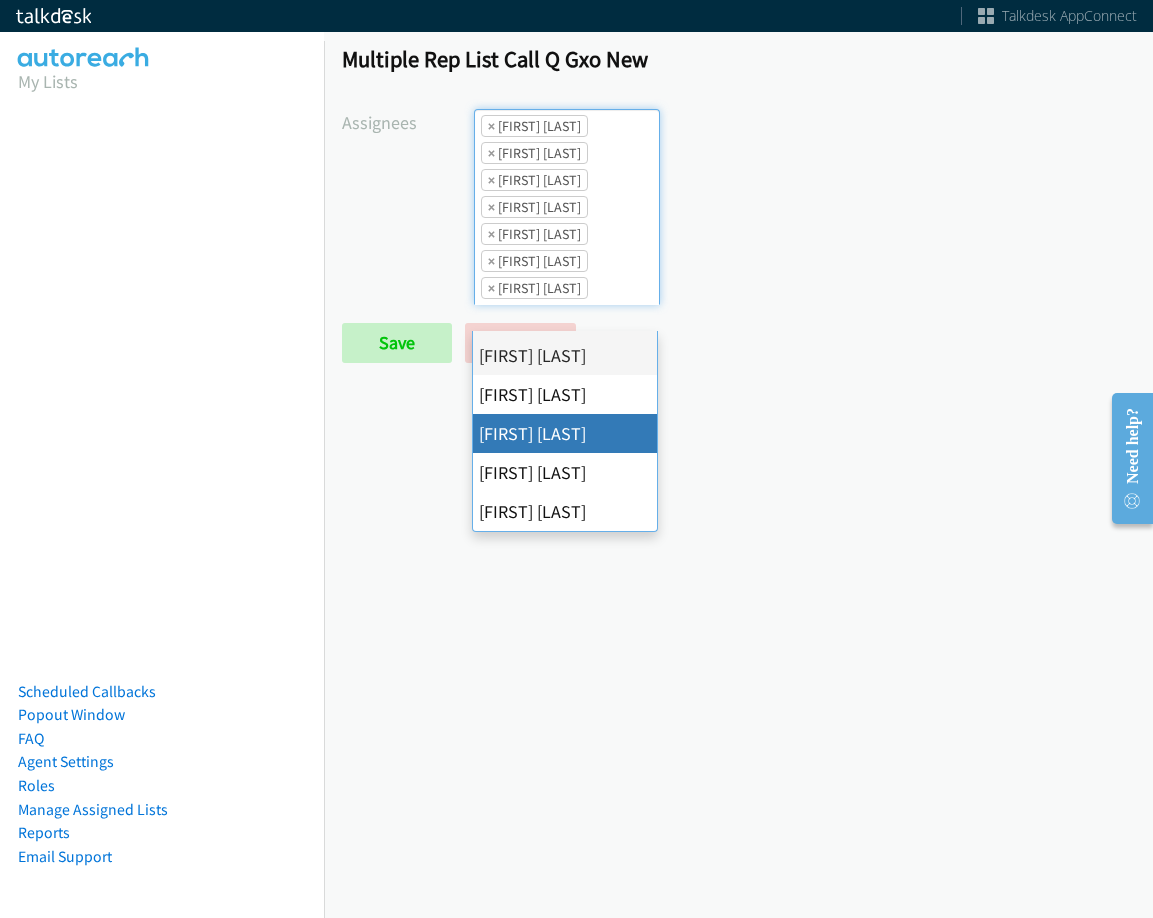 drag, startPoint x: 569, startPoint y: 433, endPoint x: 585, endPoint y: 330, distance: 104.23531 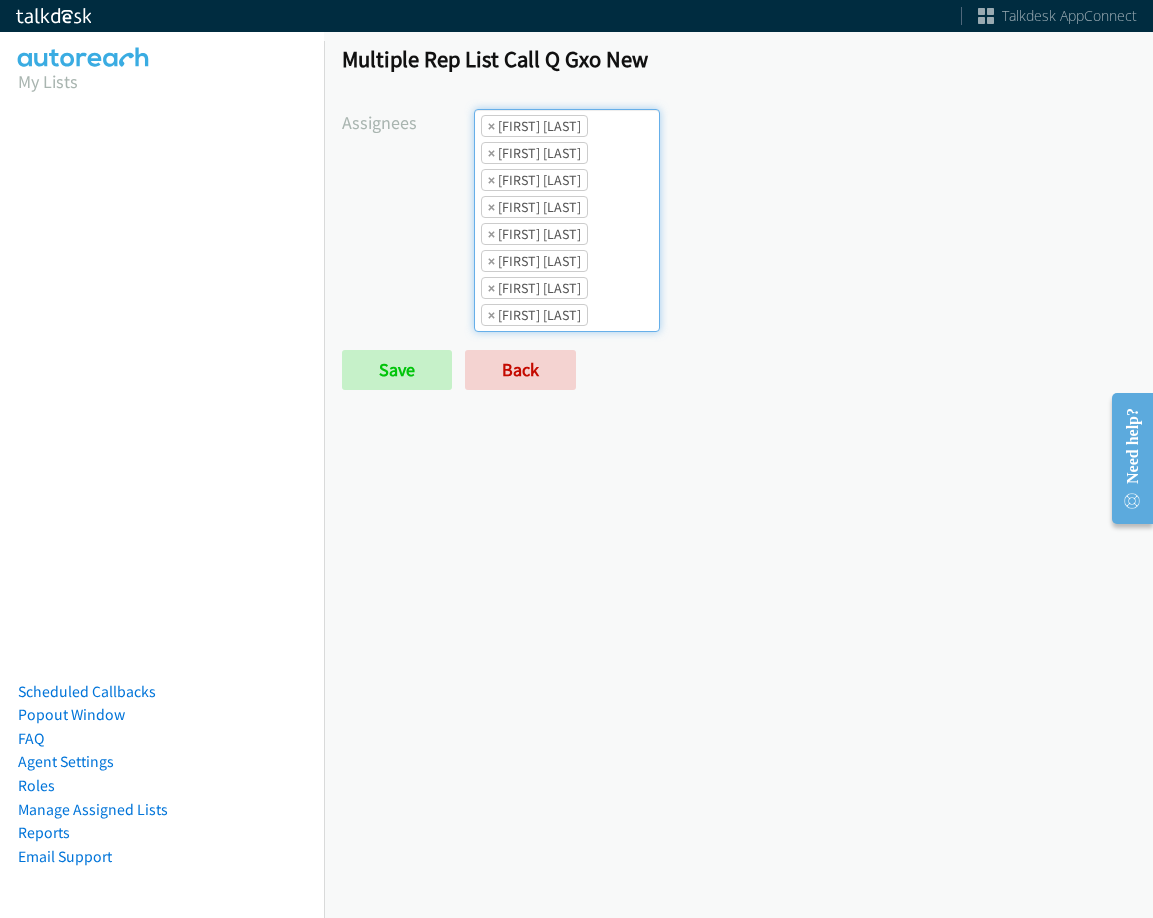 click on "× Abigail Odhiambo × Alana Ruiz × Cathy Shahan × Charles Ross × Daquaya Johnson × Jasmin Martinez × Jordan Stehlik × Rodnika Murphy" at bounding box center [567, 220] 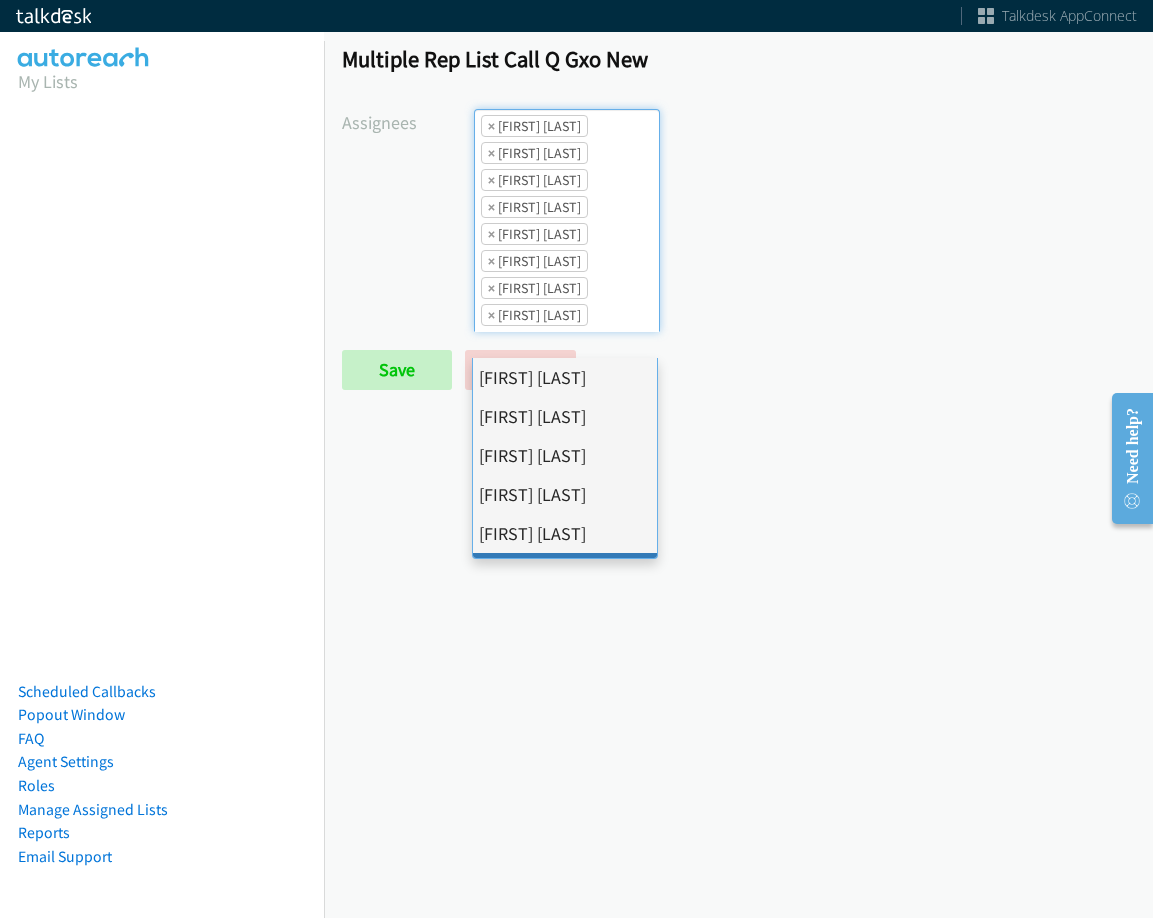 scroll, scrollTop: 346, scrollLeft: 0, axis: vertical 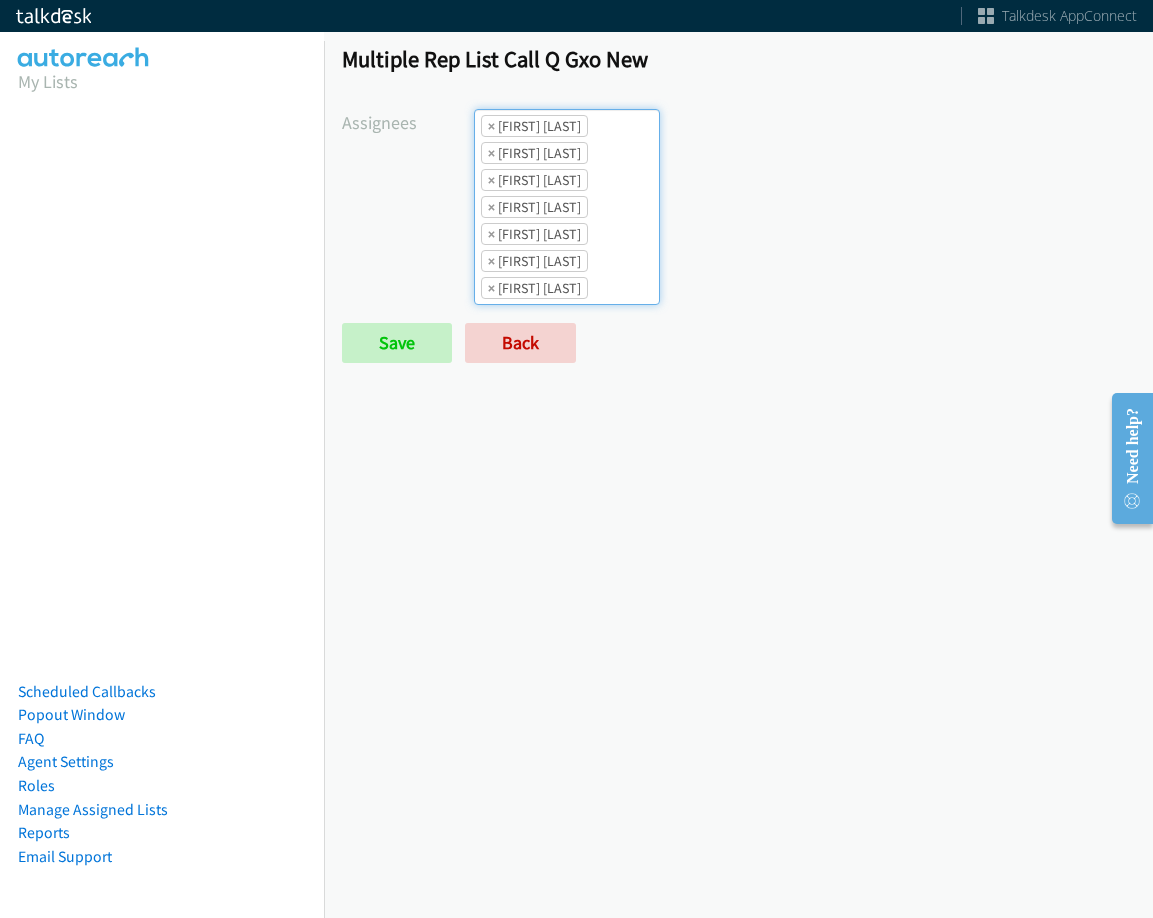 click on "× Abigail Odhiambo × Alana Ruiz × Cathy Shahan × Charles Ross × Daquaya Johnson × Jasmin Martinez × Jordan Stehlik" at bounding box center [567, 207] 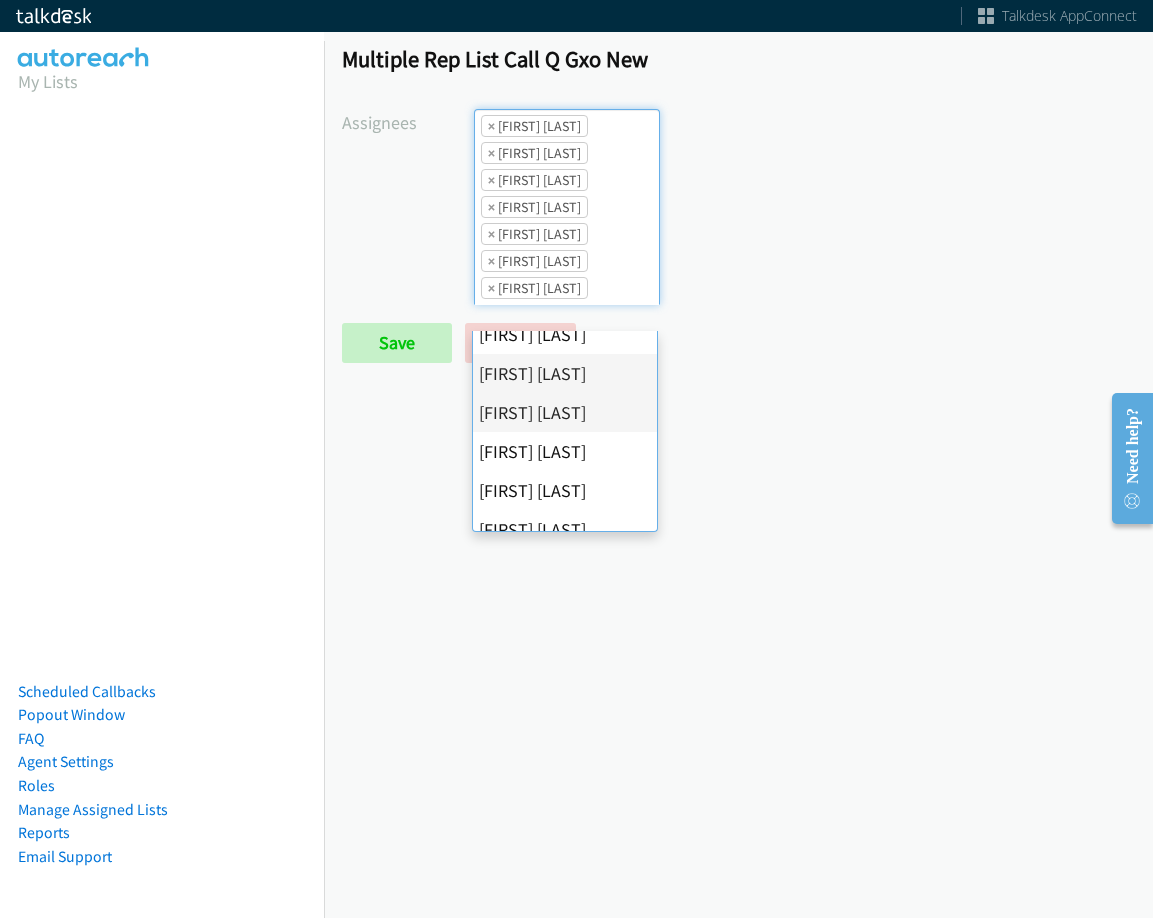 scroll, scrollTop: 300, scrollLeft: 0, axis: vertical 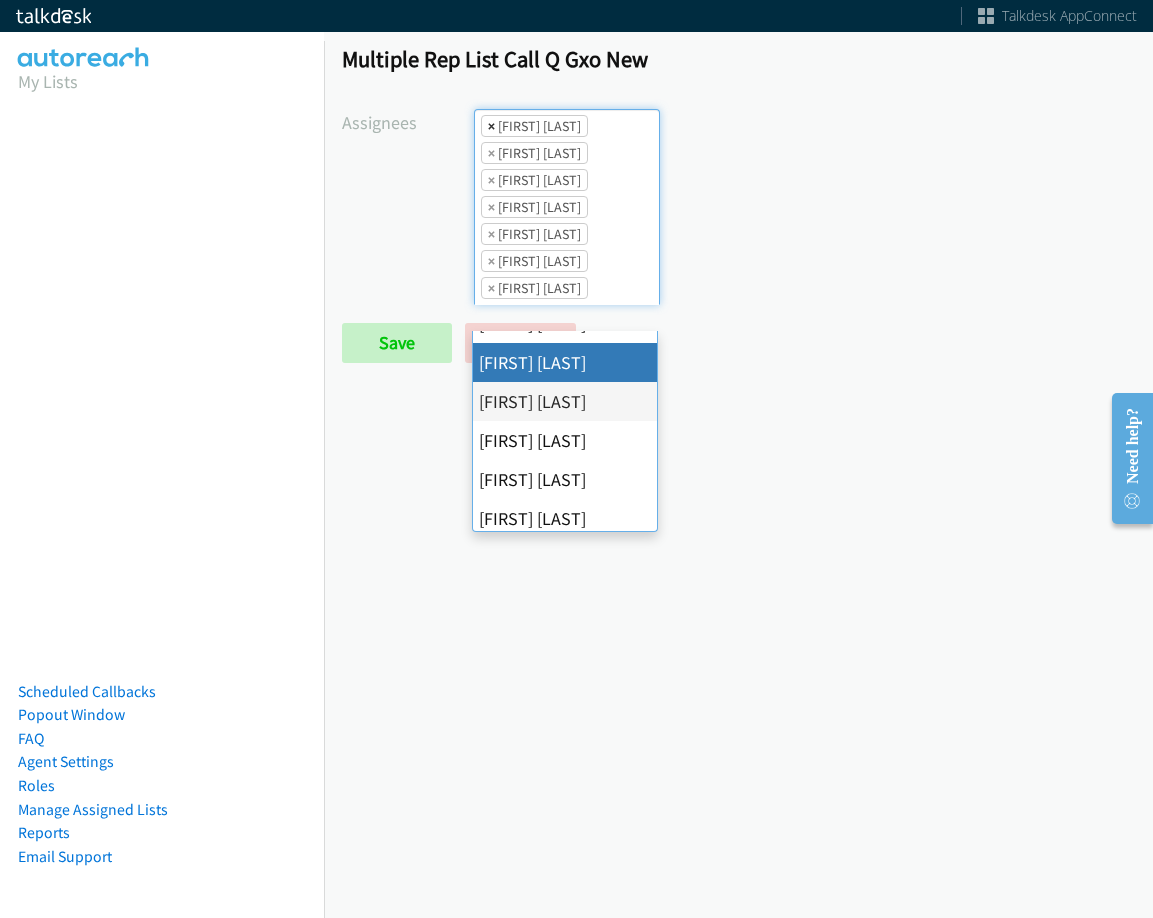 click on "×" at bounding box center [491, 126] 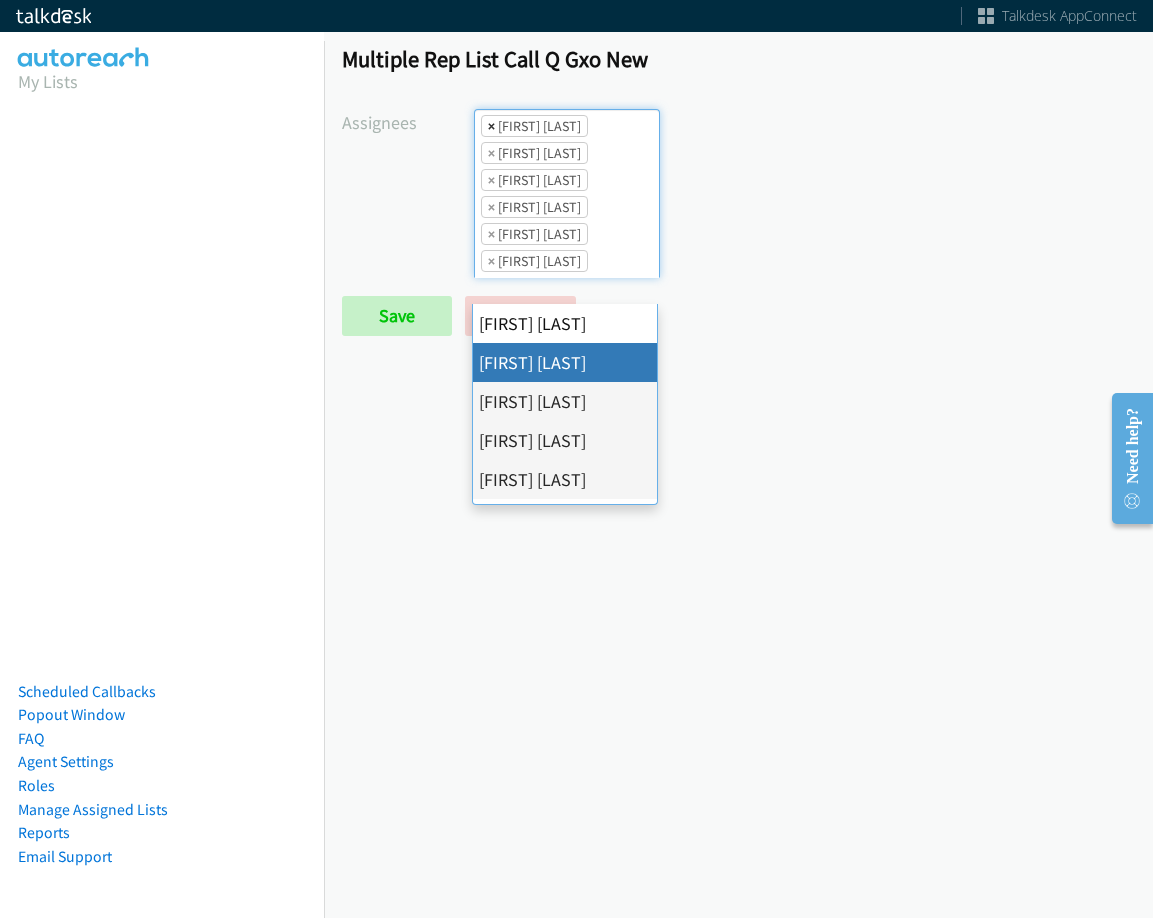 click on "×" at bounding box center [491, 126] 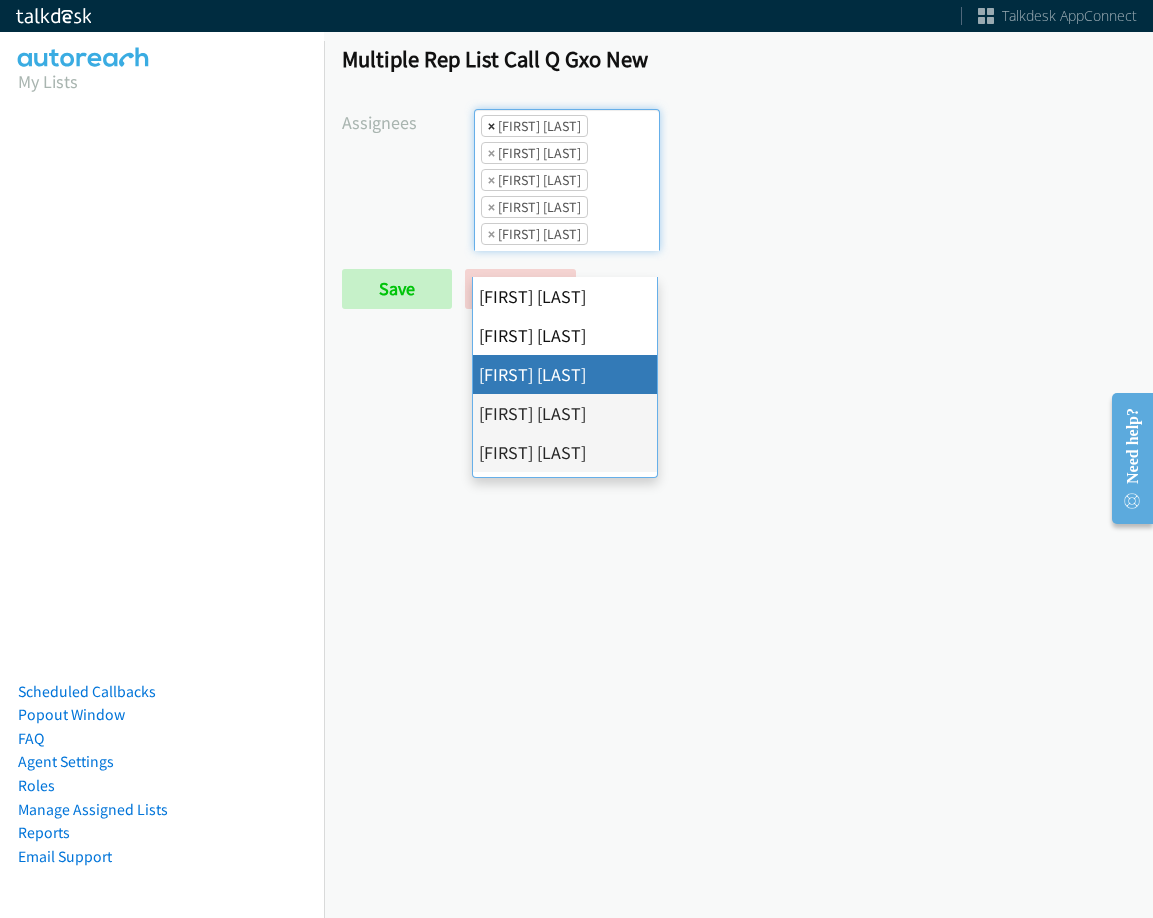 click on "×" at bounding box center (491, 126) 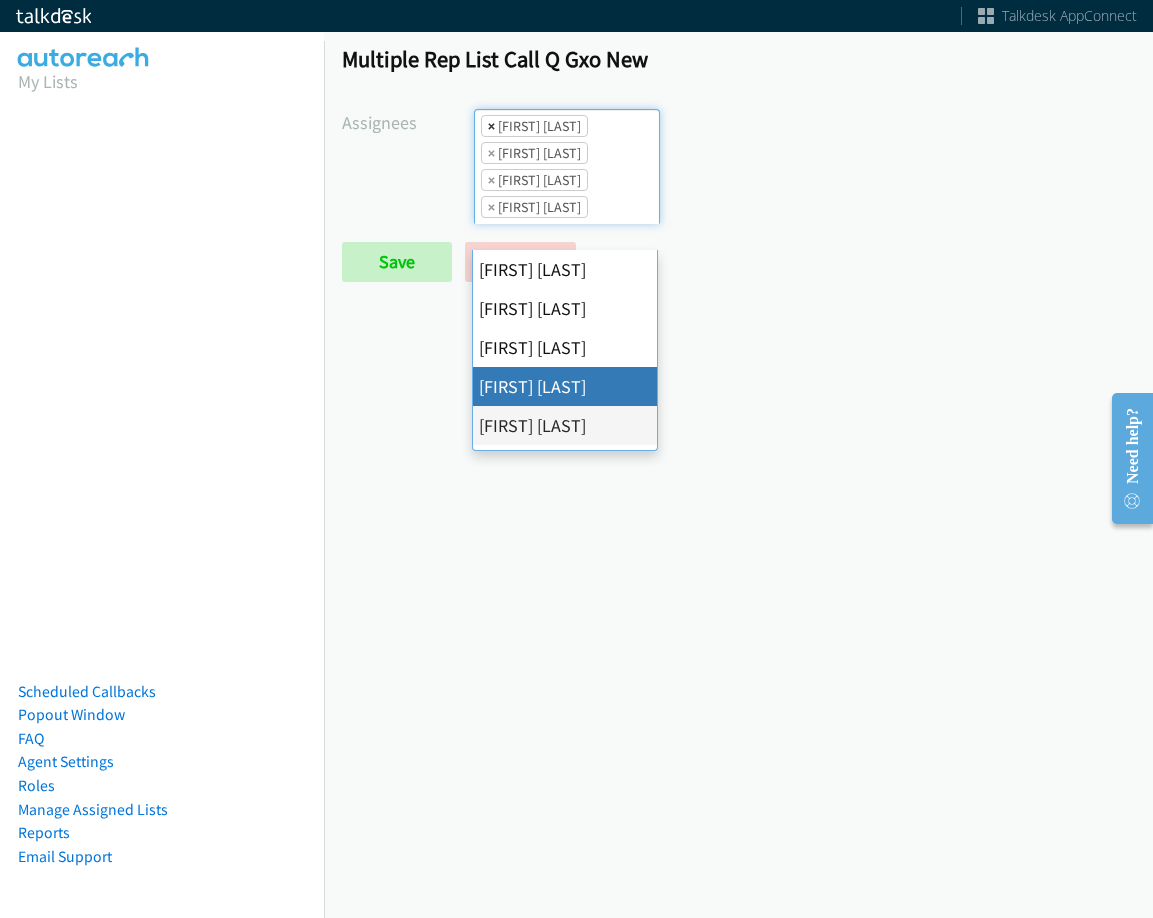 click on "×" at bounding box center [491, 126] 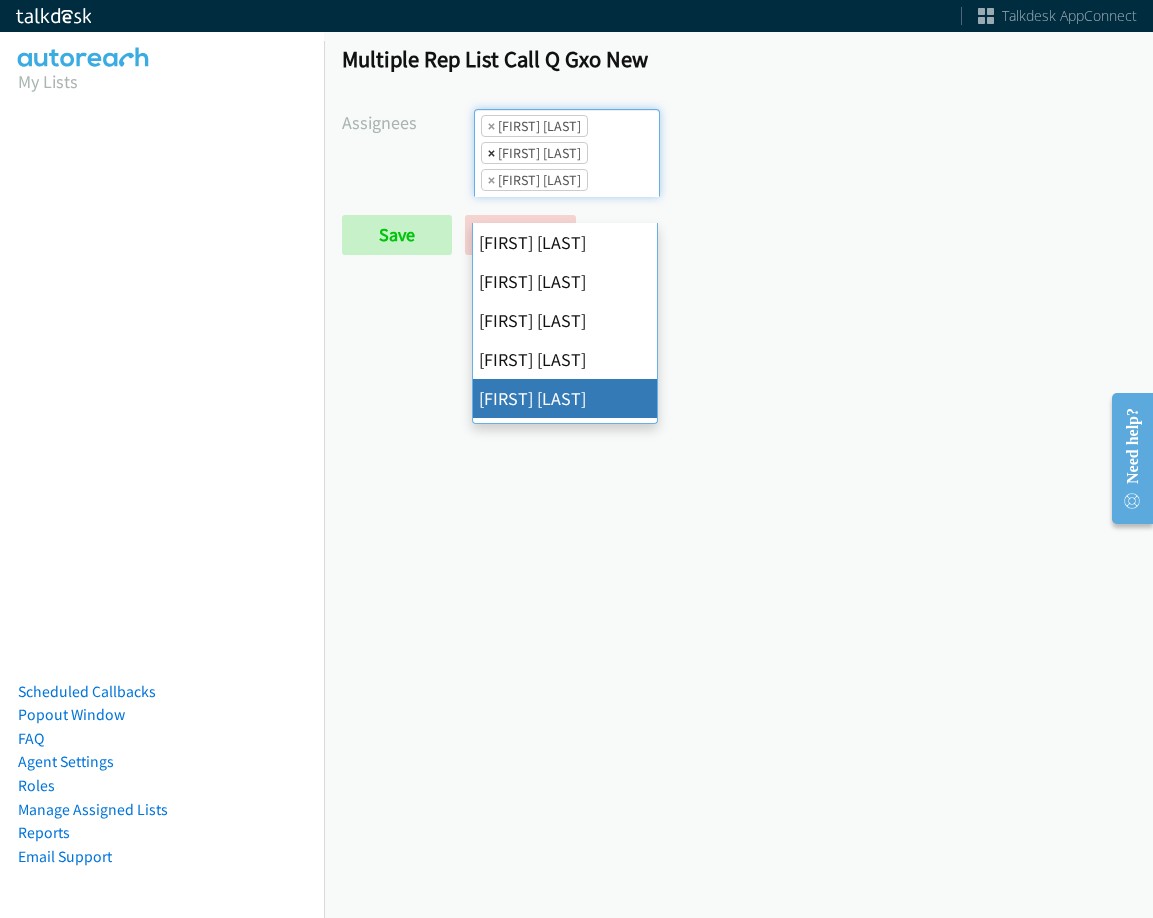 click on "×" at bounding box center [491, 153] 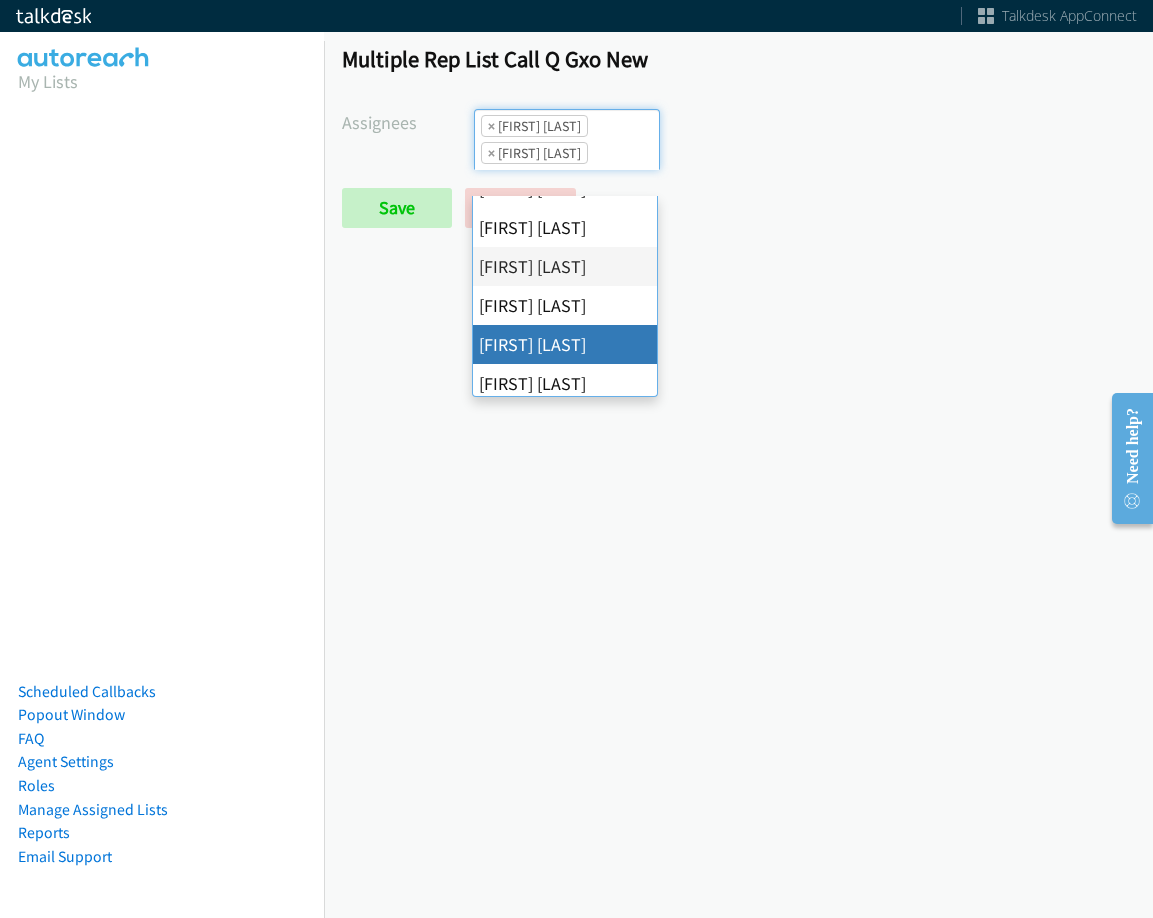 scroll, scrollTop: 346, scrollLeft: 0, axis: vertical 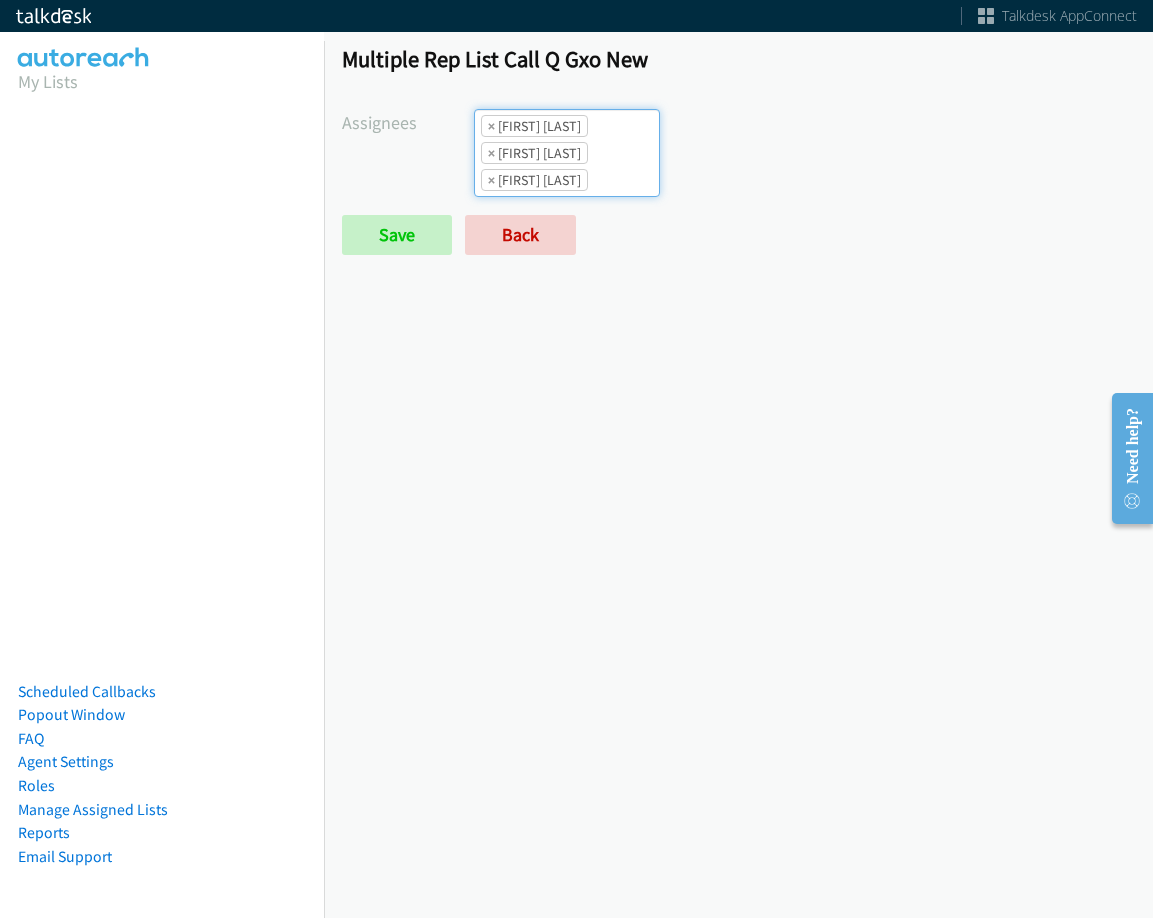 click on "× Daquaya Johnson × Jordan Stehlik × Tatiana Medina" at bounding box center [567, 153] 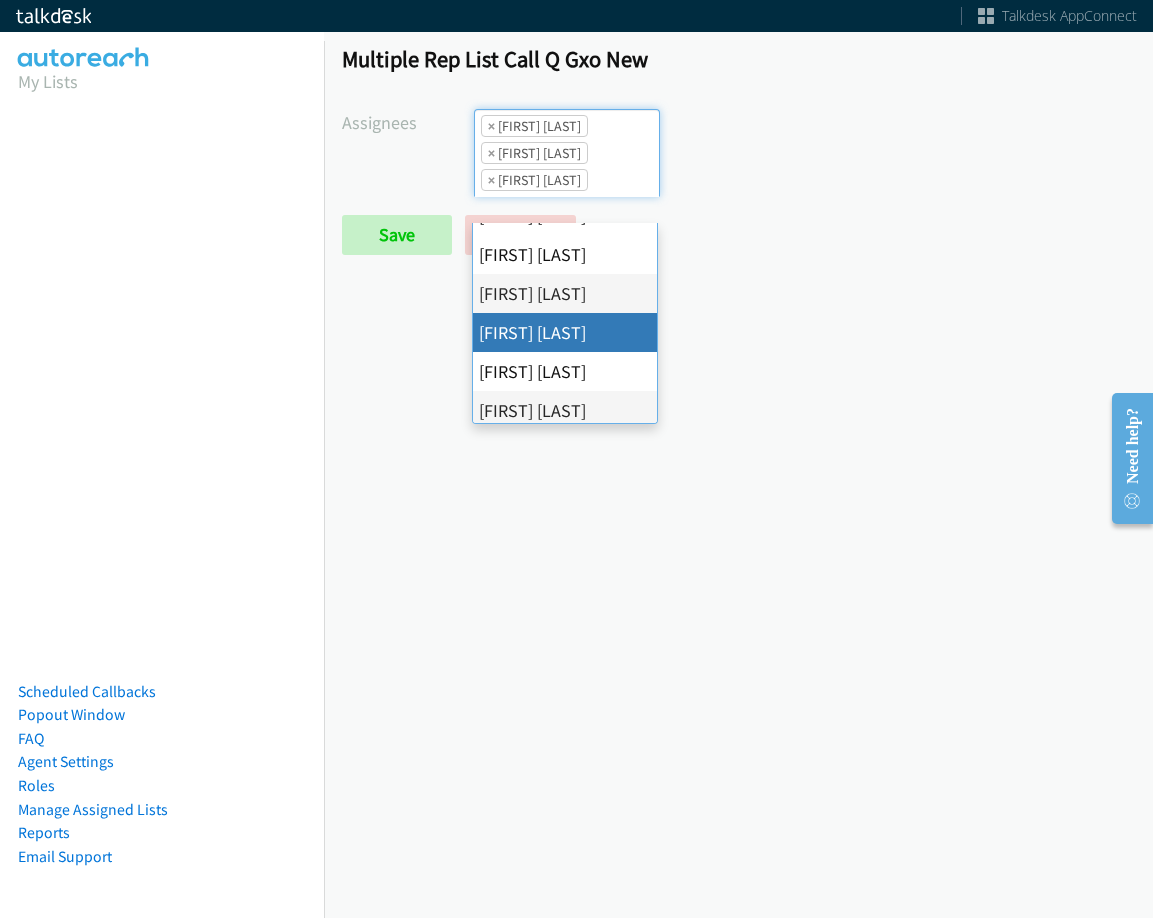 scroll, scrollTop: 346, scrollLeft: 0, axis: vertical 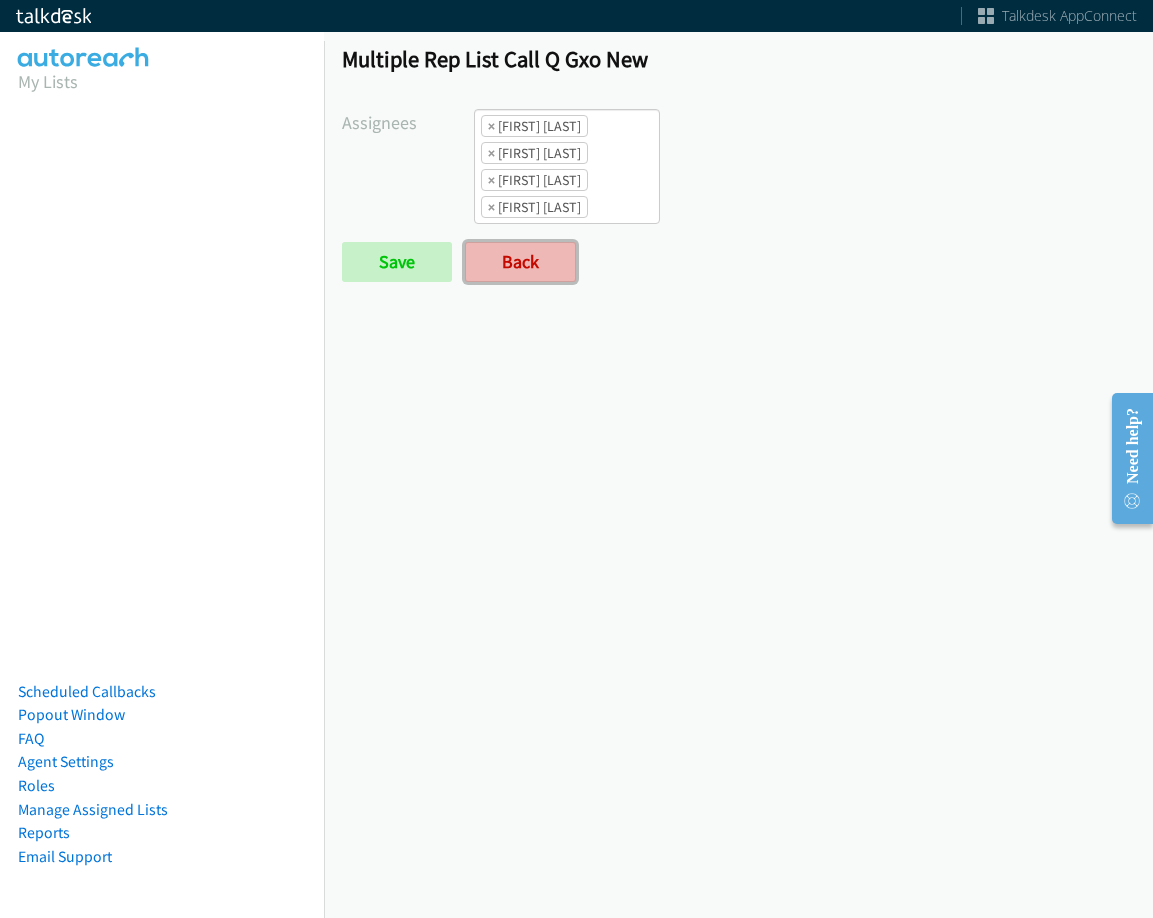 click on "Back" at bounding box center (520, 262) 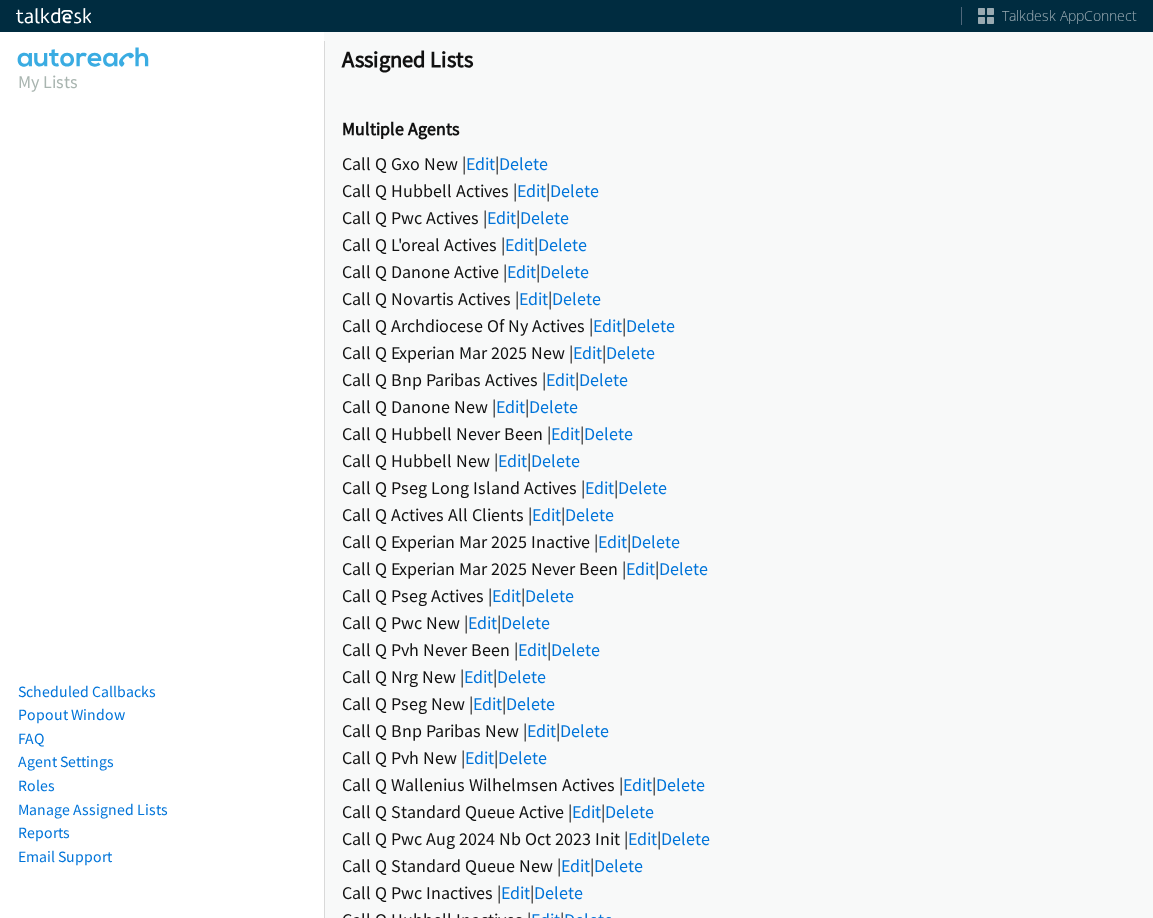 scroll, scrollTop: 0, scrollLeft: 0, axis: both 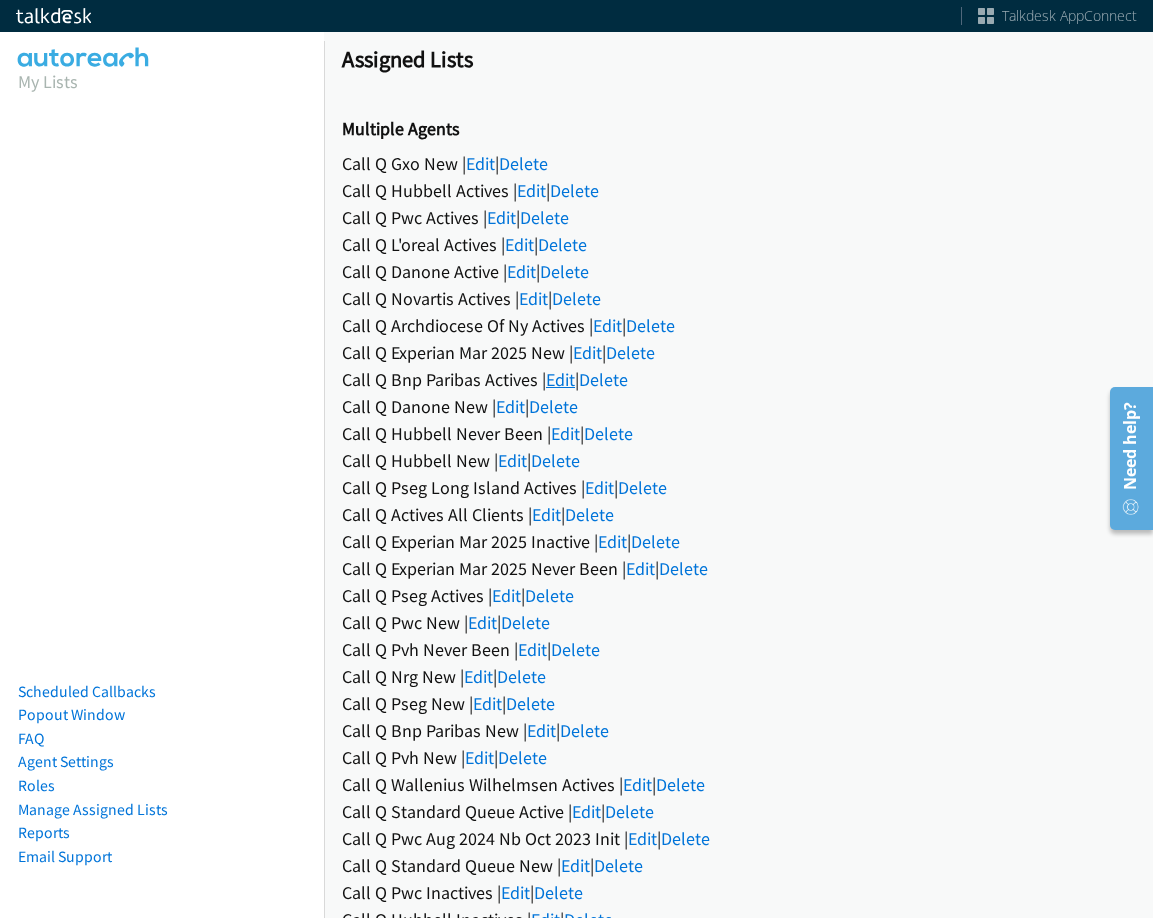 click on "Edit" at bounding box center [560, 379] 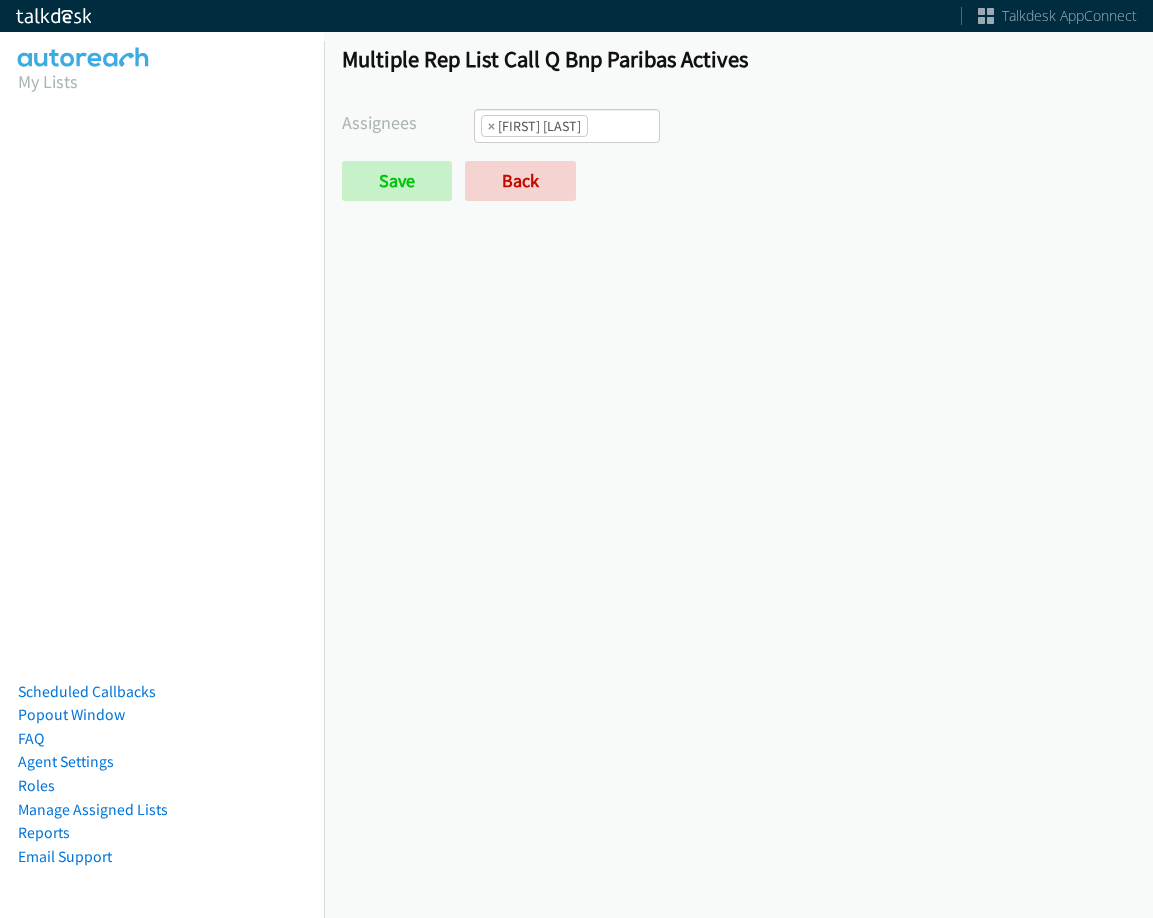 scroll, scrollTop: 0, scrollLeft: 0, axis: both 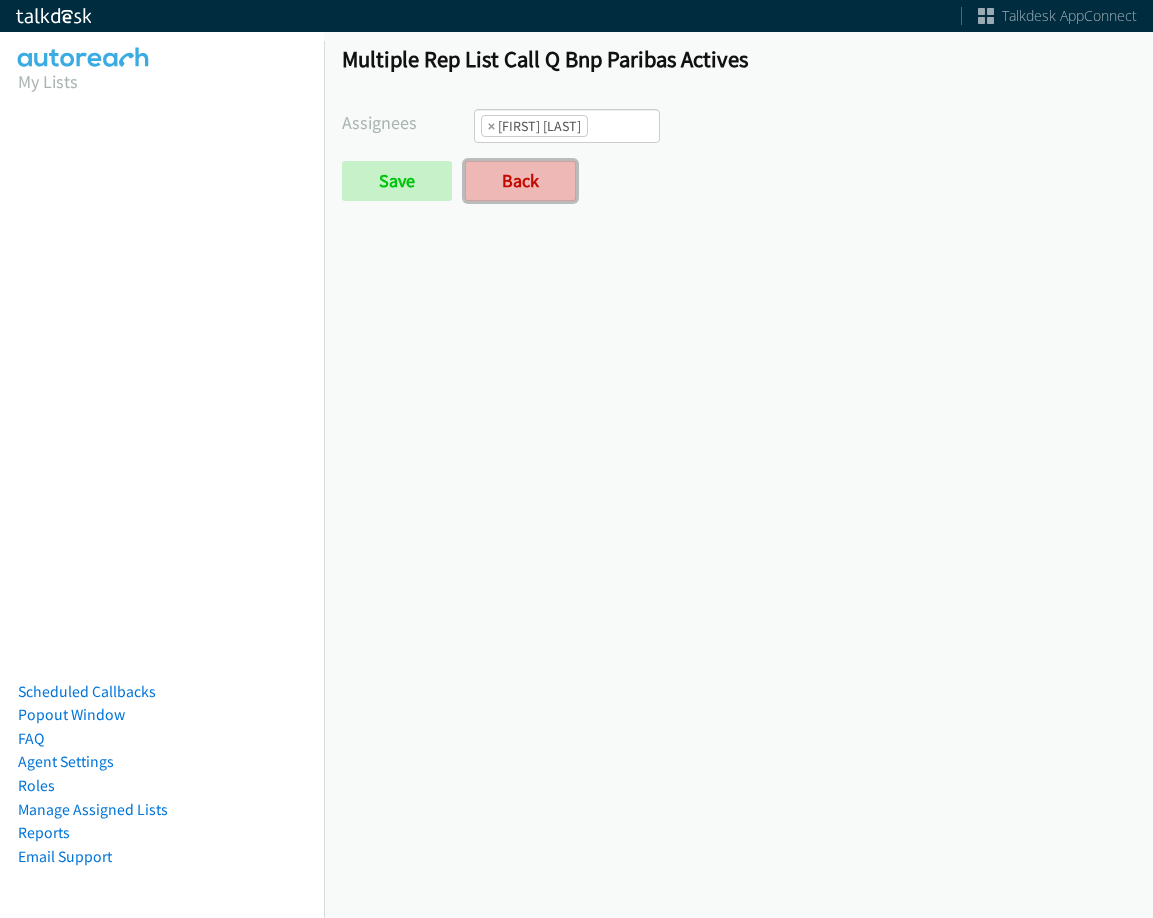 click on "Back" at bounding box center (520, 181) 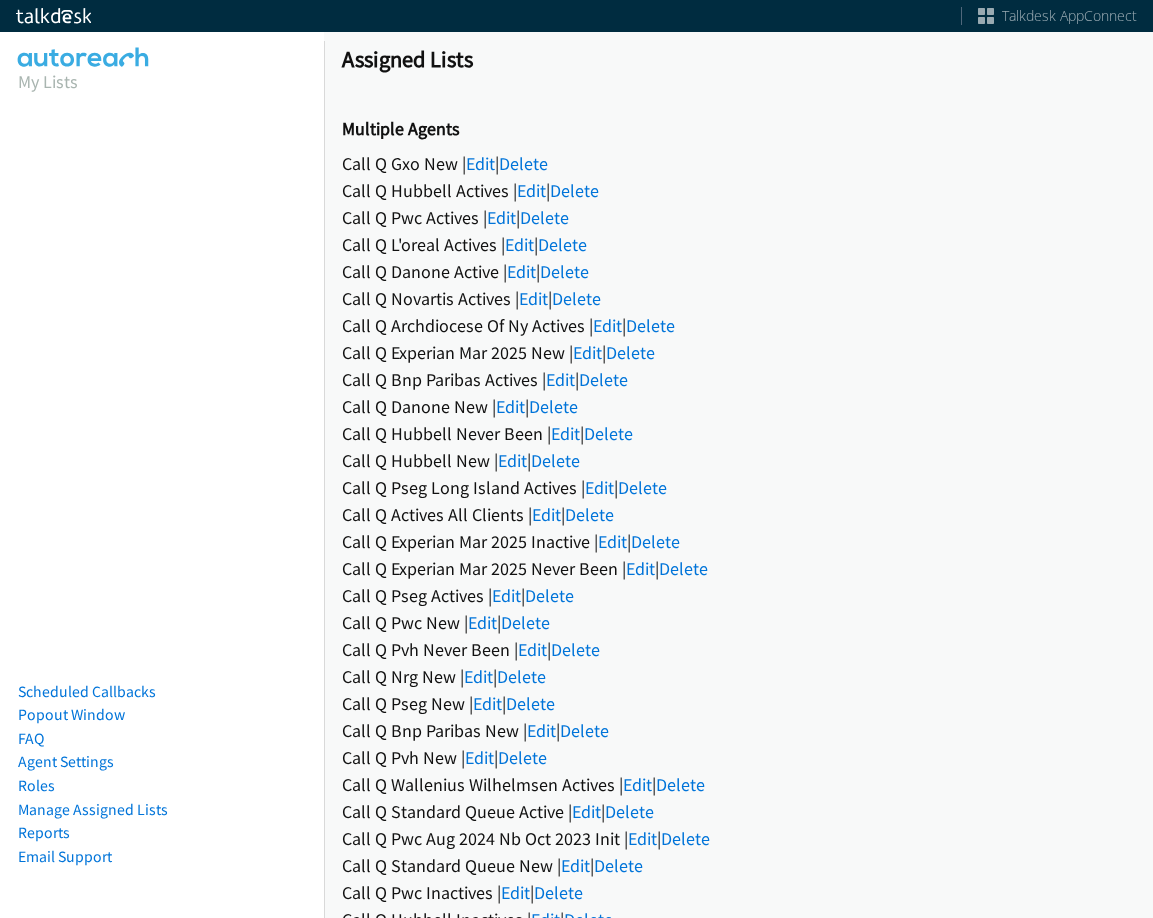 scroll, scrollTop: 0, scrollLeft: 0, axis: both 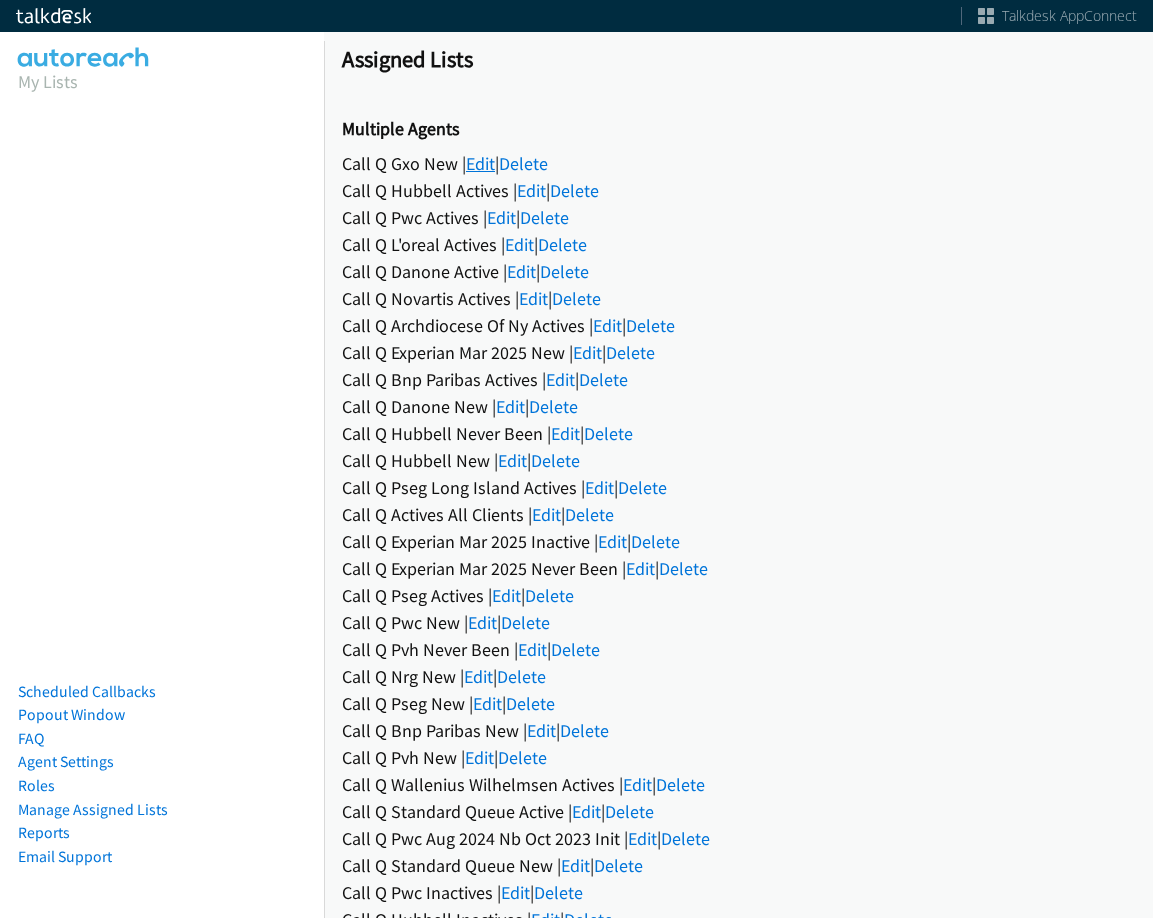 click on "Edit" at bounding box center (480, 163) 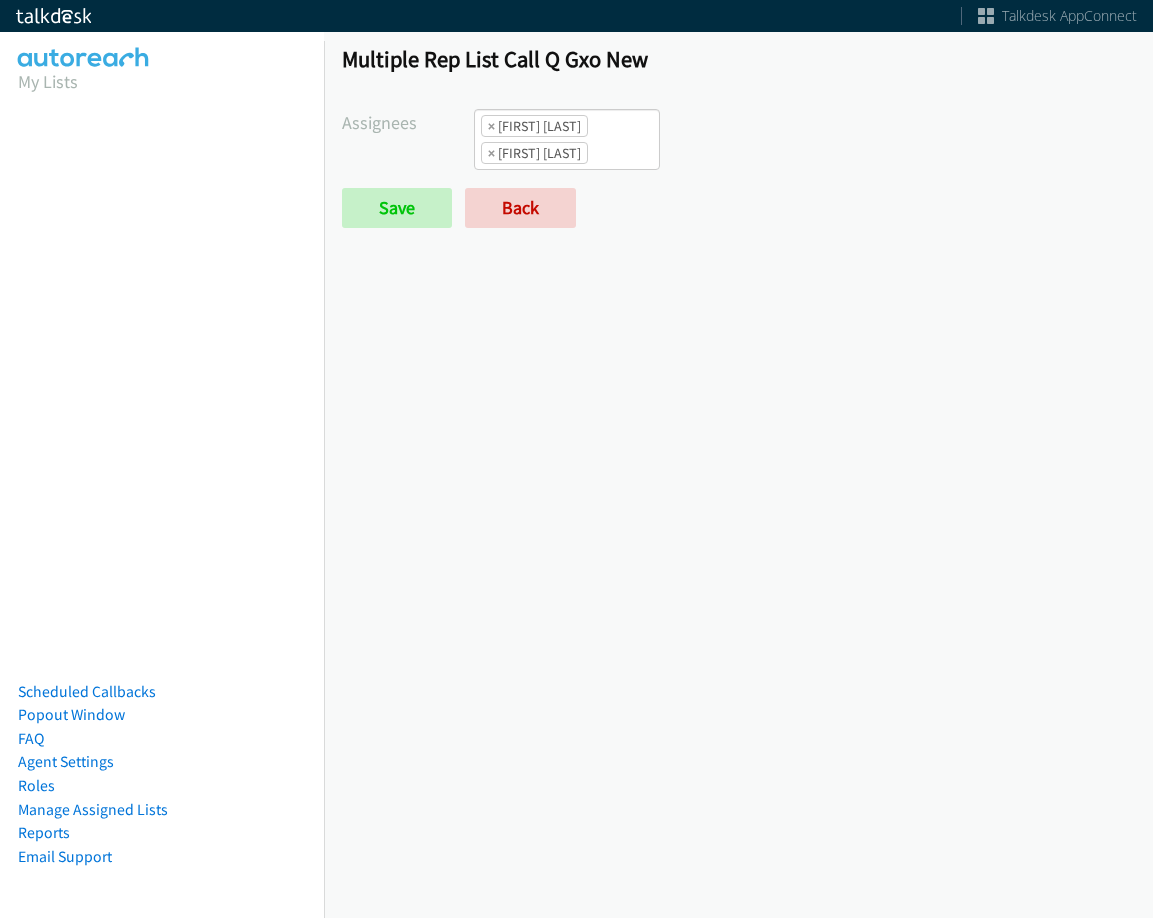 scroll, scrollTop: 0, scrollLeft: 0, axis: both 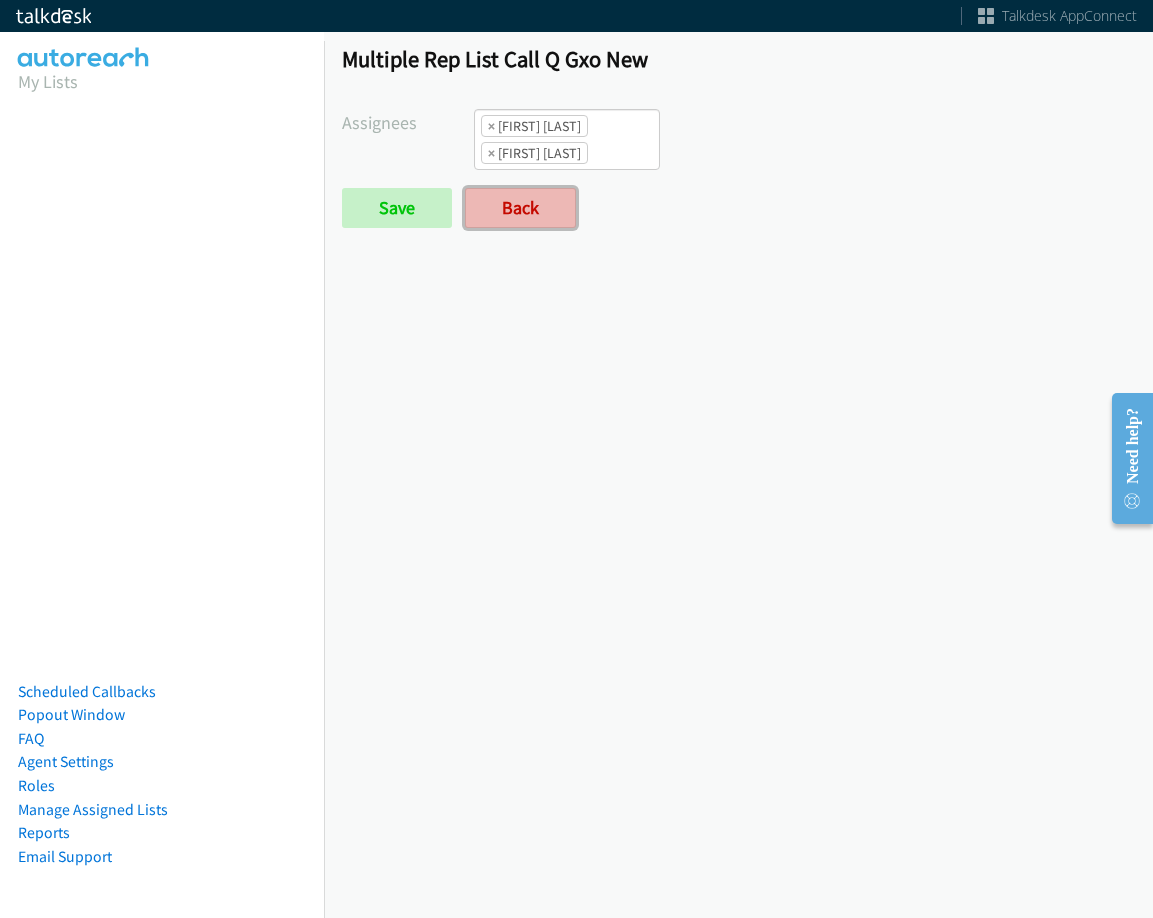 click on "Back" at bounding box center (520, 208) 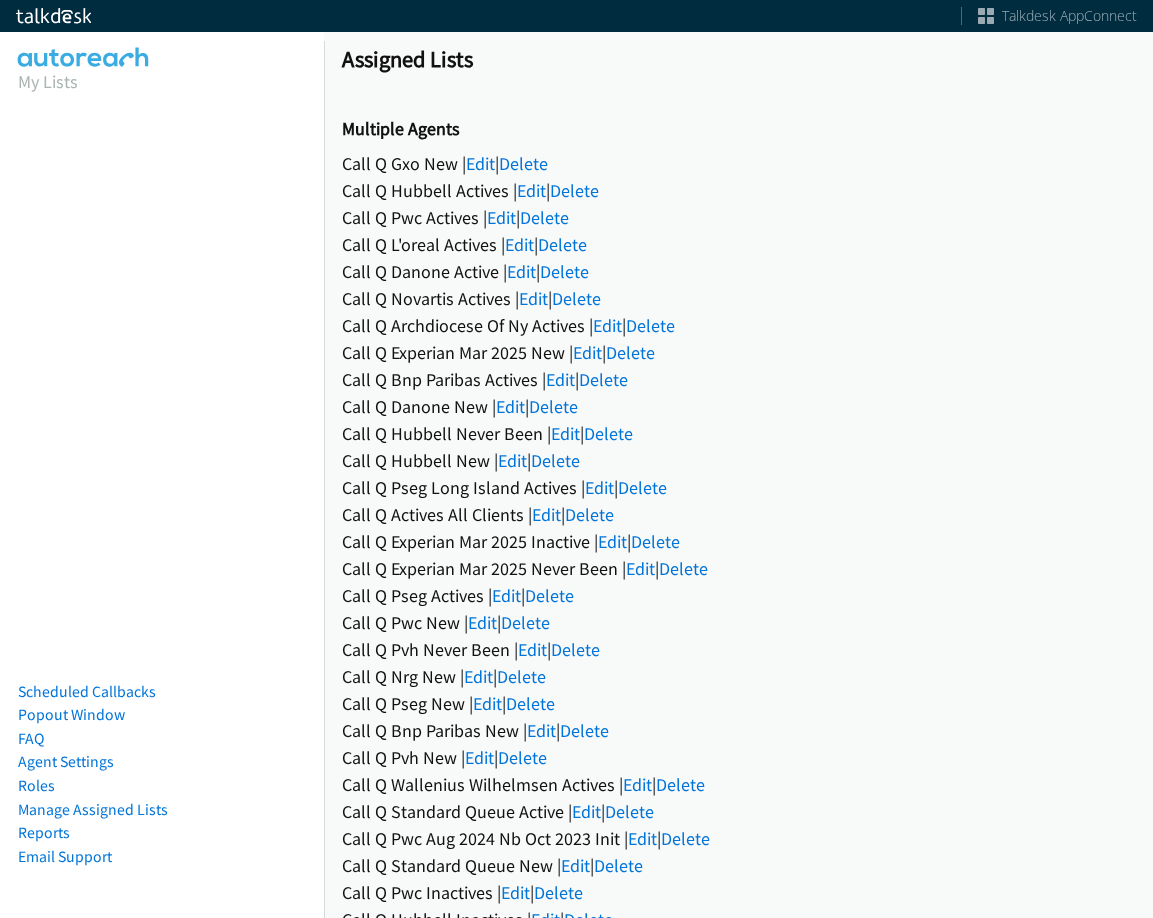 scroll, scrollTop: 0, scrollLeft: 0, axis: both 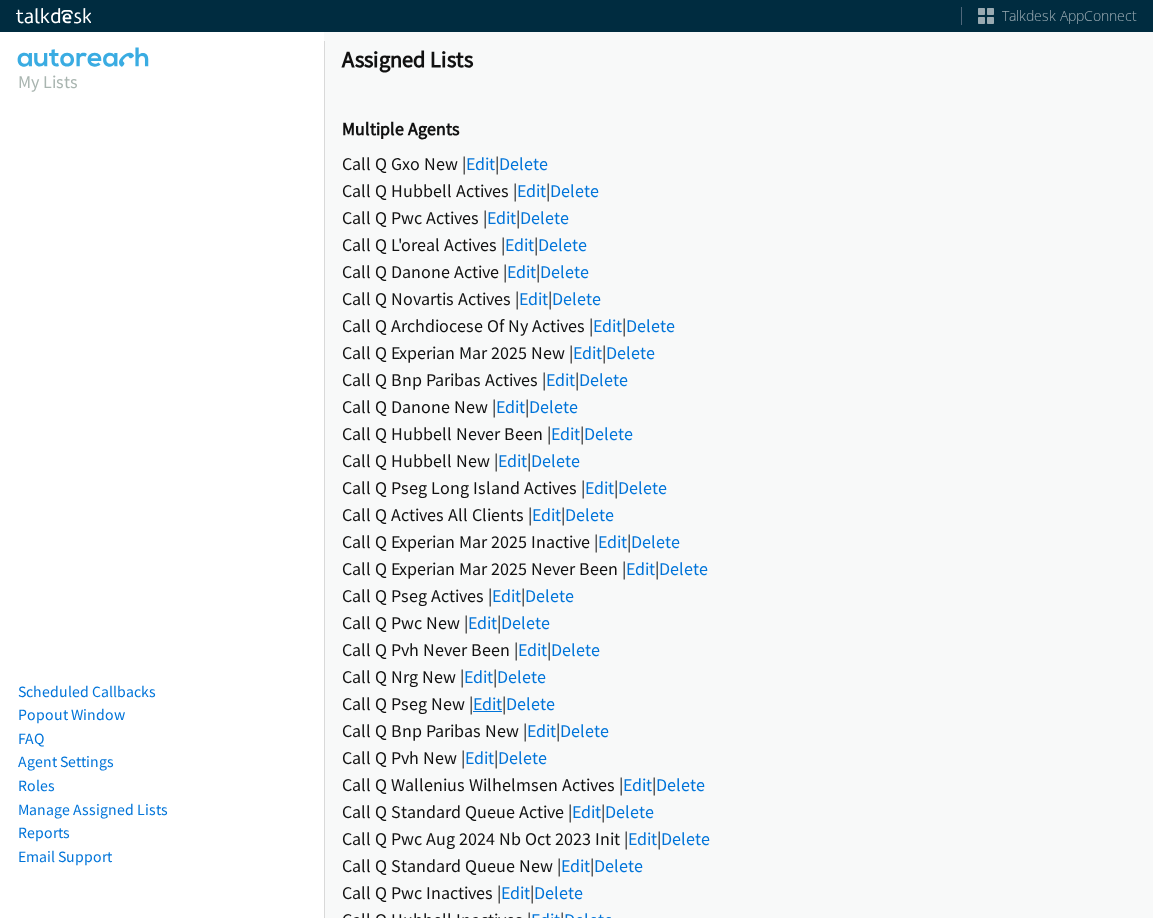 click on "Edit" at bounding box center (487, 703) 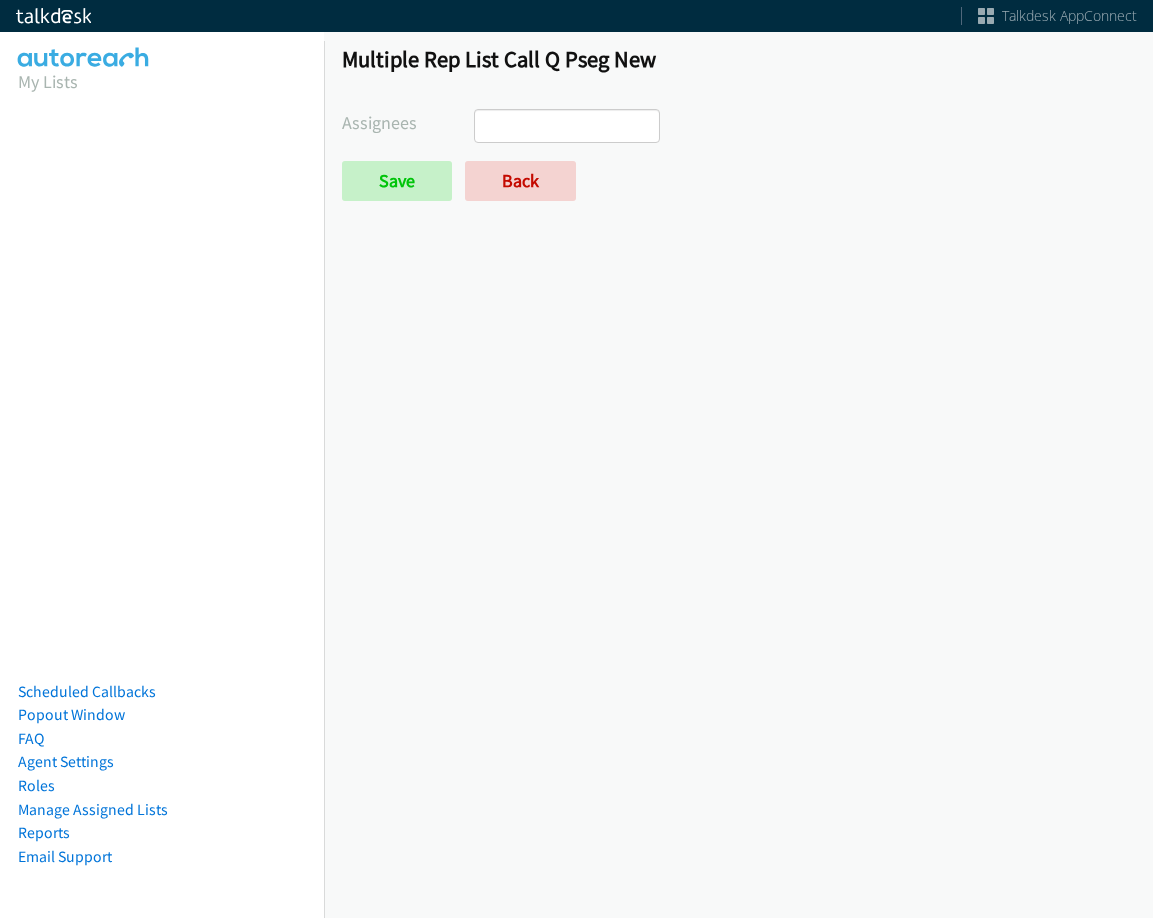 scroll, scrollTop: 0, scrollLeft: 0, axis: both 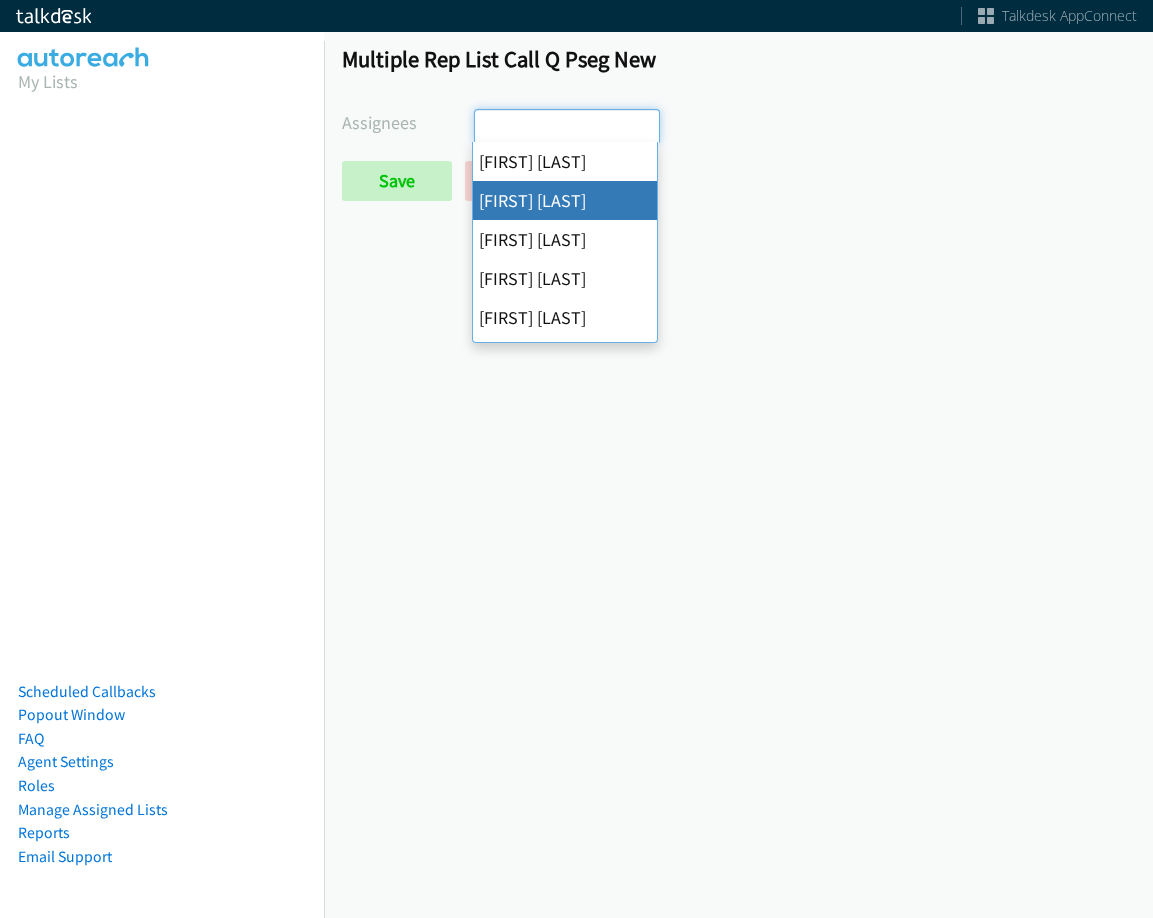 select on "05d74157-9386-4beb-b15d-36aa9c6f71bc" 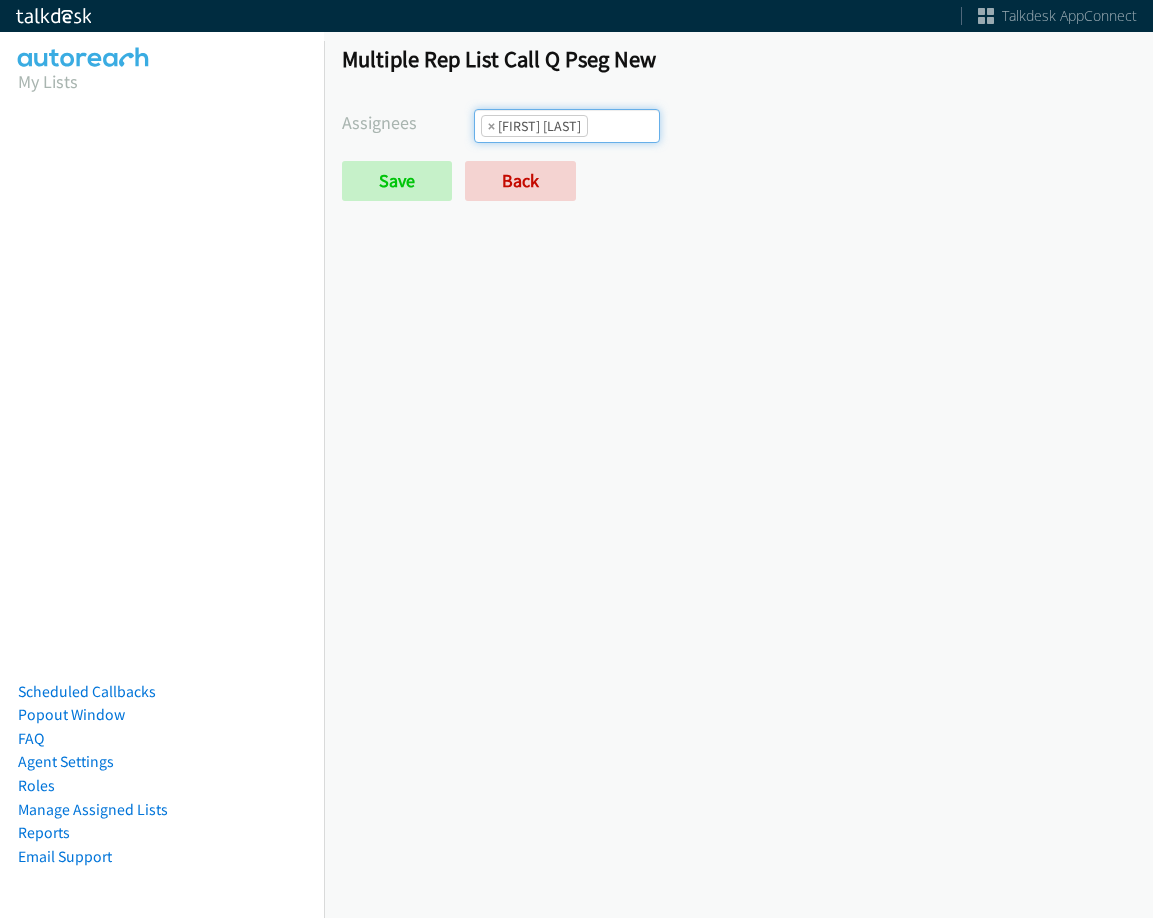 click at bounding box center [623, 126] 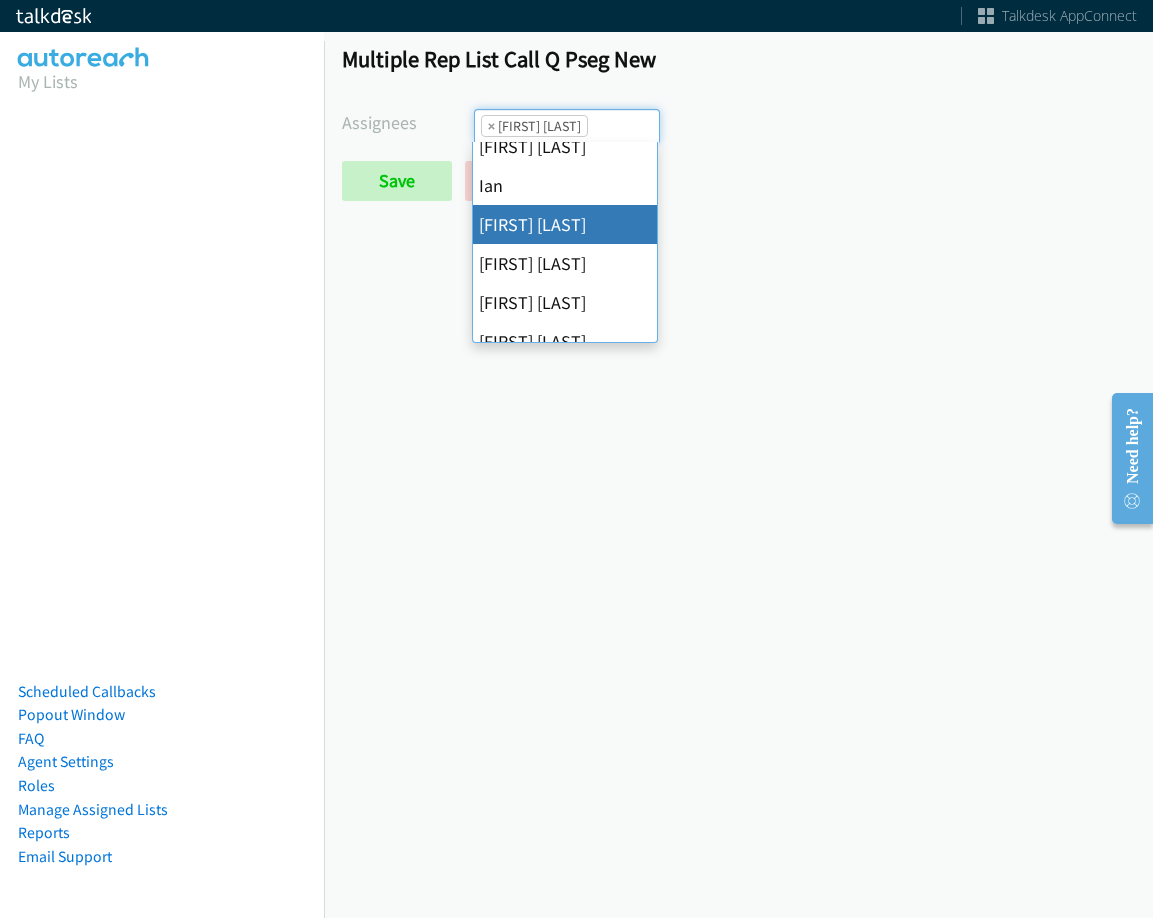 scroll, scrollTop: 200, scrollLeft: 0, axis: vertical 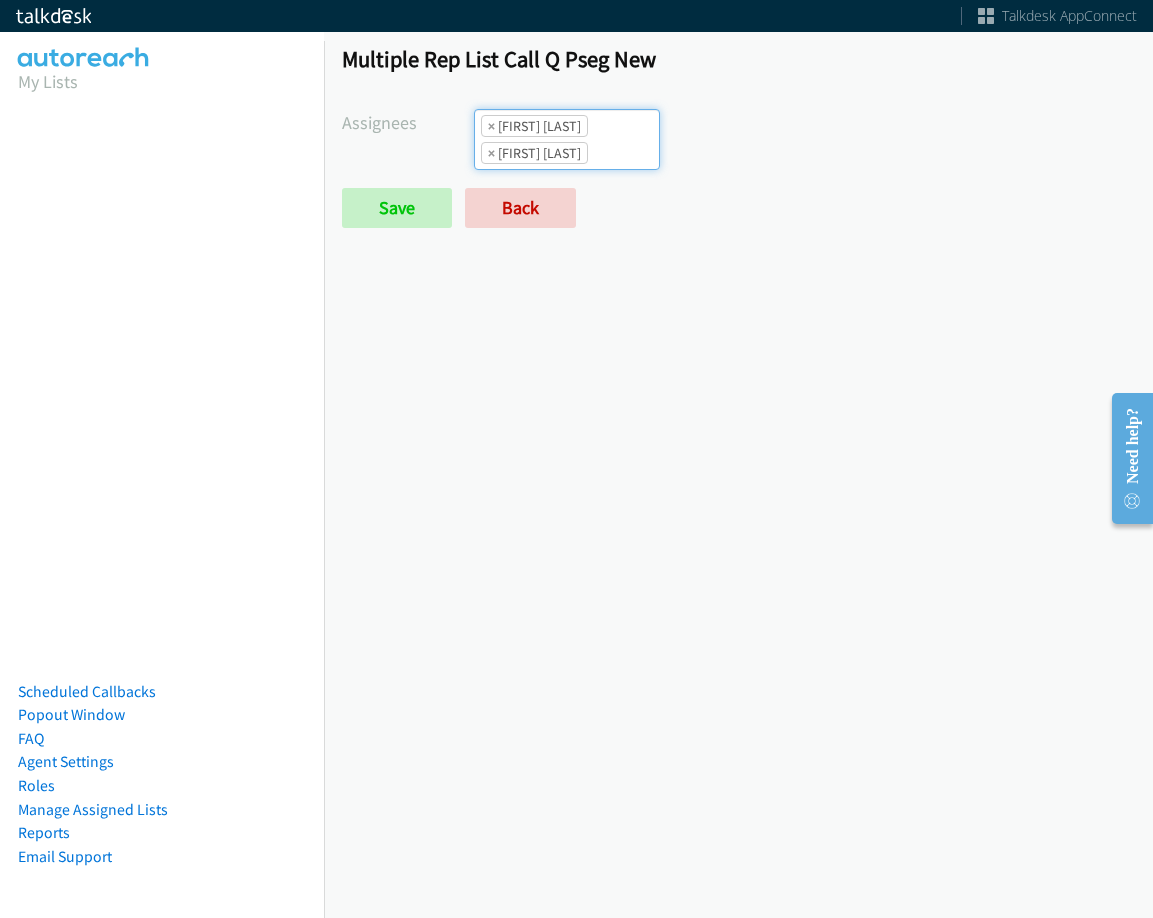 click on "× Alana Ruiz × Jasmin Martinez" at bounding box center (567, 139) 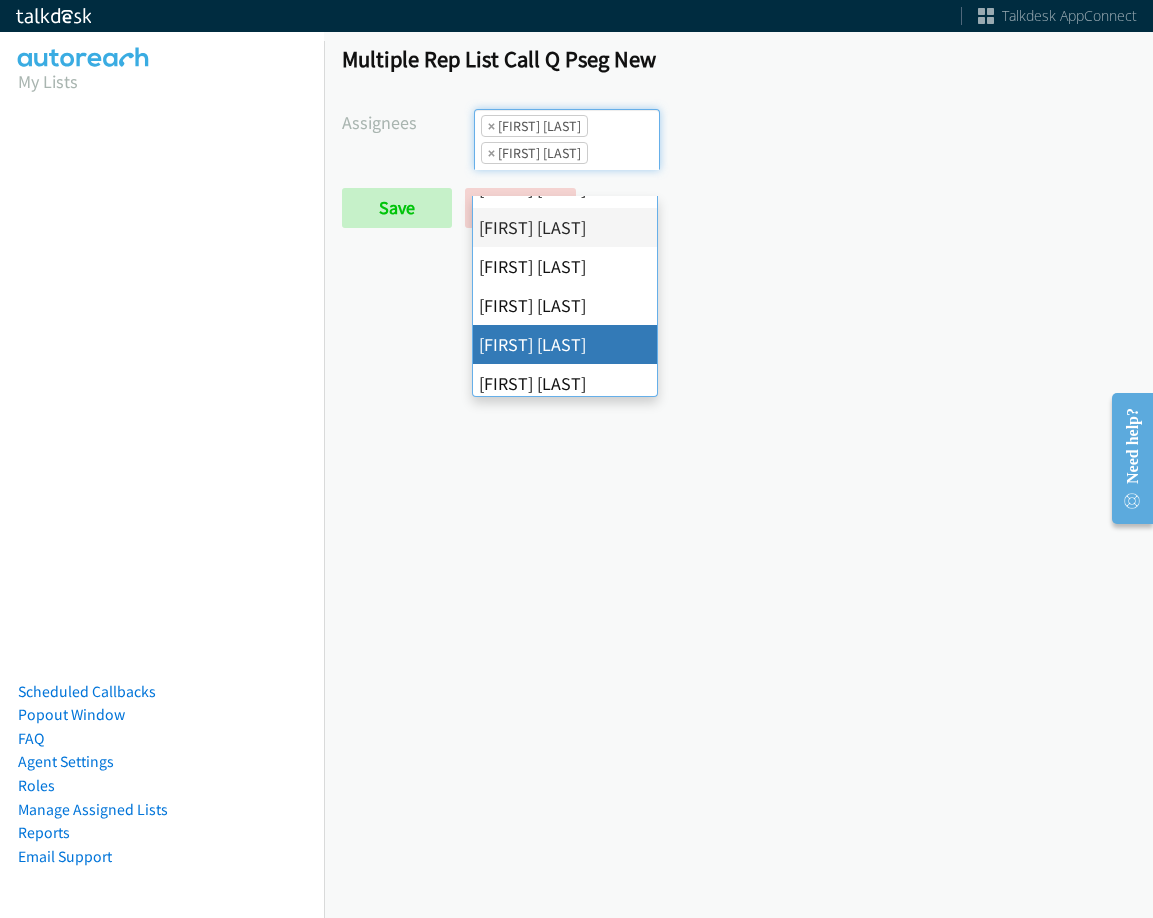 scroll, scrollTop: 346, scrollLeft: 0, axis: vertical 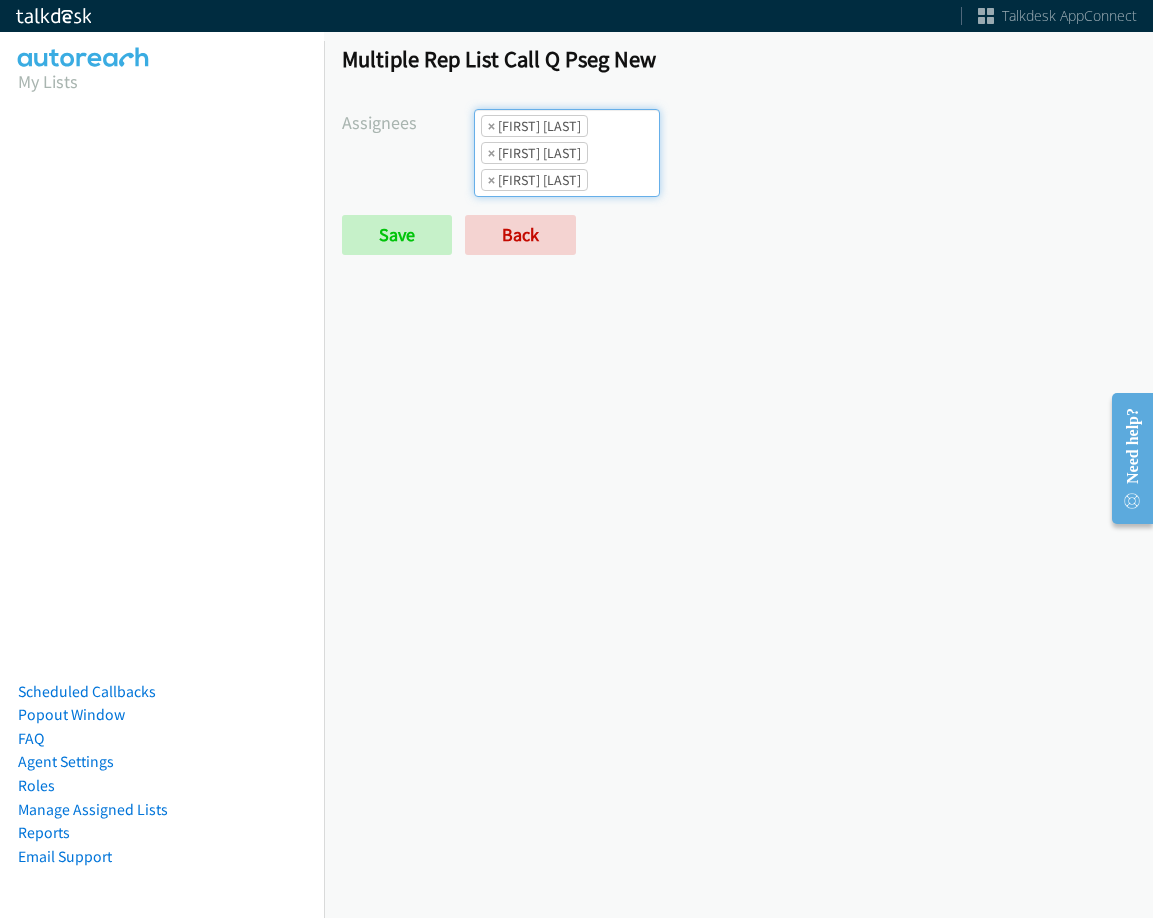 click on "× Tatiana Medina" at bounding box center [534, 180] 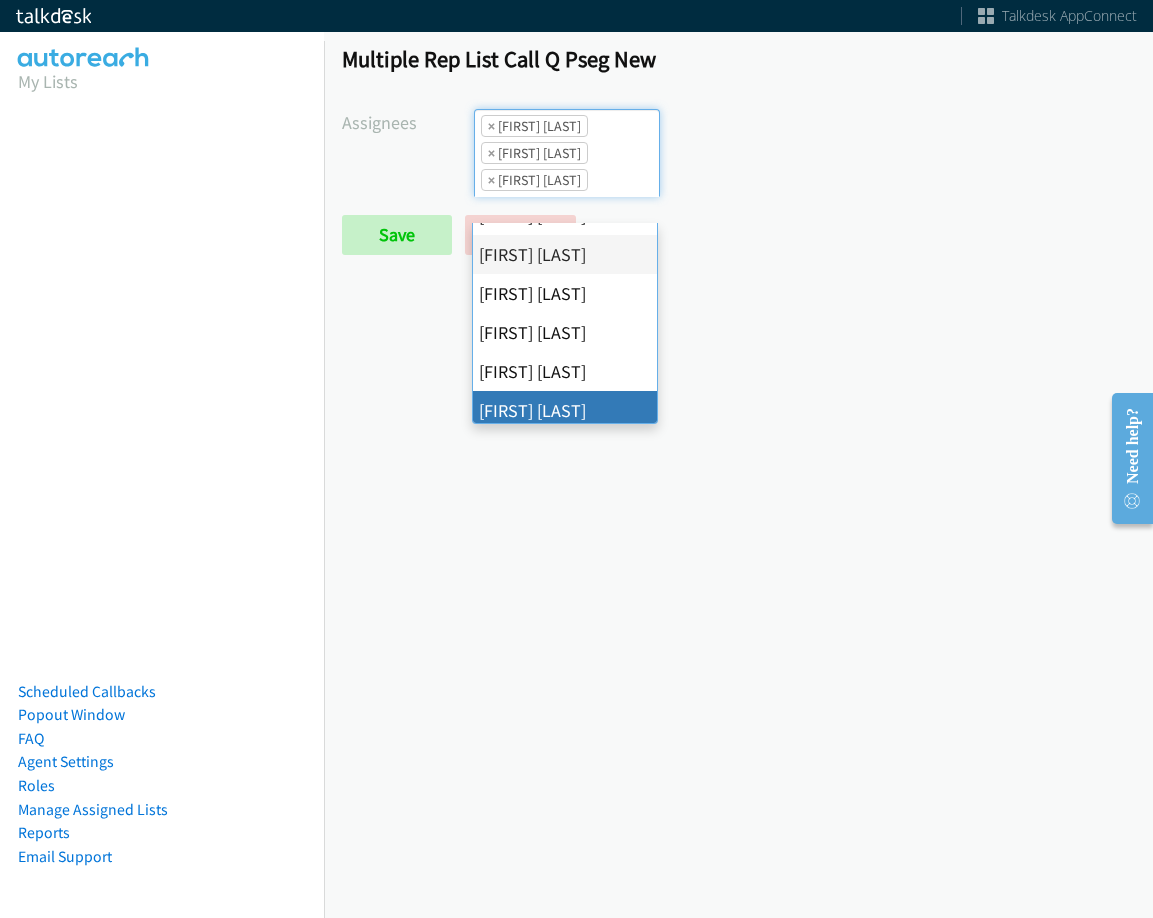 scroll, scrollTop: 346, scrollLeft: 0, axis: vertical 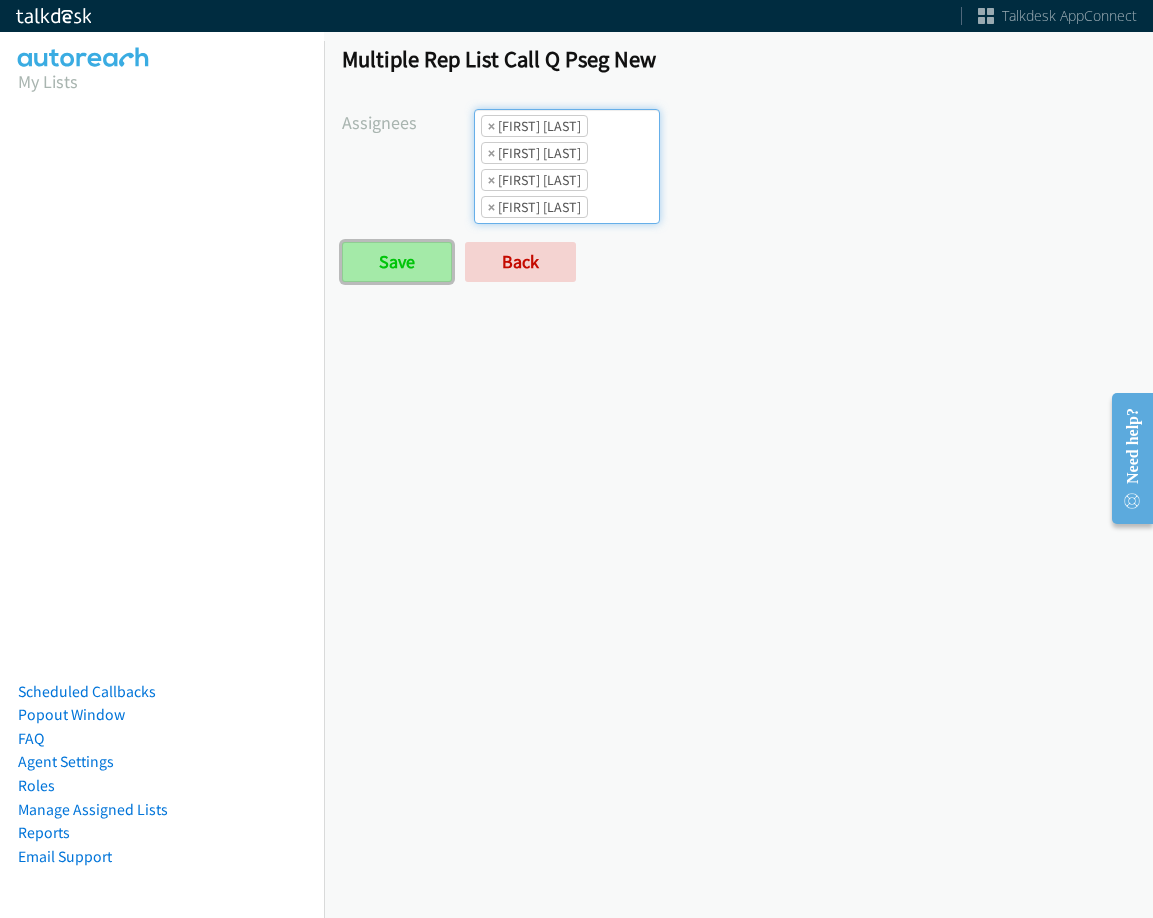 click on "Save" at bounding box center [397, 262] 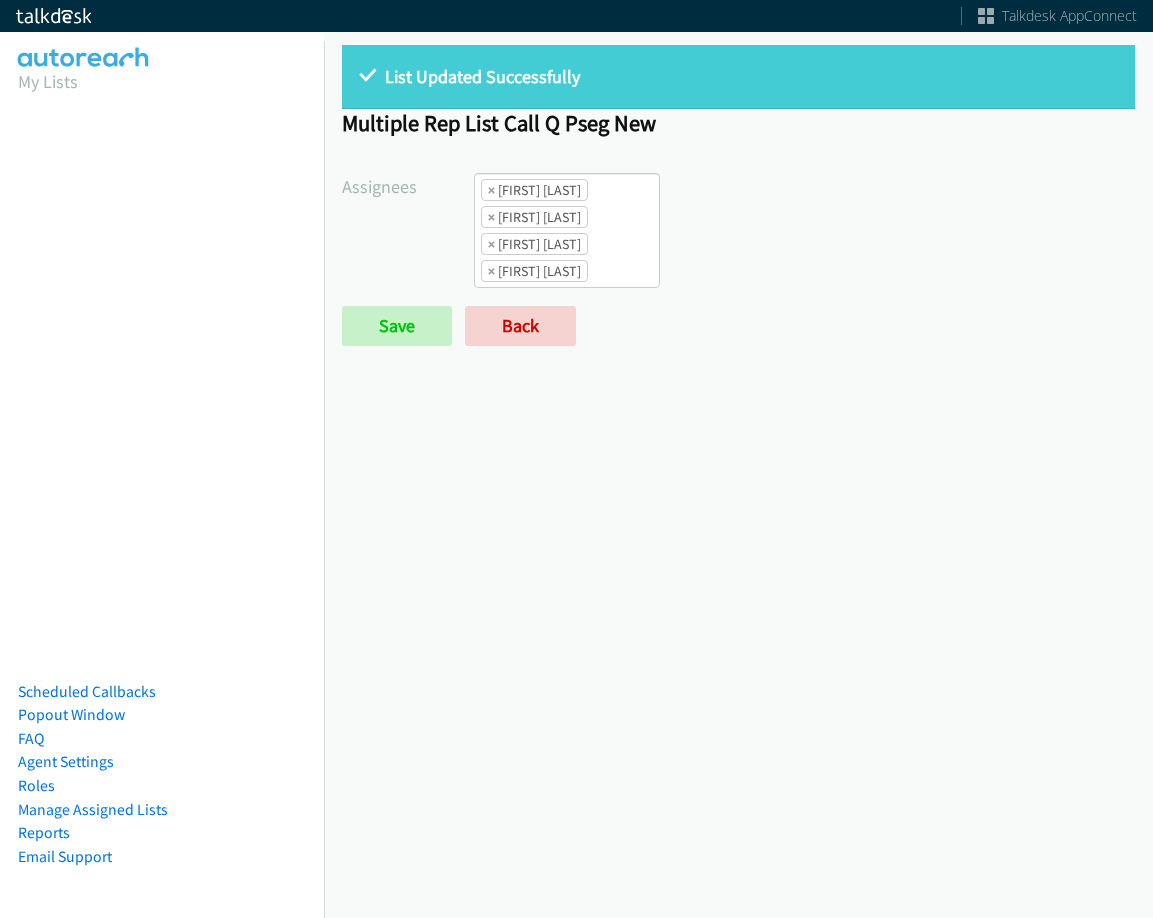 scroll, scrollTop: 0, scrollLeft: 0, axis: both 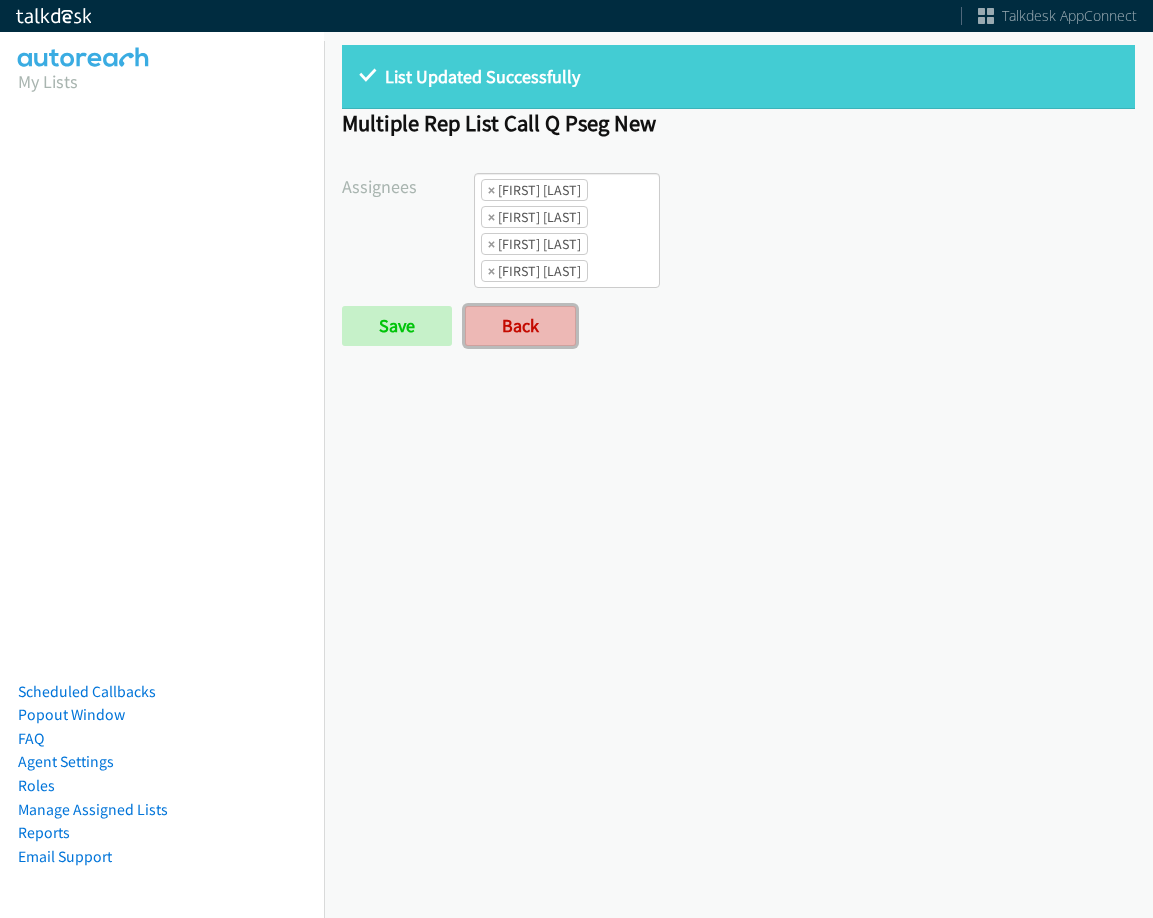 click on "Back" at bounding box center [520, 326] 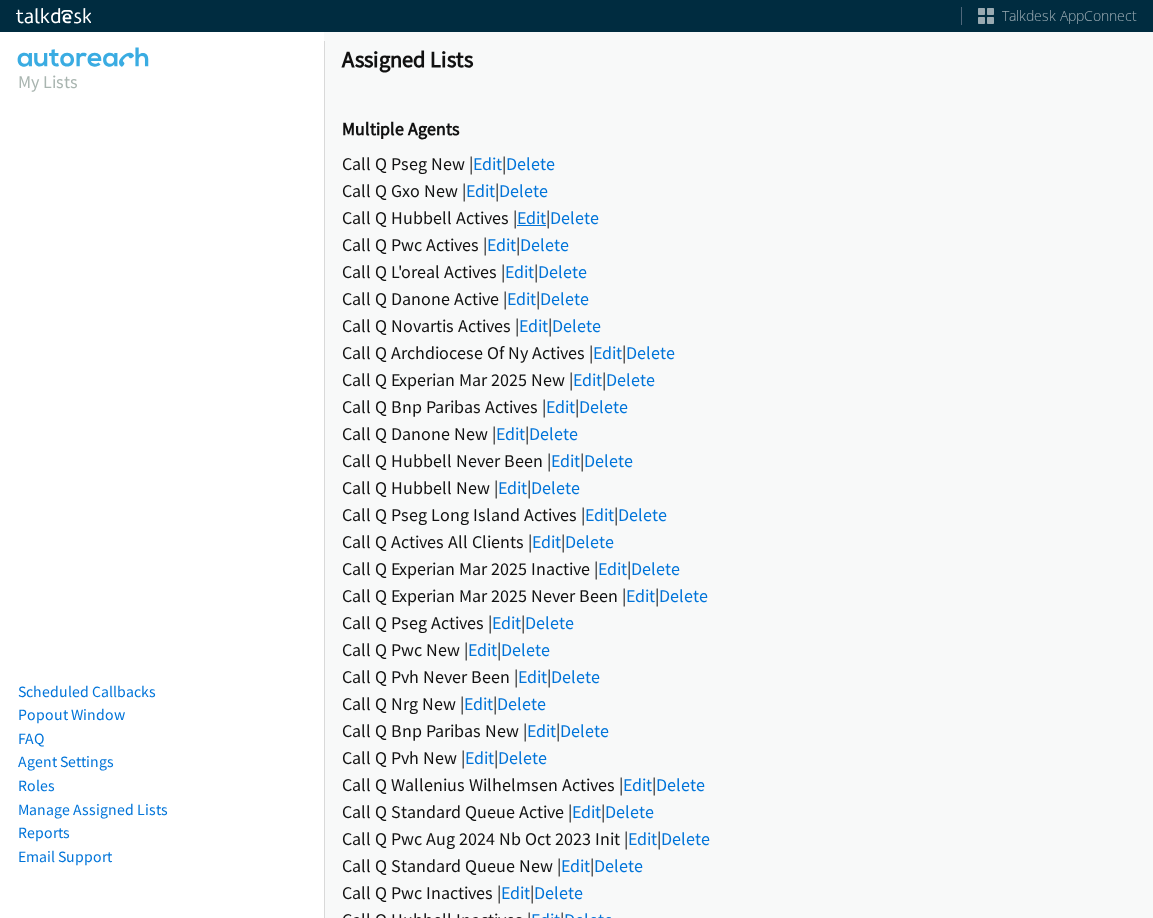 scroll, scrollTop: 0, scrollLeft: 0, axis: both 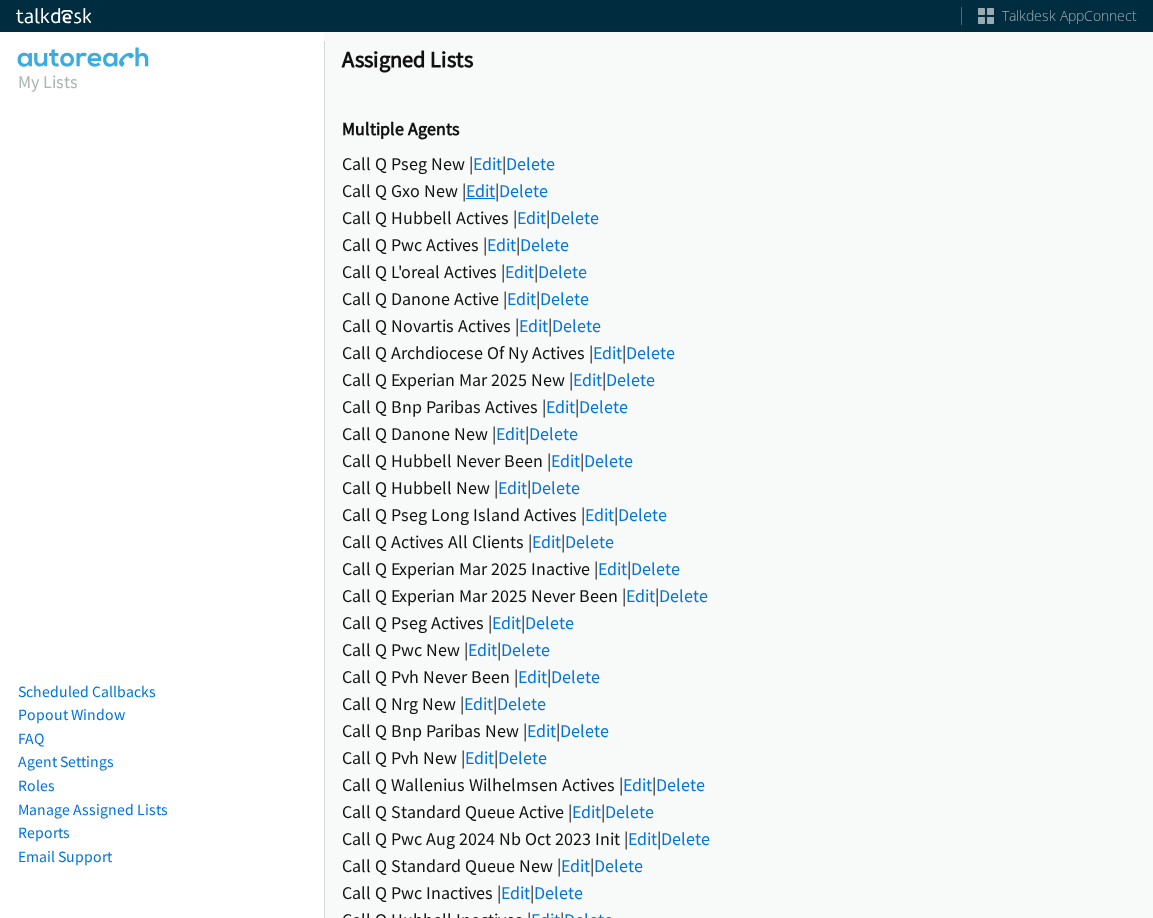 click on "Edit" at bounding box center (480, 190) 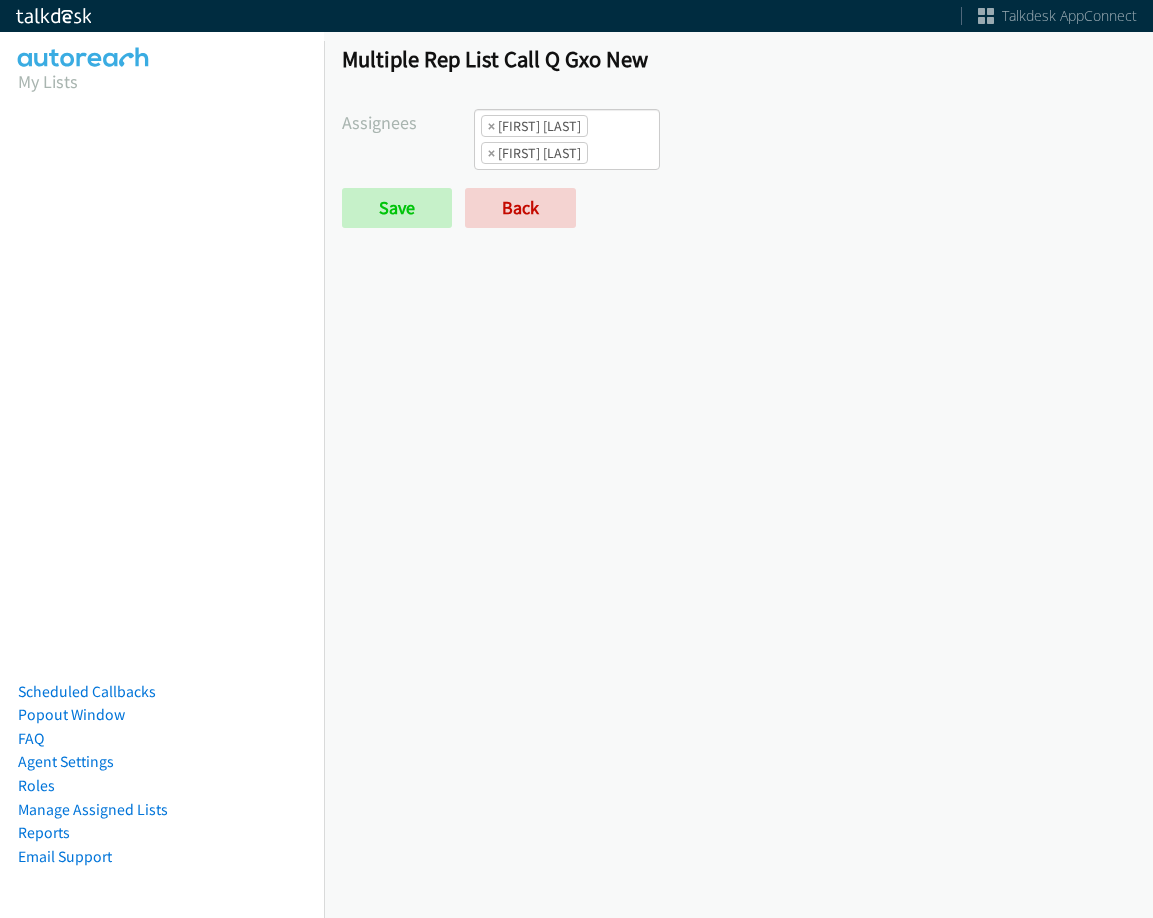 scroll, scrollTop: 0, scrollLeft: 0, axis: both 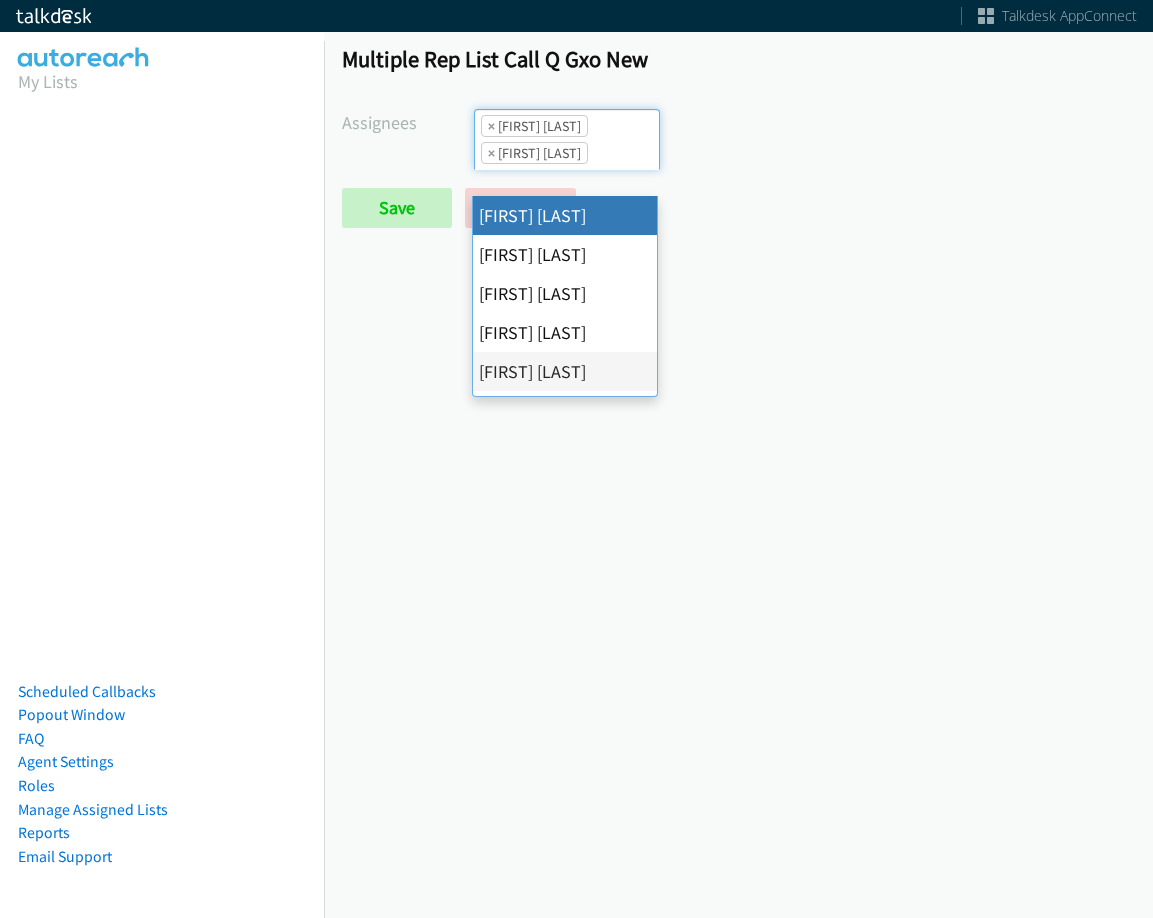 select on "cb11e729-9a1d-44de-9b38-0f5a50c7e01c" 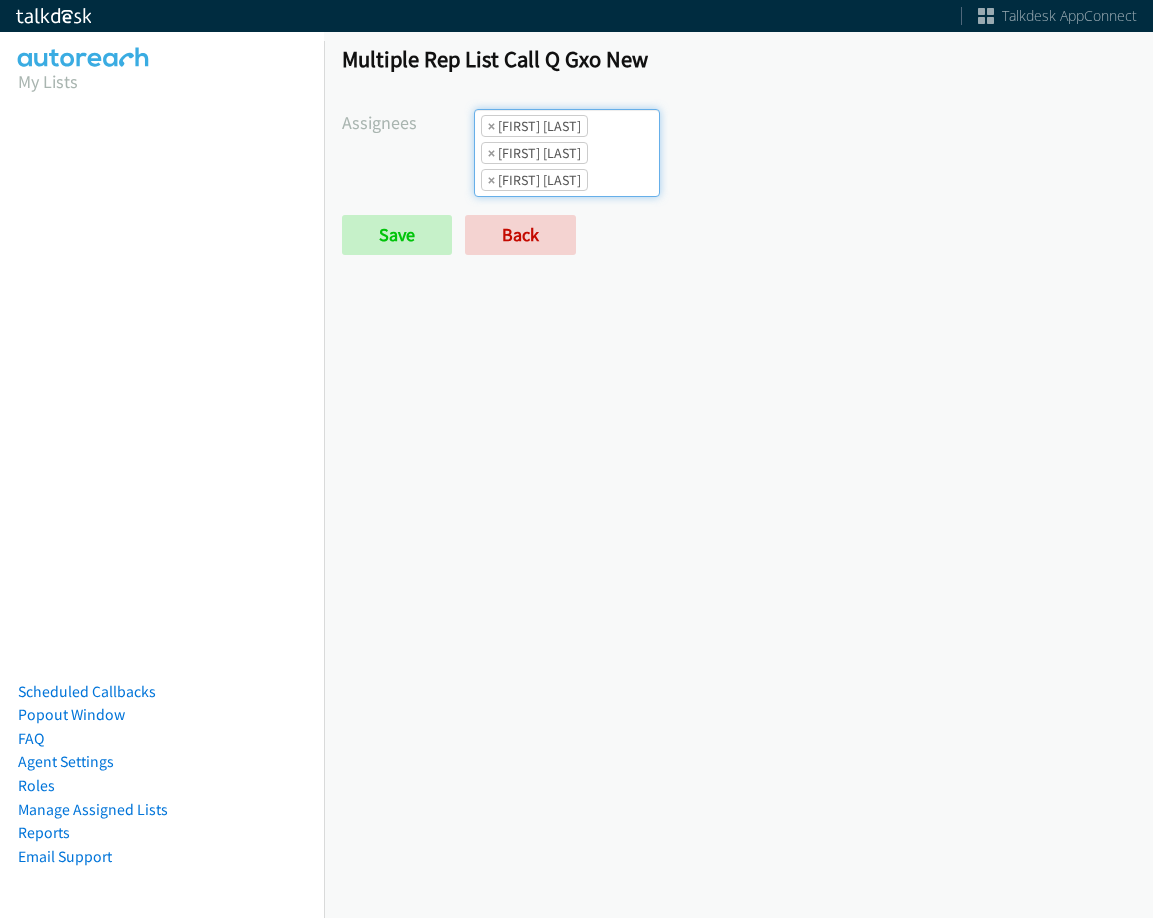 scroll, scrollTop: 96, scrollLeft: 0, axis: vertical 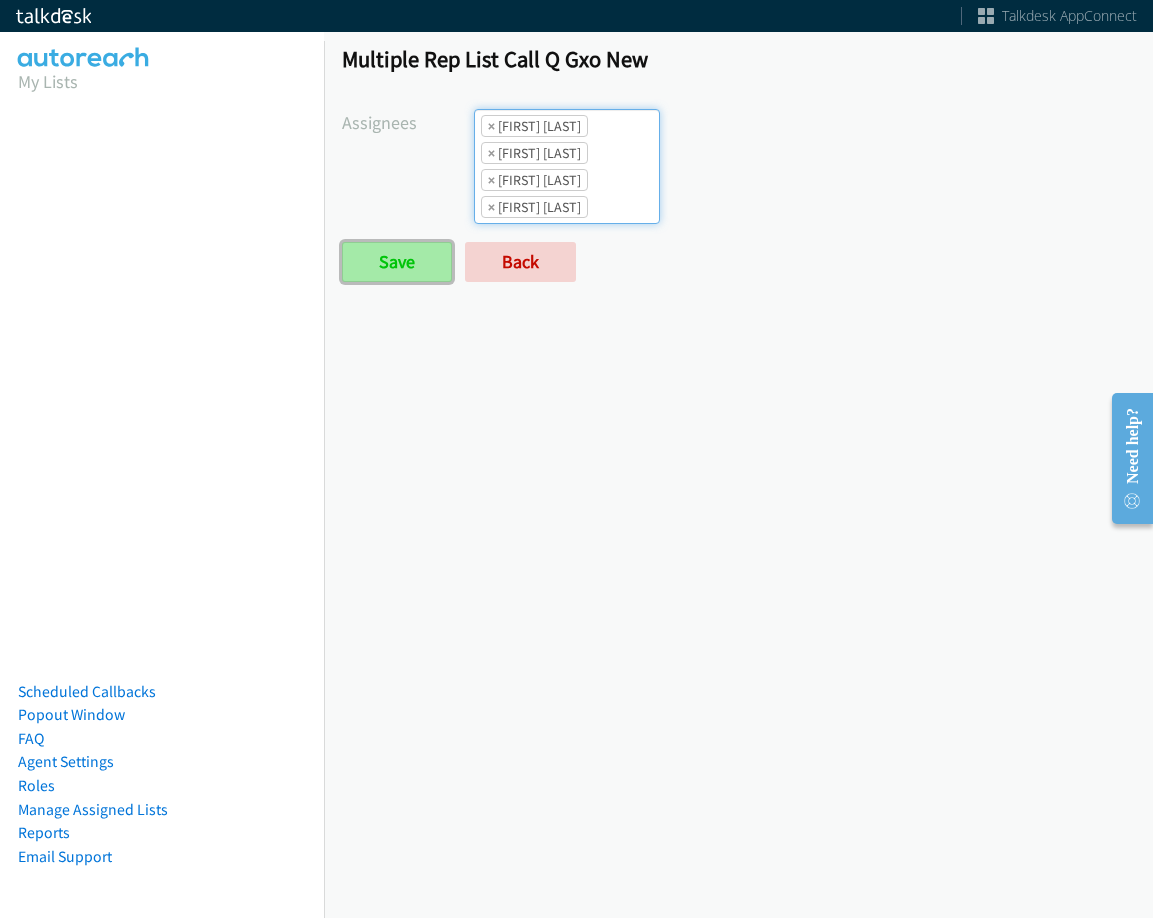 click on "Save" at bounding box center [397, 262] 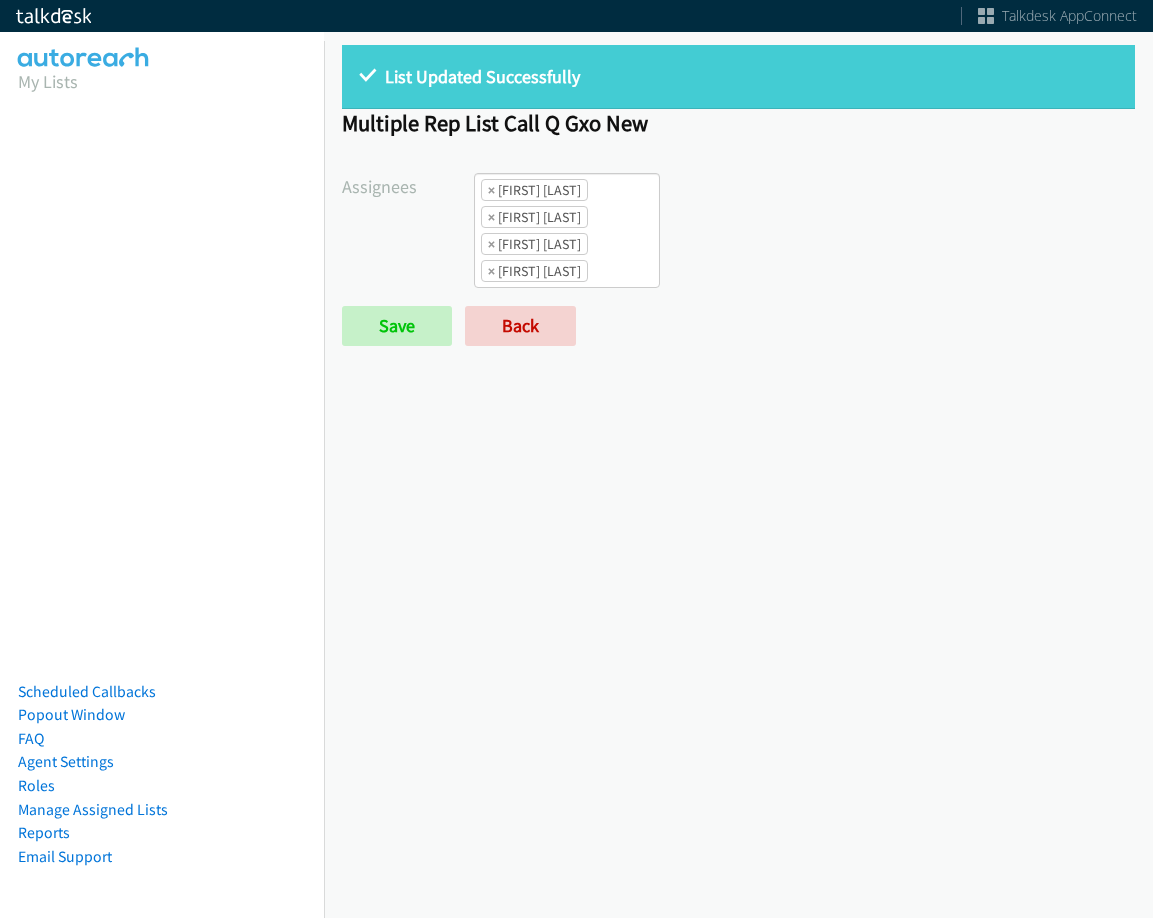 scroll, scrollTop: 0, scrollLeft: 0, axis: both 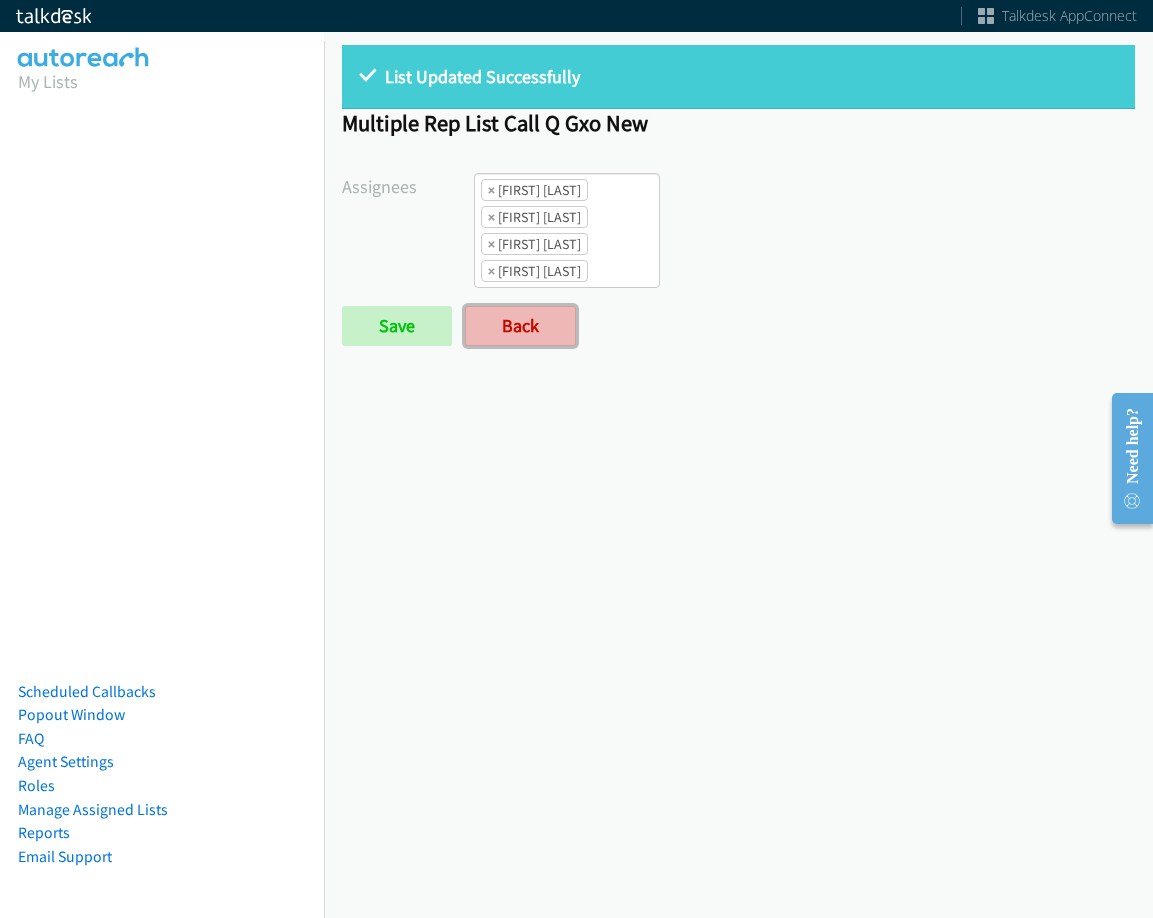 drag, startPoint x: 556, startPoint y: 344, endPoint x: 553, endPoint y: 359, distance: 15.297058 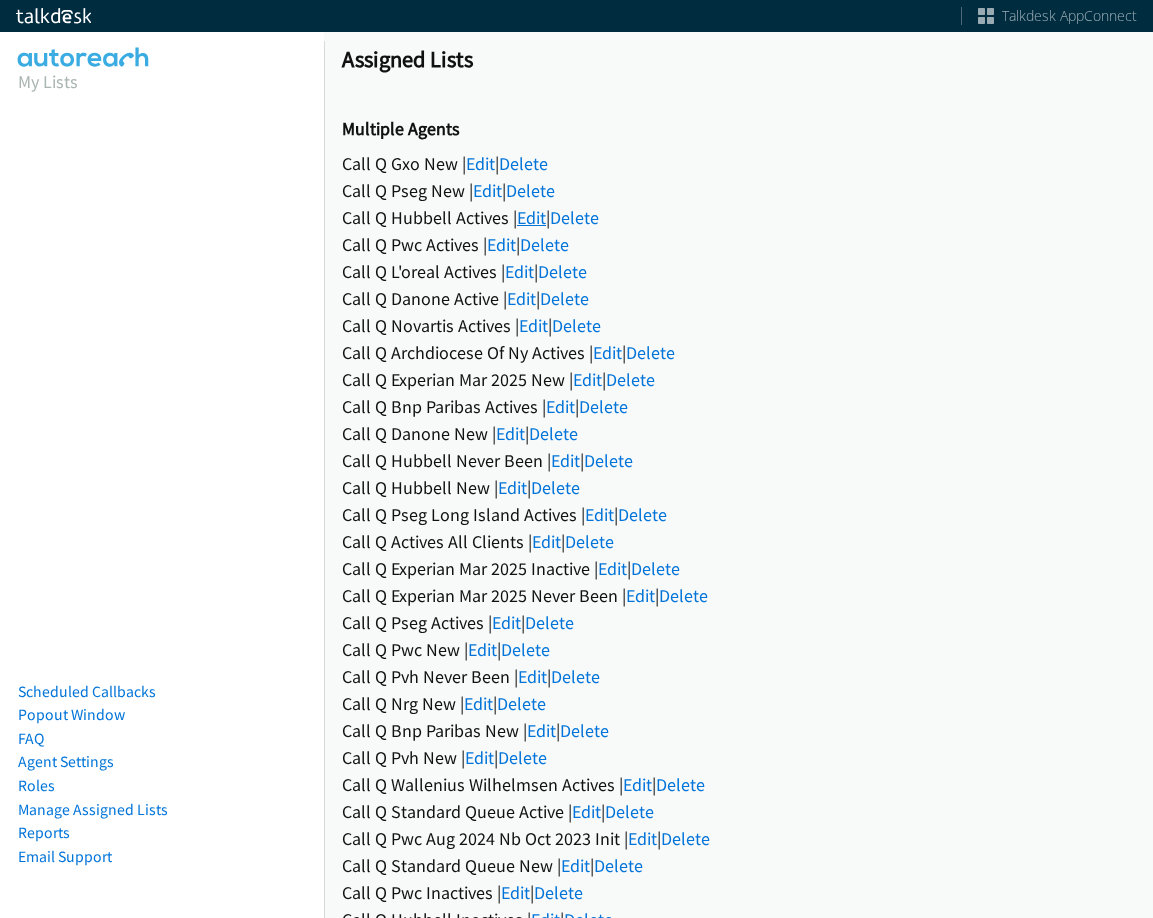 scroll, scrollTop: 0, scrollLeft: 0, axis: both 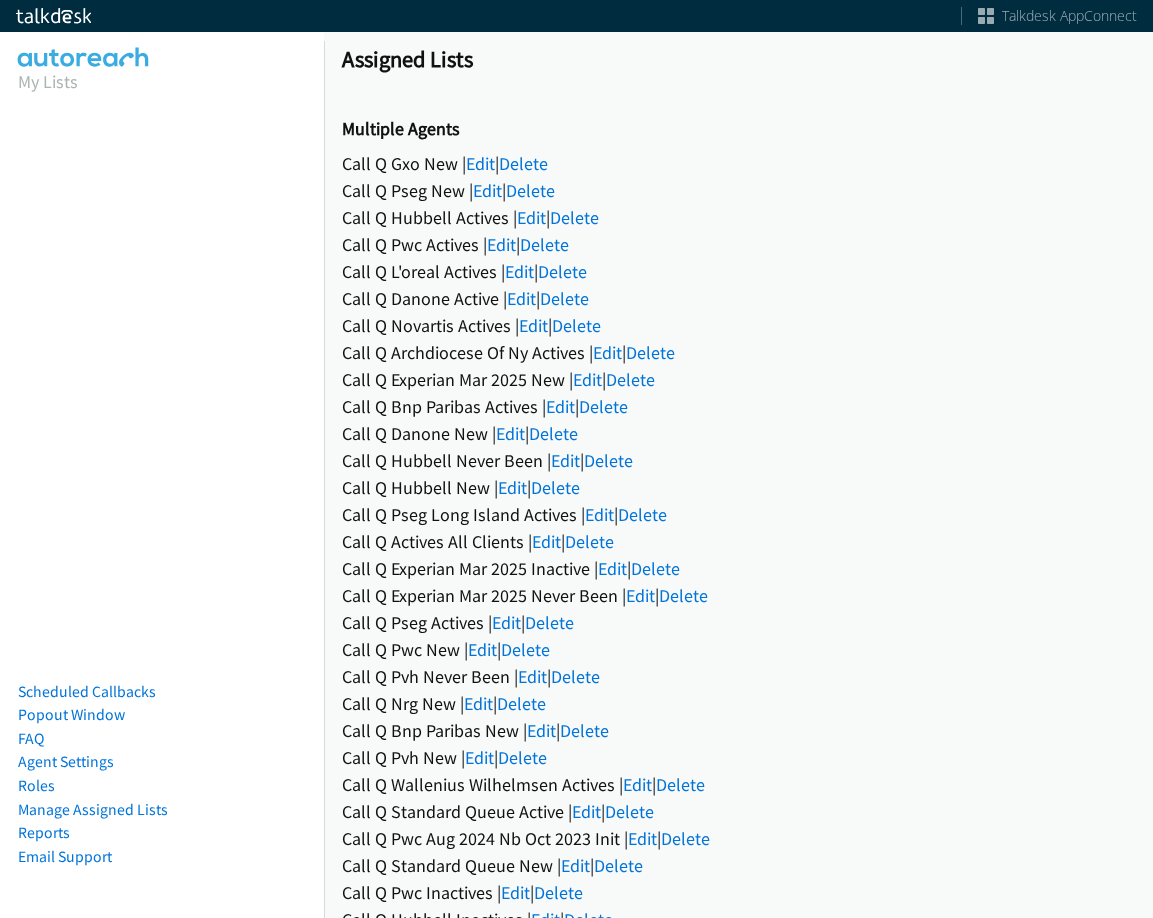 click on "Call Q   Pseg   New |
Edit
|
Delete" at bounding box center [738, 190] 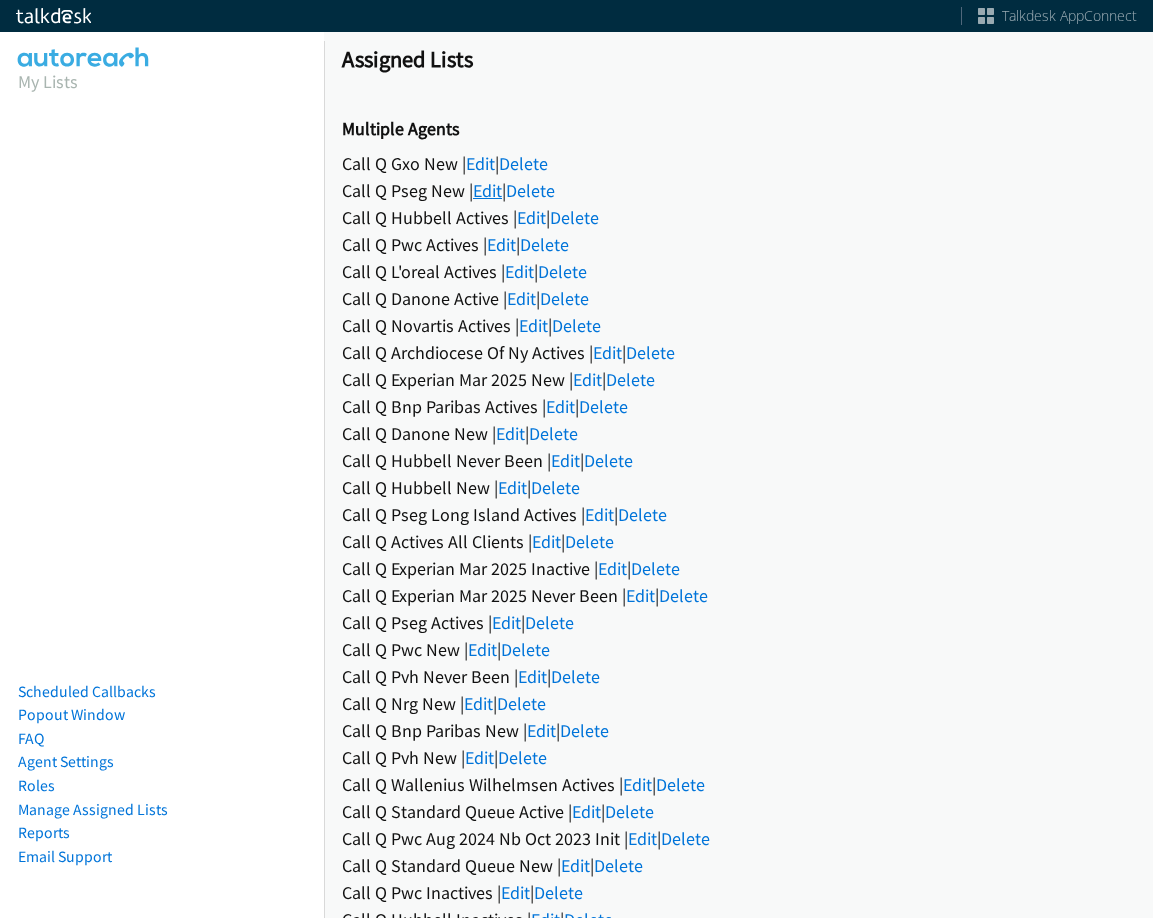 click on "Edit" at bounding box center (487, 190) 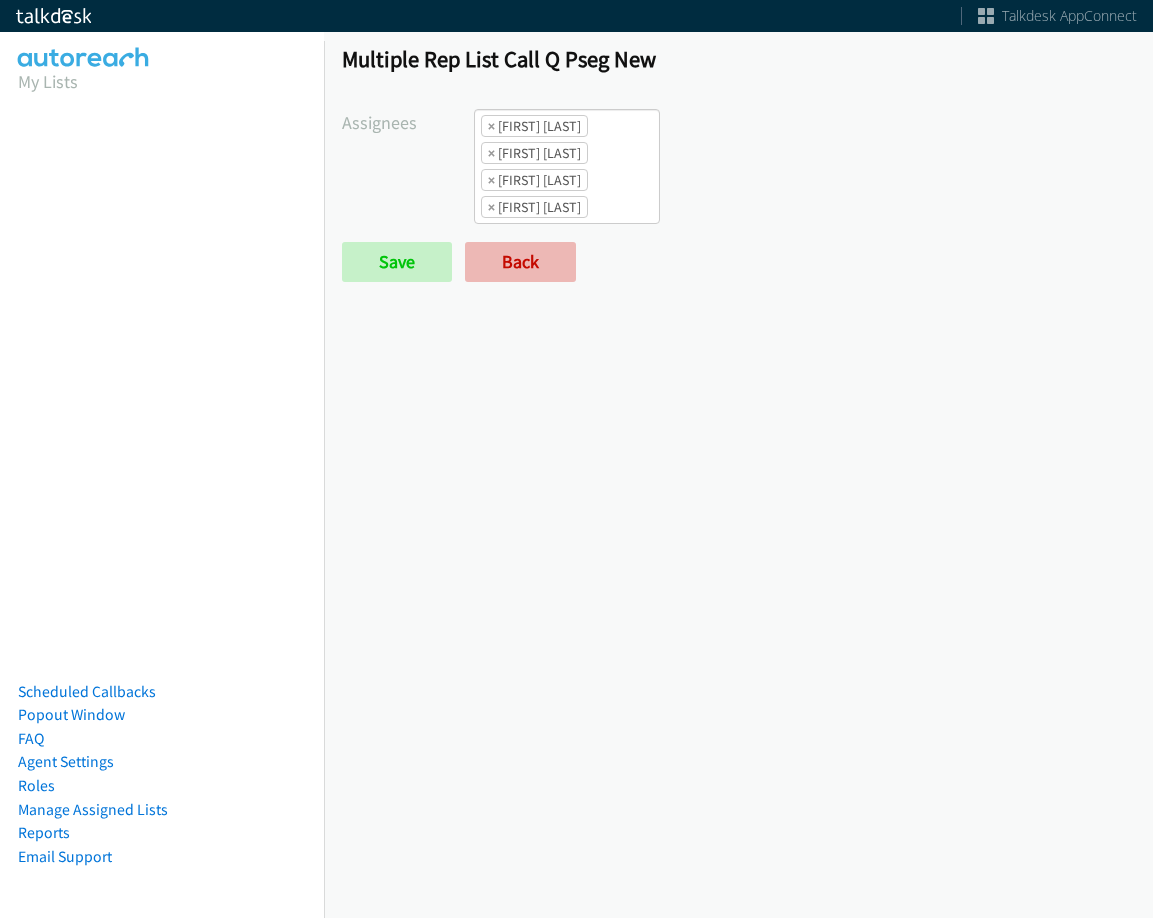 scroll, scrollTop: 0, scrollLeft: 0, axis: both 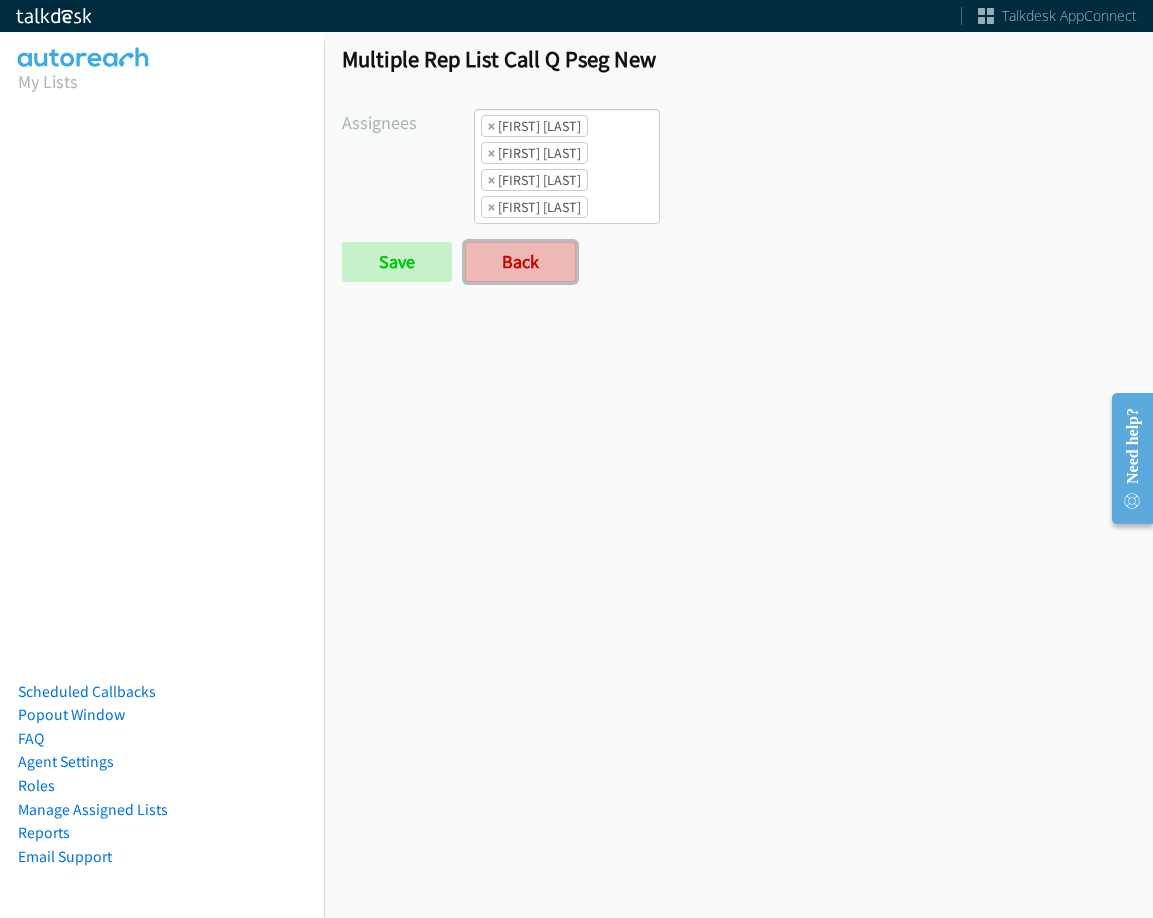 click on "Back" at bounding box center (520, 262) 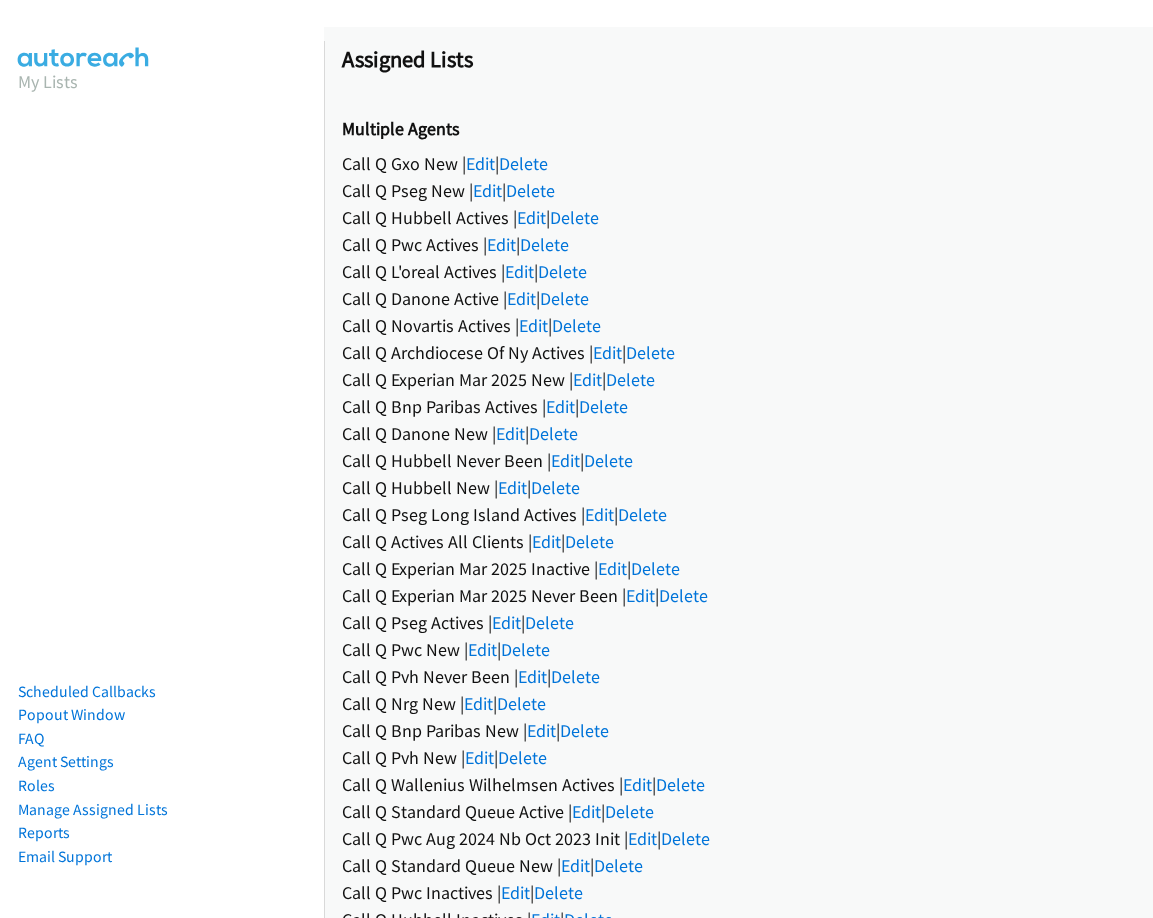 scroll, scrollTop: 0, scrollLeft: 0, axis: both 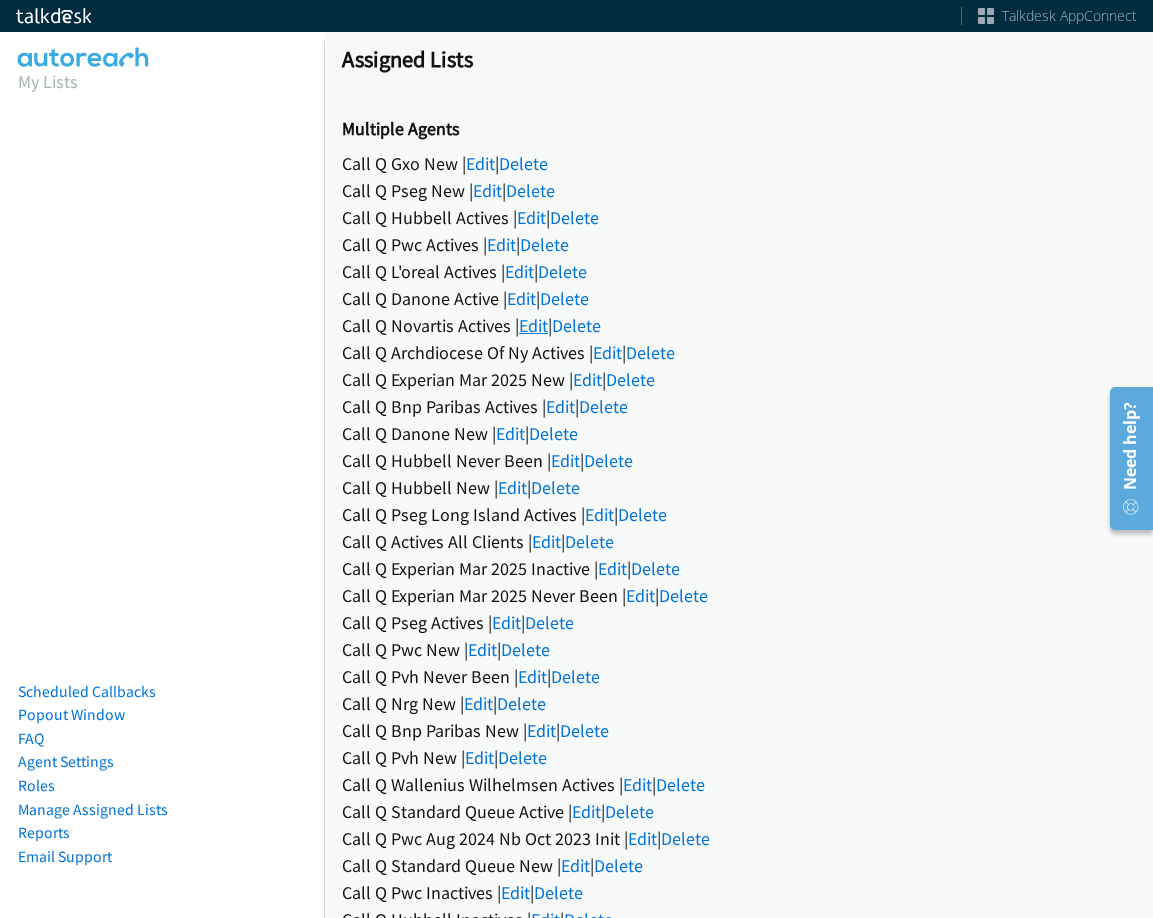 click on "Edit" at bounding box center [533, 325] 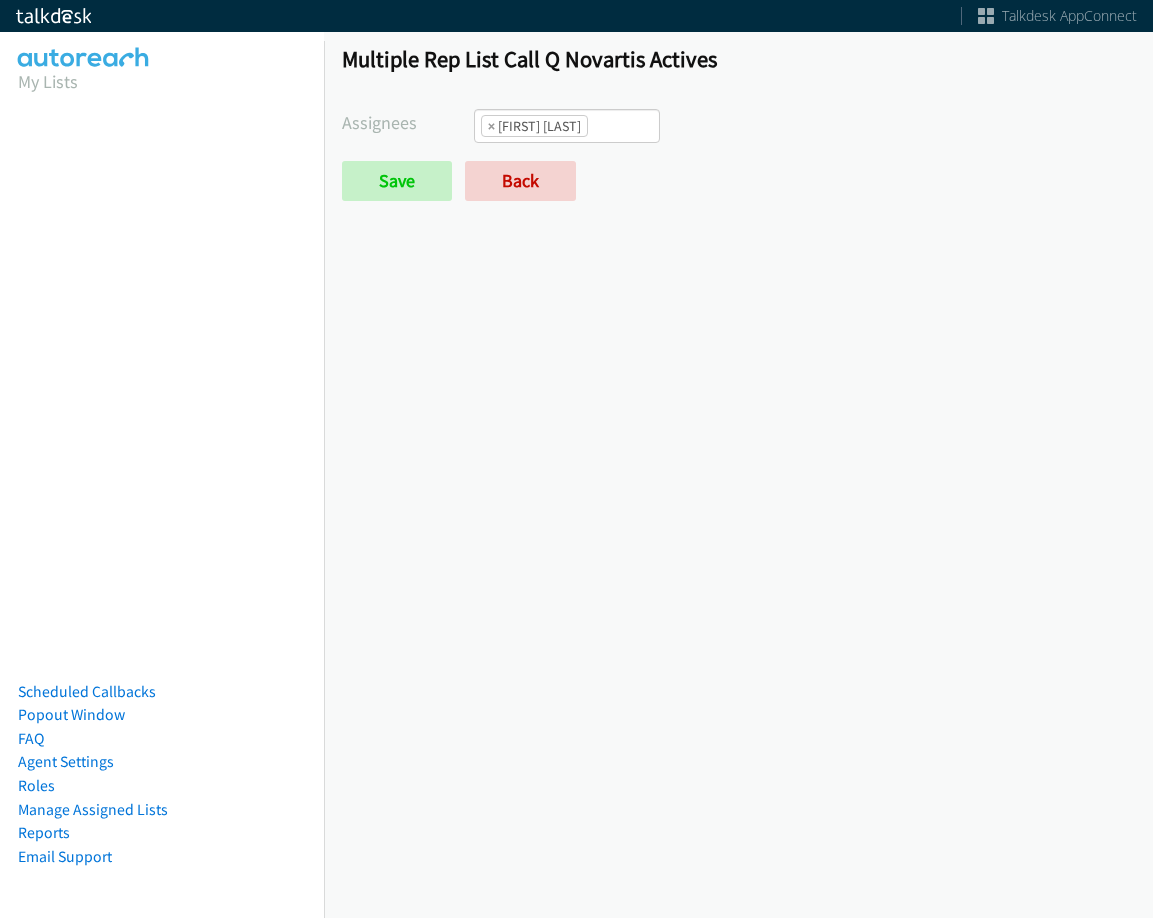 scroll, scrollTop: 0, scrollLeft: 0, axis: both 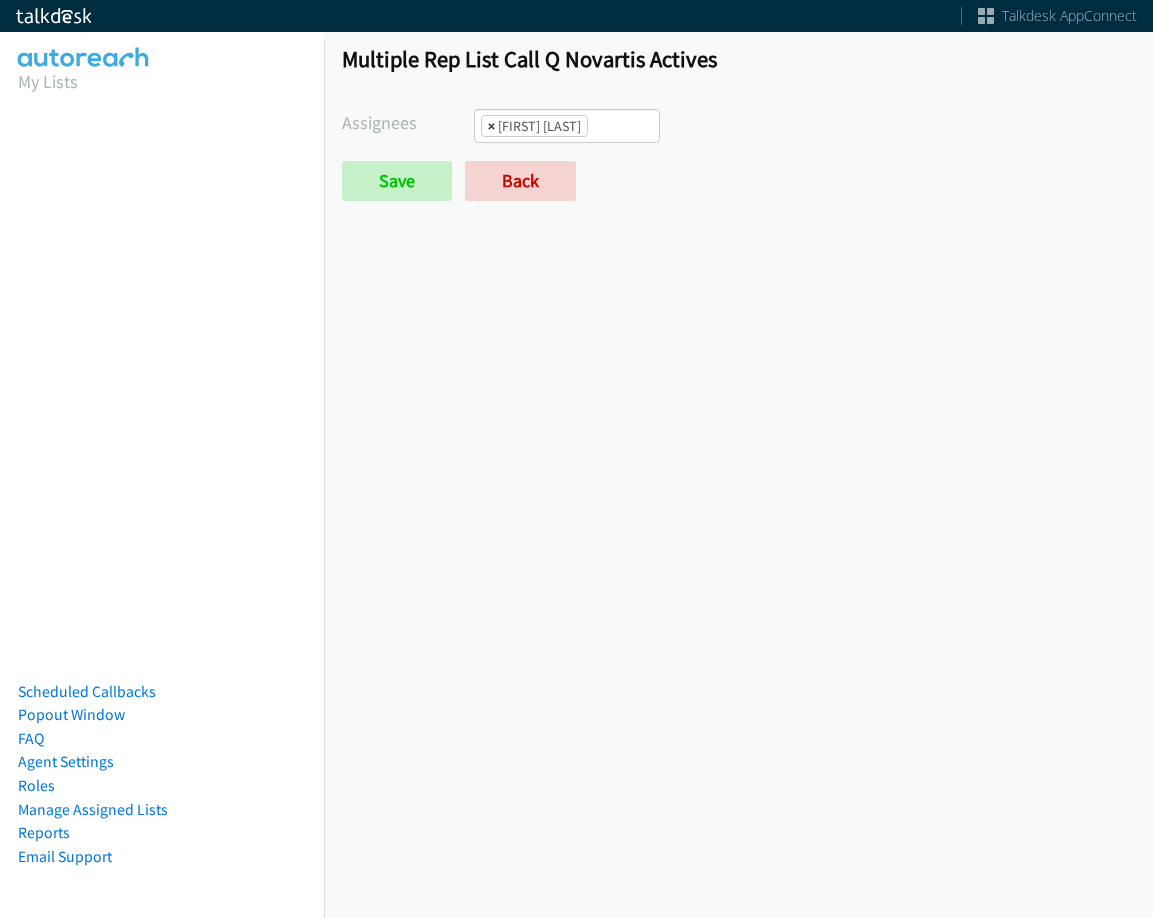 click on "×" at bounding box center (491, 126) 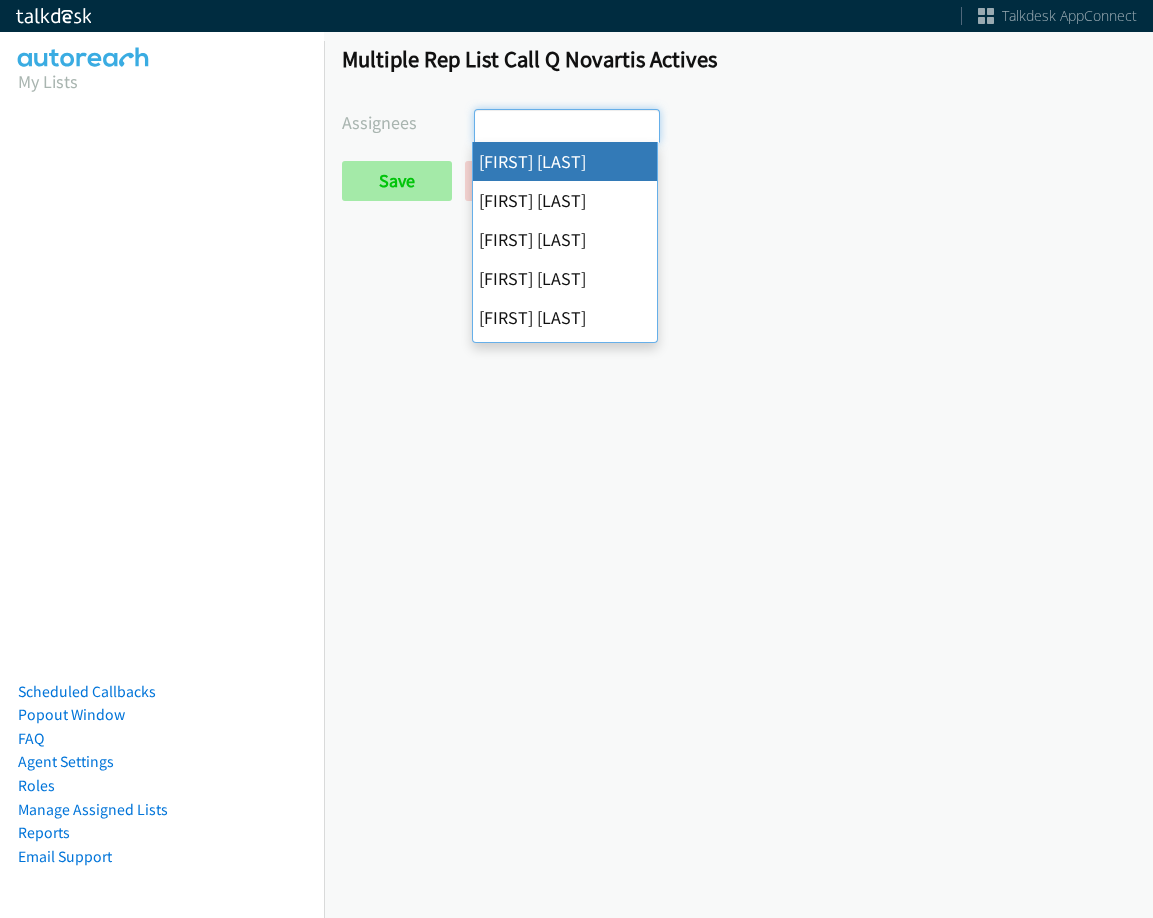 scroll, scrollTop: 312, scrollLeft: 0, axis: vertical 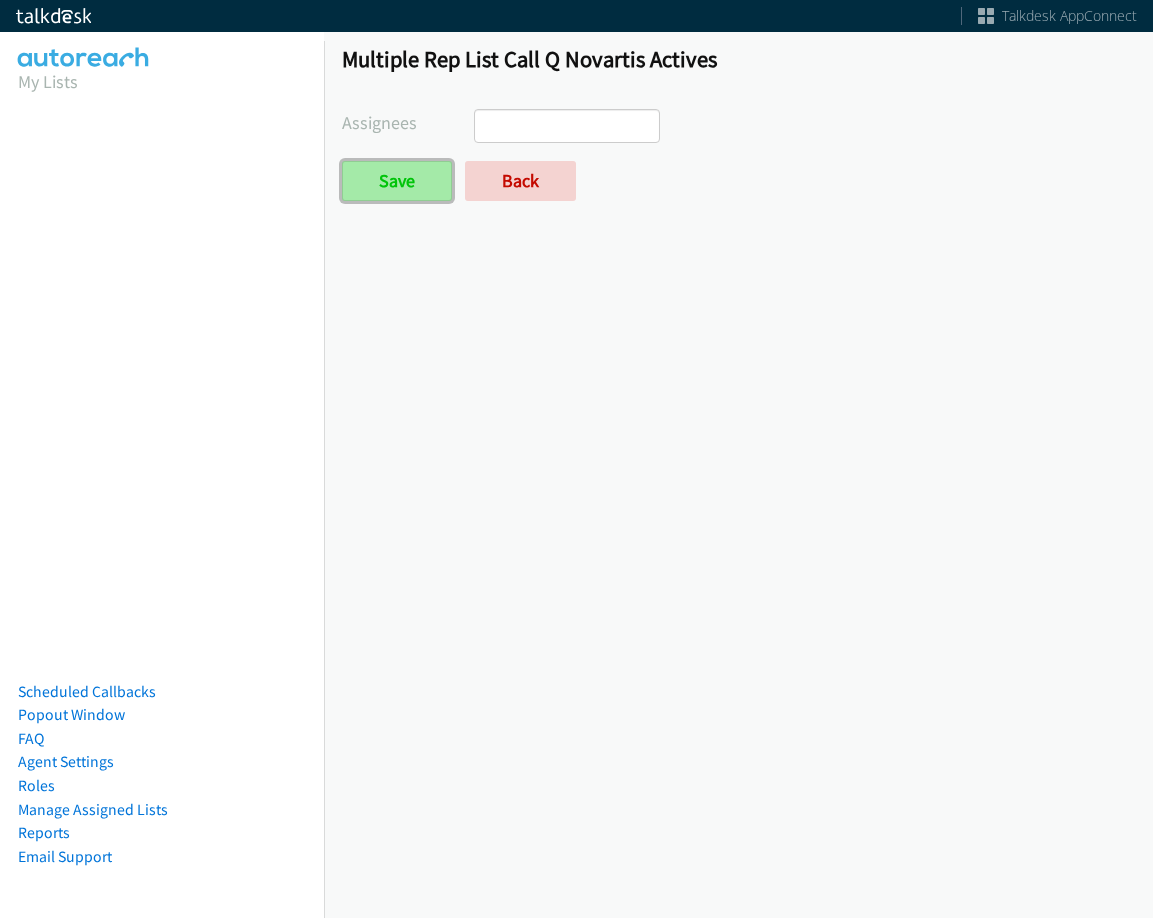 click on "Save" at bounding box center [397, 181] 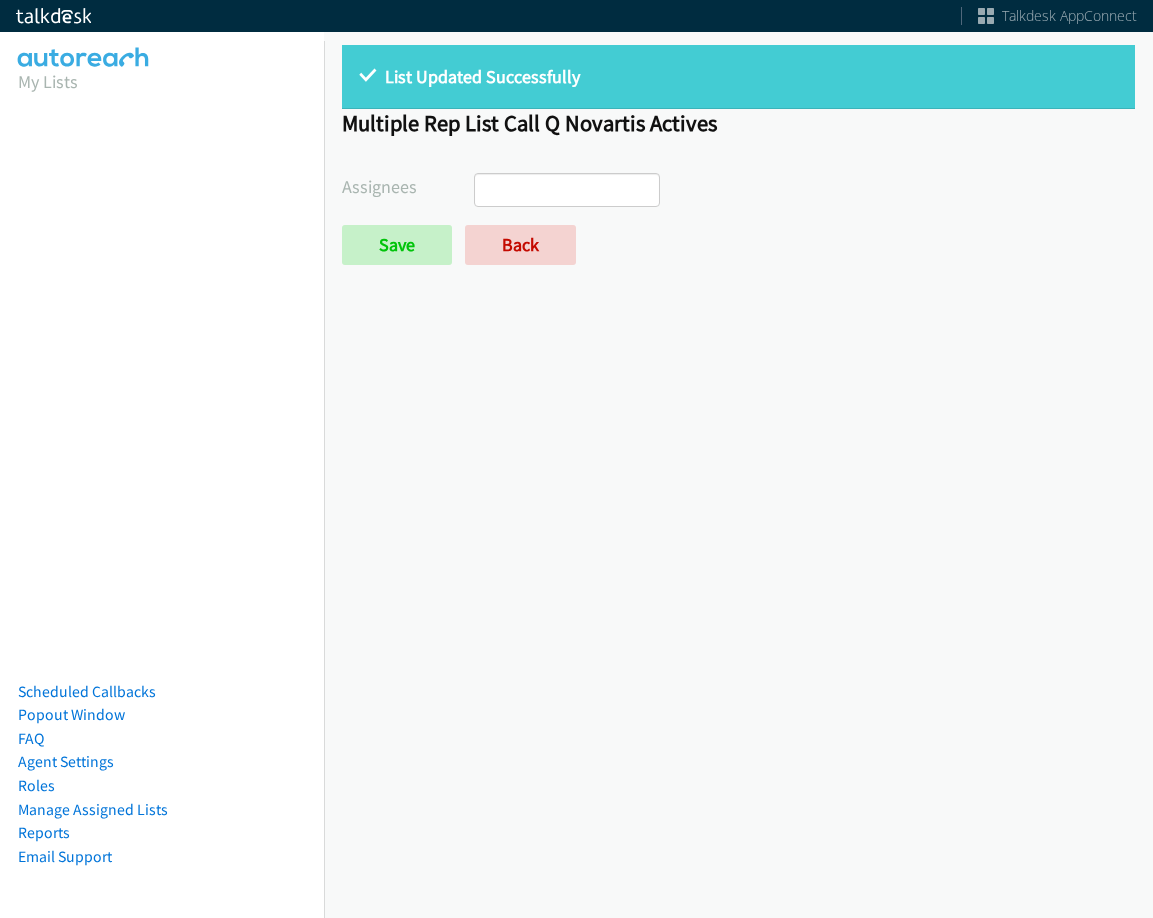 select 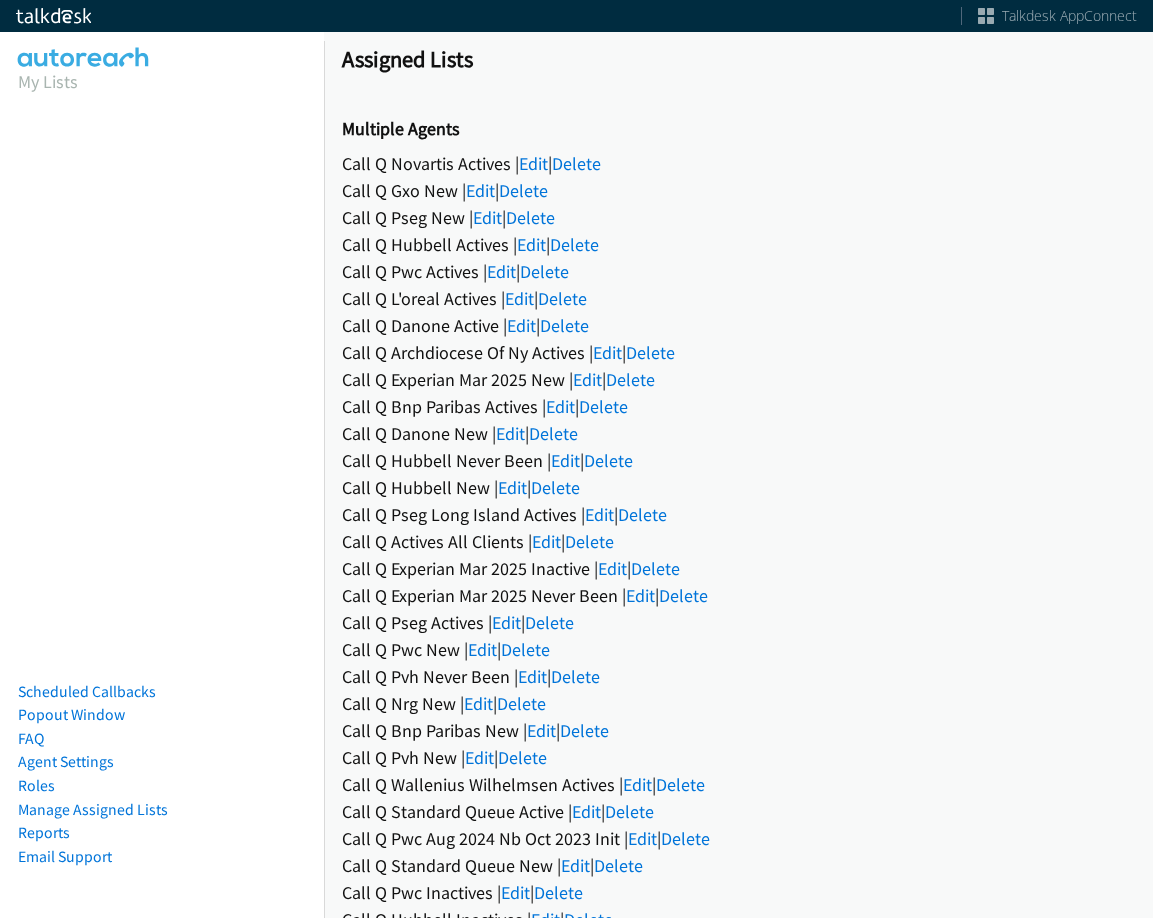 scroll, scrollTop: 0, scrollLeft: 0, axis: both 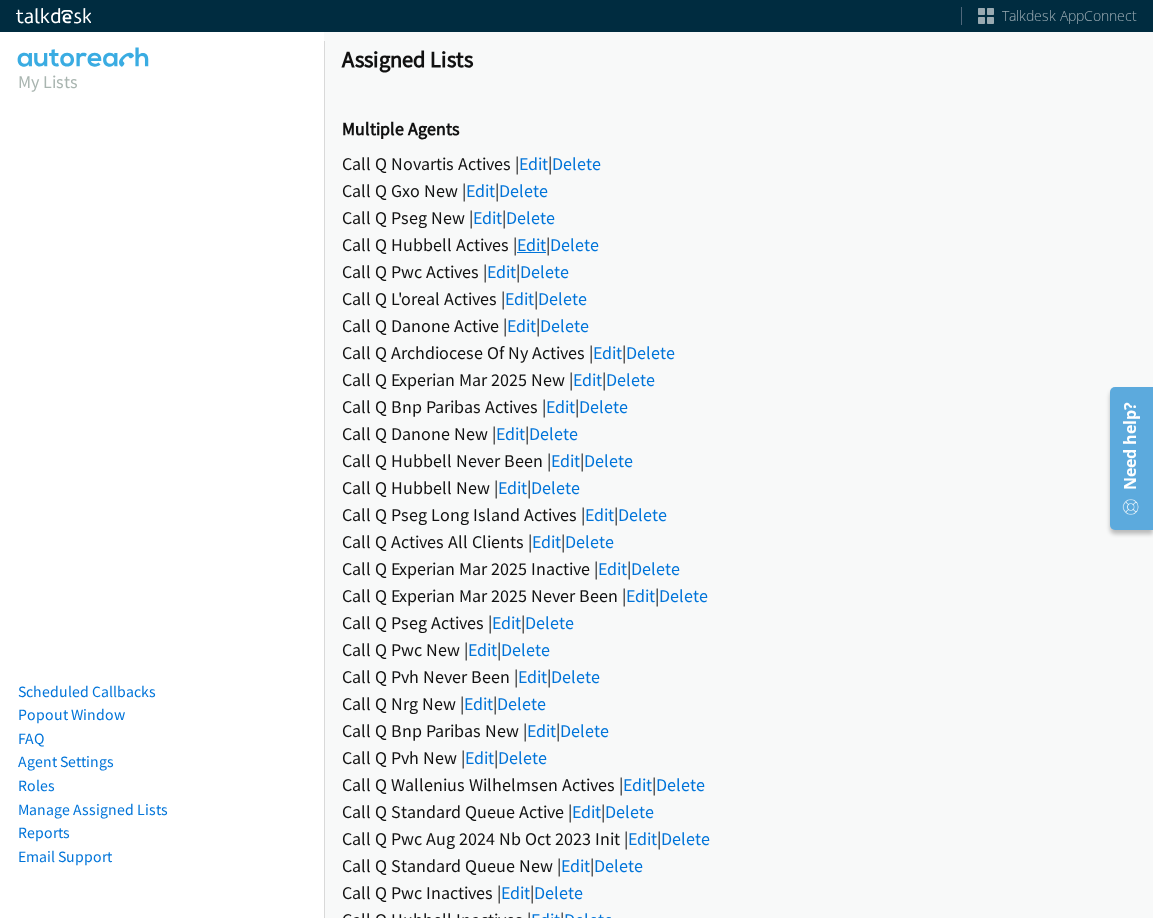 click on "Edit" at bounding box center [531, 244] 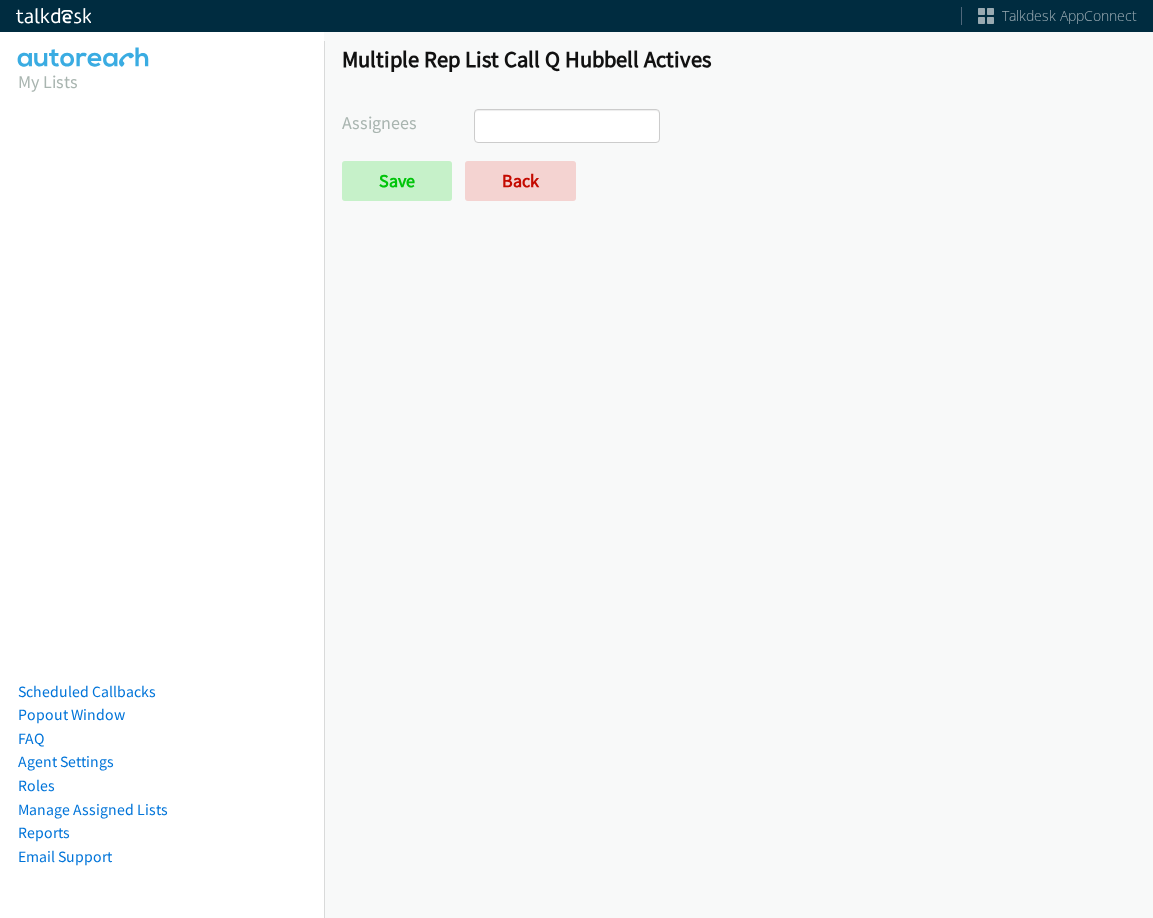 select 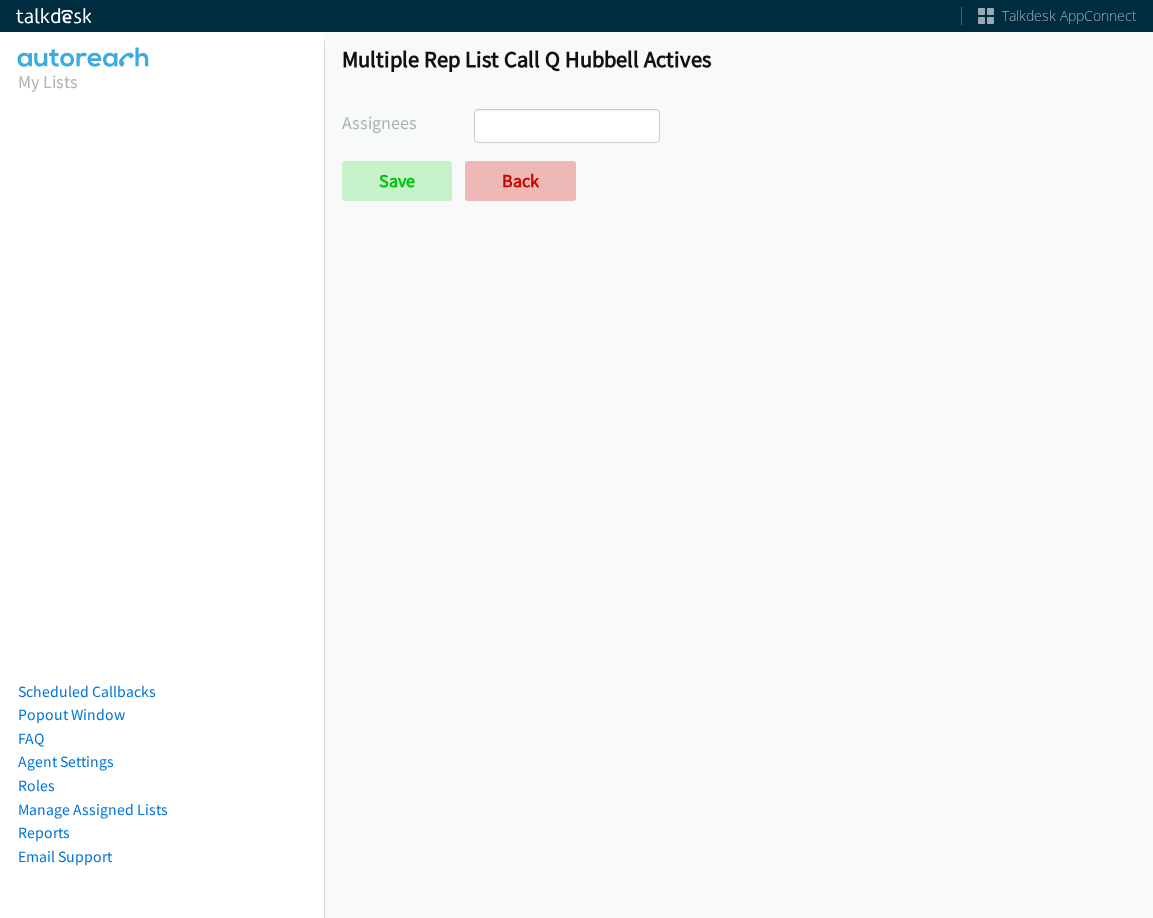 scroll, scrollTop: 0, scrollLeft: 0, axis: both 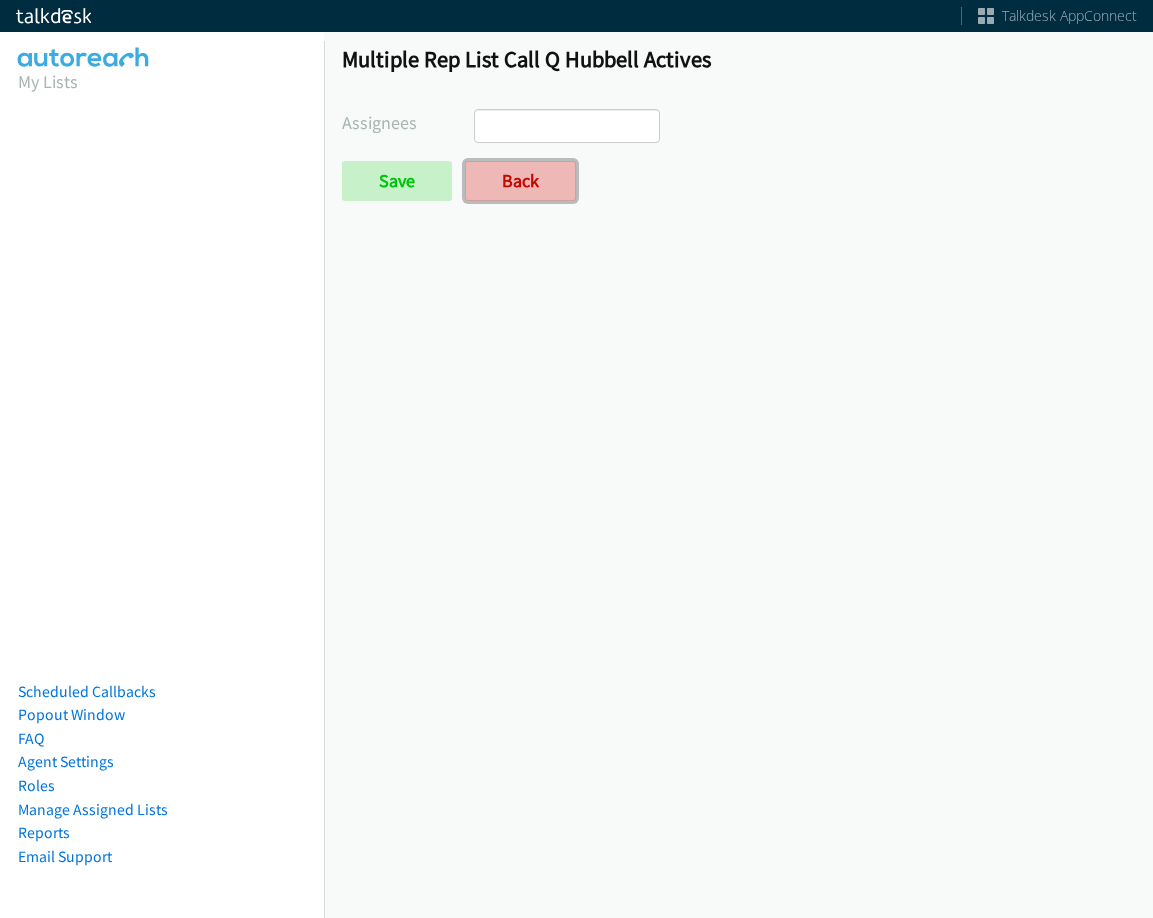 click on "Back" at bounding box center [520, 181] 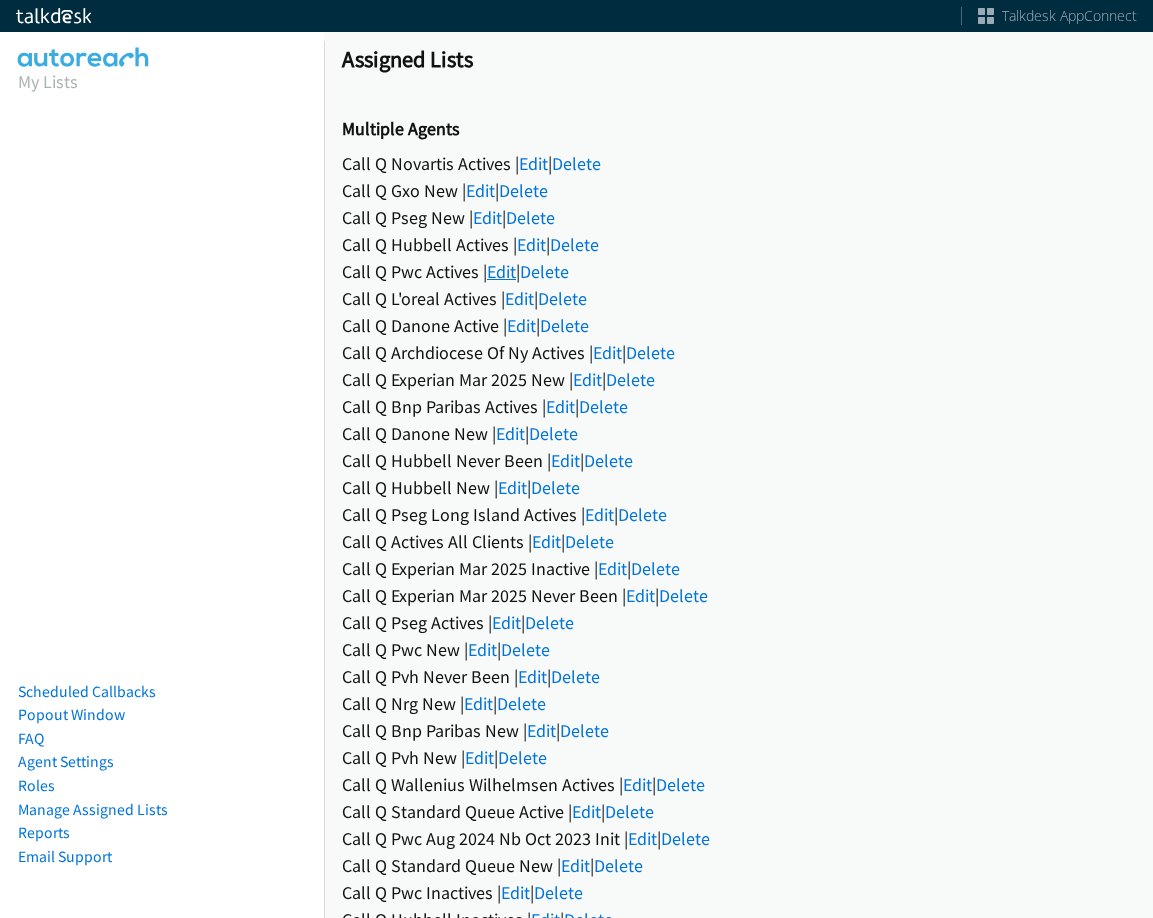 scroll, scrollTop: 0, scrollLeft: 0, axis: both 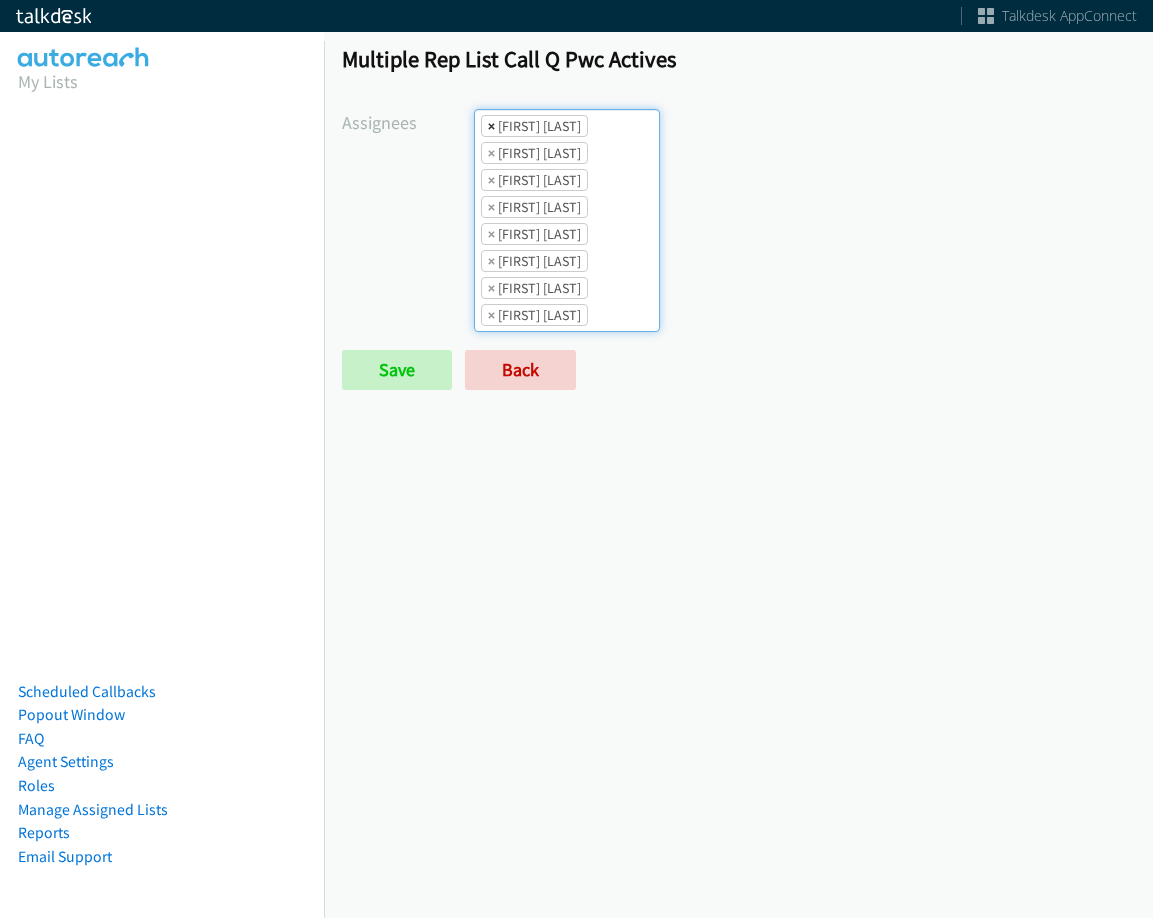 click on "×" at bounding box center [491, 126] 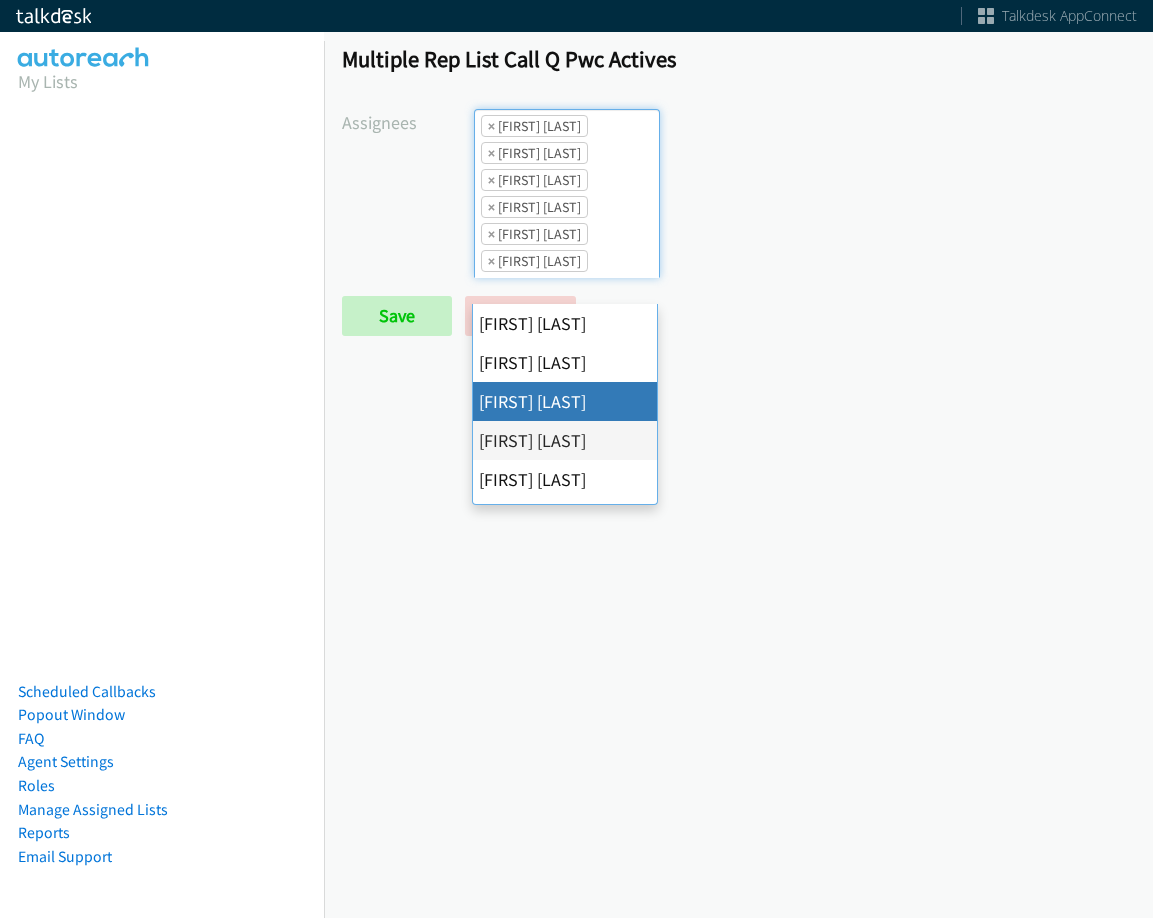 click on "×" at bounding box center [491, 126] 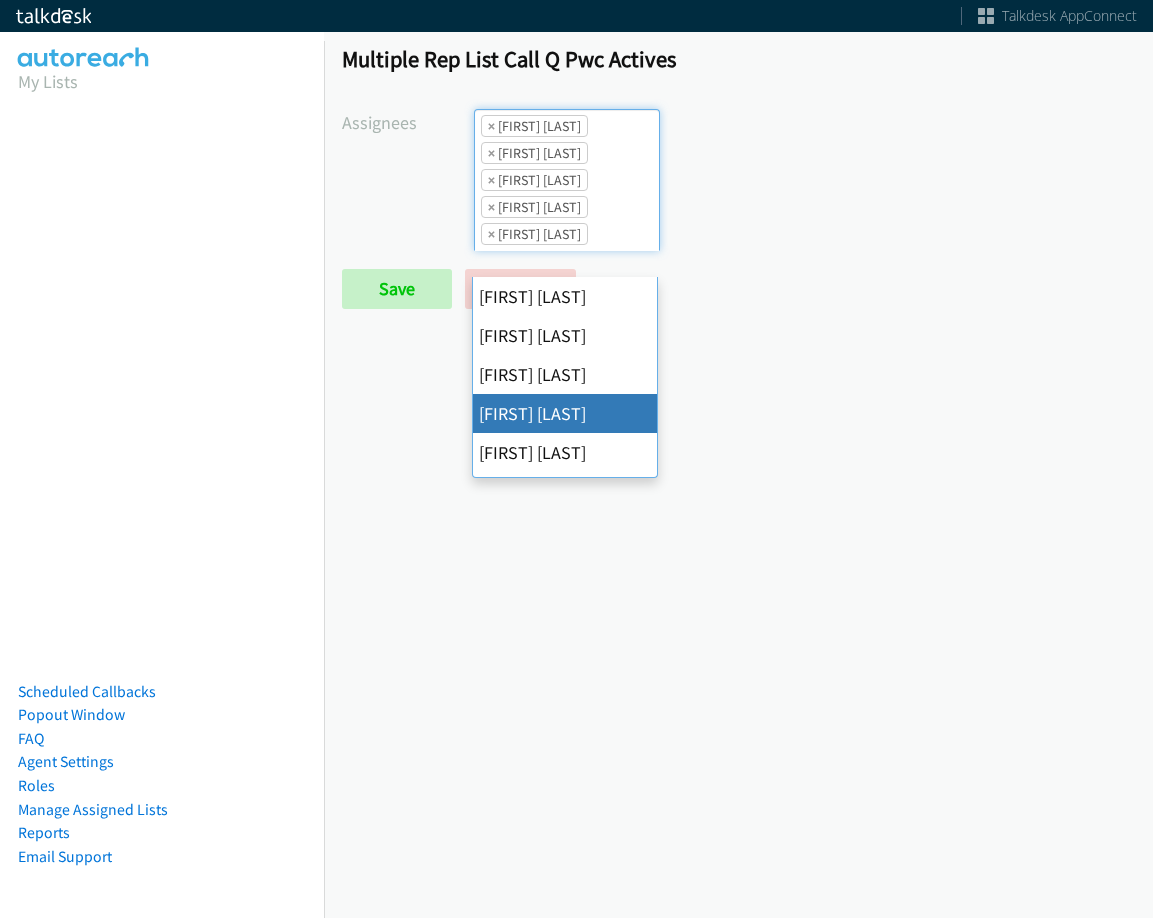 click on "×" at bounding box center (491, 126) 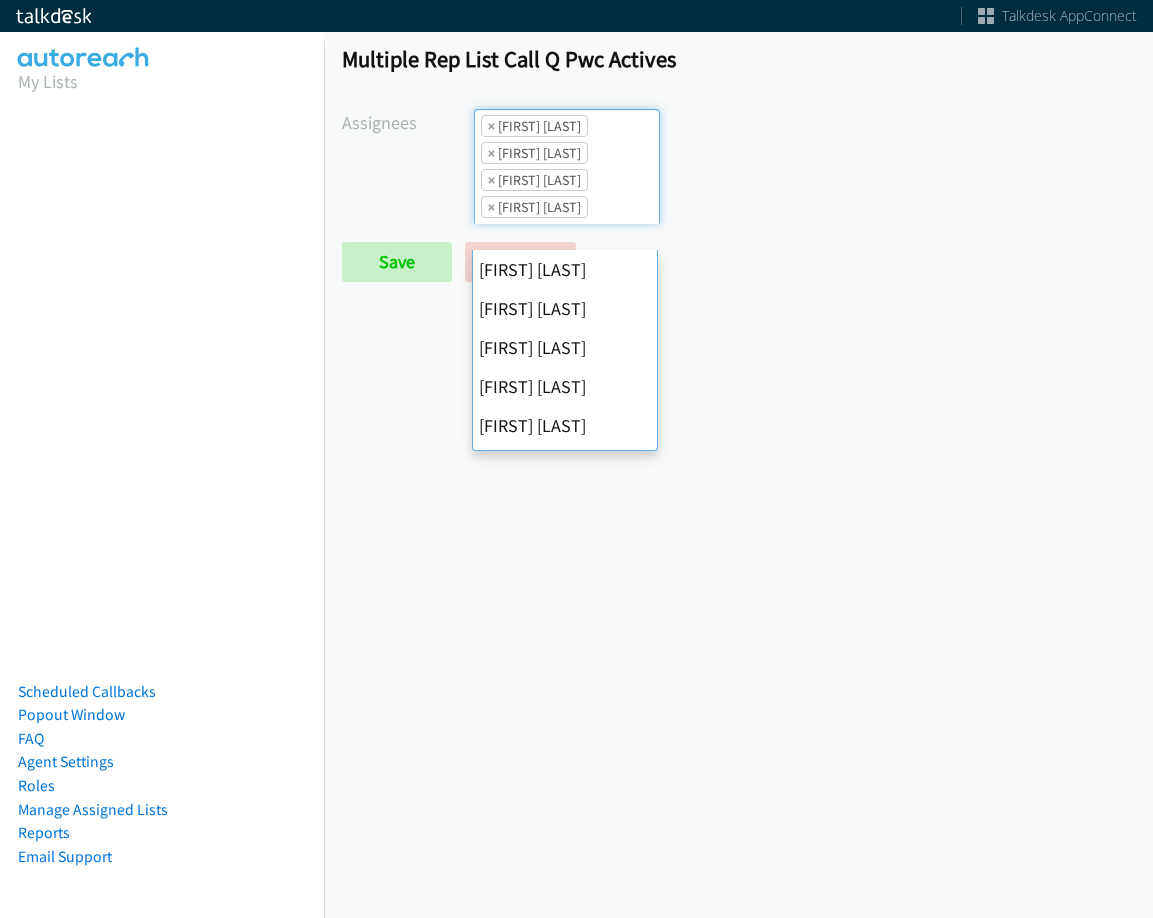 click on "×" at bounding box center [491, 126] 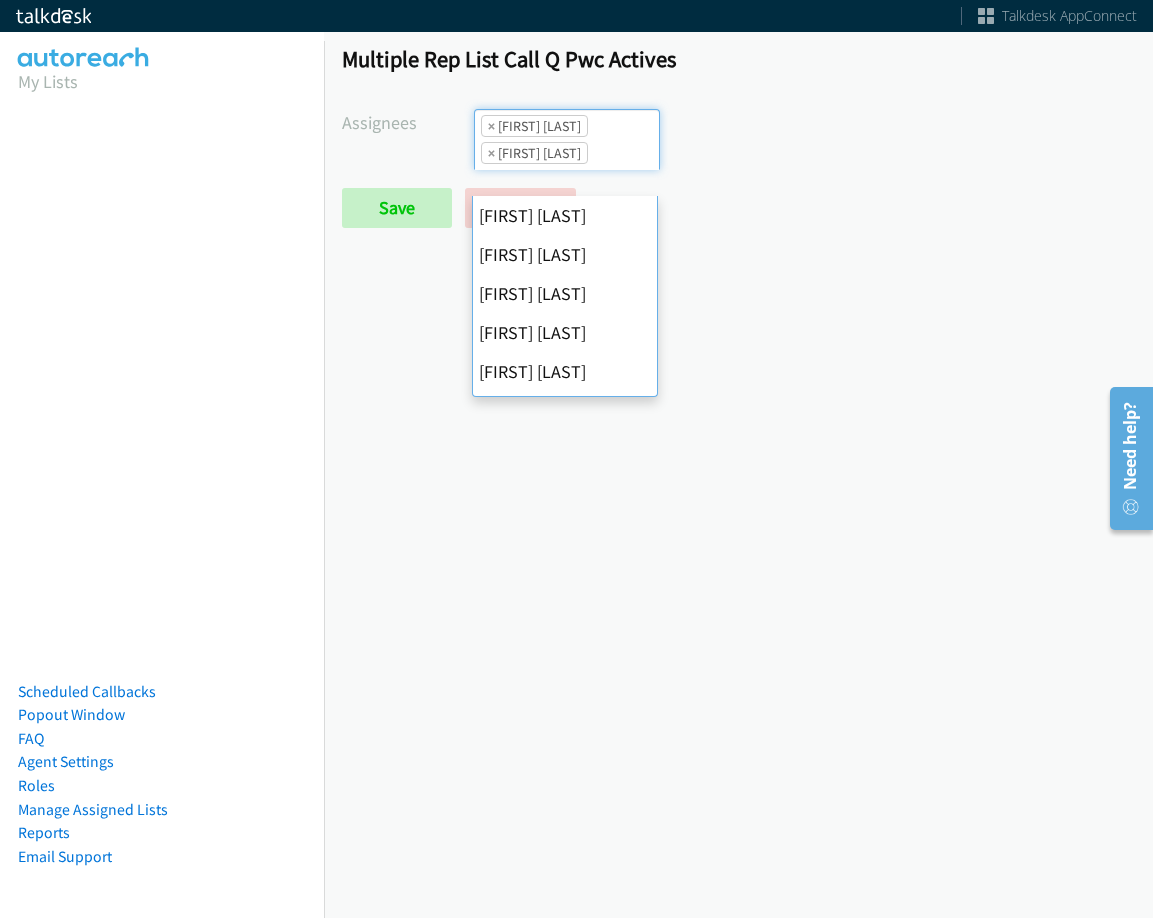 scroll, scrollTop: 346, scrollLeft: 0, axis: vertical 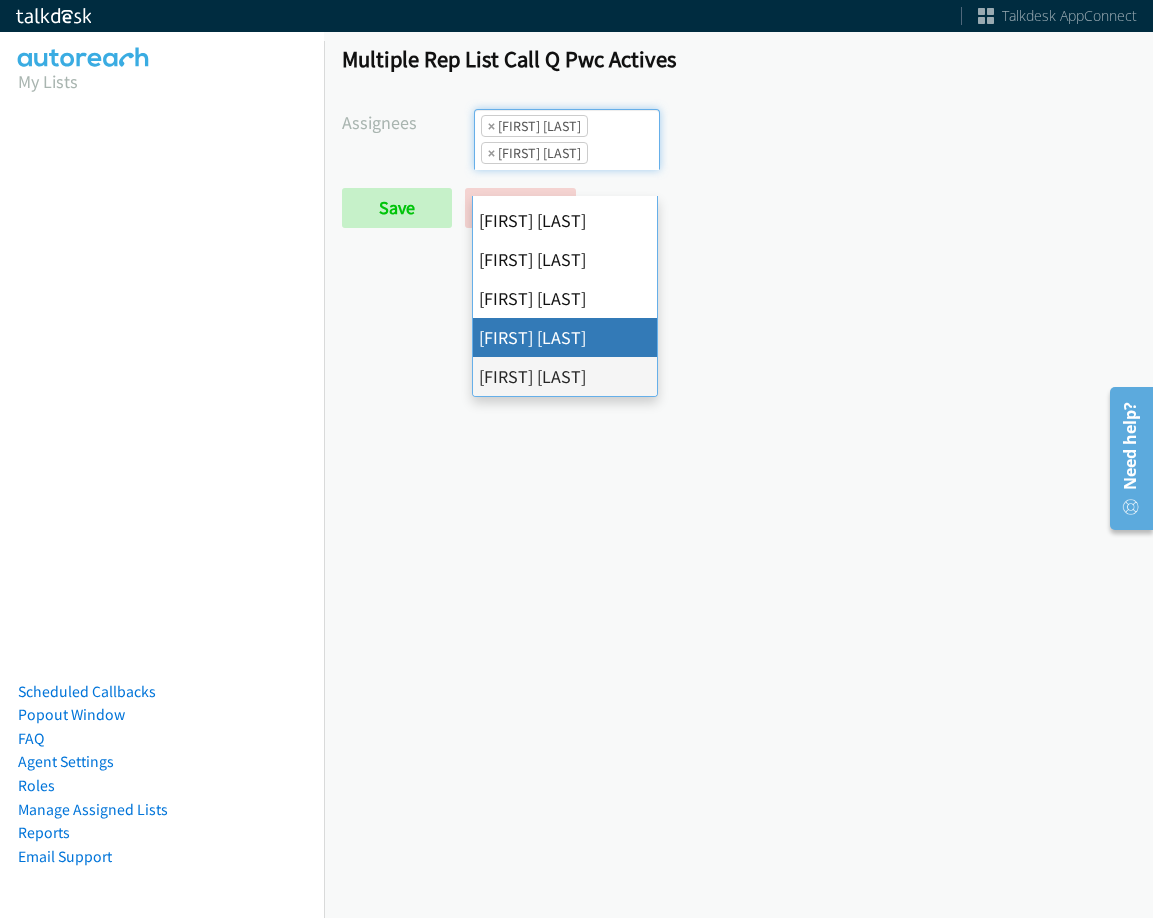 click on "×" at bounding box center (491, 126) 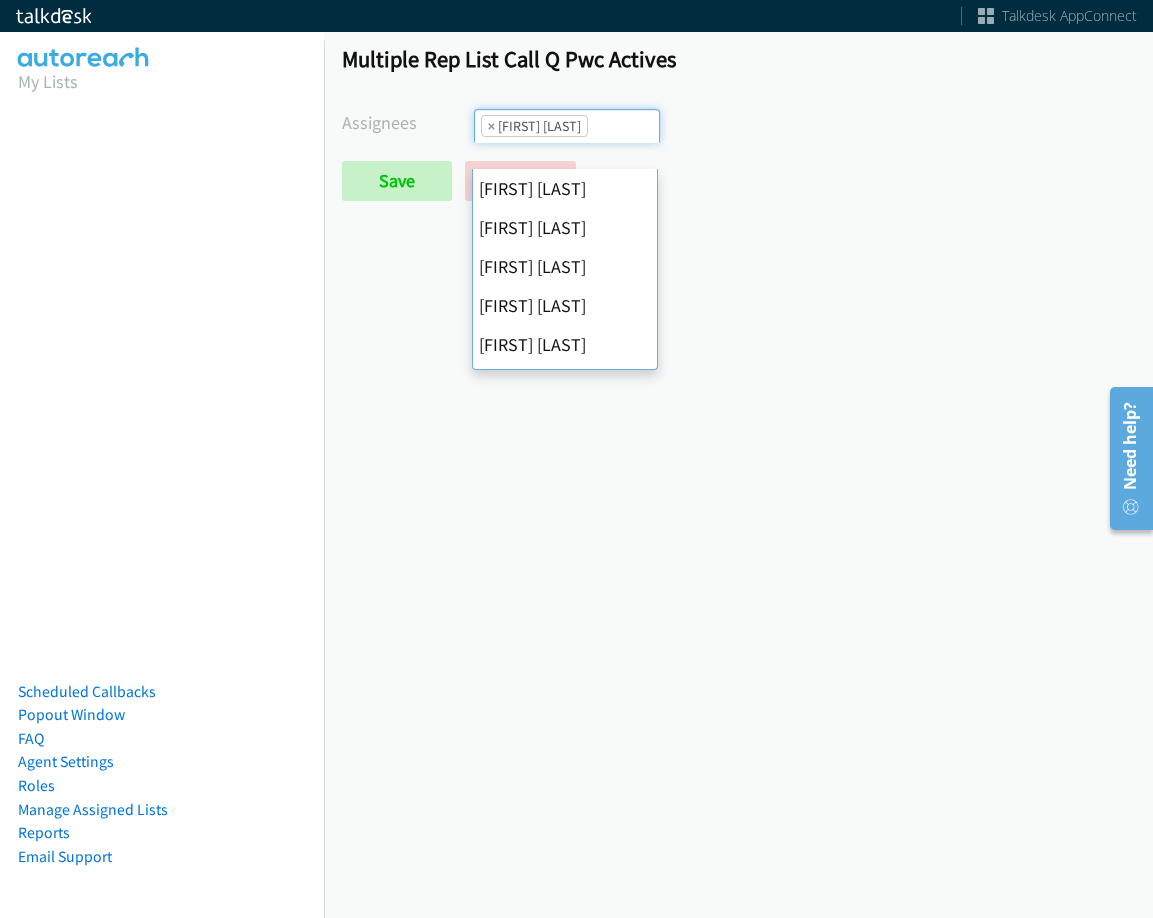 drag, startPoint x: 492, startPoint y: 134, endPoint x: 442, endPoint y: 180, distance: 67.941154 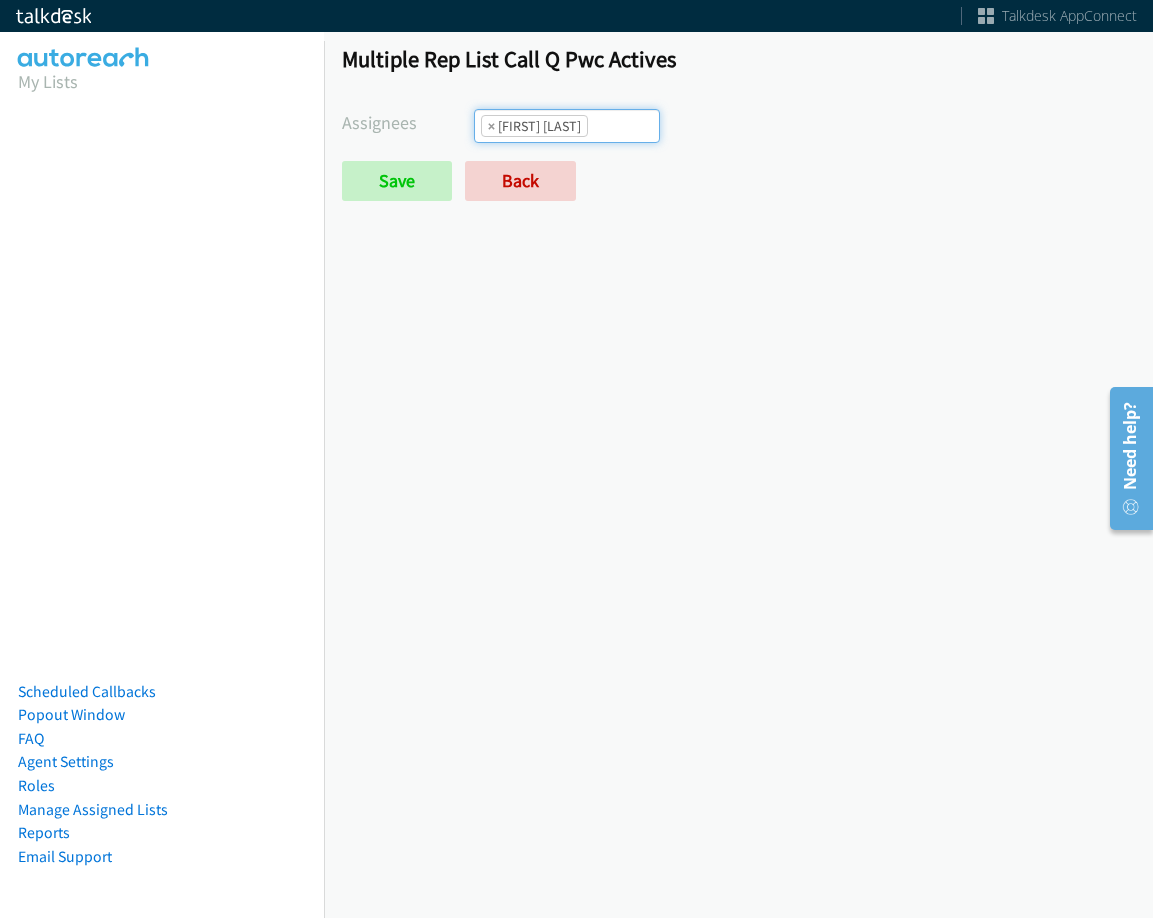 click on "×" at bounding box center (491, 126) 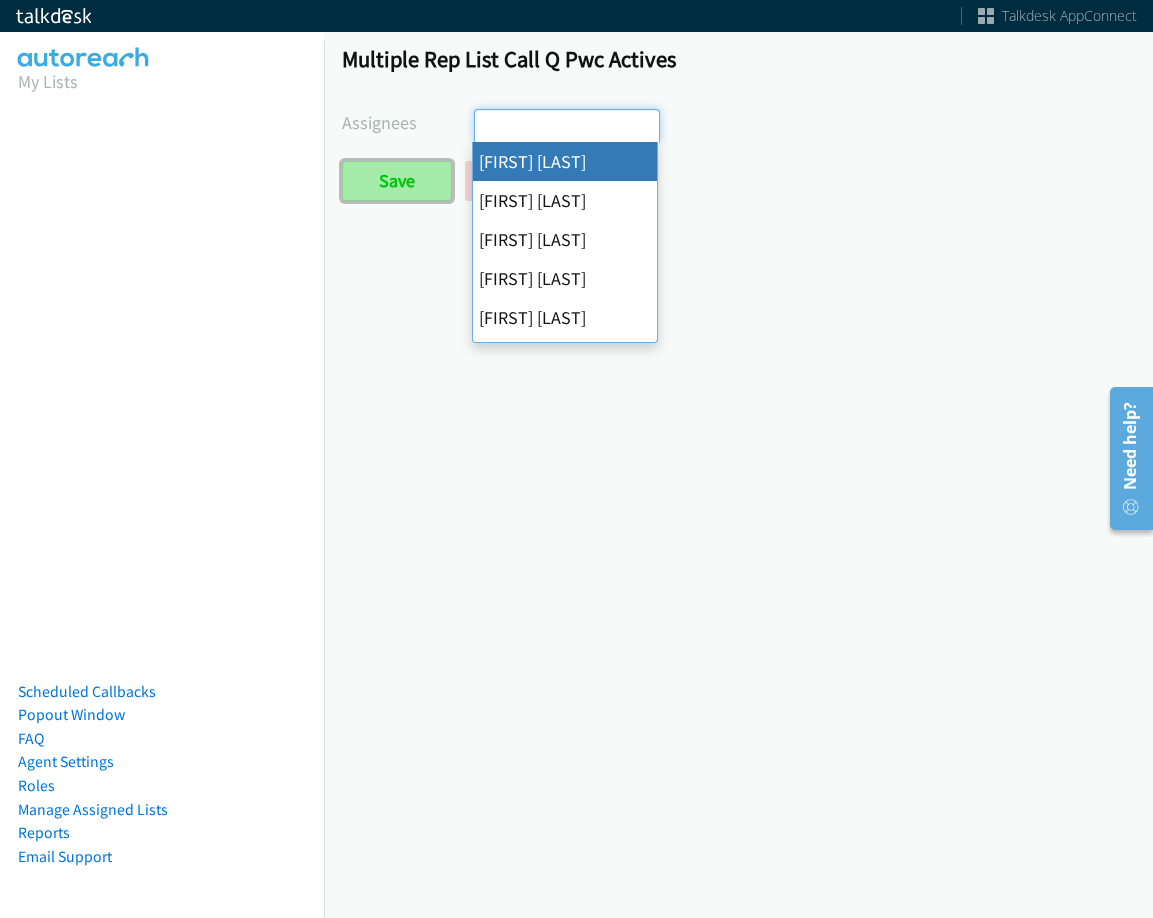 click on "Save" at bounding box center [397, 181] 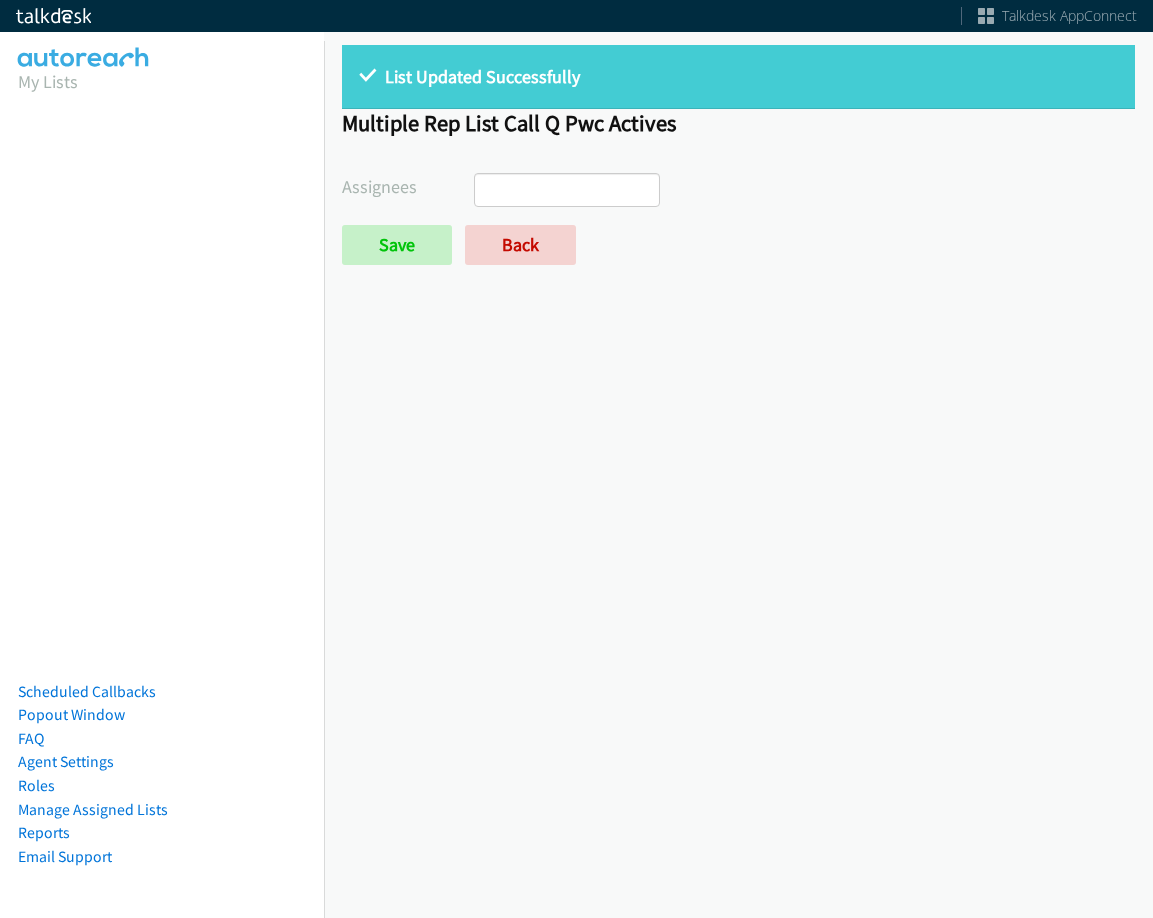 select 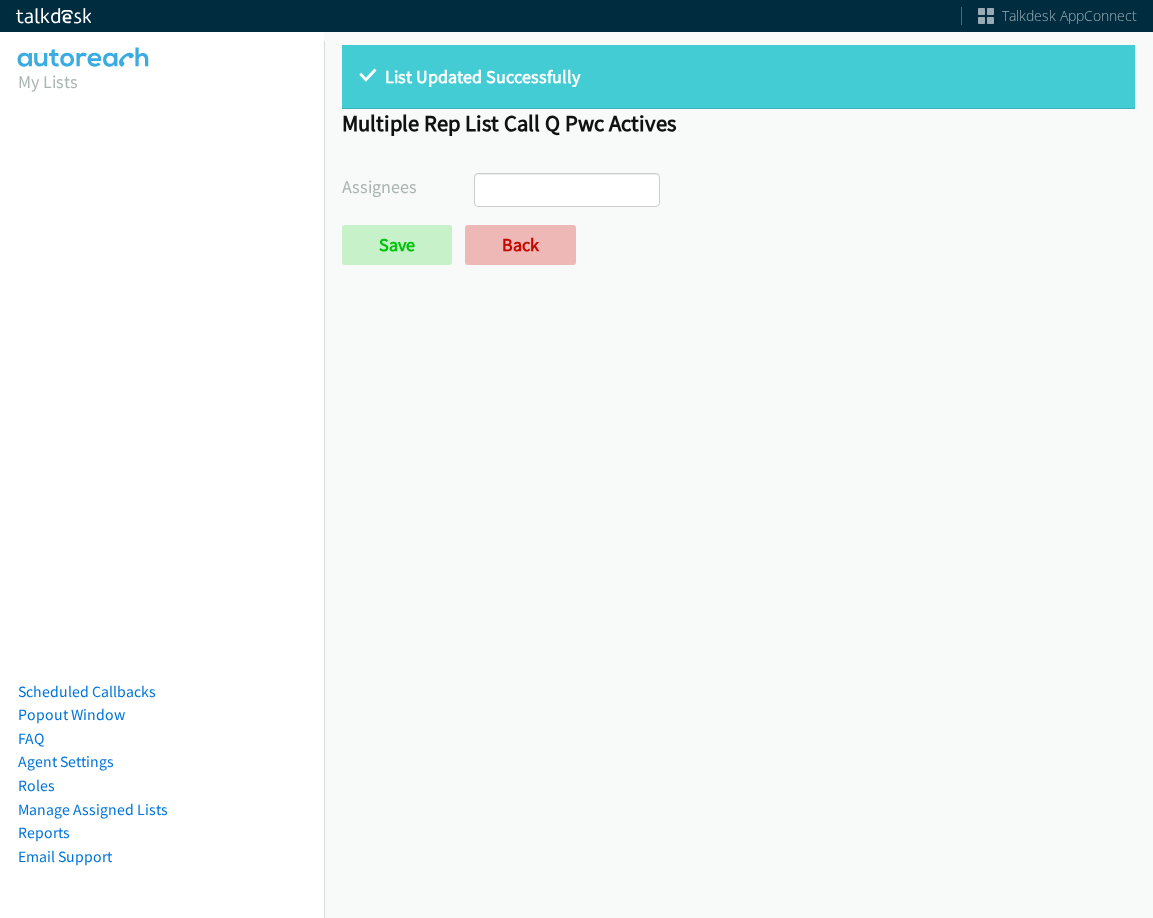 scroll, scrollTop: 0, scrollLeft: 0, axis: both 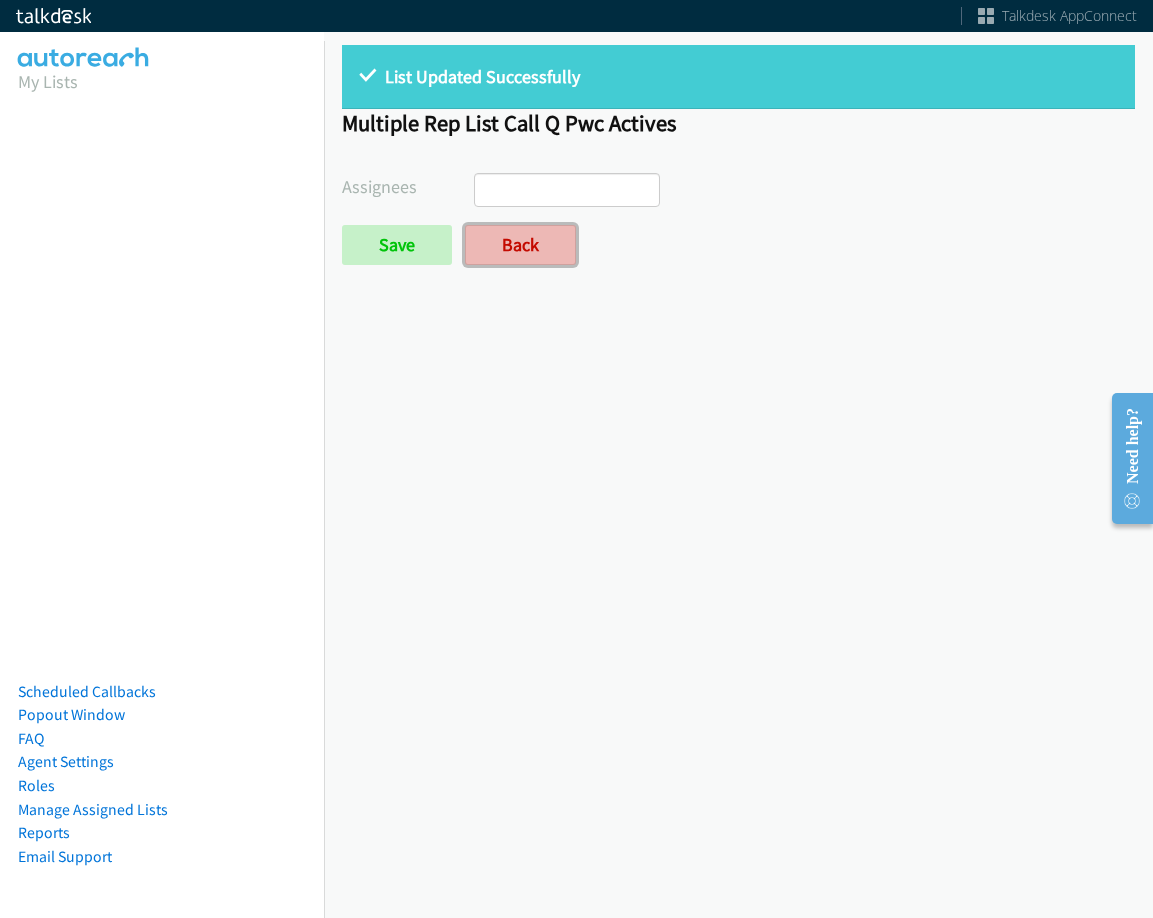 click on "Back" at bounding box center [520, 245] 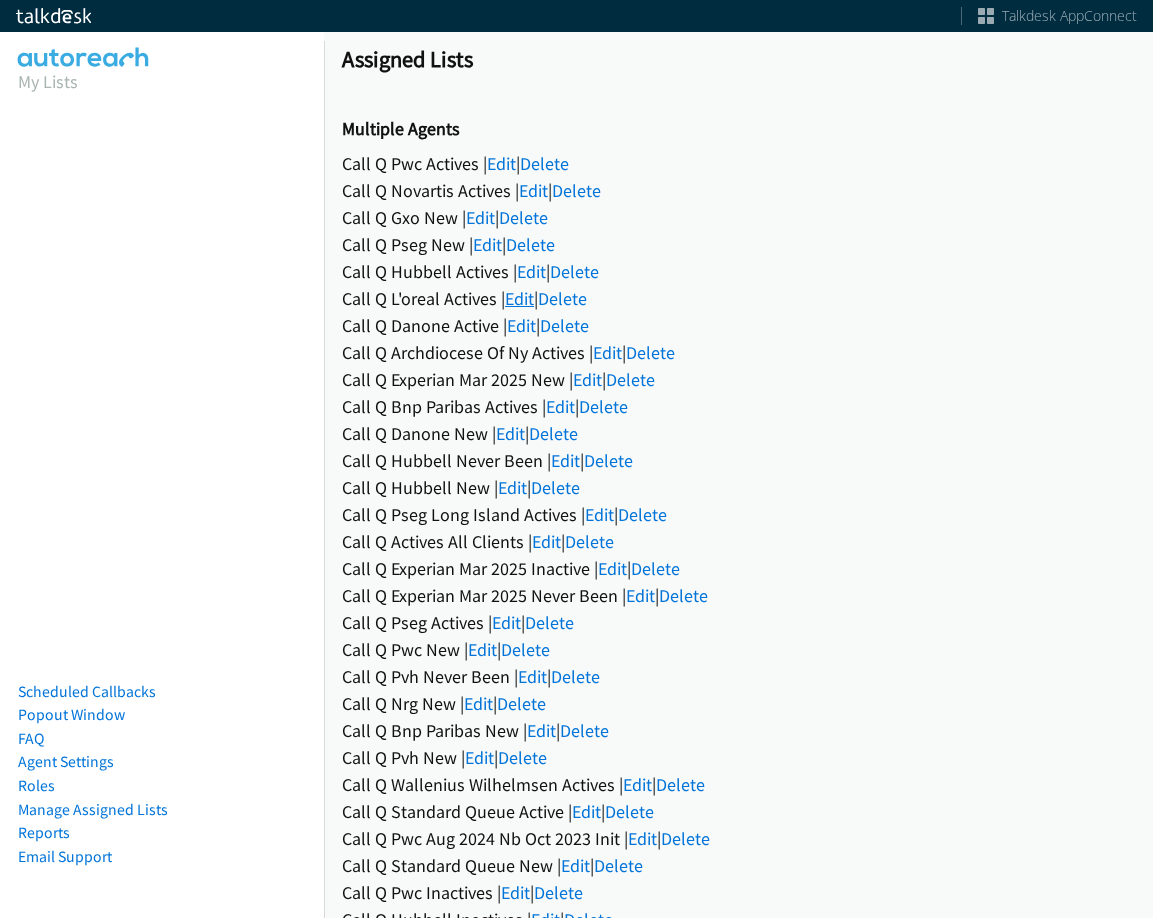 scroll, scrollTop: 0, scrollLeft: 0, axis: both 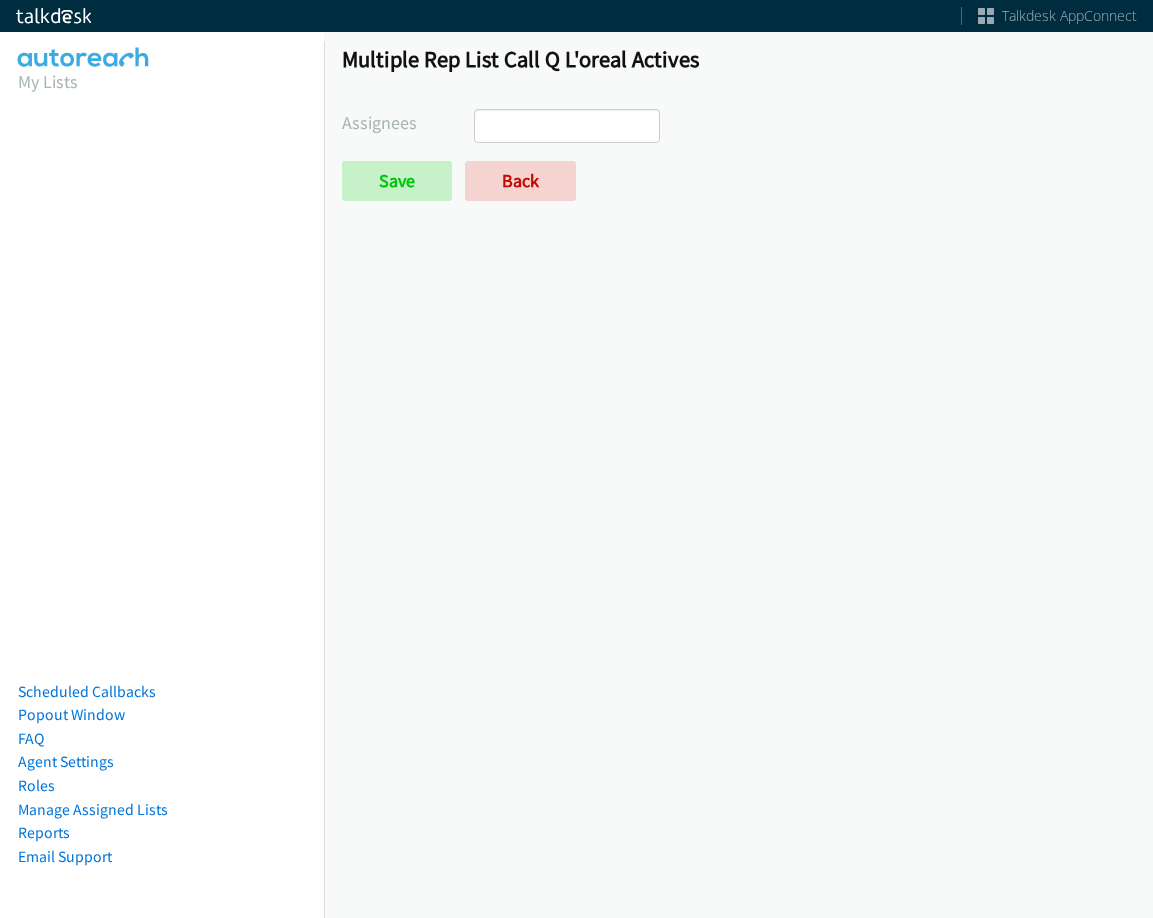 select 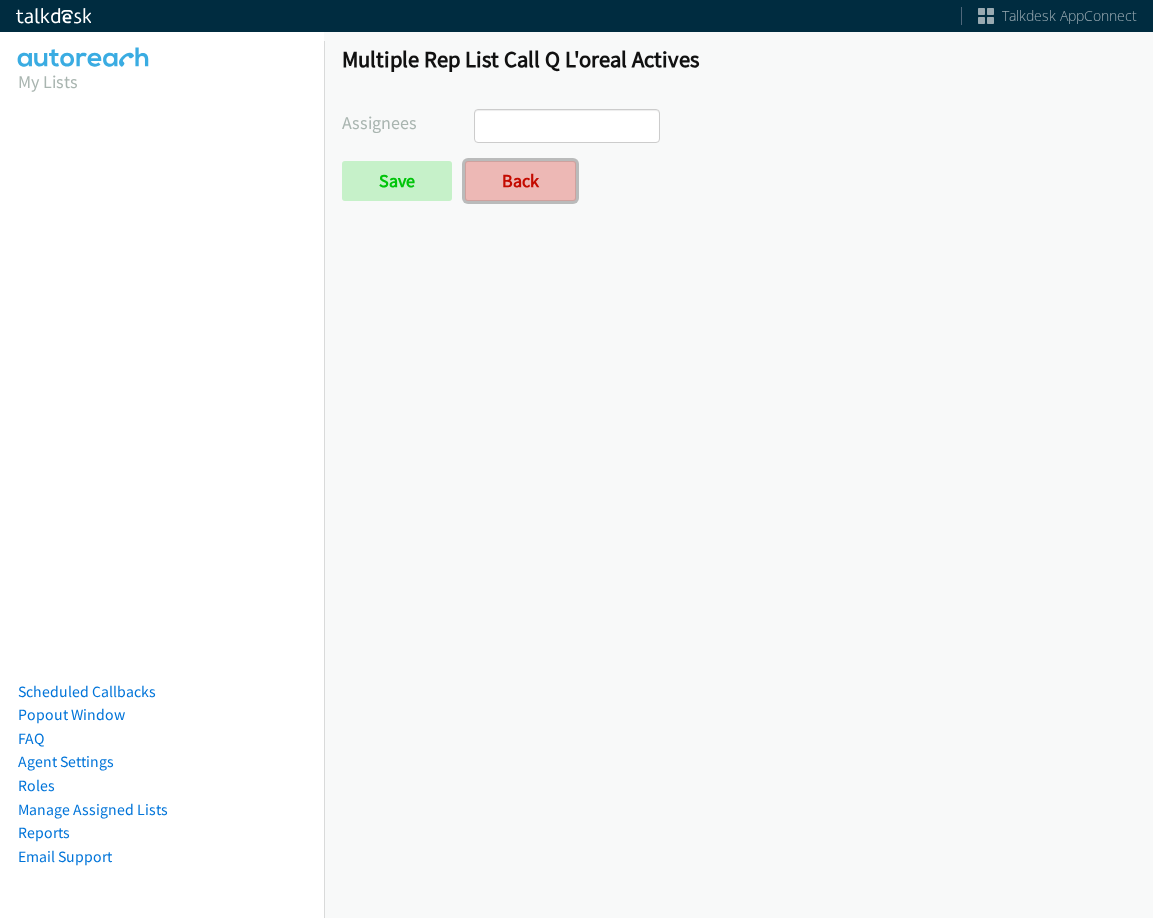 click on "Back" at bounding box center (520, 181) 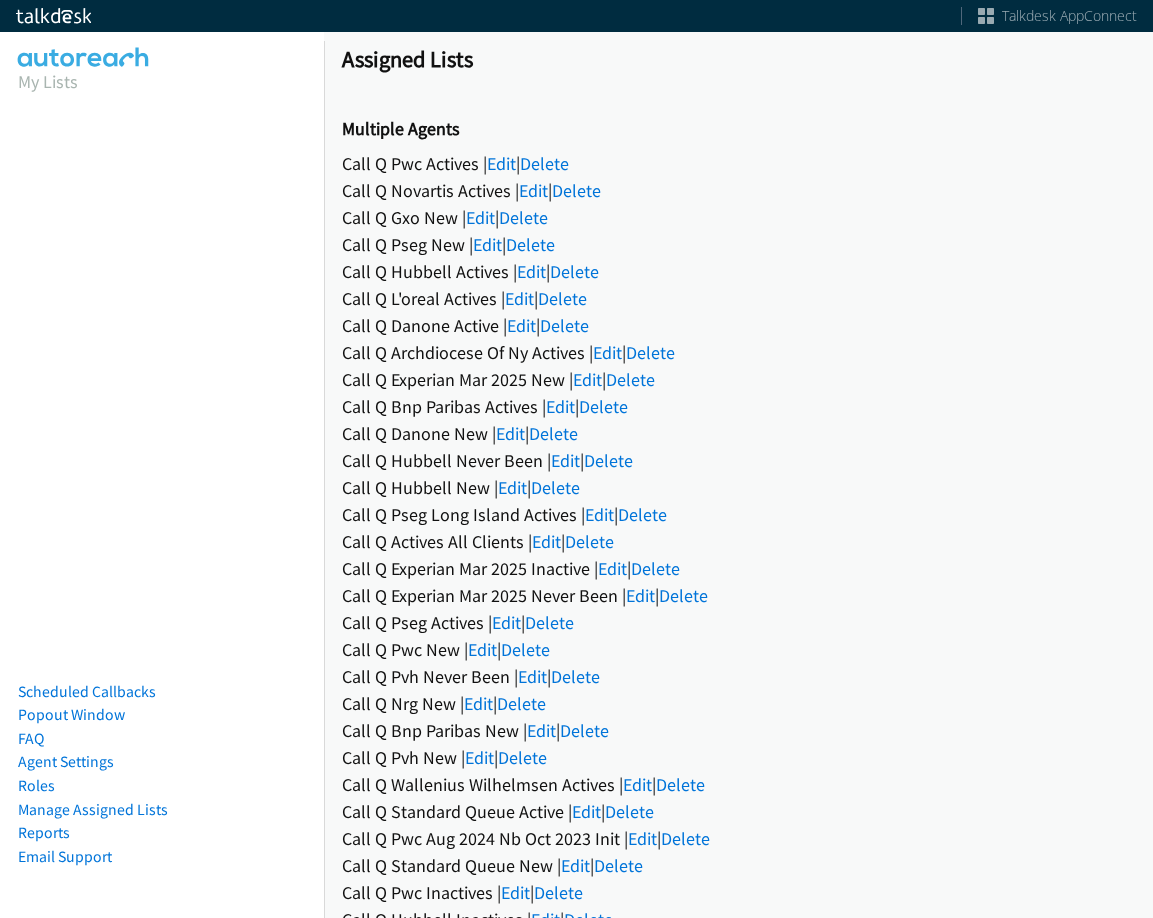 scroll, scrollTop: 0, scrollLeft: 0, axis: both 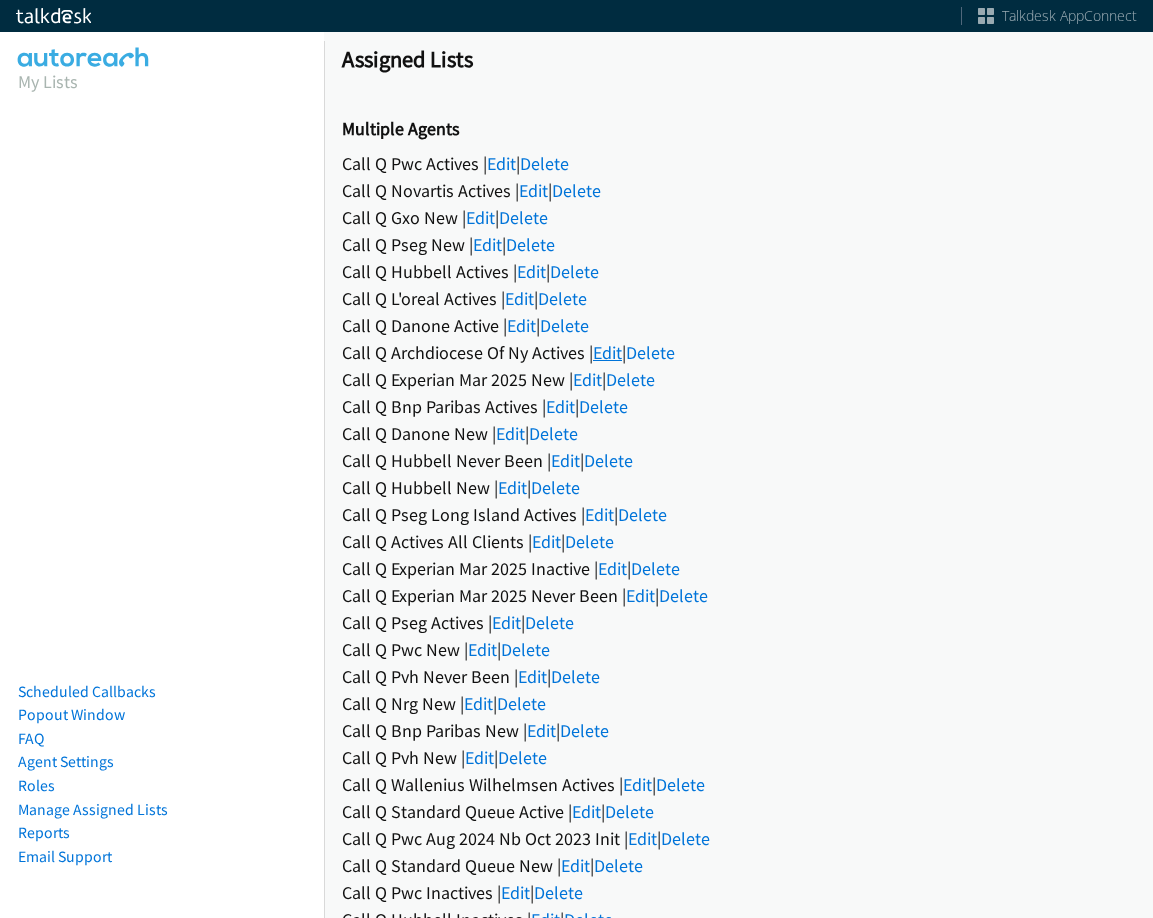 click on "Edit" at bounding box center [607, 352] 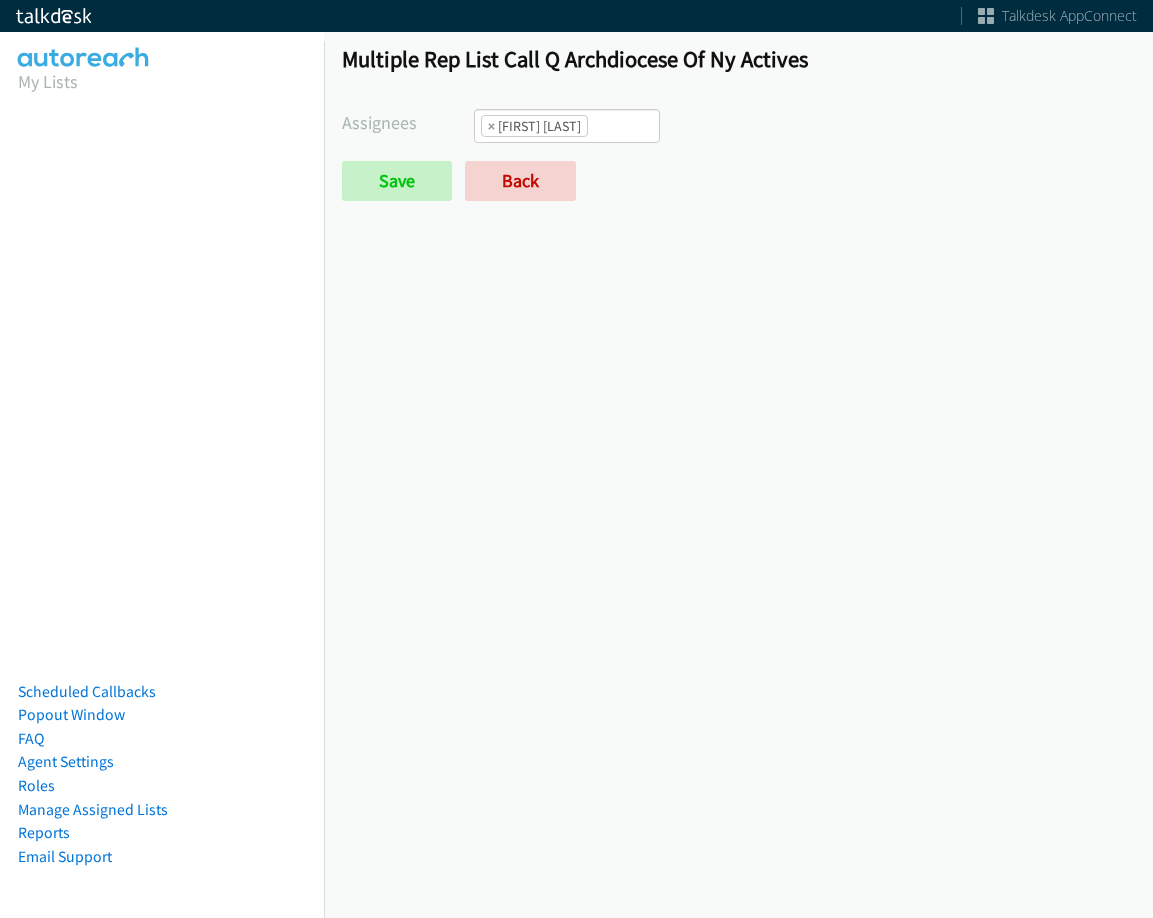 scroll, scrollTop: 0, scrollLeft: 0, axis: both 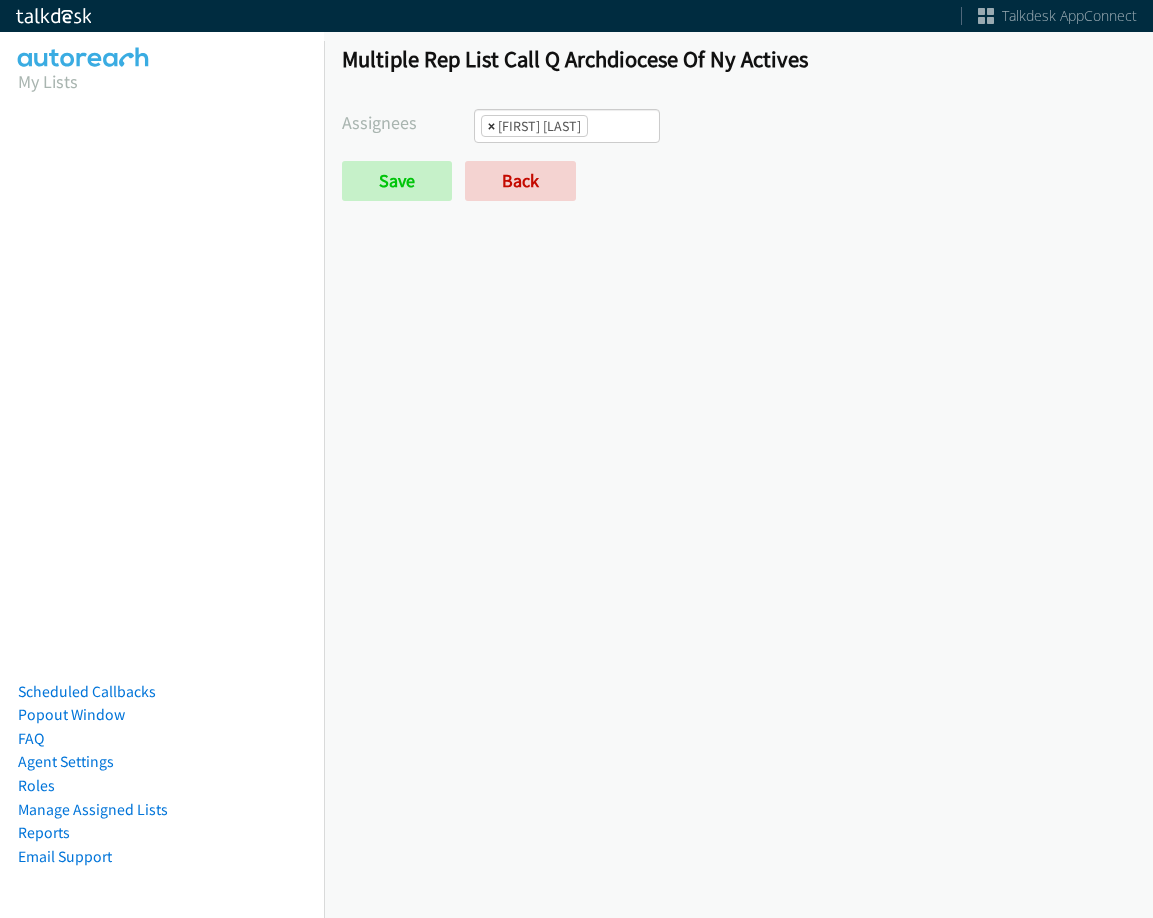 click on "×" at bounding box center [491, 126] 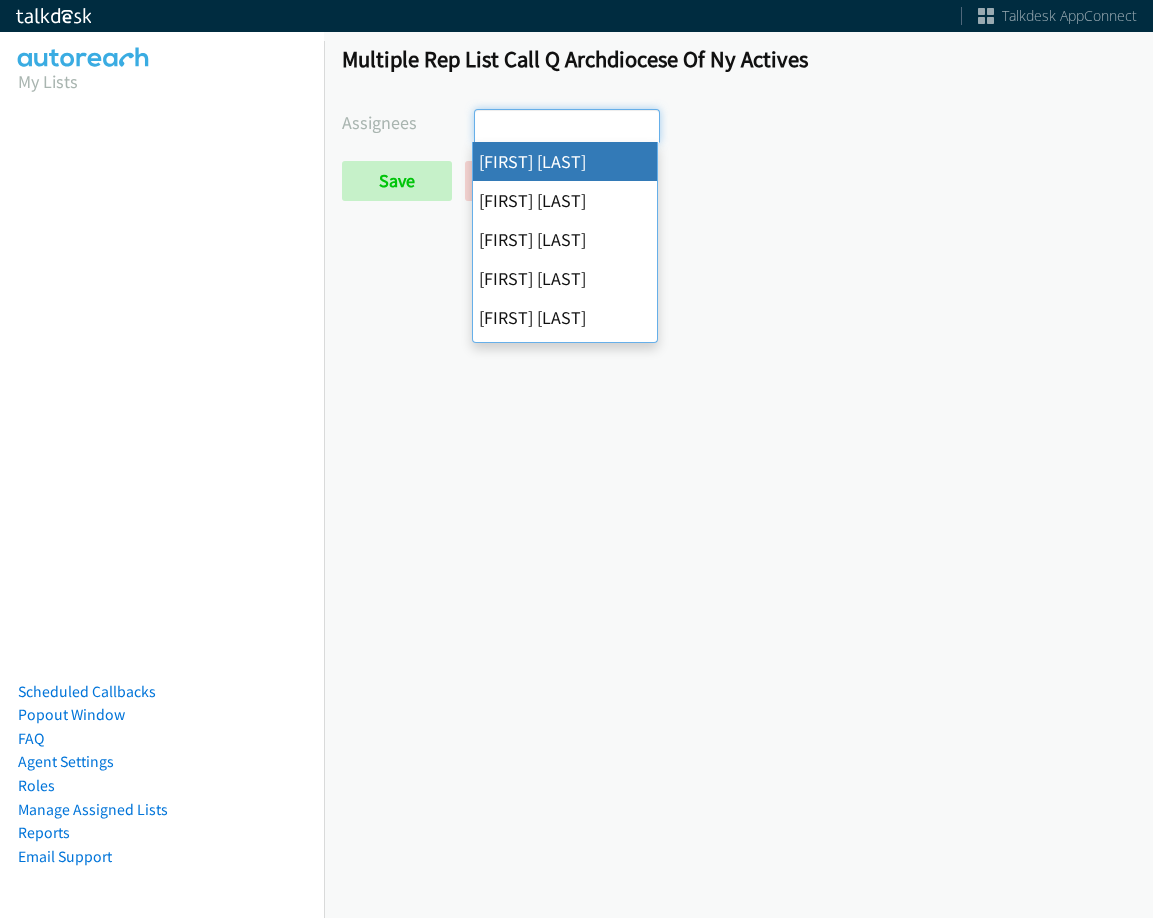 select 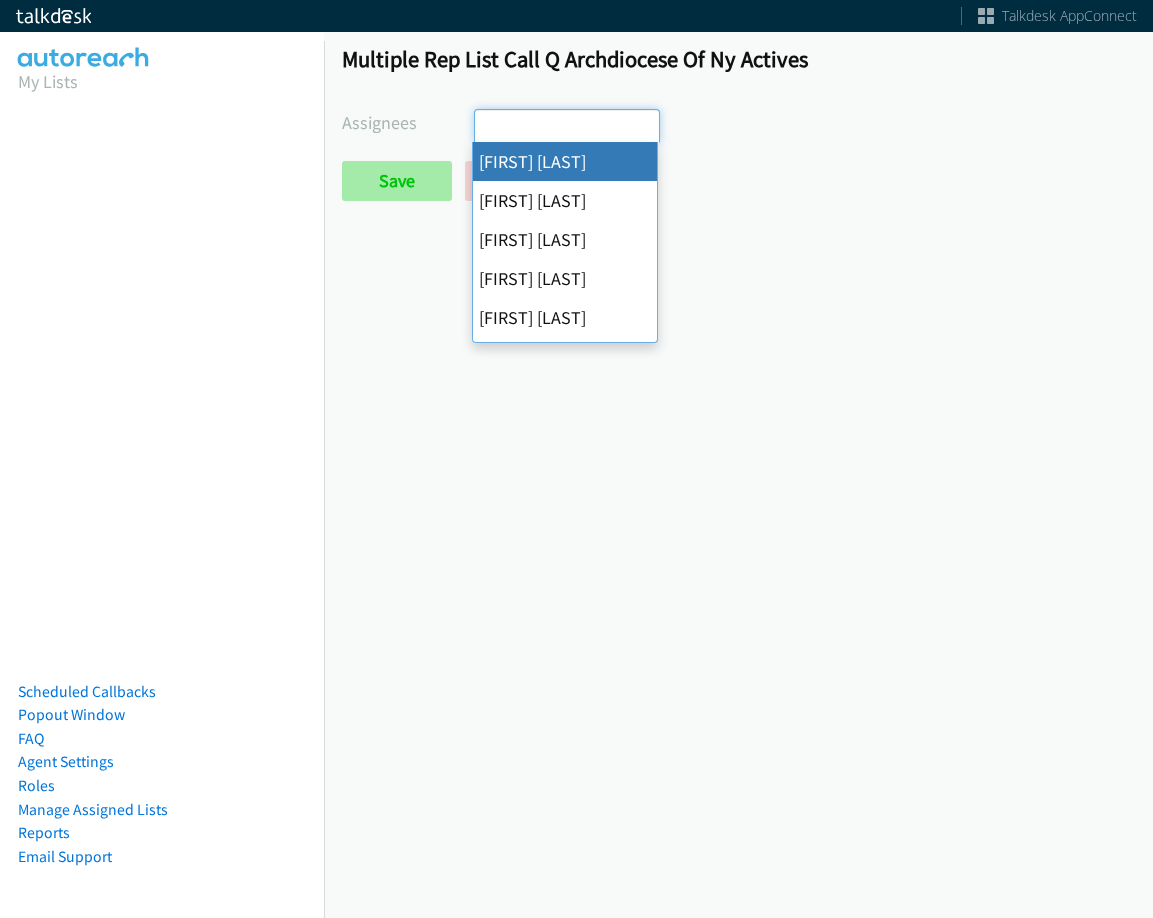 scroll, scrollTop: 0, scrollLeft: 0, axis: both 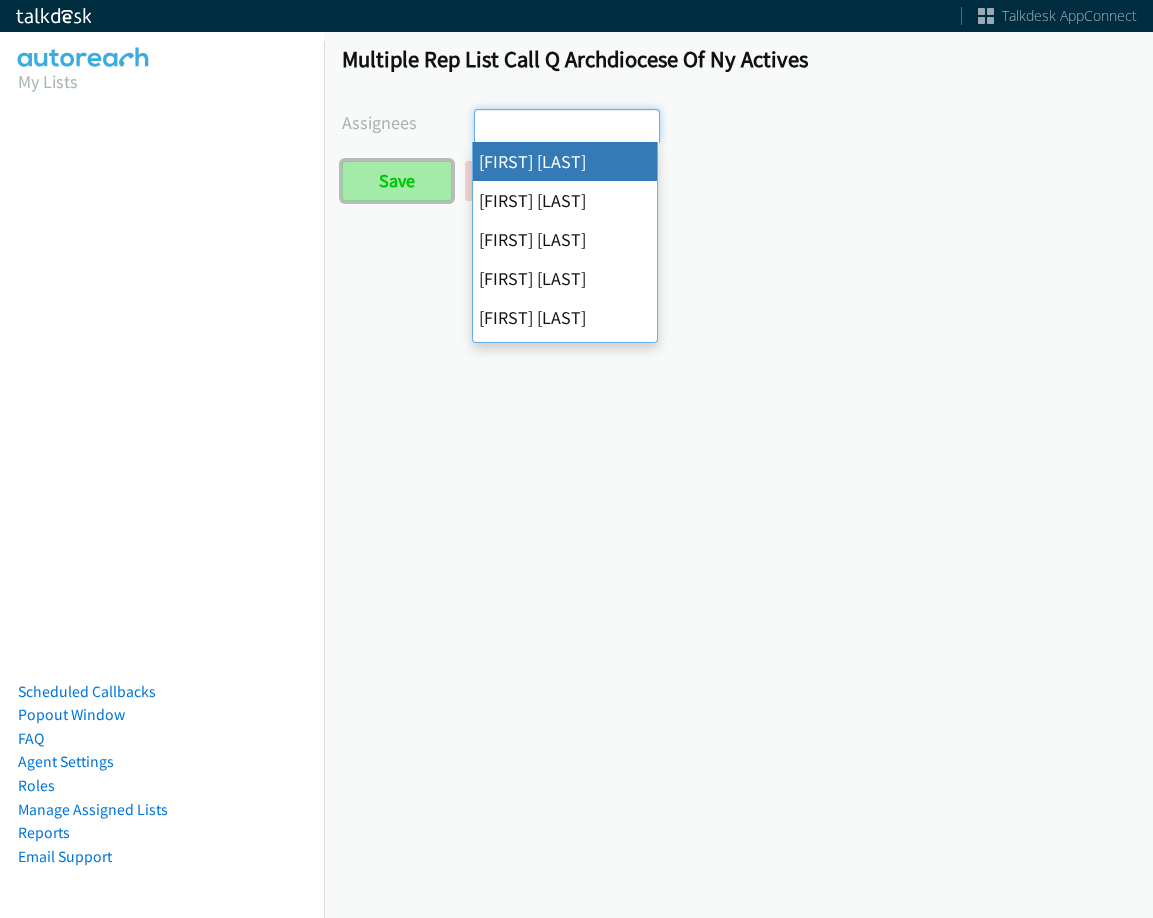 click on "Save" at bounding box center [397, 181] 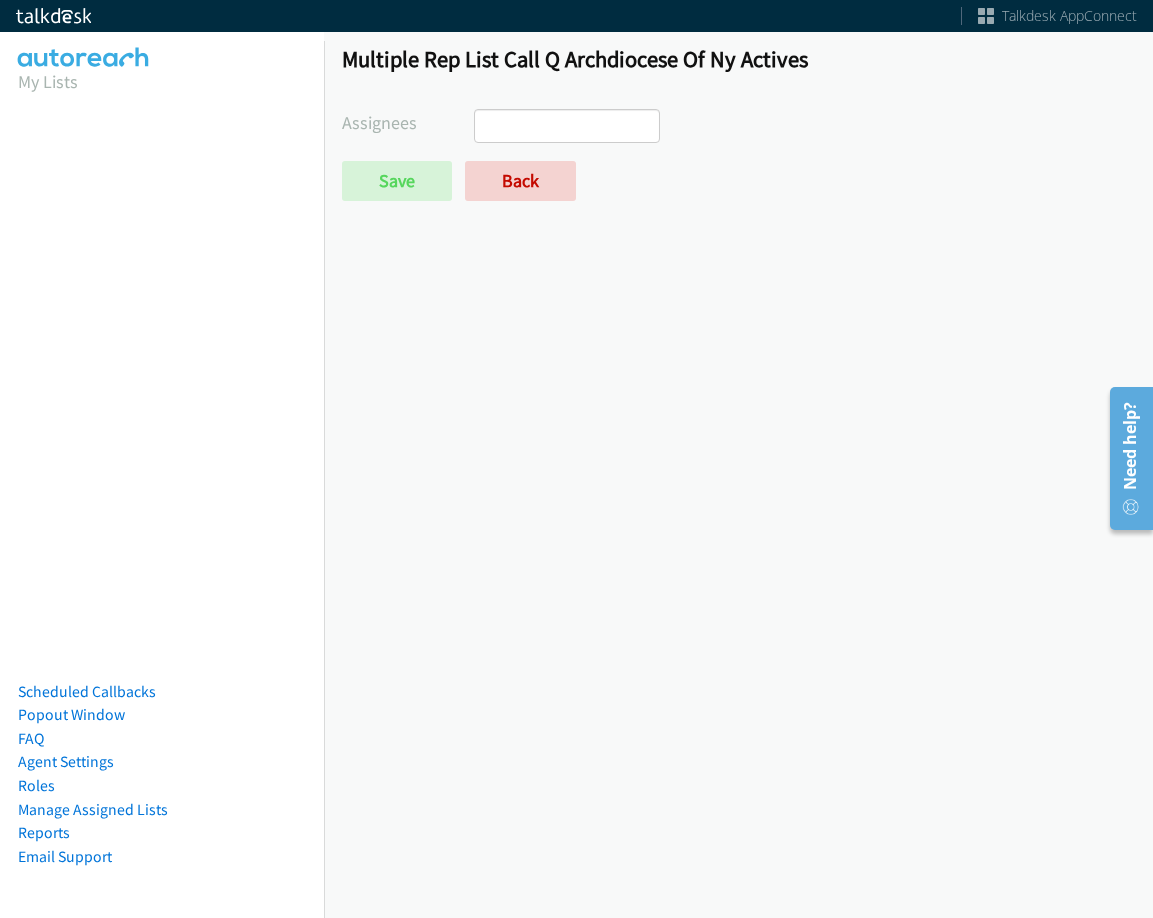 click on "Multiple Rep List   Call Q   Archdiocese Of Ny   Actives
Assignees
Abigail Odhiambo
Alana Ruiz
Cathy Shahan
Charles Ross
Daquaya Johnson
Ian
Jada Caton
James Robertson
Jasmin Martinez
Jordan Stehlik
Michael Mallh
Rodnika Murphy
Tatiana Medina
Trevonna Lancaster
Save
Back" at bounding box center [738, 472] 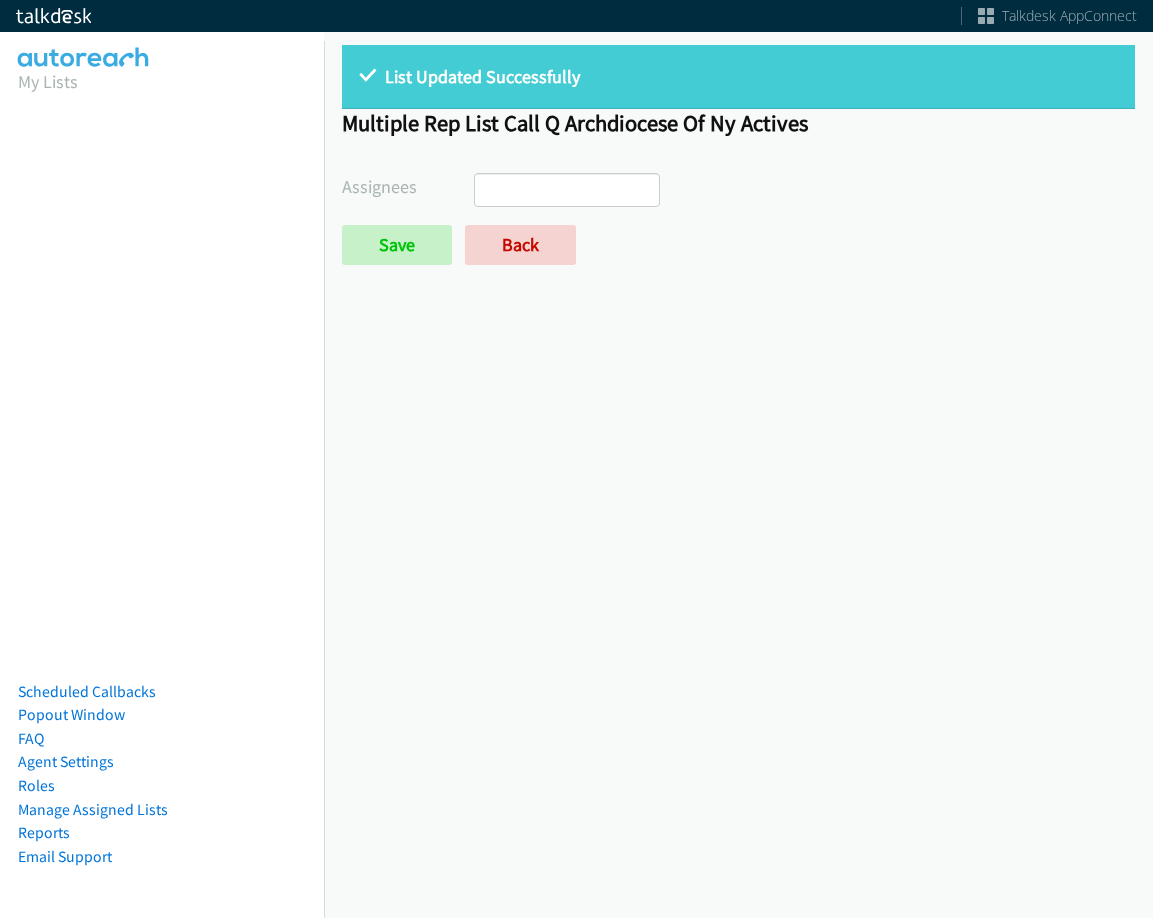 select 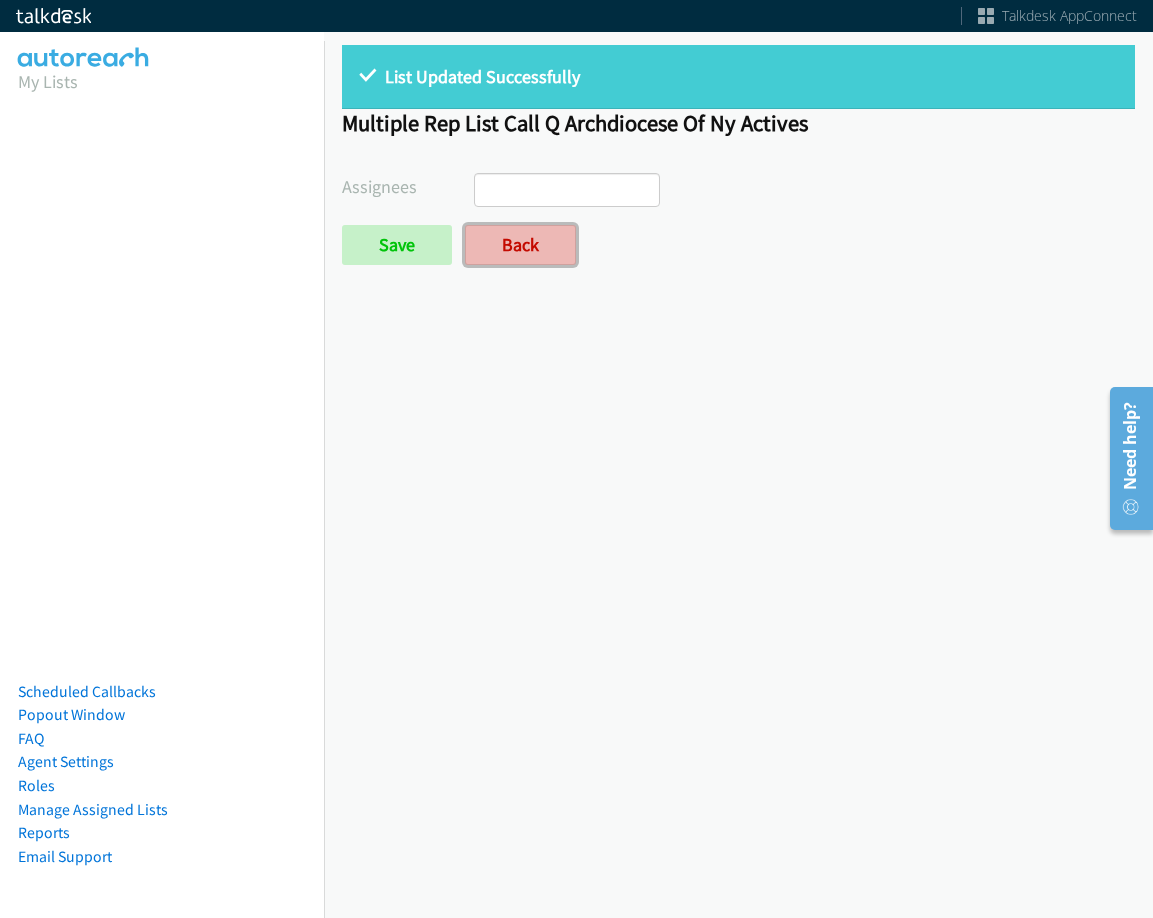 click on "Back" at bounding box center [520, 245] 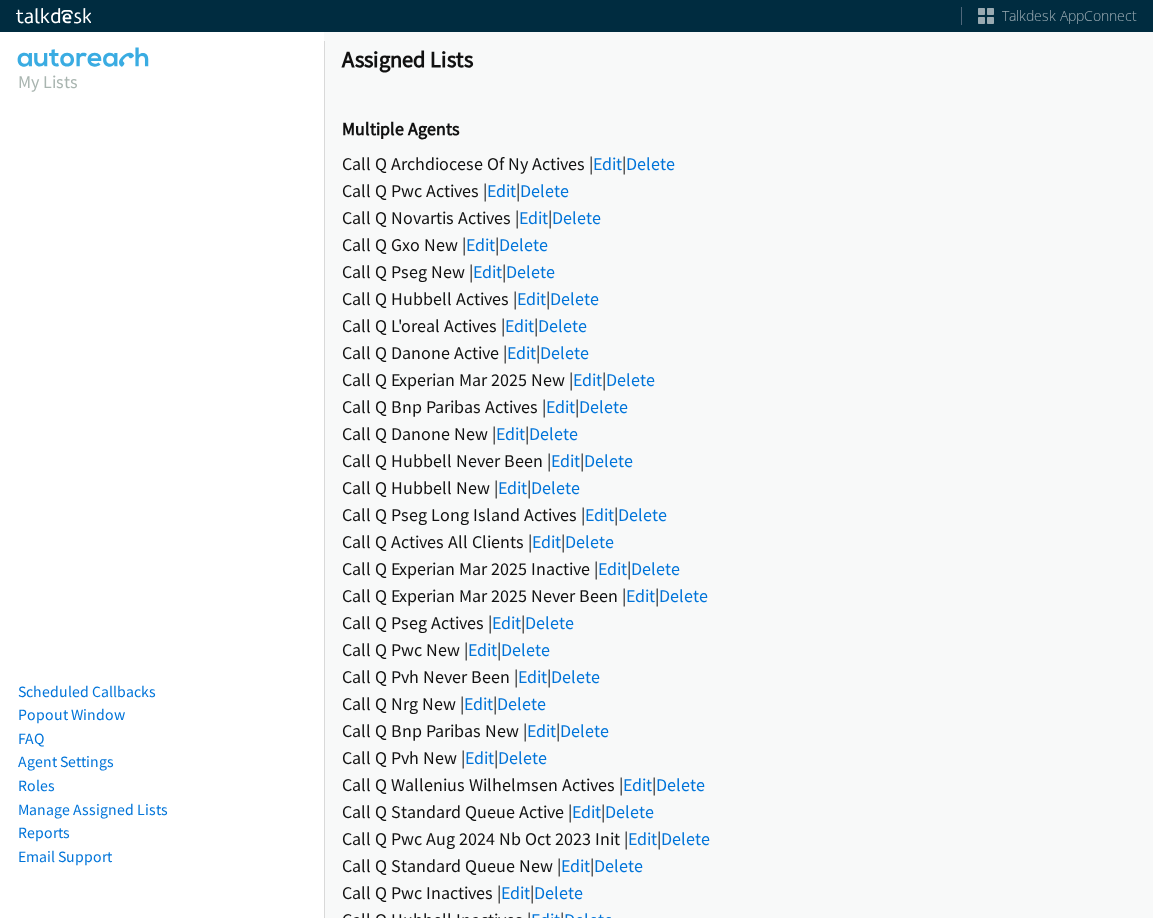 scroll, scrollTop: 0, scrollLeft: 0, axis: both 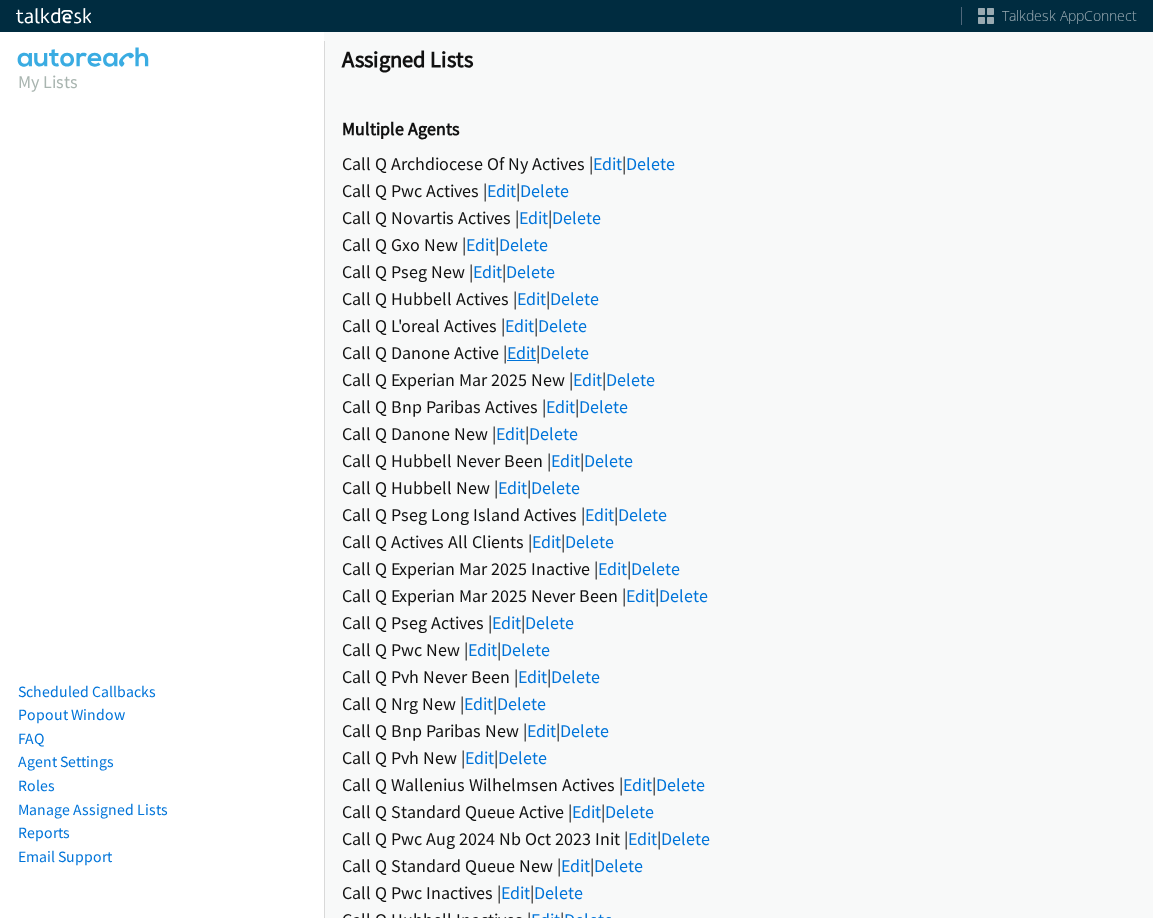 click on "Edit" at bounding box center (521, 352) 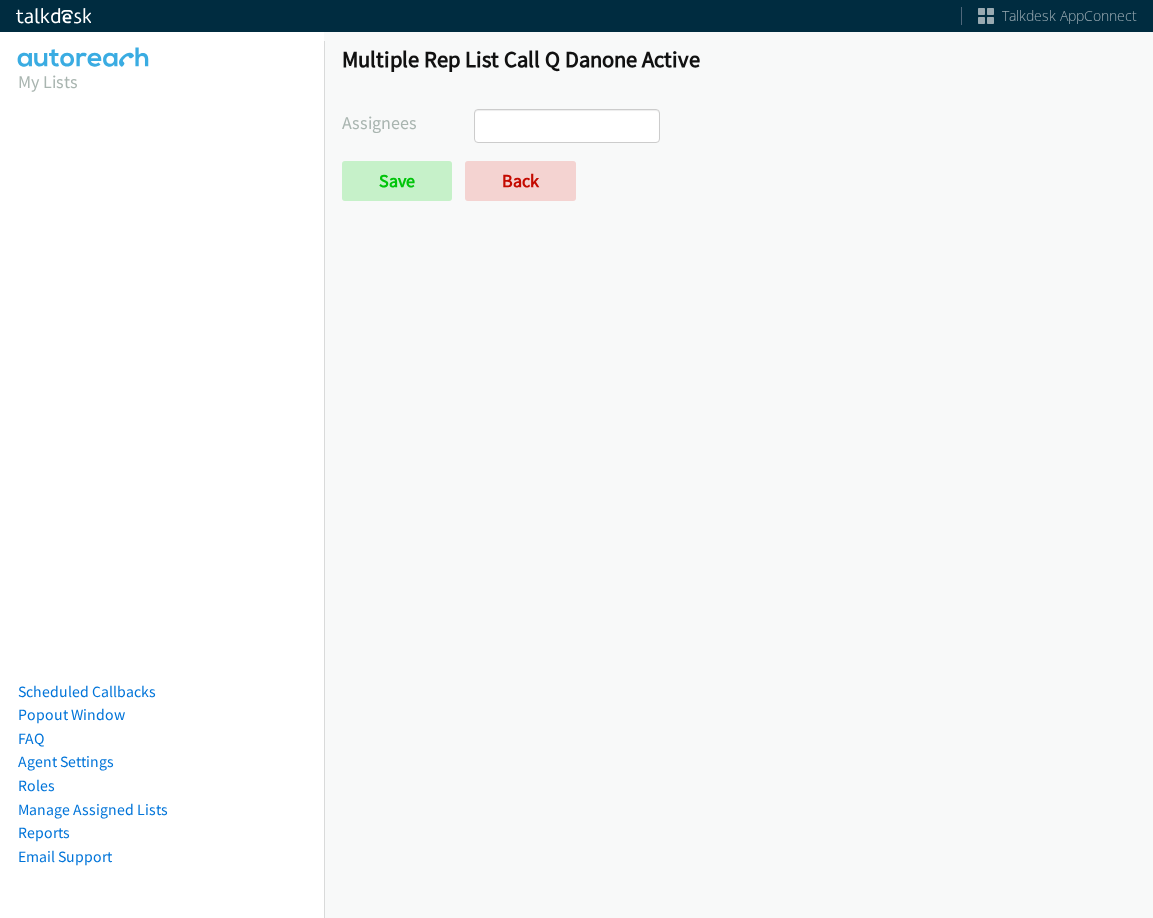 select 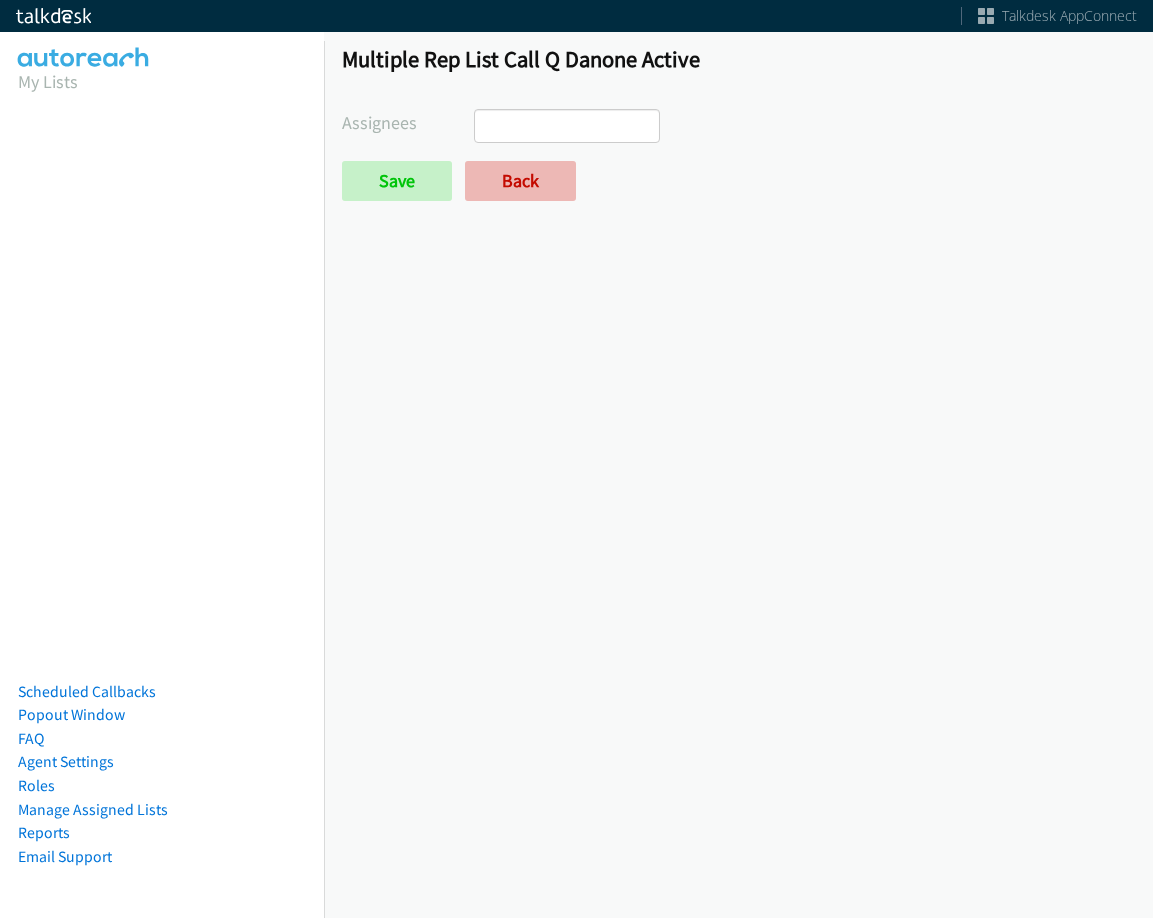 scroll, scrollTop: 0, scrollLeft: 0, axis: both 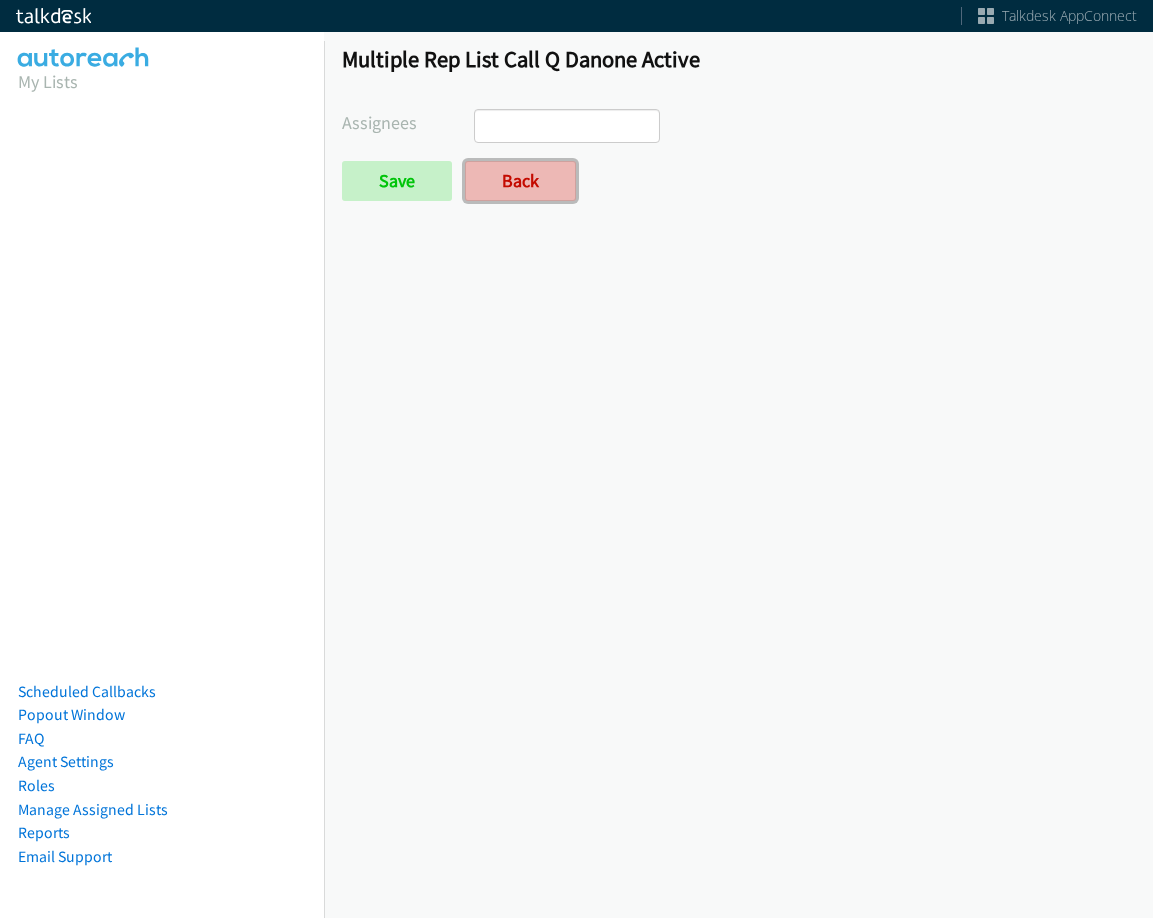 click on "Back" at bounding box center (520, 181) 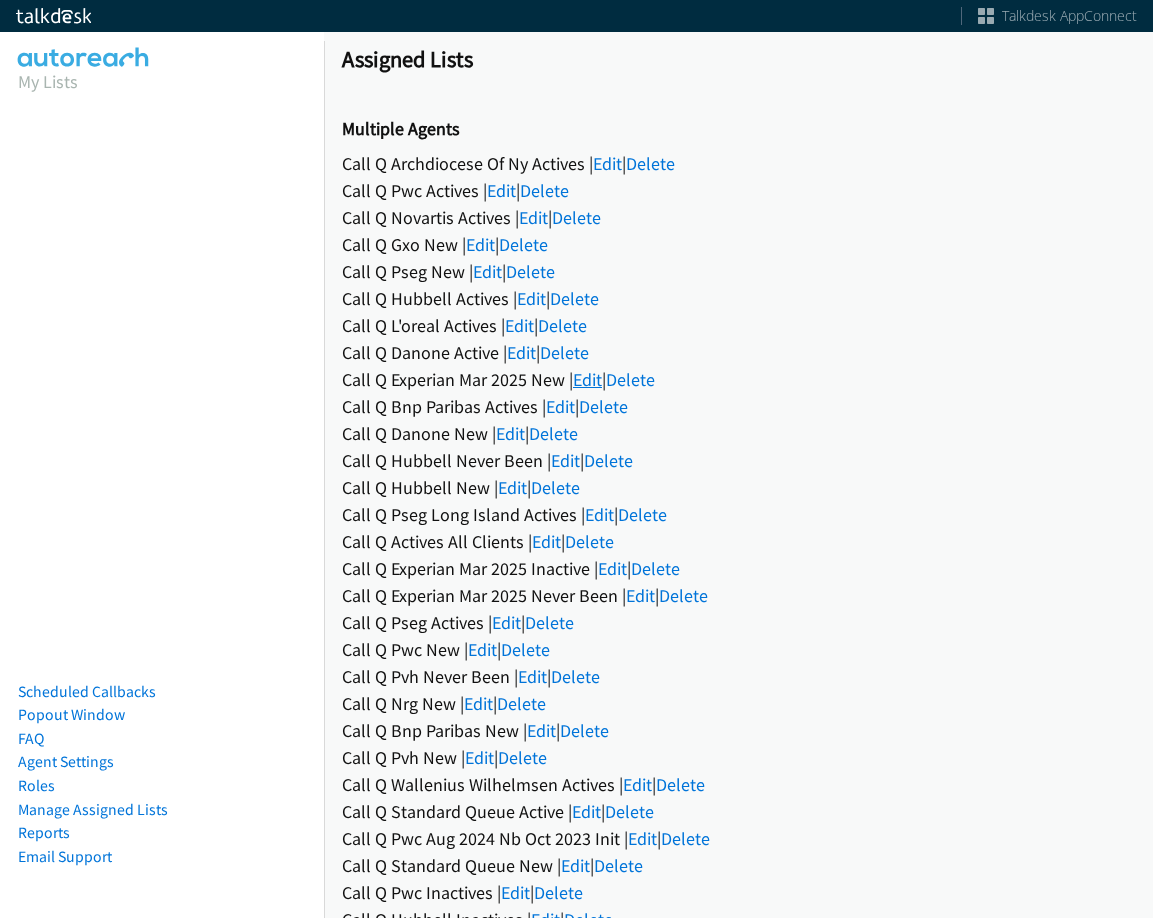 scroll, scrollTop: 0, scrollLeft: 0, axis: both 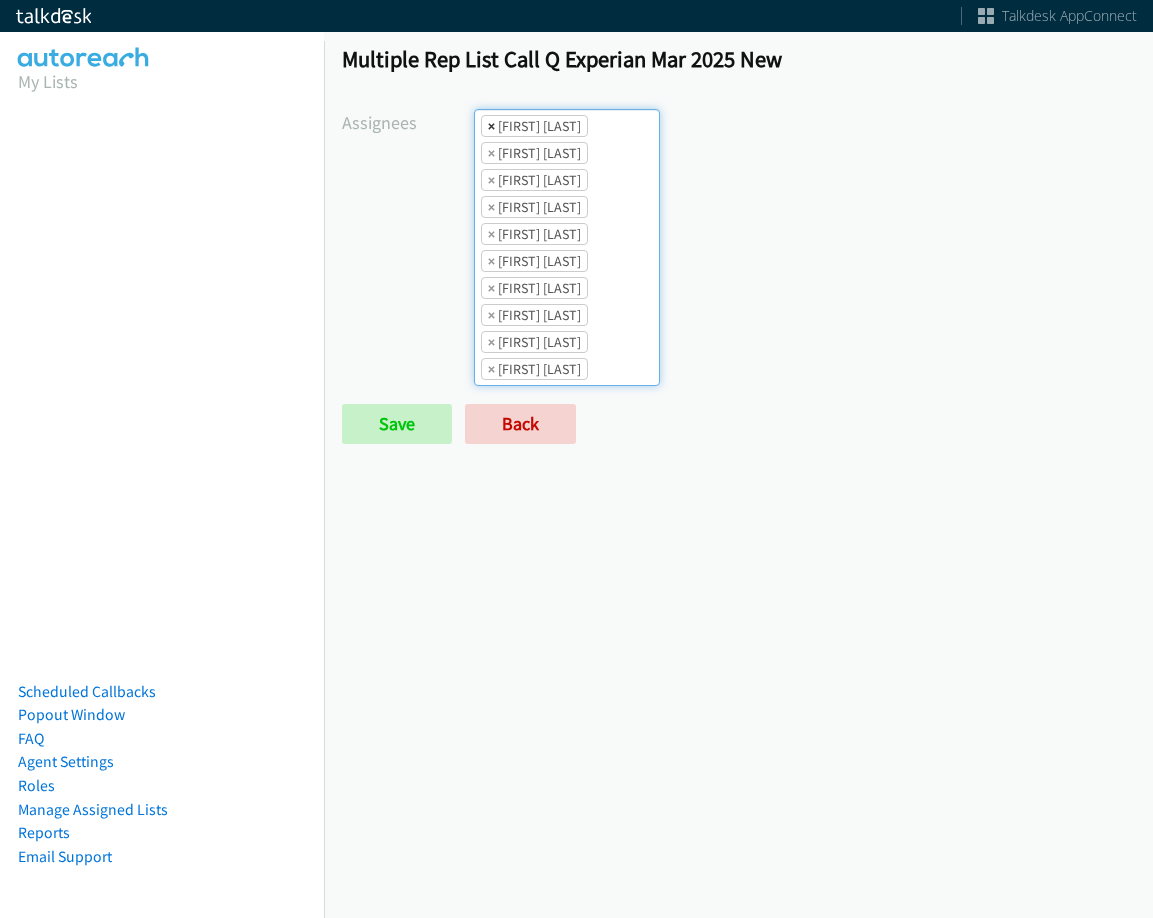click on "×" at bounding box center [491, 126] 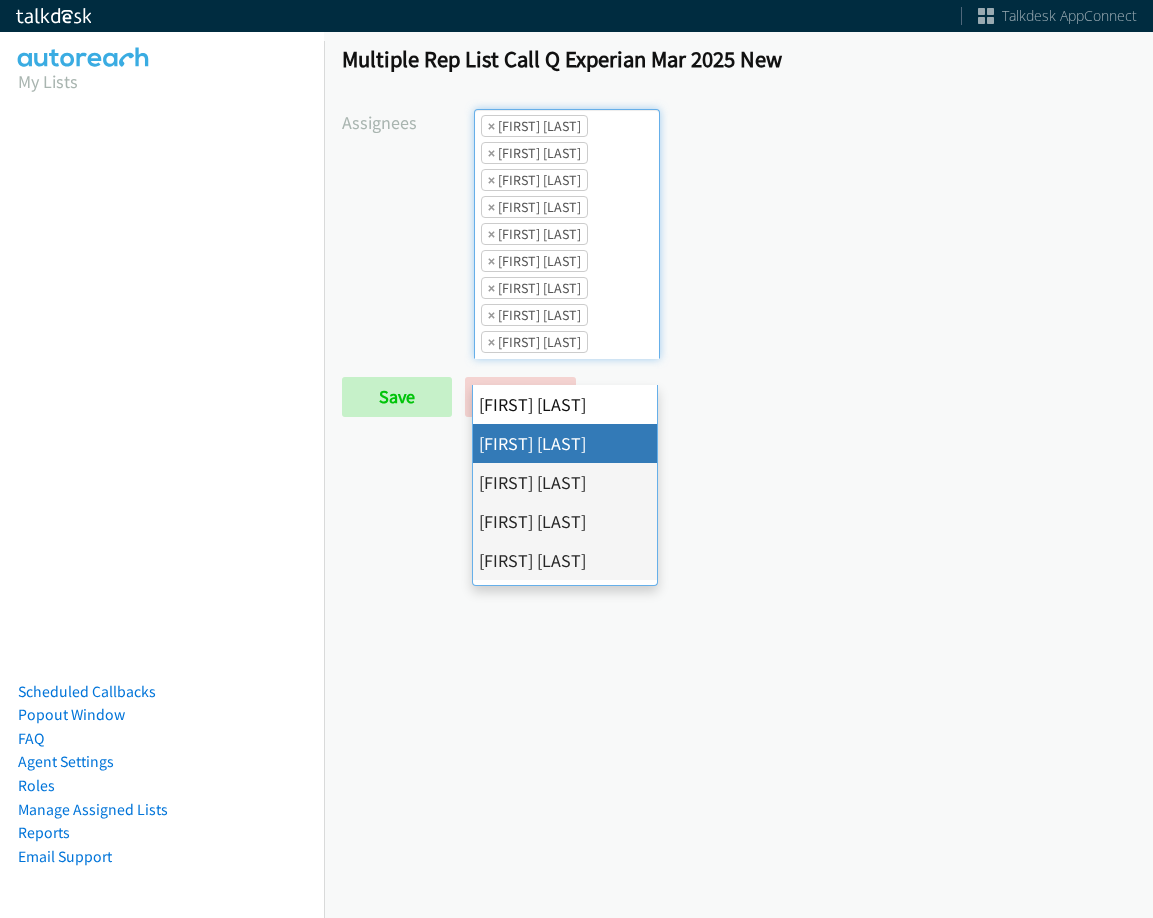 click on "×" at bounding box center (491, 126) 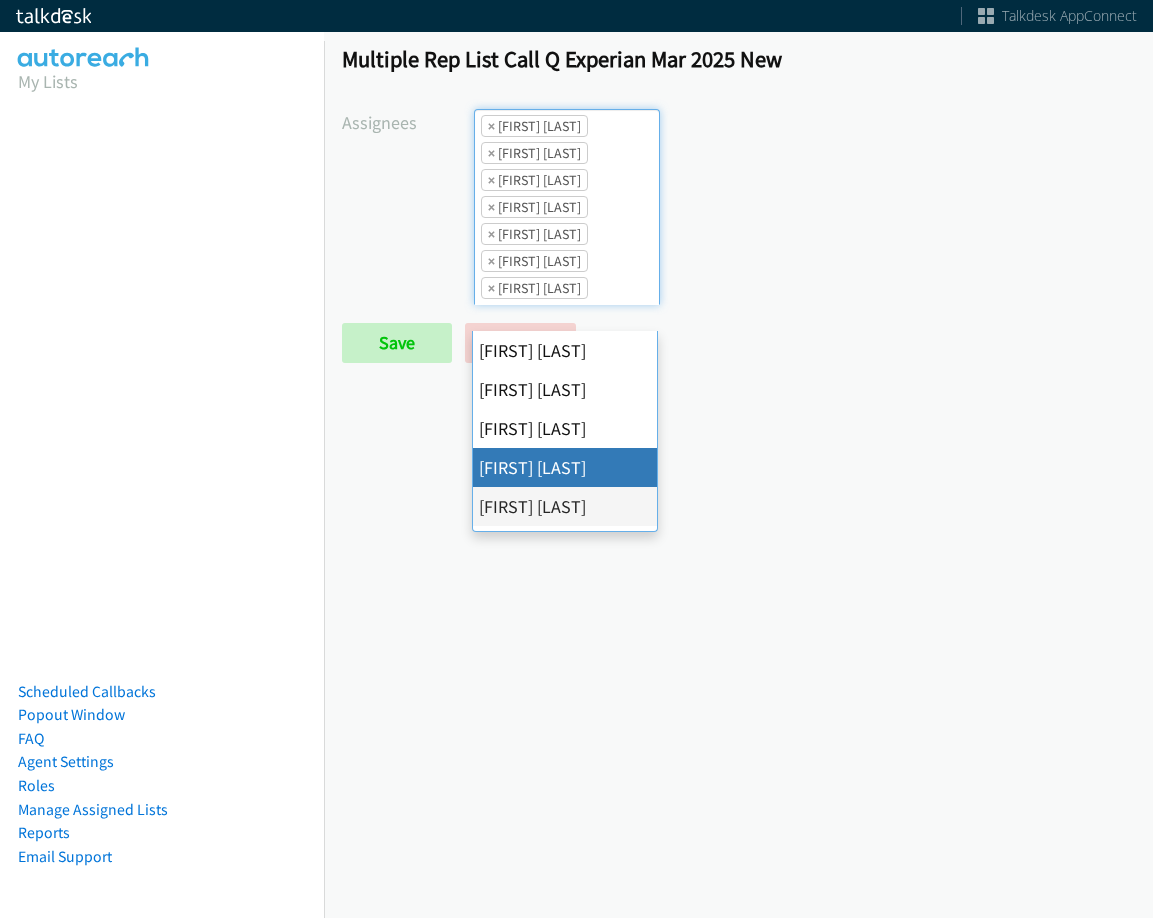 click on "×" at bounding box center (491, 126) 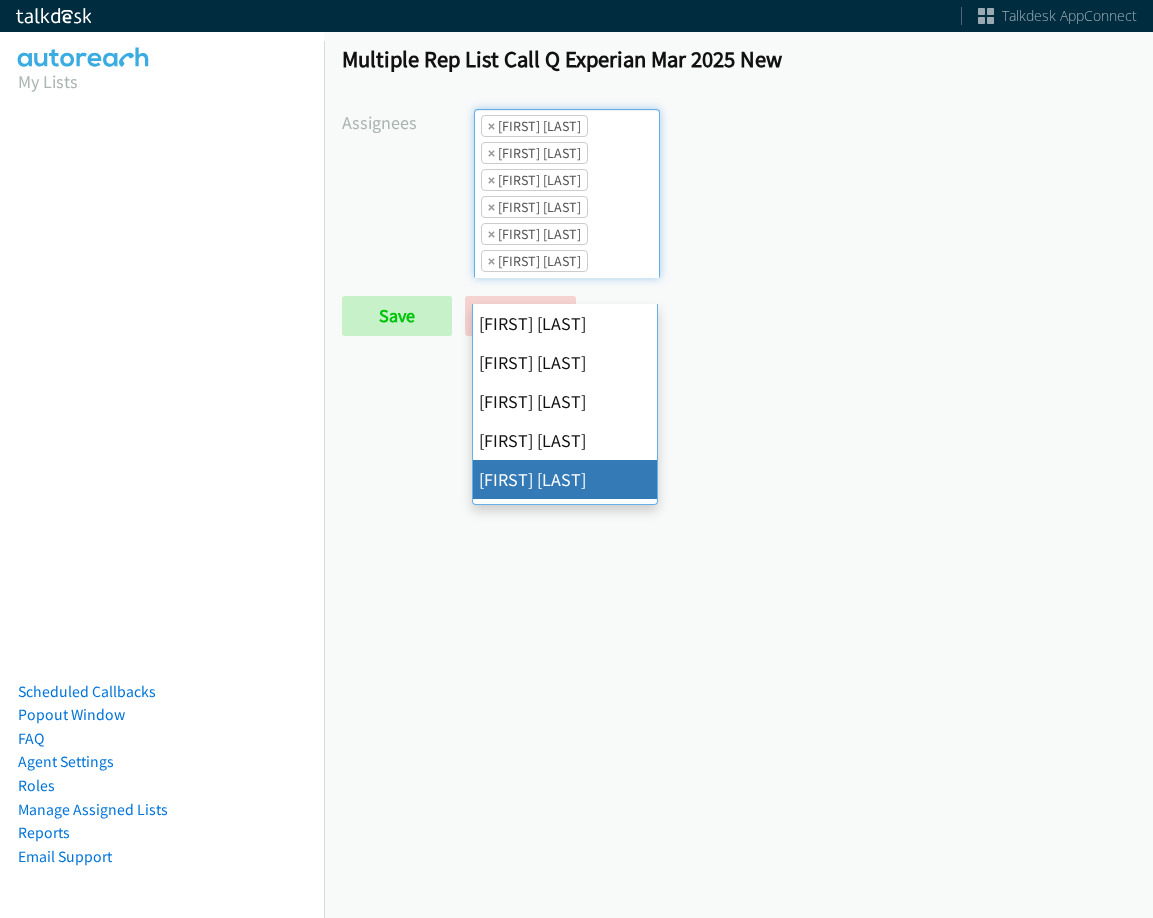 click on "×" at bounding box center [491, 126] 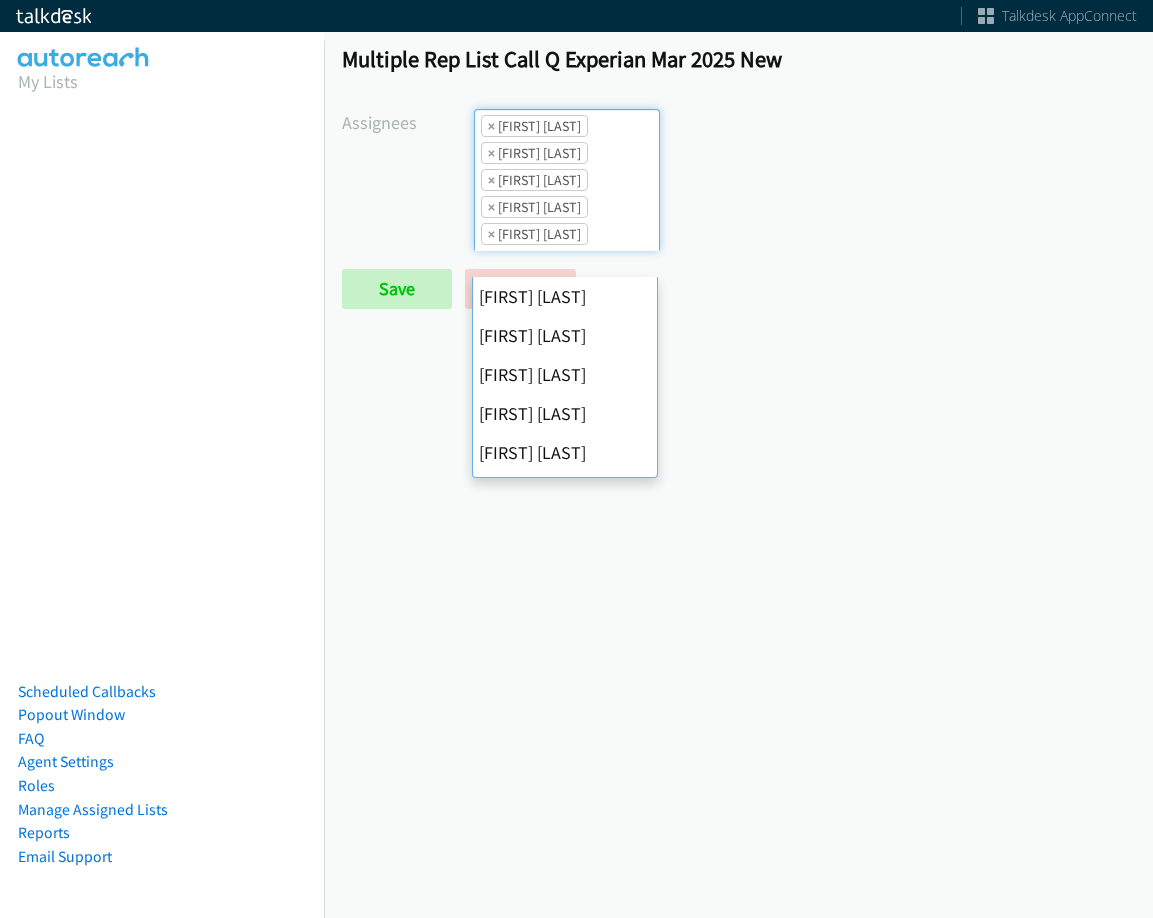 click on "×" at bounding box center (491, 126) 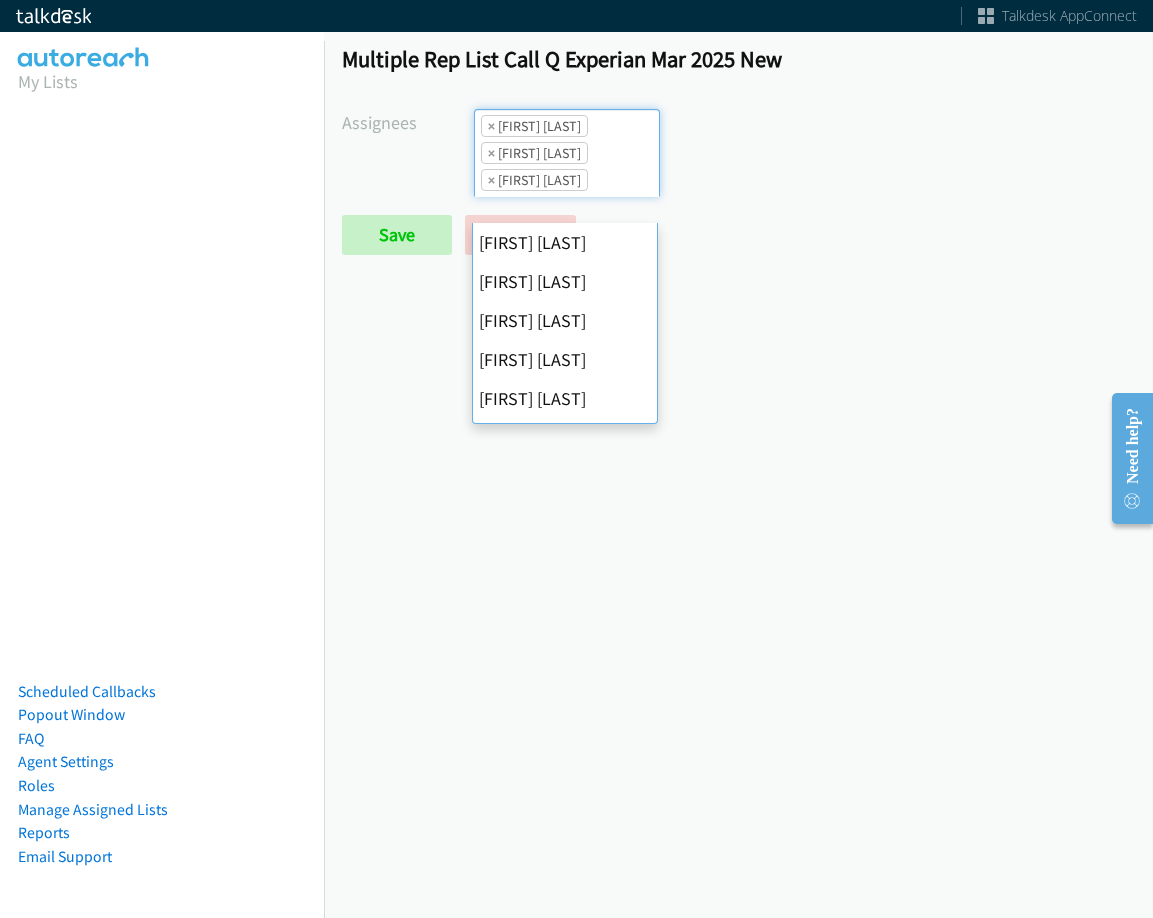 scroll, scrollTop: 346, scrollLeft: 0, axis: vertical 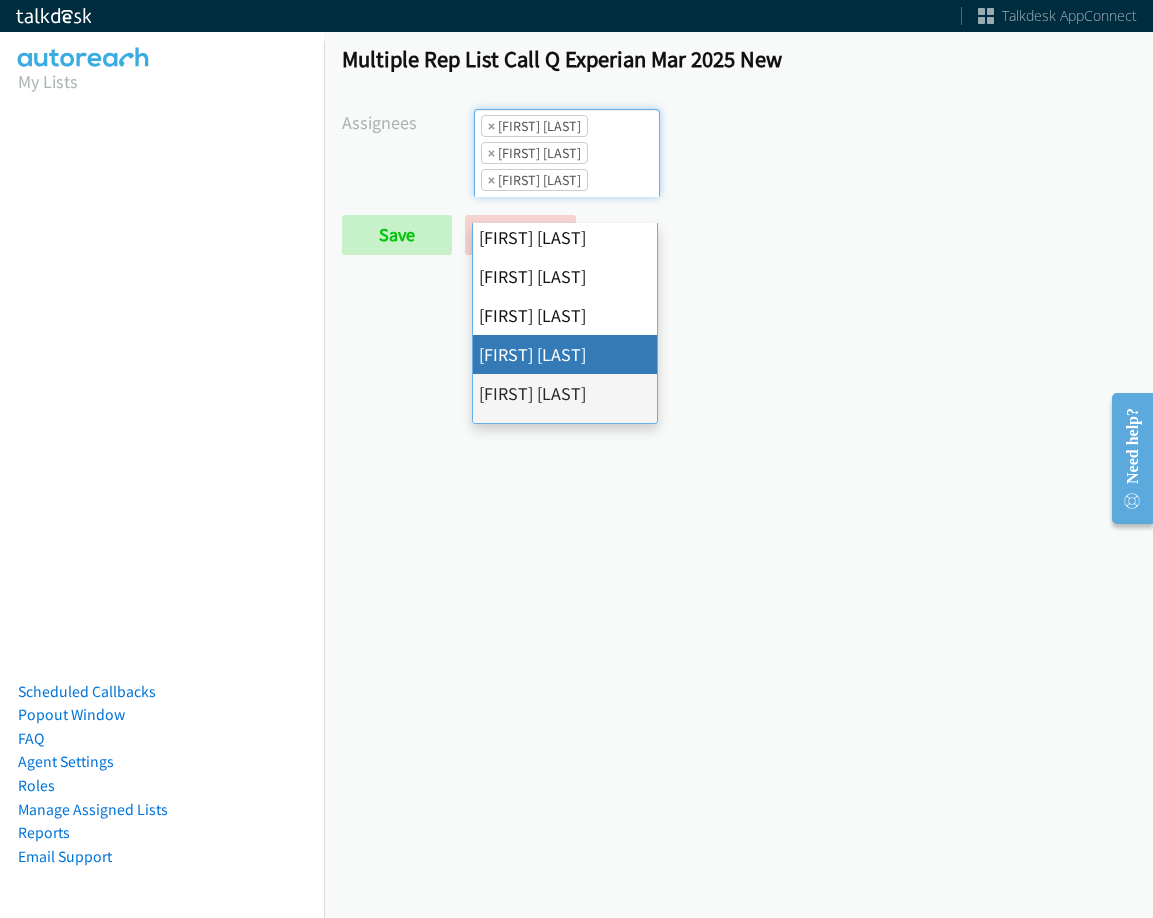 click on "×" at bounding box center (491, 126) 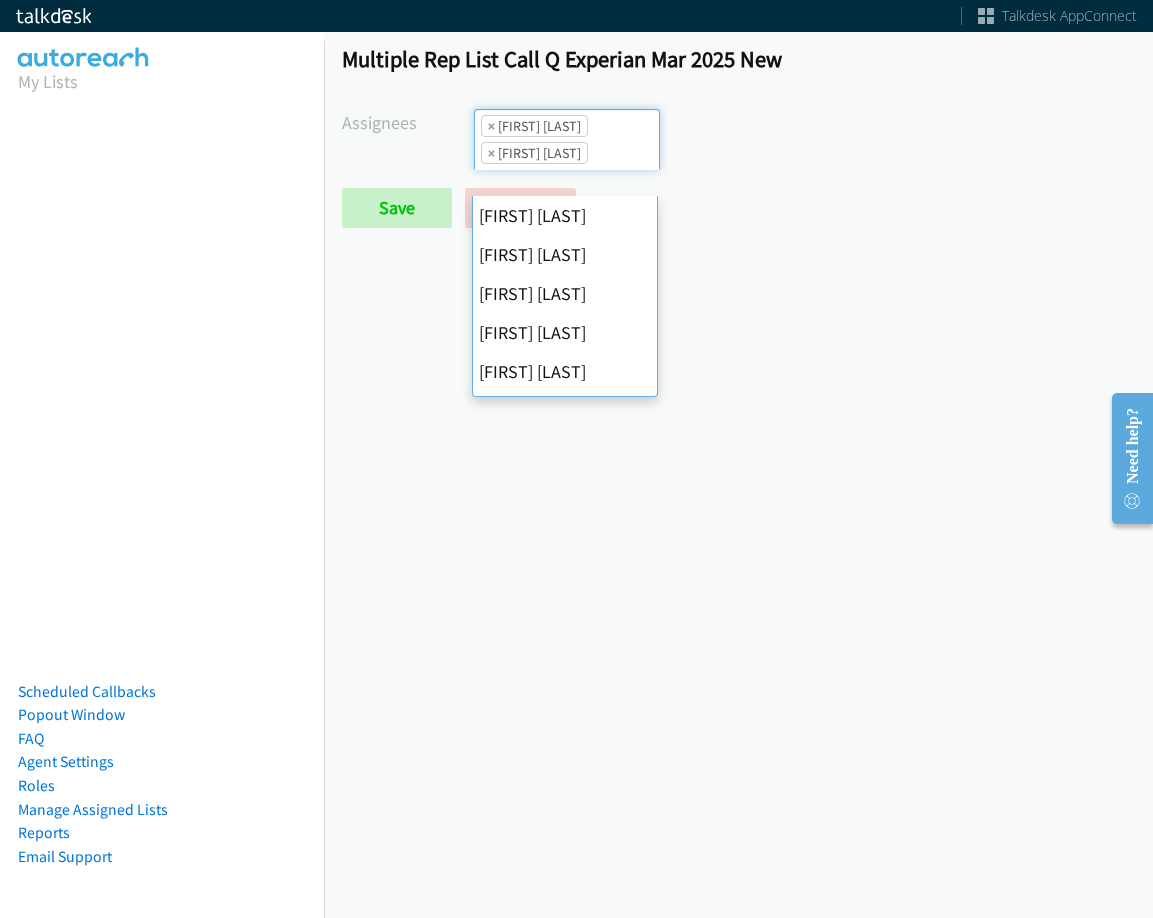 click on "×" at bounding box center (491, 126) 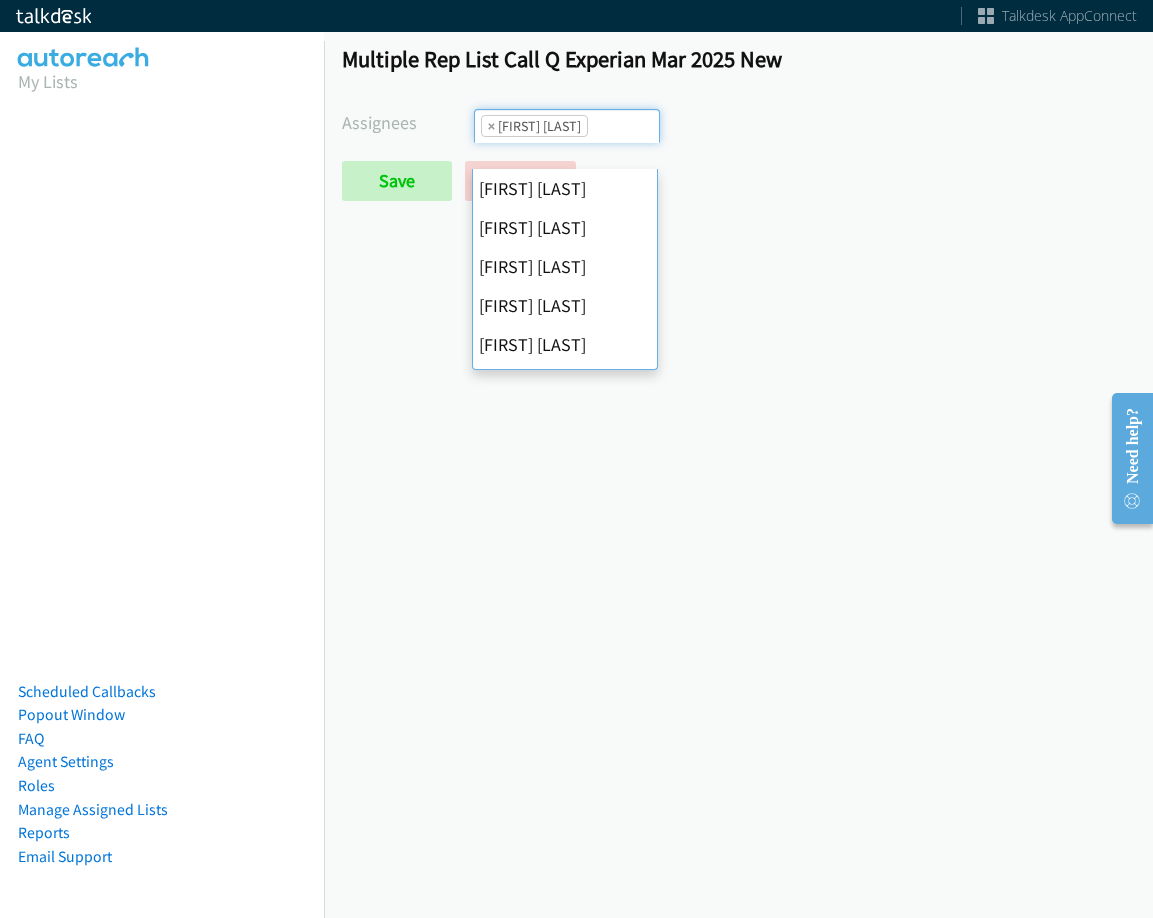 click on "×" at bounding box center (491, 126) 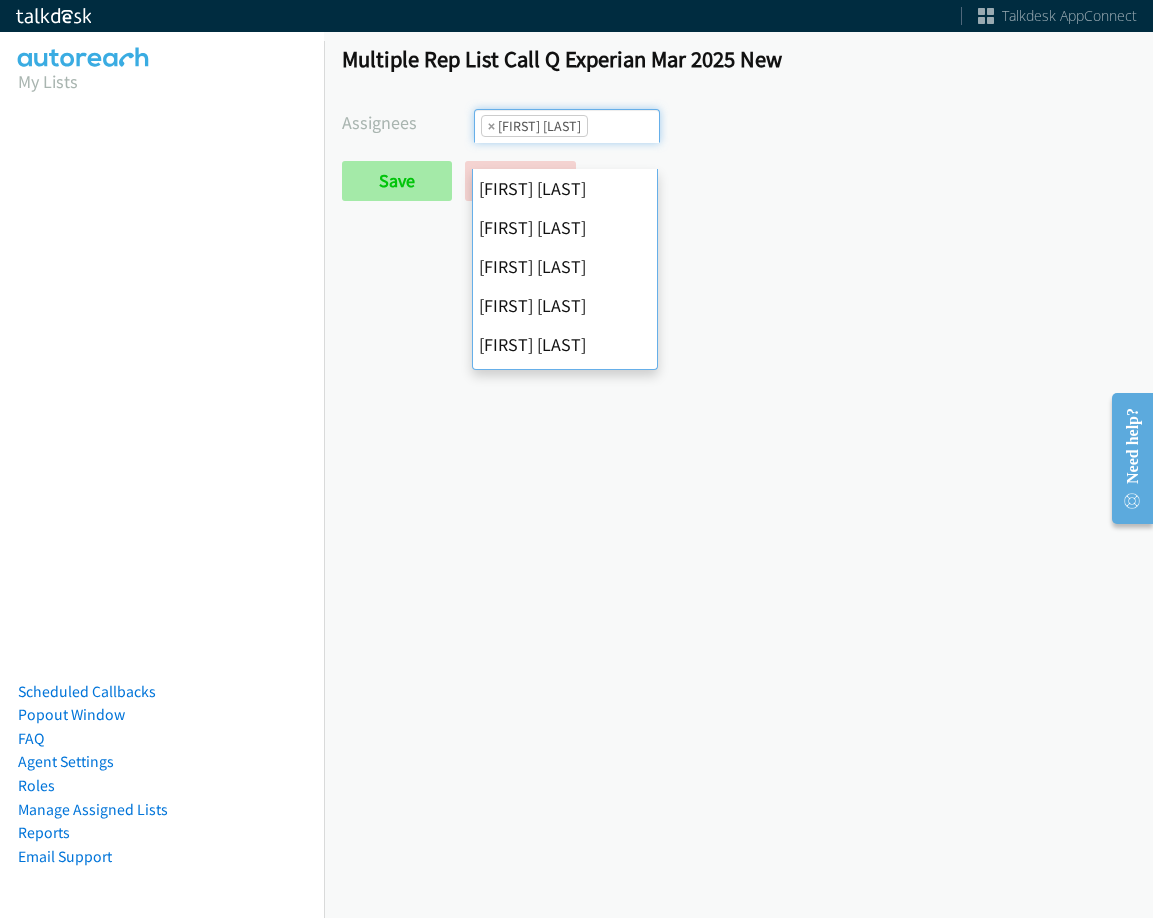 select 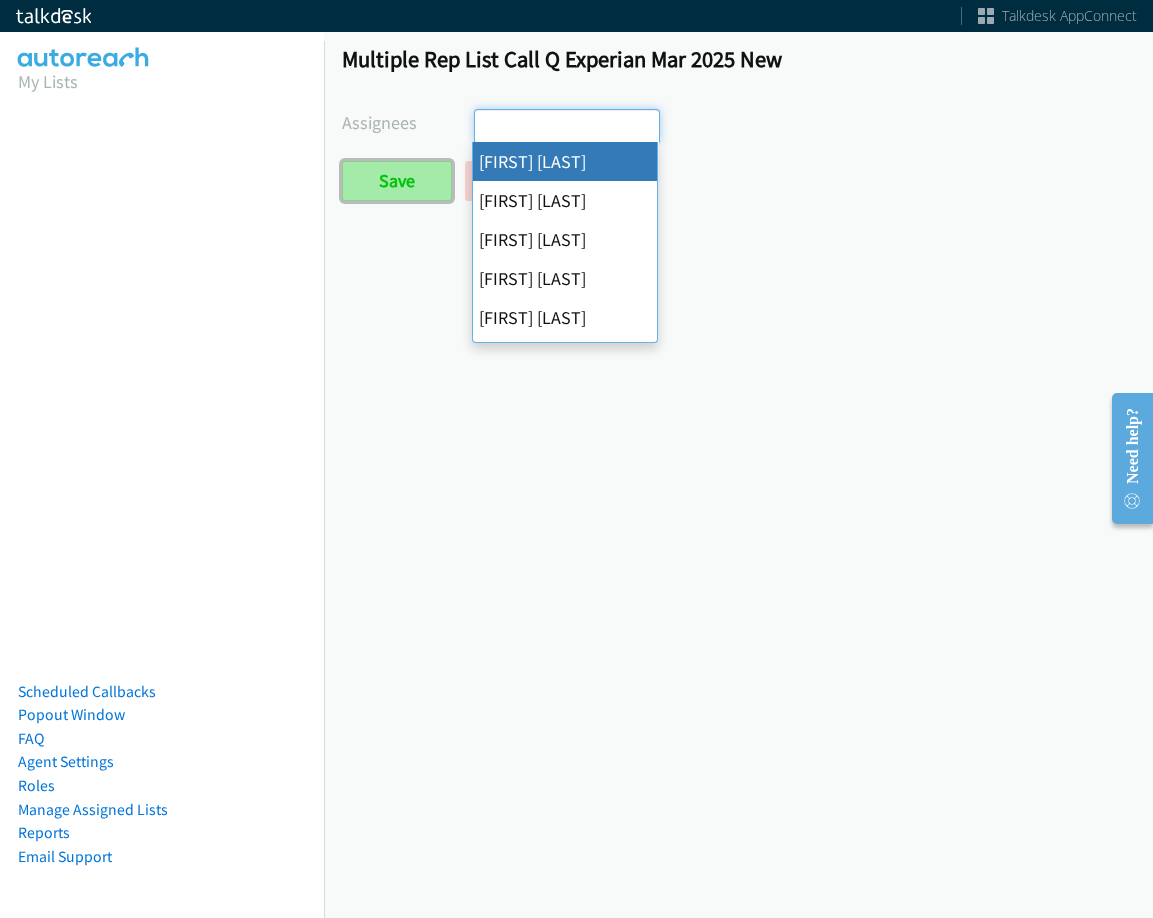 click on "Save" at bounding box center [397, 181] 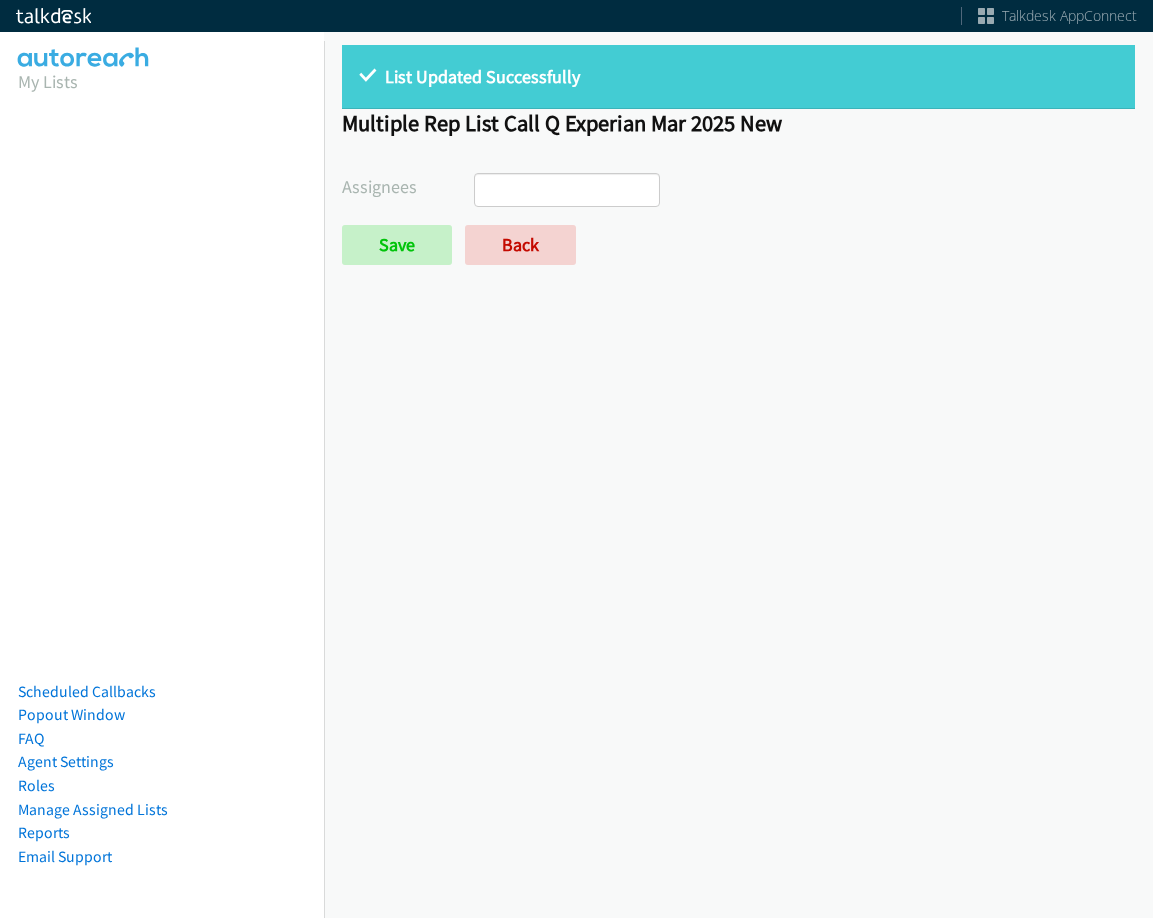 select 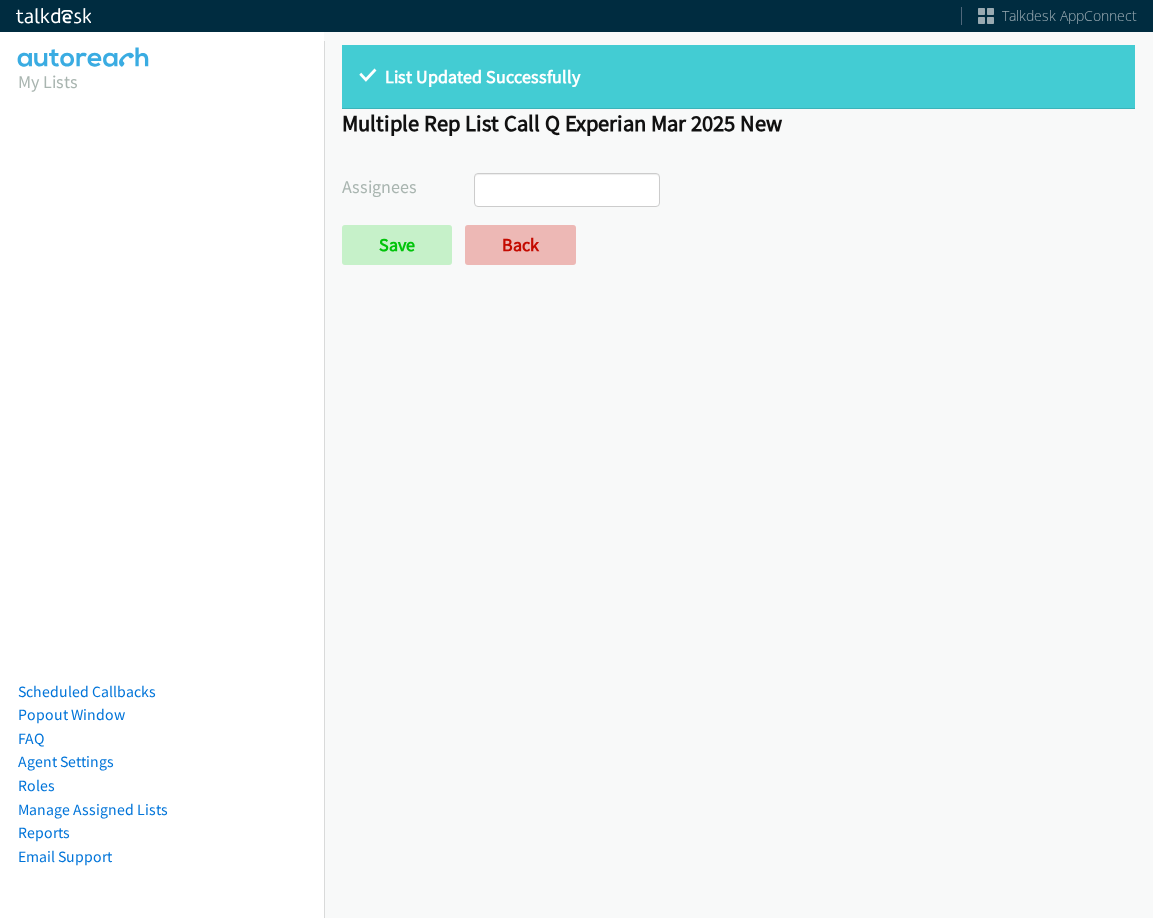 scroll, scrollTop: 0, scrollLeft: 0, axis: both 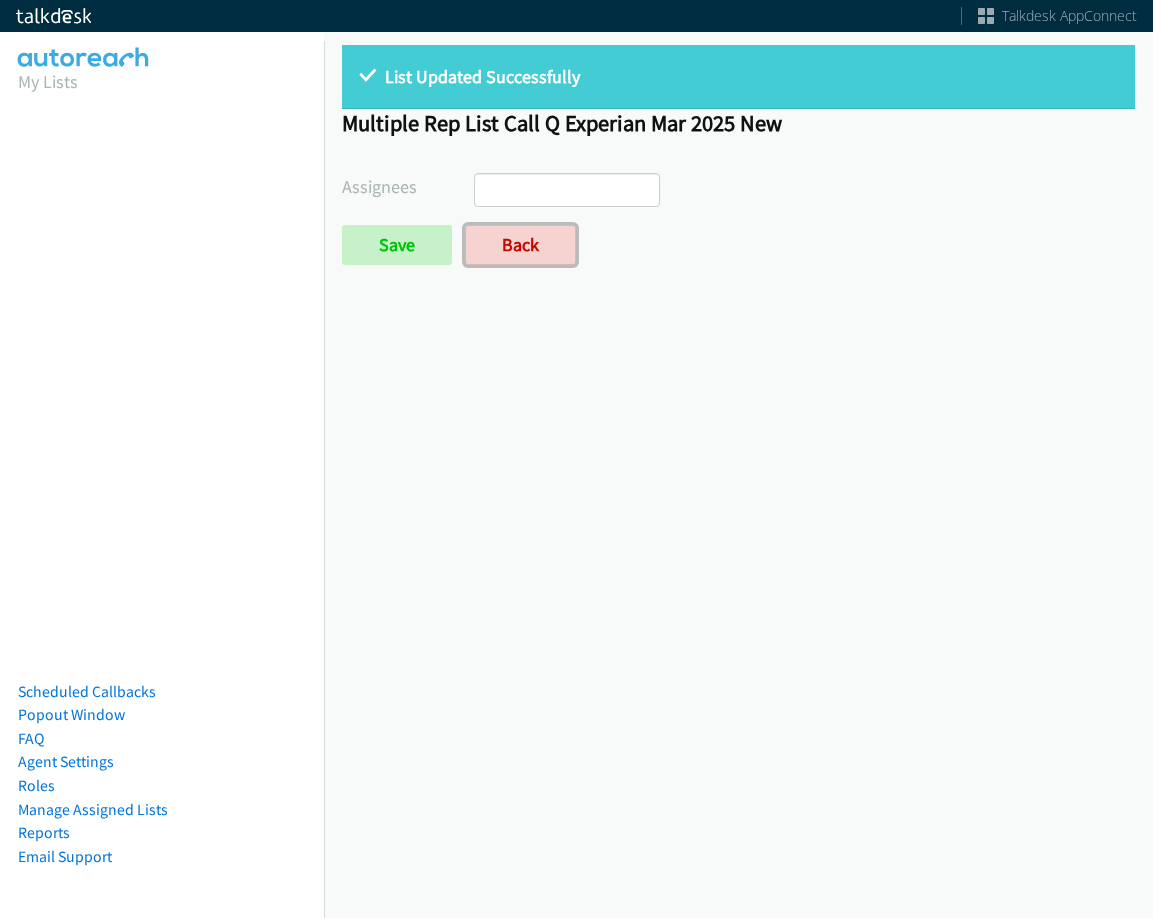 click on "List Updated Successfully
Multiple Rep List   Call Q Experian Mar 2025 New
Assignees
Abigail Odhiambo
Alana Ruiz
Cathy Shahan
Charles Ross
Daquaya Johnson
Ian
Jada Caton
James Robertson
Jasmin Martinez
Jordan Stehlik
Michael Mallh
Rodnika Murphy
Tatiana Medina
Trevonna Lancaster
Save
Back" at bounding box center (738, 164) 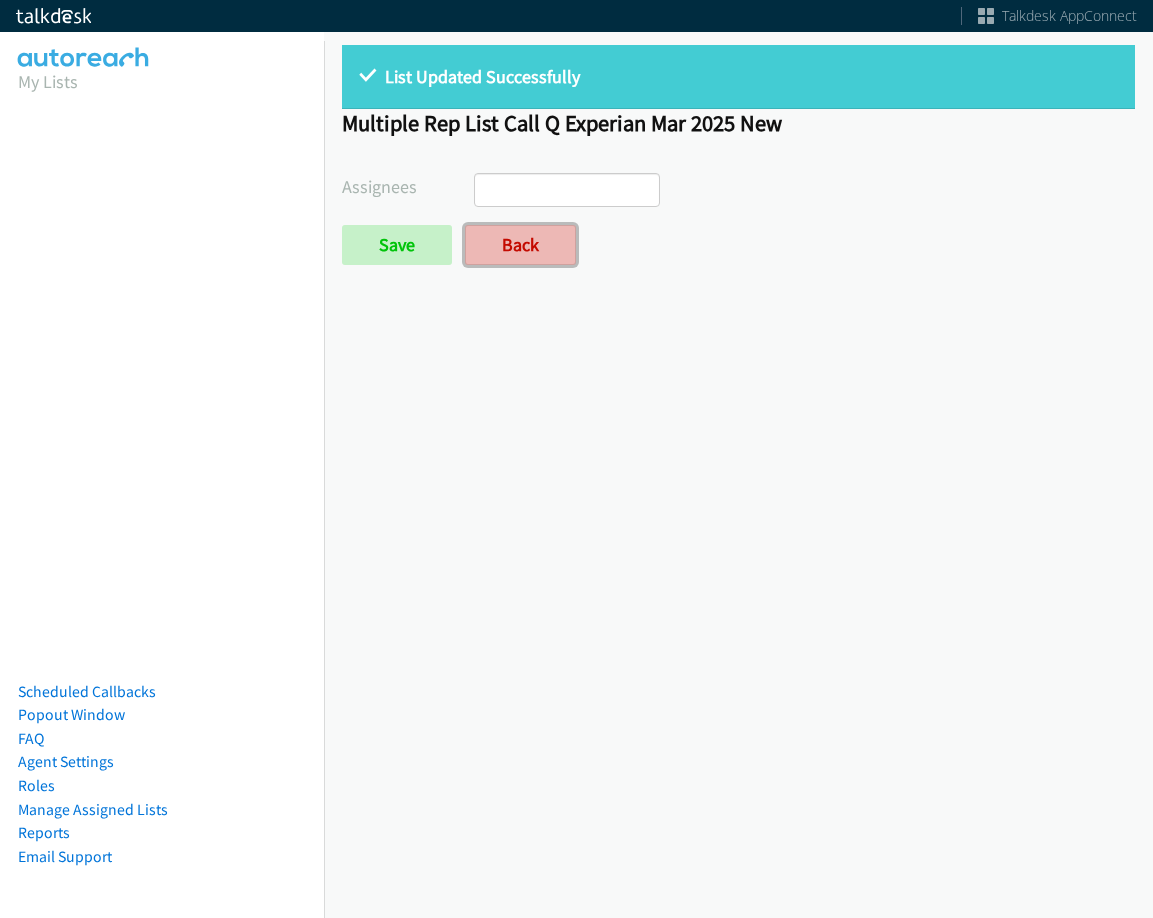 scroll, scrollTop: 0, scrollLeft: 0, axis: both 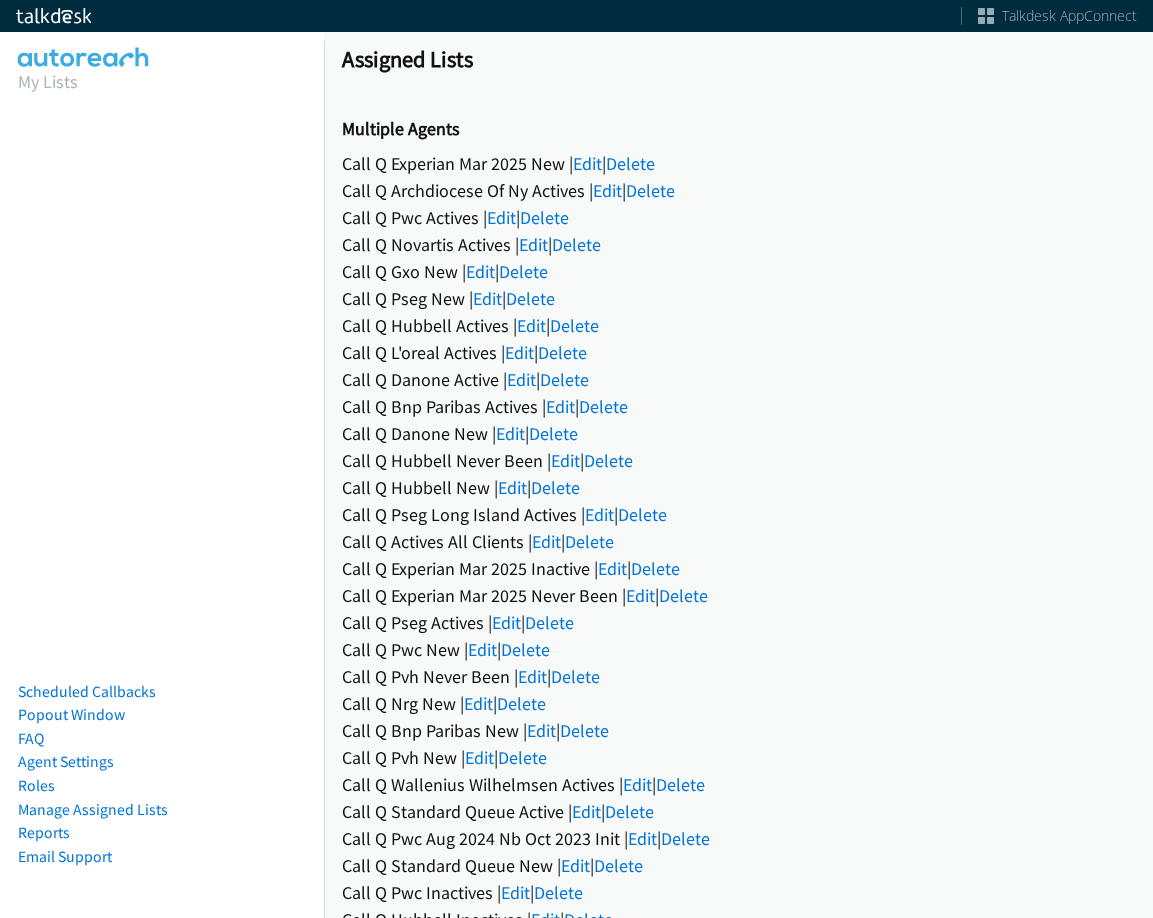 click on "Edit" at bounding box center (521, 379) 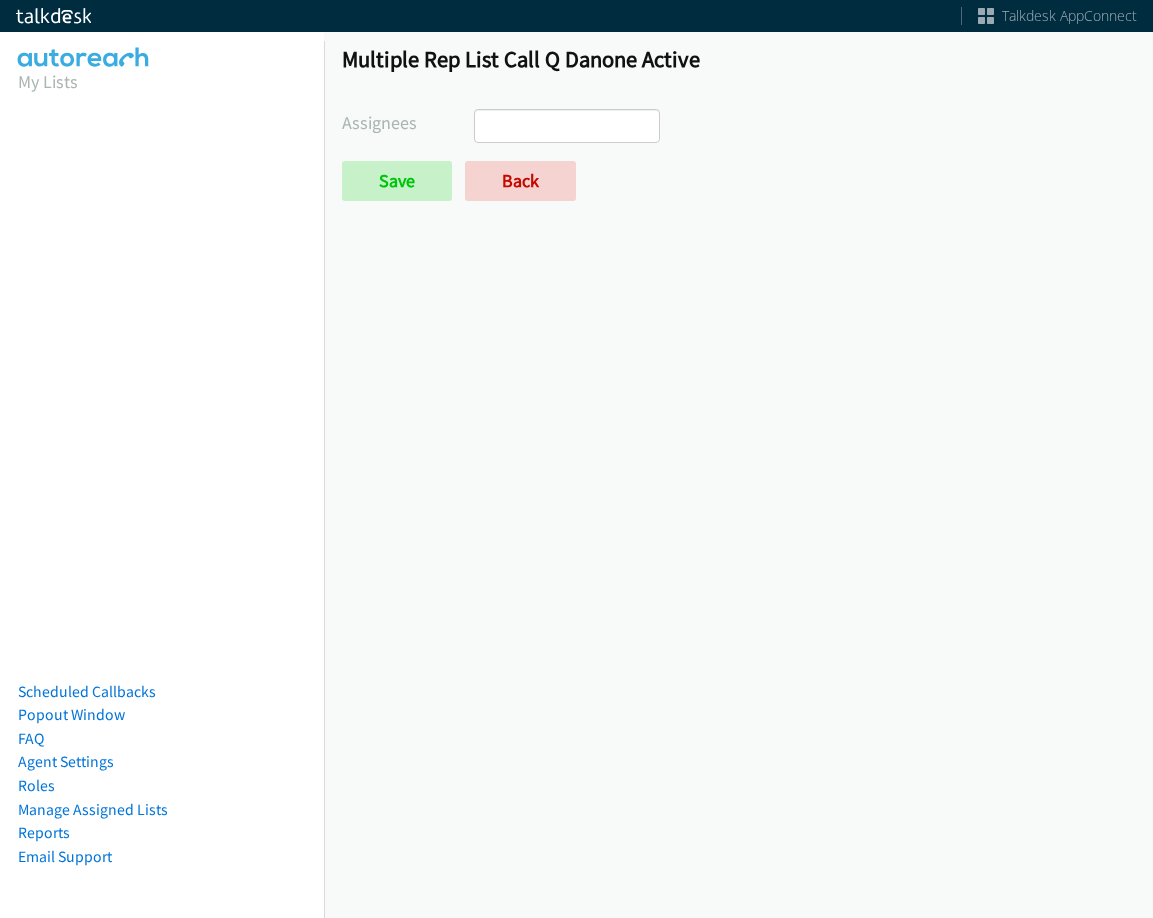 select 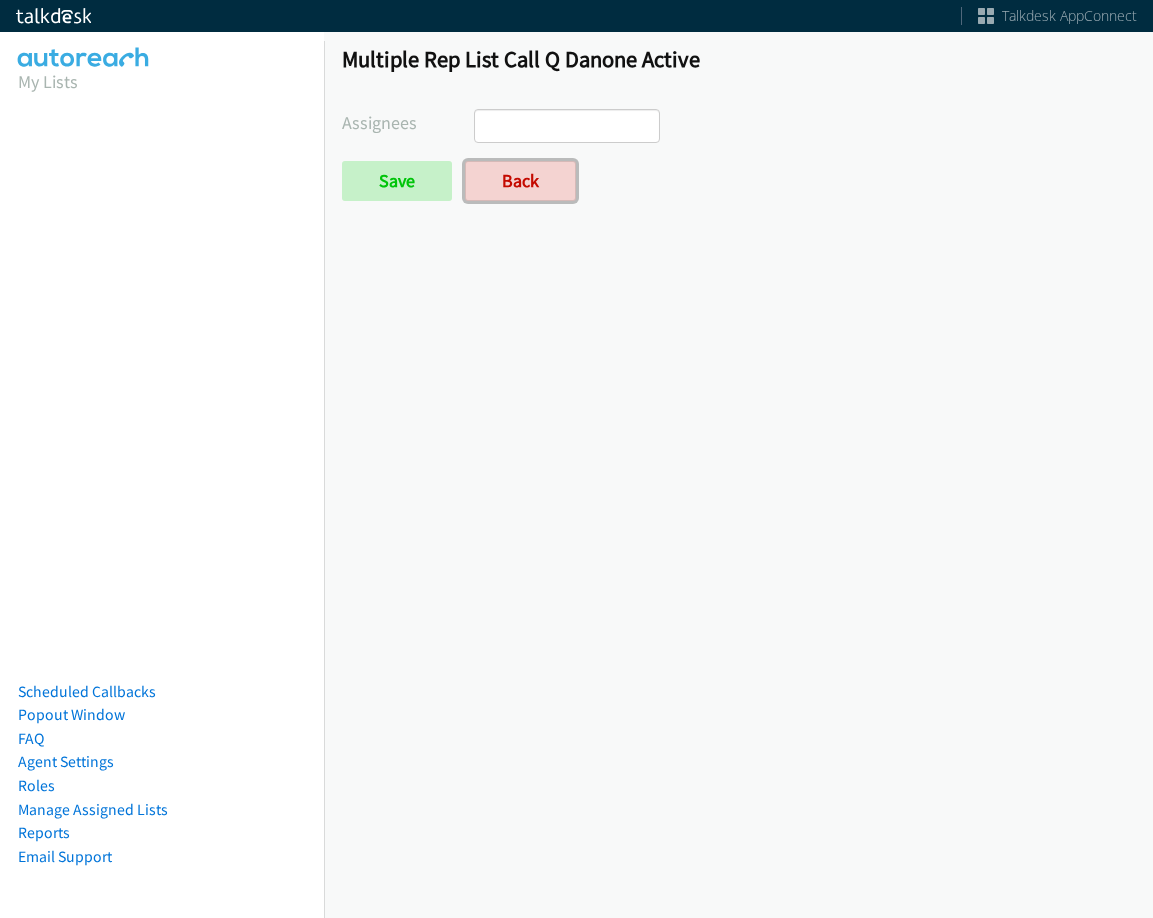 click on "Back" at bounding box center [520, 181] 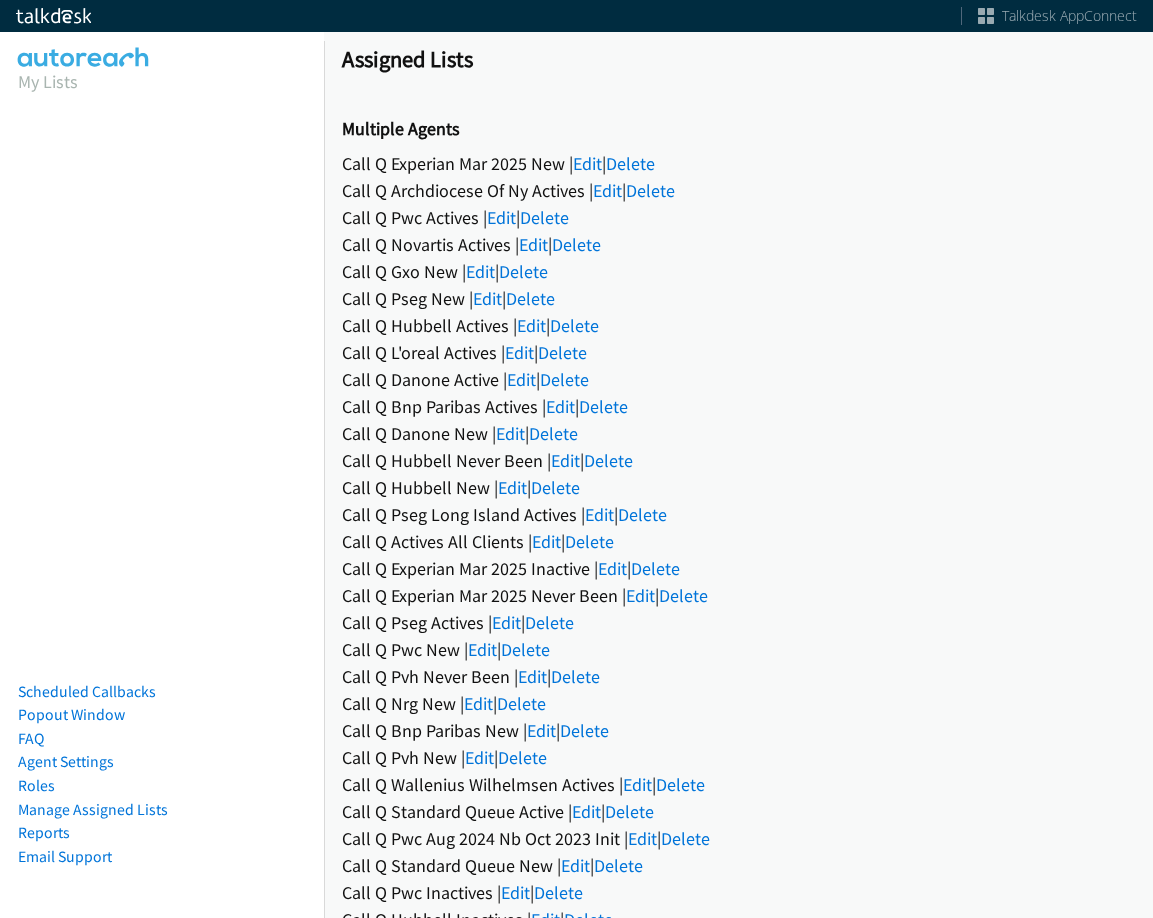 scroll, scrollTop: 0, scrollLeft: 0, axis: both 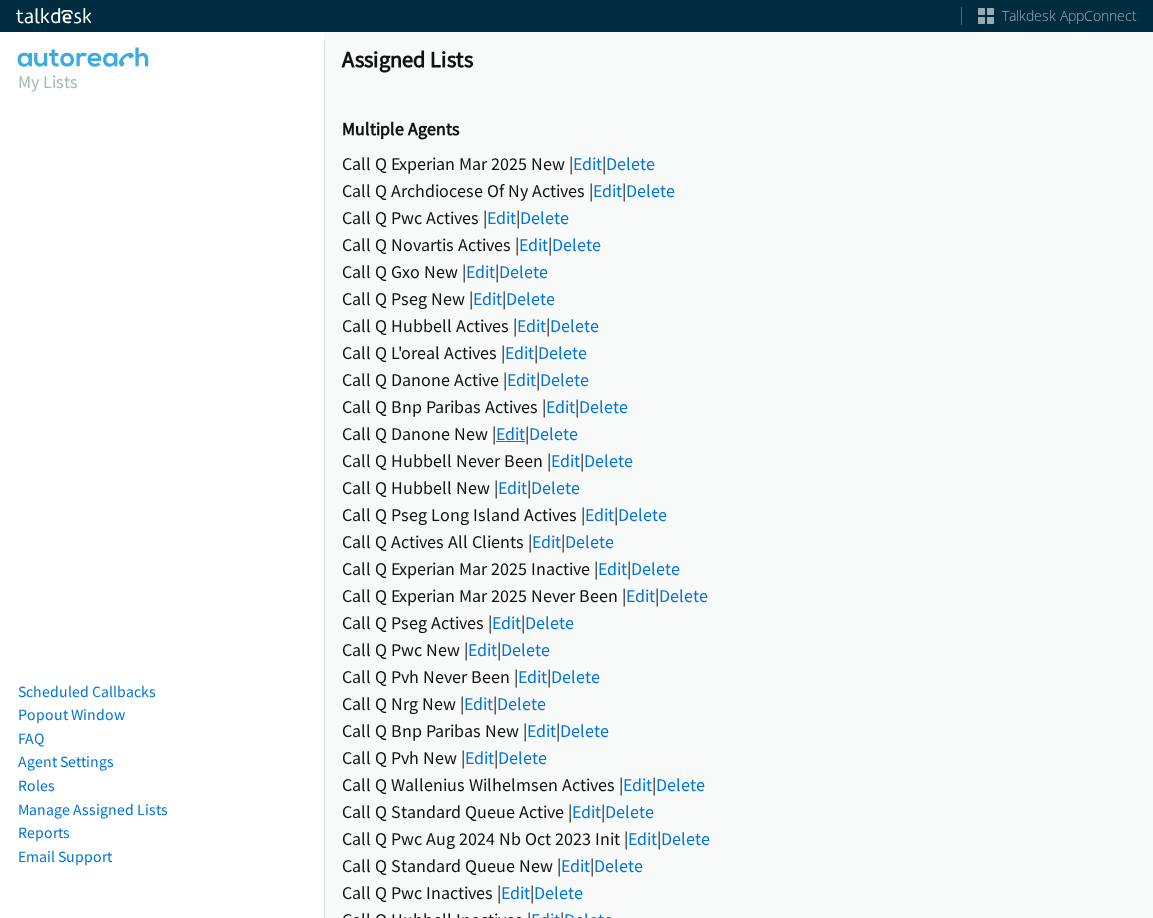 click on "Edit" at bounding box center (510, 433) 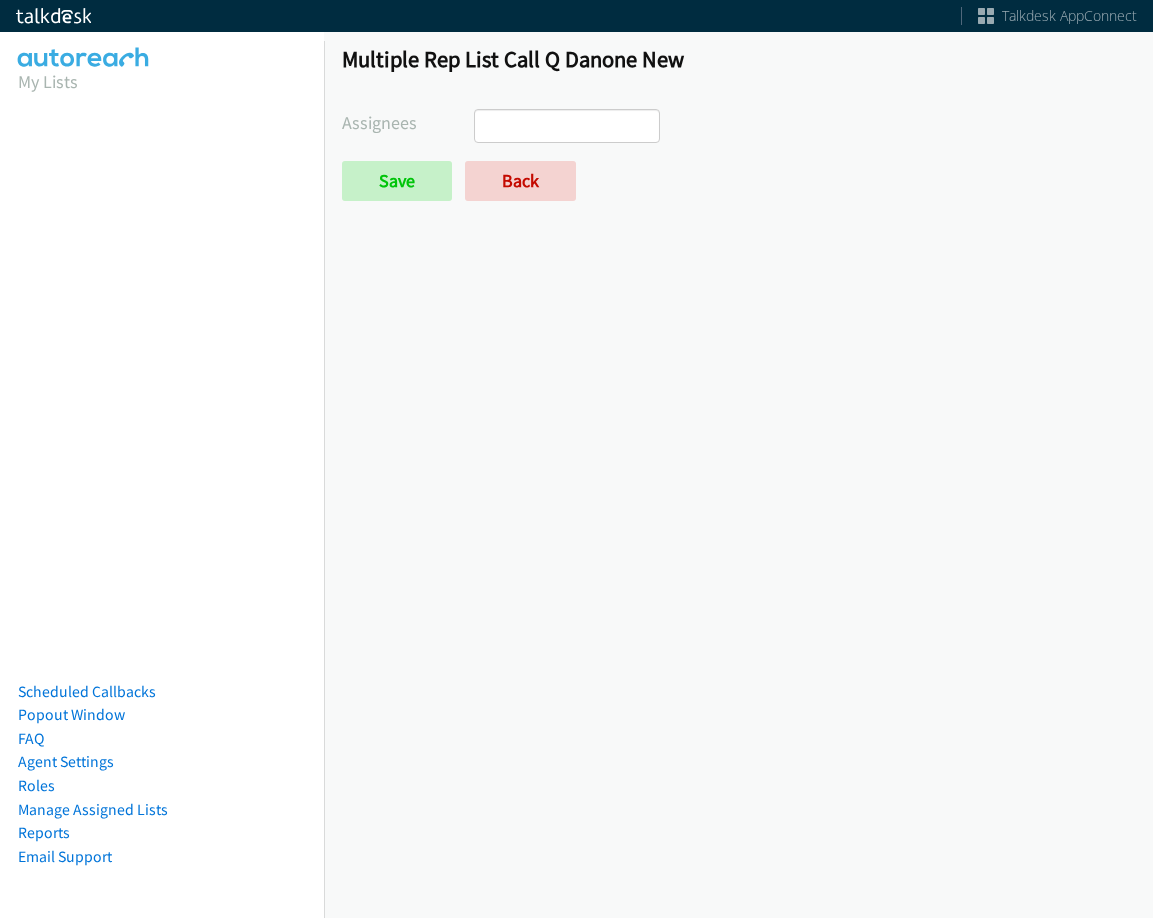 select 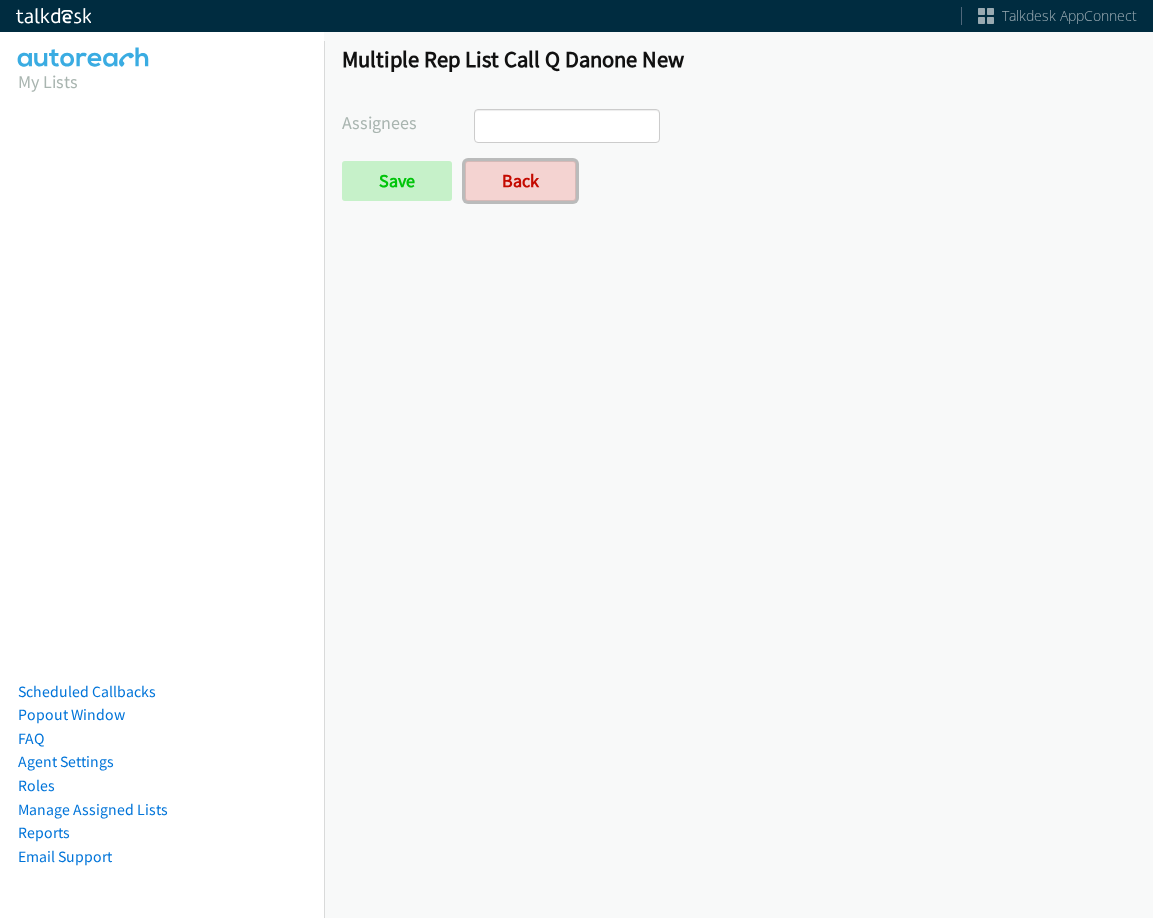 click on "Back" at bounding box center (520, 181) 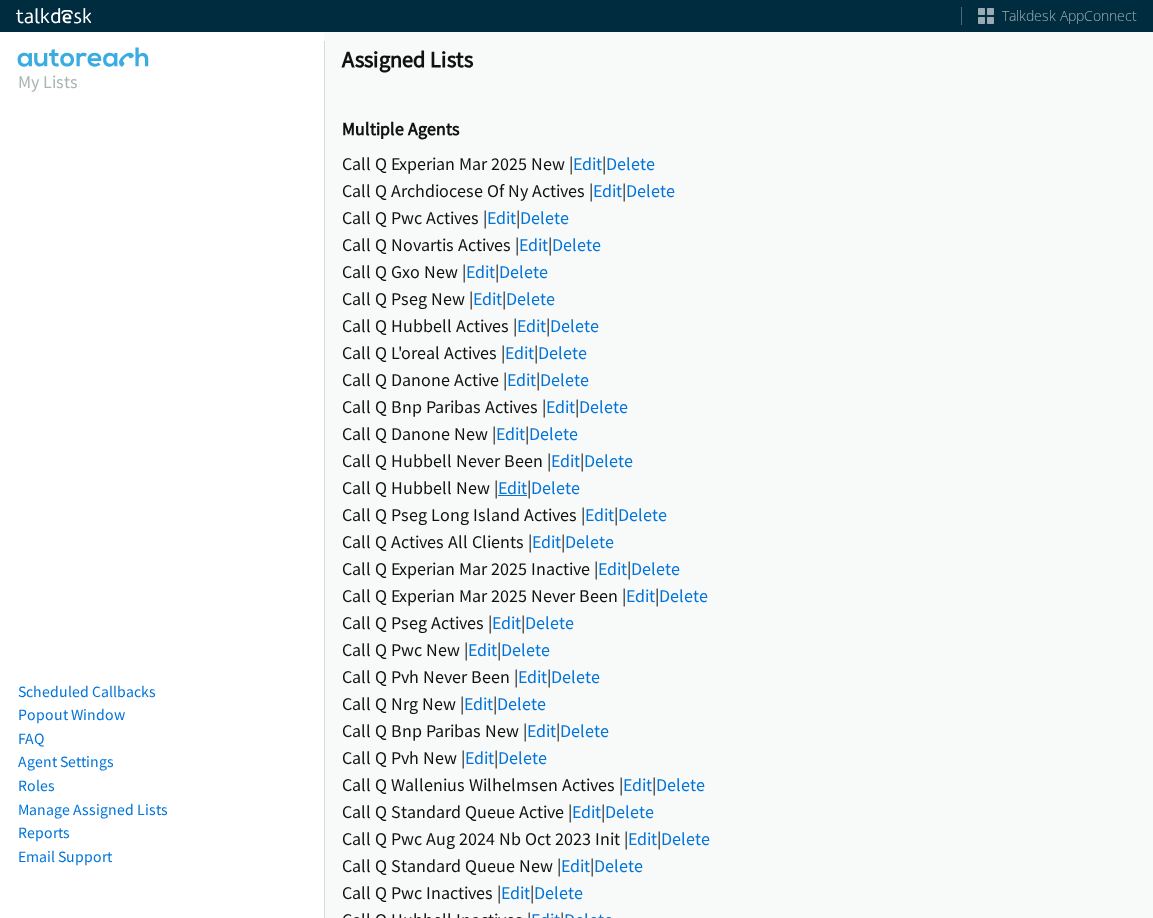 scroll, scrollTop: 0, scrollLeft: 0, axis: both 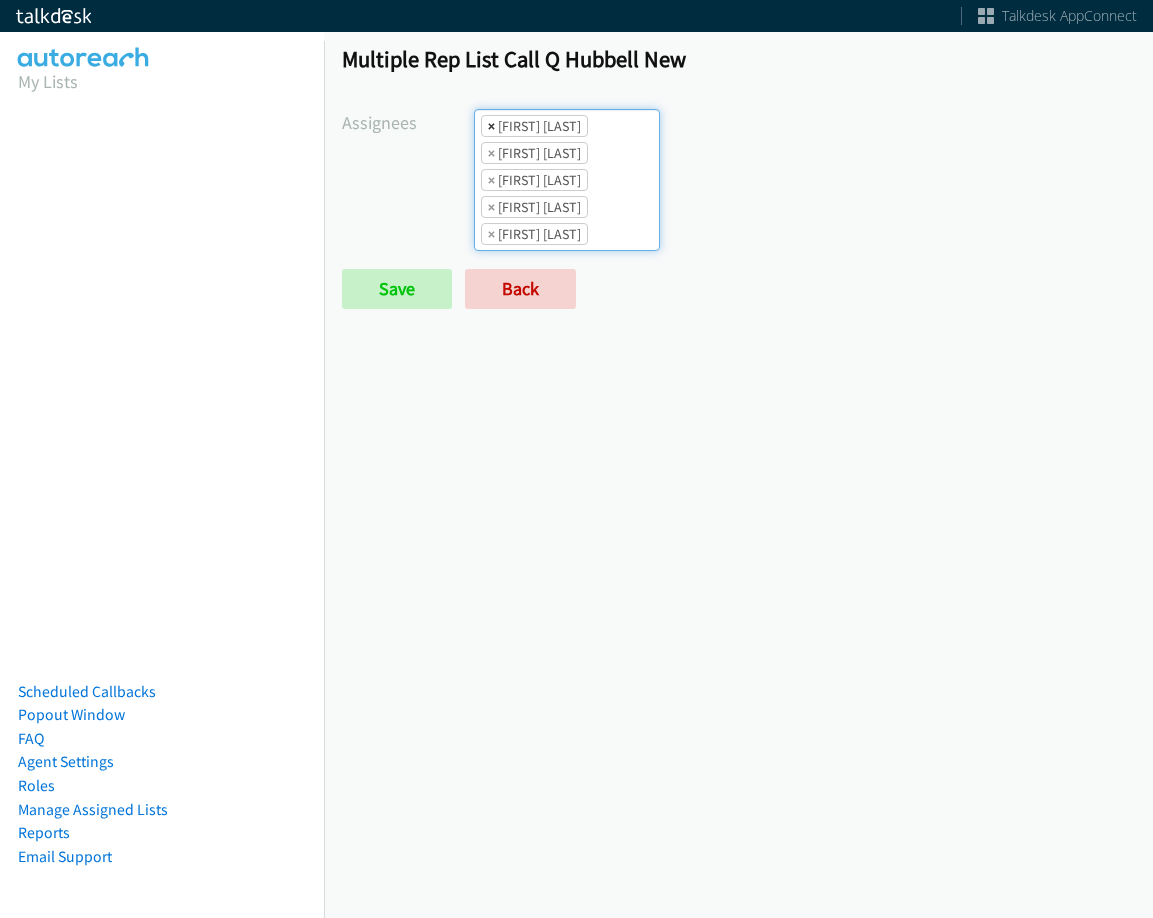 click on "×" at bounding box center (491, 126) 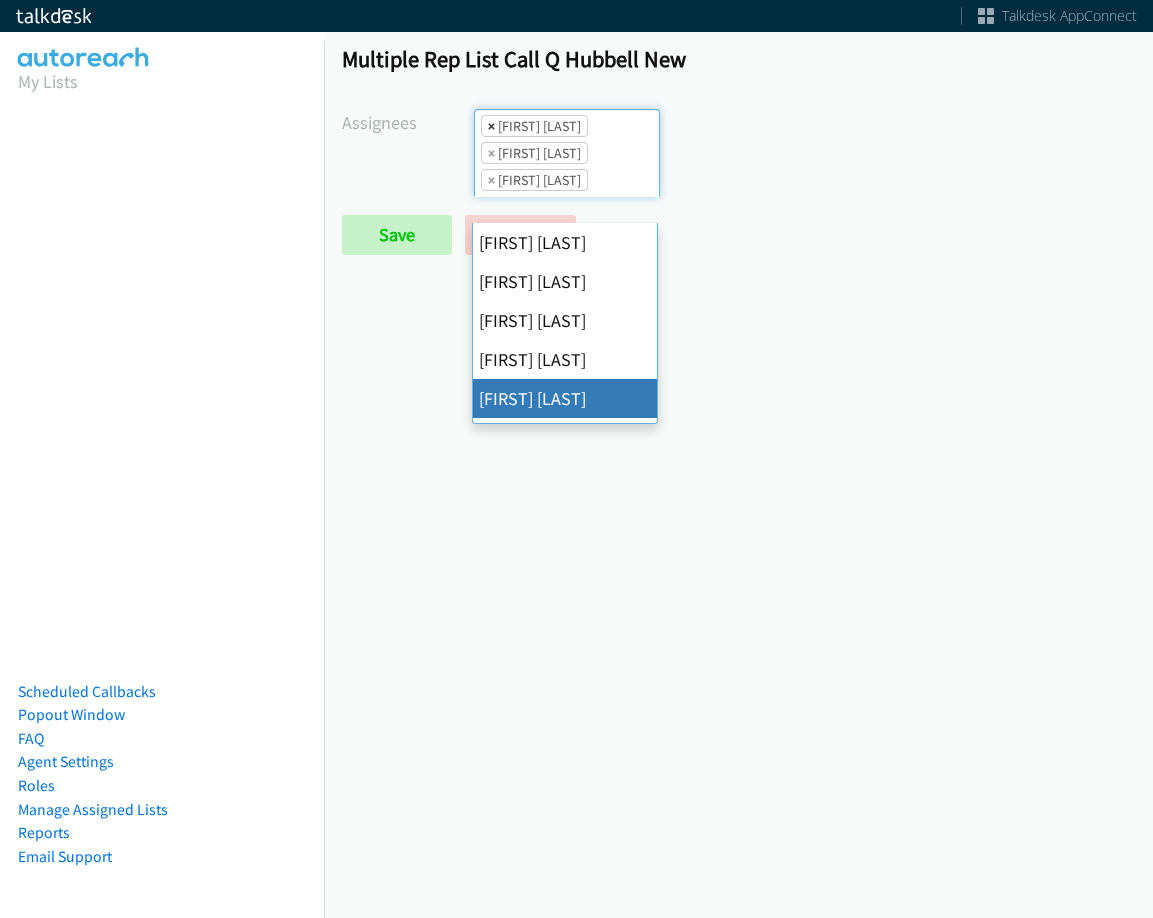 click on "×" at bounding box center [491, 126] 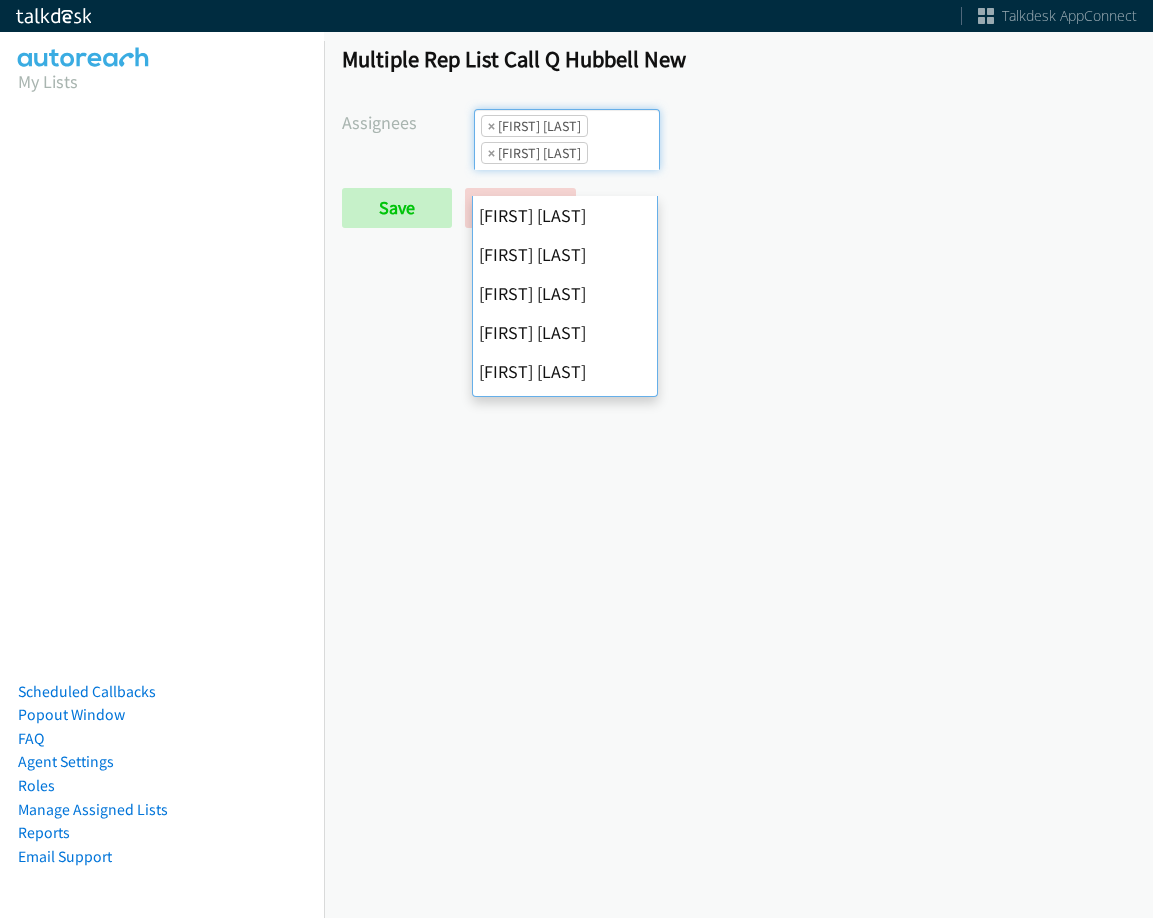 scroll, scrollTop: 234, scrollLeft: 0, axis: vertical 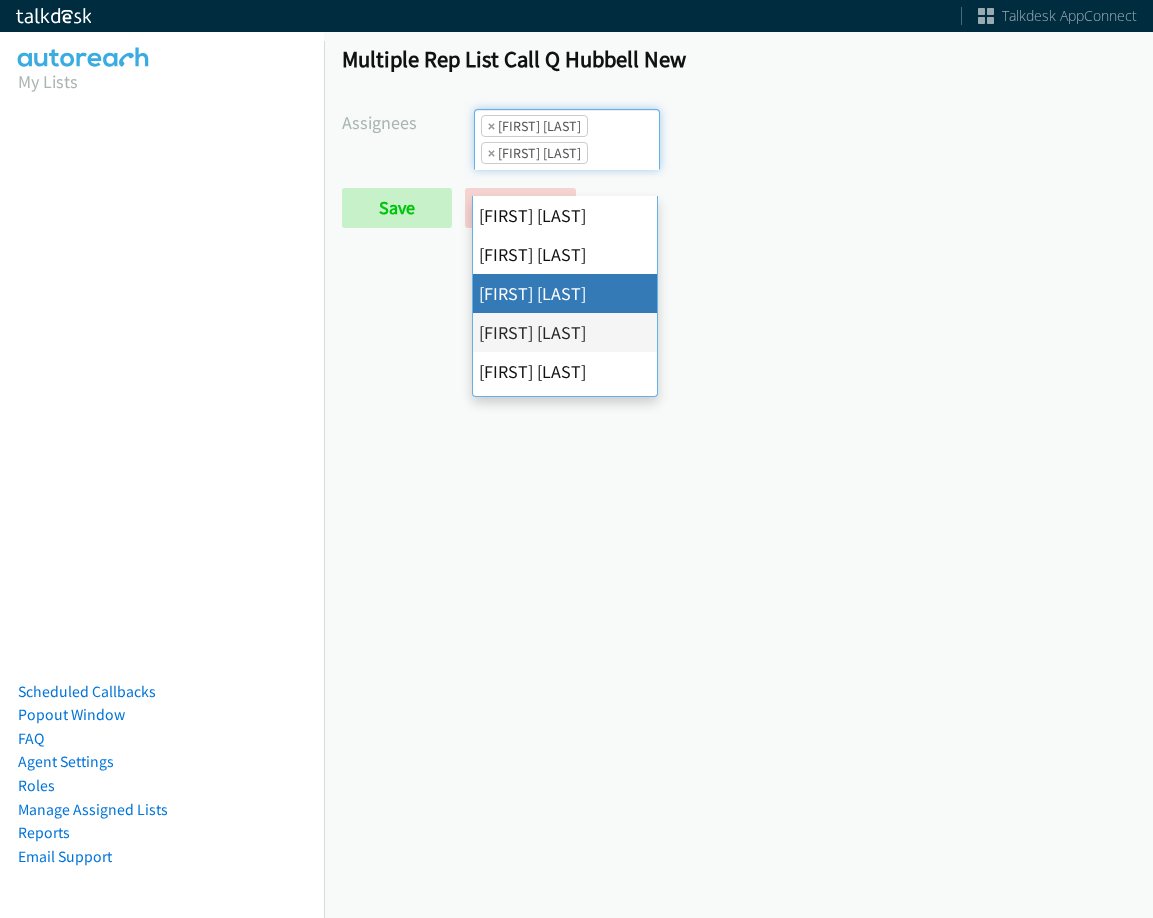 click on "×" at bounding box center (491, 126) 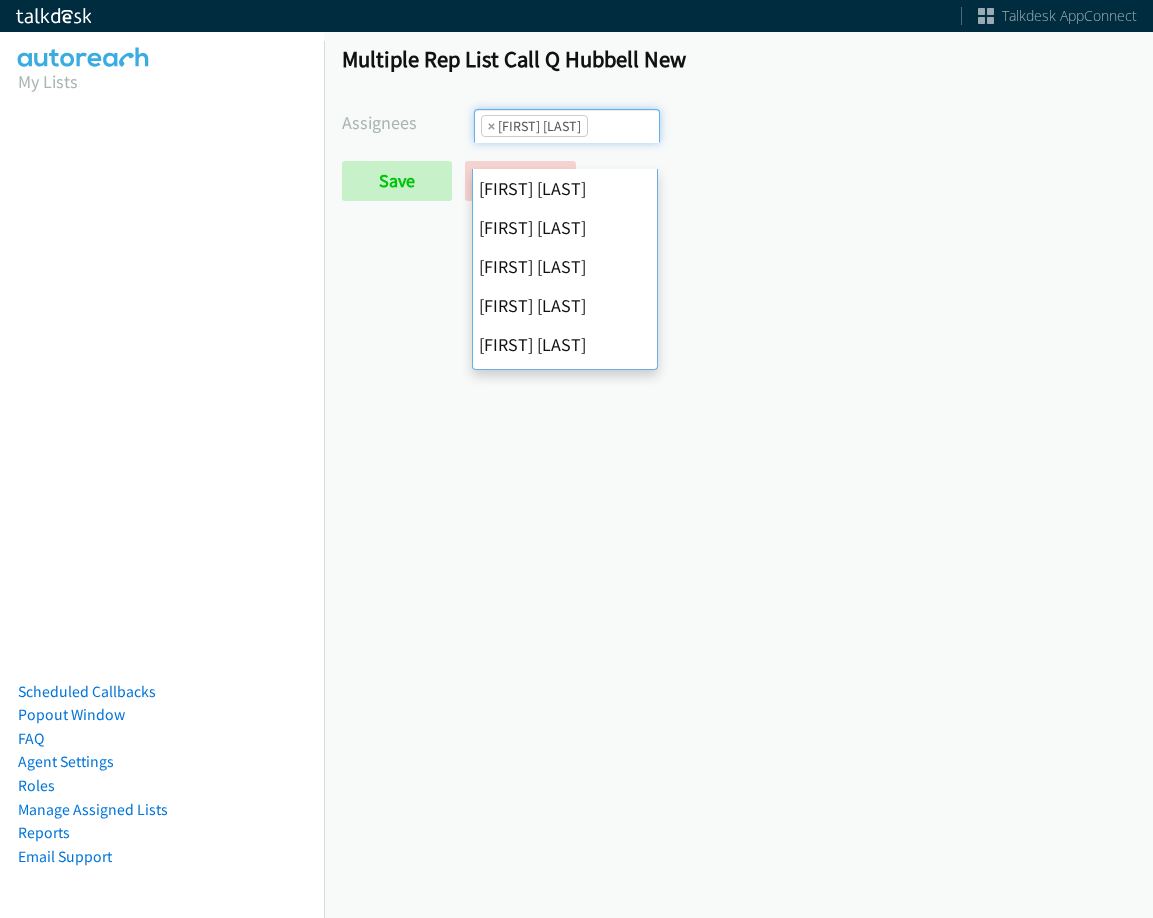 scroll, scrollTop: 273, scrollLeft: 0, axis: vertical 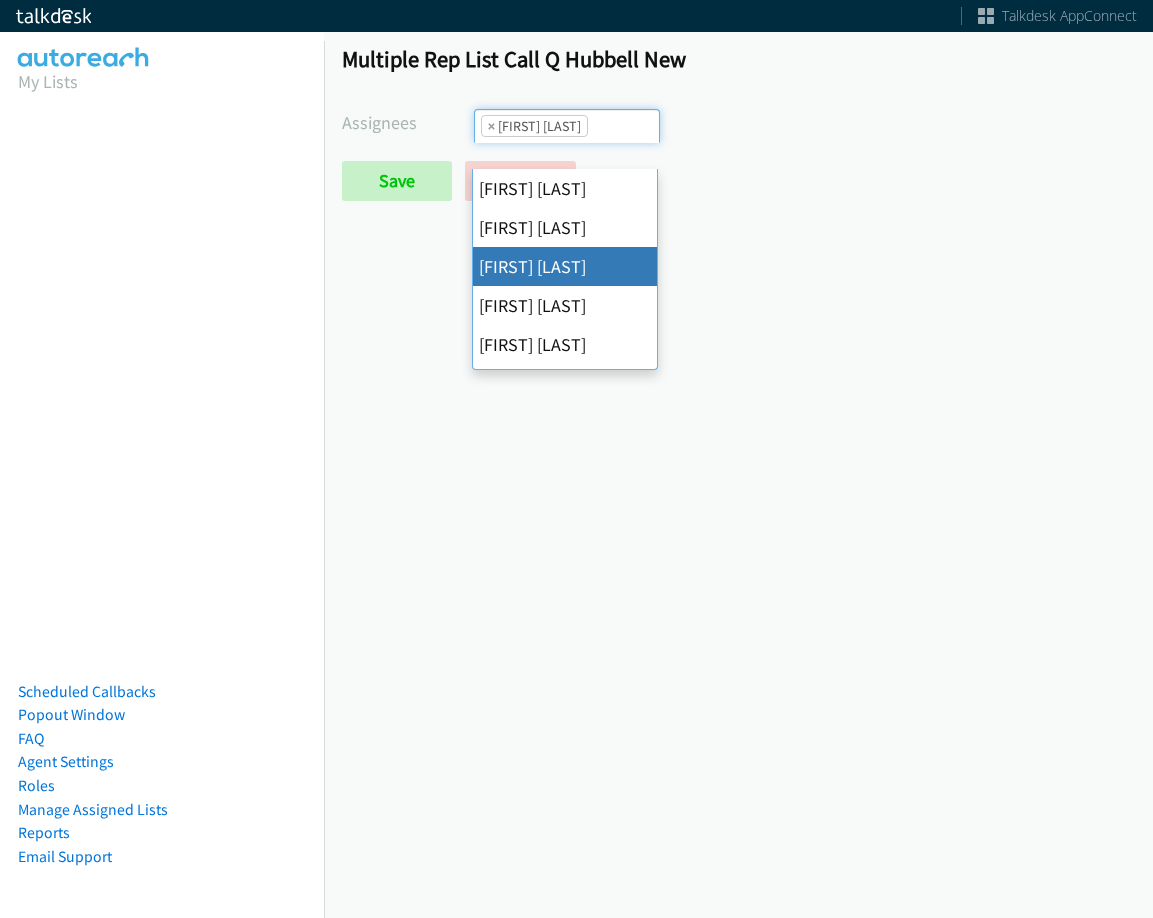 click on "×" at bounding box center [491, 126] 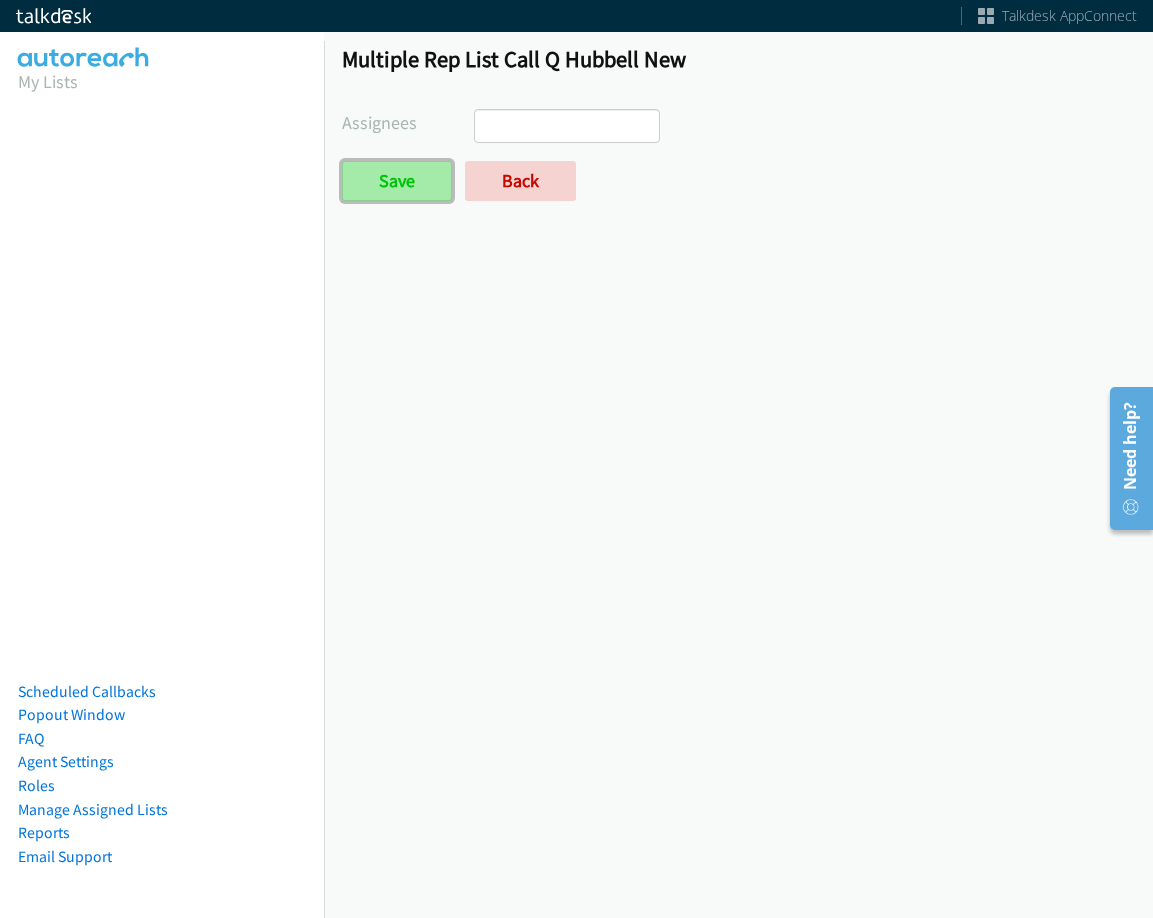 click on "Save" at bounding box center (397, 181) 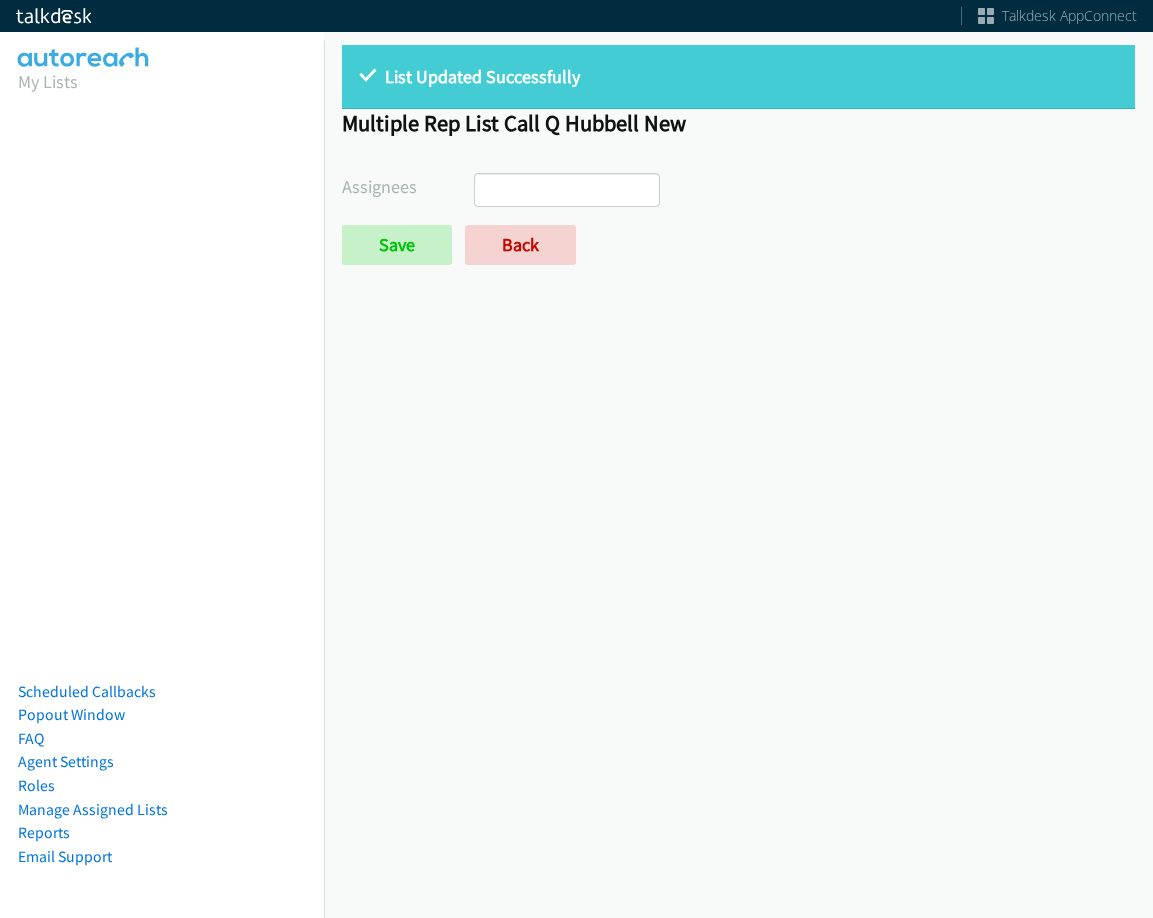 select 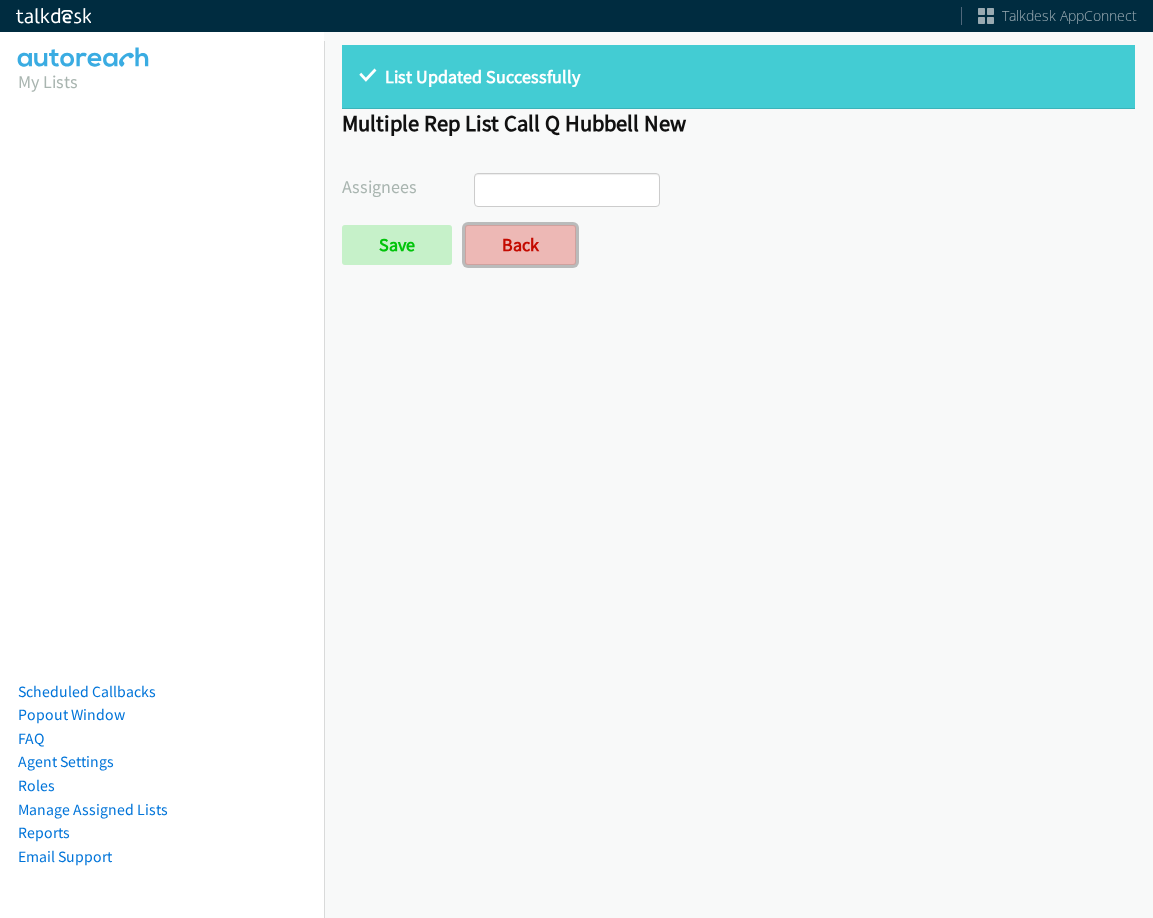click on "Back" at bounding box center (520, 245) 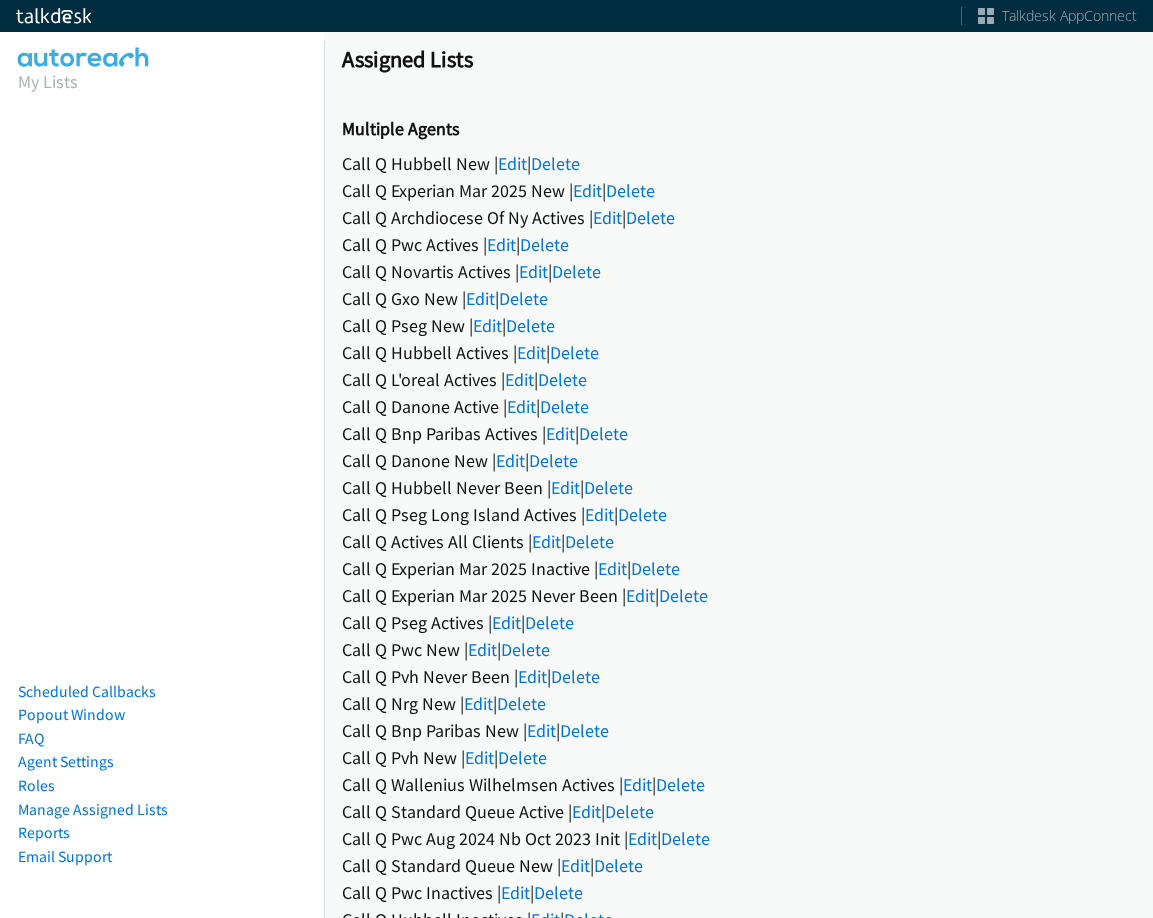scroll, scrollTop: 0, scrollLeft: 0, axis: both 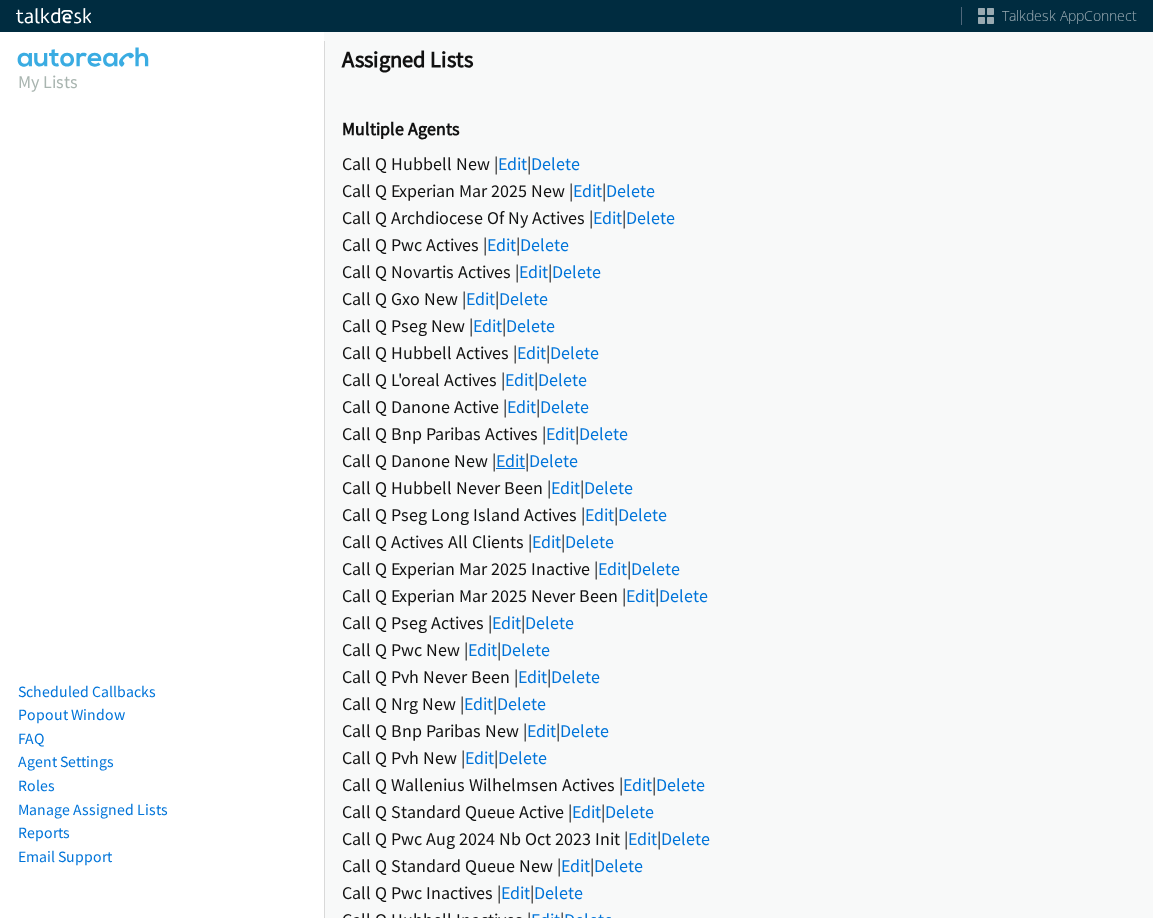 click on "Edit" at bounding box center (510, 460) 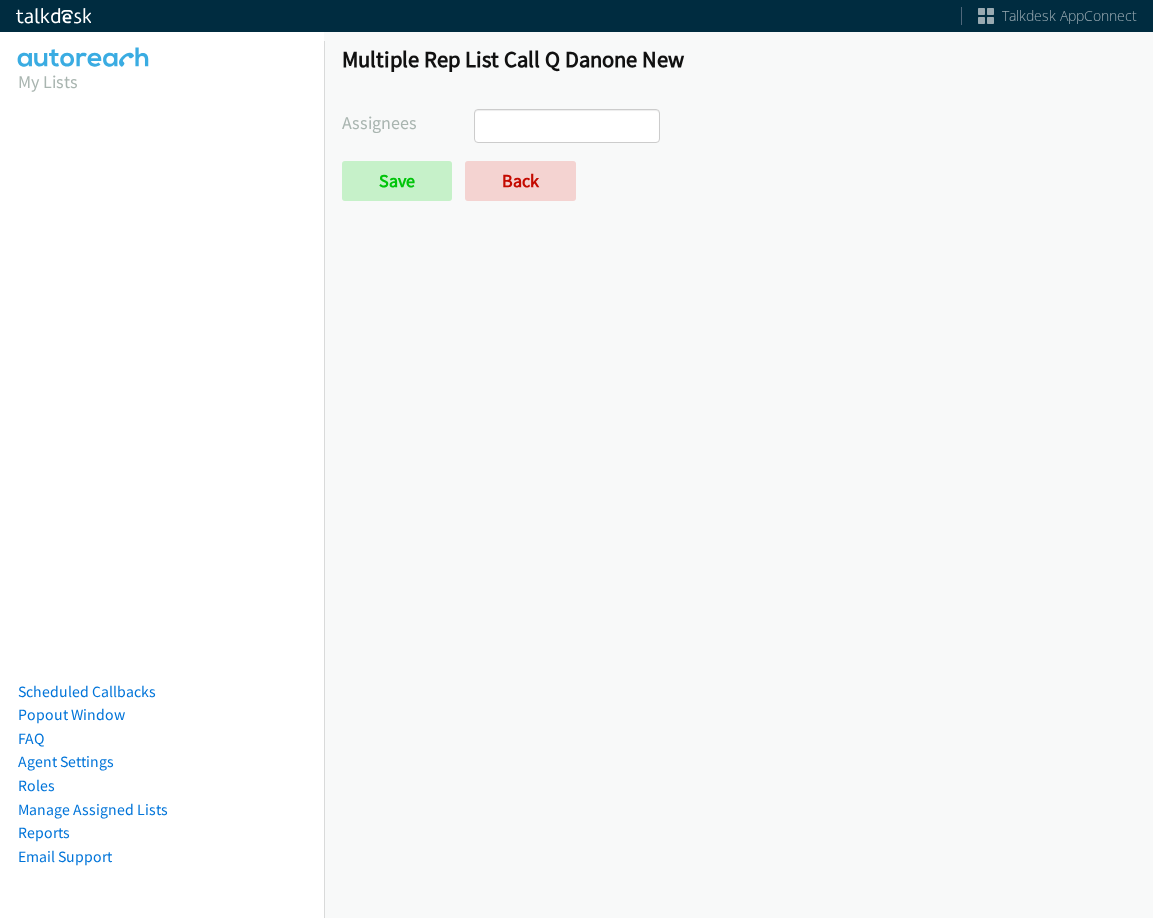 select 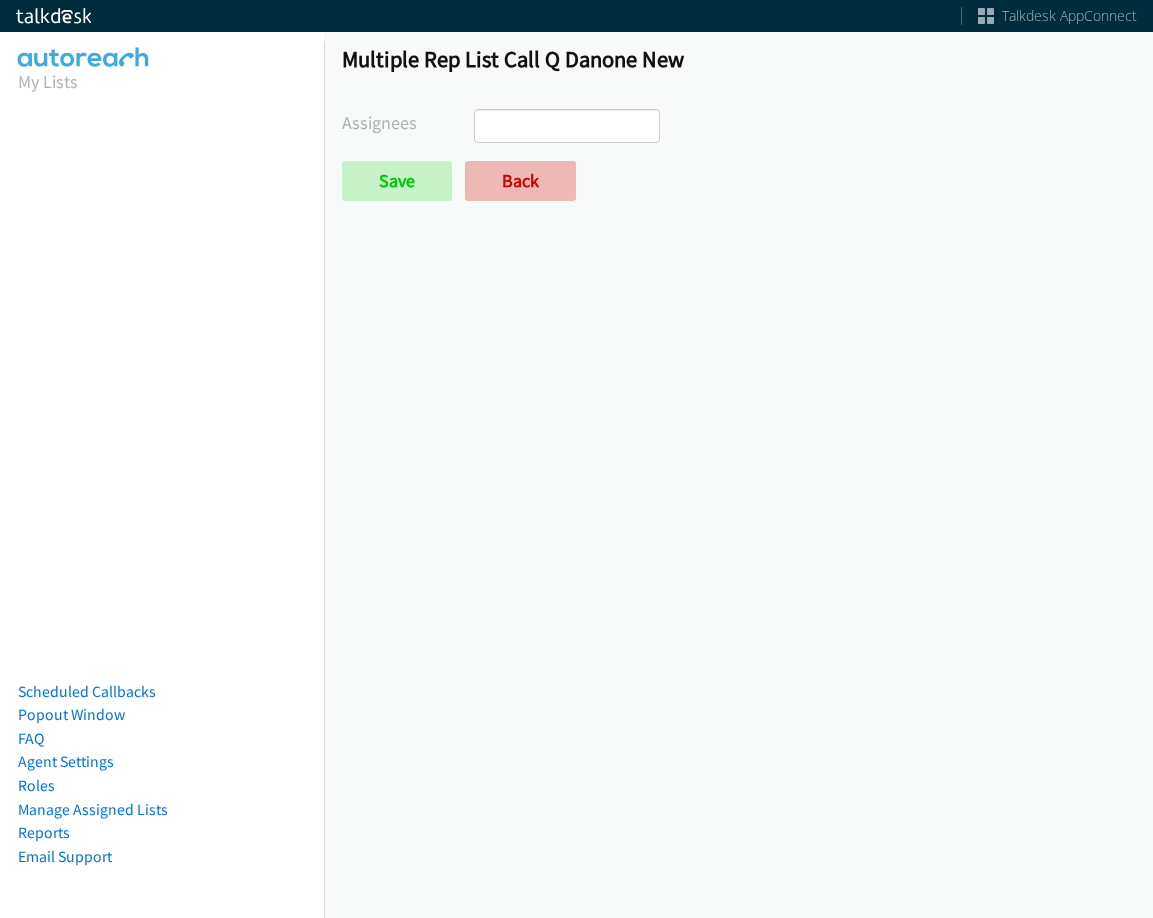 scroll, scrollTop: 0, scrollLeft: 0, axis: both 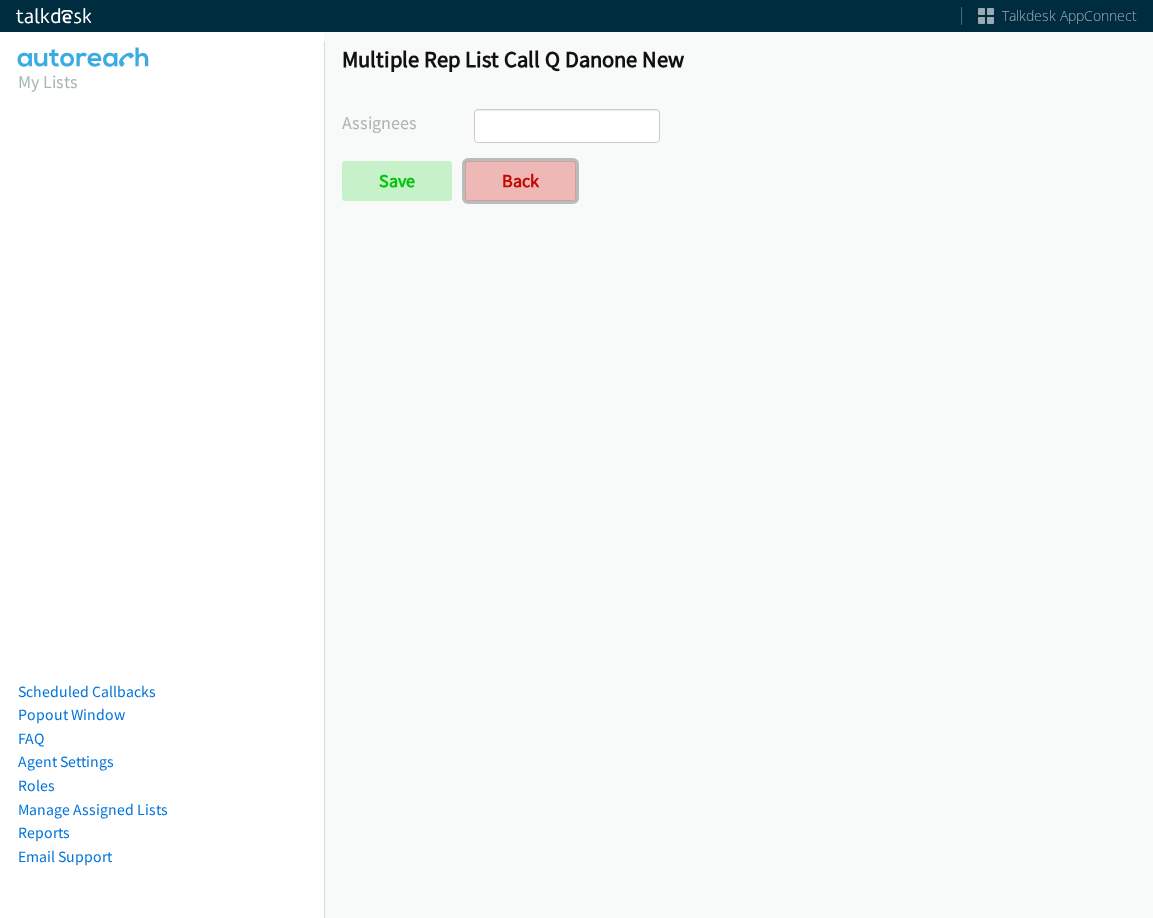 drag, startPoint x: 506, startPoint y: 170, endPoint x: 506, endPoint y: 192, distance: 22 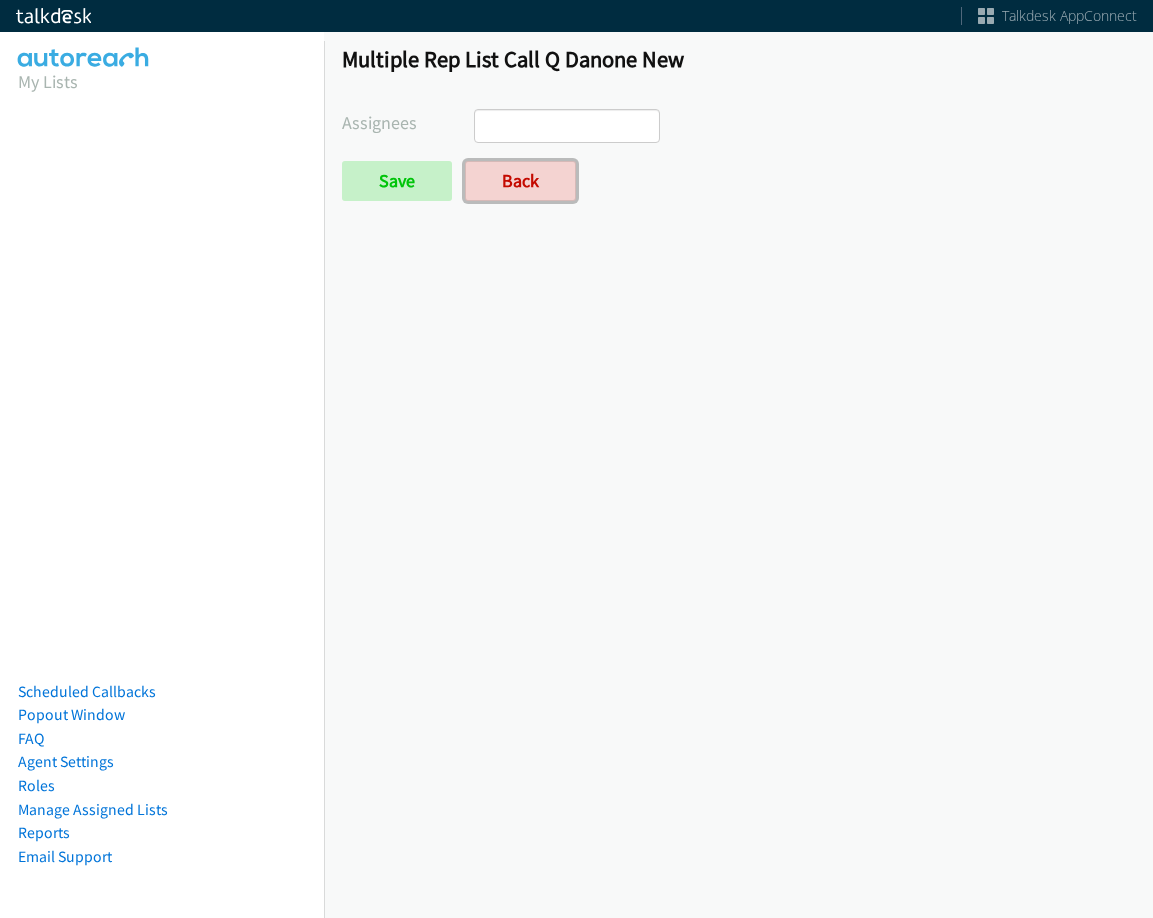 scroll, scrollTop: 0, scrollLeft: 0, axis: both 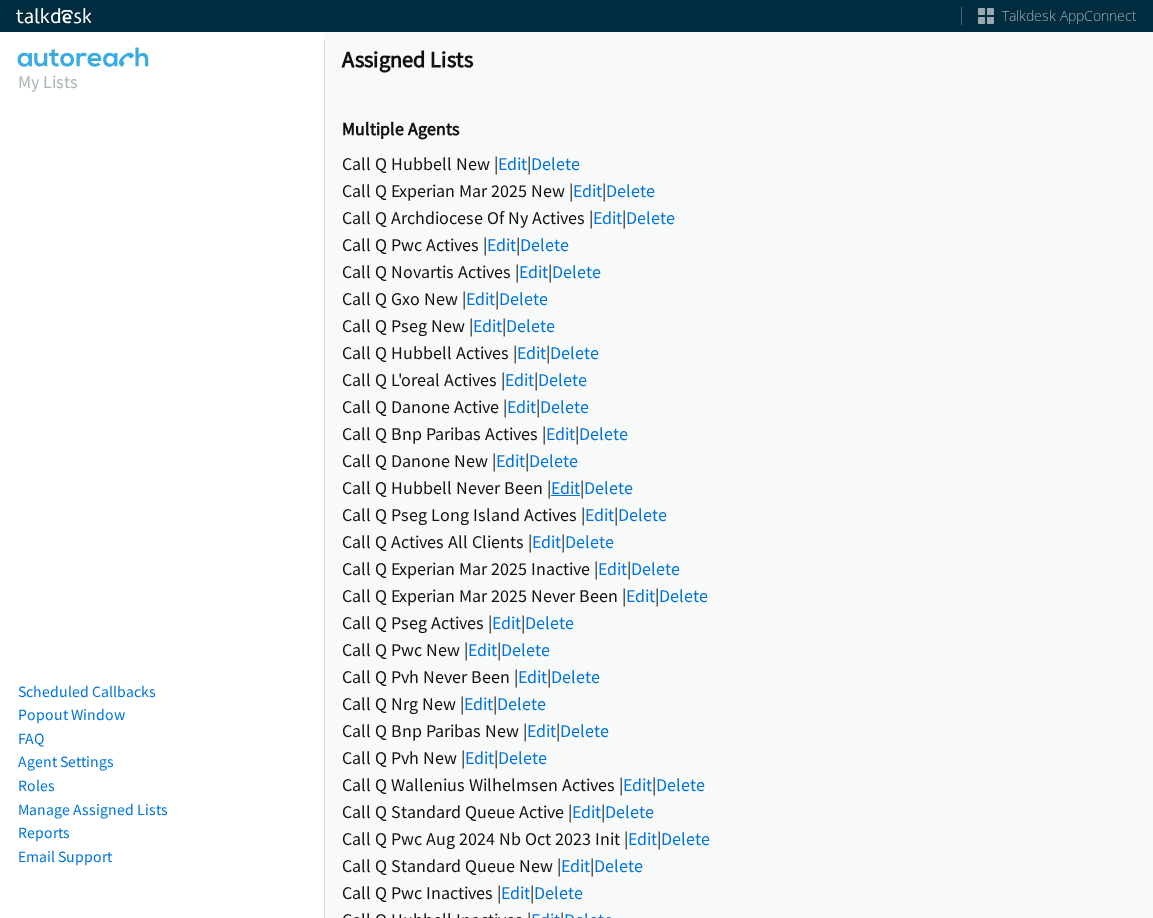 click on "Edit" at bounding box center (565, 487) 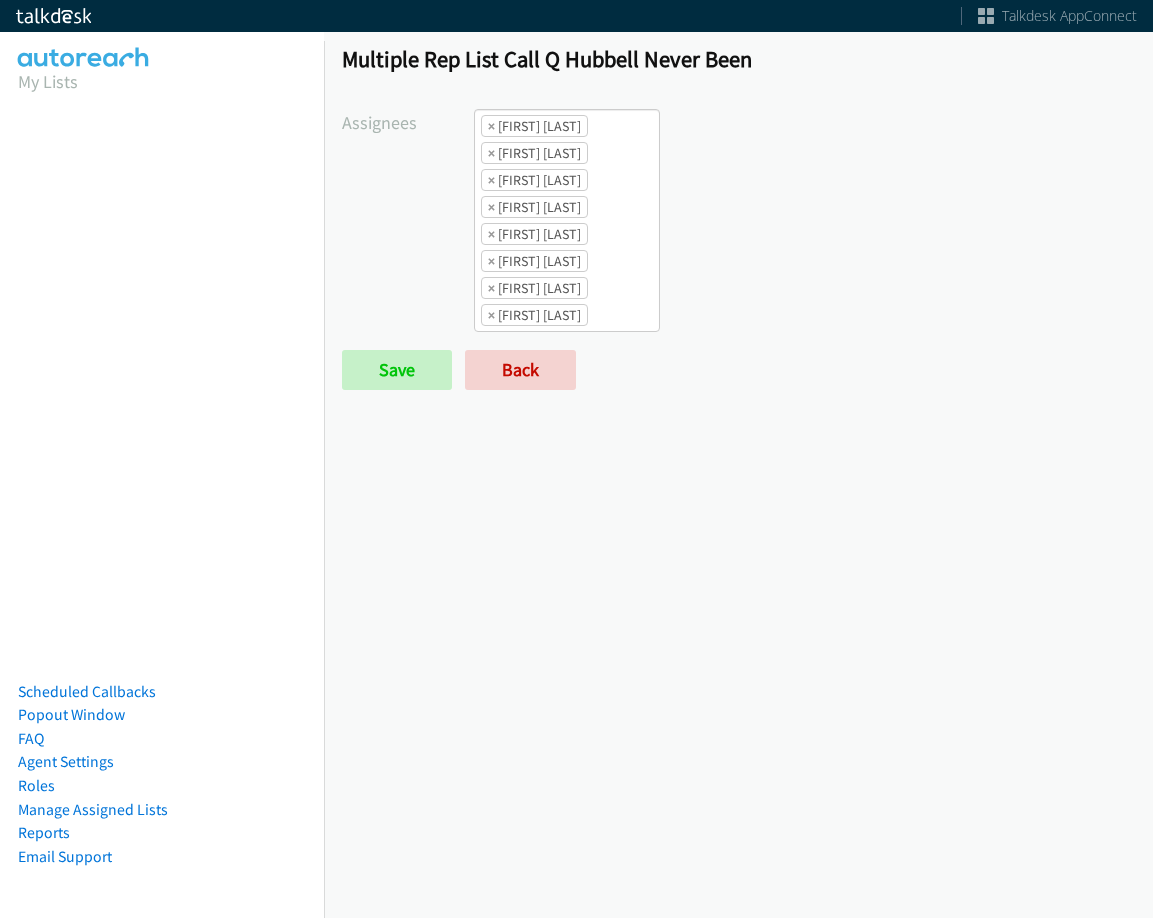 scroll, scrollTop: 0, scrollLeft: 0, axis: both 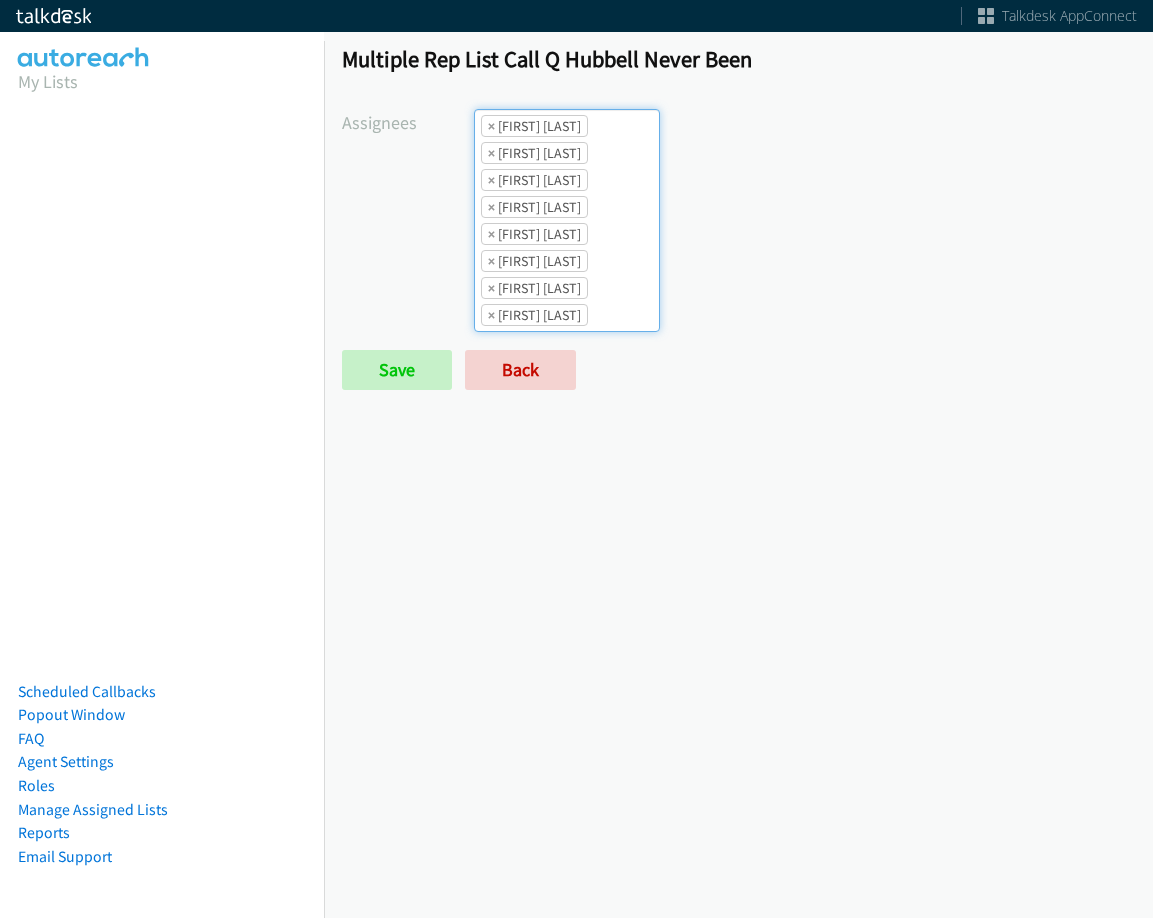 click on "× Alana Ruiz" at bounding box center (534, 126) 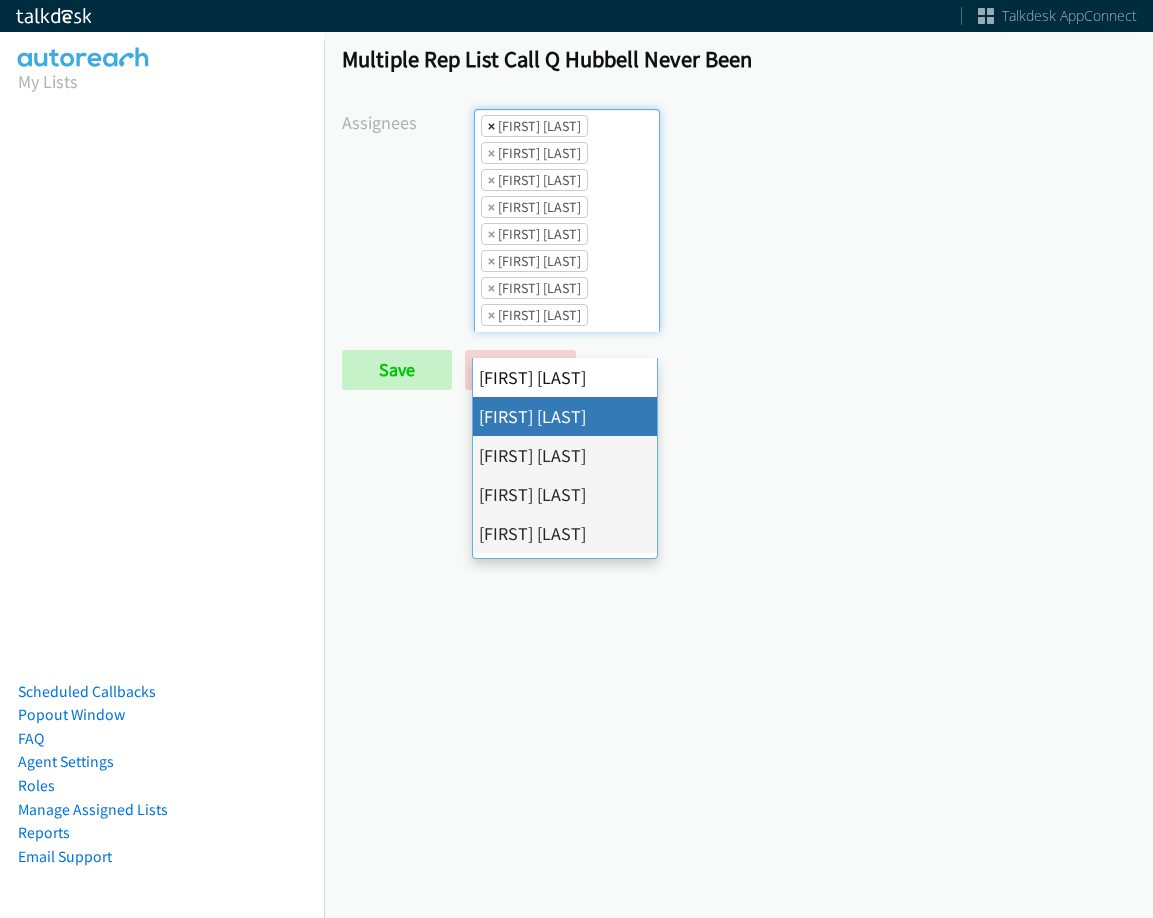 click on "×" at bounding box center [491, 126] 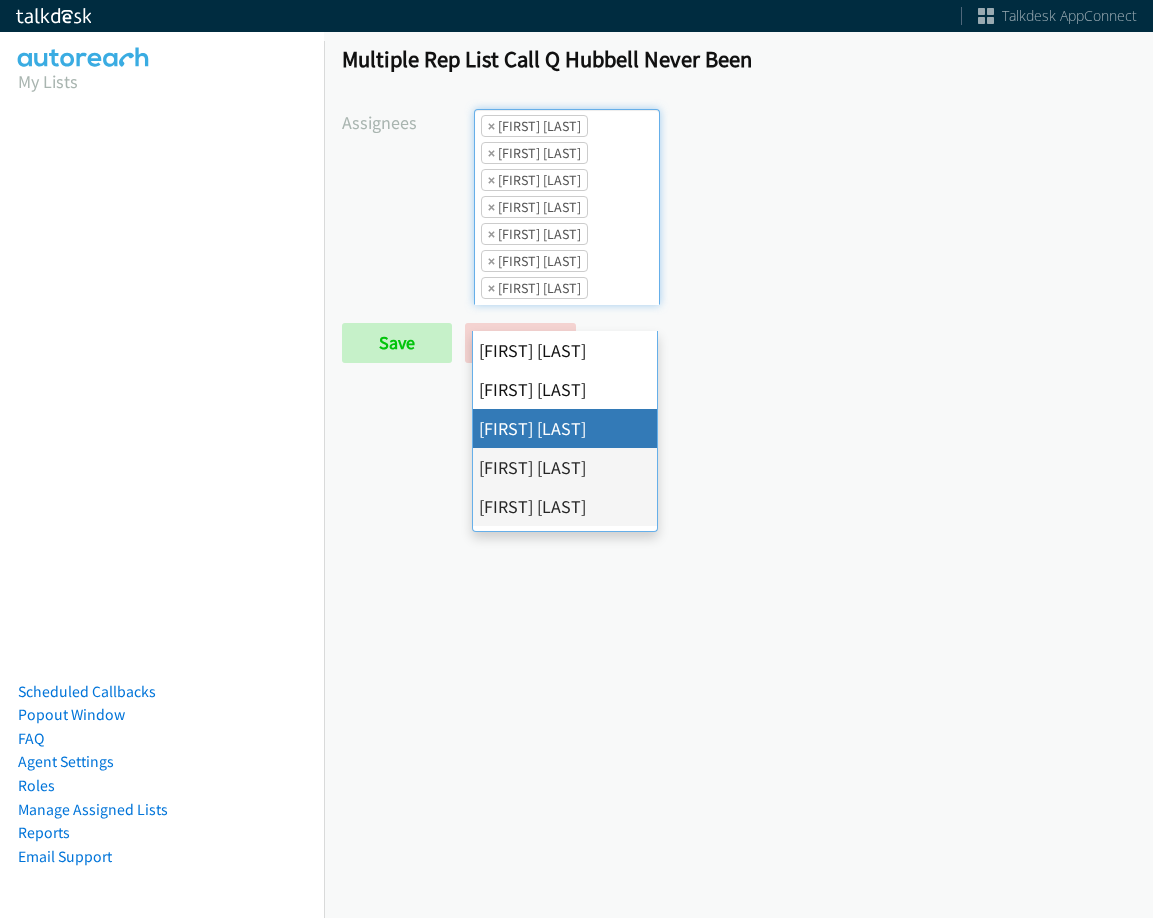click on "×" at bounding box center (491, 126) 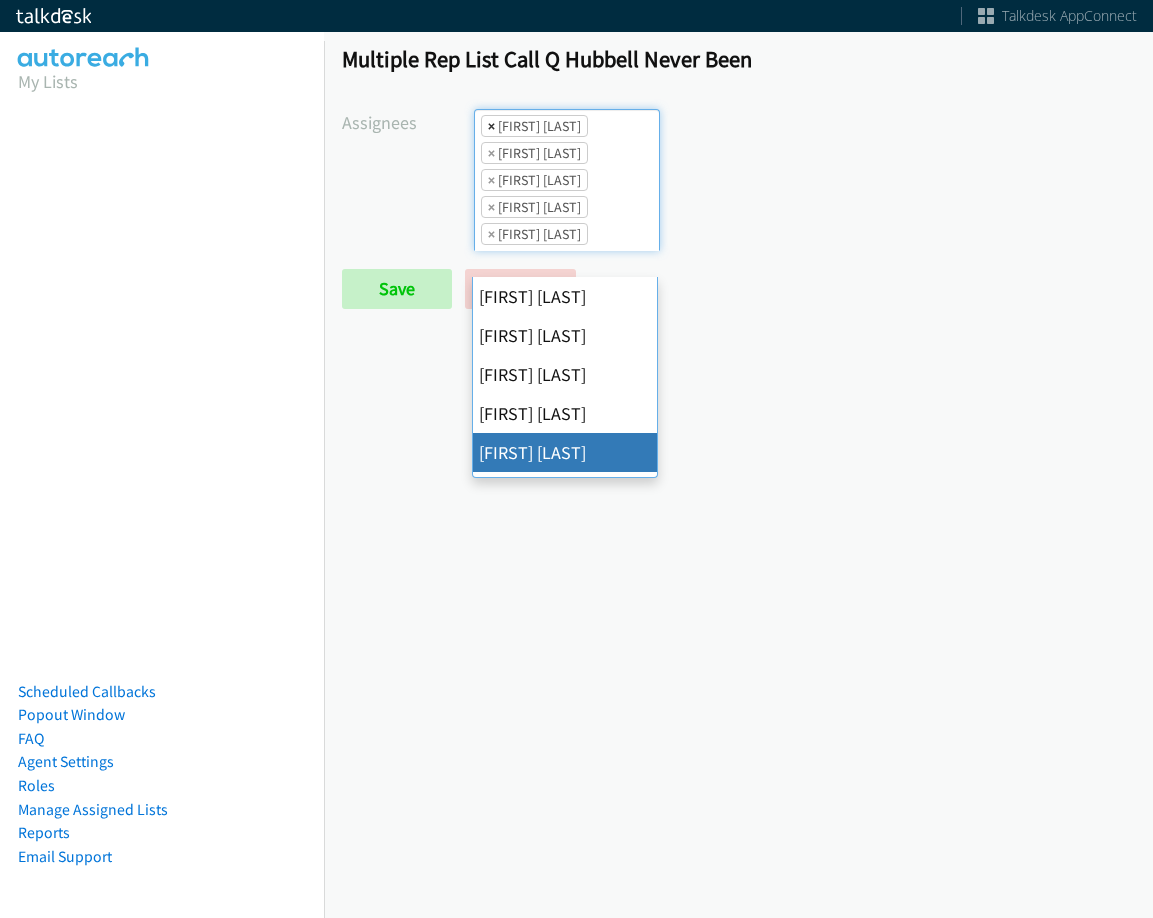 click on "×" at bounding box center [491, 126] 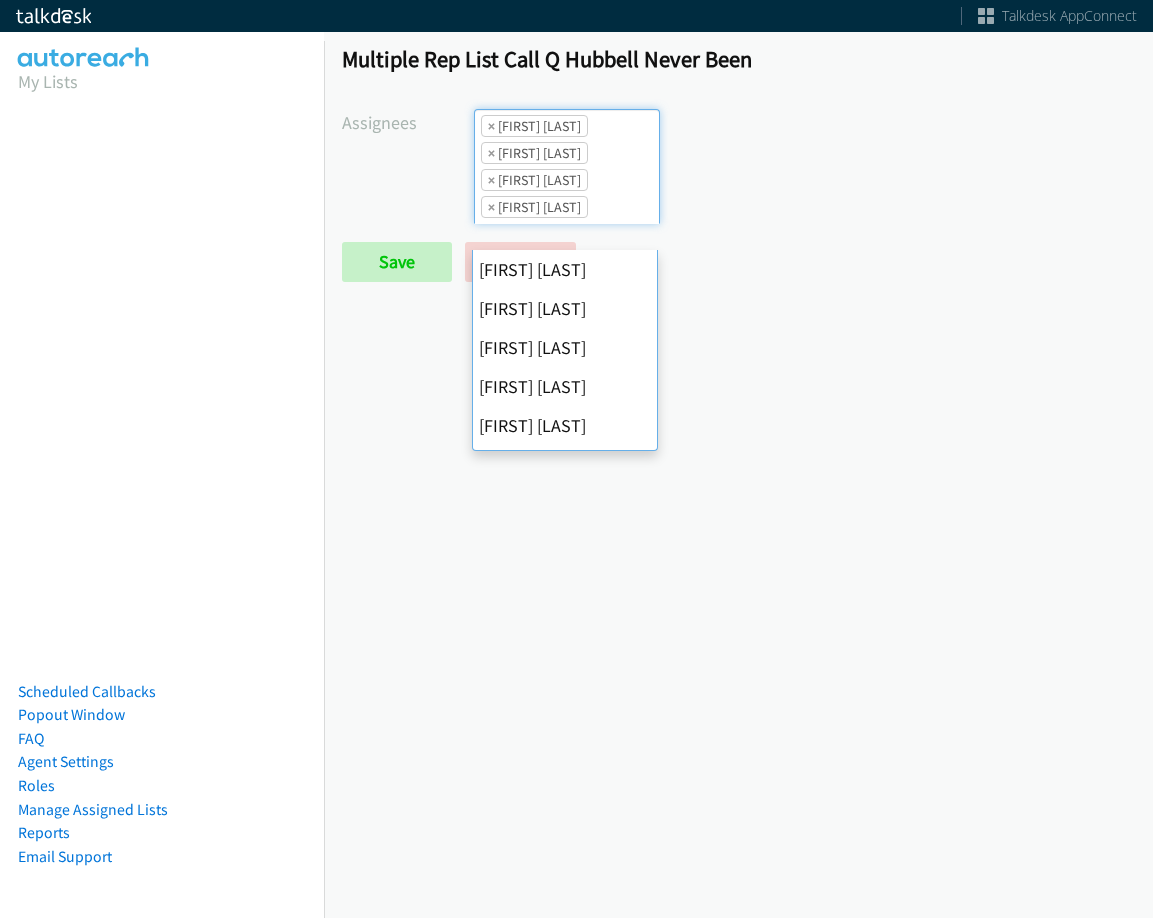 click on "×" at bounding box center [491, 126] 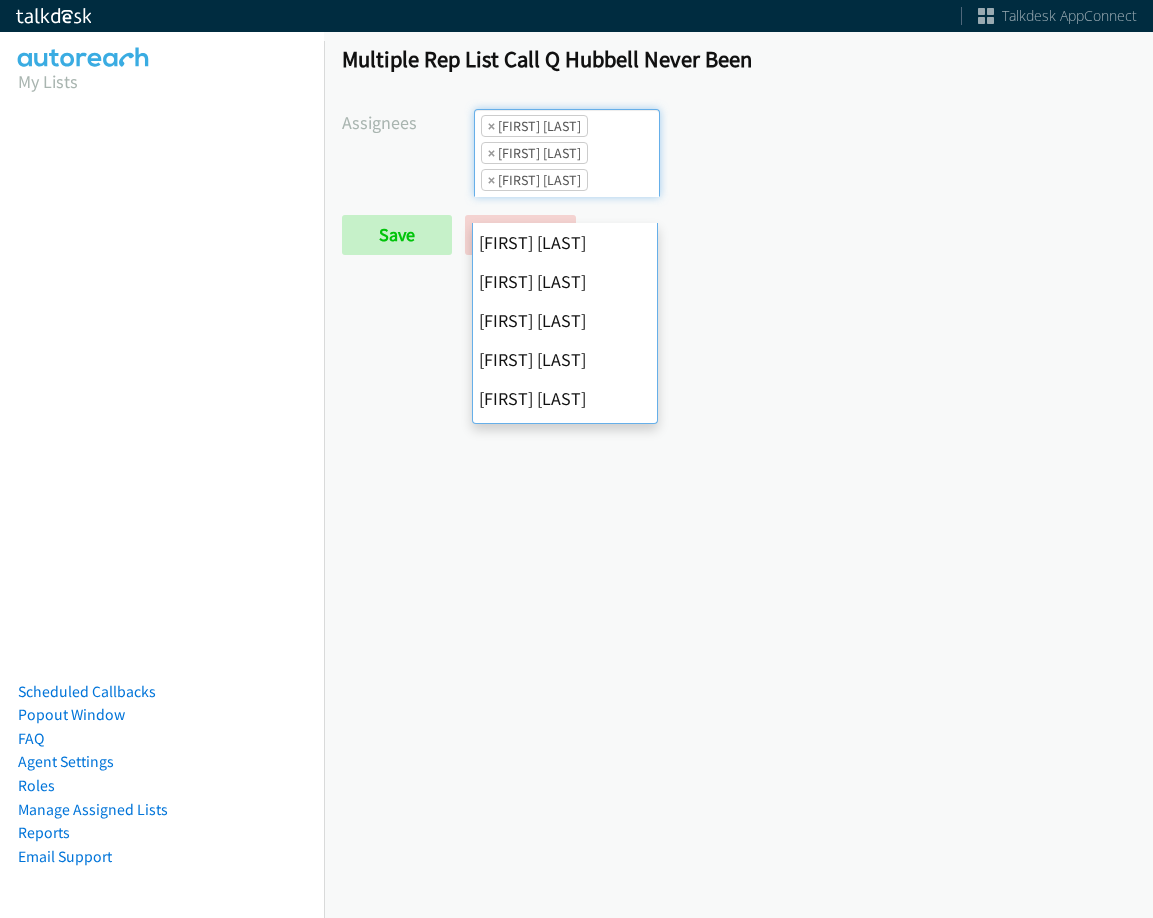 click on "×" at bounding box center (491, 126) 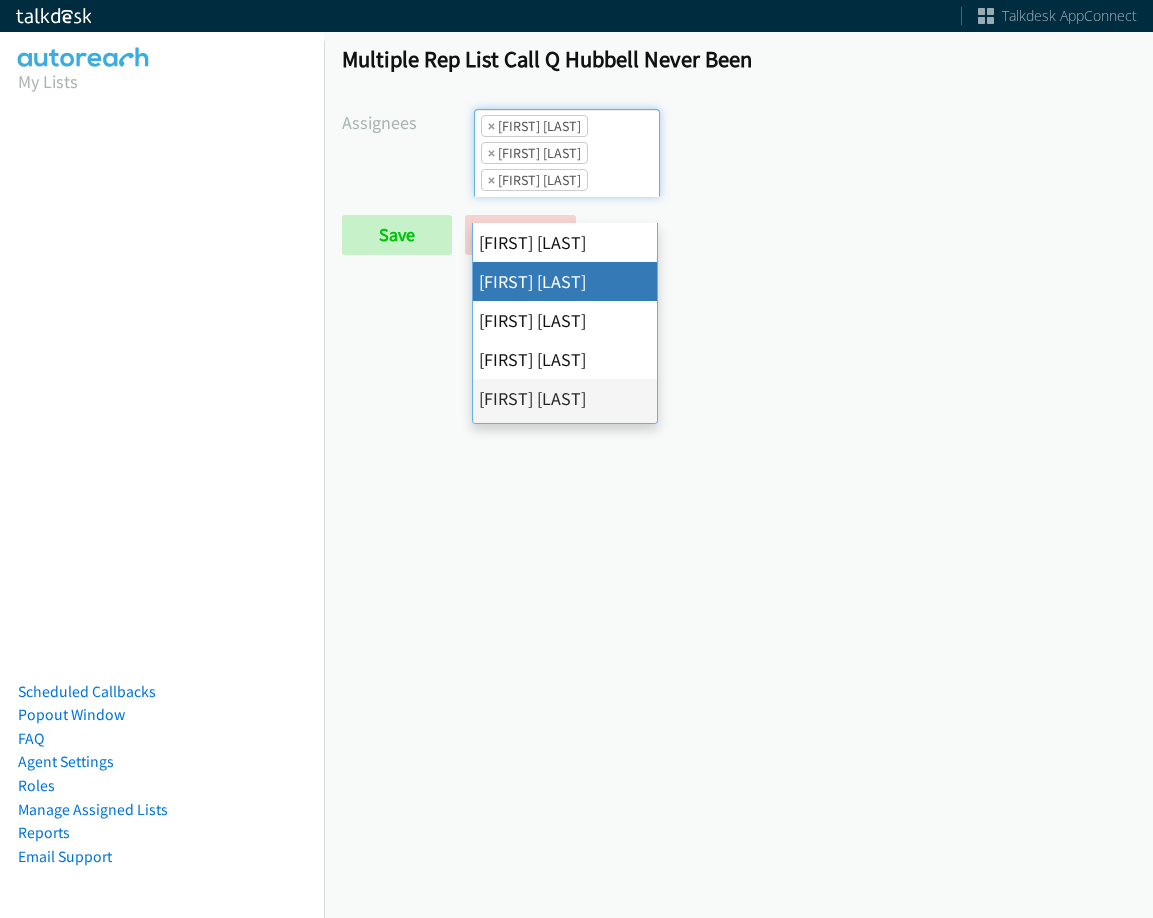 select on "fd8c5d46-30db-44cb-8f0d-00da318b790a" 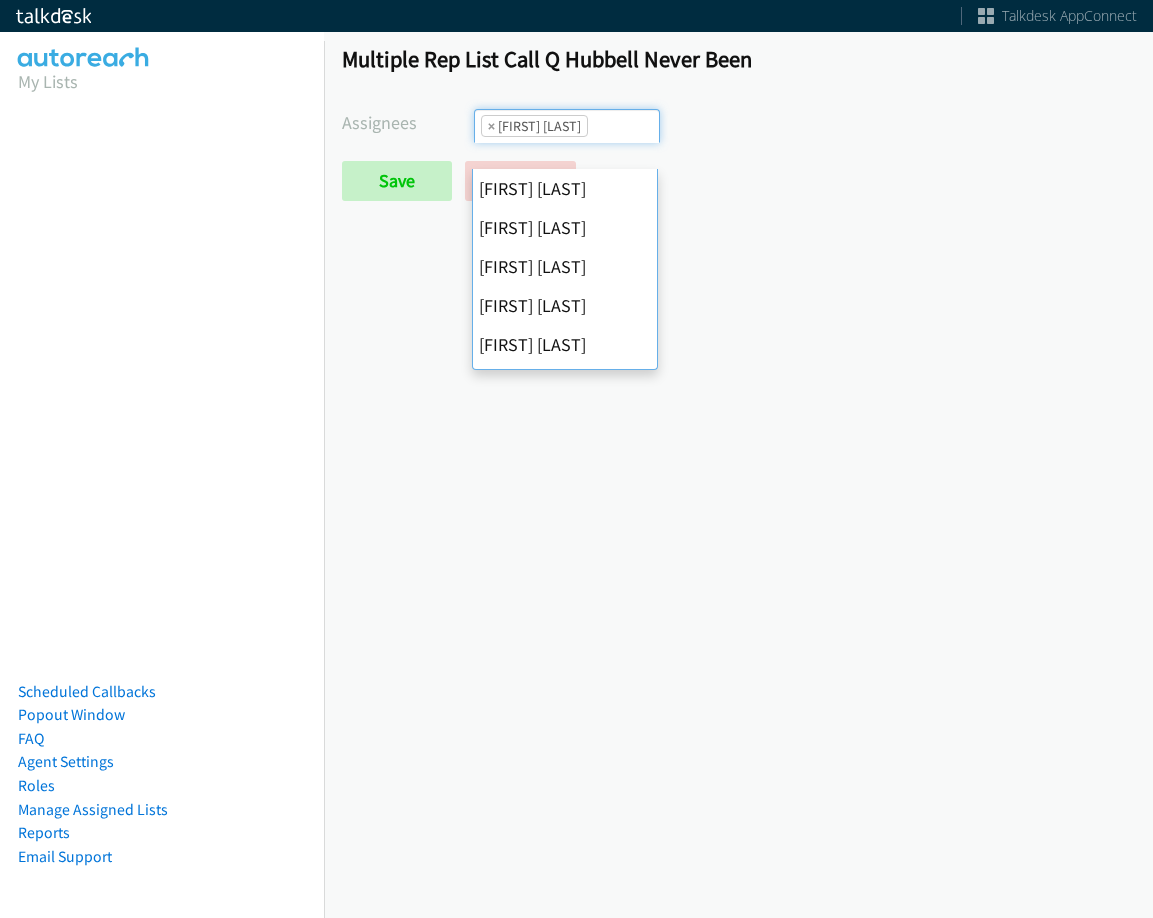scroll, scrollTop: 346, scrollLeft: 0, axis: vertical 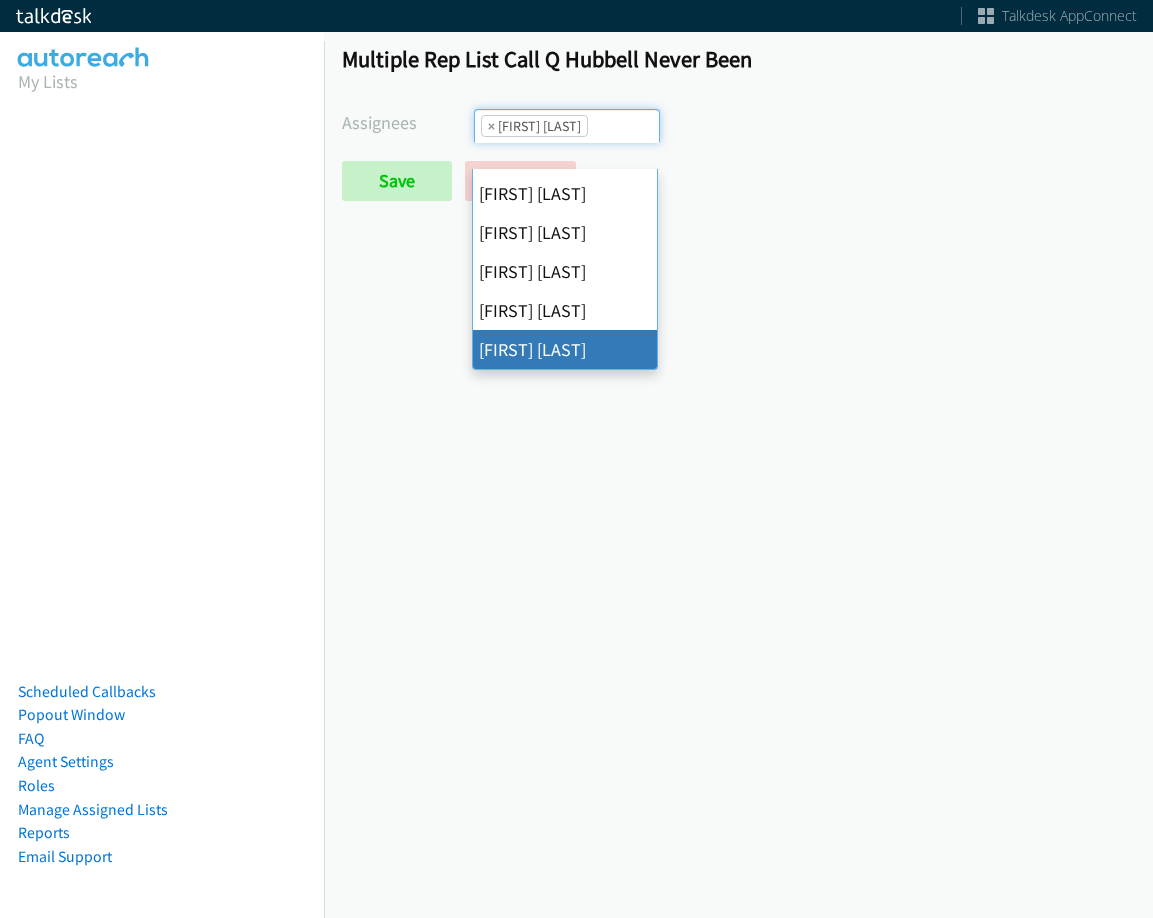 click on "×" at bounding box center [491, 126] 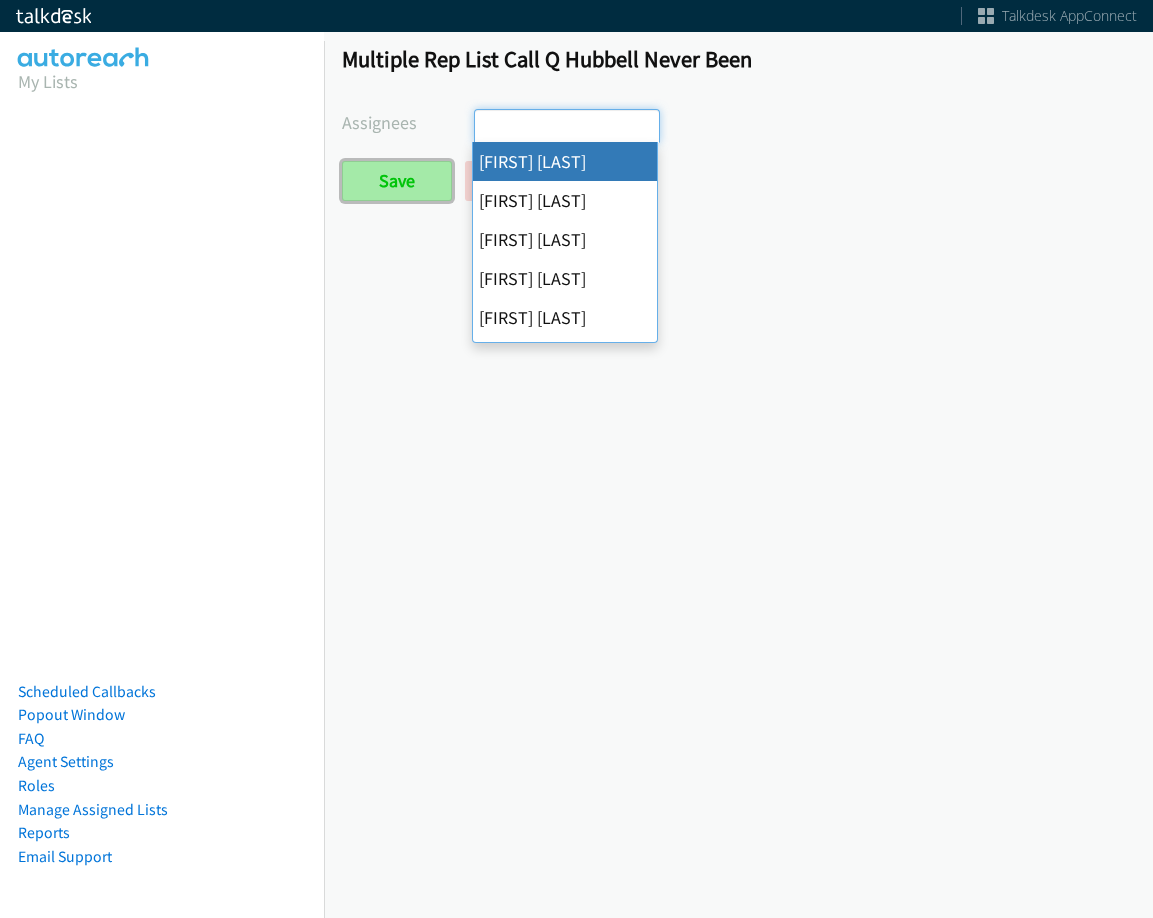click on "Save" at bounding box center (397, 181) 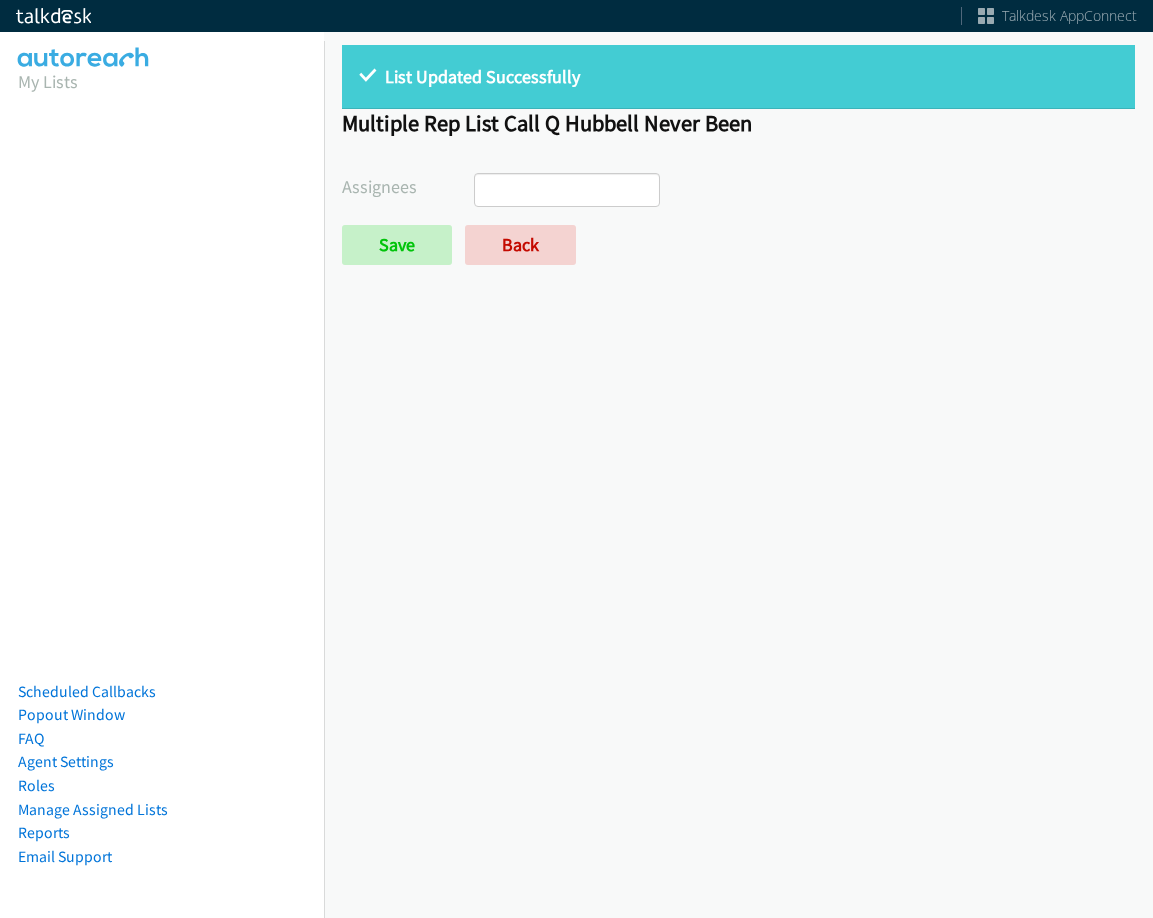 select 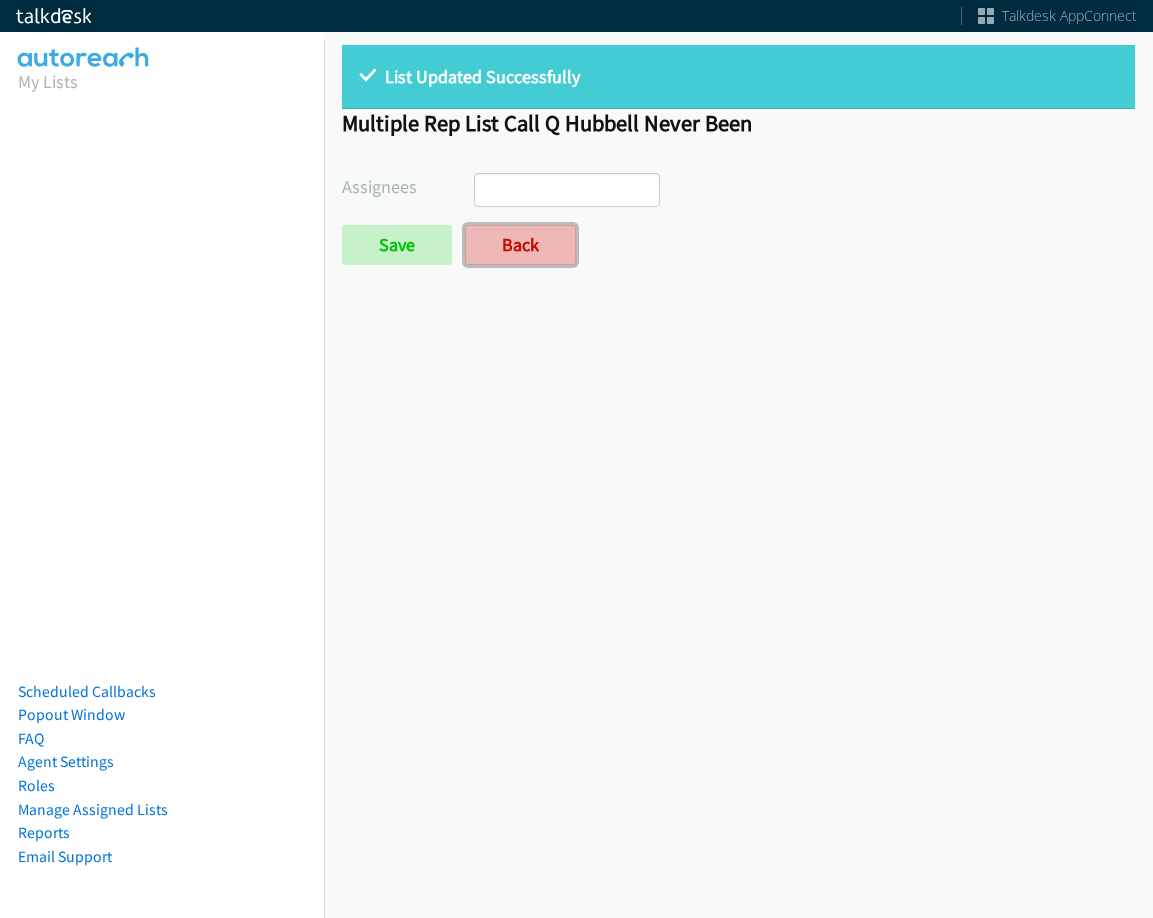 scroll, scrollTop: 0, scrollLeft: 0, axis: both 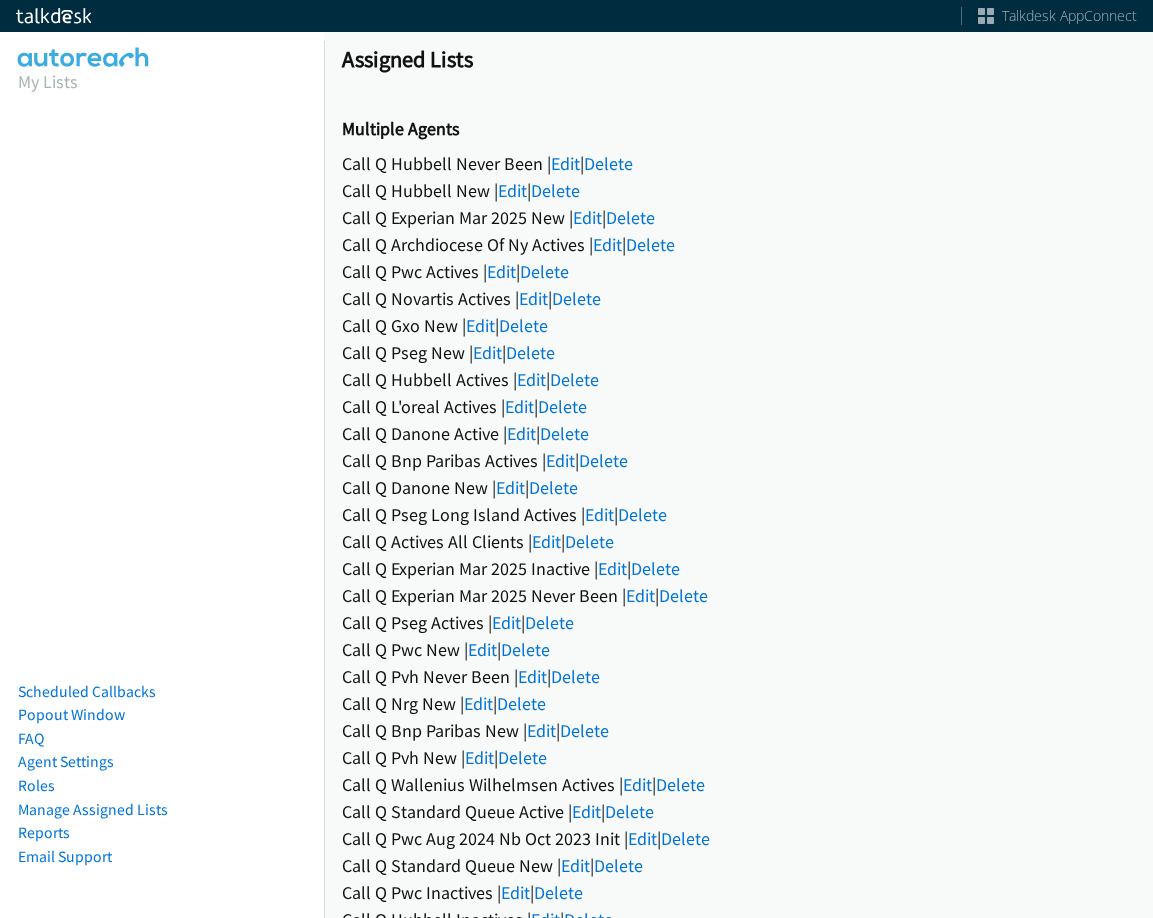 click on "Call Q   Pseg Long Island   Actives |
Edit
|
Delete" at bounding box center (738, 514) 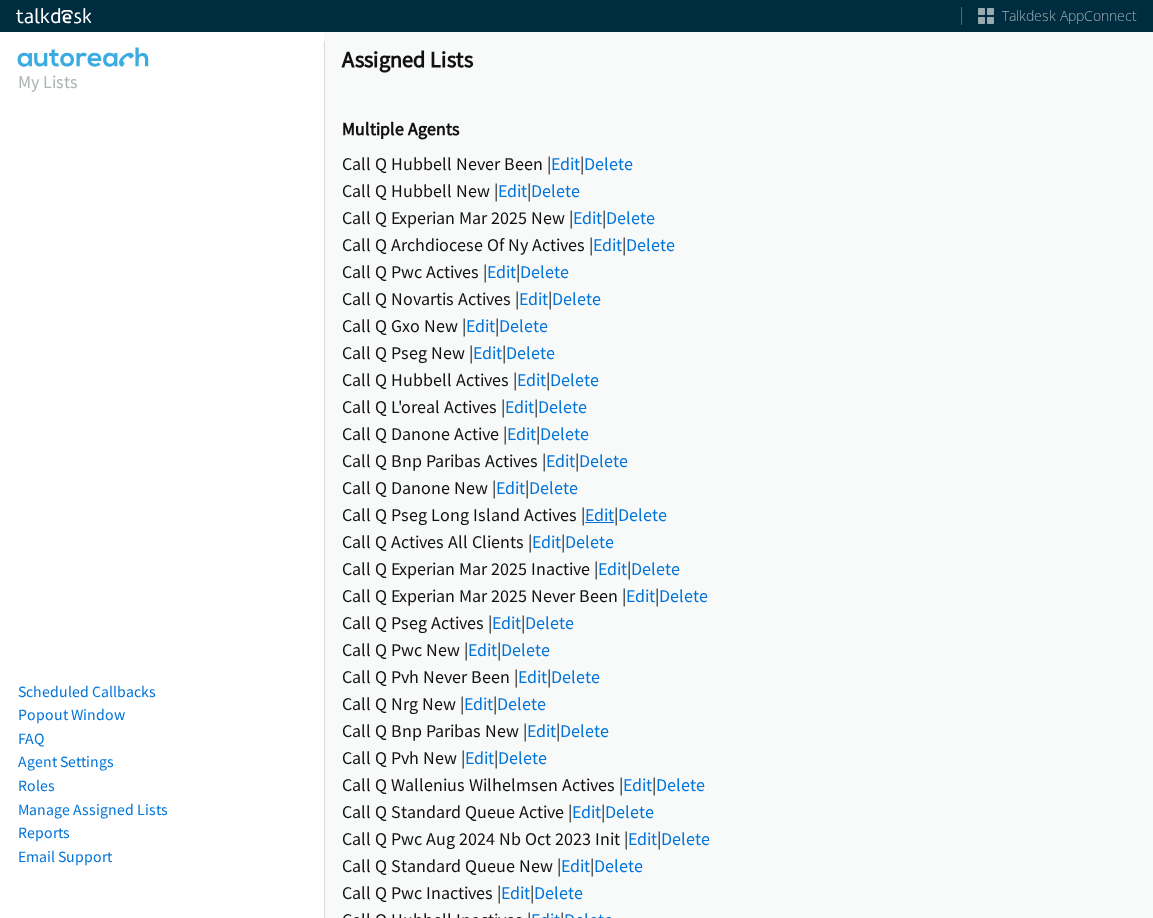 click on "Edit" at bounding box center [599, 514] 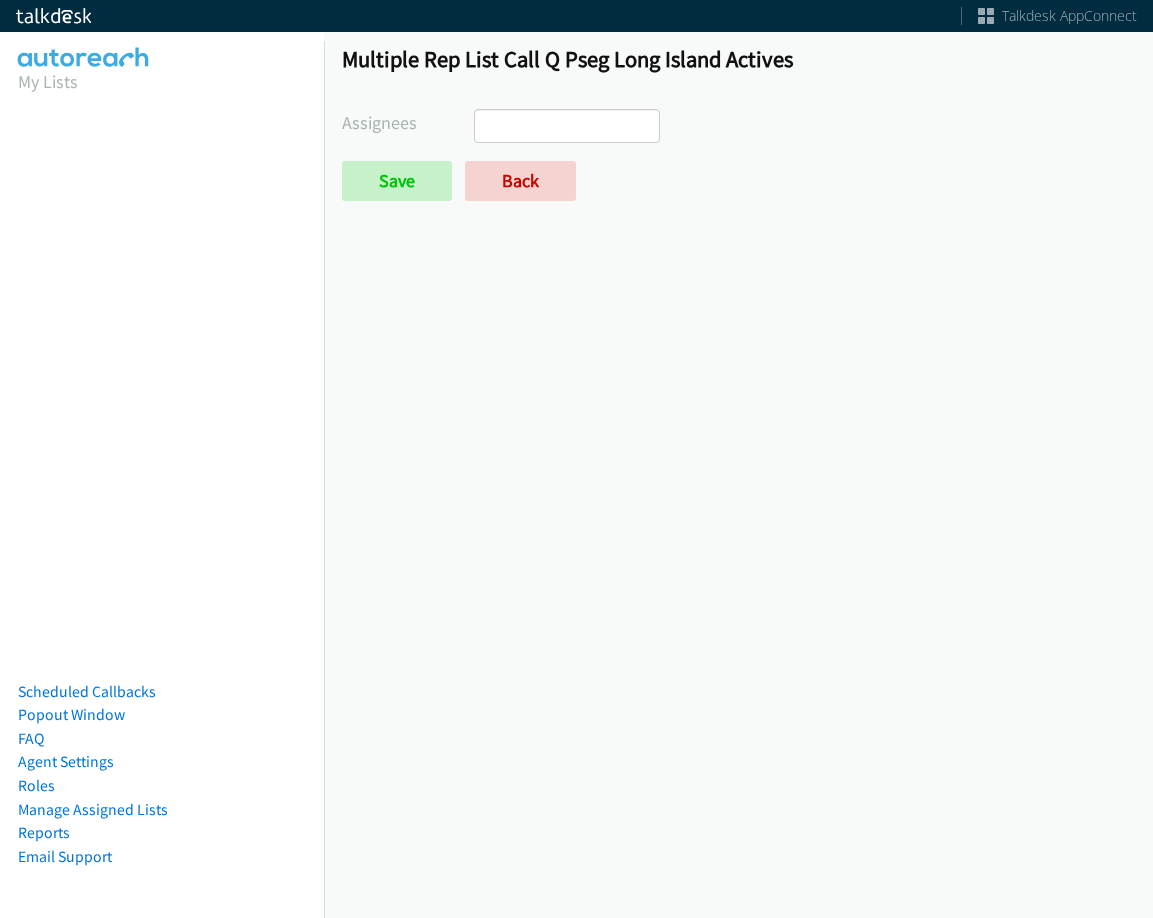 select 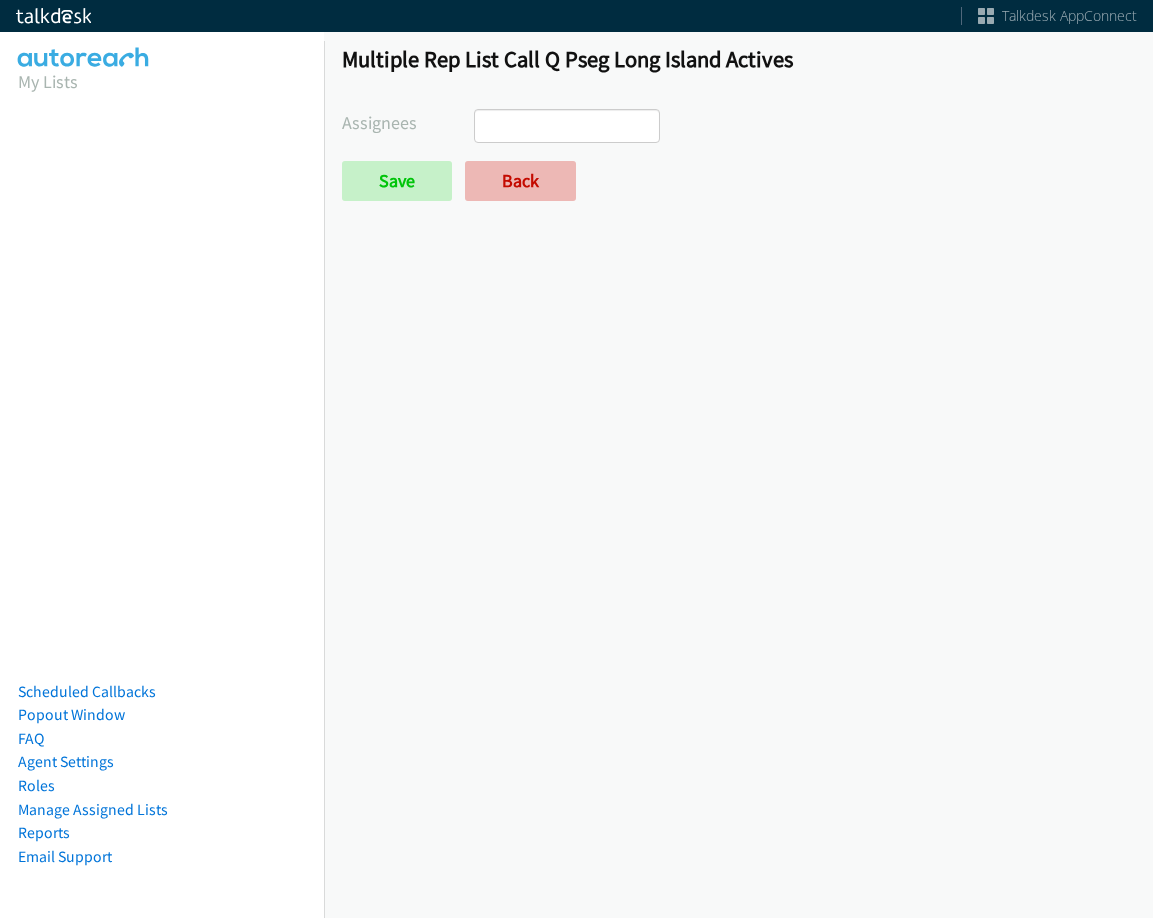 scroll, scrollTop: 0, scrollLeft: 0, axis: both 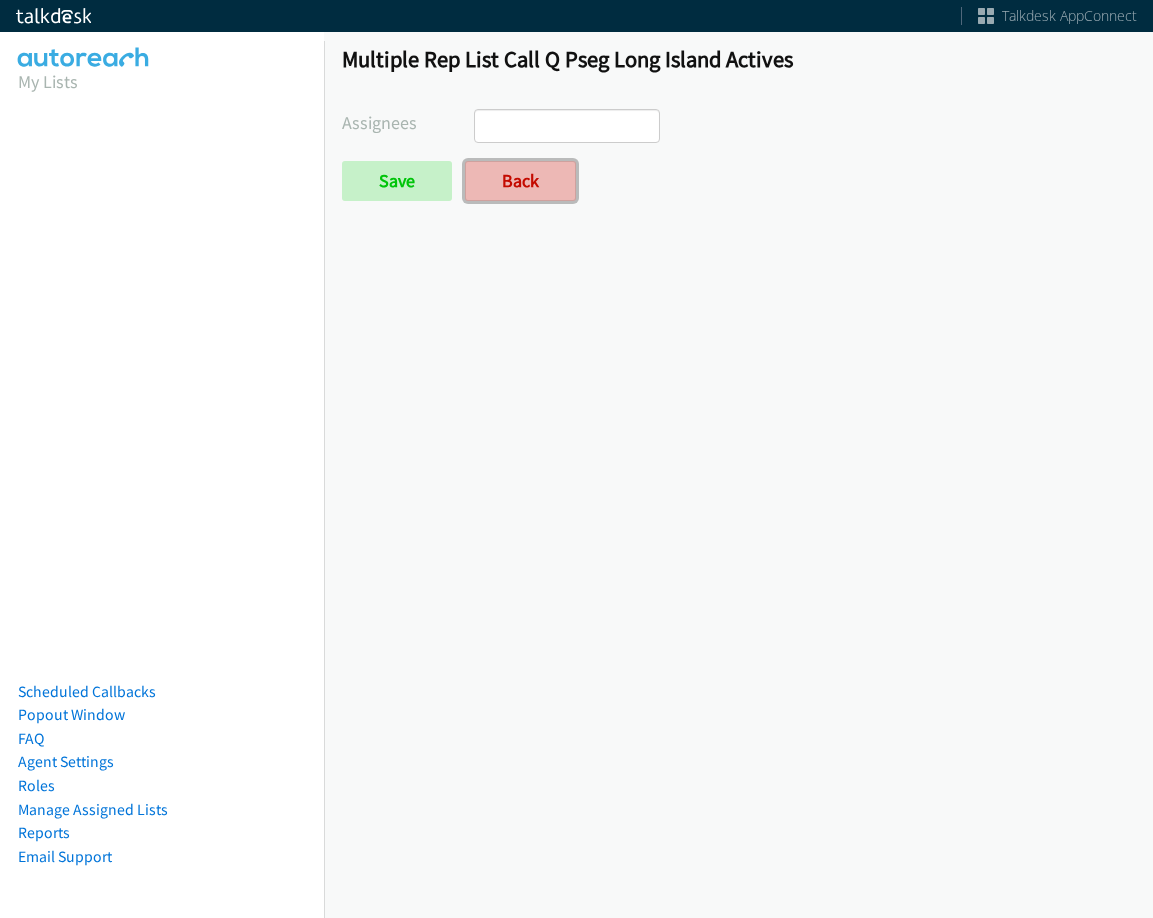 click on "Back" at bounding box center (520, 181) 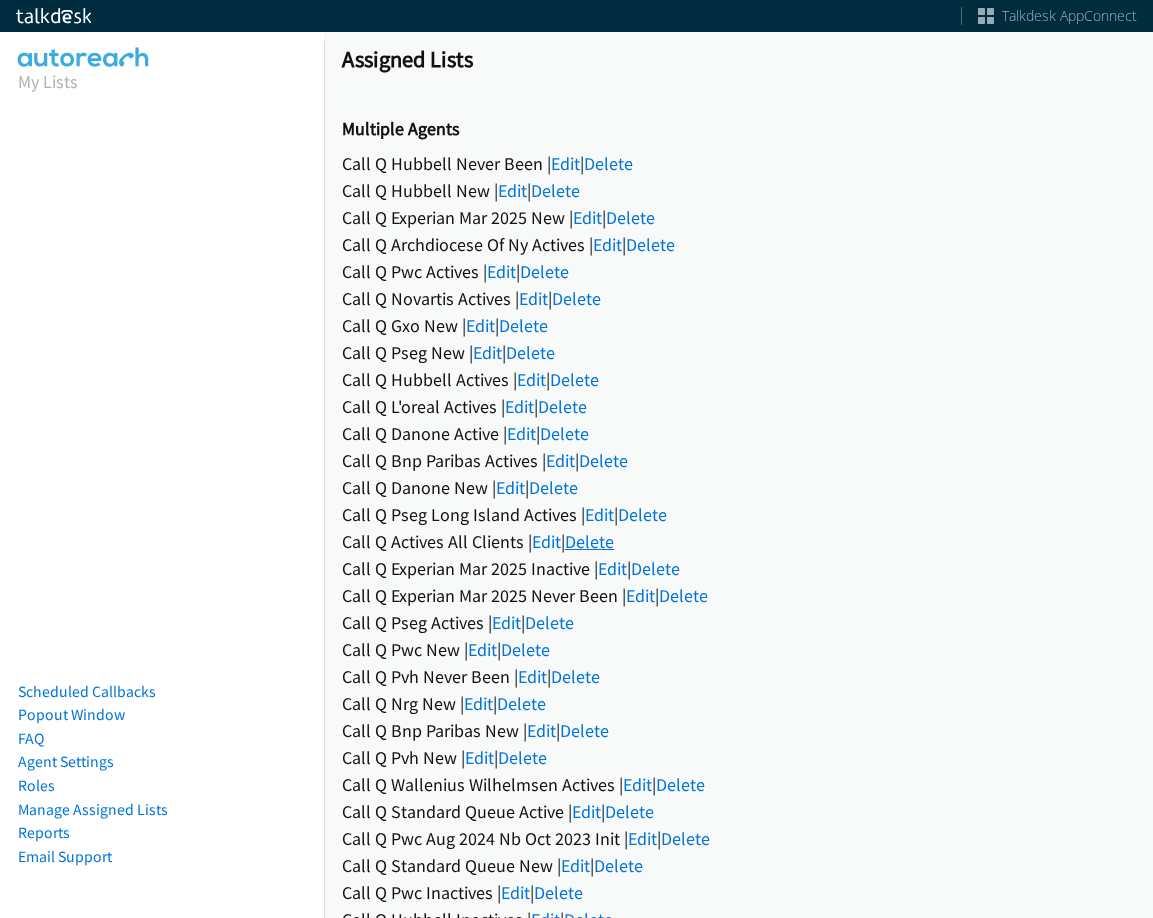 scroll, scrollTop: 0, scrollLeft: 0, axis: both 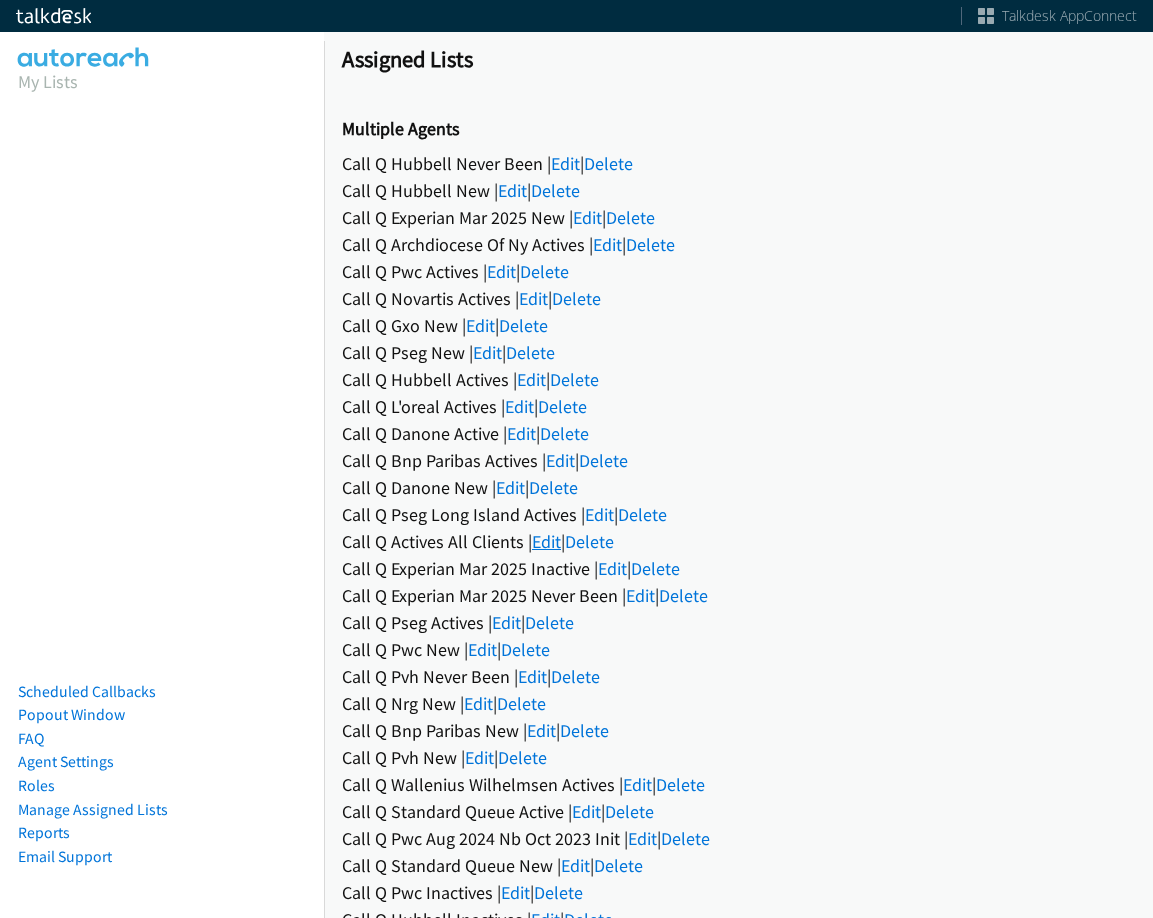 click on "Edit" at bounding box center [546, 541] 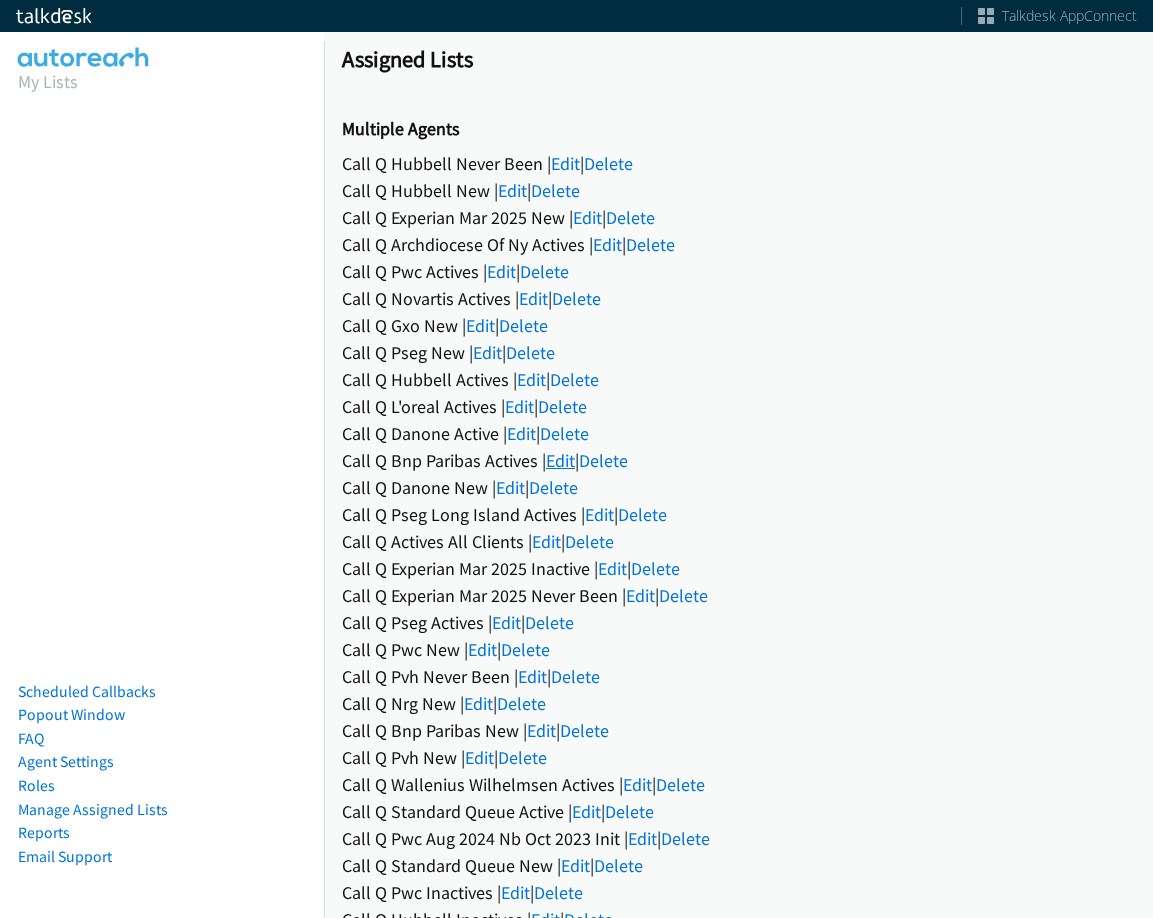 scroll, scrollTop: 0, scrollLeft: 0, axis: both 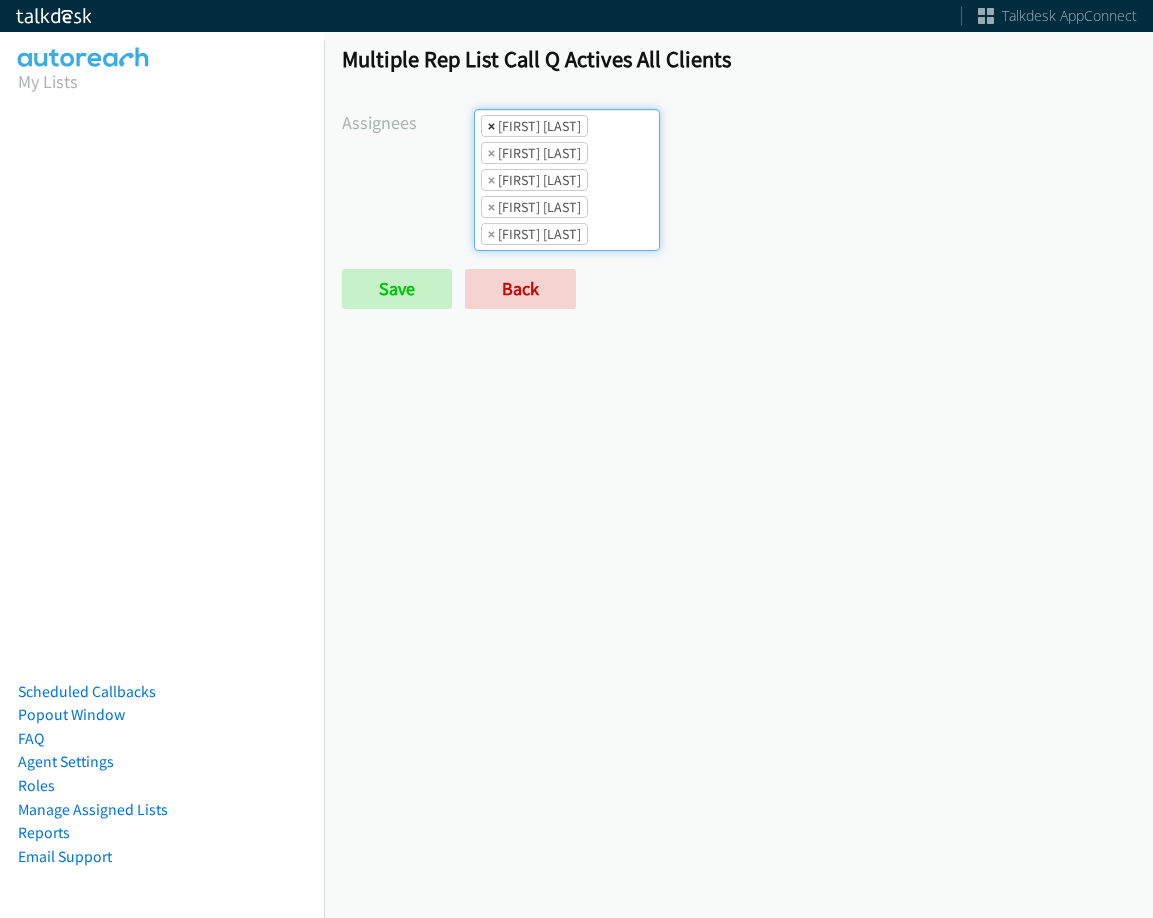 click on "×" at bounding box center [491, 126] 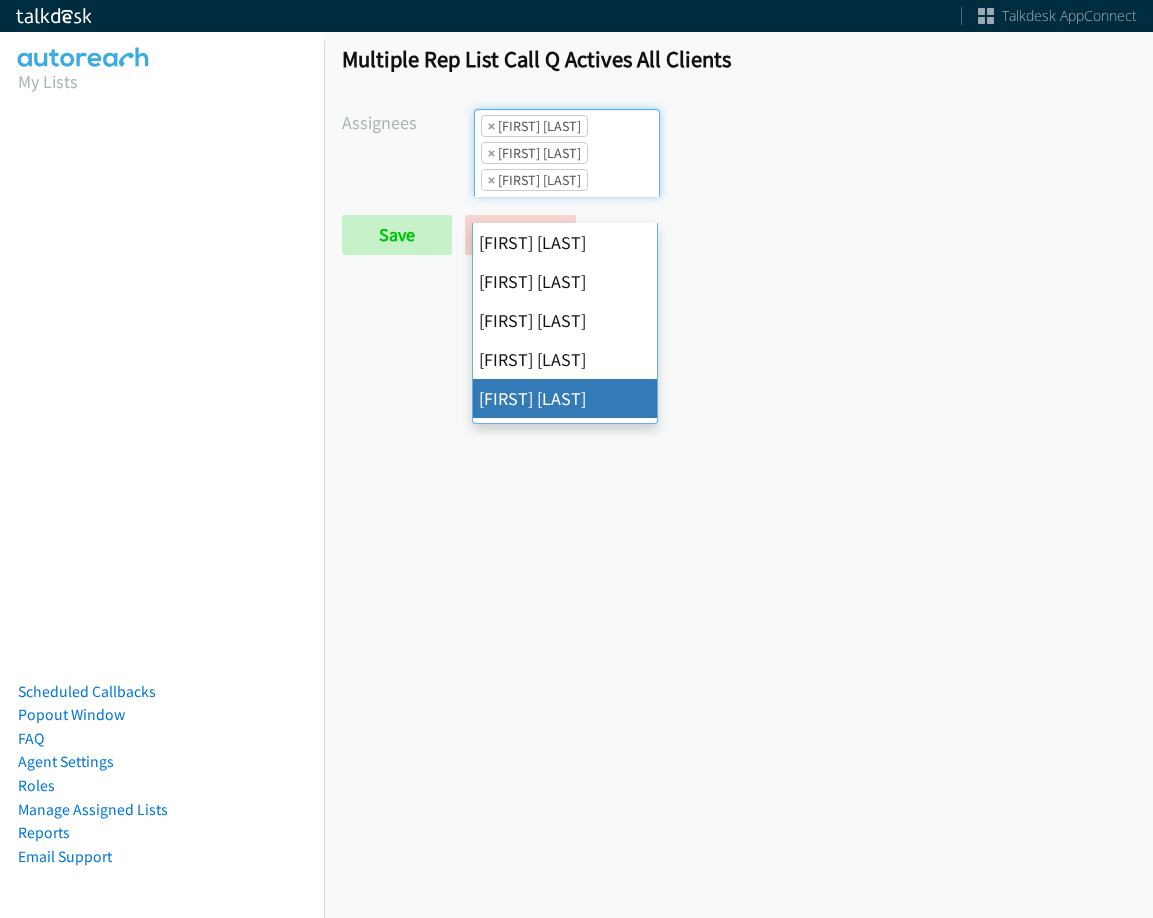 scroll, scrollTop: 0, scrollLeft: 0, axis: both 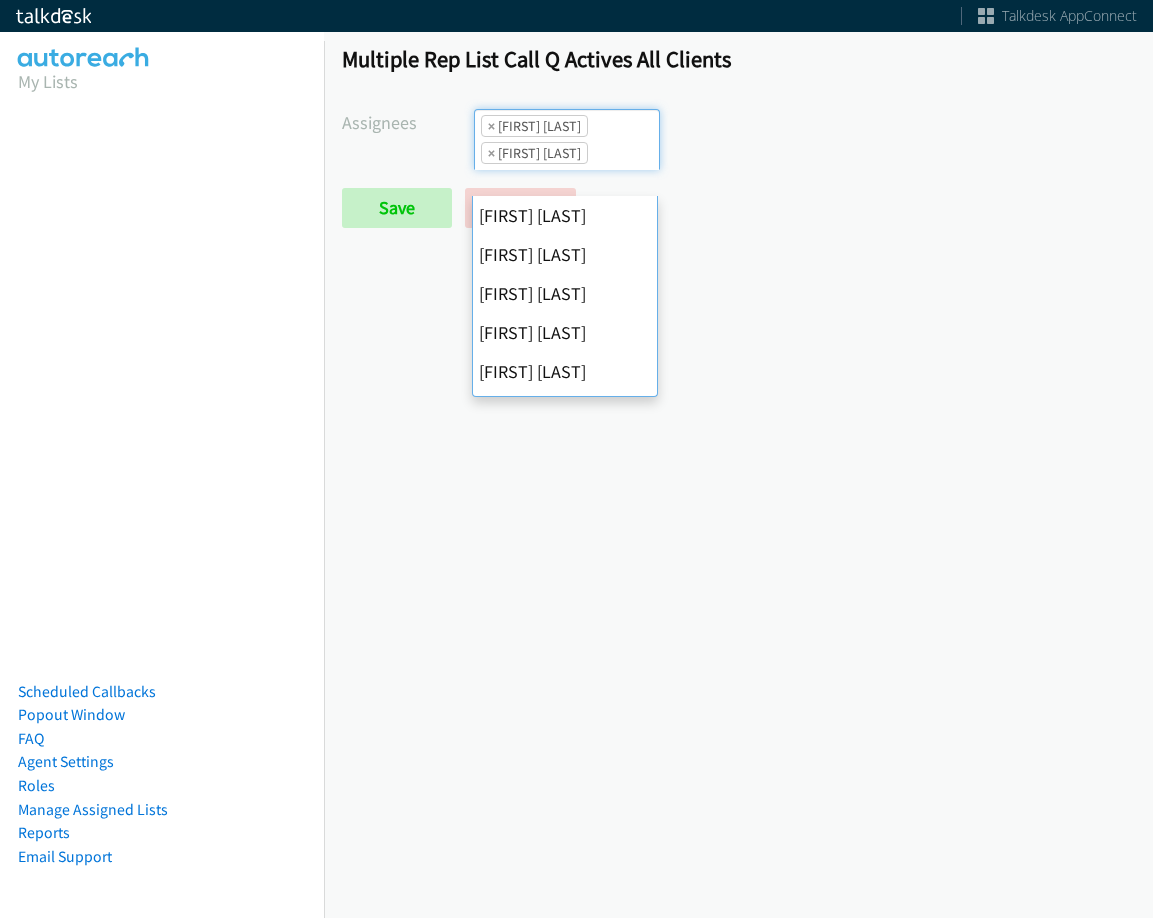 click on "×" at bounding box center [491, 126] 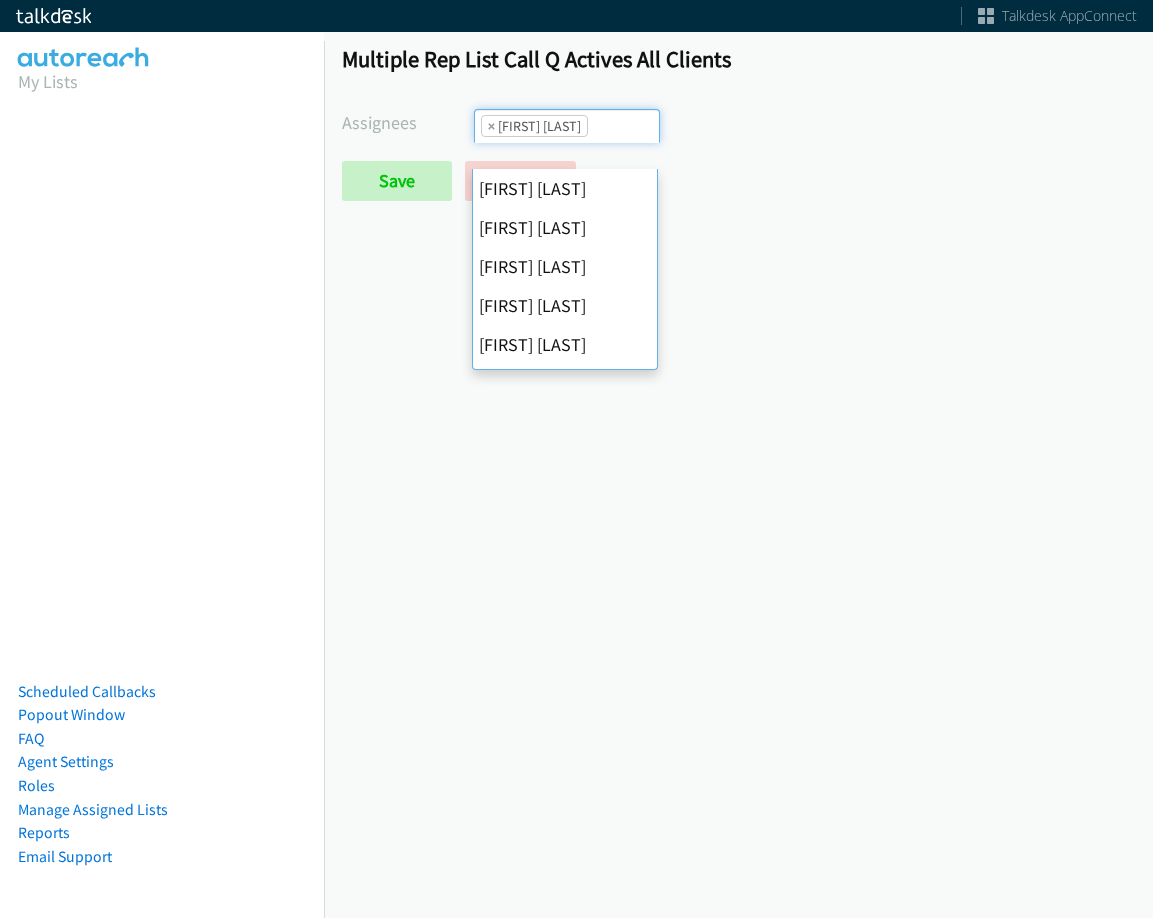 click on "×" at bounding box center [491, 126] 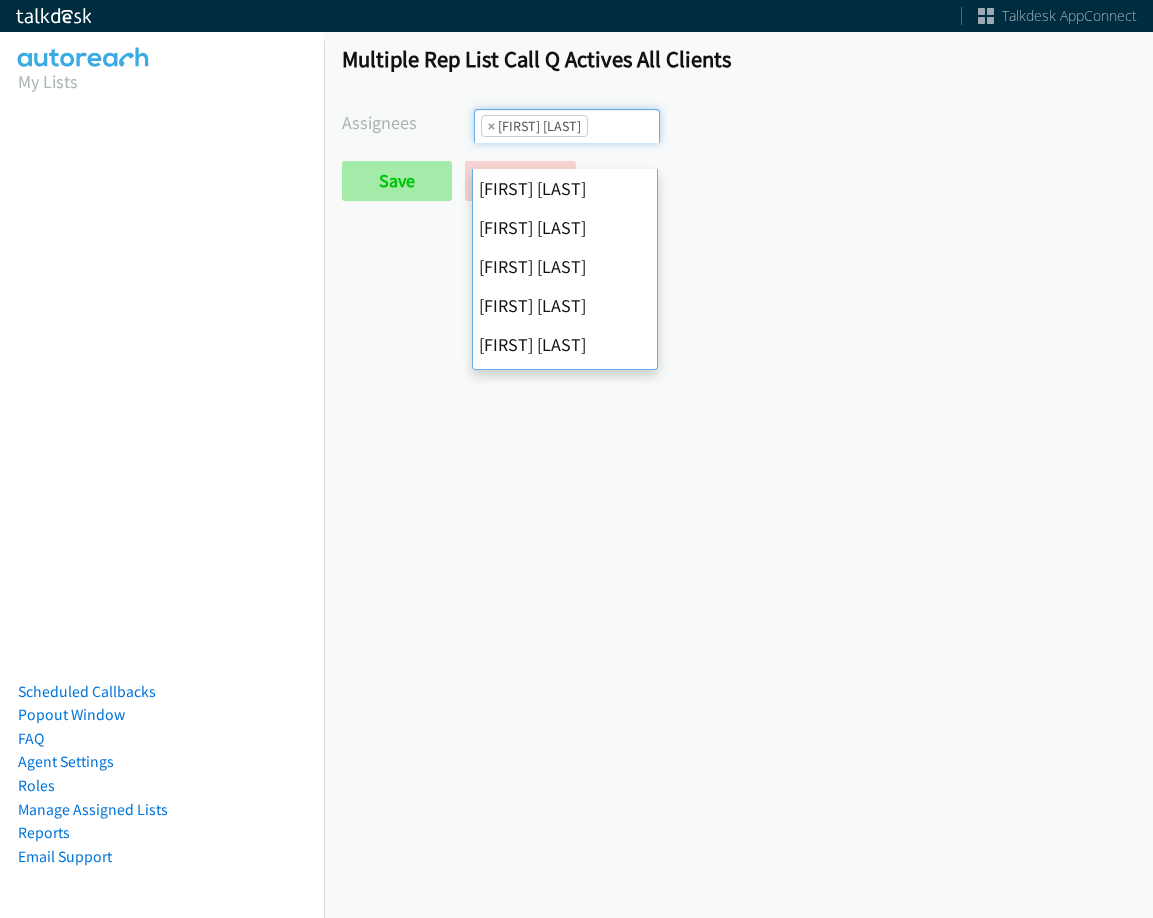 scroll, scrollTop: 0, scrollLeft: 0, axis: both 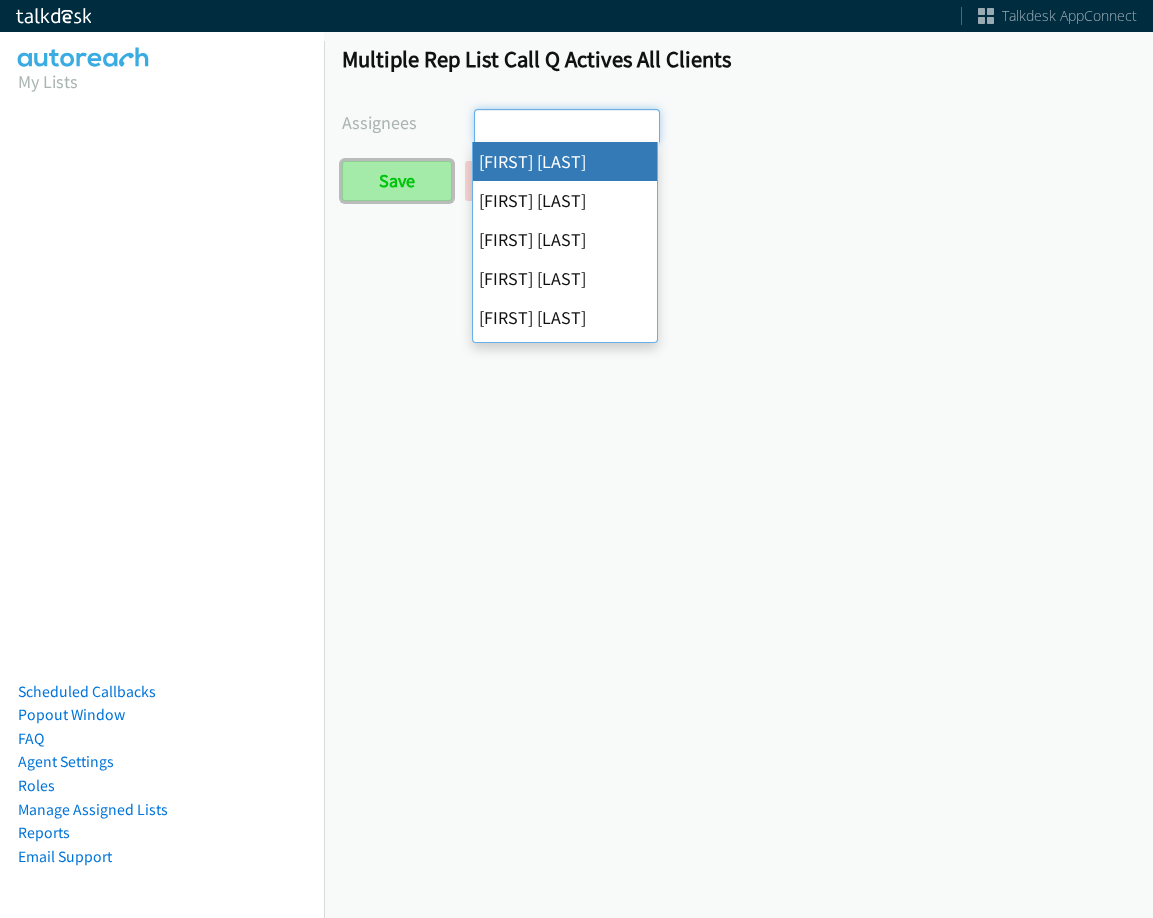 click on "Save" at bounding box center (397, 181) 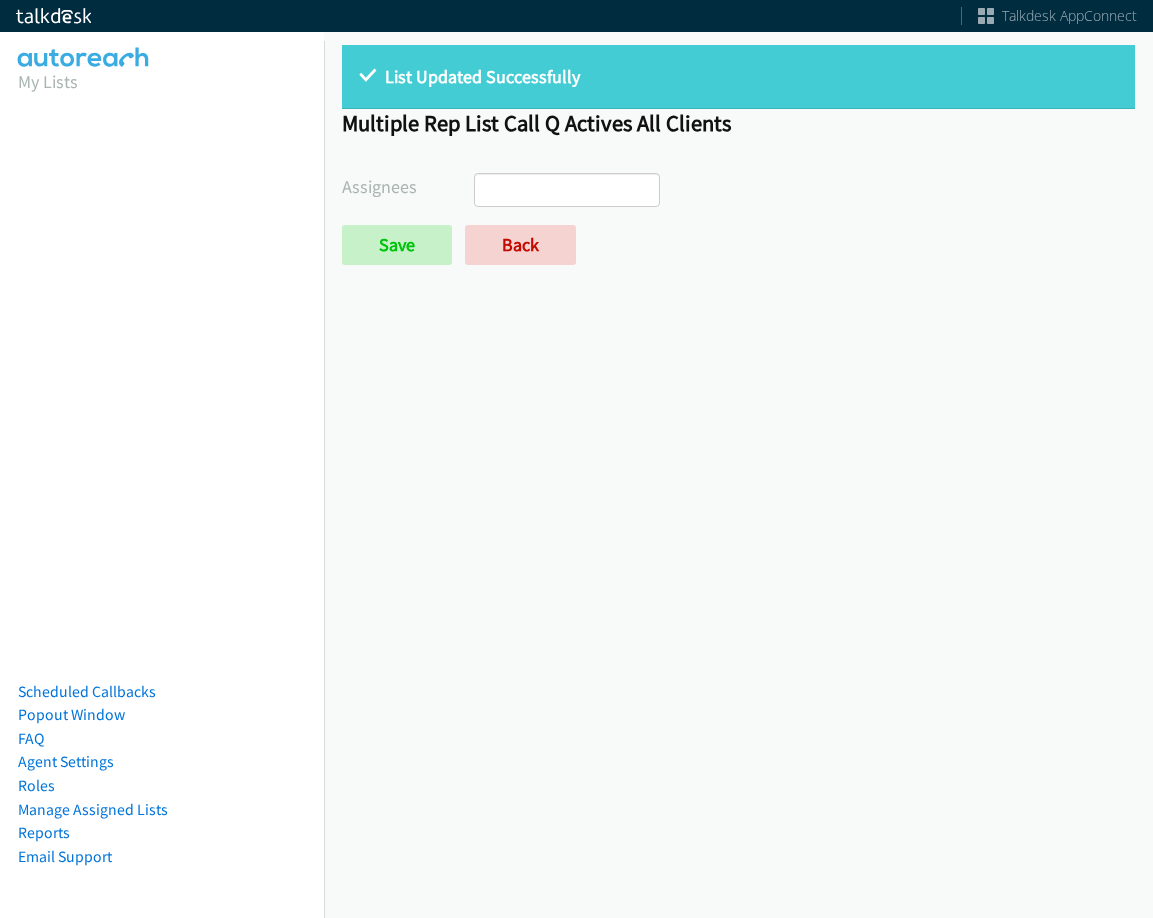select 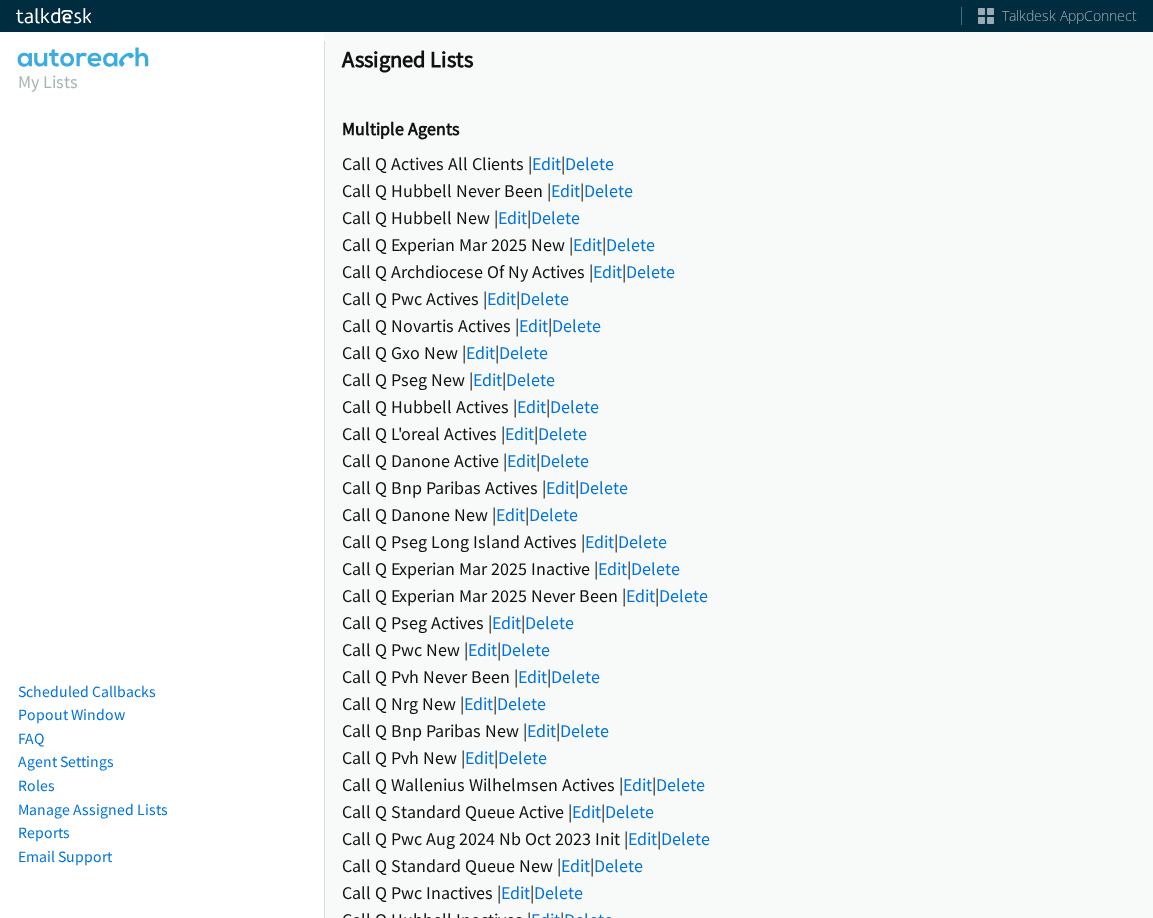 scroll, scrollTop: 0, scrollLeft: 0, axis: both 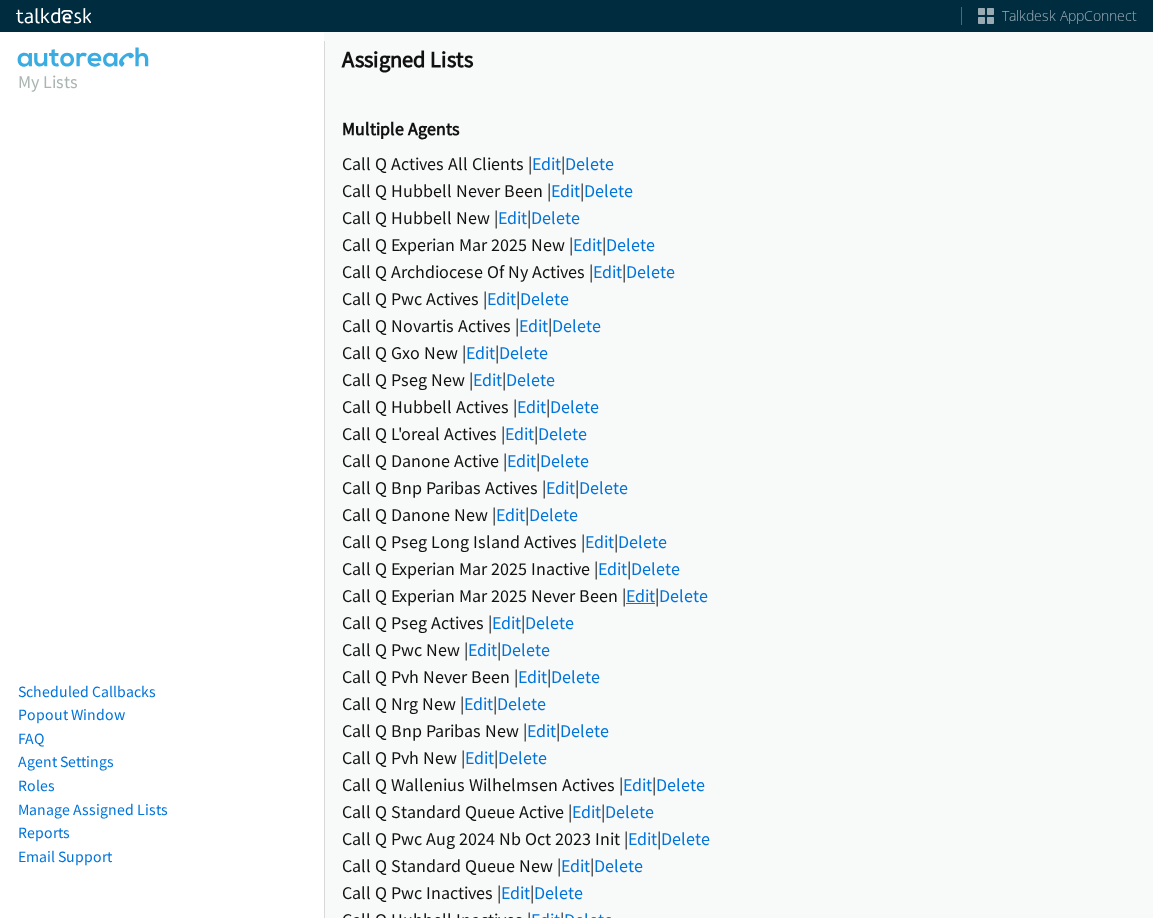 click on "Edit" at bounding box center [640, 595] 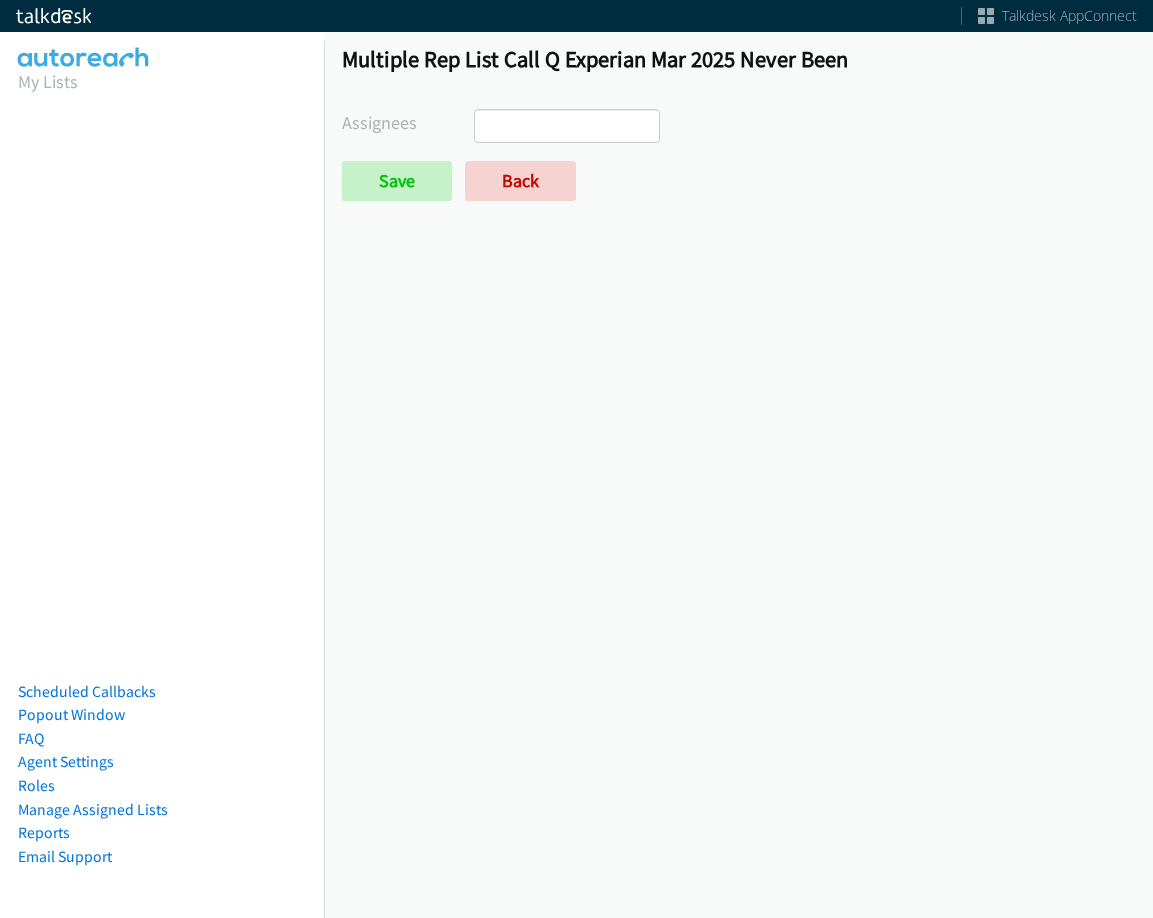 select 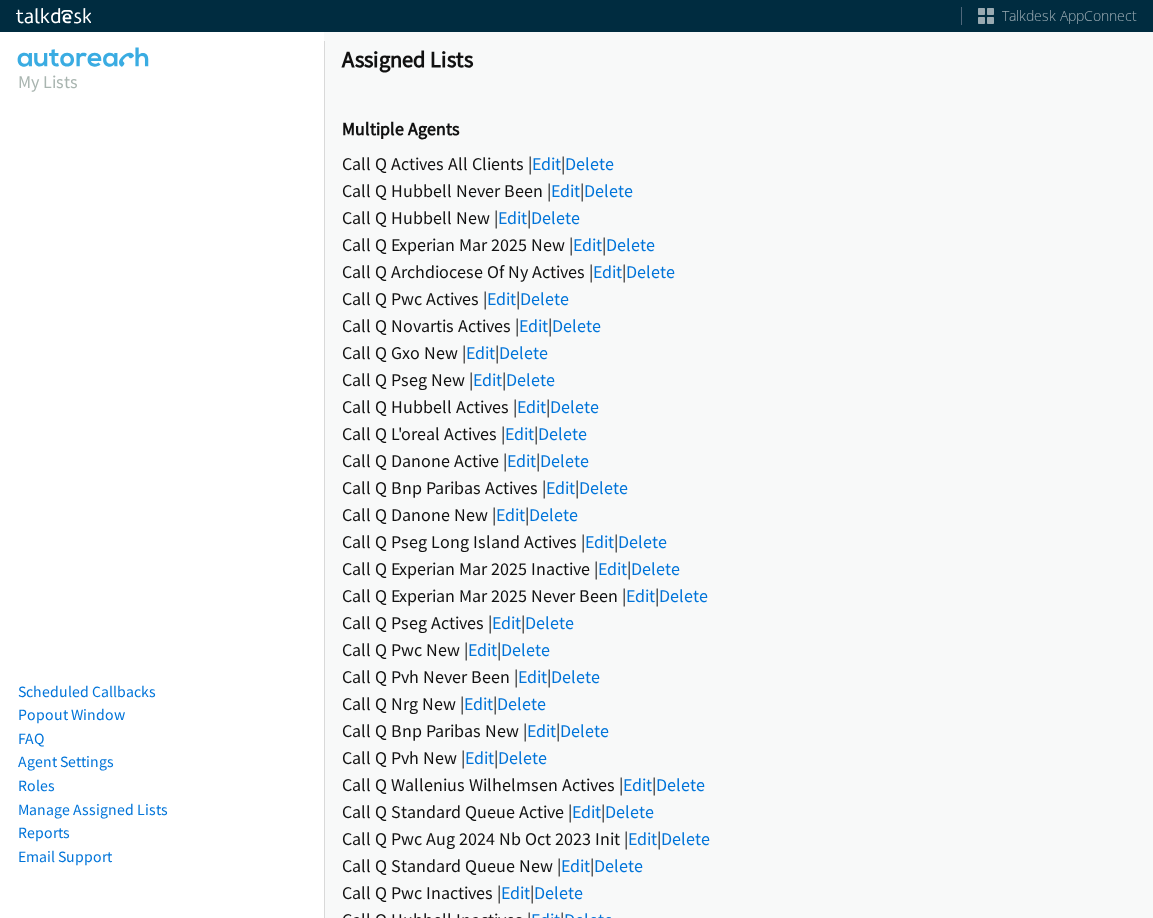 scroll, scrollTop: 0, scrollLeft: 0, axis: both 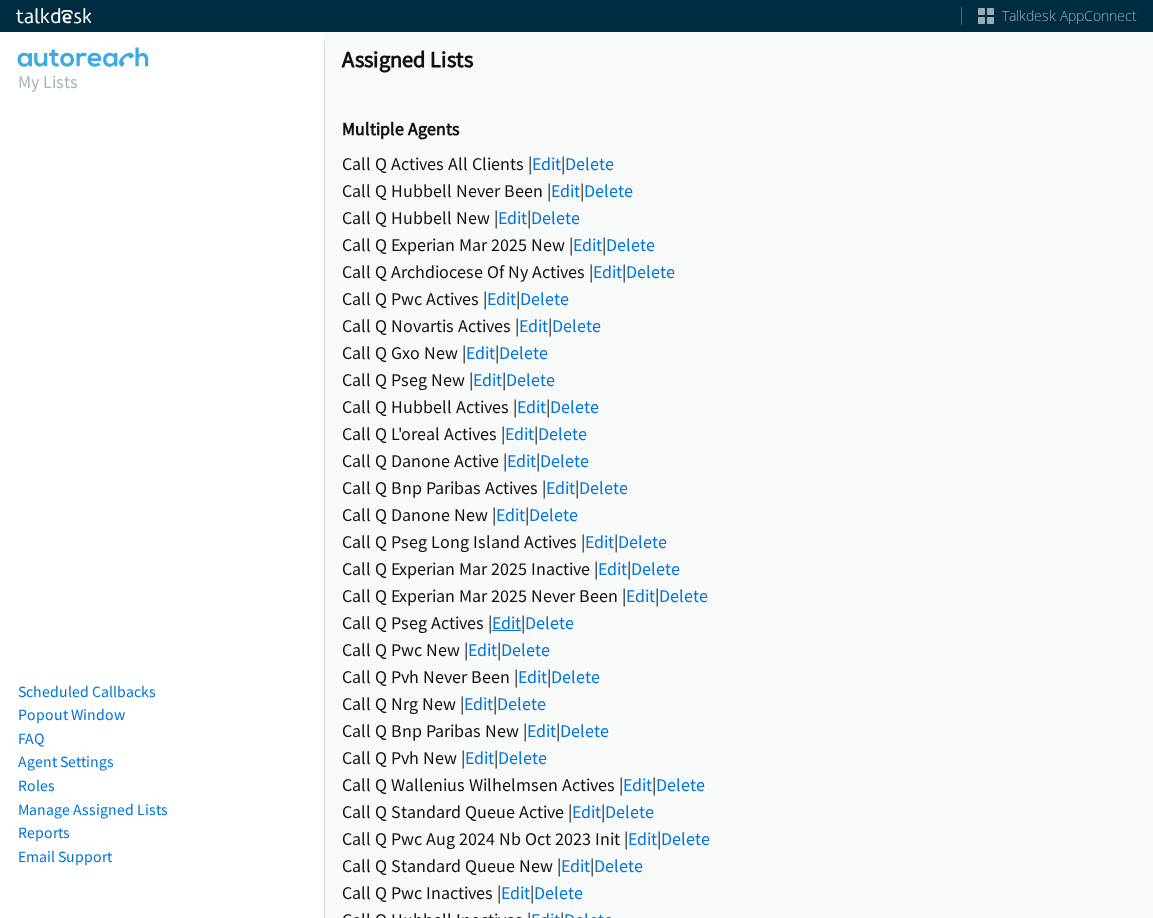 click on "Edit" at bounding box center [506, 622] 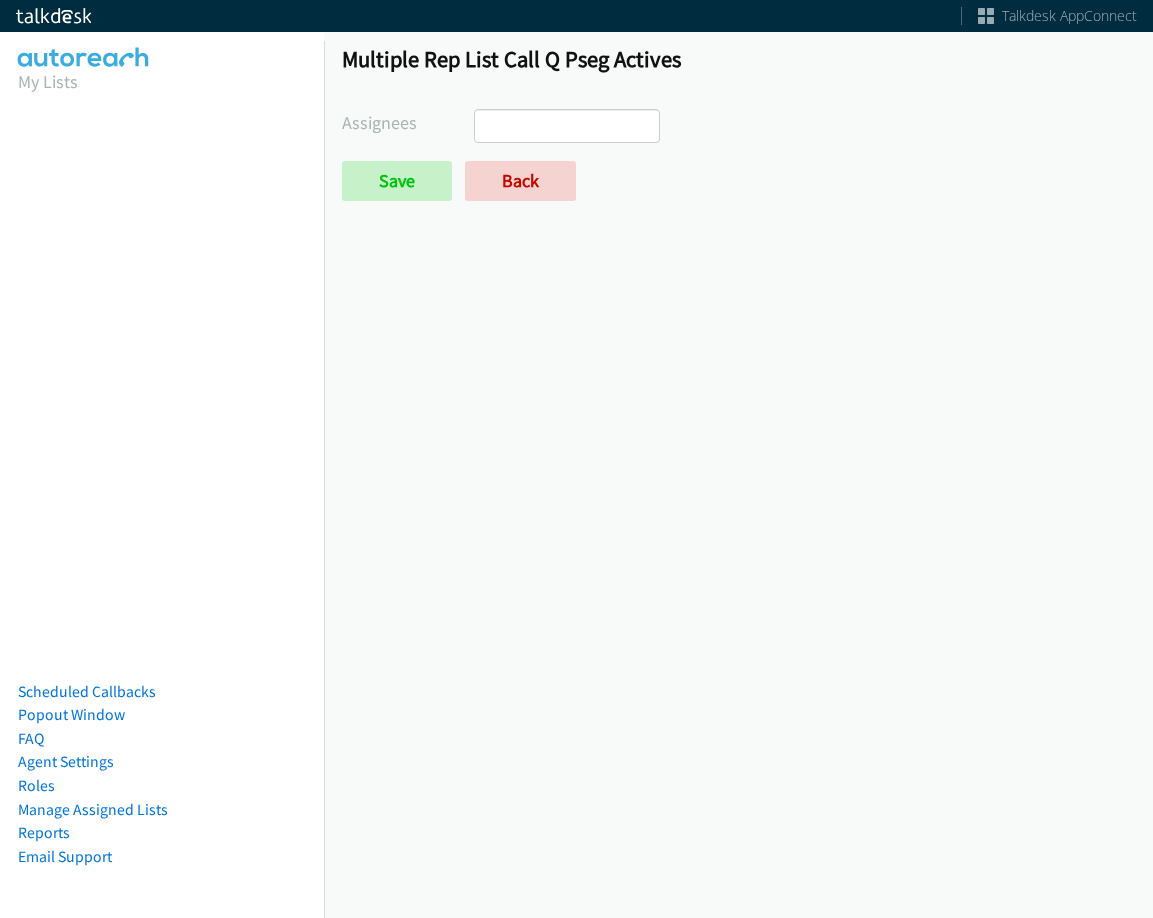 select 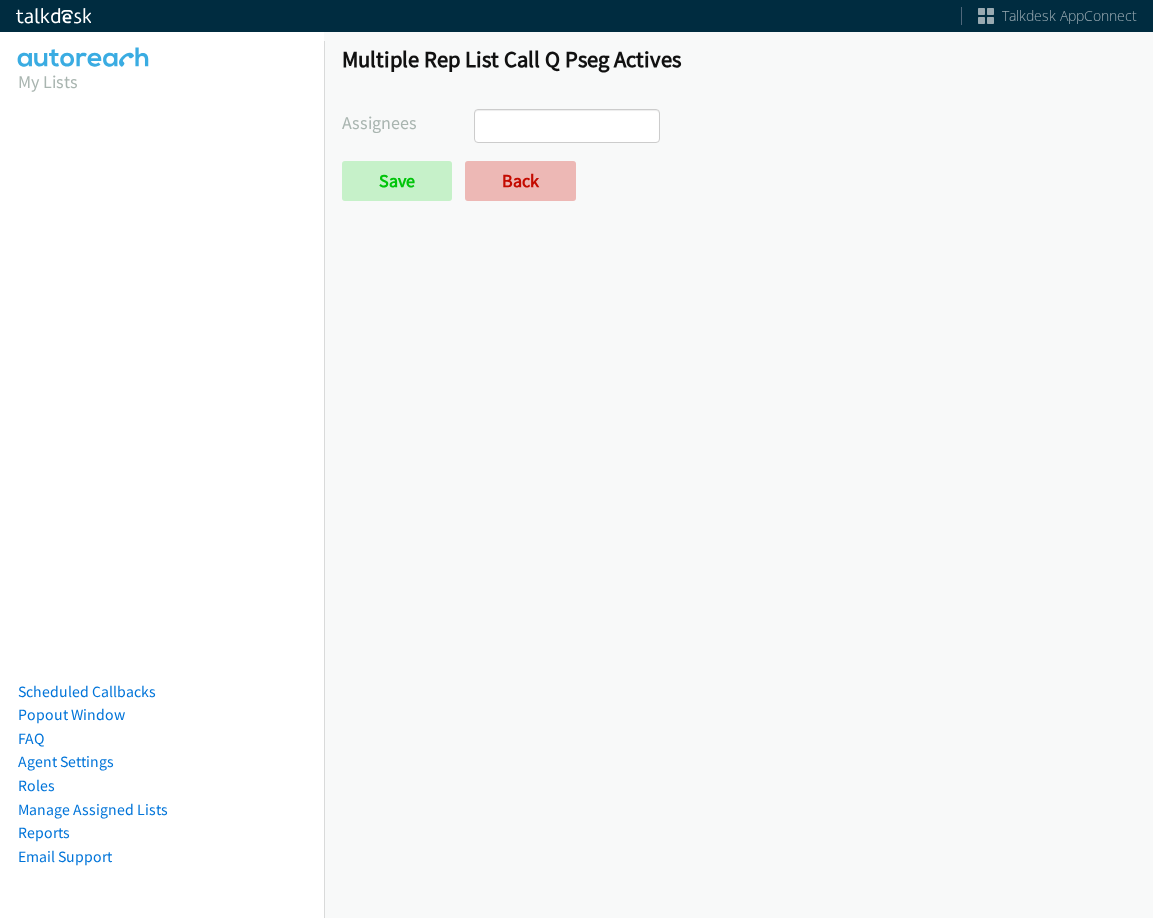 scroll, scrollTop: 0, scrollLeft: 0, axis: both 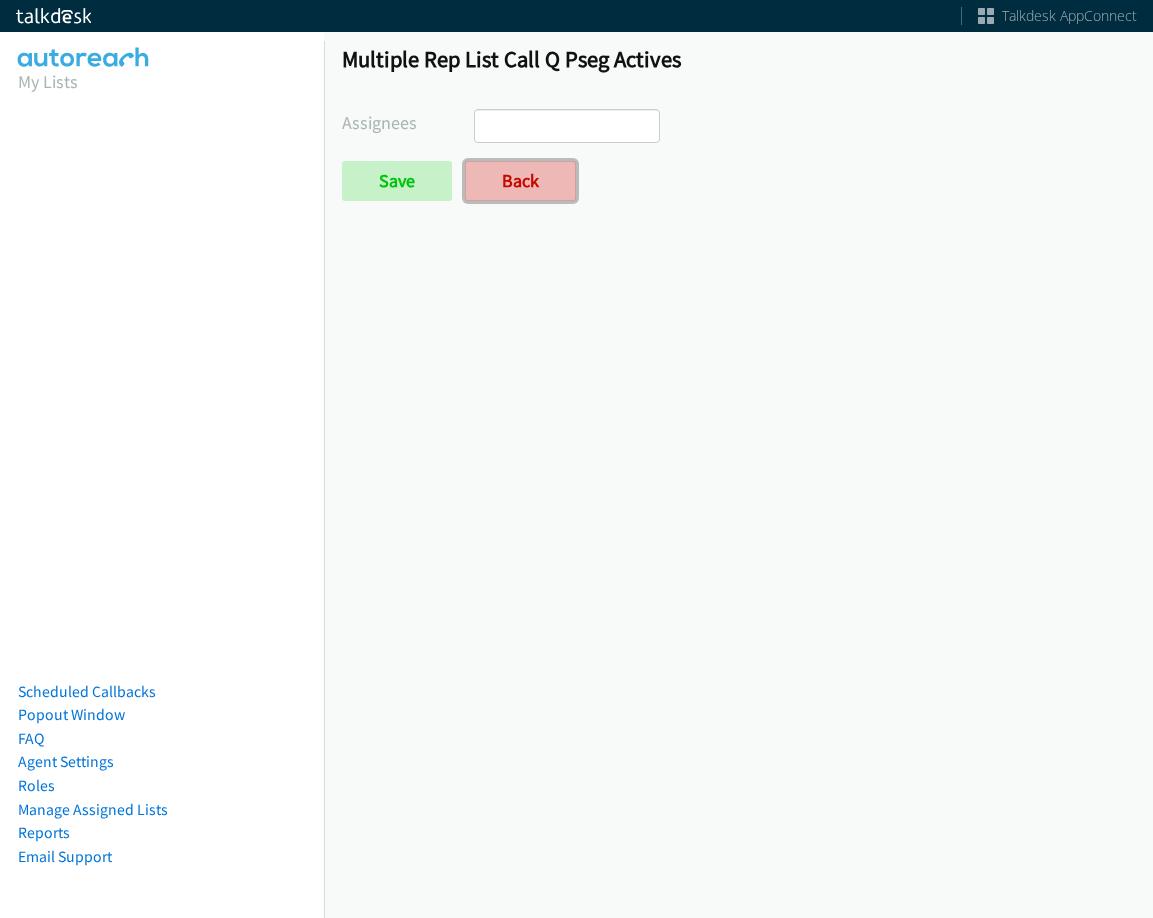 click on "Back" at bounding box center [520, 181] 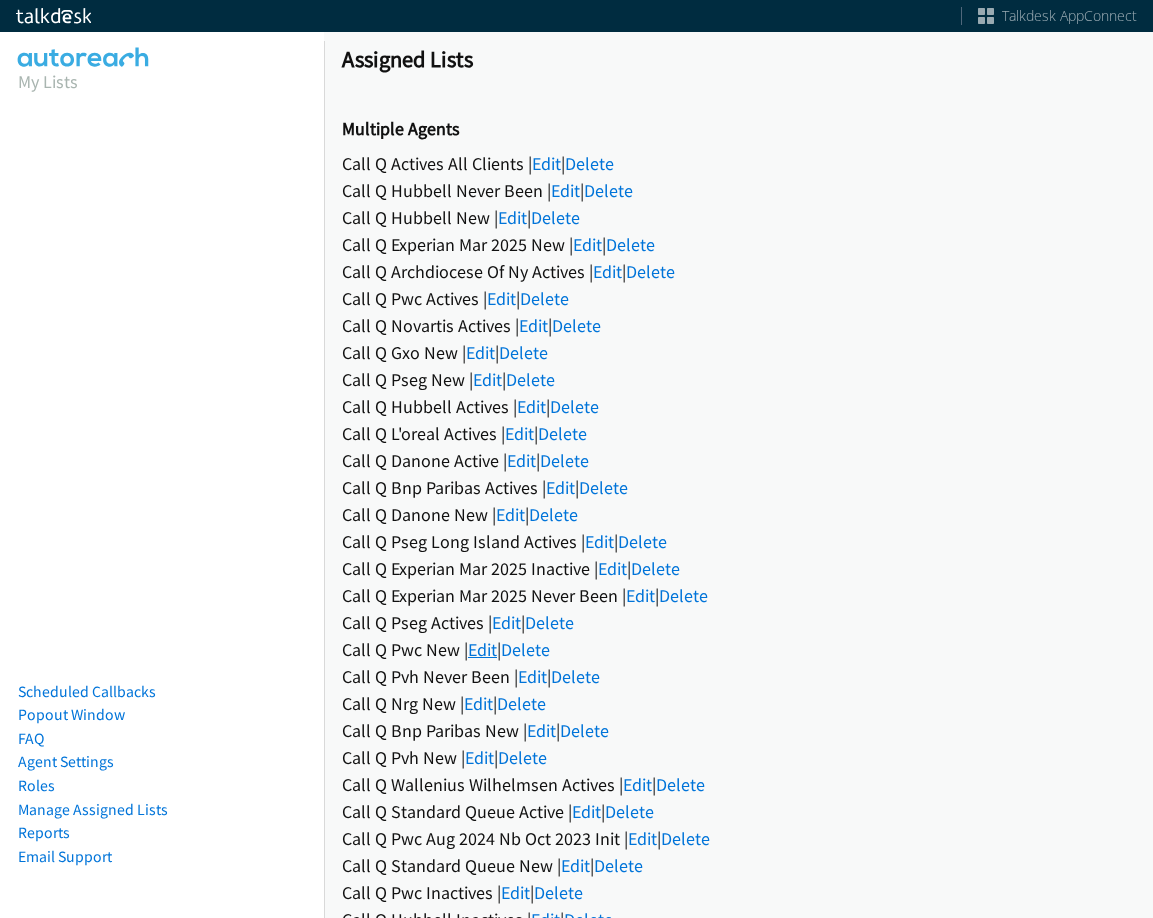 scroll, scrollTop: 0, scrollLeft: 0, axis: both 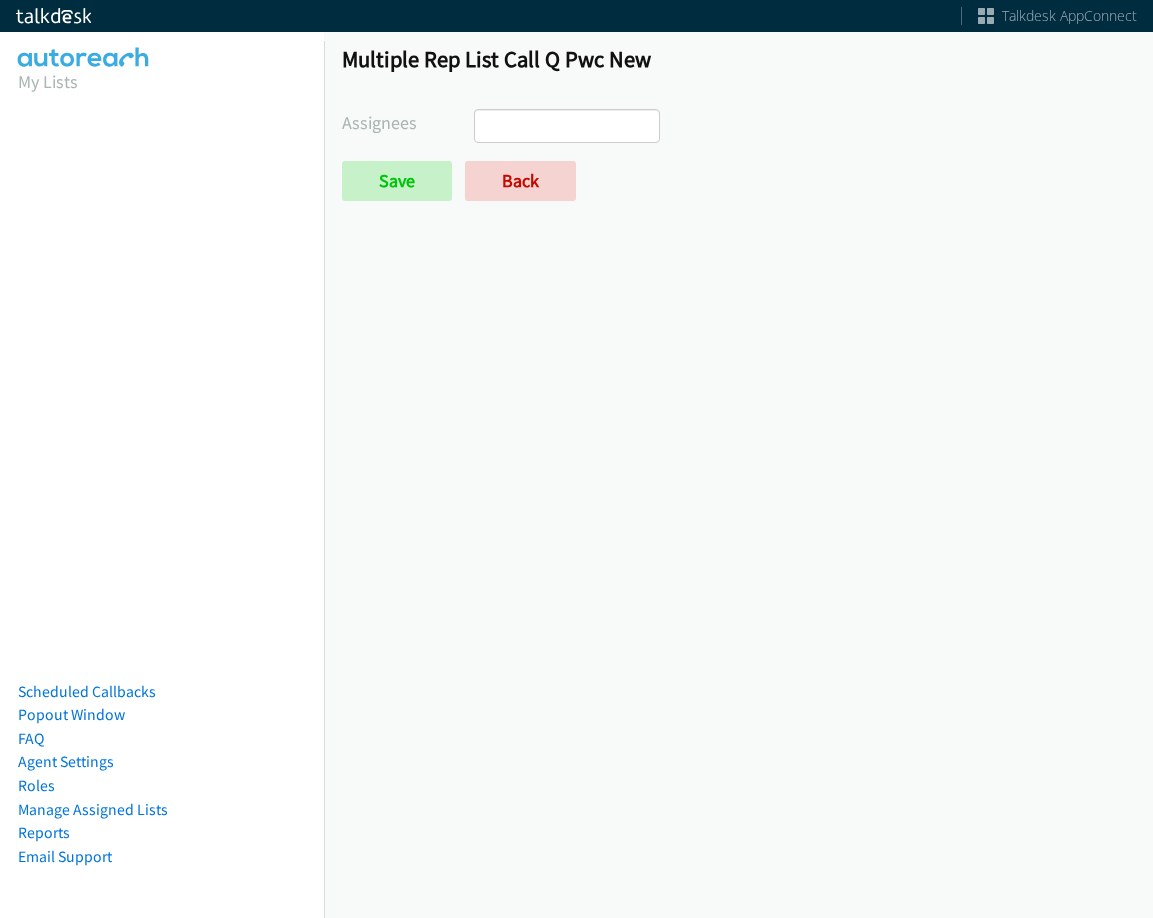 select 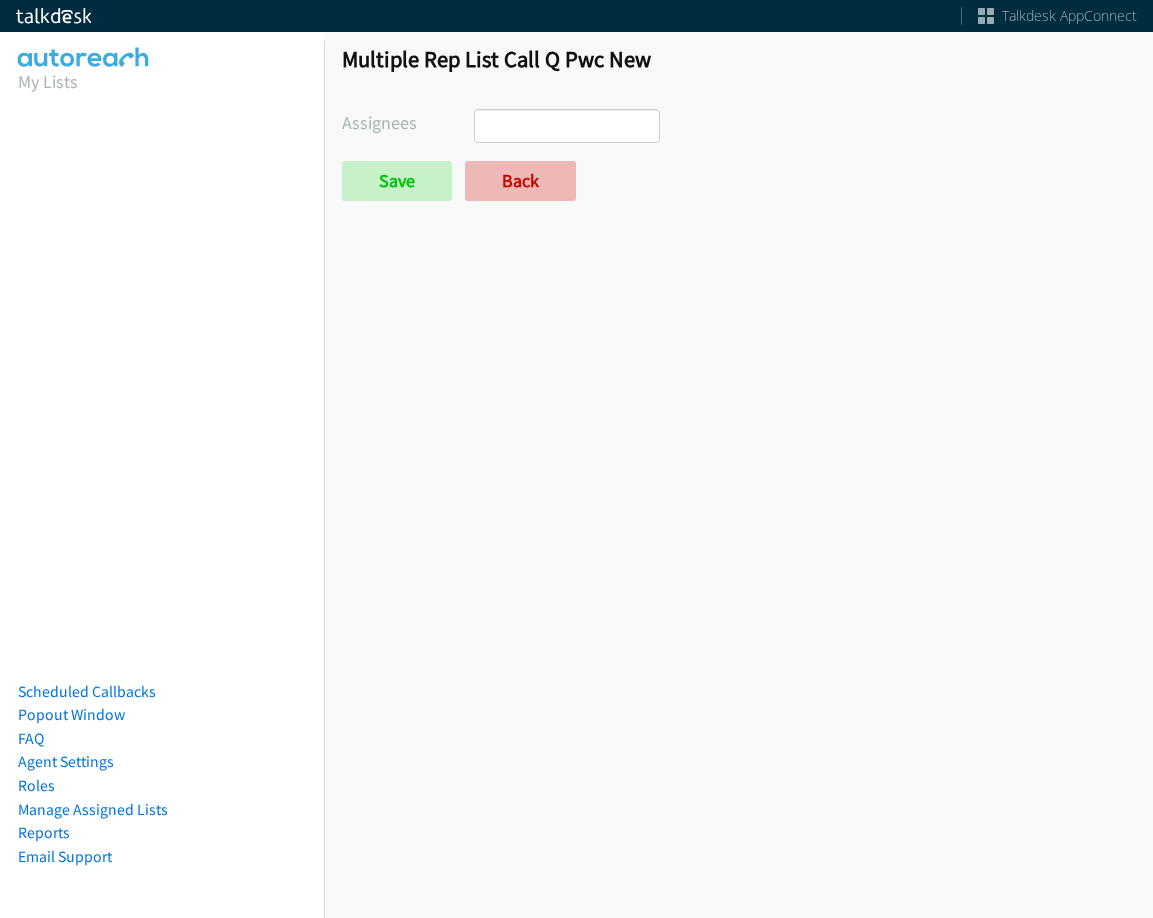 scroll, scrollTop: 0, scrollLeft: 0, axis: both 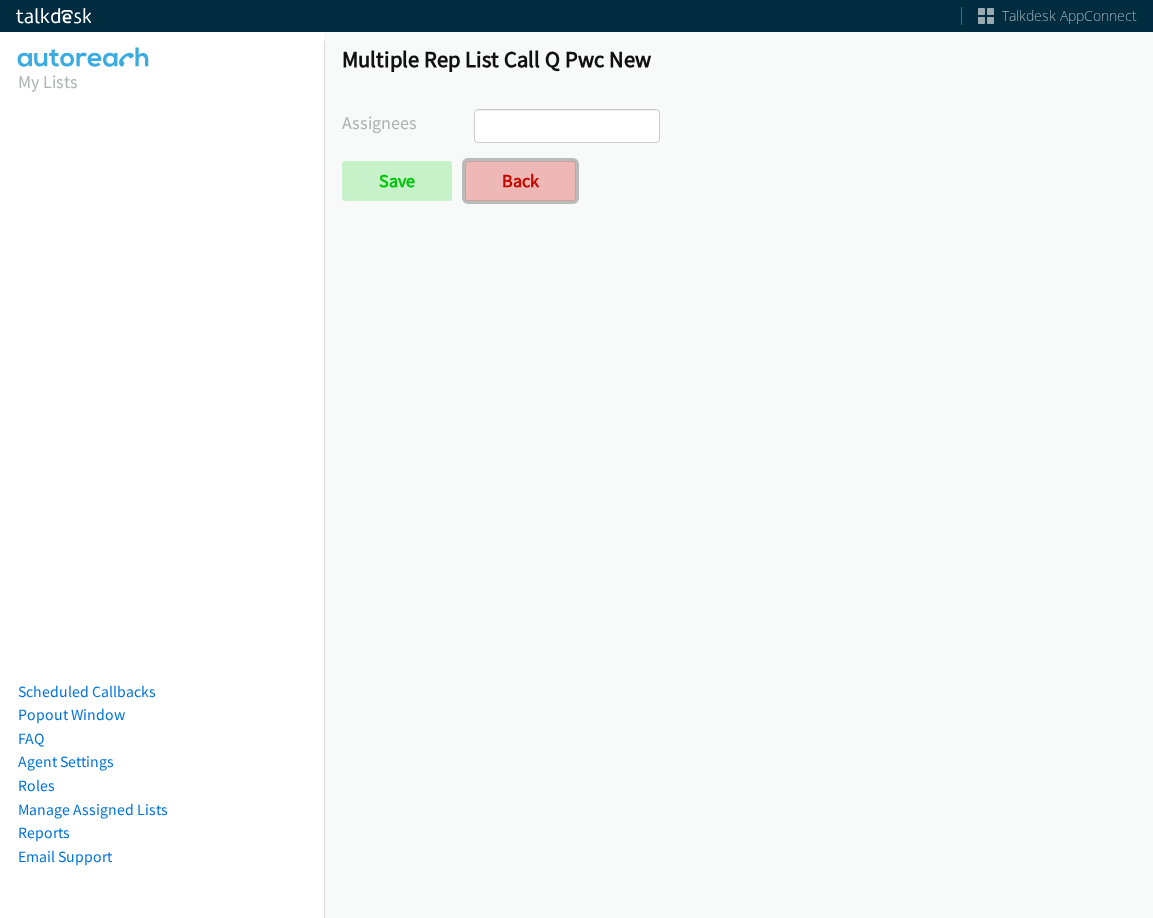 drag, startPoint x: 525, startPoint y: 164, endPoint x: 534, endPoint y: 170, distance: 10.816654 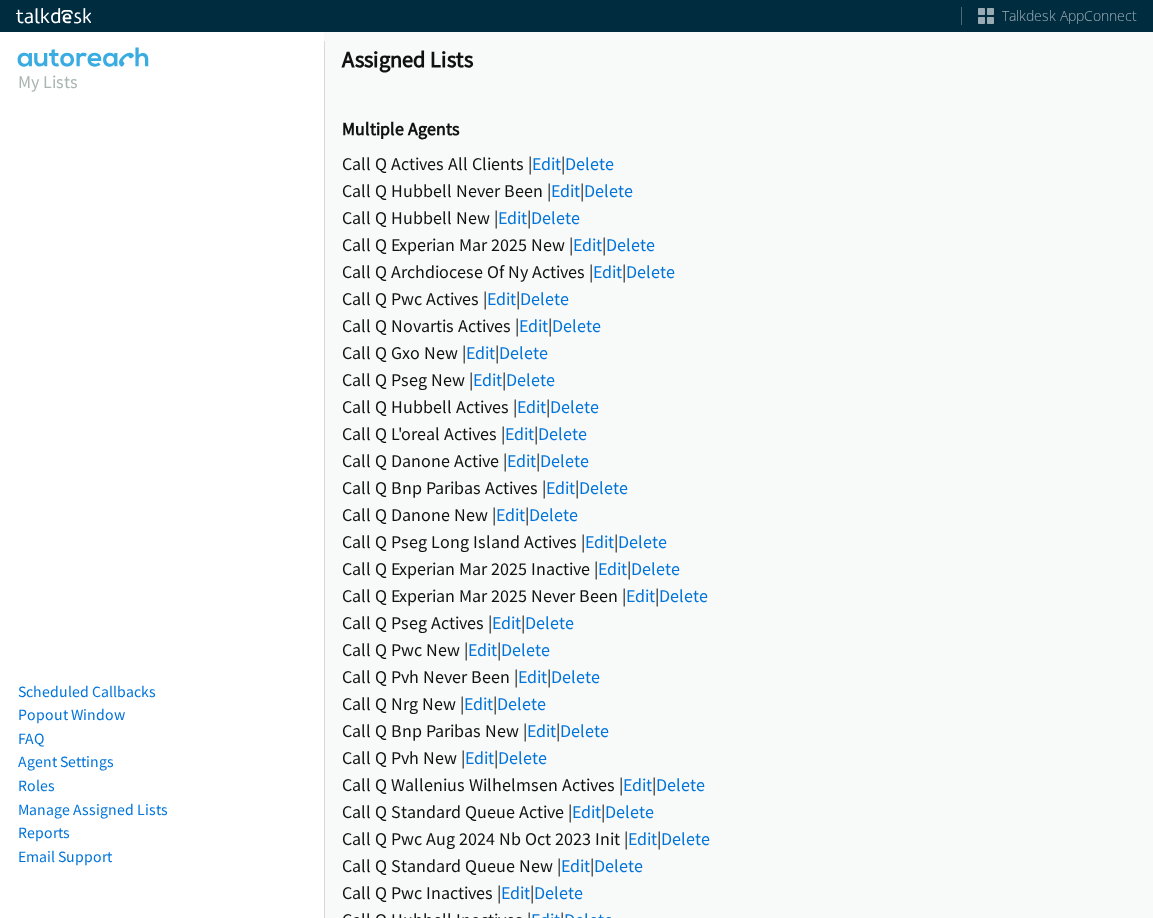 scroll, scrollTop: 0, scrollLeft: 0, axis: both 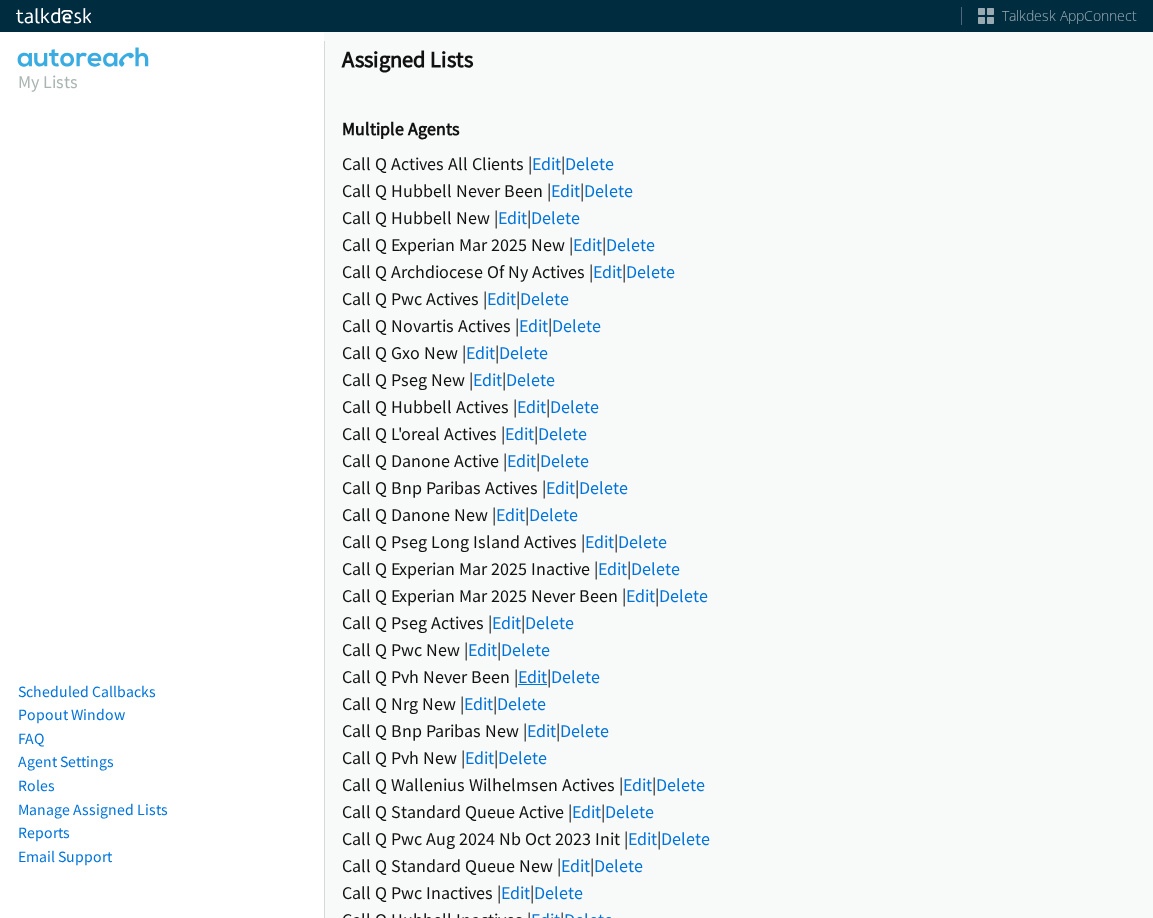 click on "Edit" at bounding box center (532, 676) 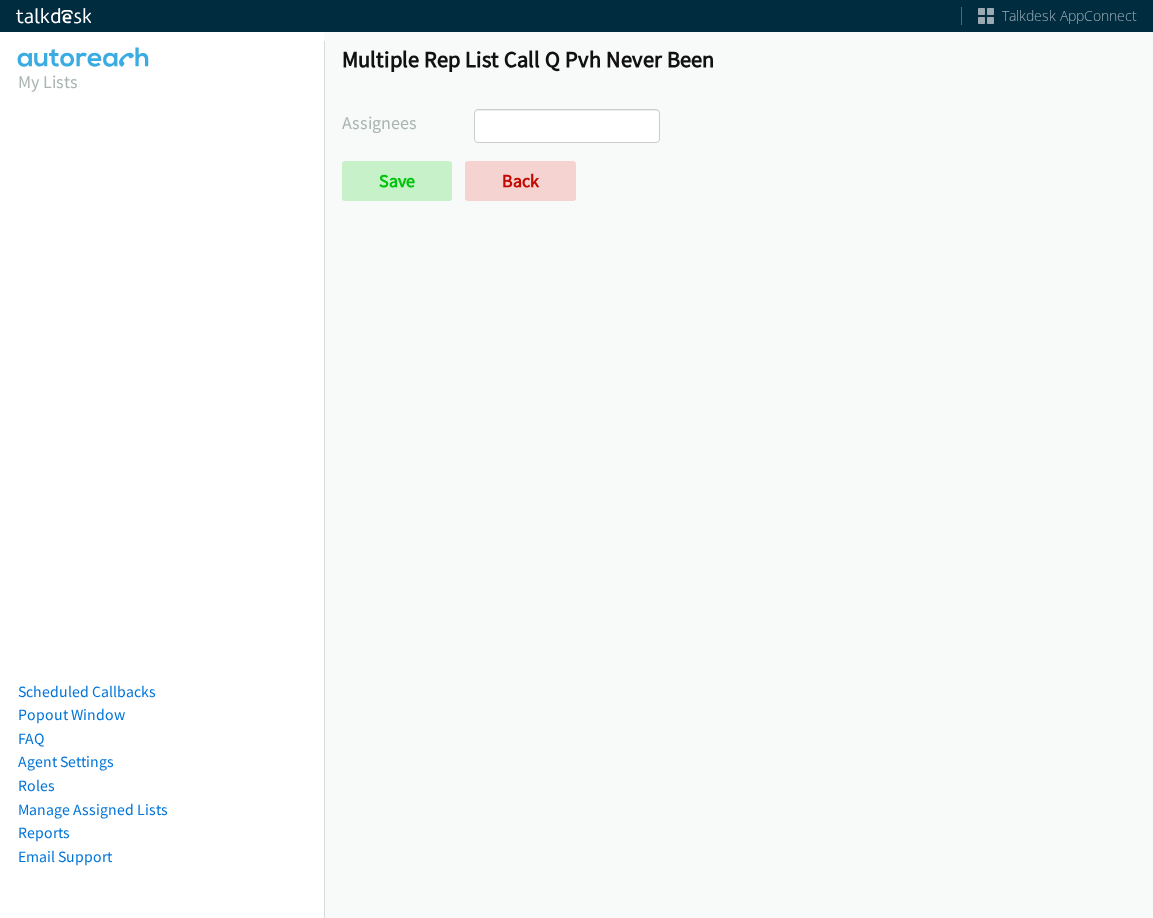 select 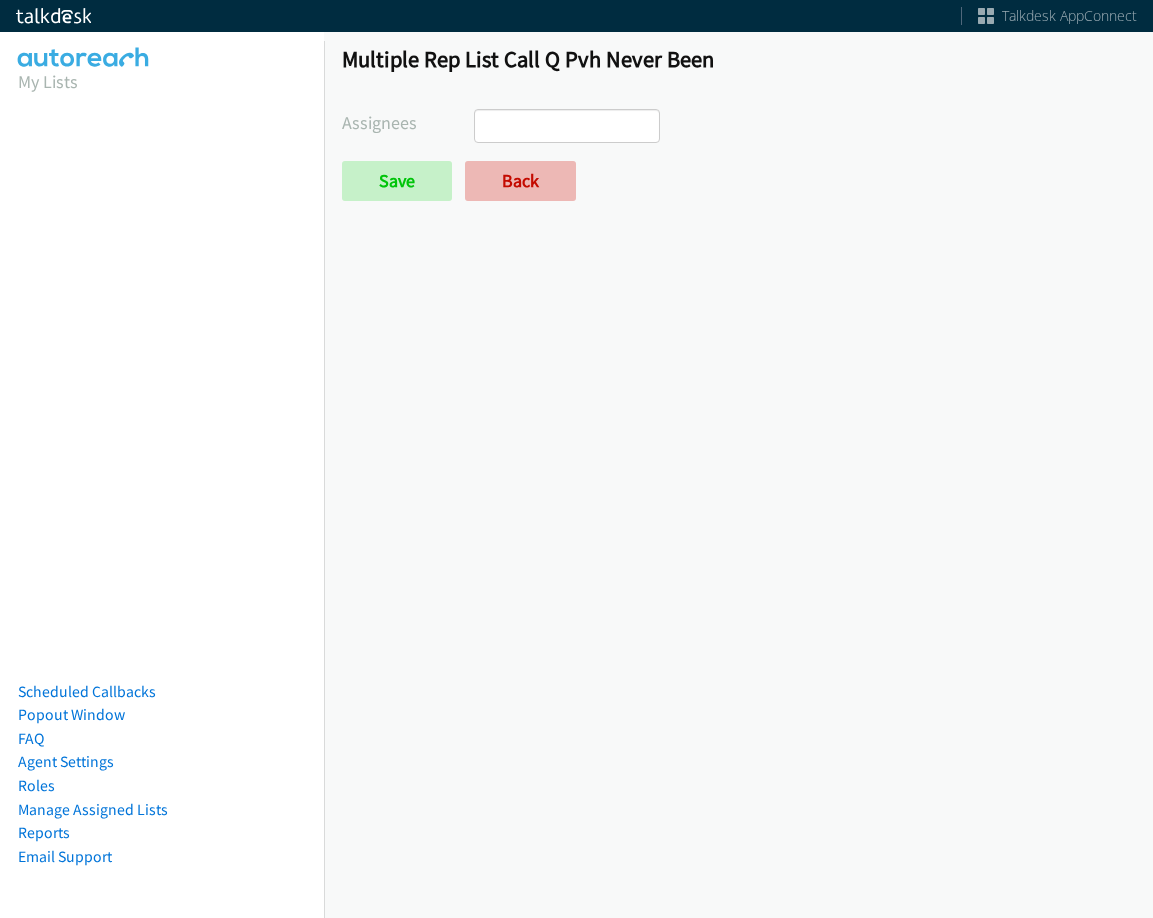 scroll, scrollTop: 0, scrollLeft: 0, axis: both 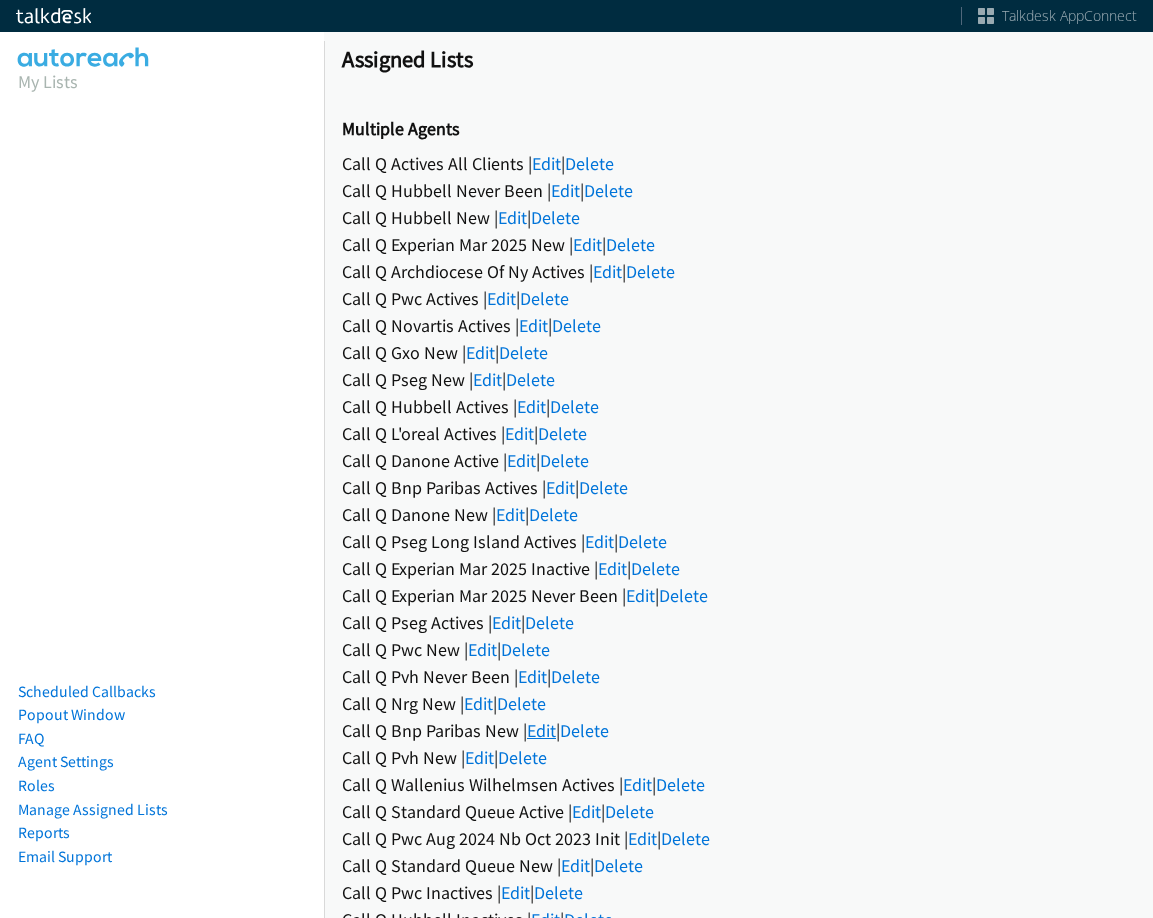 click on "Edit" at bounding box center [541, 730] 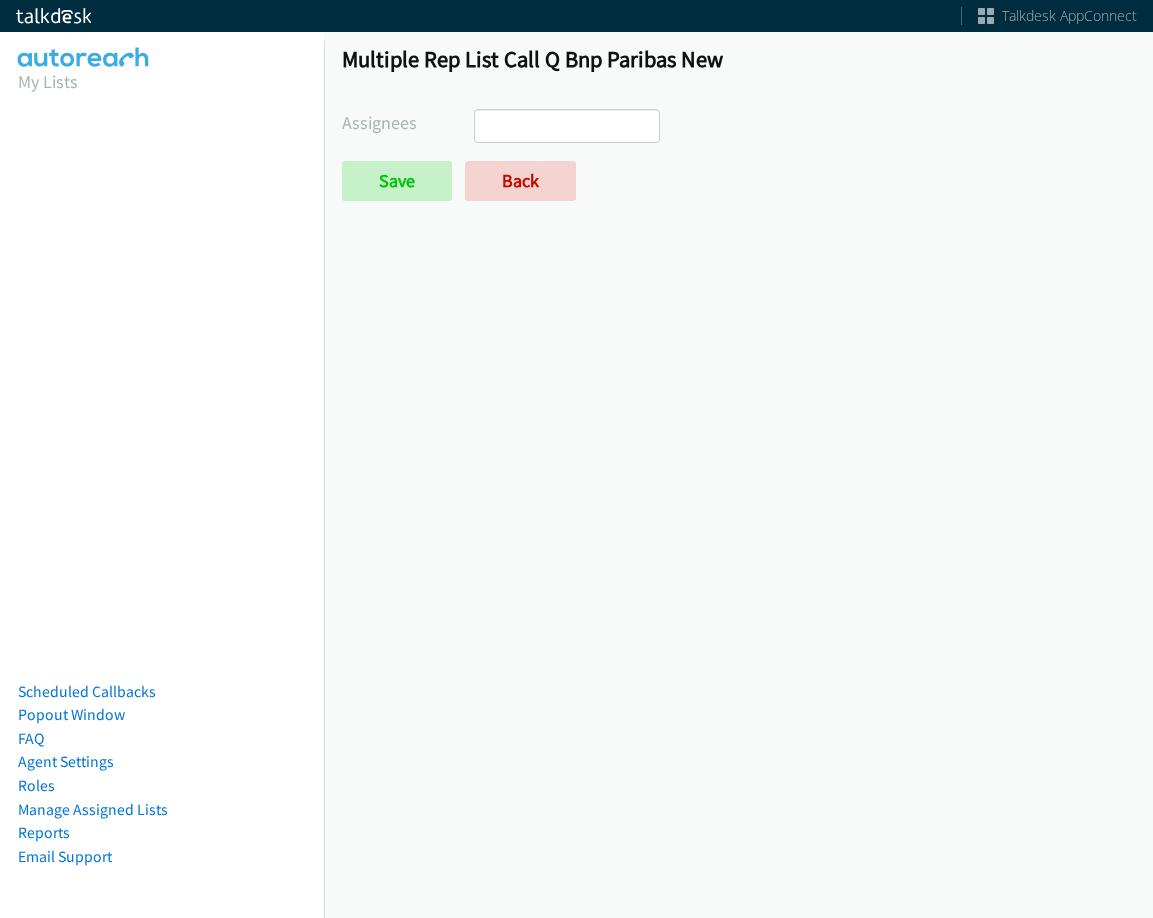 select 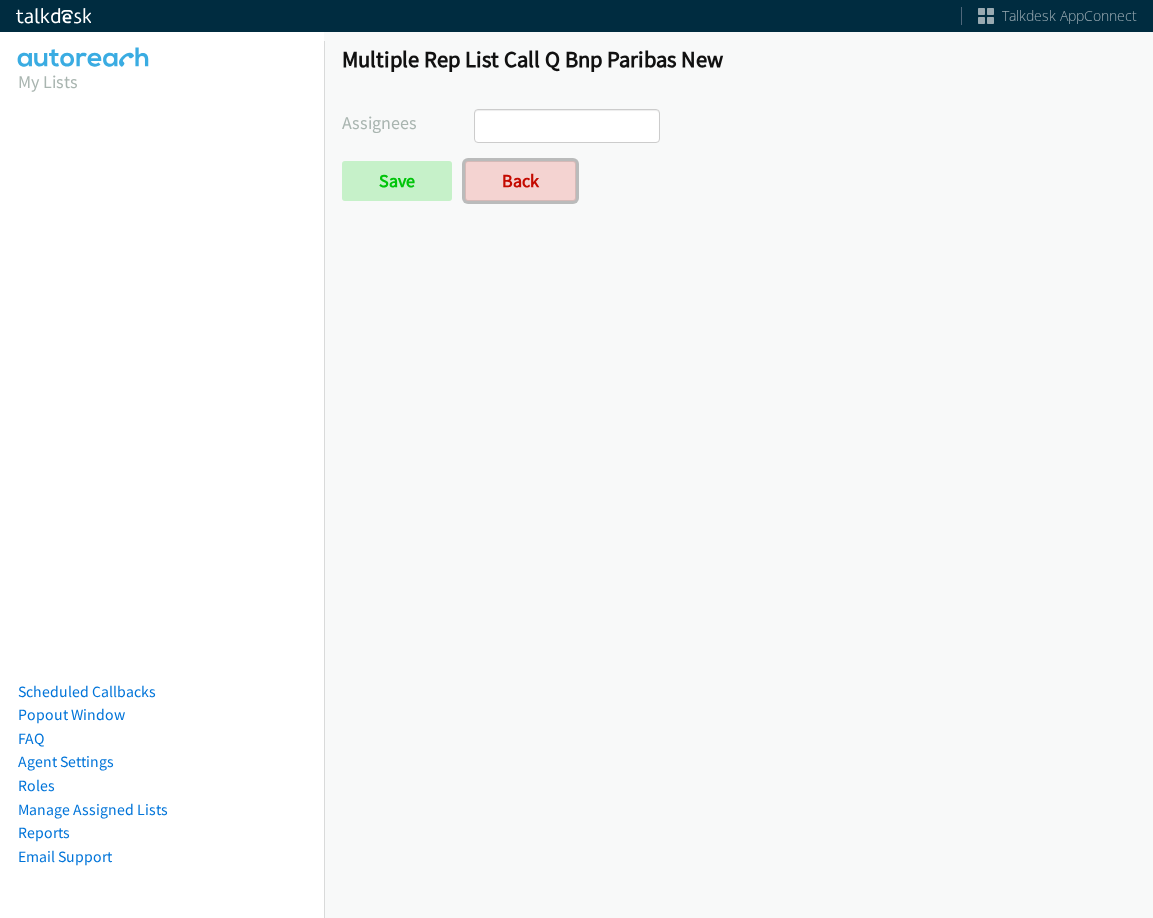 click on "Back" at bounding box center [520, 181] 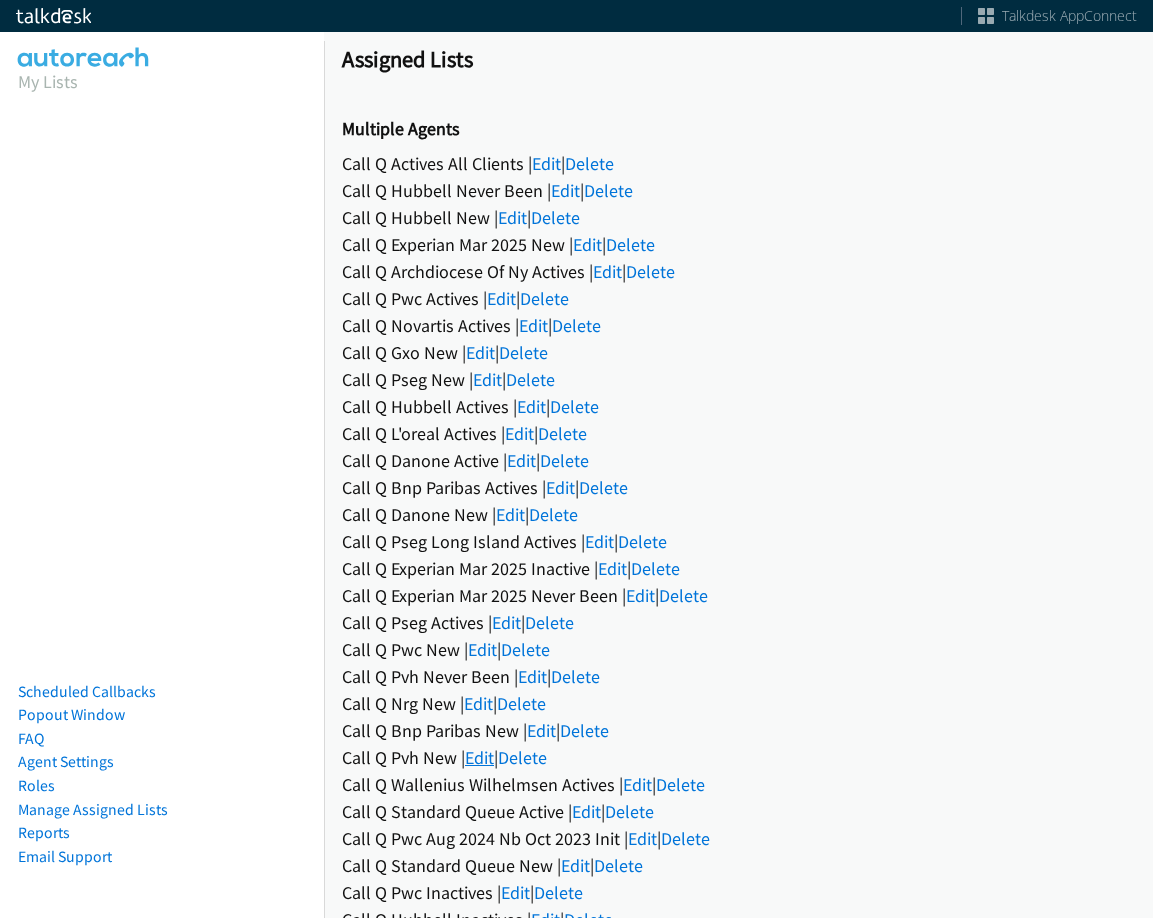 scroll, scrollTop: 0, scrollLeft: 0, axis: both 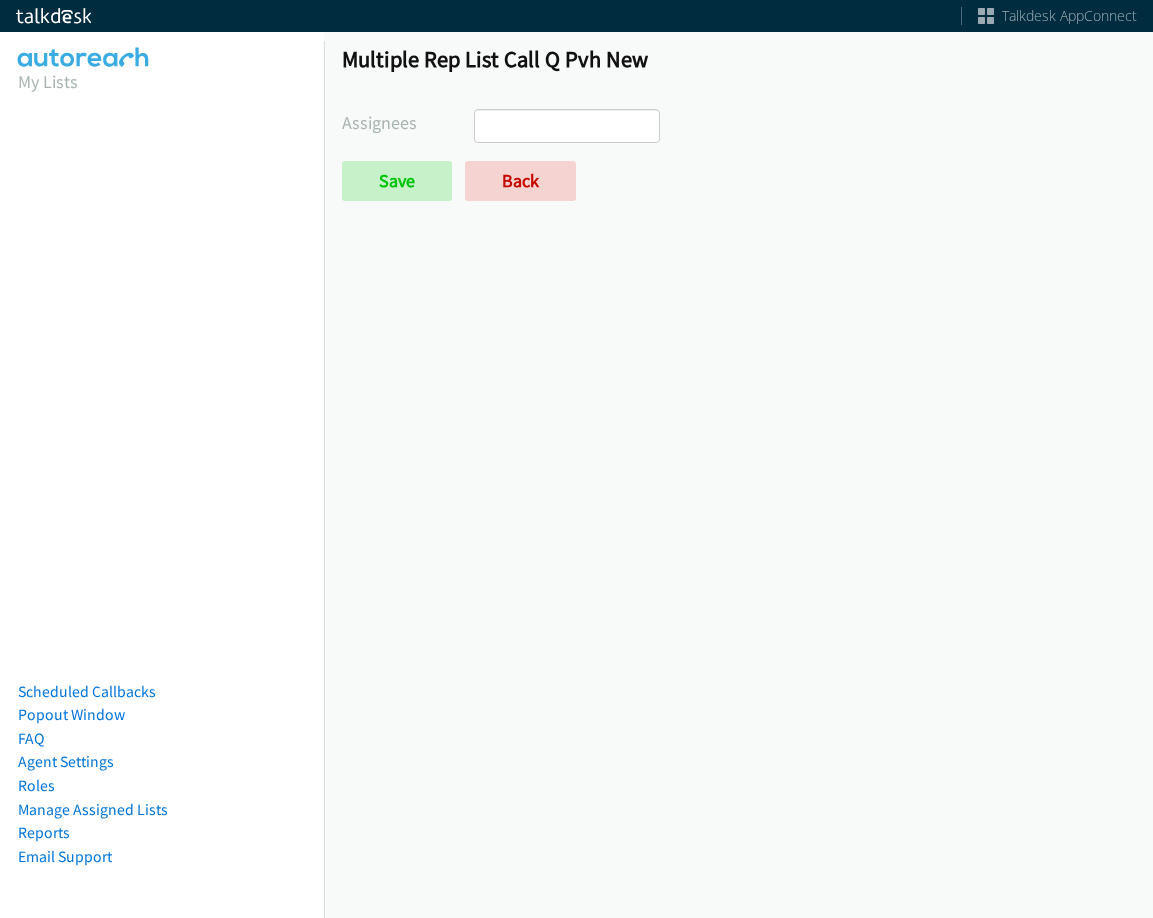 select 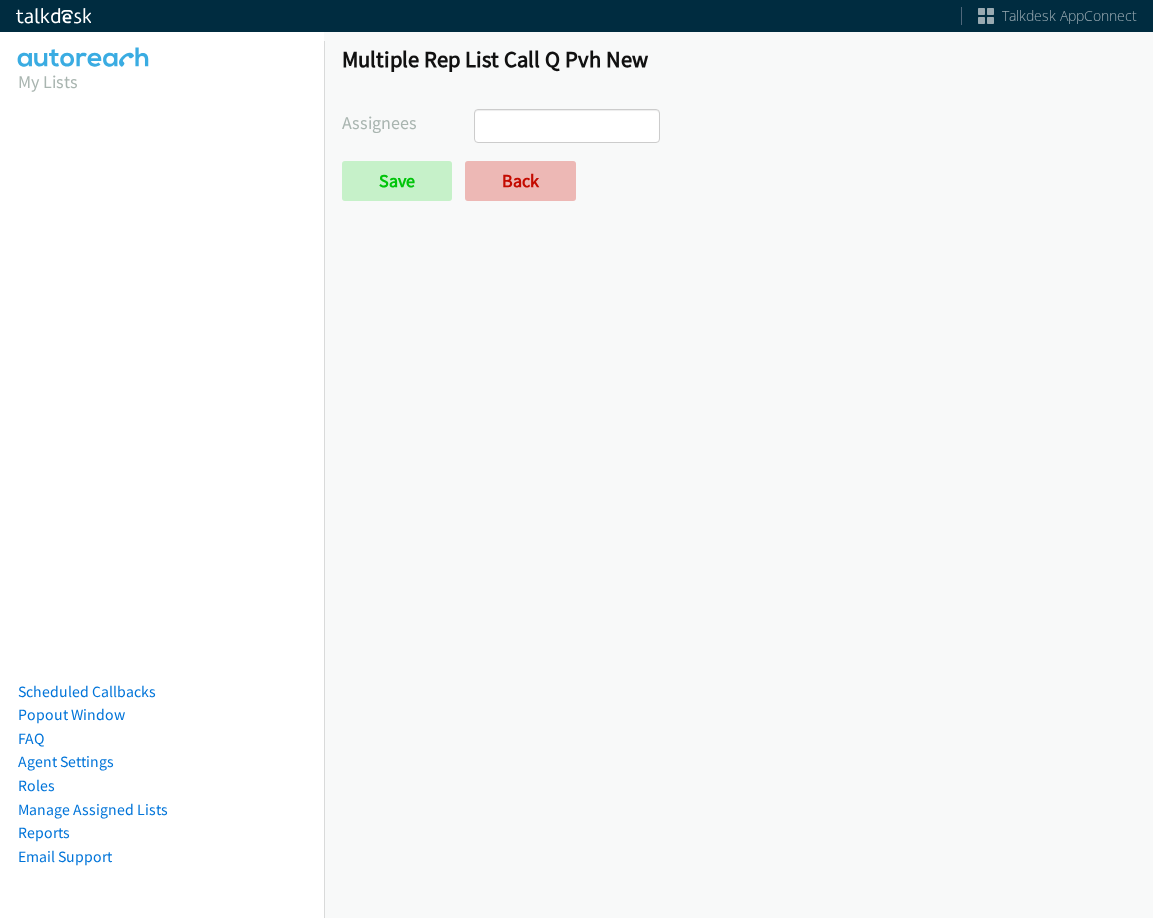 scroll, scrollTop: 0, scrollLeft: 0, axis: both 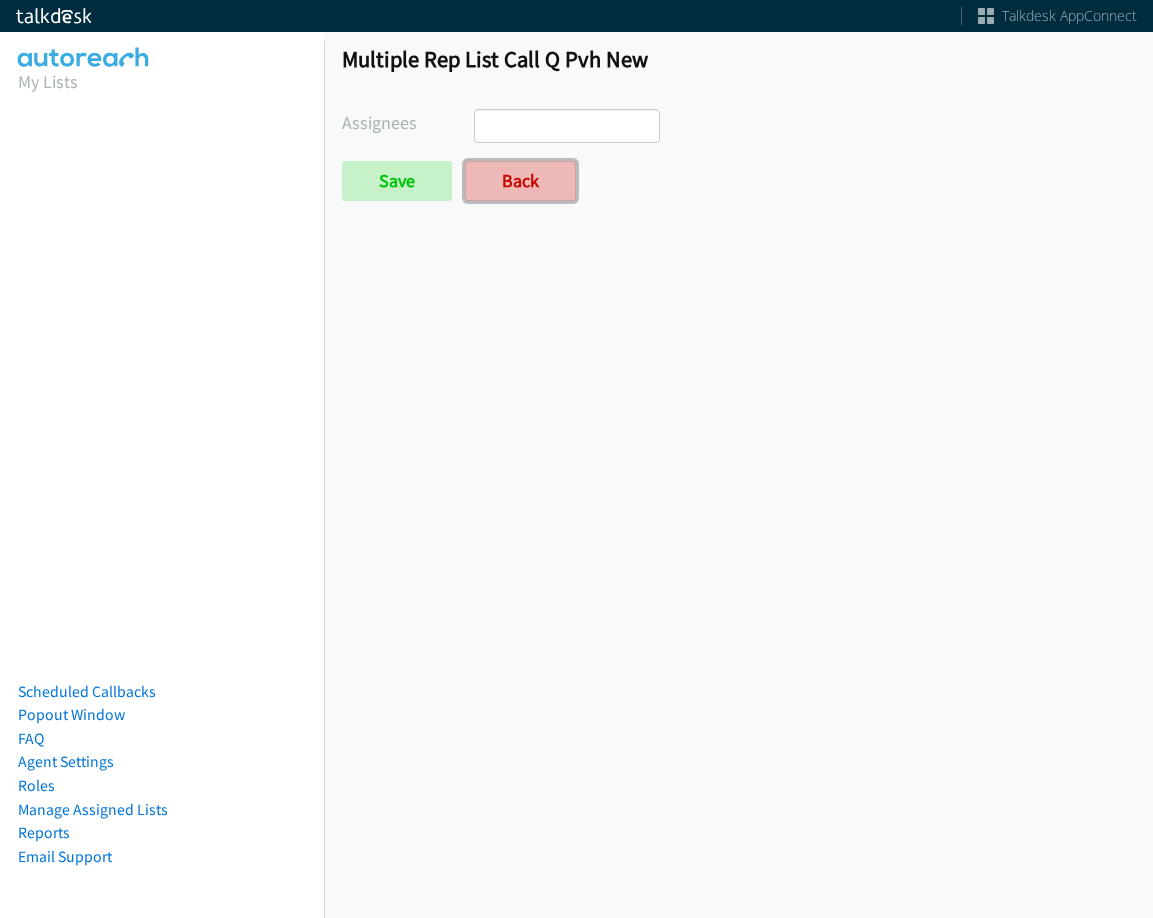 click on "Back" at bounding box center (520, 181) 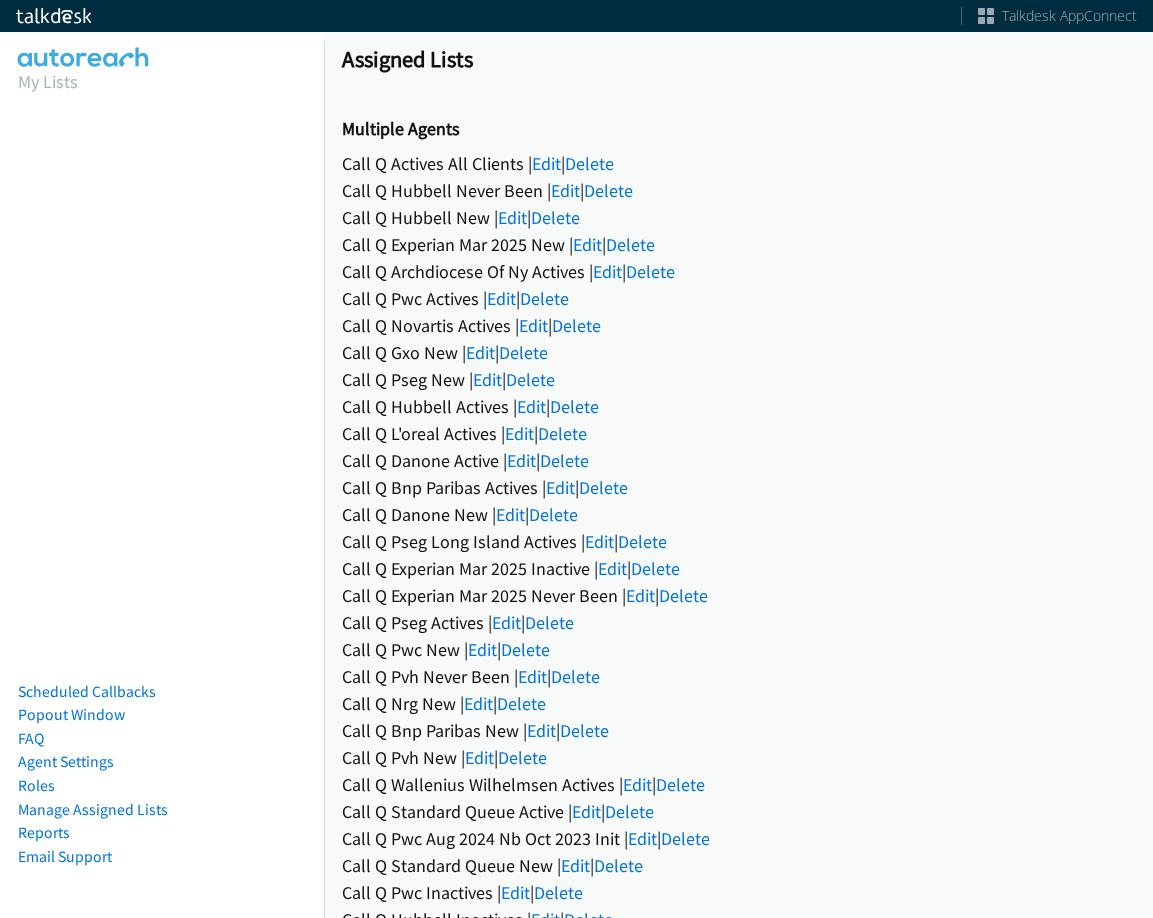 scroll, scrollTop: 0, scrollLeft: 0, axis: both 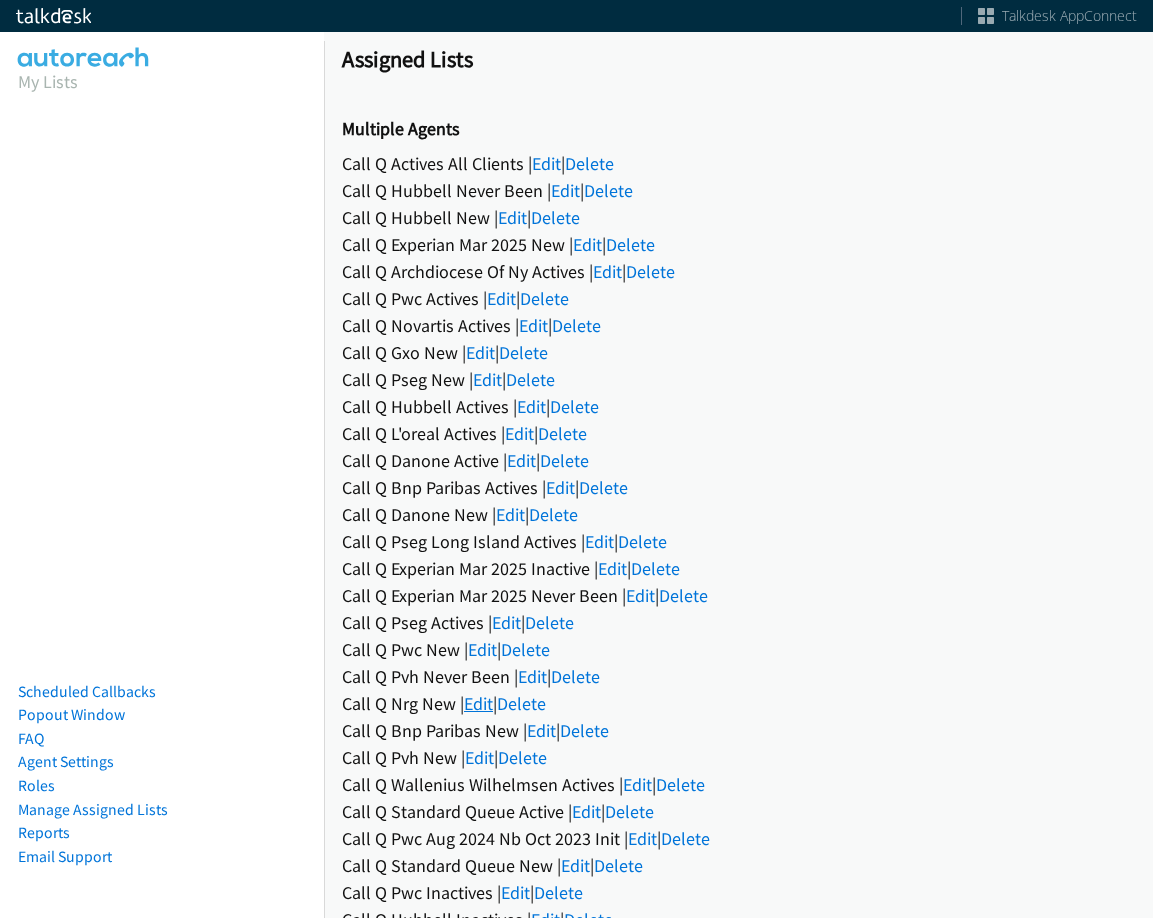 click on "Edit" at bounding box center [478, 703] 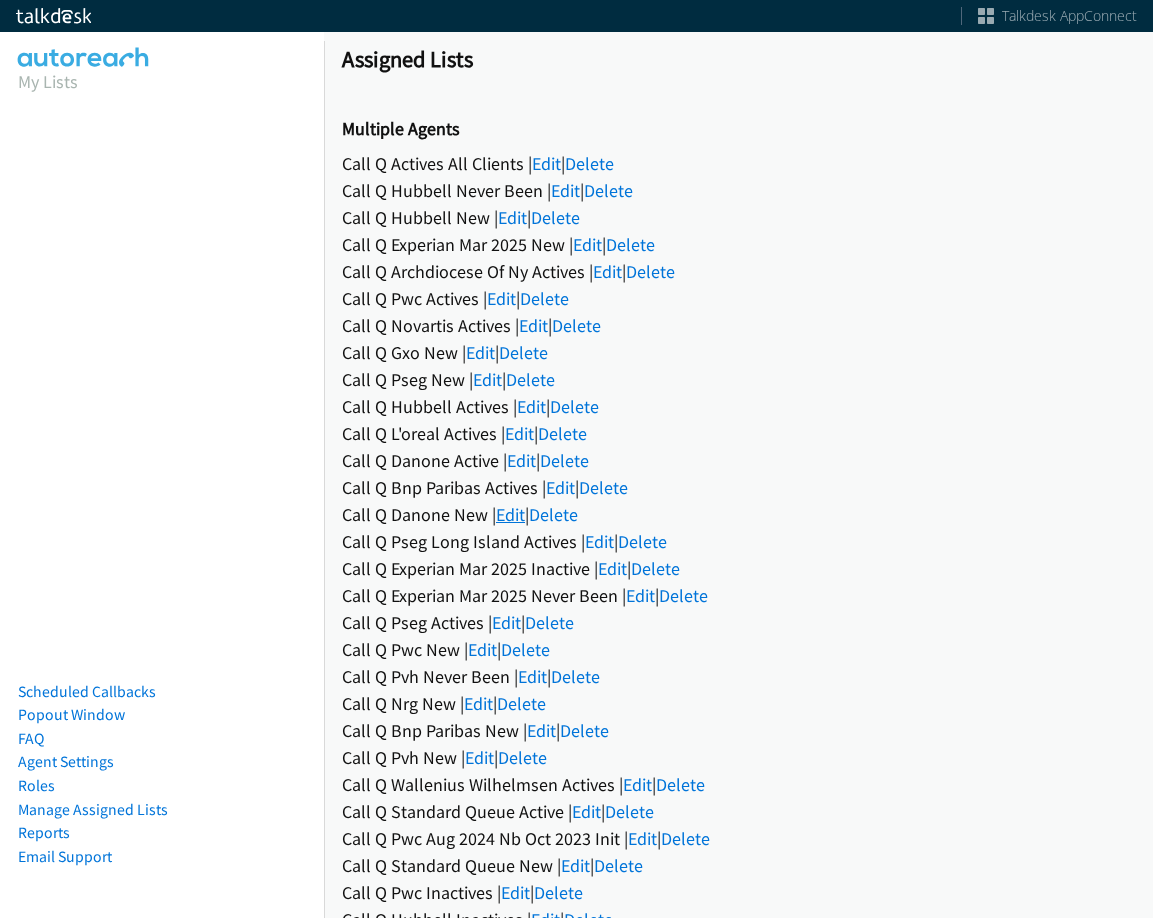 scroll, scrollTop: 0, scrollLeft: 0, axis: both 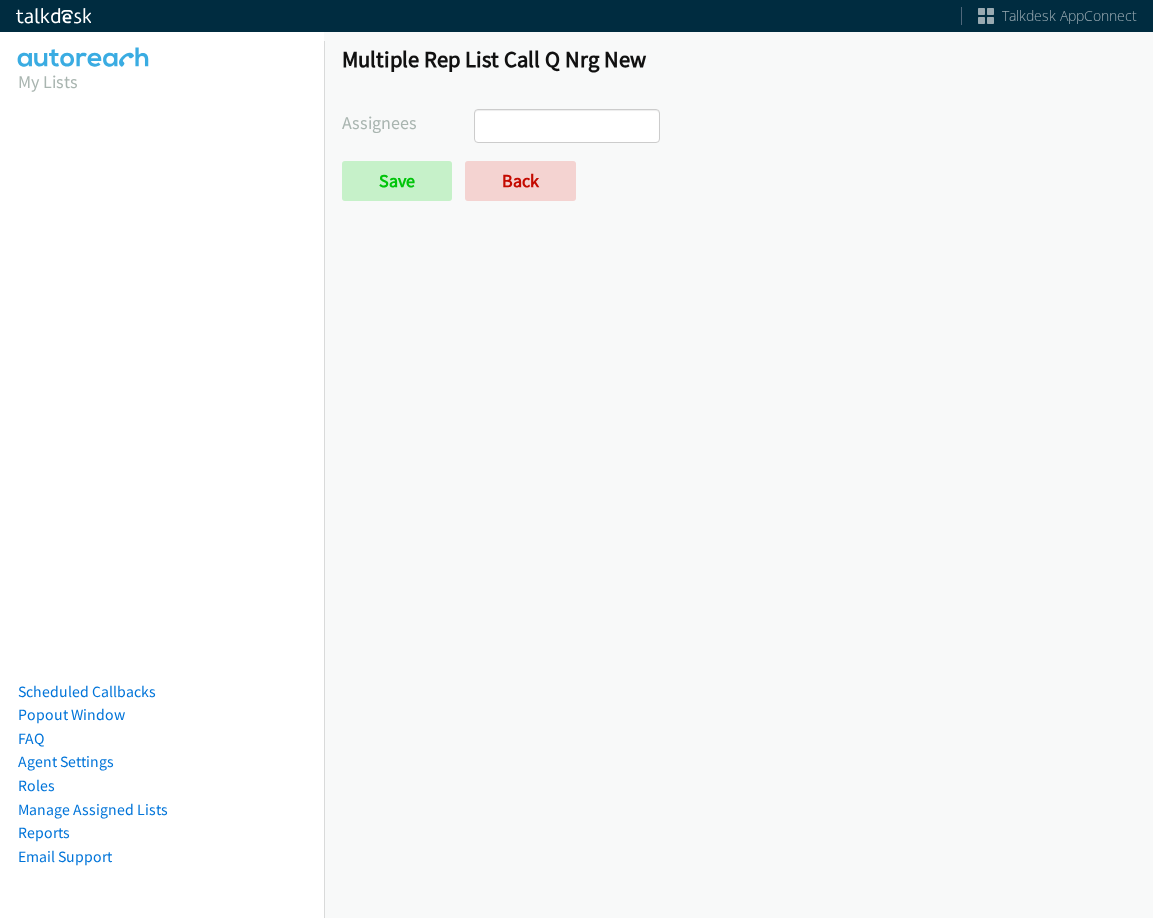 select 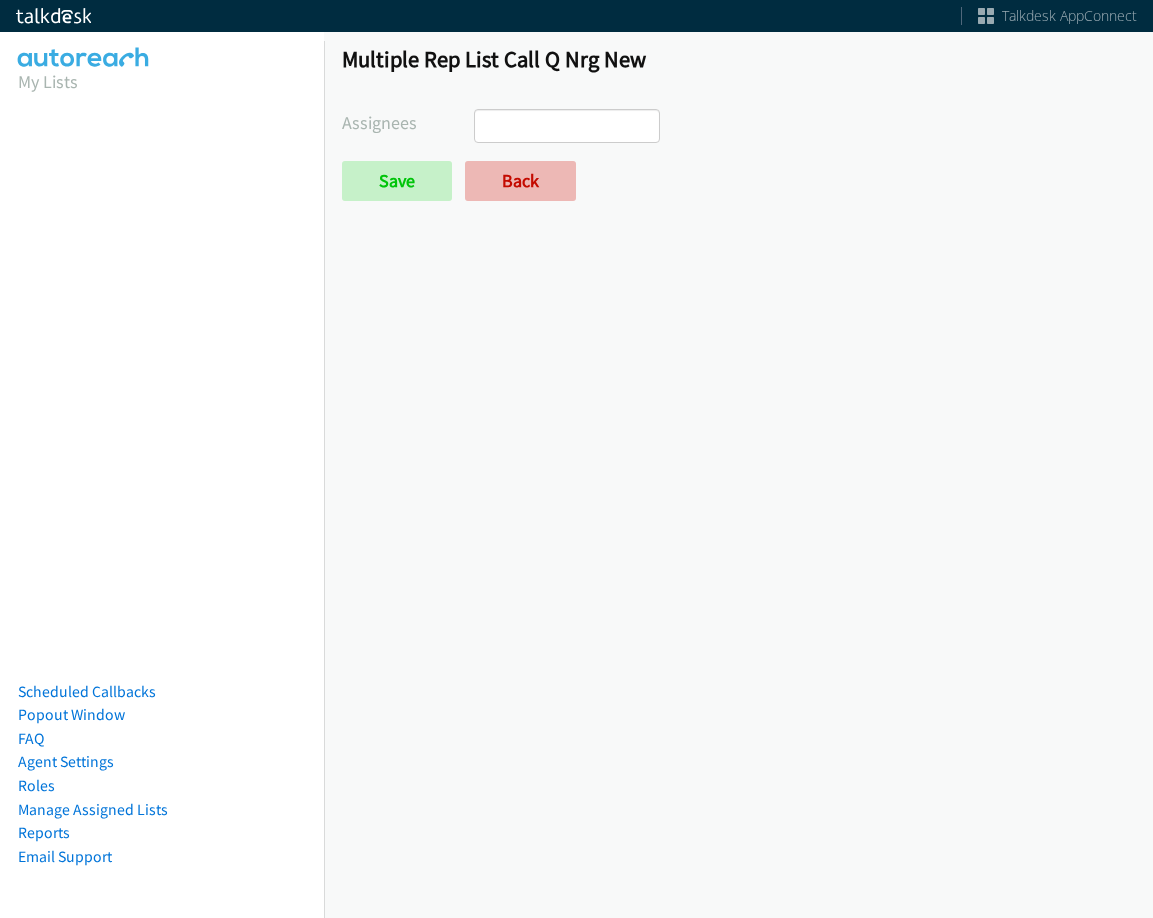 scroll, scrollTop: 0, scrollLeft: 0, axis: both 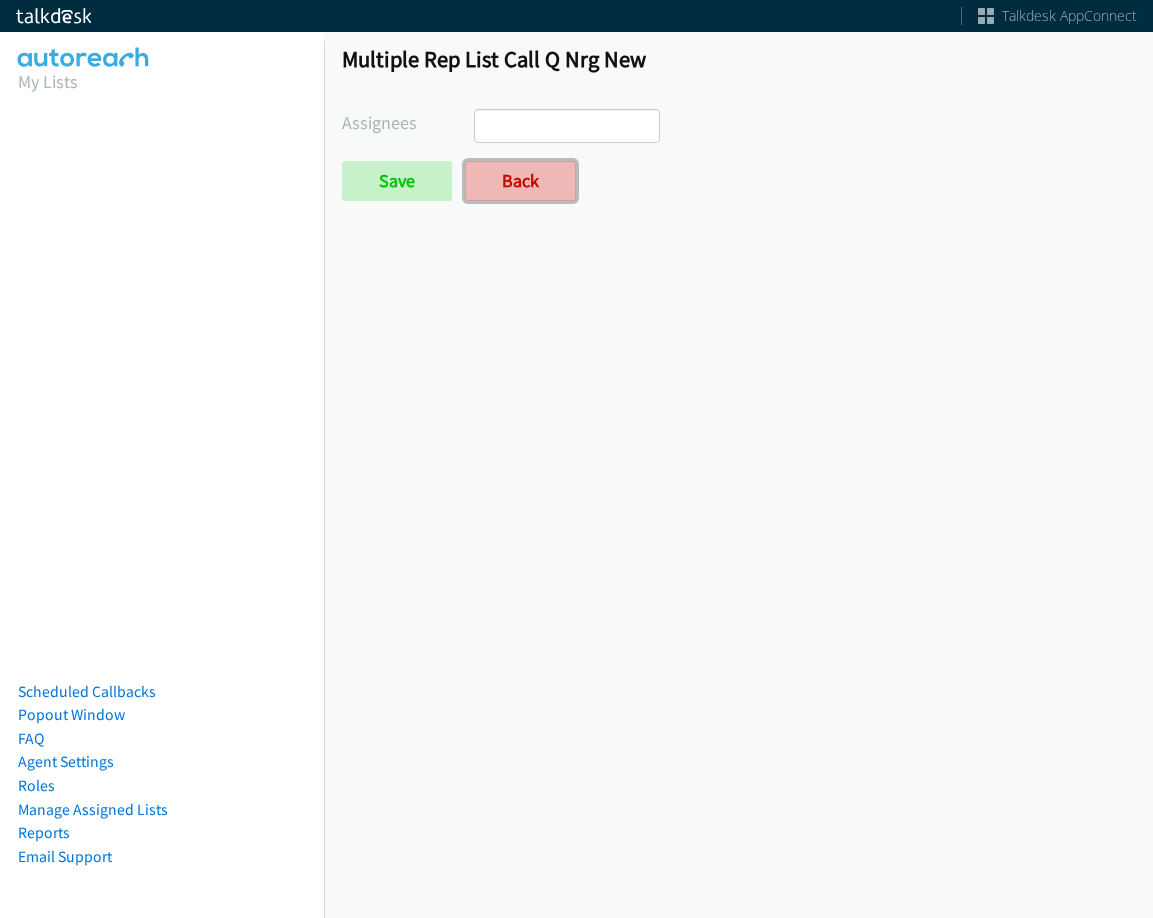 click on "Back" at bounding box center [520, 181] 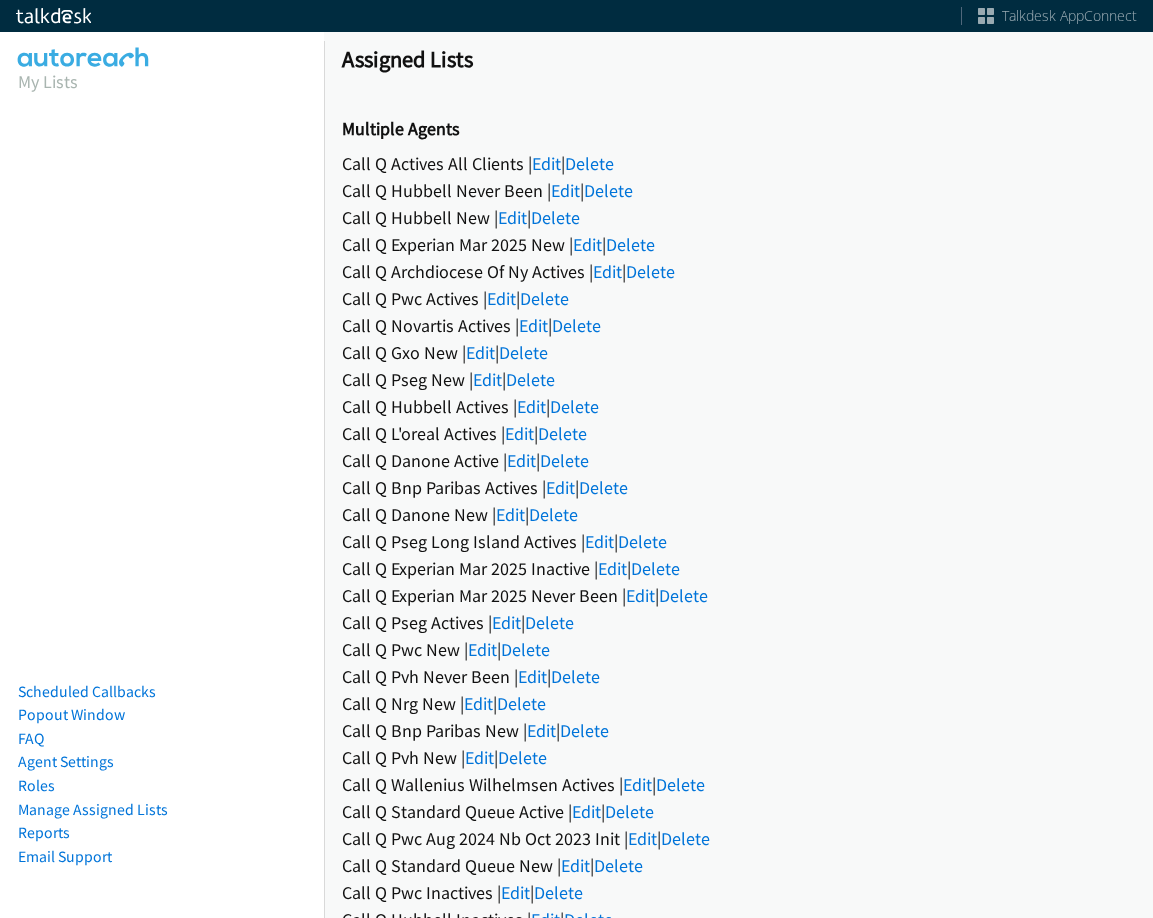 scroll, scrollTop: 0, scrollLeft: 0, axis: both 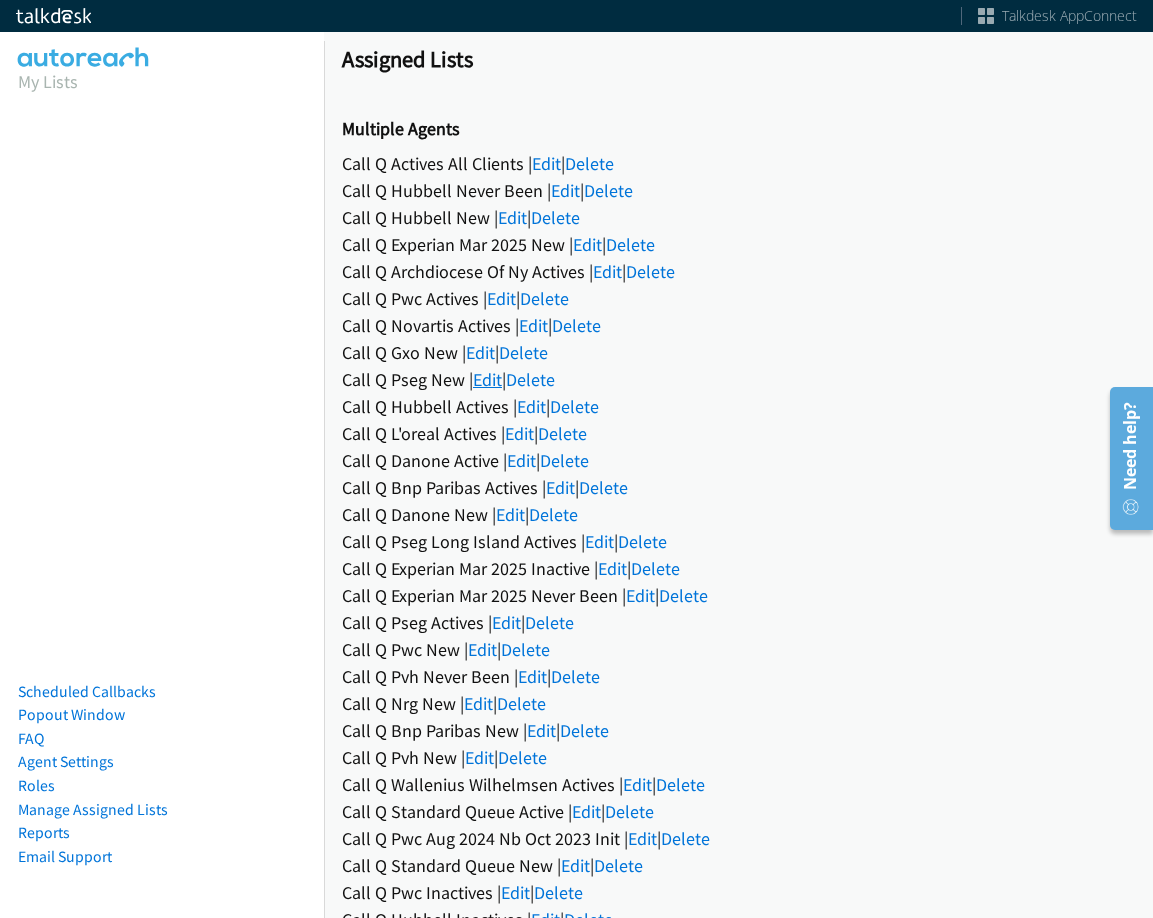 click on "Edit" at bounding box center [487, 379] 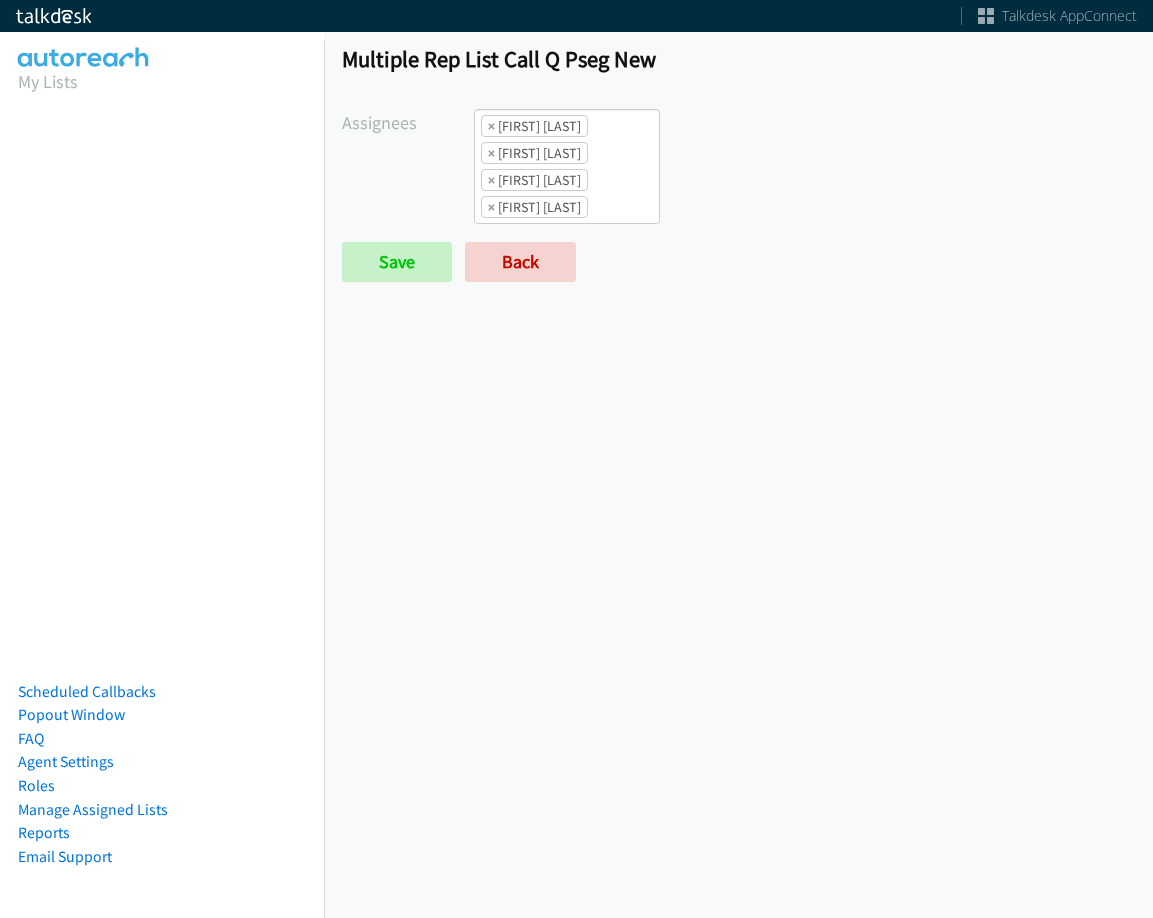 scroll, scrollTop: 0, scrollLeft: 0, axis: both 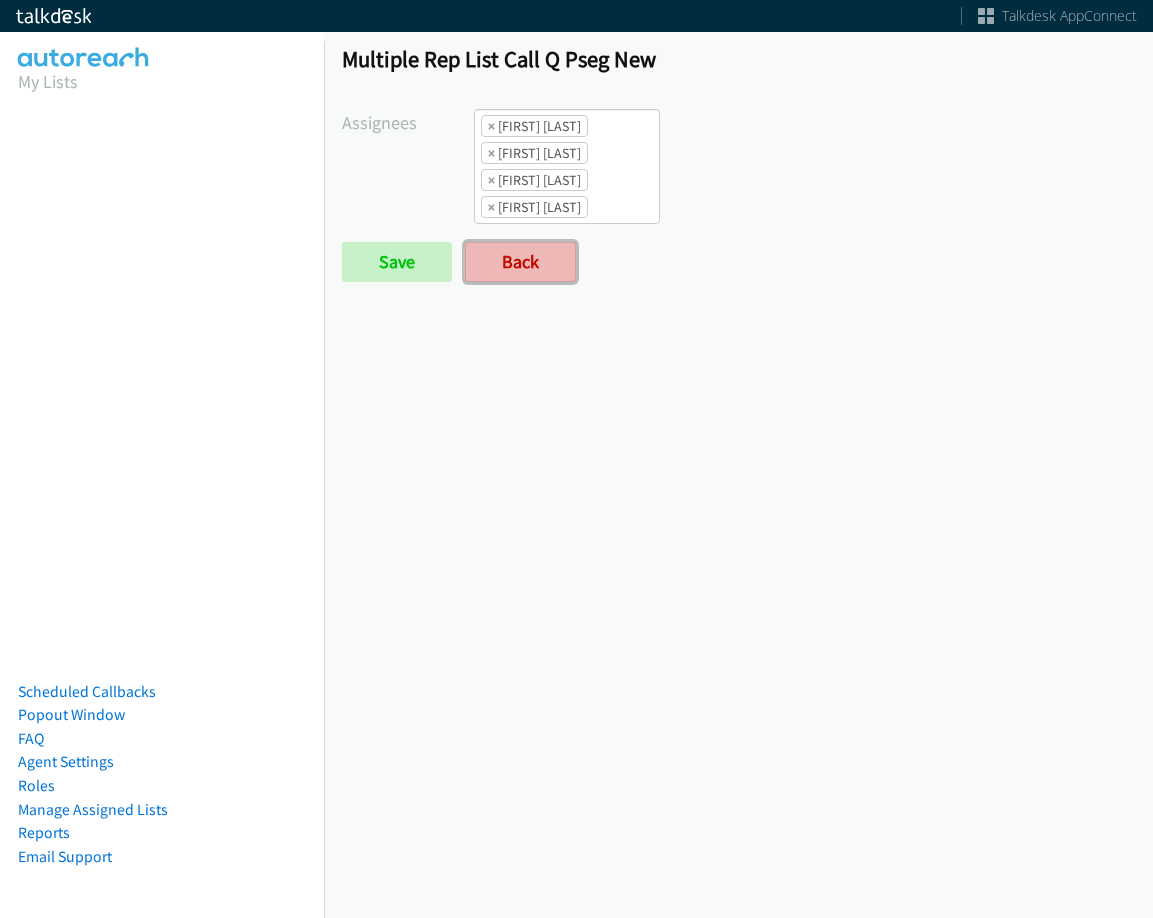 click on "Back" at bounding box center [520, 262] 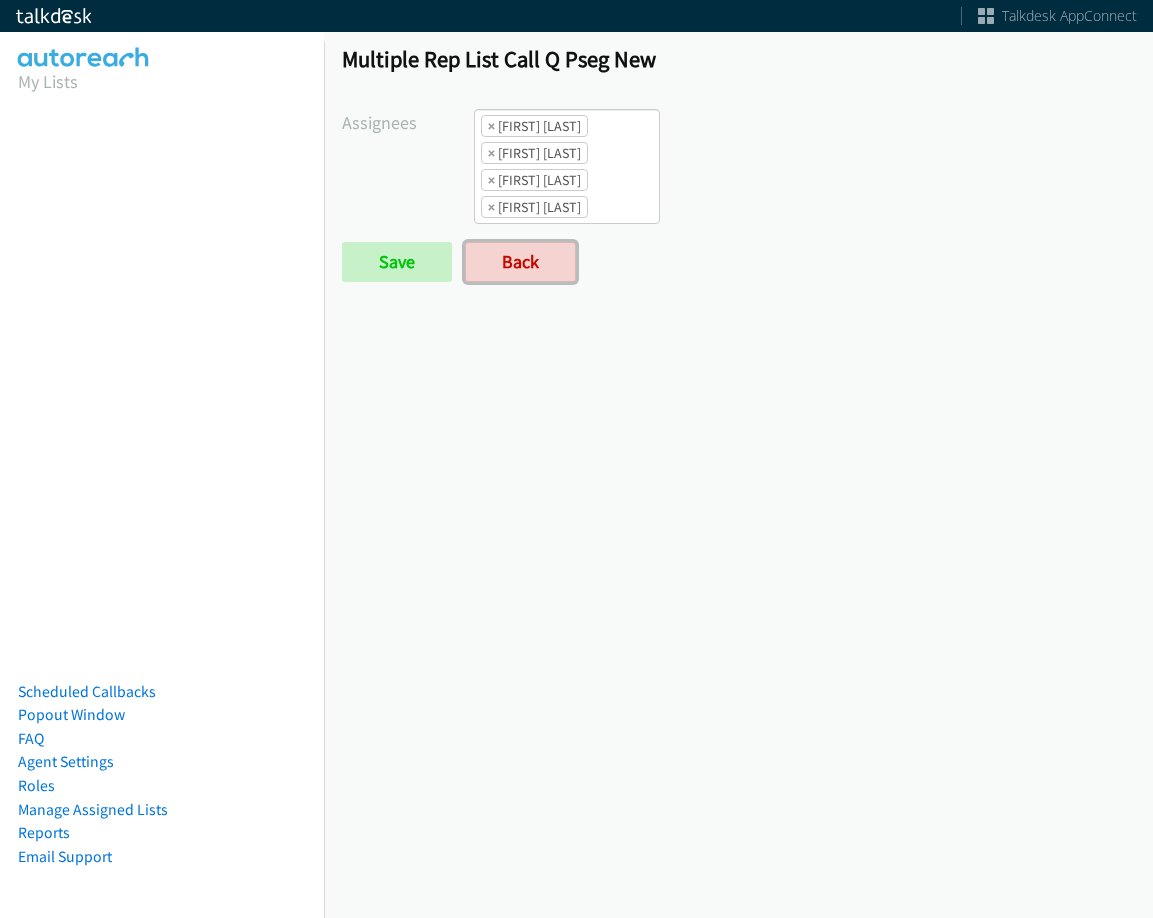 scroll, scrollTop: 0, scrollLeft: 0, axis: both 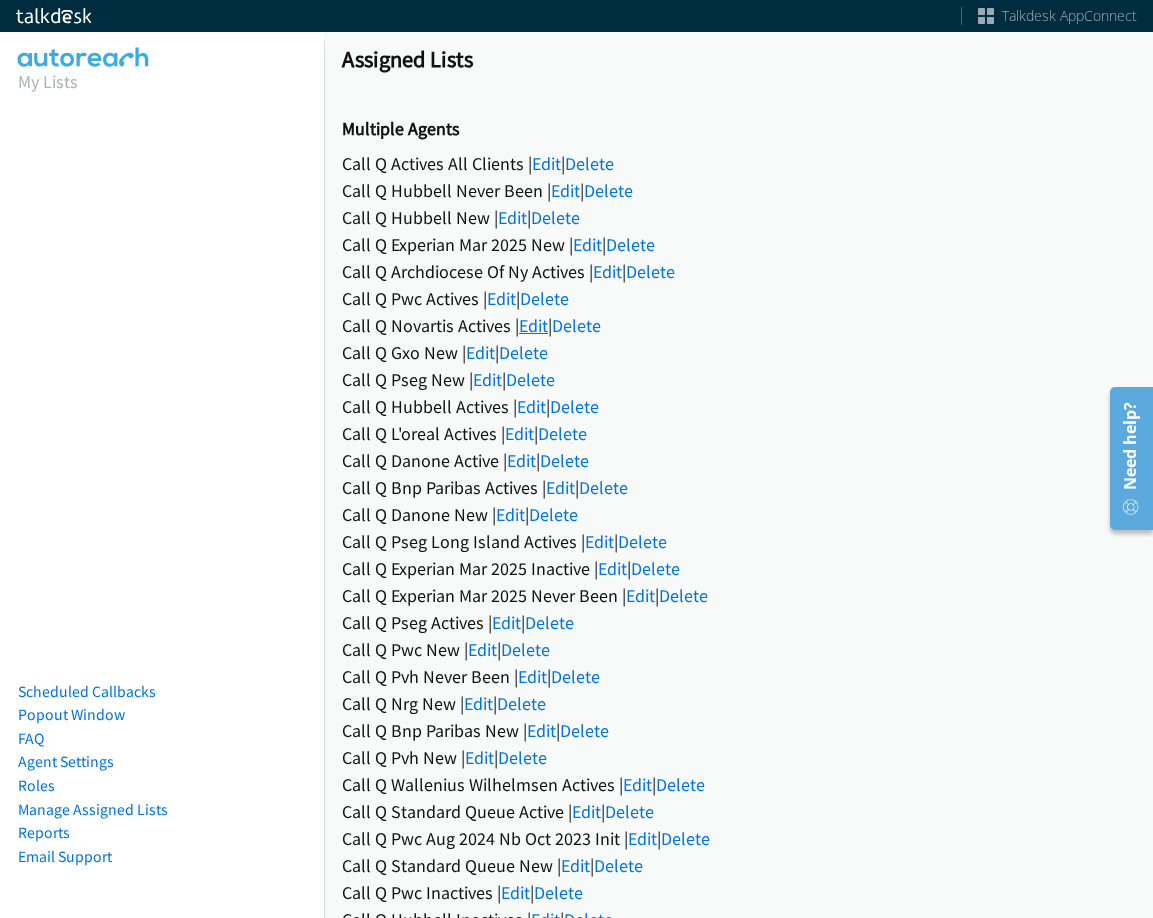 drag, startPoint x: 488, startPoint y: 376, endPoint x: 520, endPoint y: 332, distance: 54.405884 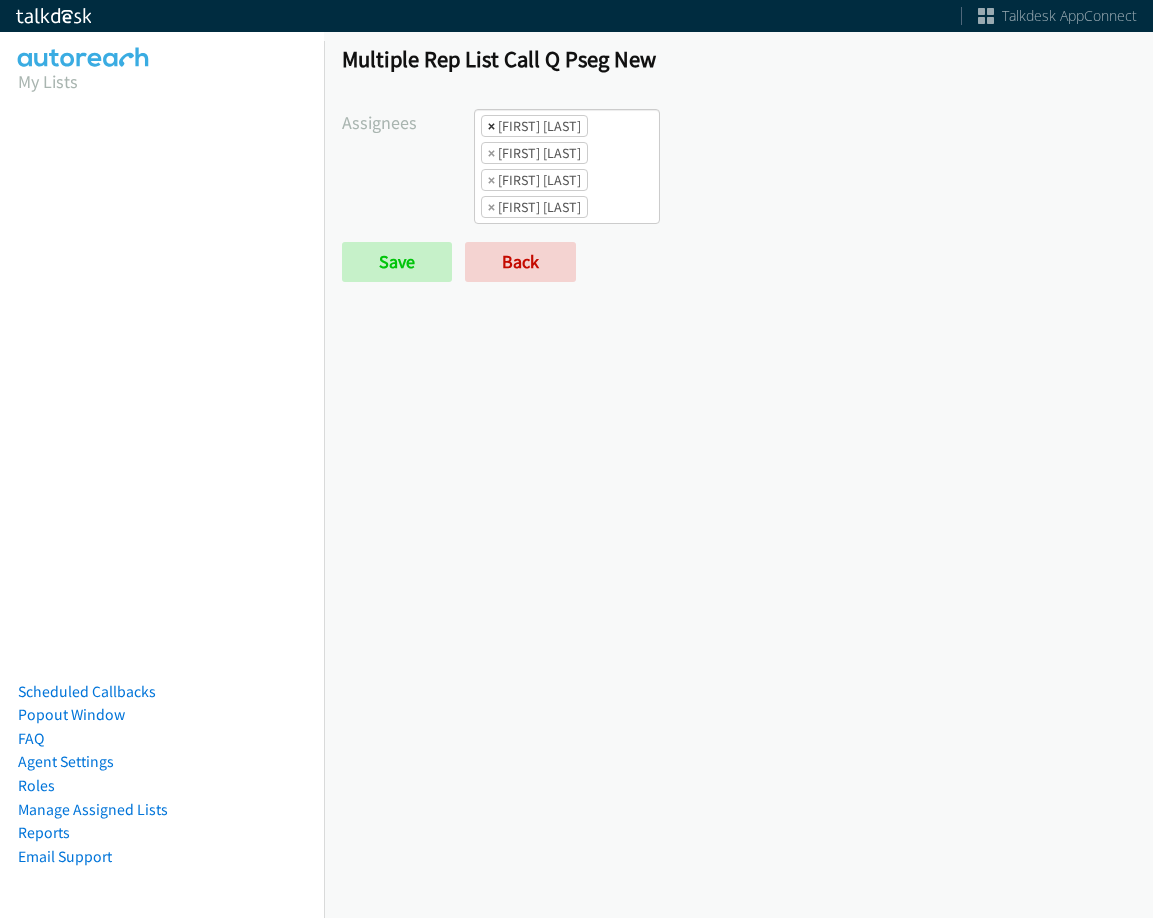 scroll, scrollTop: 0, scrollLeft: 0, axis: both 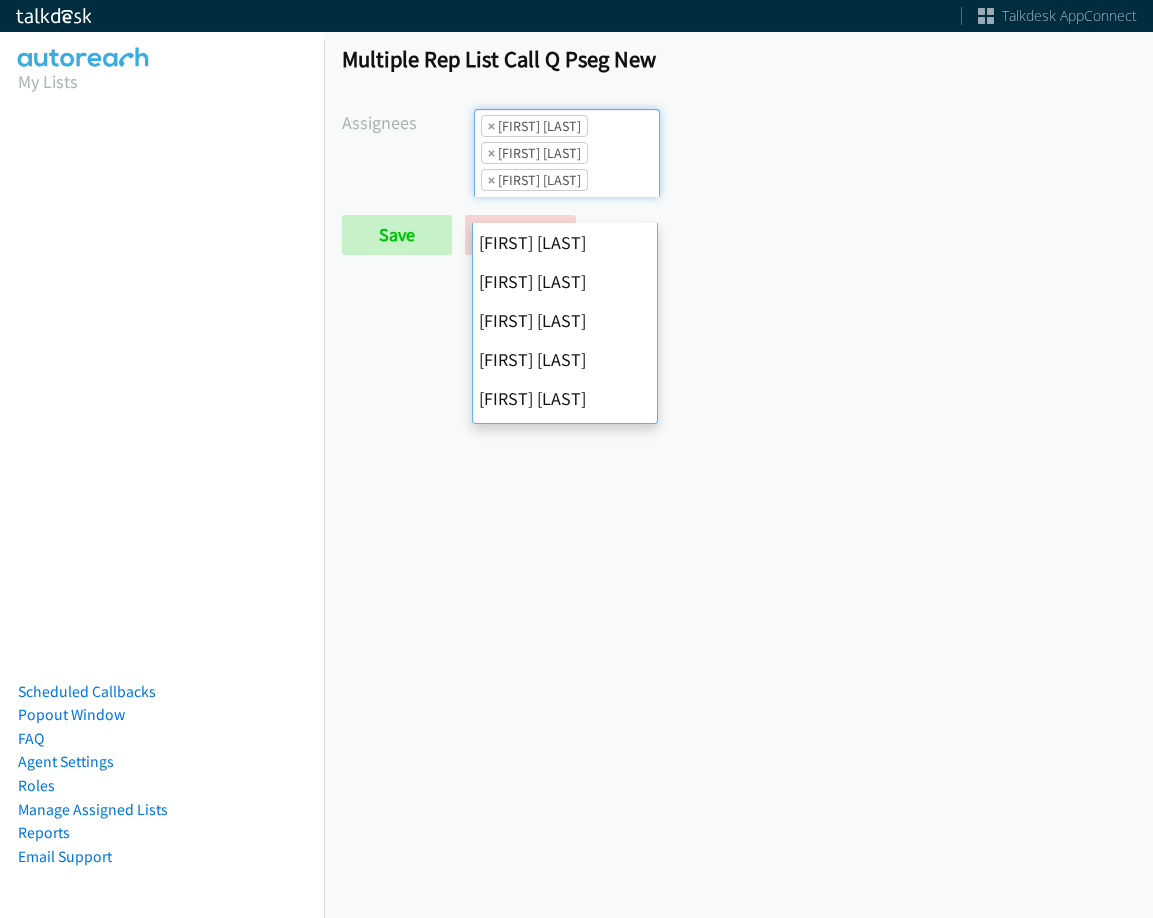 click on "×" at bounding box center (491, 126) 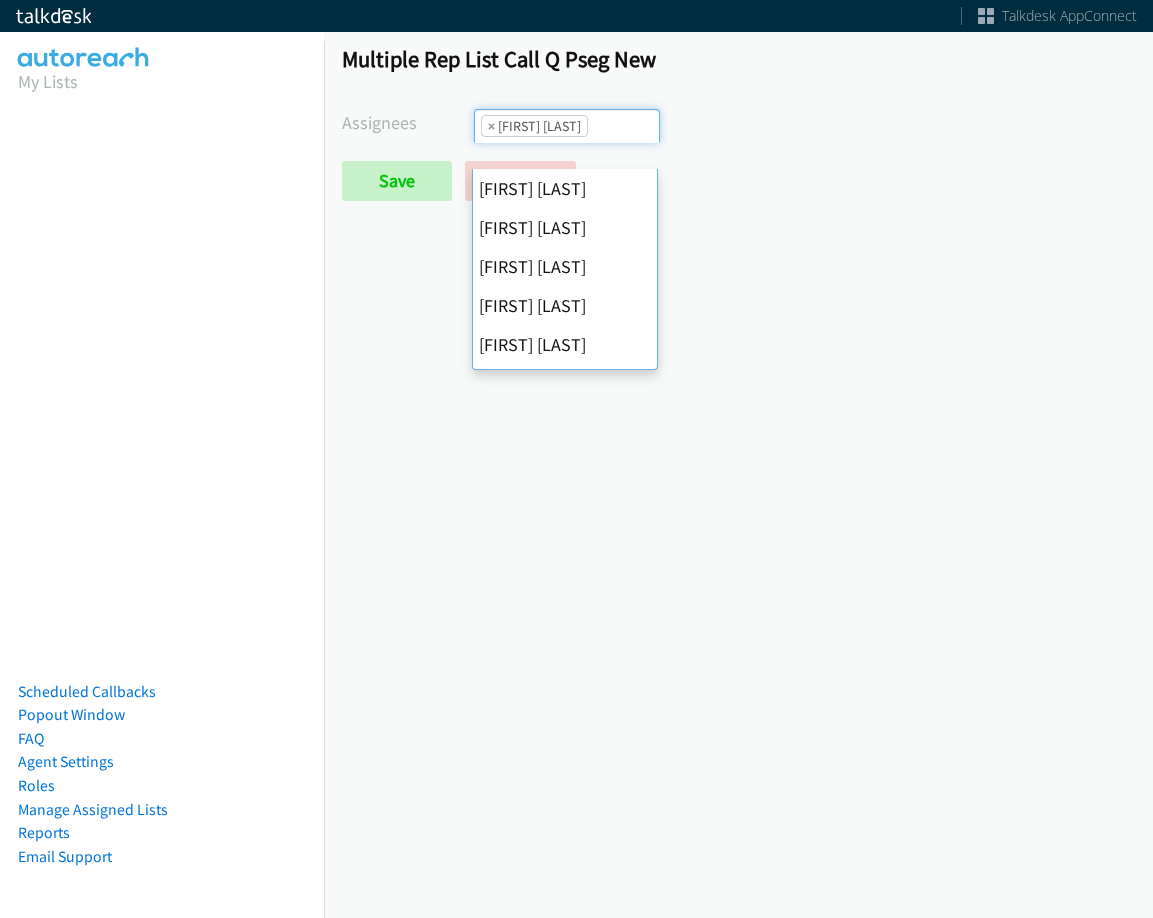 select on "fd8c5d46-30db-44cb-8f0d-00da318b790a" 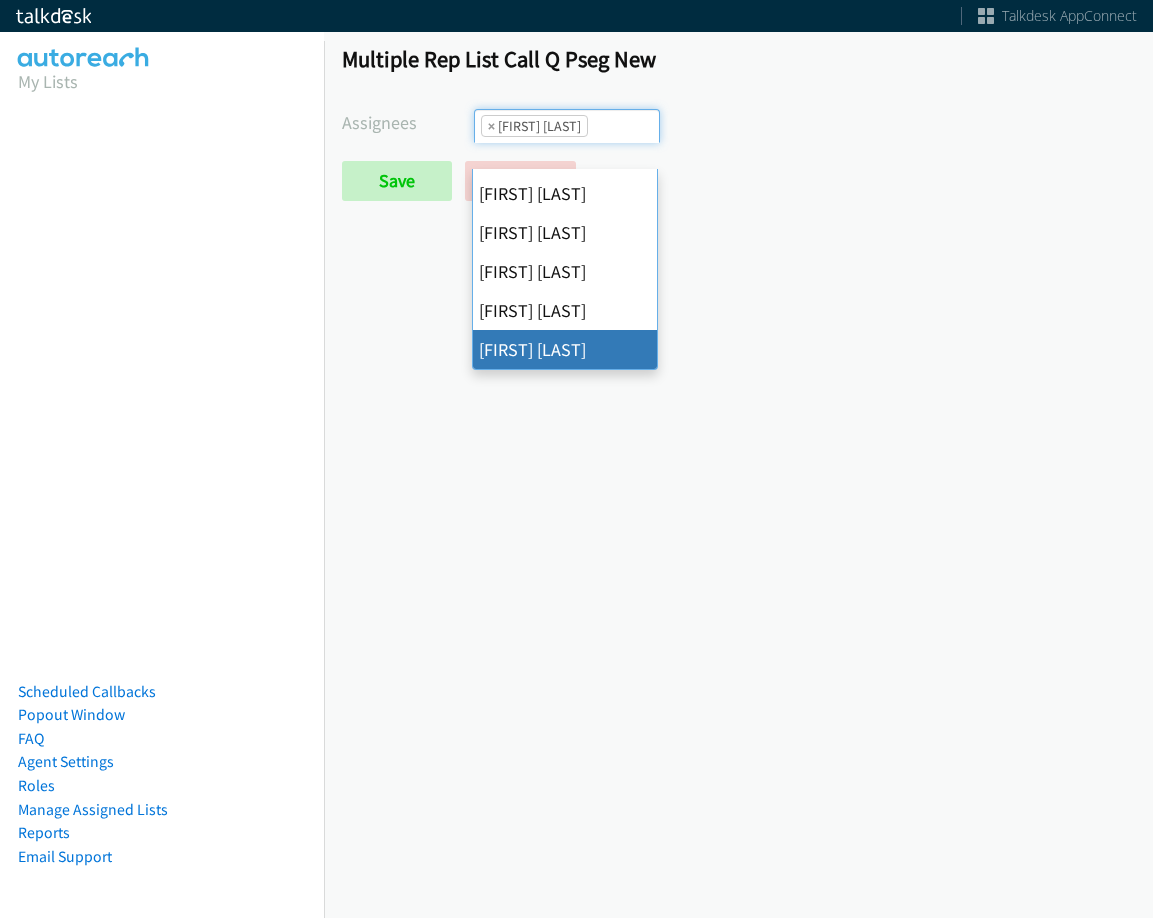 click on "×" at bounding box center (491, 126) 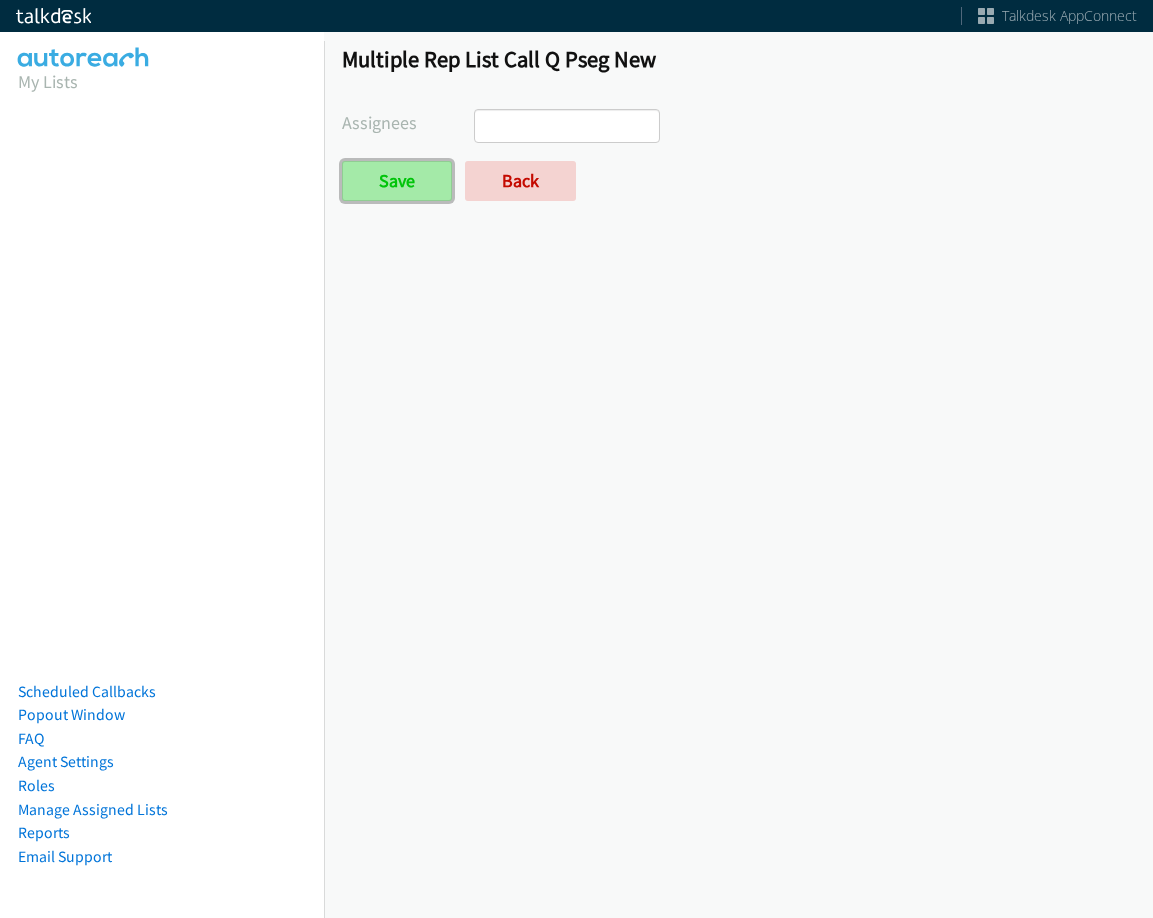 click on "Save" at bounding box center [397, 181] 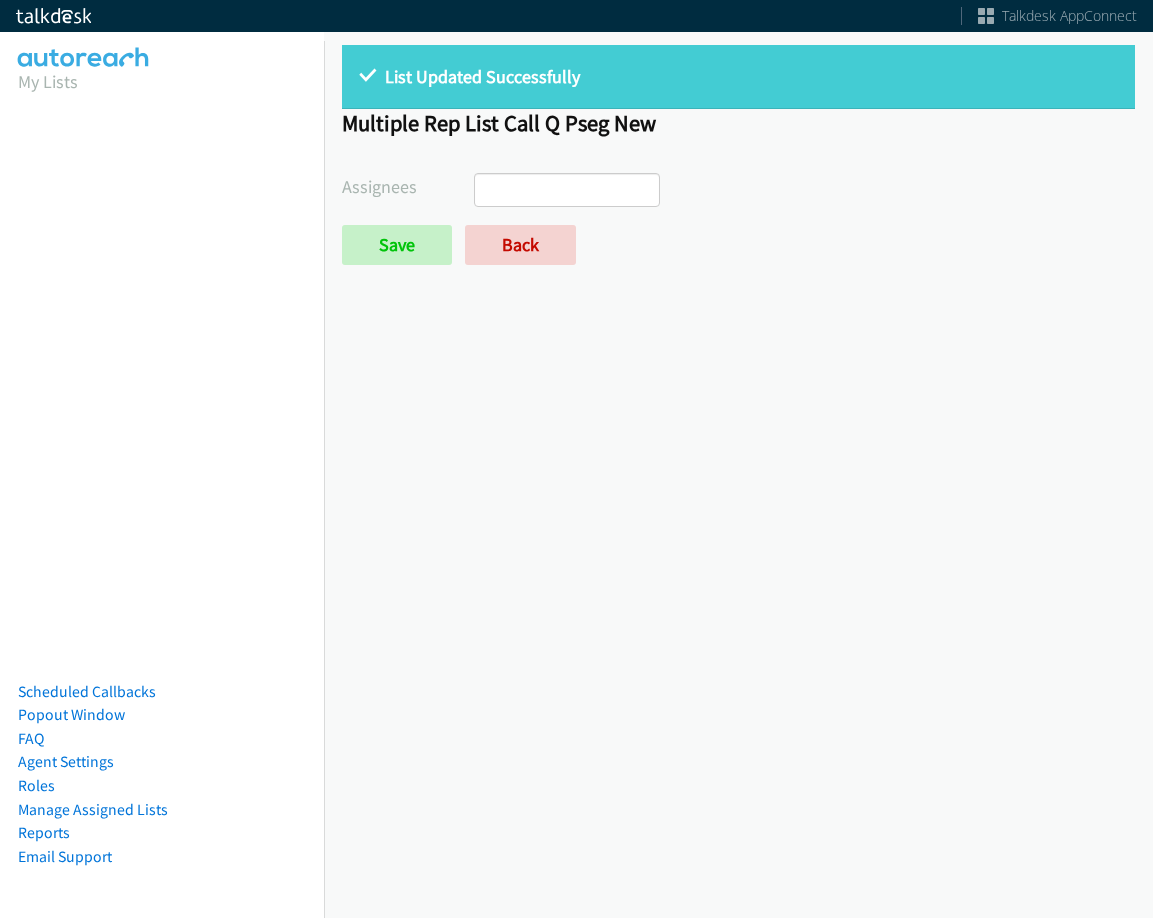 select 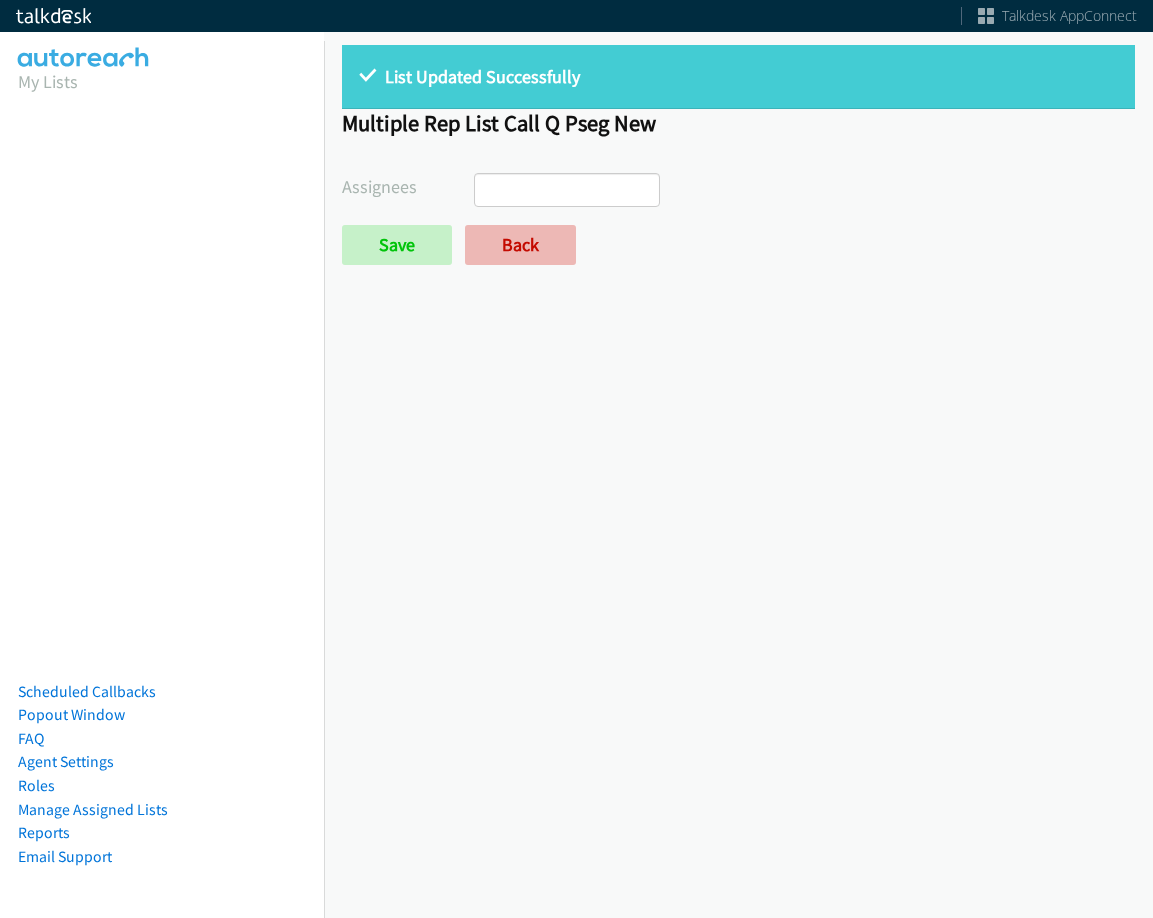 scroll, scrollTop: 0, scrollLeft: 0, axis: both 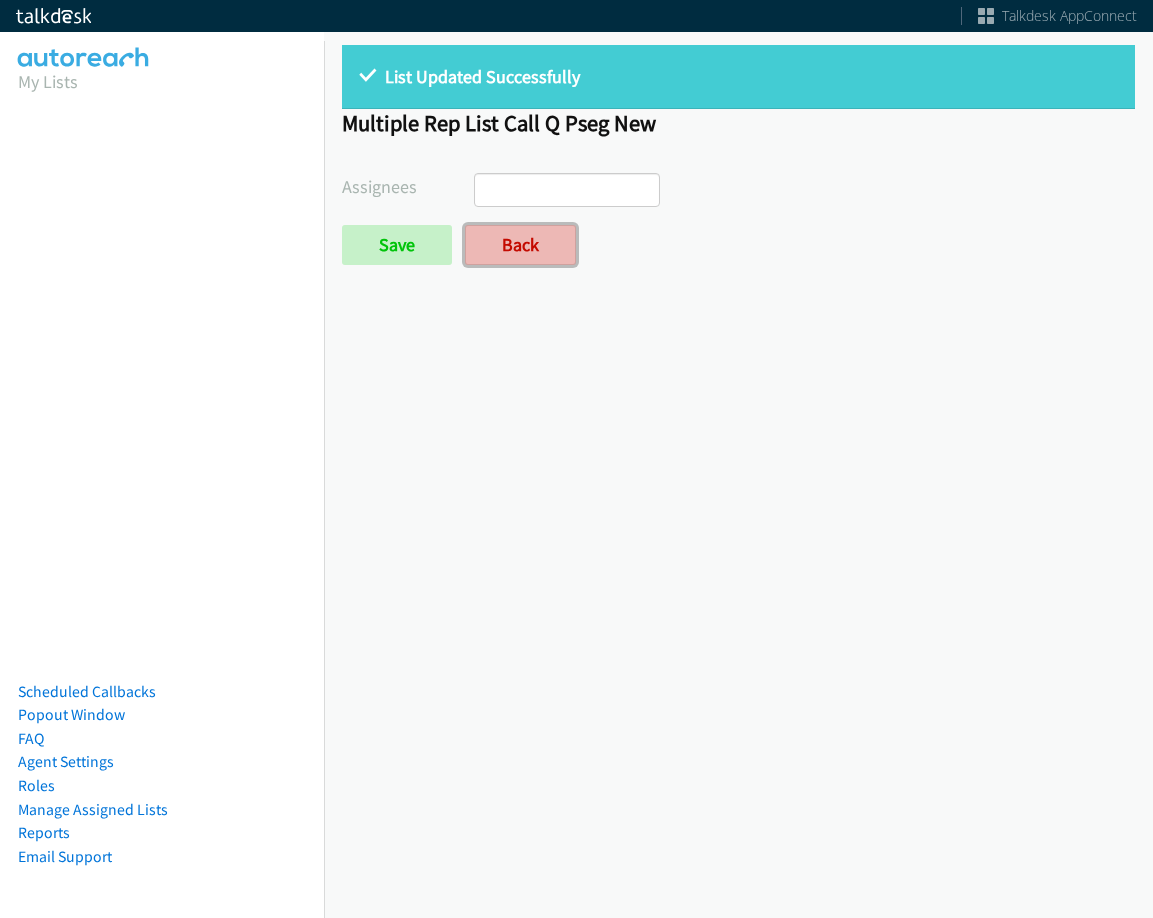 click on "Back" at bounding box center [520, 245] 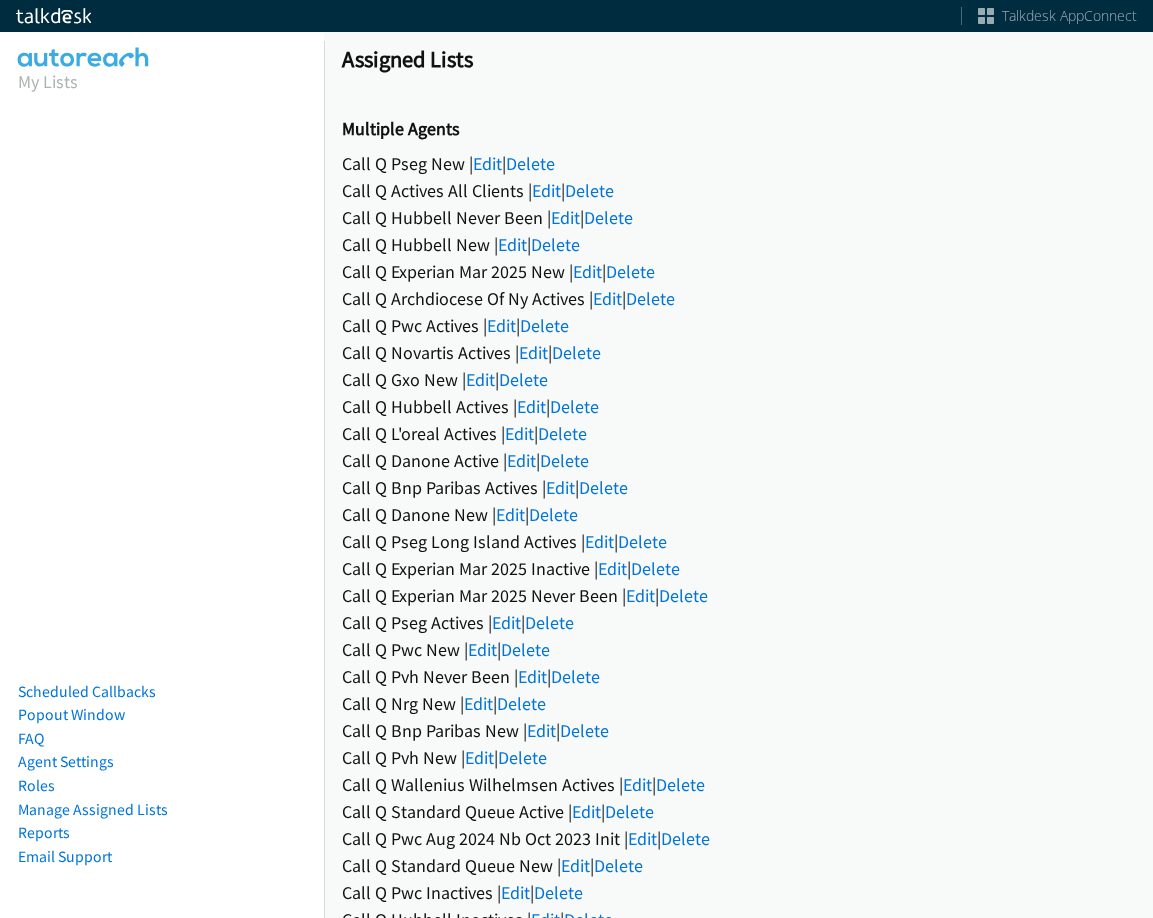 scroll, scrollTop: 0, scrollLeft: 0, axis: both 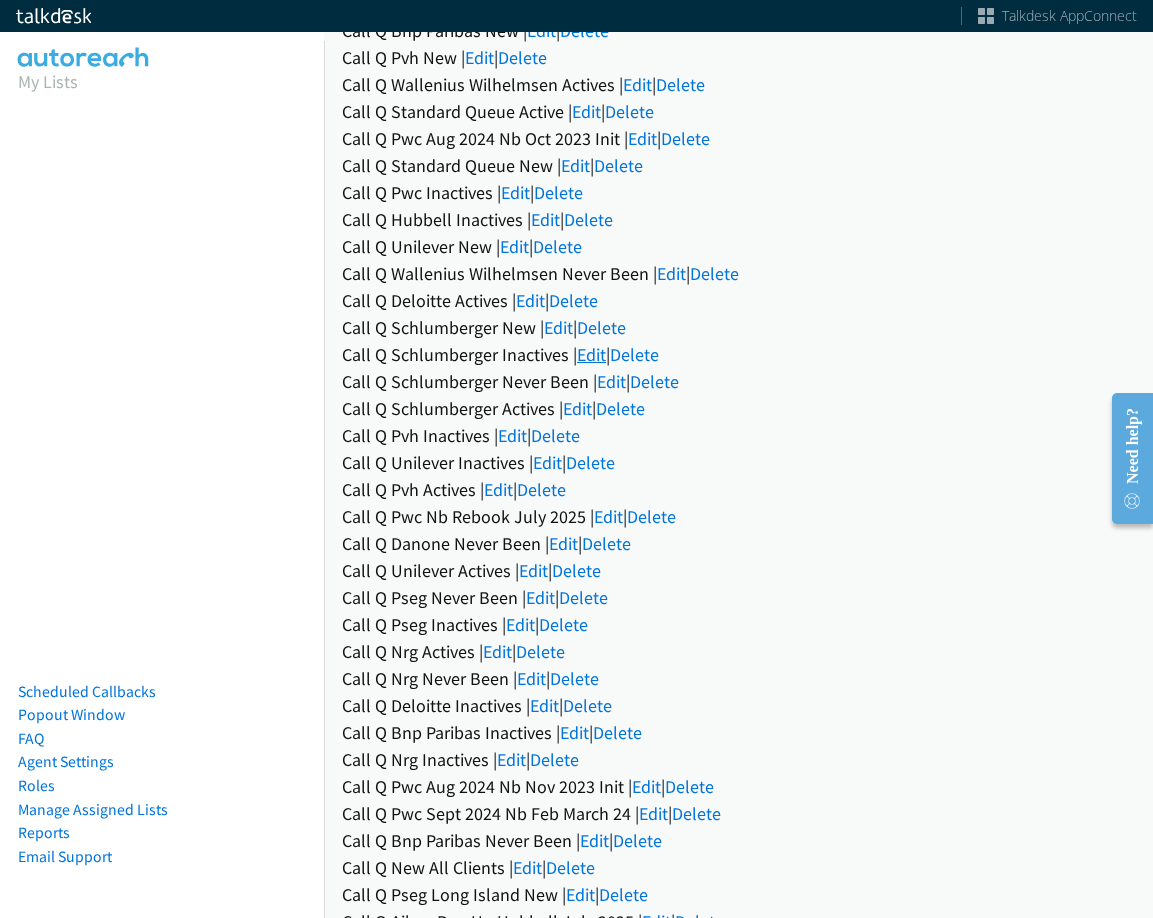 click on "Edit" at bounding box center [591, 354] 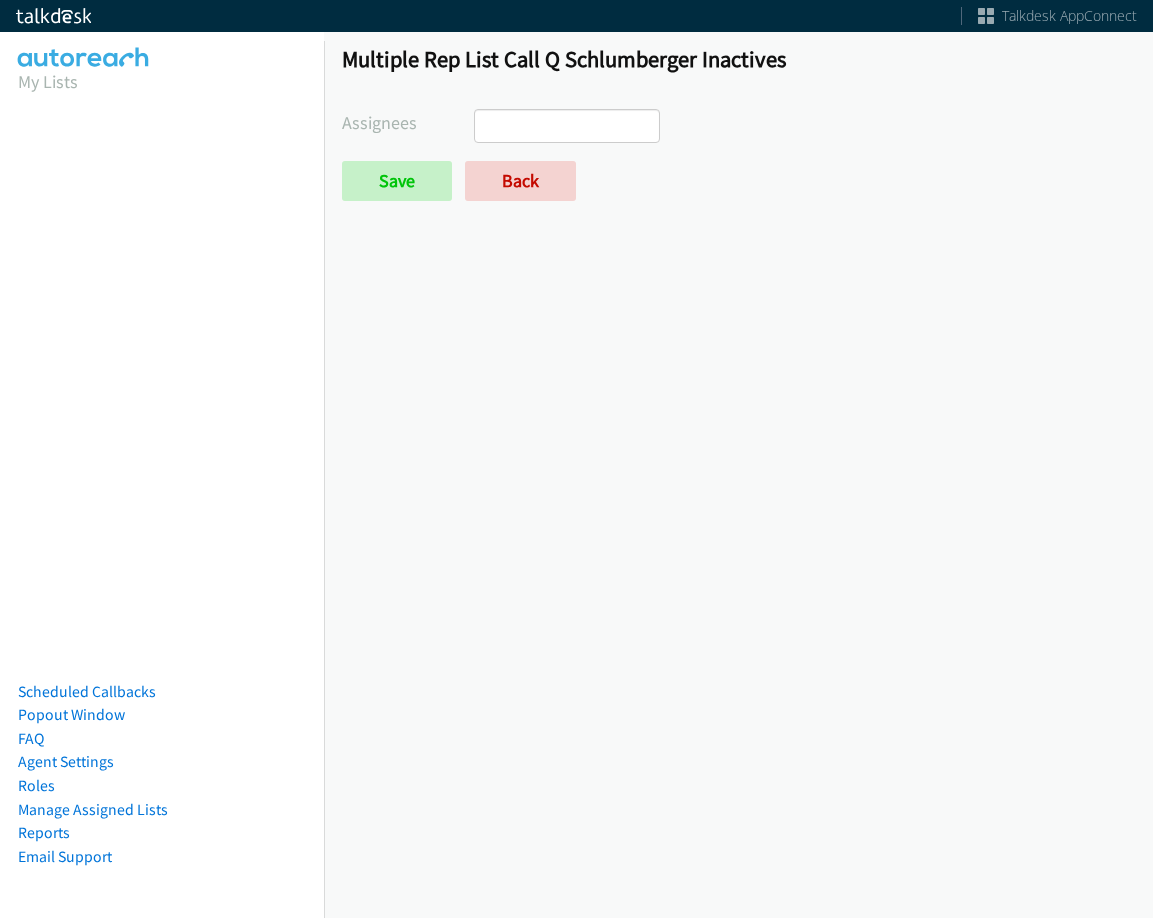 scroll, scrollTop: 0, scrollLeft: 0, axis: both 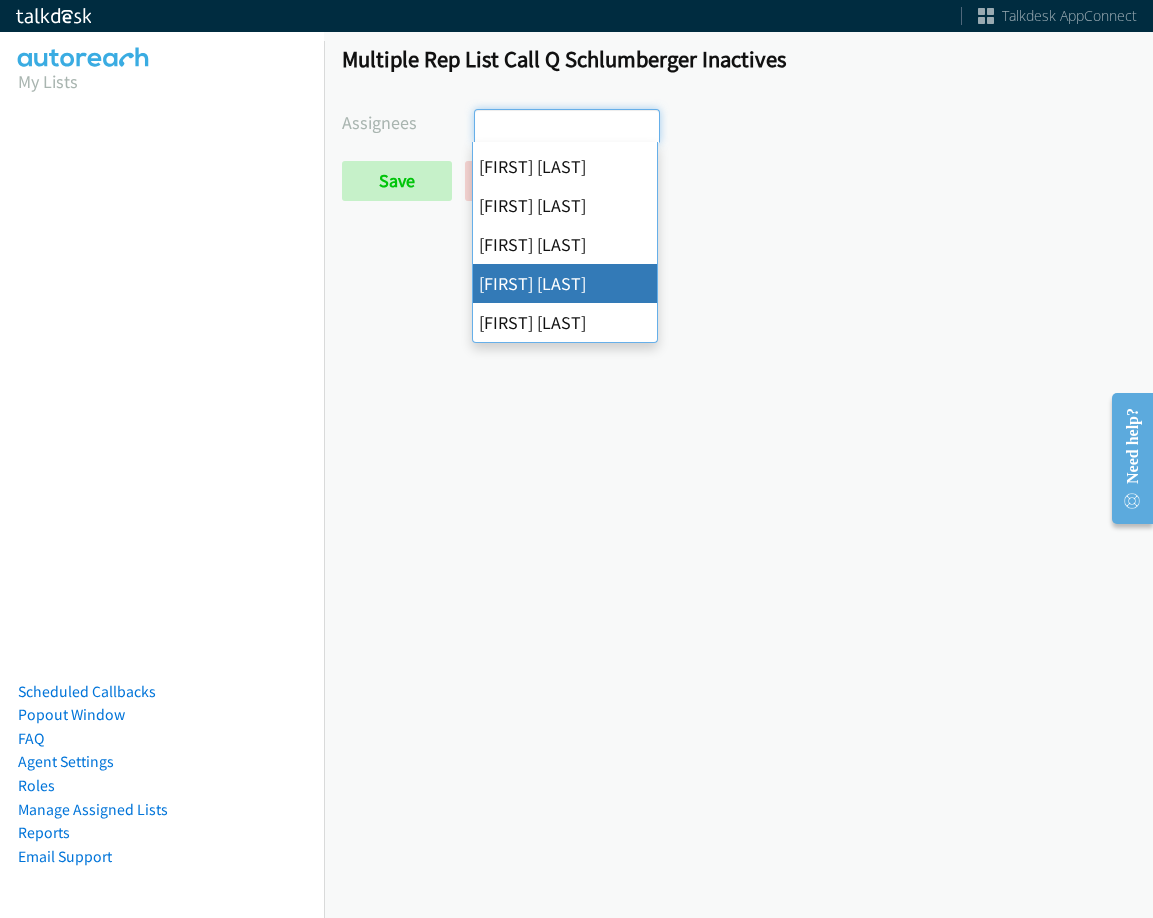 select on "2ed67f51-2124-48e1-bef1-69761de6c0b9" 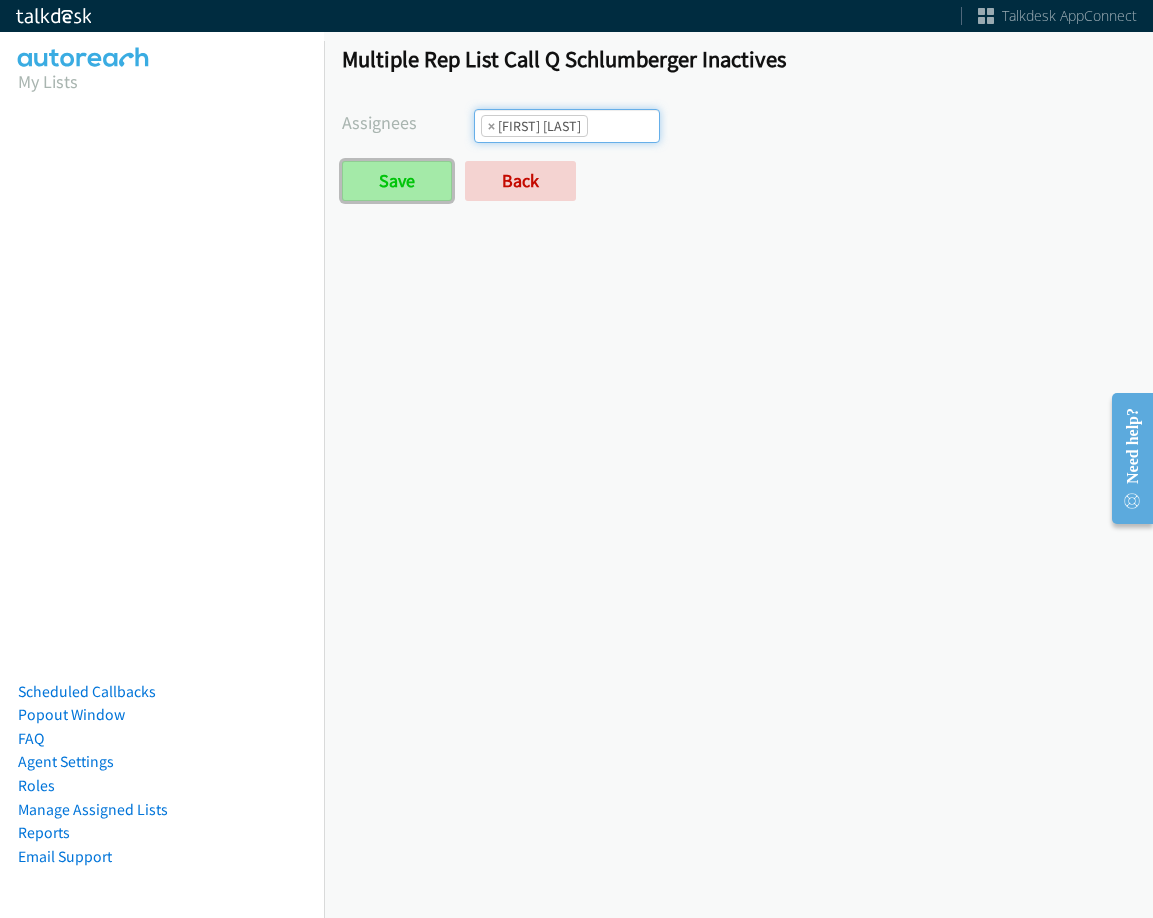 click on "Save" at bounding box center (397, 181) 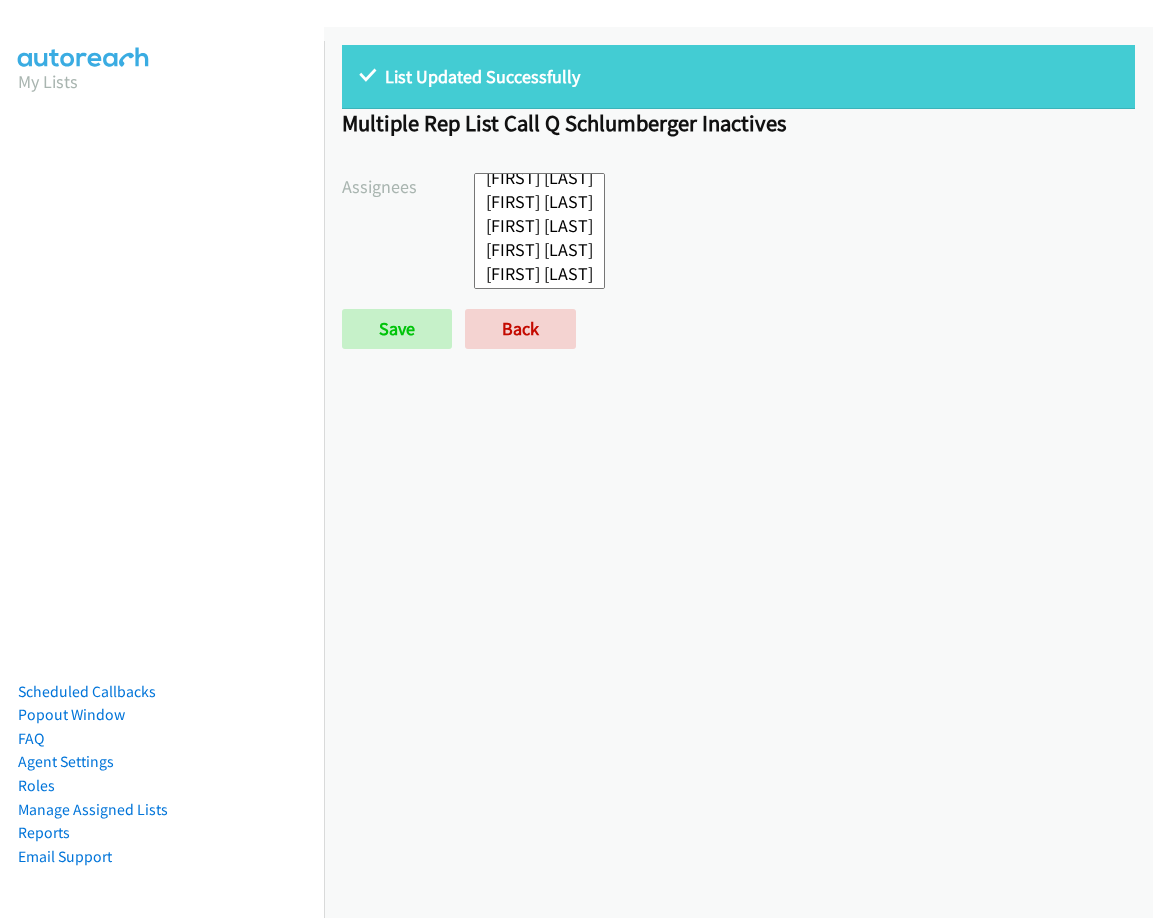 scroll, scrollTop: 0, scrollLeft: 0, axis: both 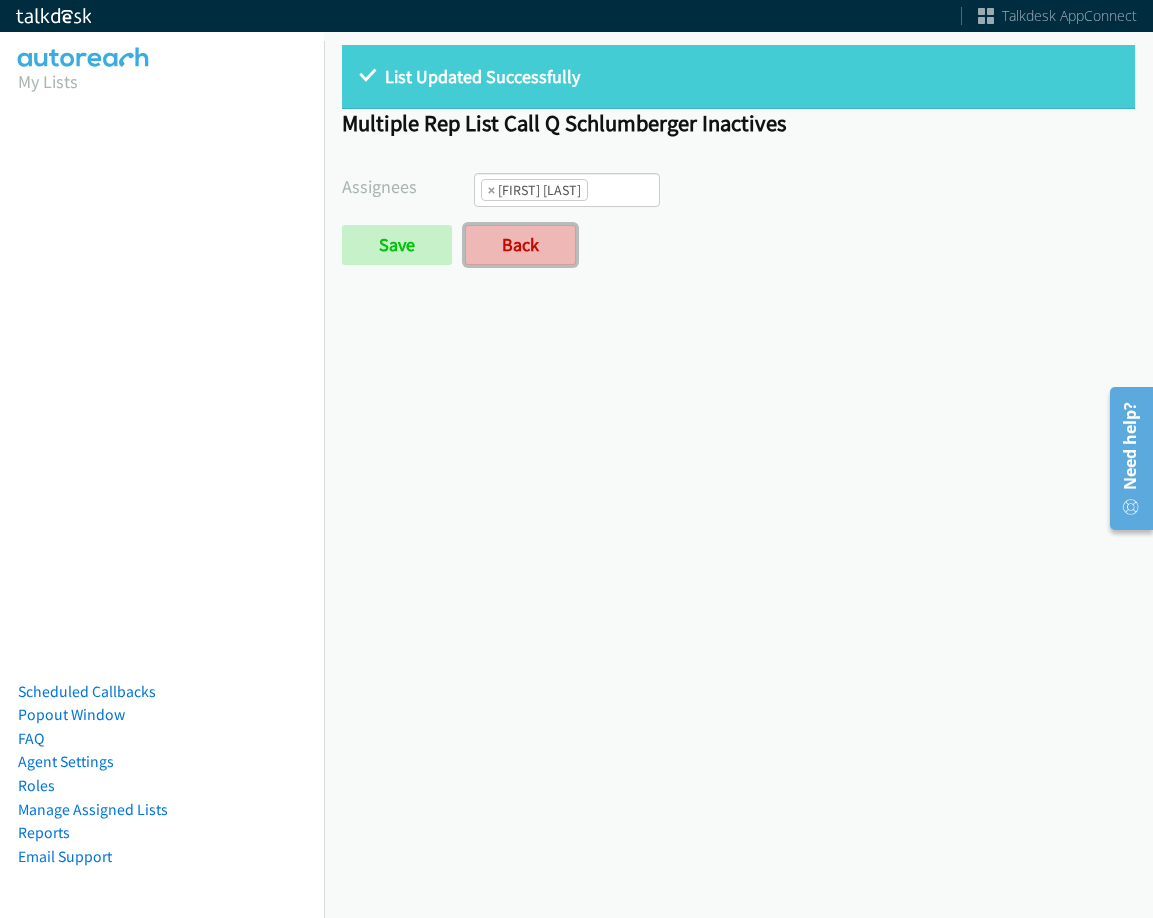 click on "Back" at bounding box center [520, 245] 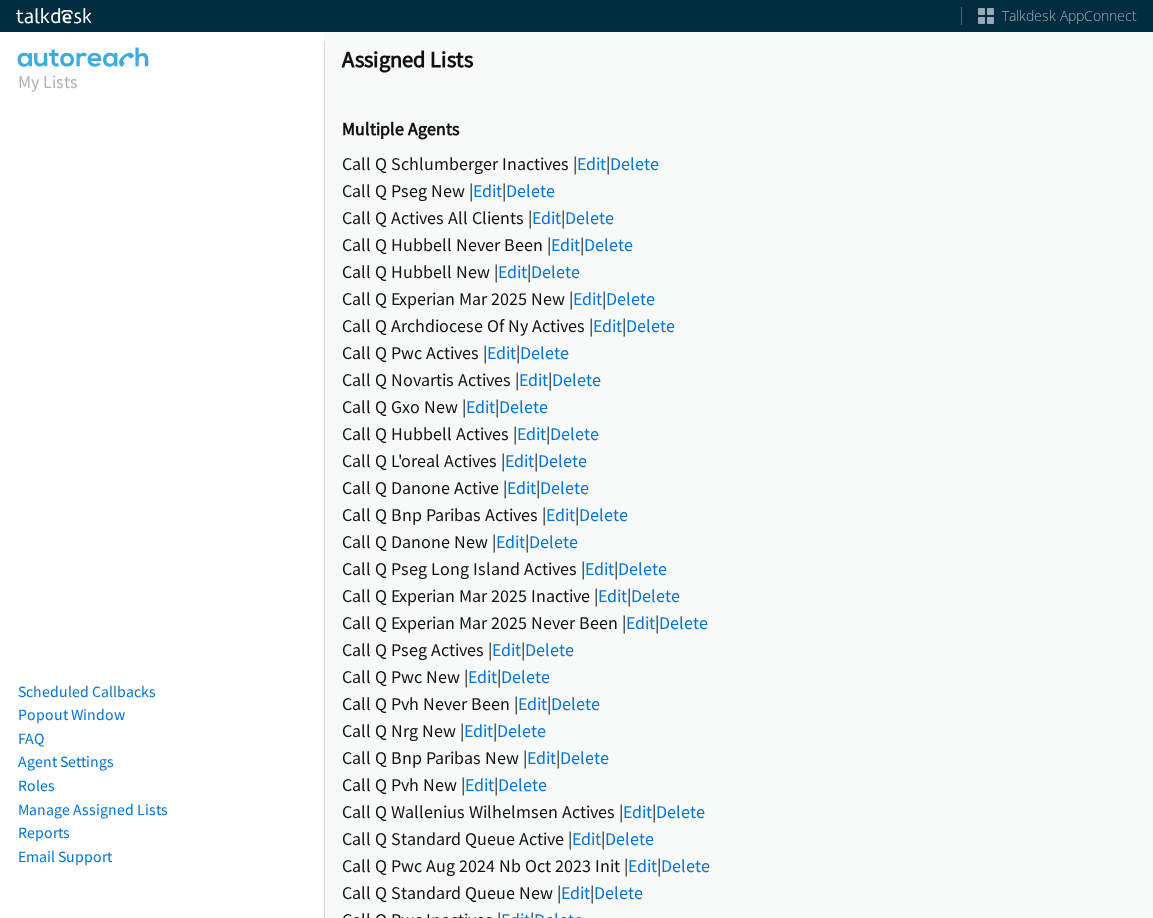 scroll, scrollTop: 0, scrollLeft: 0, axis: both 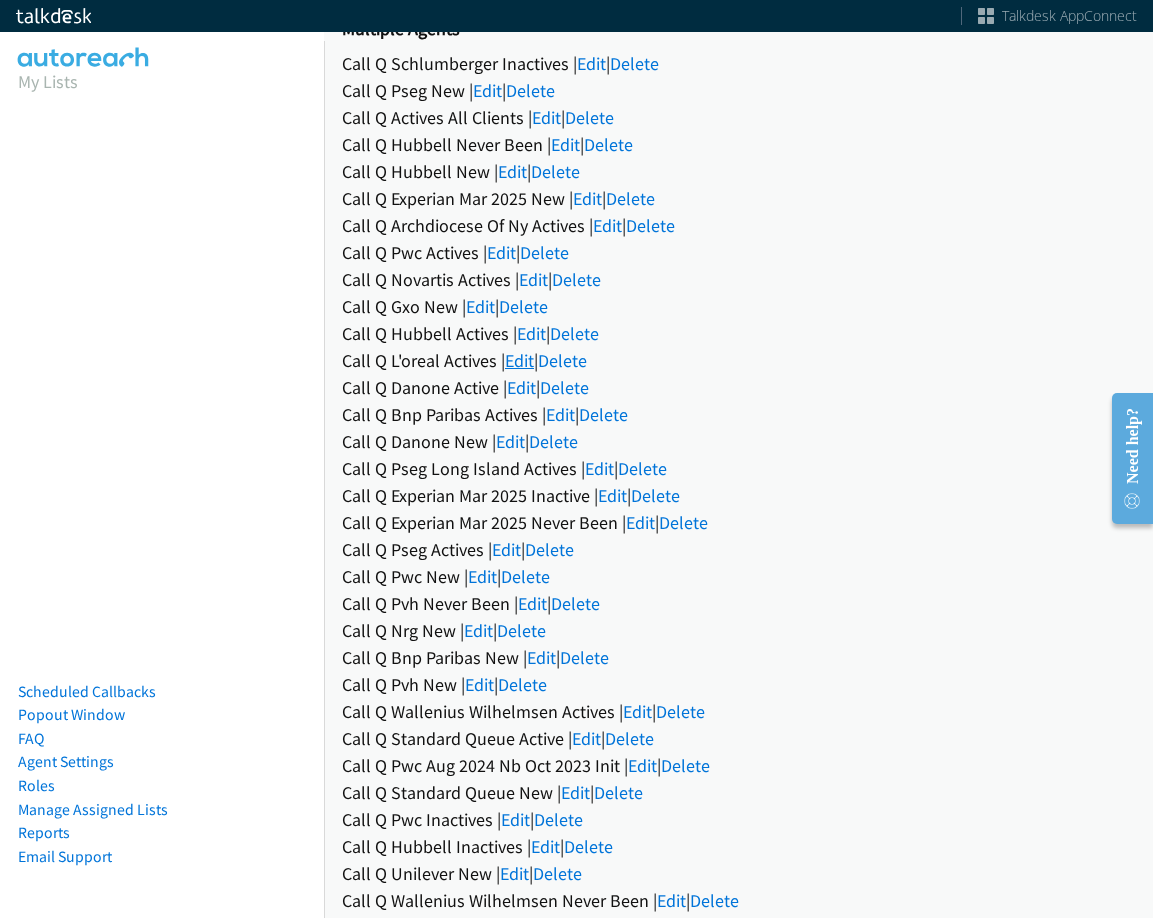 click on "Edit" at bounding box center (519, 360) 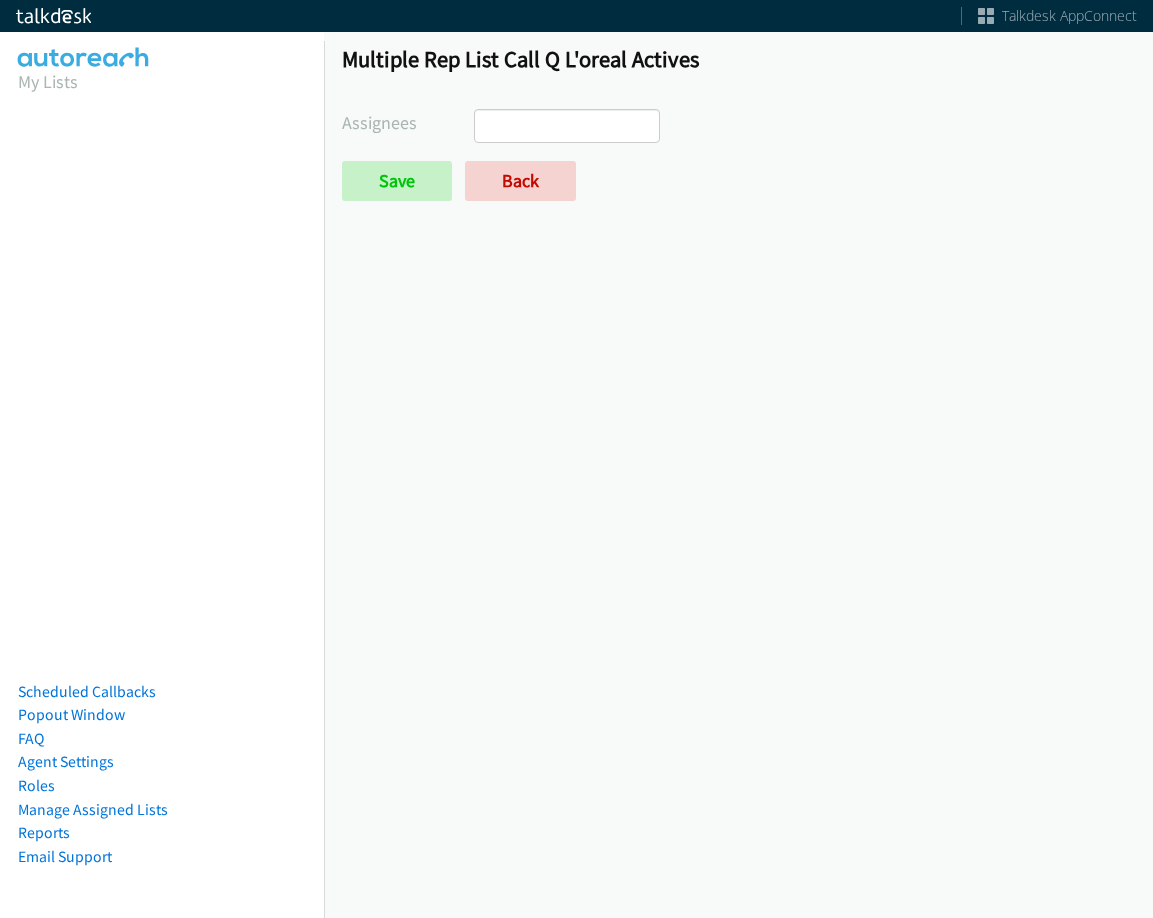 select 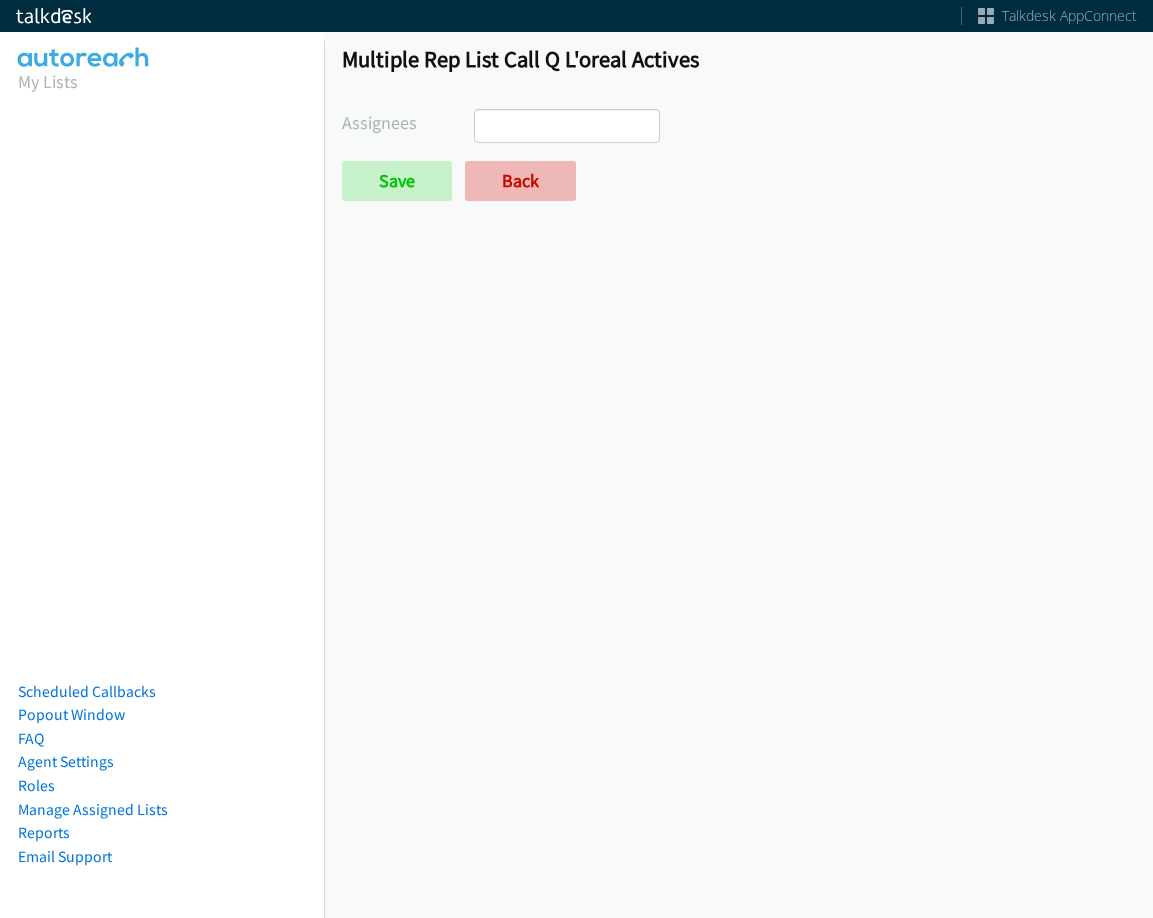scroll, scrollTop: 0, scrollLeft: 0, axis: both 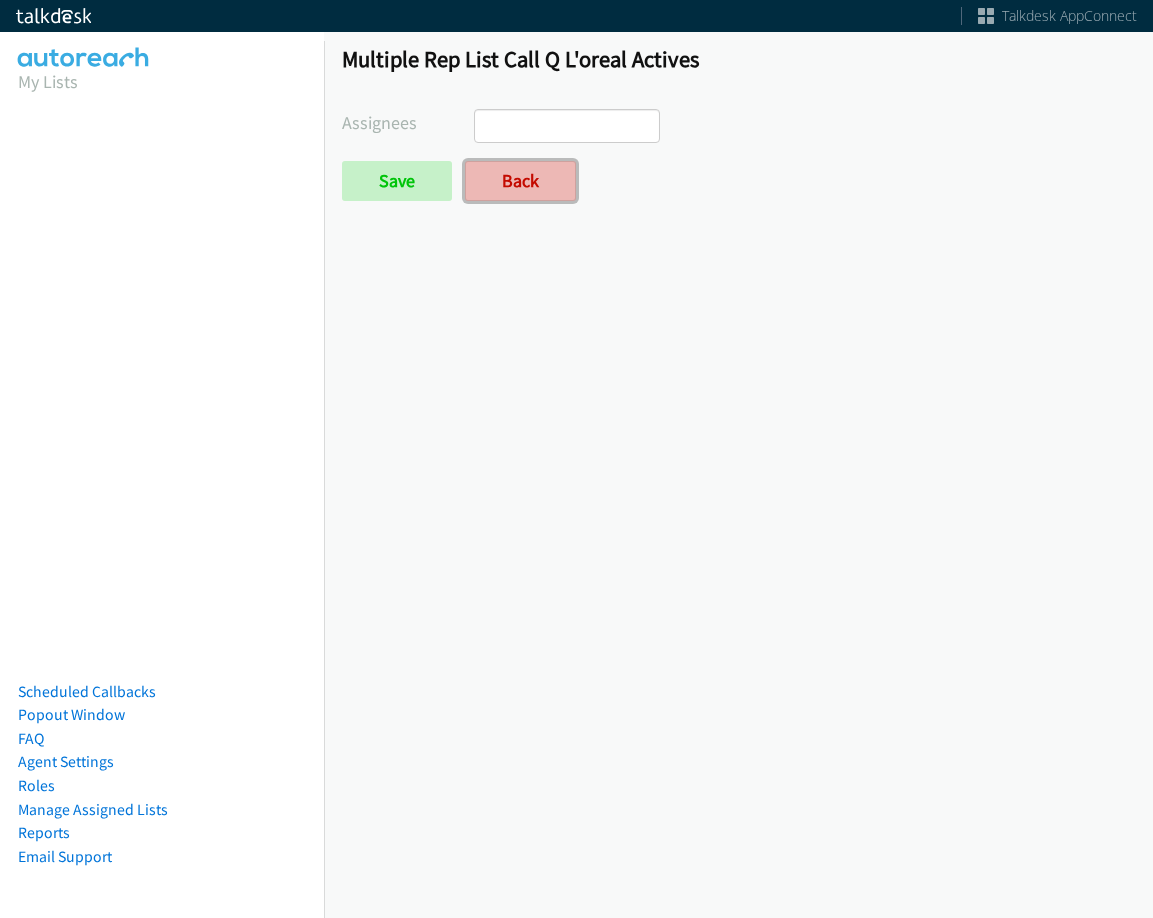 click on "Back" at bounding box center [520, 181] 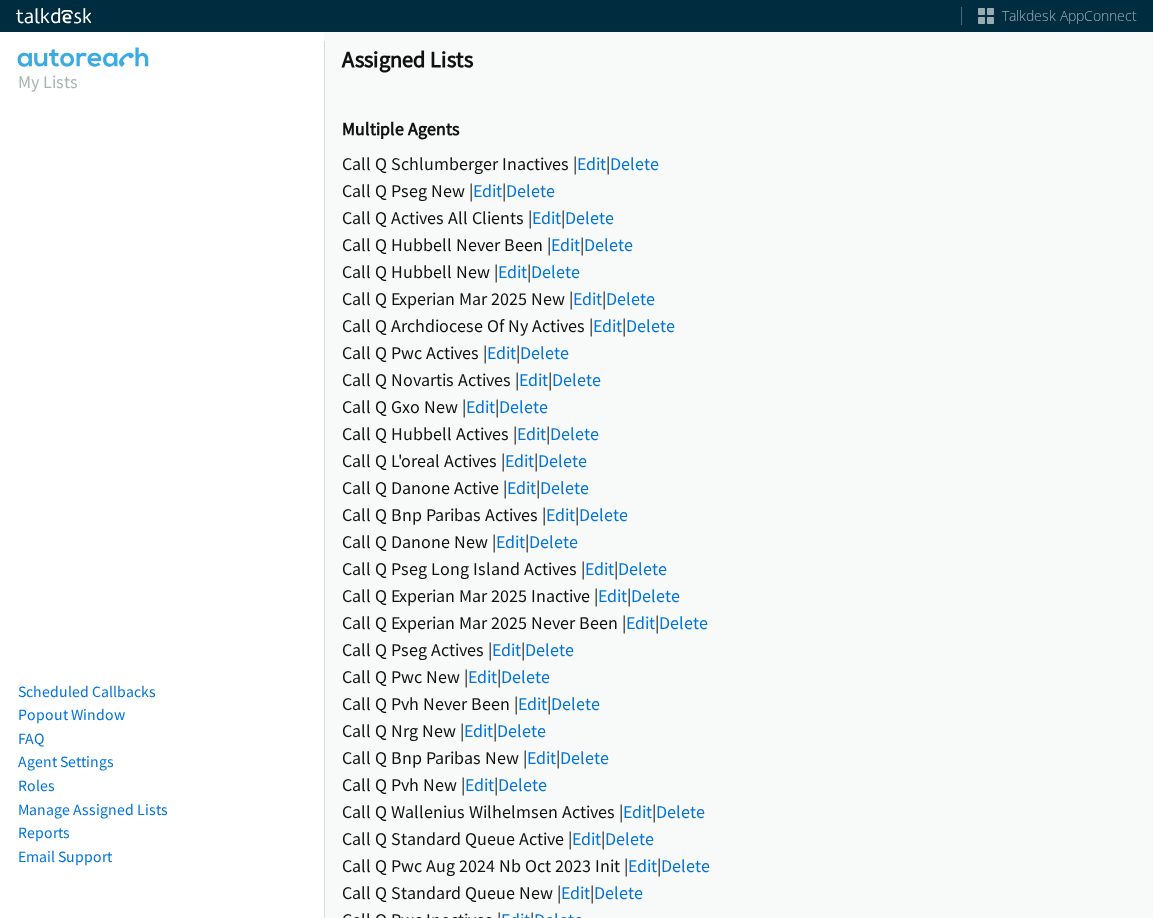 scroll, scrollTop: 0, scrollLeft: 0, axis: both 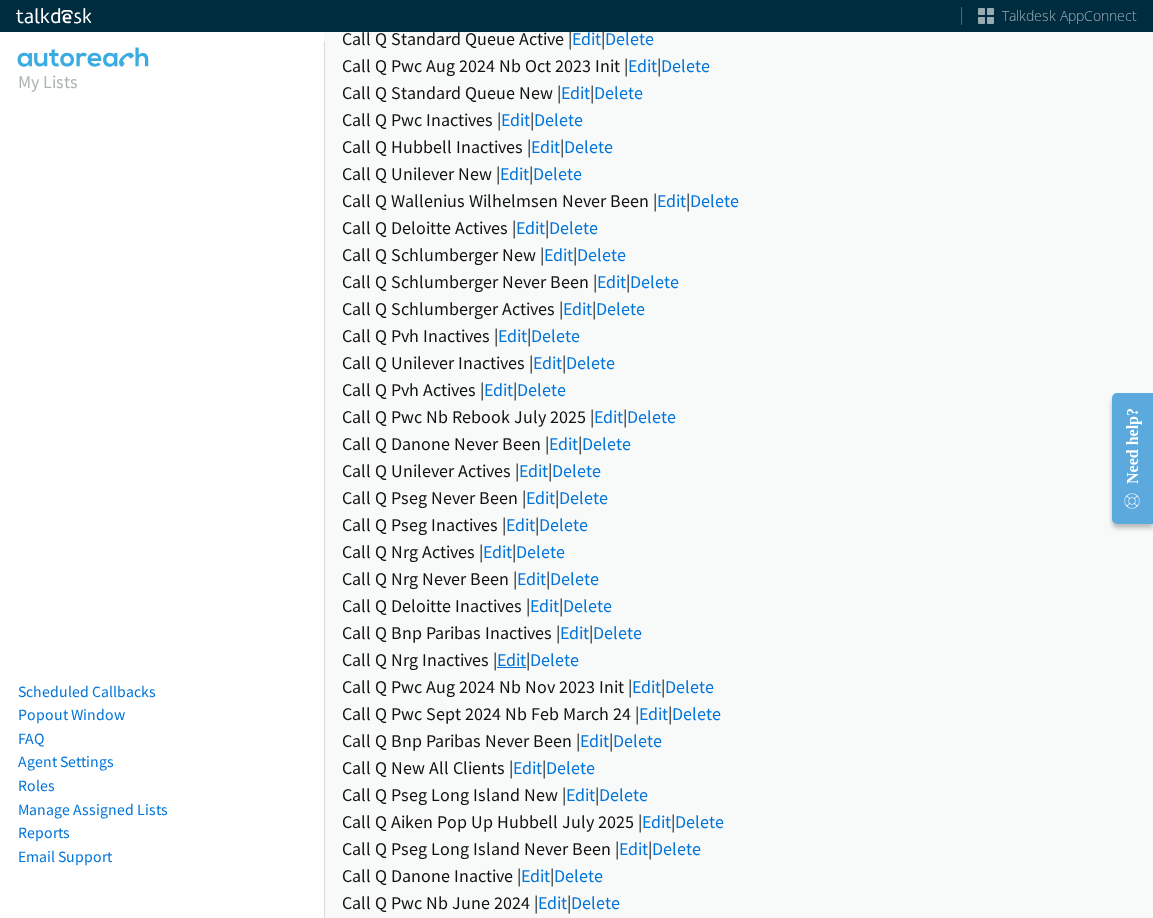 click on "Edit" at bounding box center (511, 659) 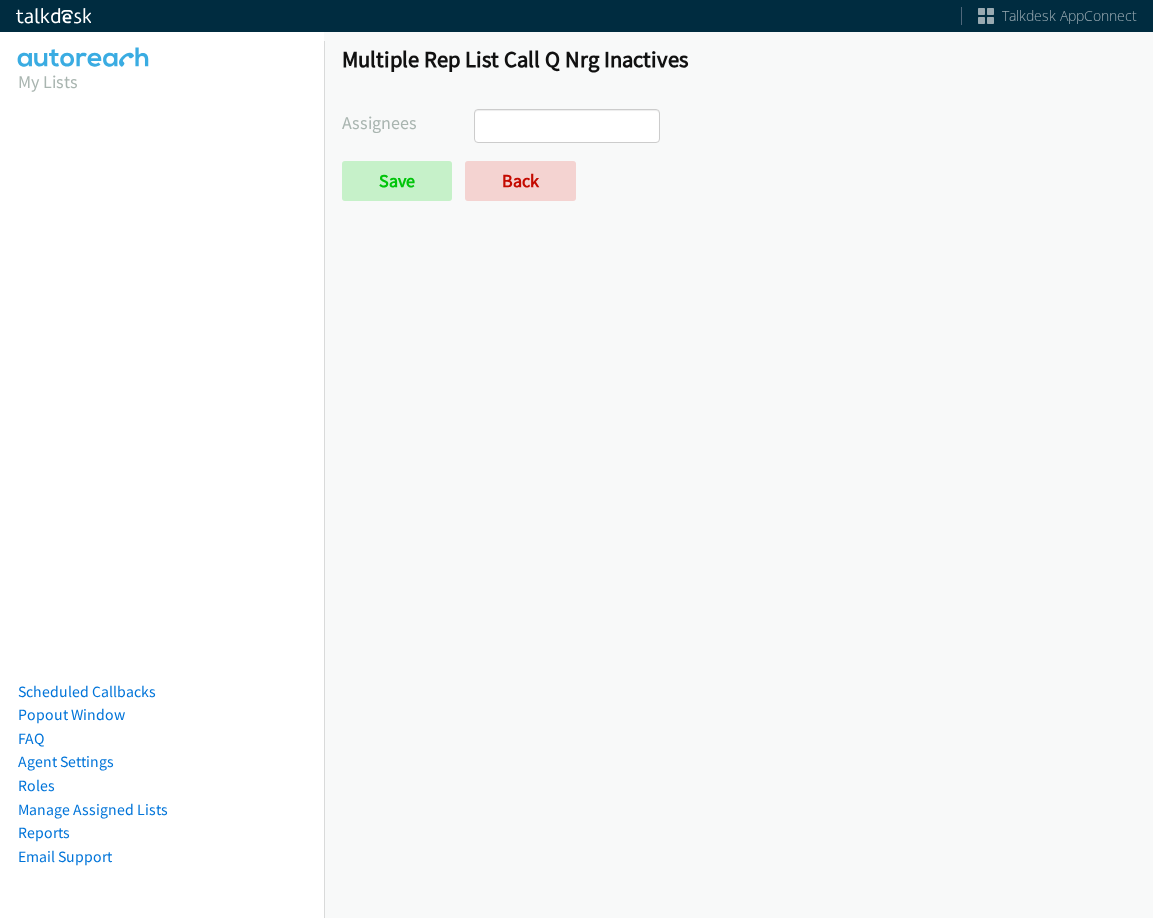 scroll, scrollTop: 0, scrollLeft: 0, axis: both 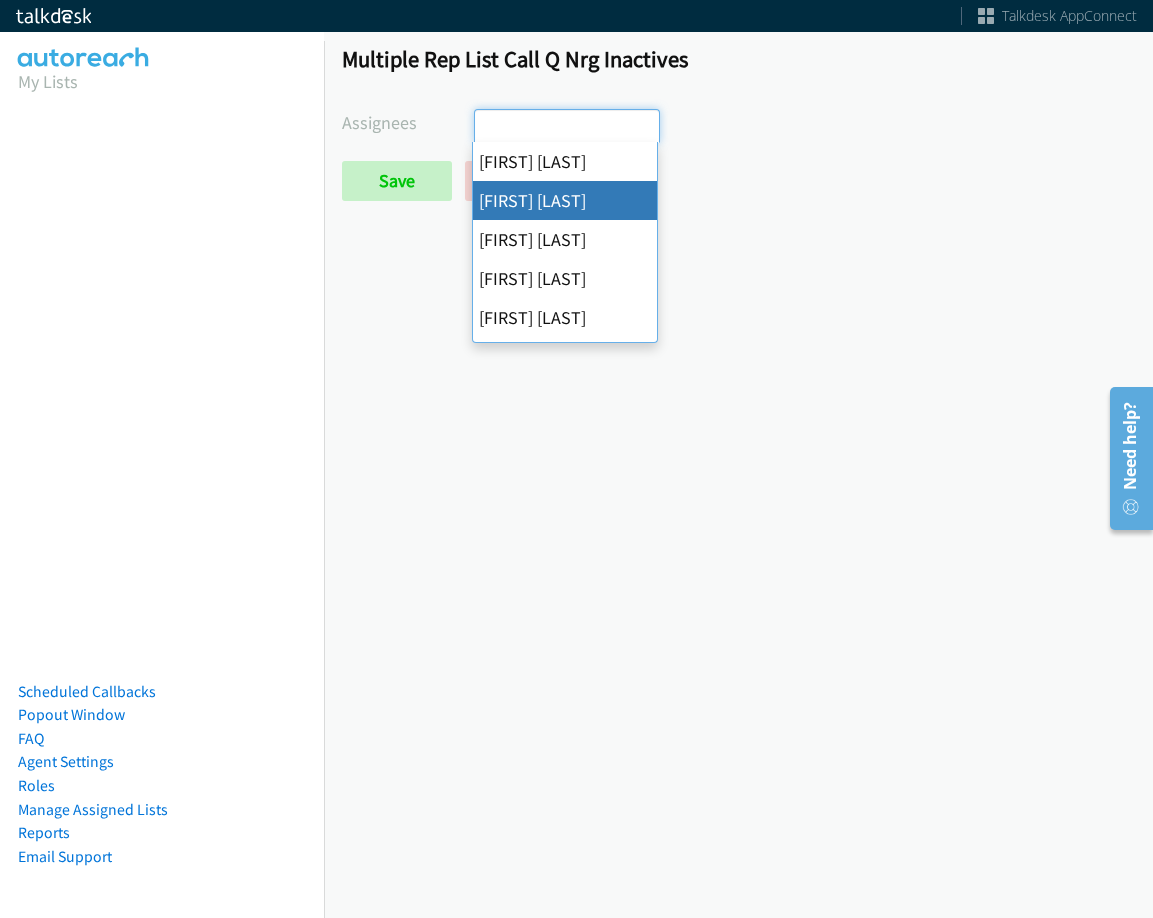 select on "05d74157-9386-4beb-b15d-36aa9c6f71bc" 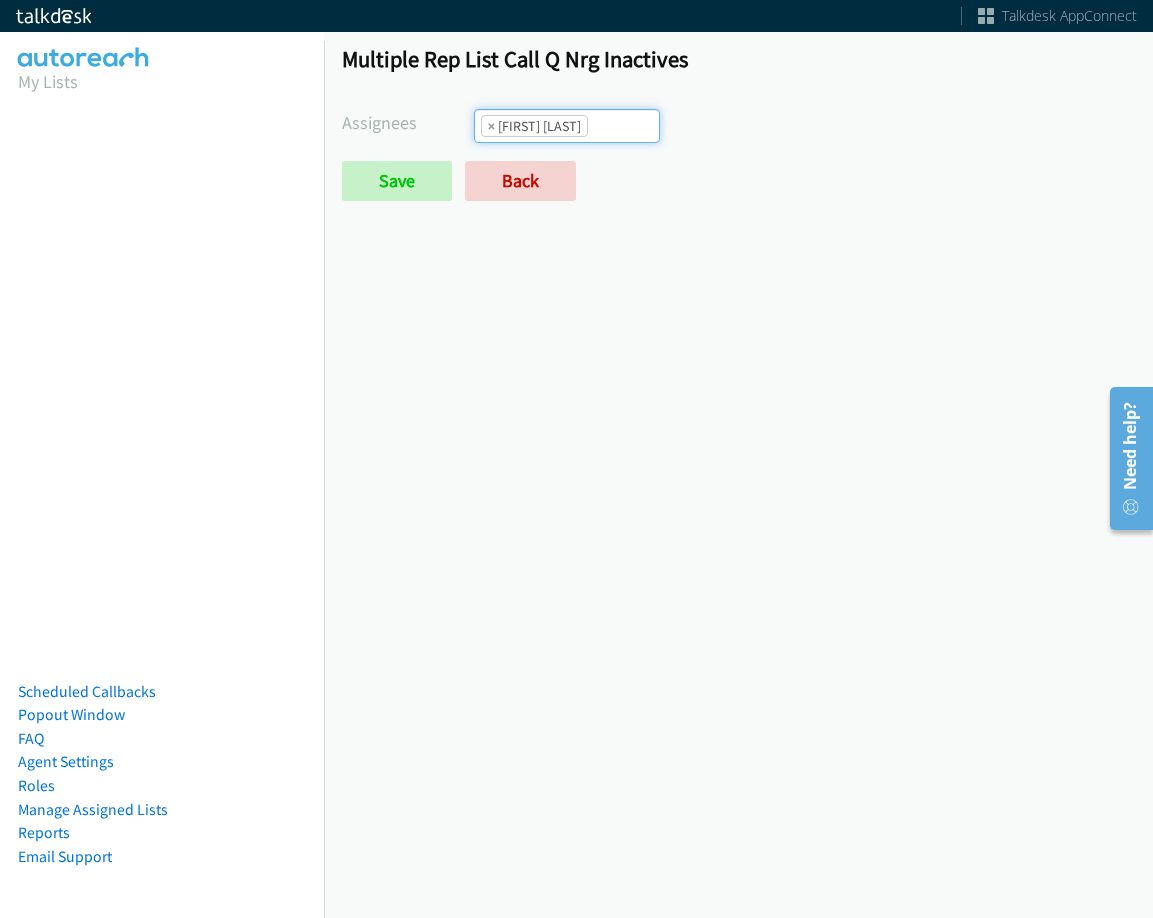 scroll, scrollTop: 24, scrollLeft: 0, axis: vertical 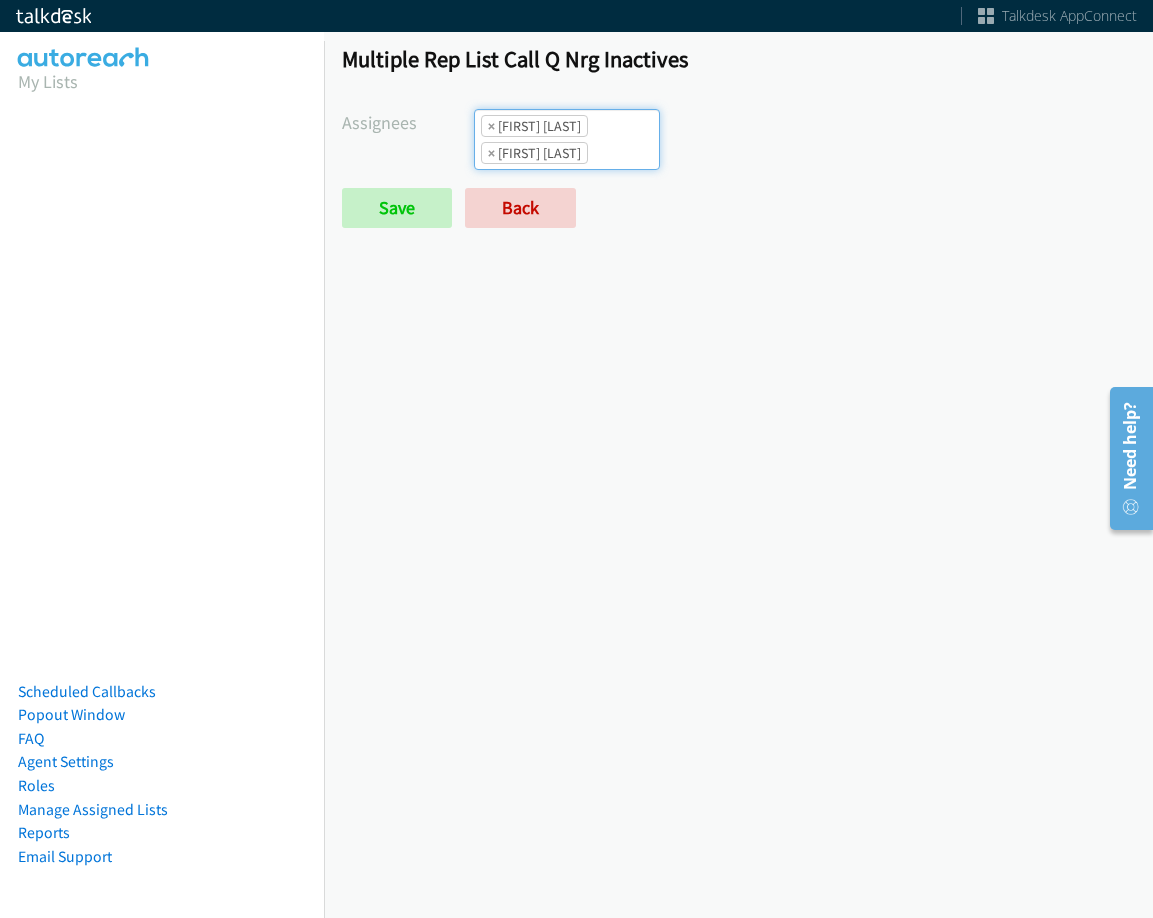 click on "× Alana Ruiz × Jasmin Martinez" at bounding box center (567, 139) 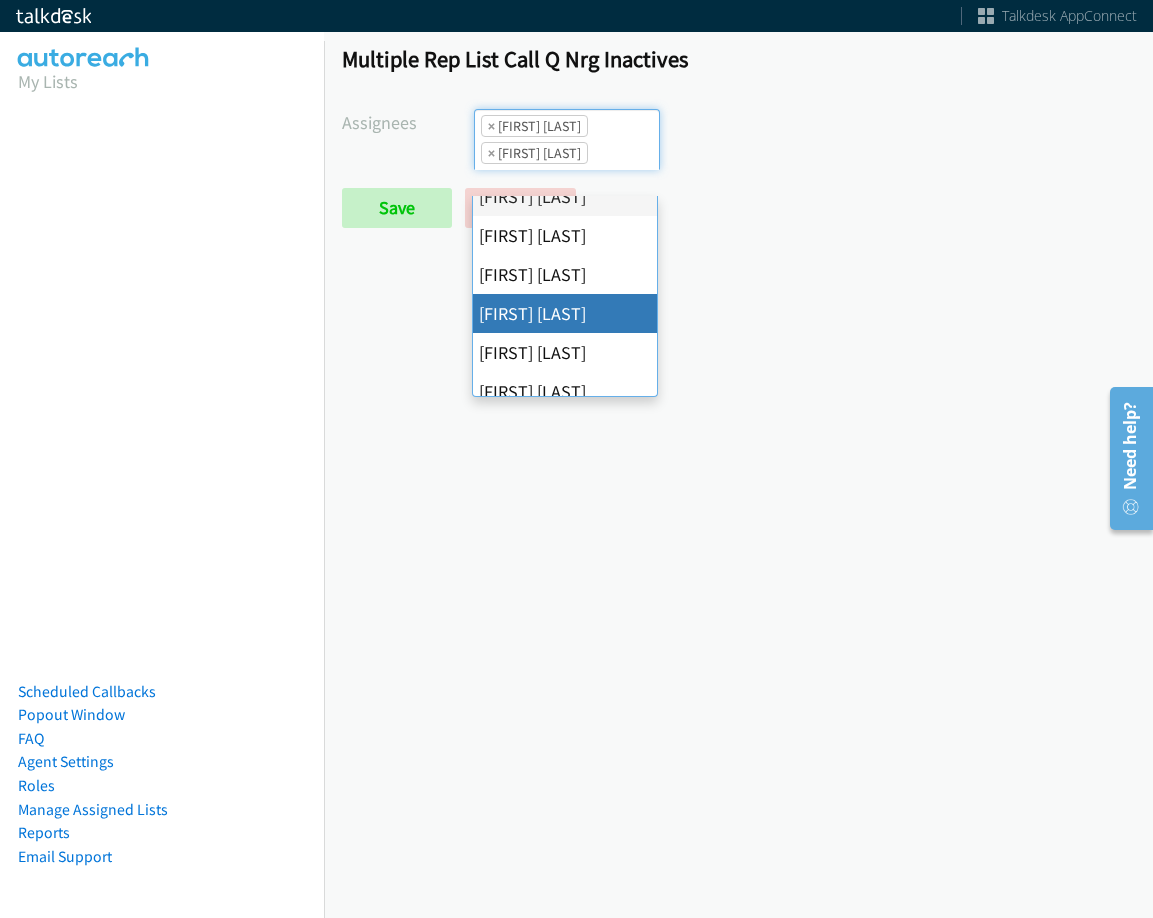 scroll, scrollTop: 346, scrollLeft: 0, axis: vertical 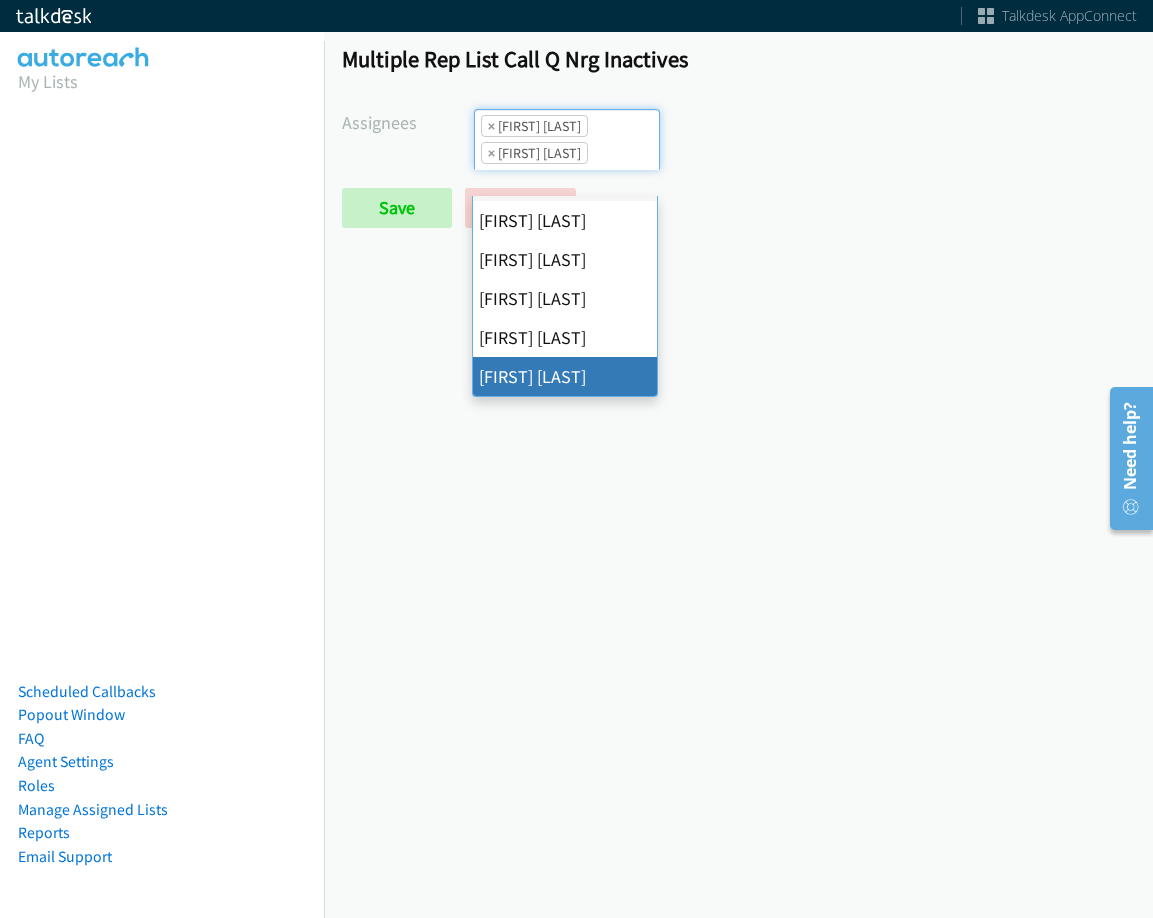 click on "Multiple Rep List   Call Q   Nrg   Inactives
Assignees
Abigail Odhiambo
Alana Ruiz
Cathy Shahan
Charles Ross
Daquaya Johnson
Ian
Jada Caton
James Robertson
Jasmin Martinez
Jordan Stehlik
Michael Mallh
Rodnika Murphy
Tatiana Medina
Trevonna Lancaster × Alana Ruiz × Jasmin Martinez
Save
Back" at bounding box center [738, 472] 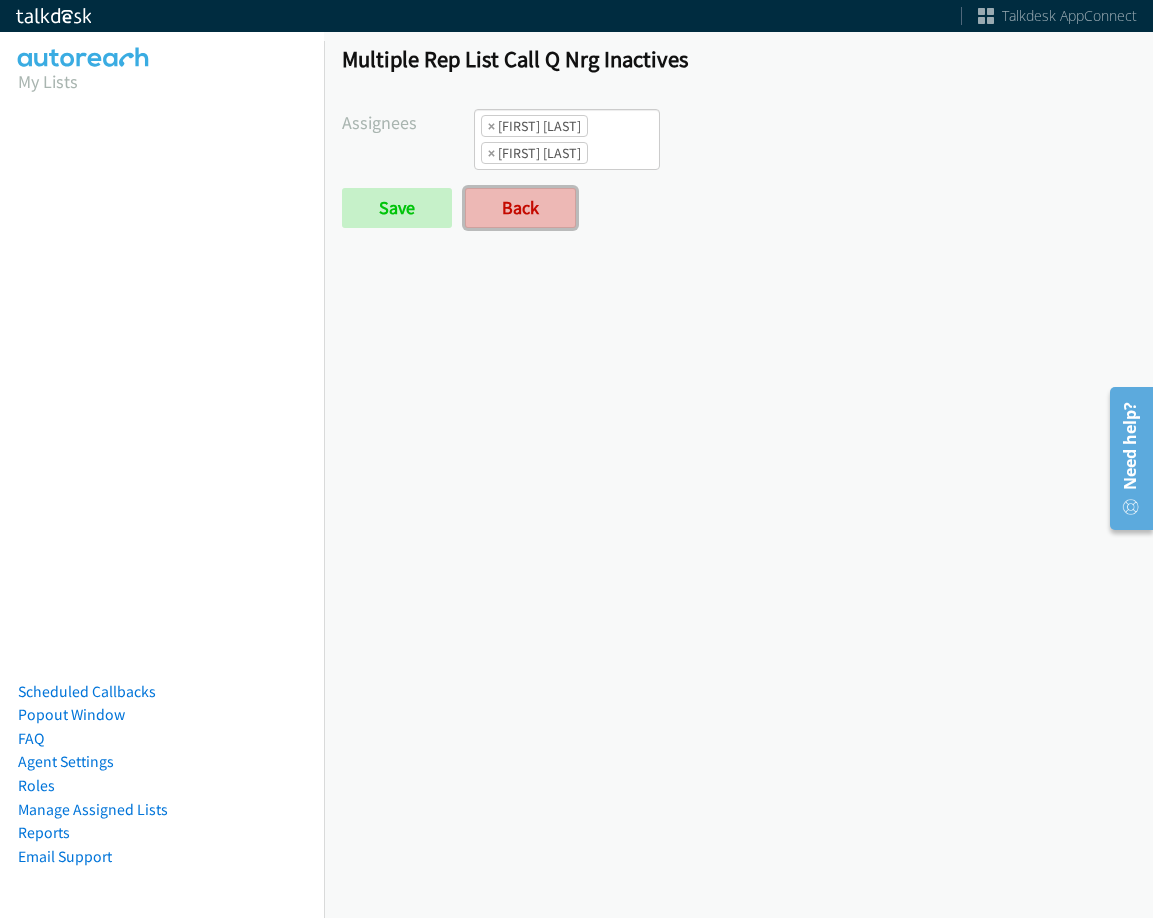 click on "Back" at bounding box center (520, 208) 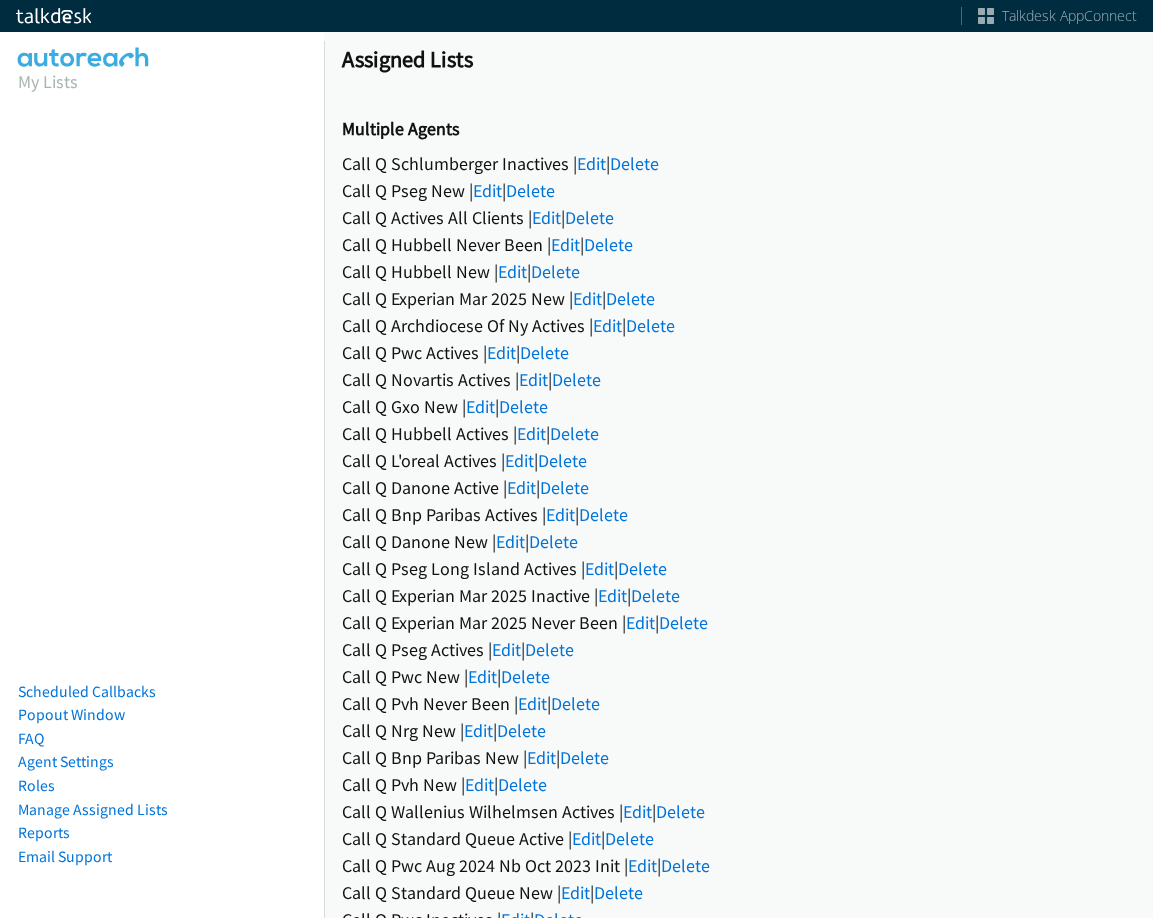 scroll, scrollTop: 0, scrollLeft: 0, axis: both 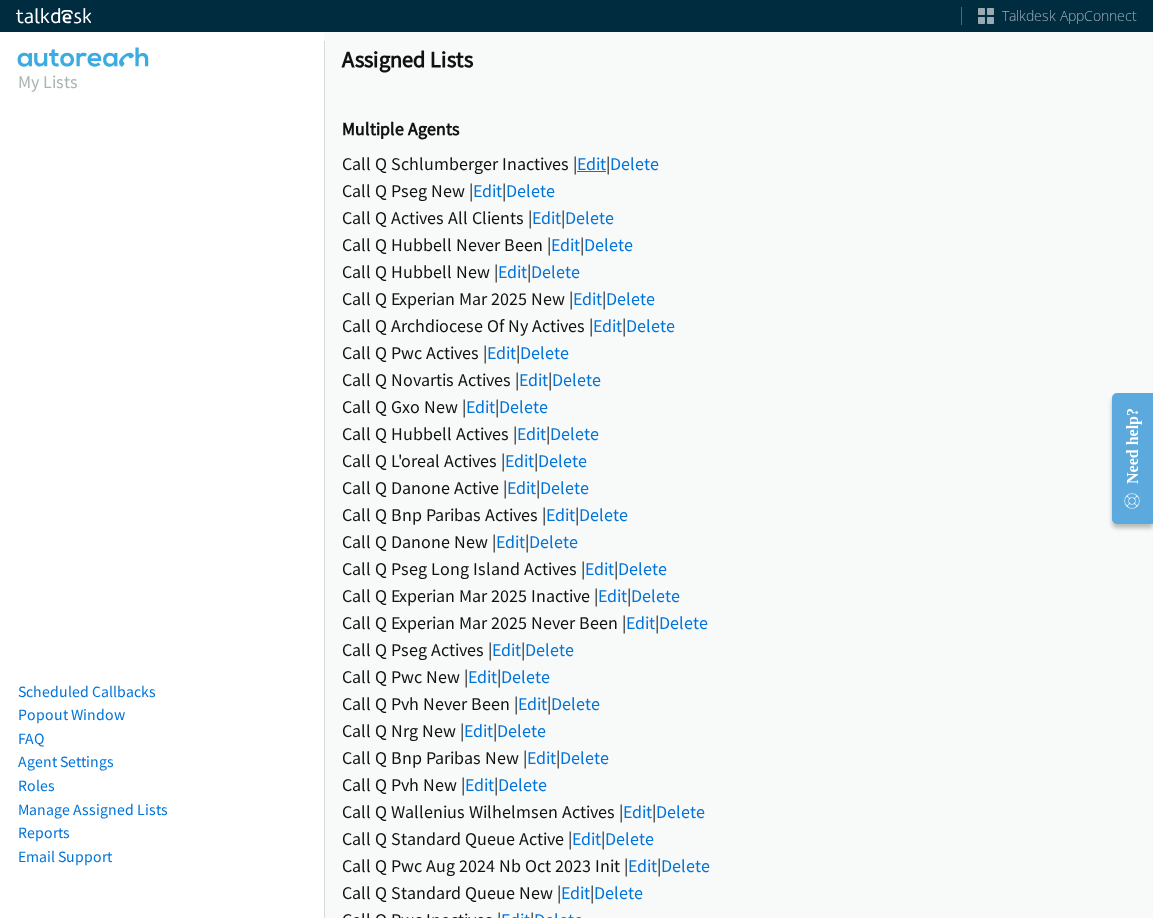 click on "Edit" at bounding box center (591, 163) 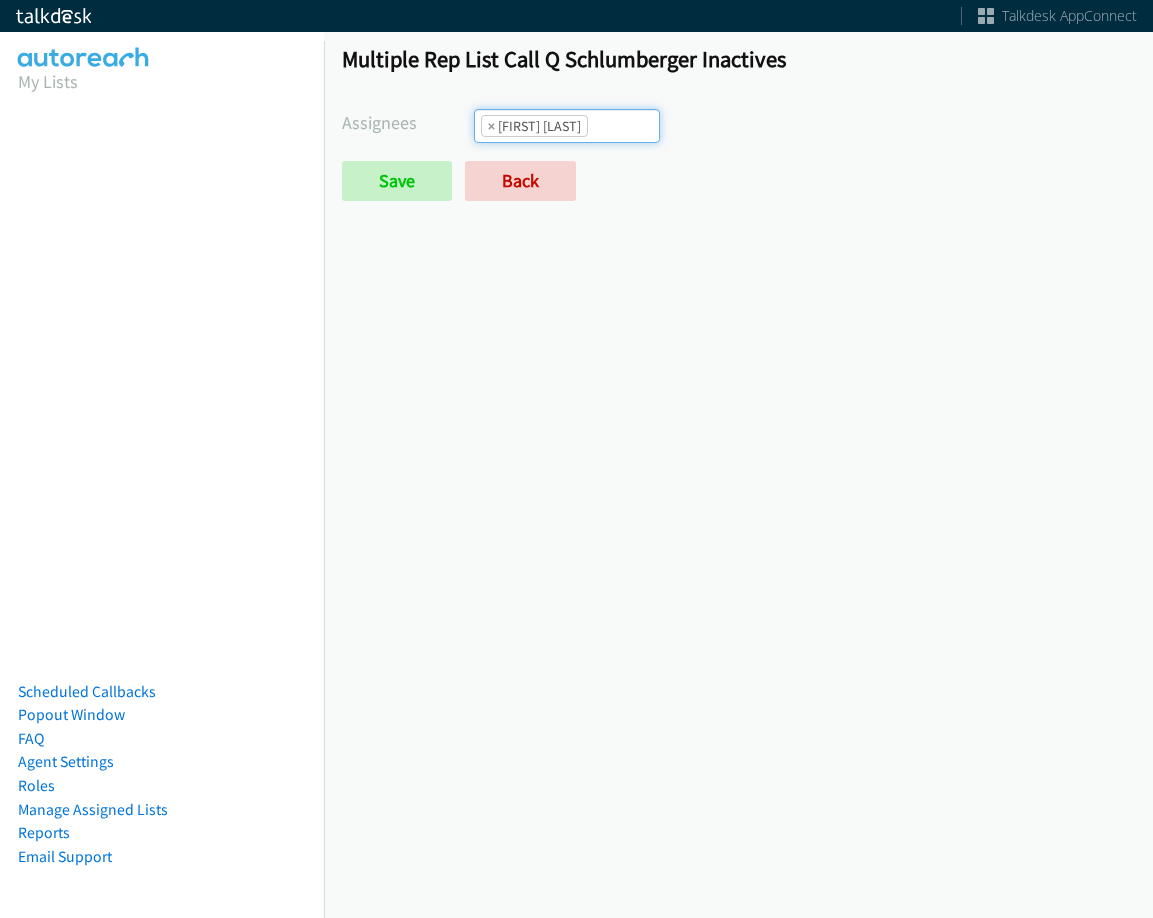 click on "× Tatiana Medina" at bounding box center (567, 126) 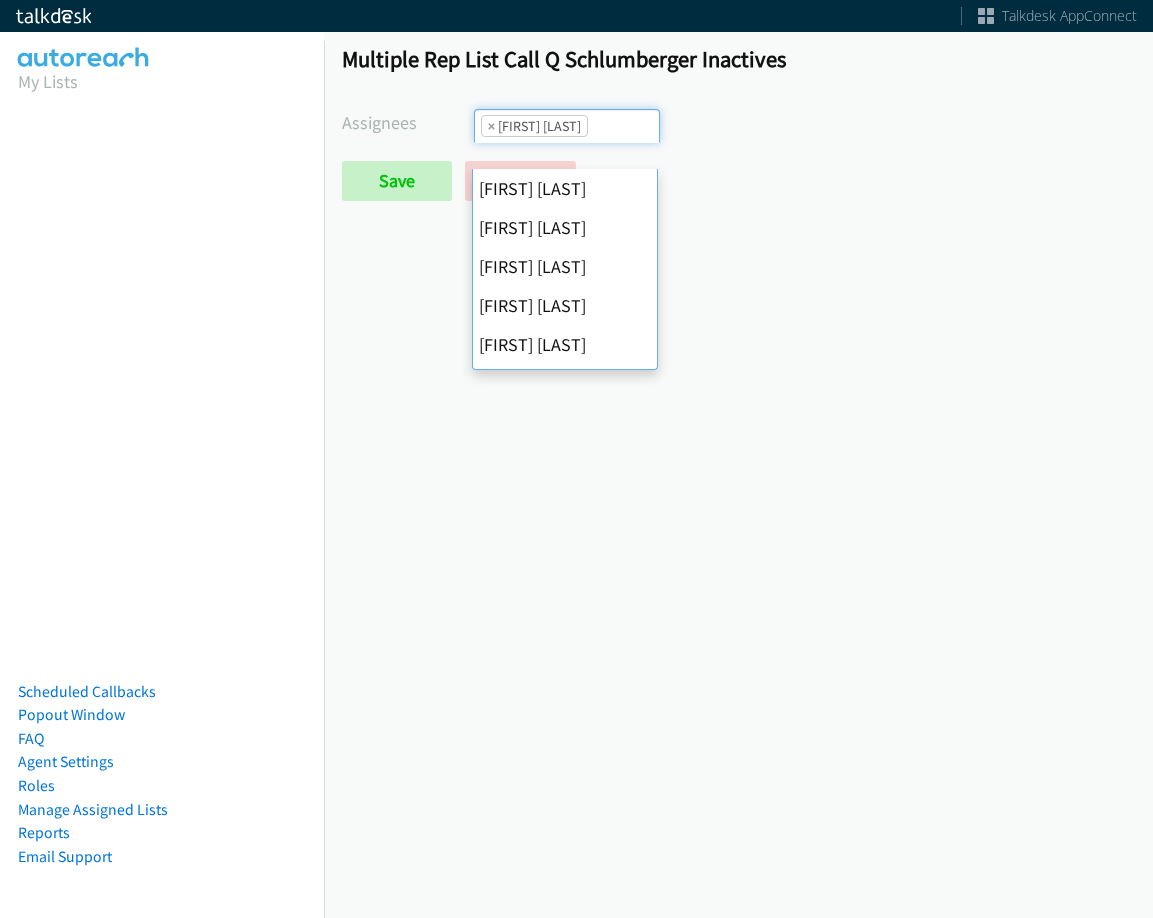 scroll, scrollTop: 346, scrollLeft: 0, axis: vertical 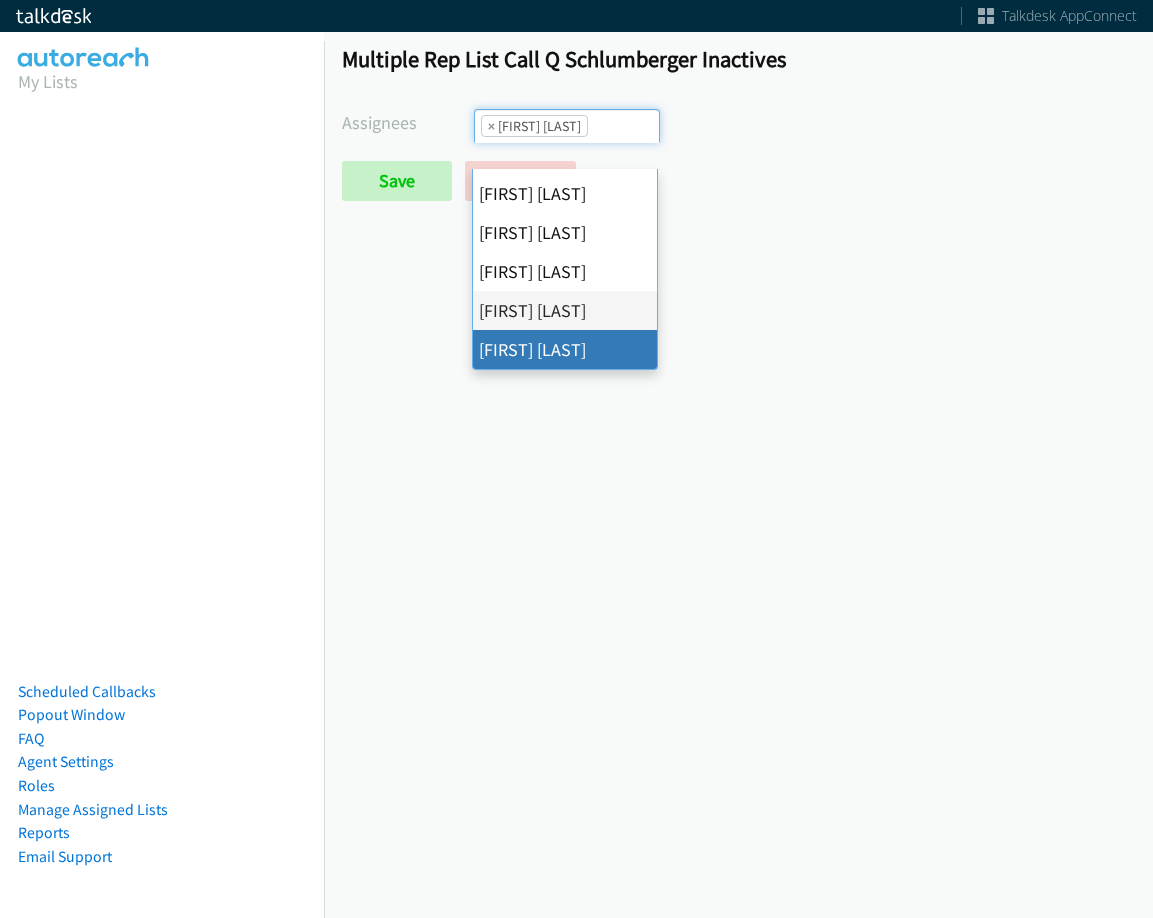 drag, startPoint x: 564, startPoint y: 352, endPoint x: 506, endPoint y: 292, distance: 83.450584 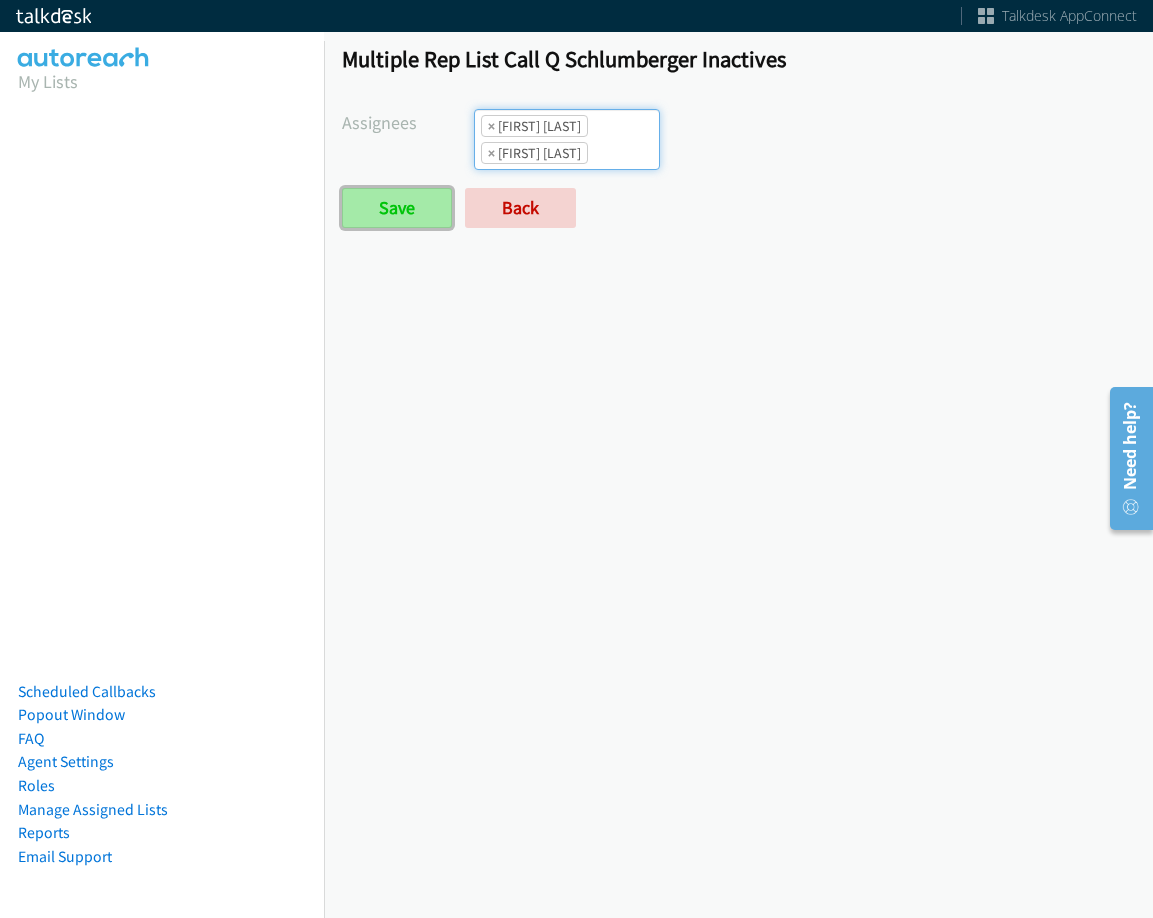 click on "Save" at bounding box center (397, 208) 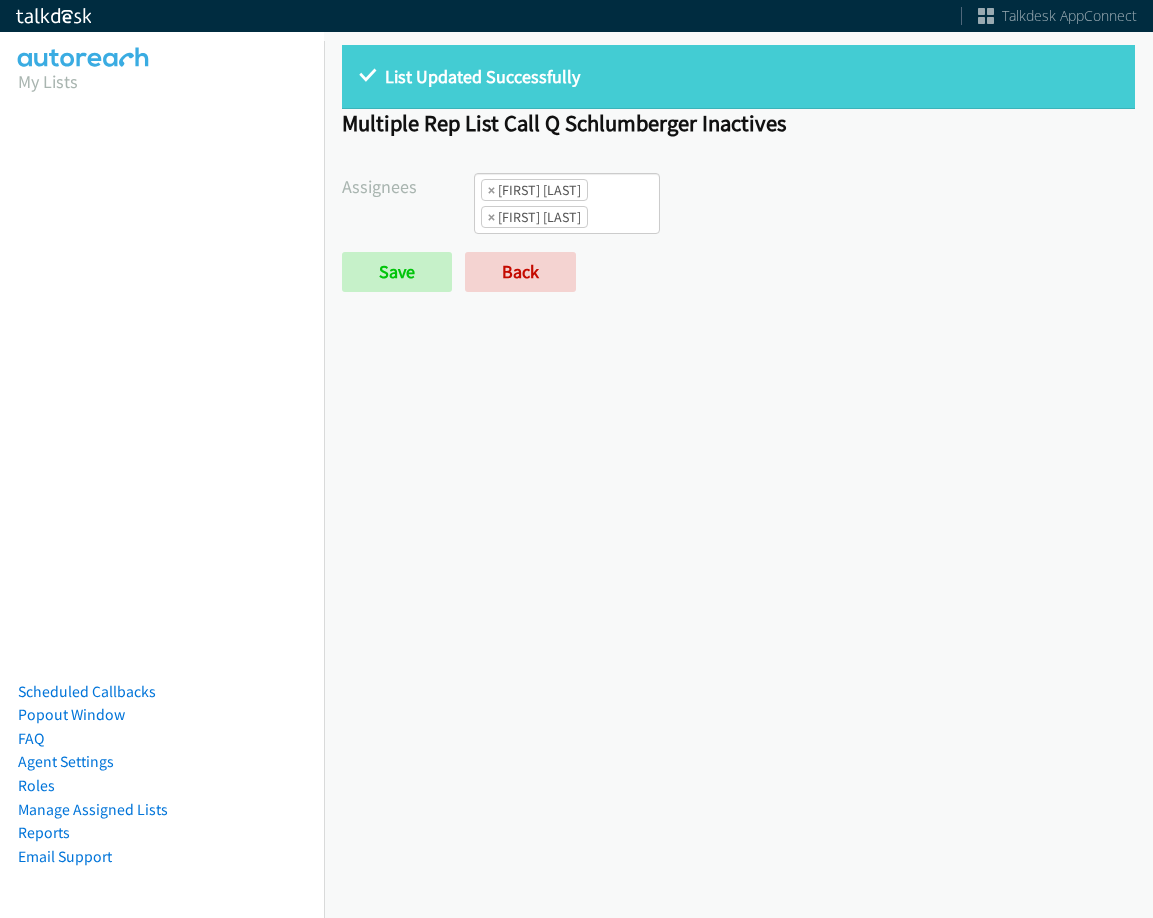 scroll, scrollTop: 0, scrollLeft: 0, axis: both 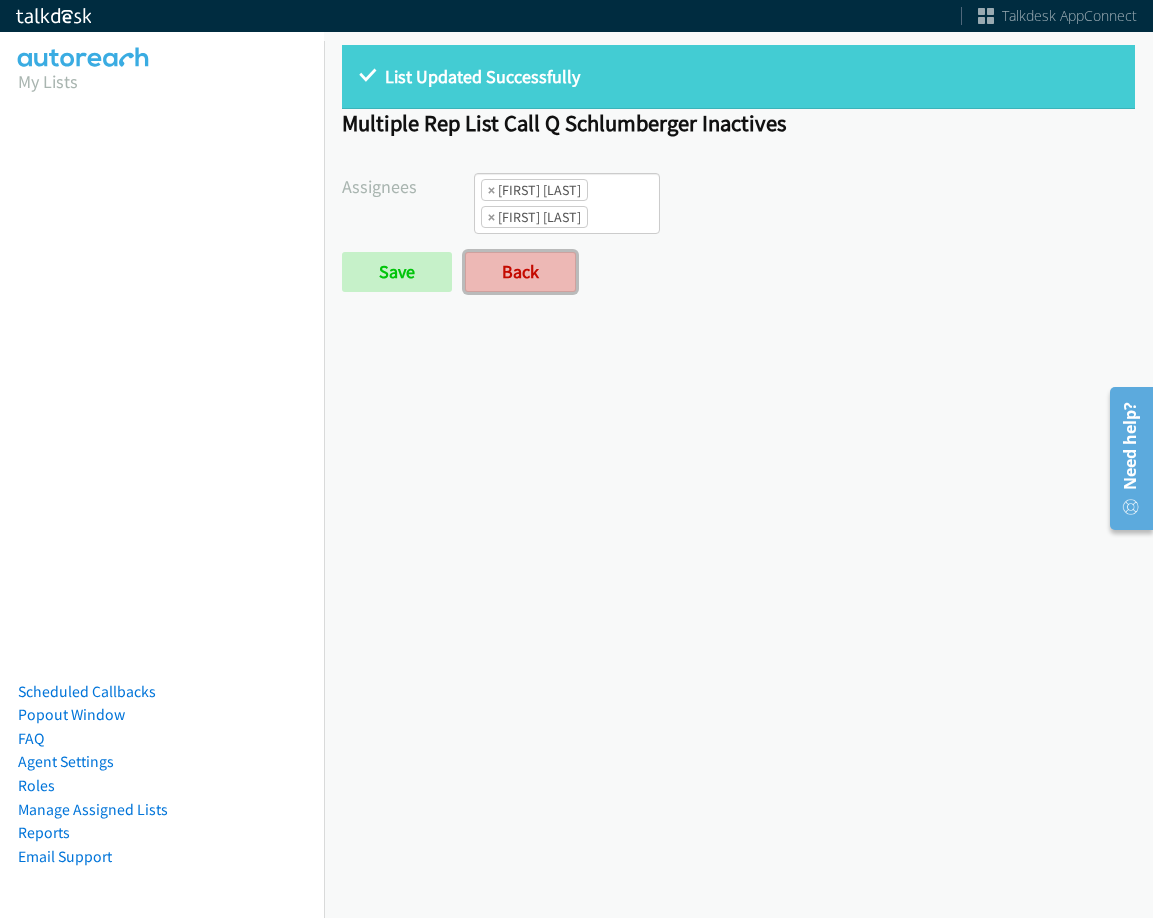 drag, startPoint x: 530, startPoint y: 299, endPoint x: 534, endPoint y: 285, distance: 14.56022 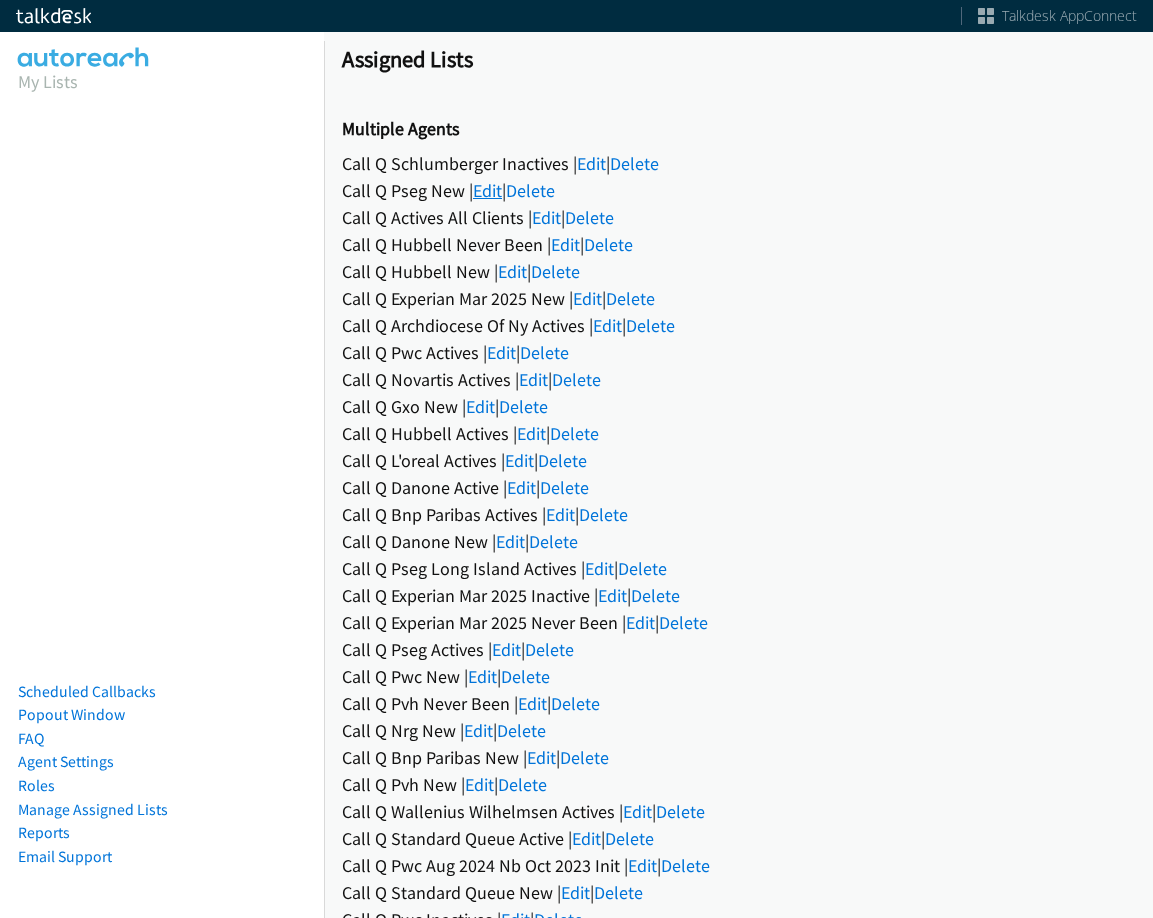 scroll, scrollTop: 0, scrollLeft: 0, axis: both 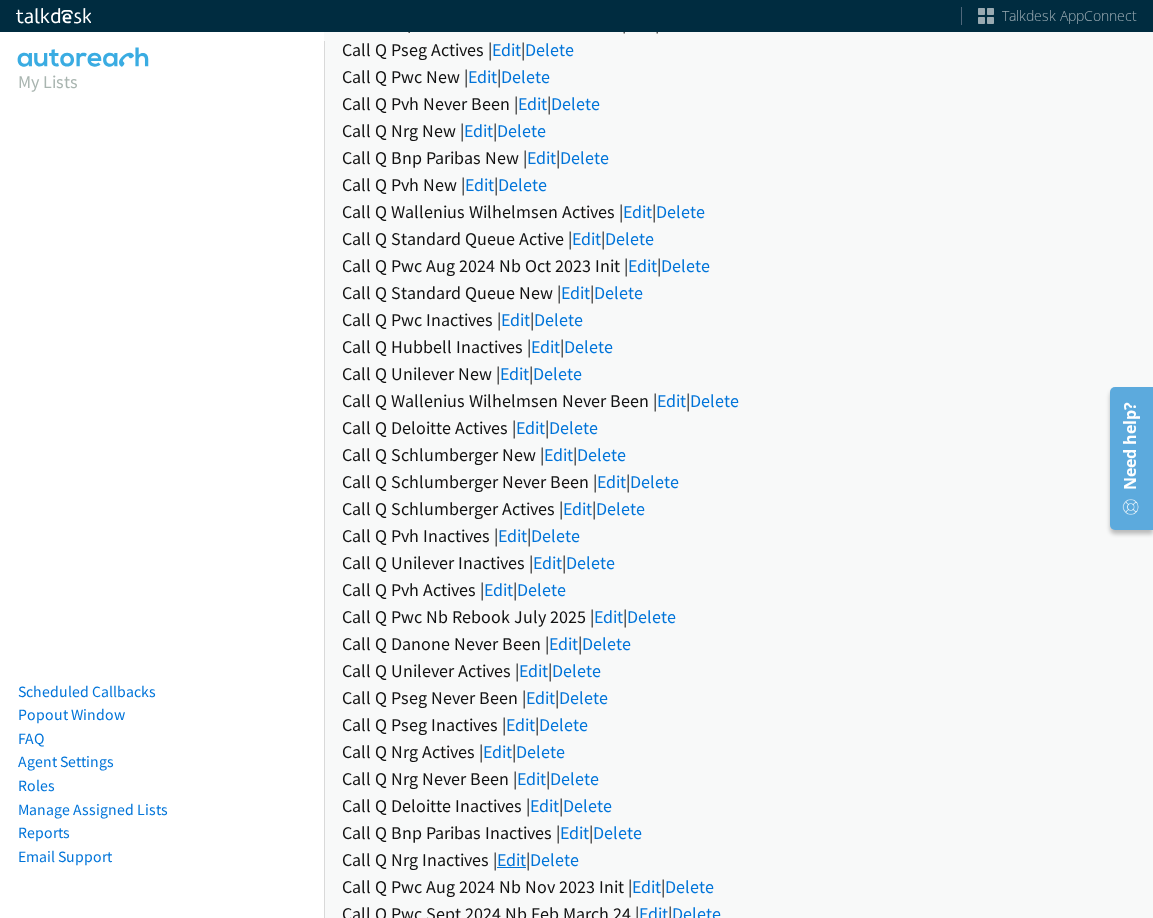 click on "Edit" at bounding box center [511, 859] 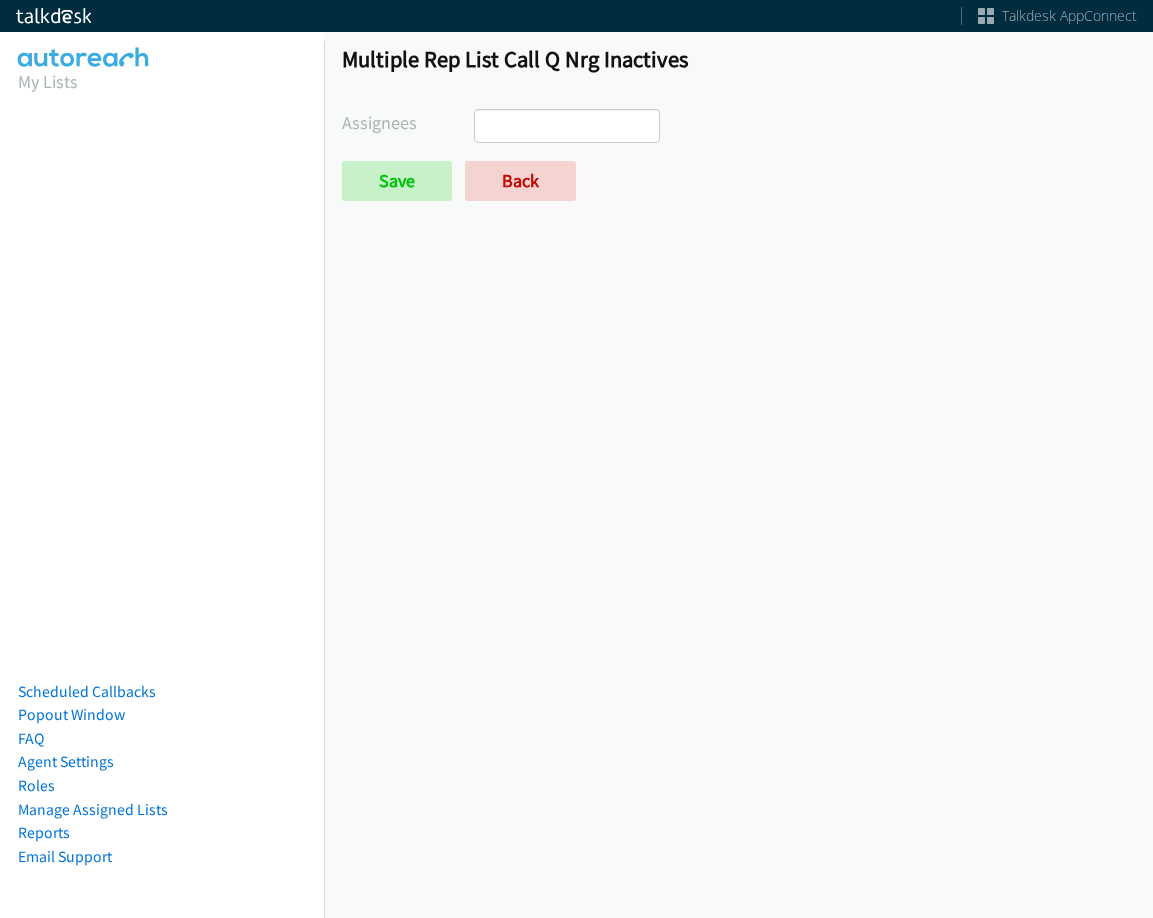 scroll, scrollTop: 0, scrollLeft: 0, axis: both 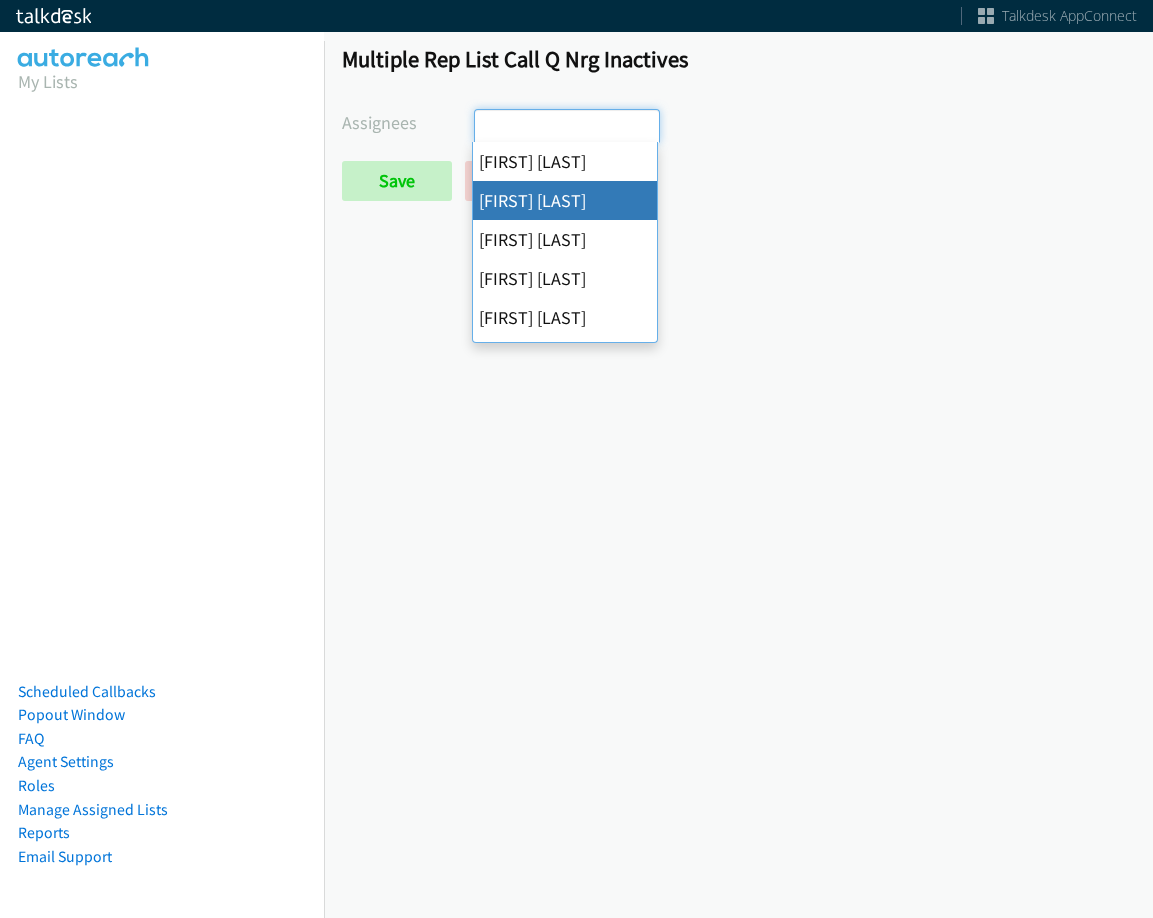 drag, startPoint x: 581, startPoint y: 195, endPoint x: 590, endPoint y: 149, distance: 46.872166 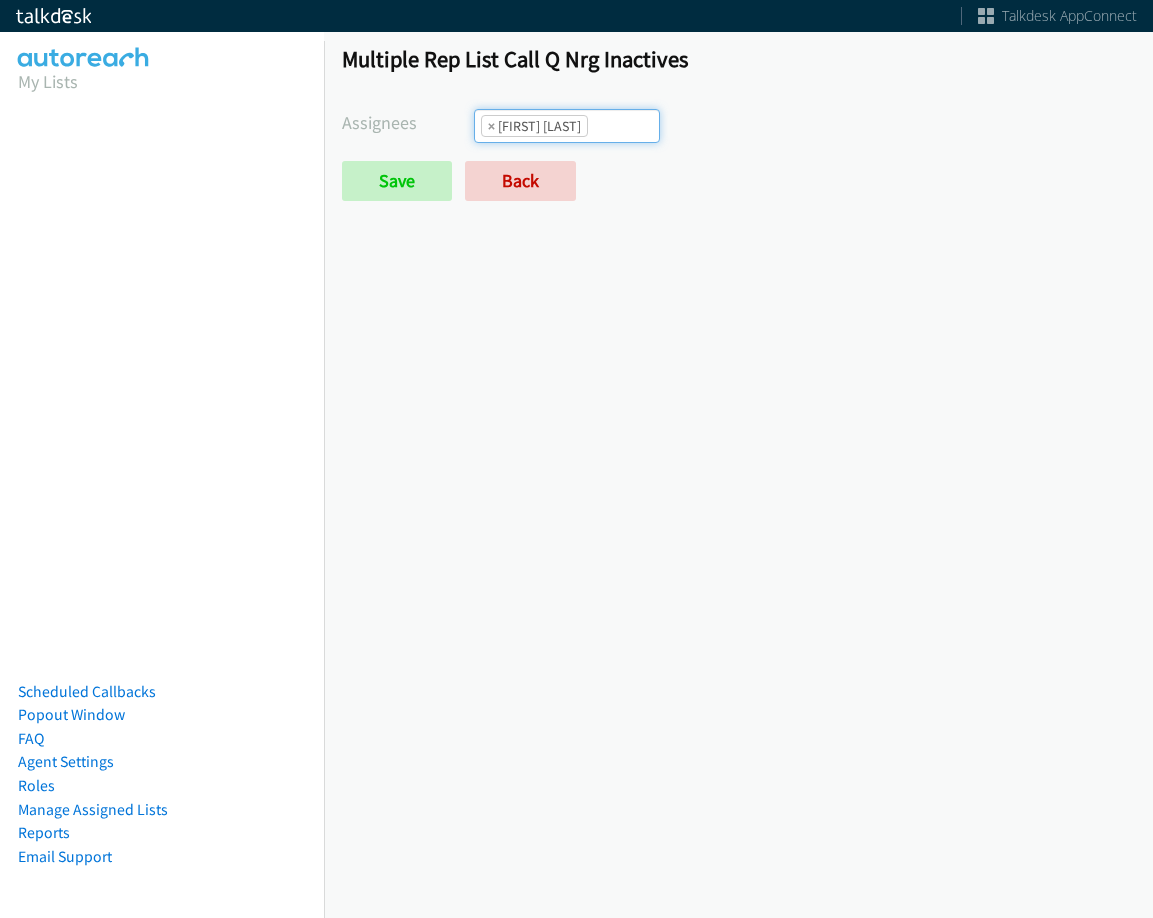 scroll, scrollTop: 24, scrollLeft: 0, axis: vertical 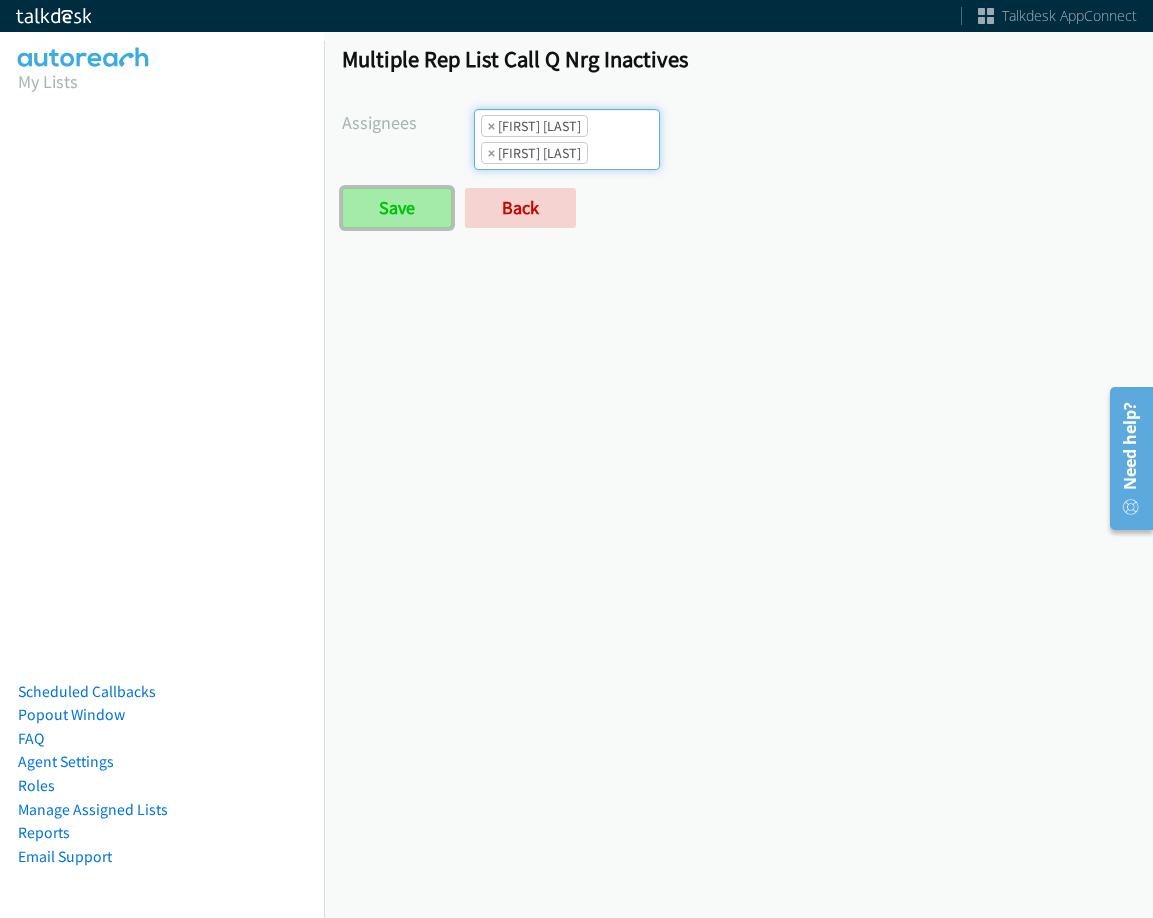 click on "Save" at bounding box center (397, 208) 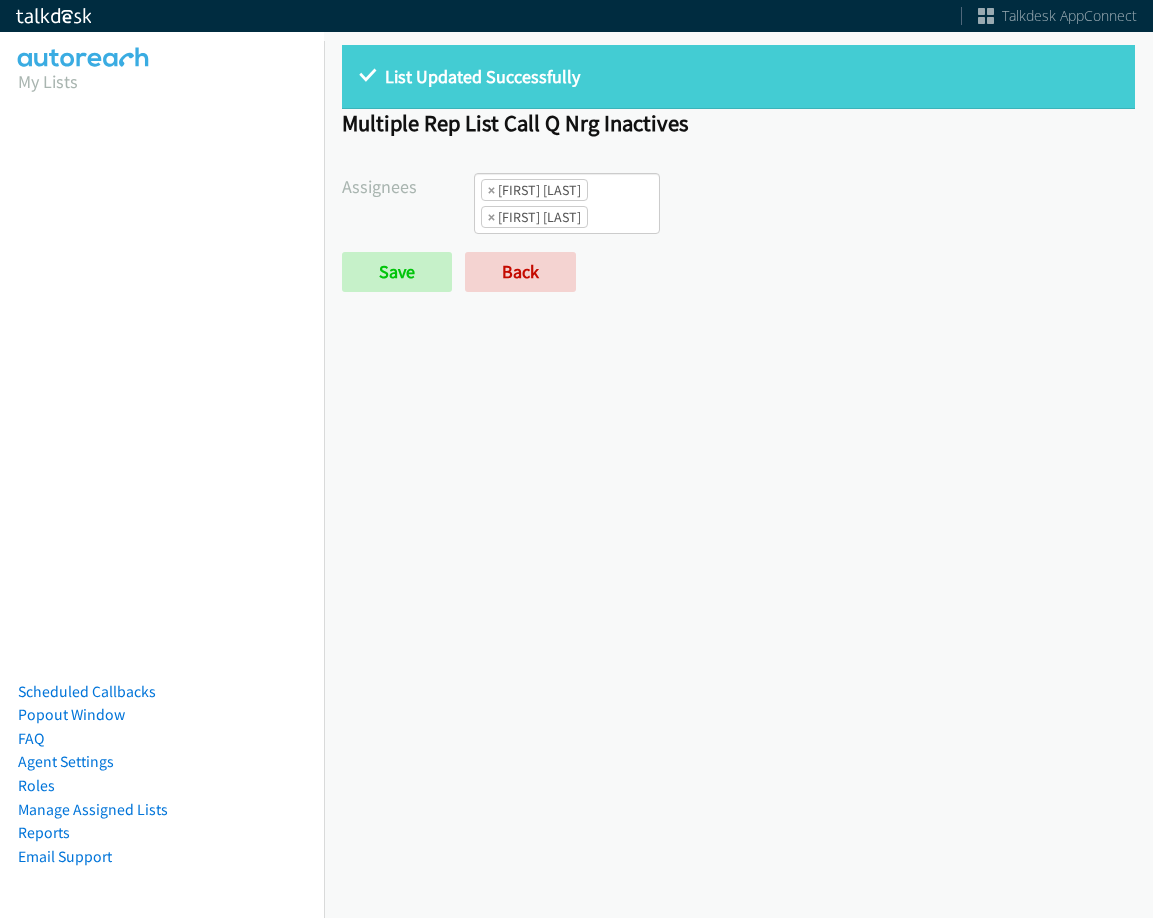 scroll, scrollTop: 0, scrollLeft: 0, axis: both 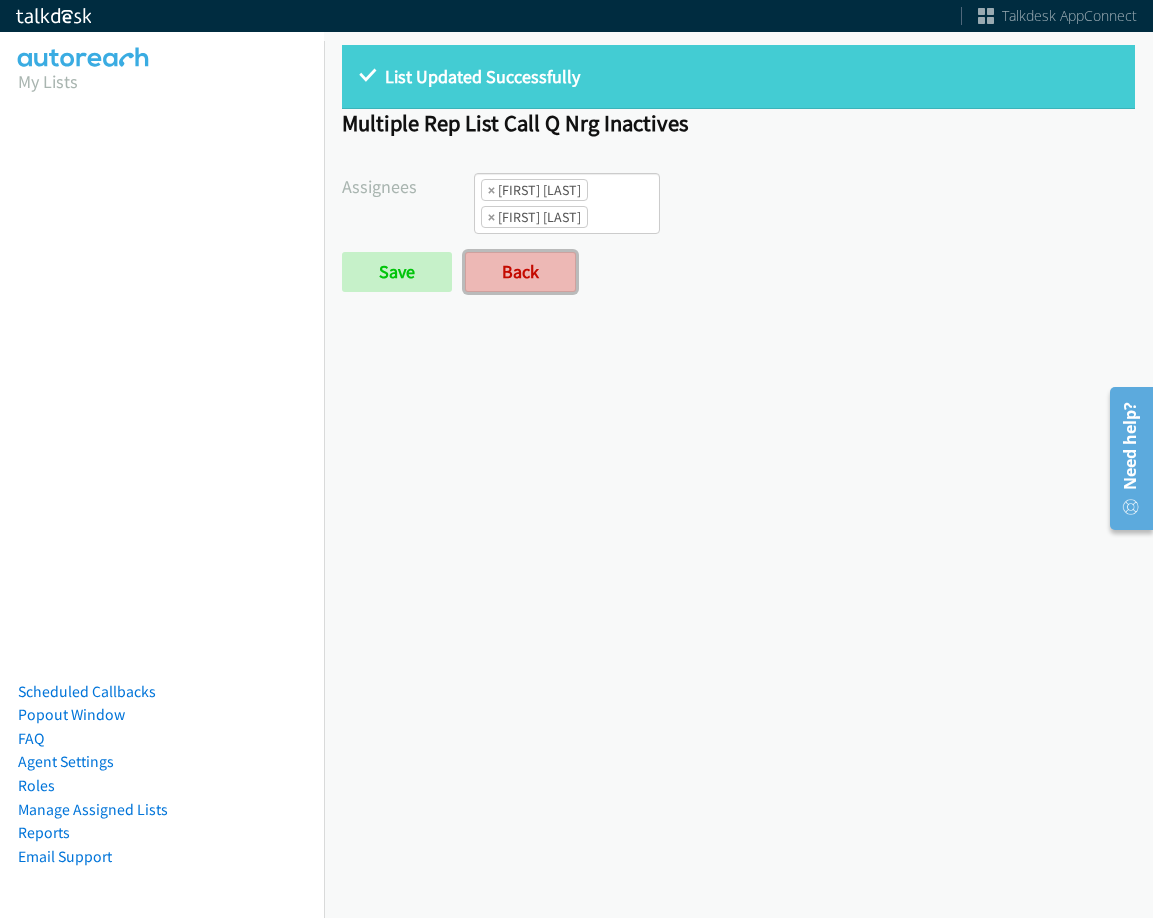click on "Back" at bounding box center (520, 272) 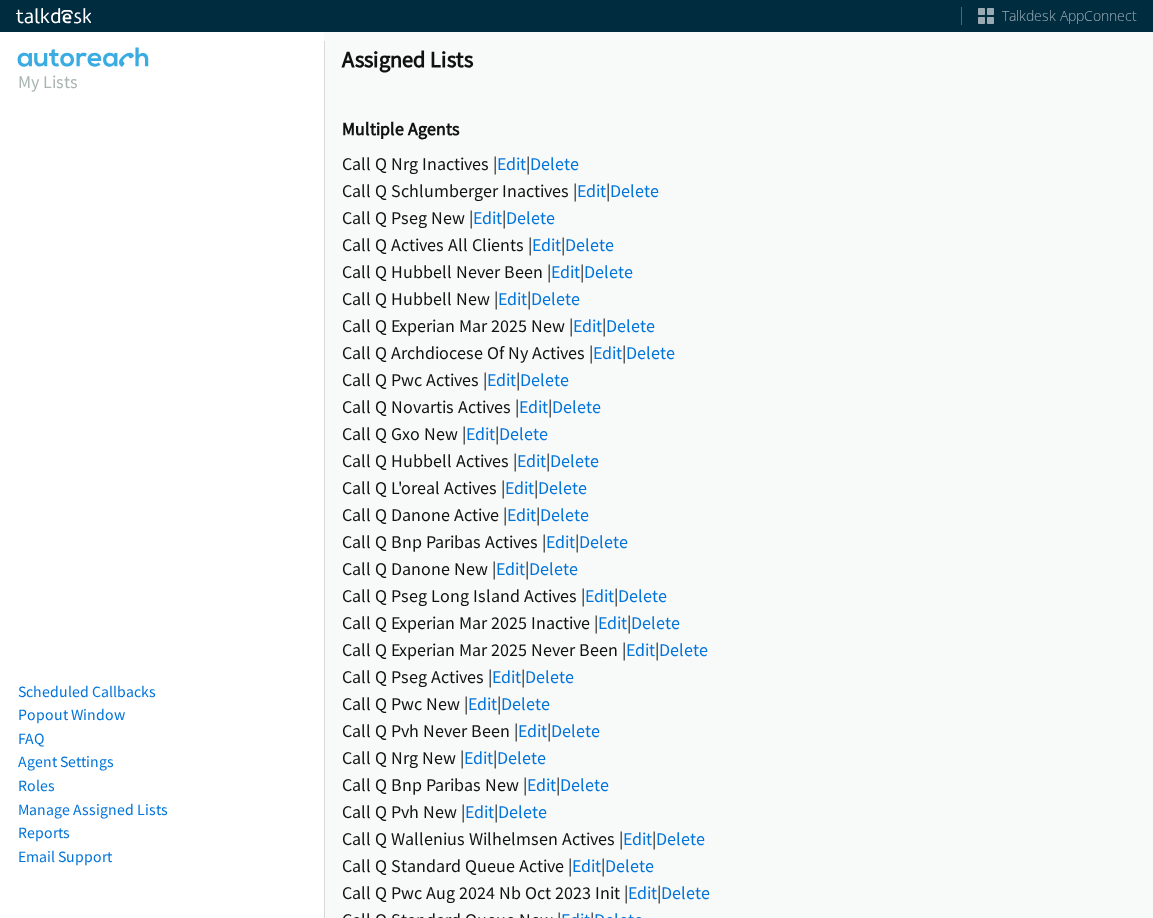 scroll, scrollTop: 0, scrollLeft: 0, axis: both 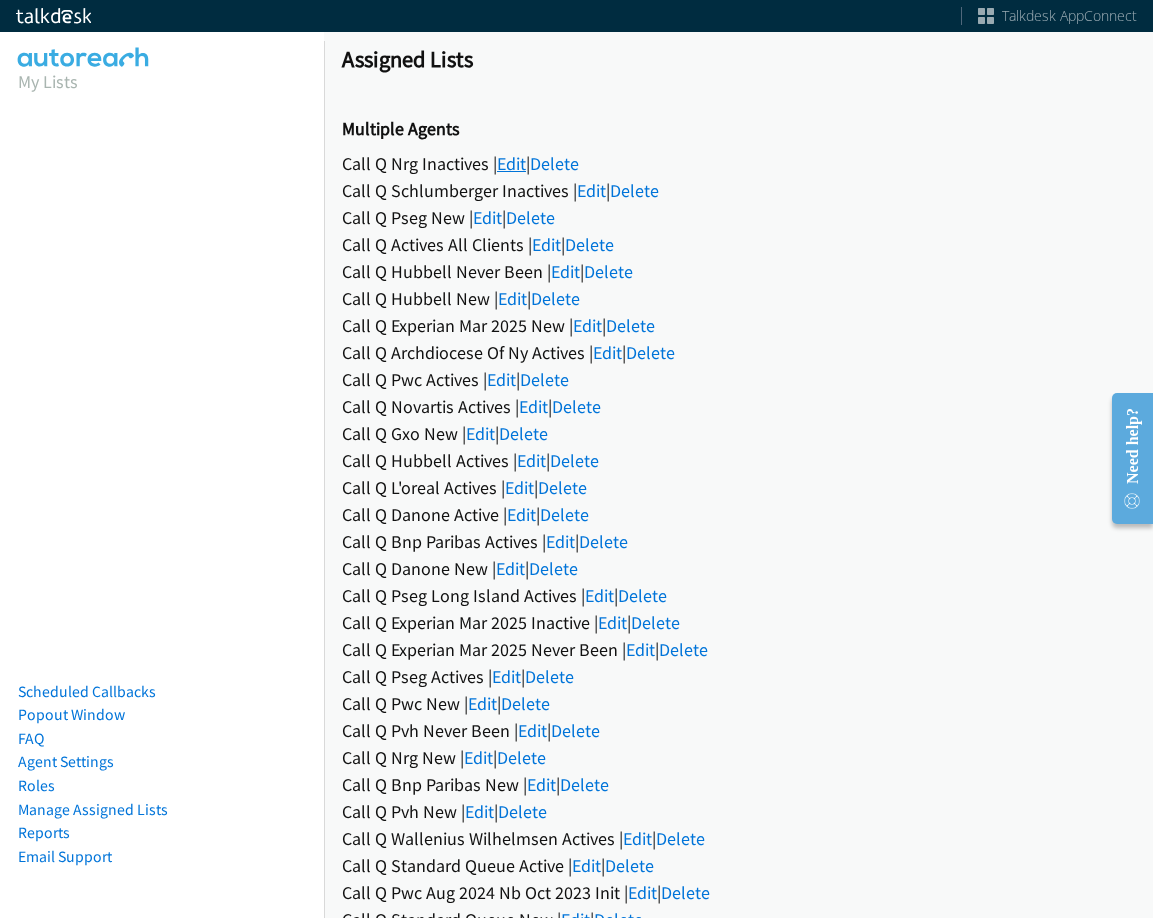 click on "Edit" at bounding box center [511, 163] 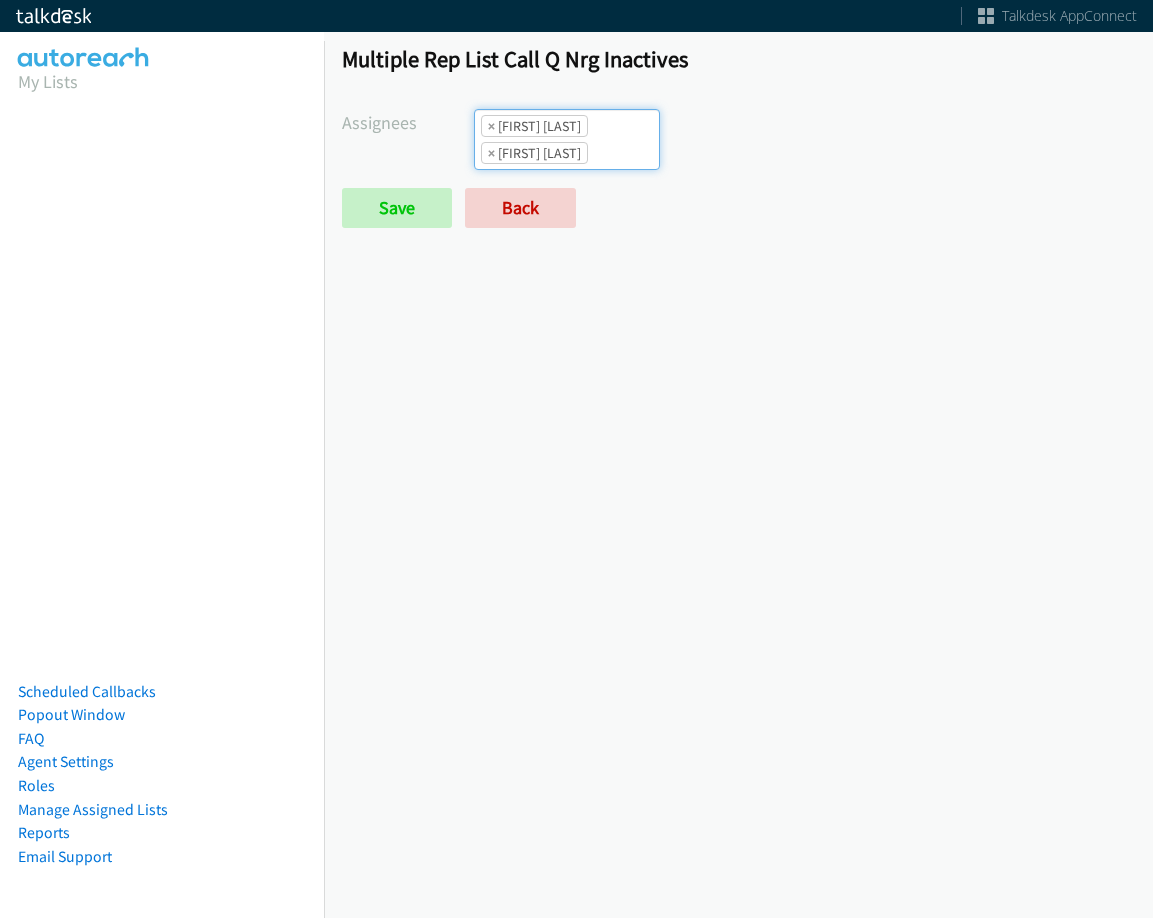 click on "× [FIRST] [LAST] × [FIRST] [LAST]" at bounding box center [567, 139] 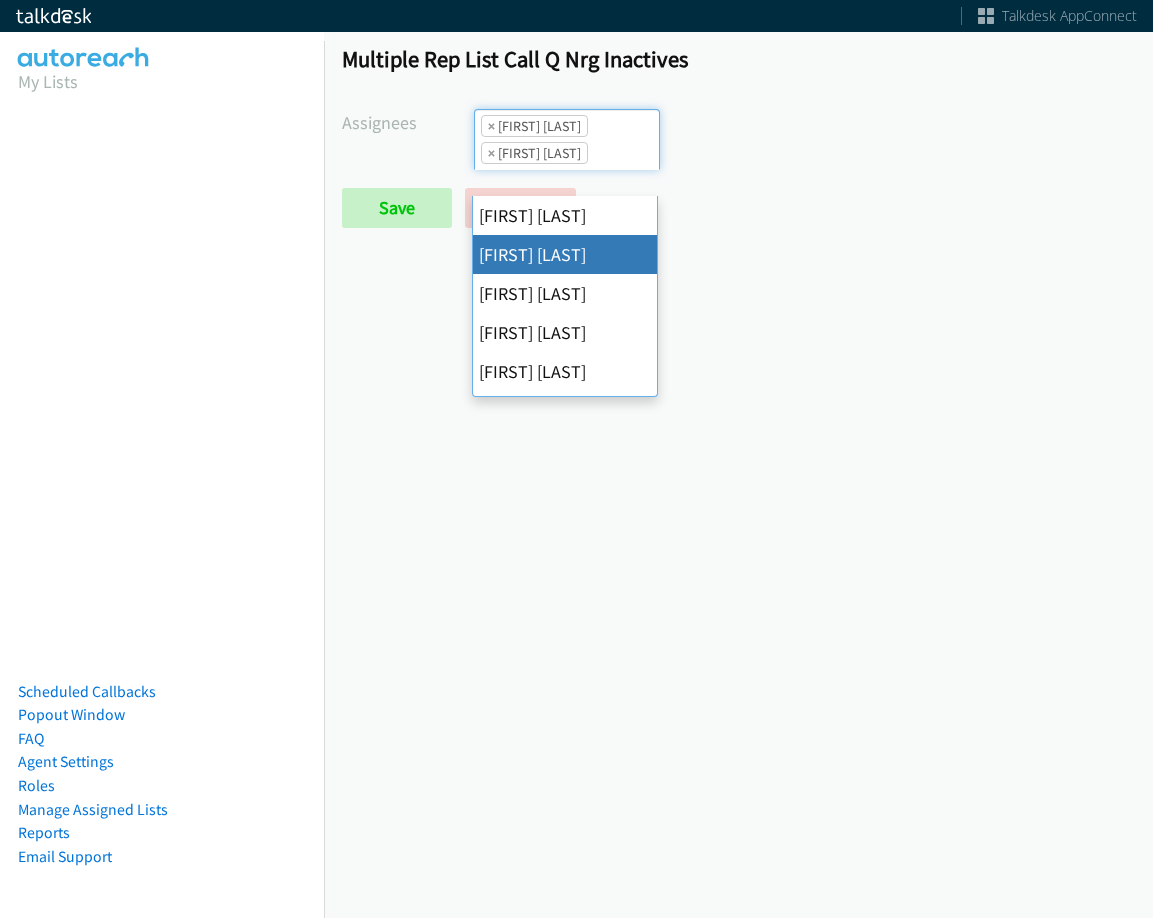 scroll, scrollTop: 0, scrollLeft: 0, axis: both 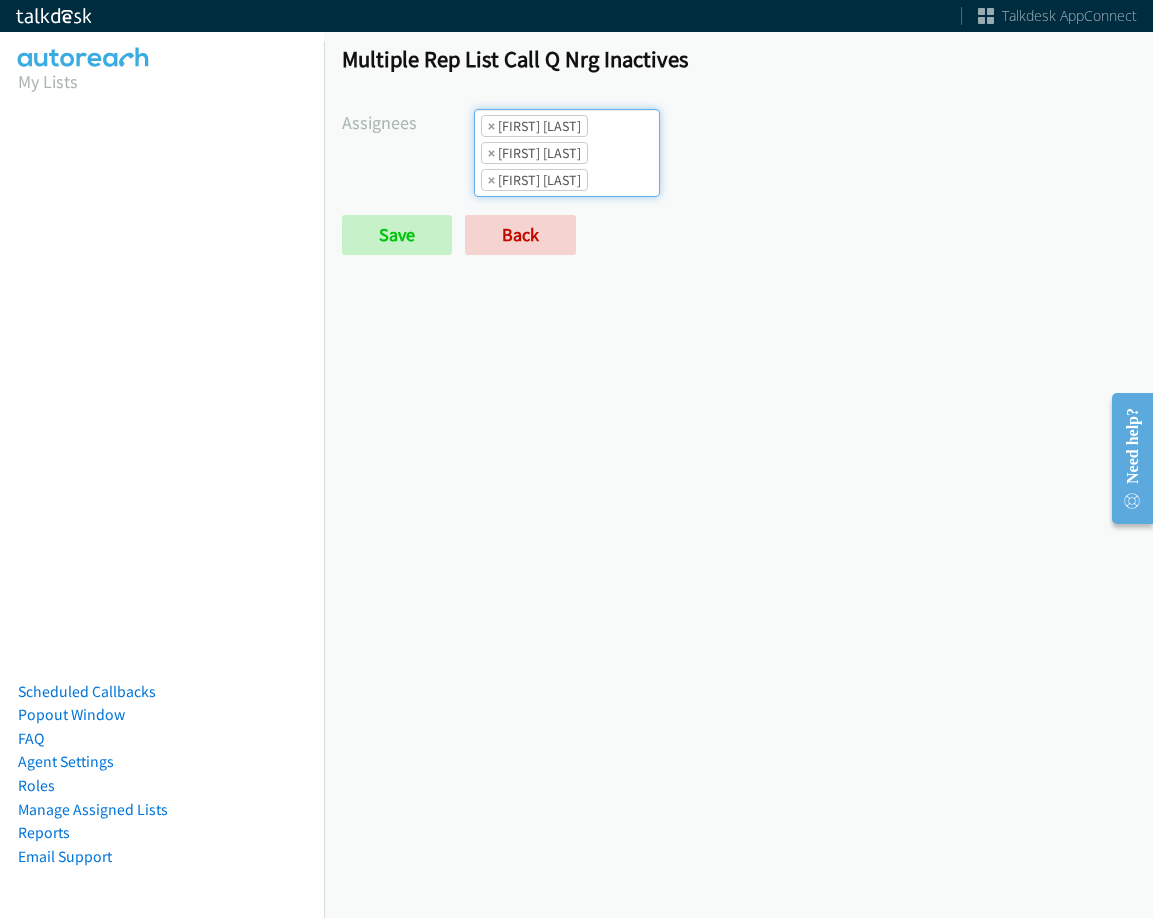 click on "× Alana Ruiz × Charles Ross × Jasmin Martinez" at bounding box center [567, 153] 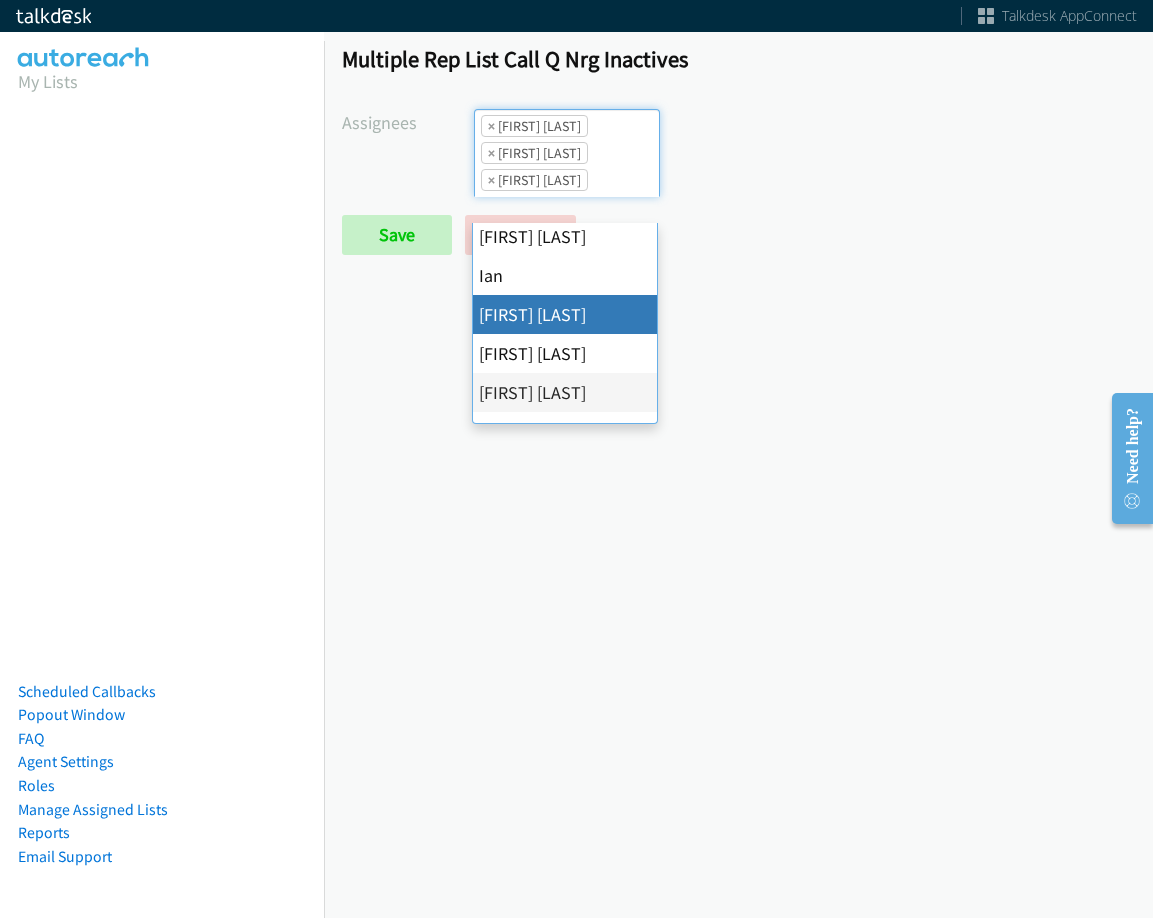scroll, scrollTop: 203, scrollLeft: 0, axis: vertical 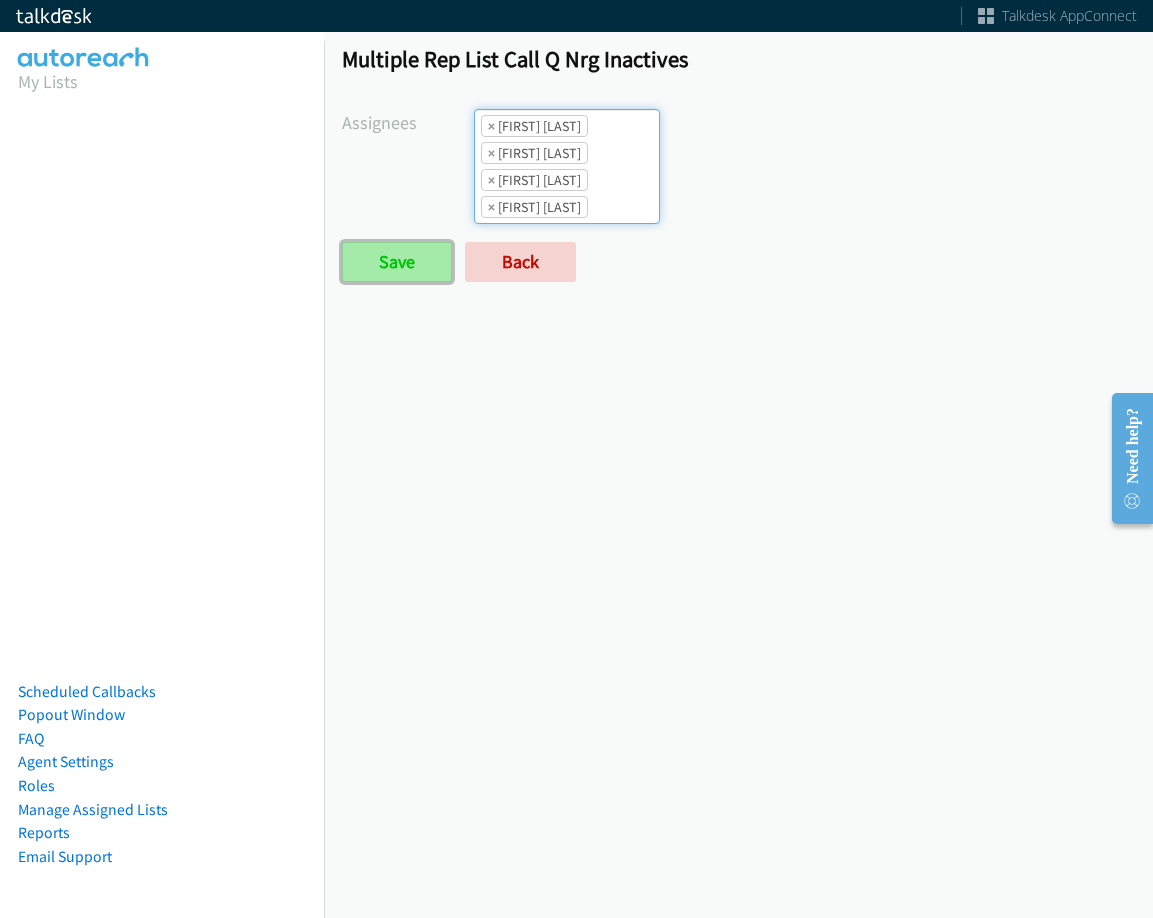 click on "Save" at bounding box center (397, 262) 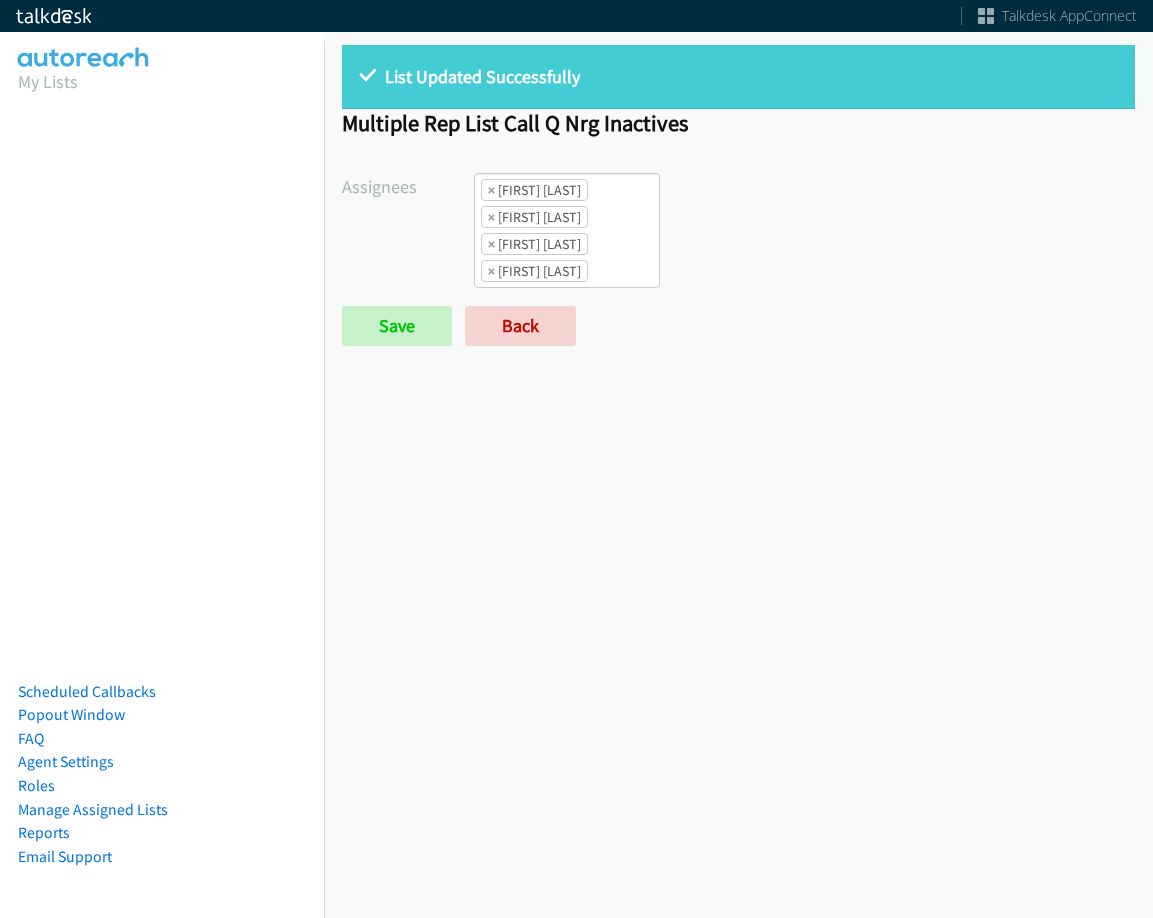 scroll, scrollTop: 0, scrollLeft: 0, axis: both 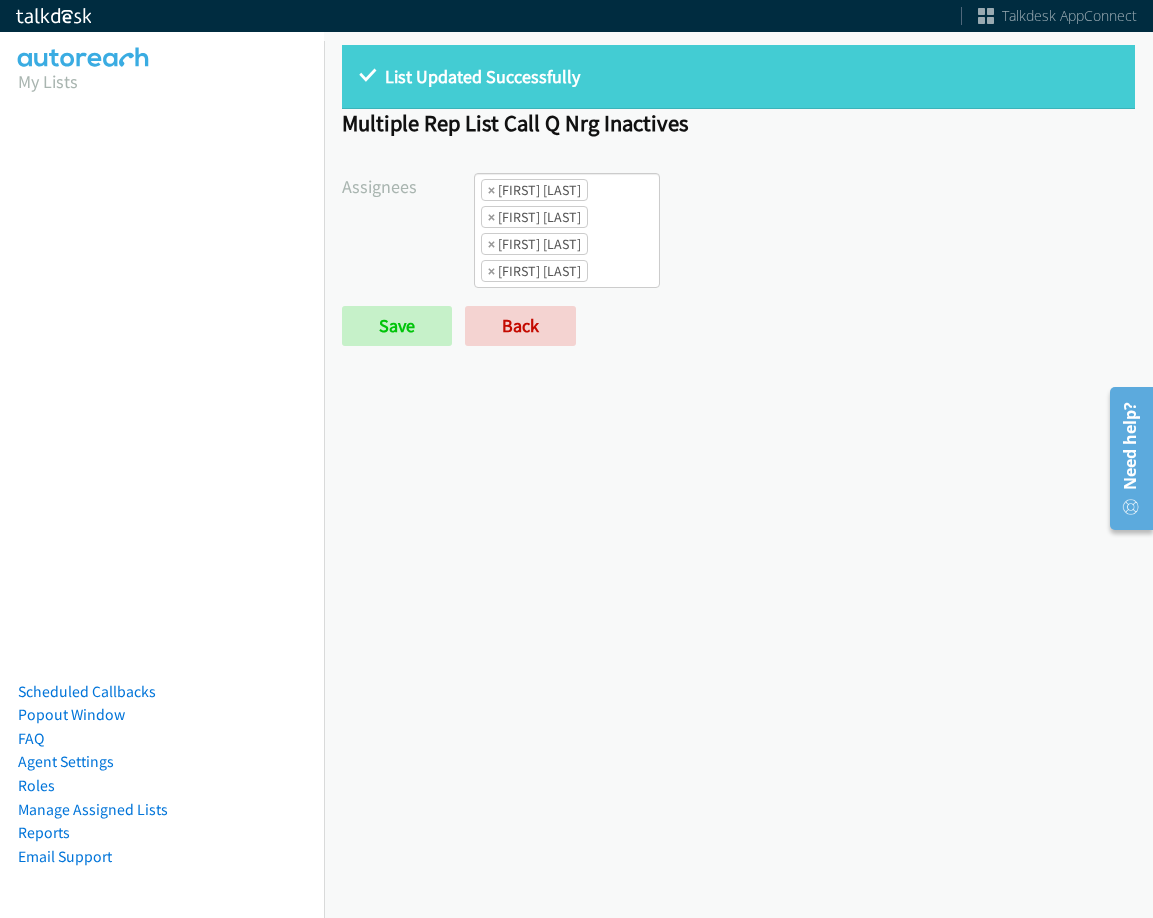 click on "× Alana Ruiz" at bounding box center [534, 190] 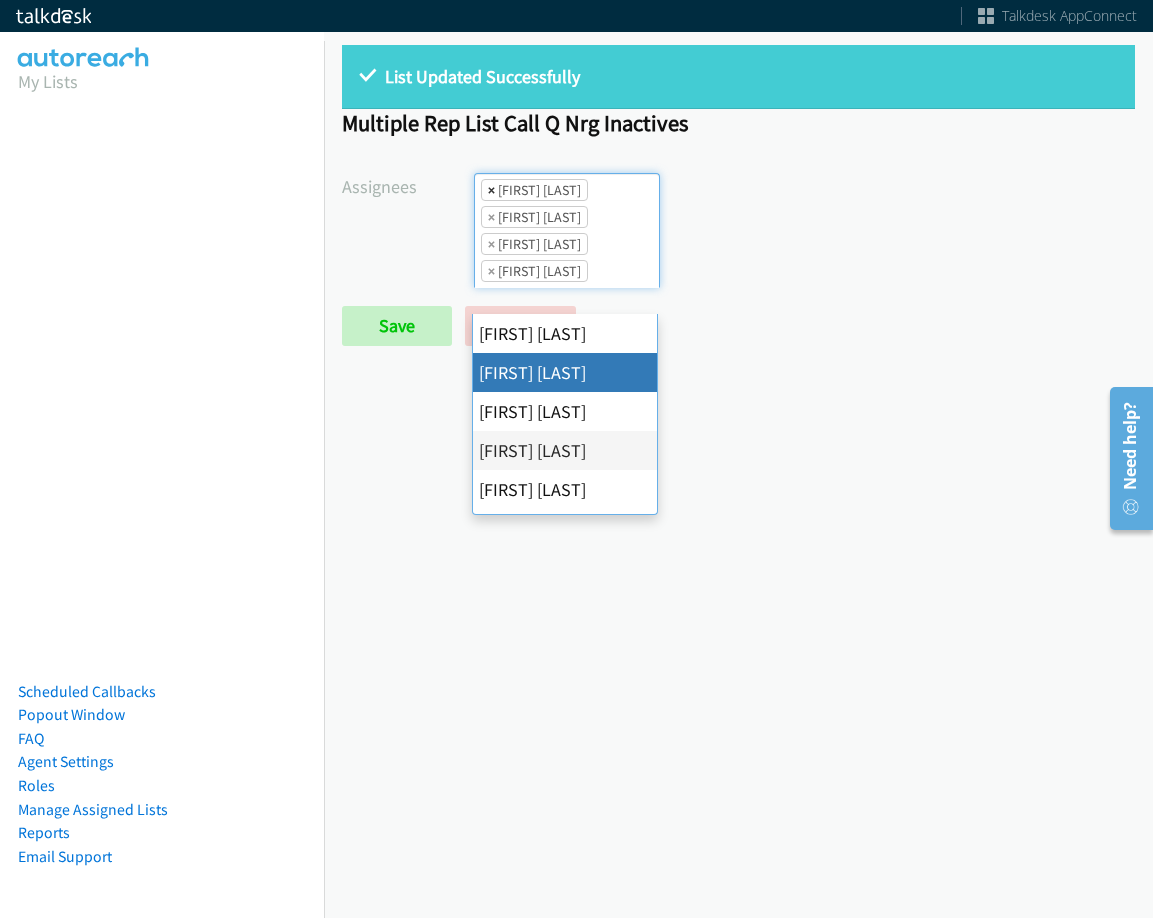 click on "×" at bounding box center (491, 190) 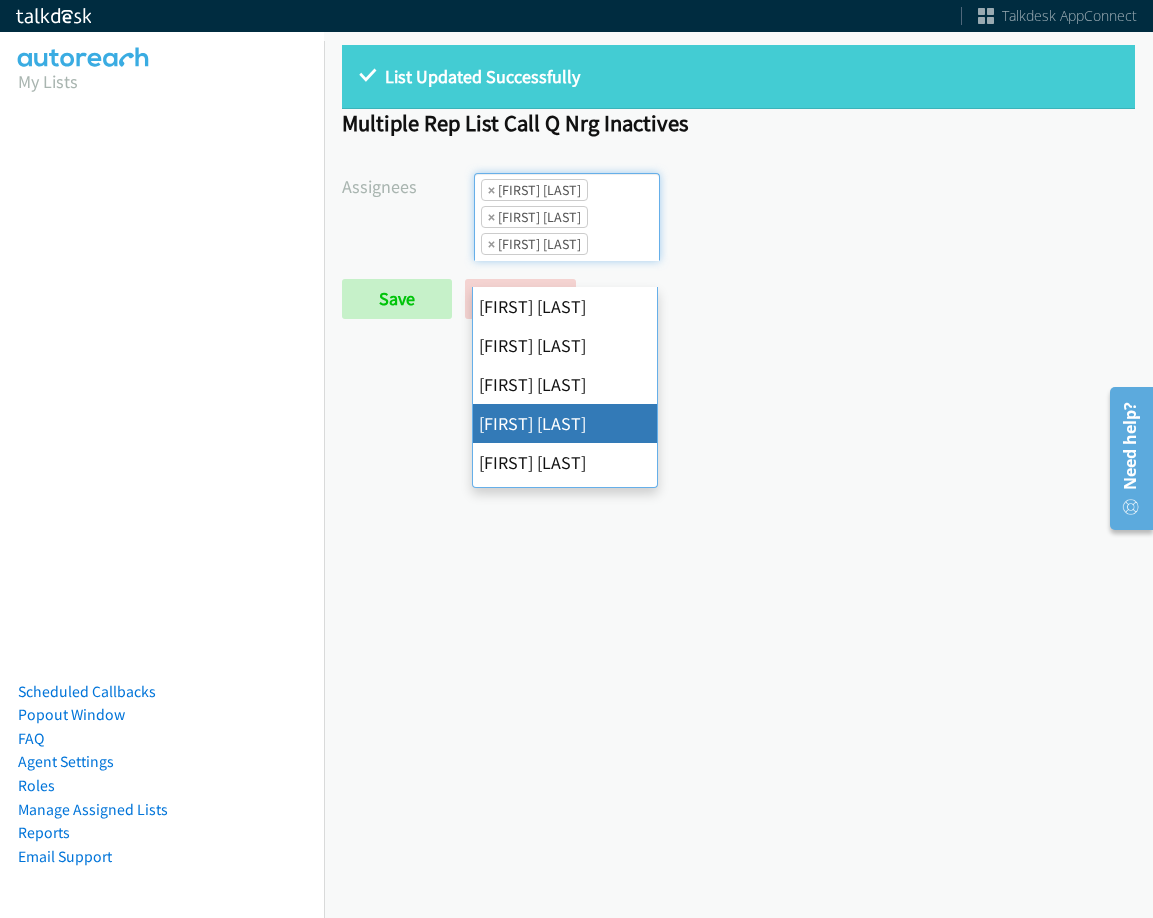click on "×" at bounding box center [491, 190] 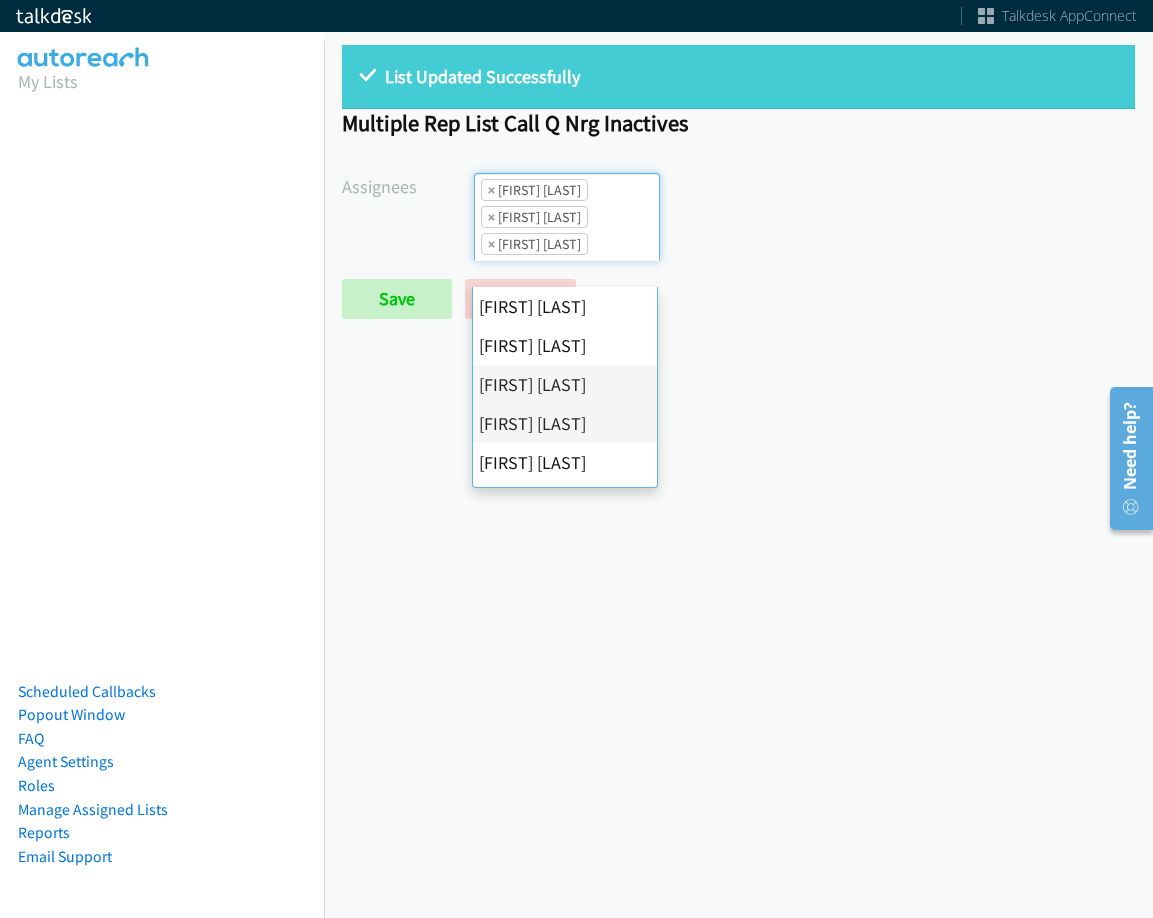 select on "74240000-76d9-4cf3-9953-4c2484ee5015" 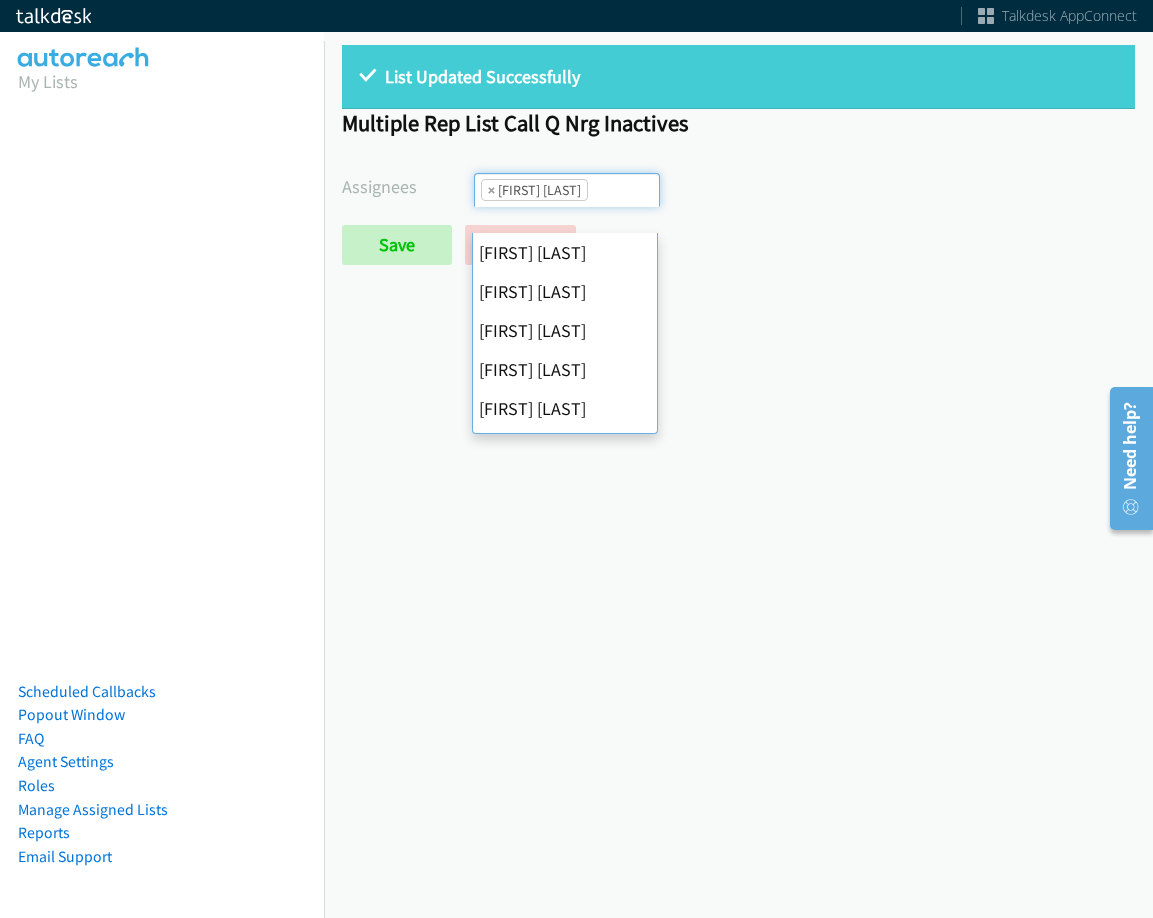 click on "×" at bounding box center (491, 190) 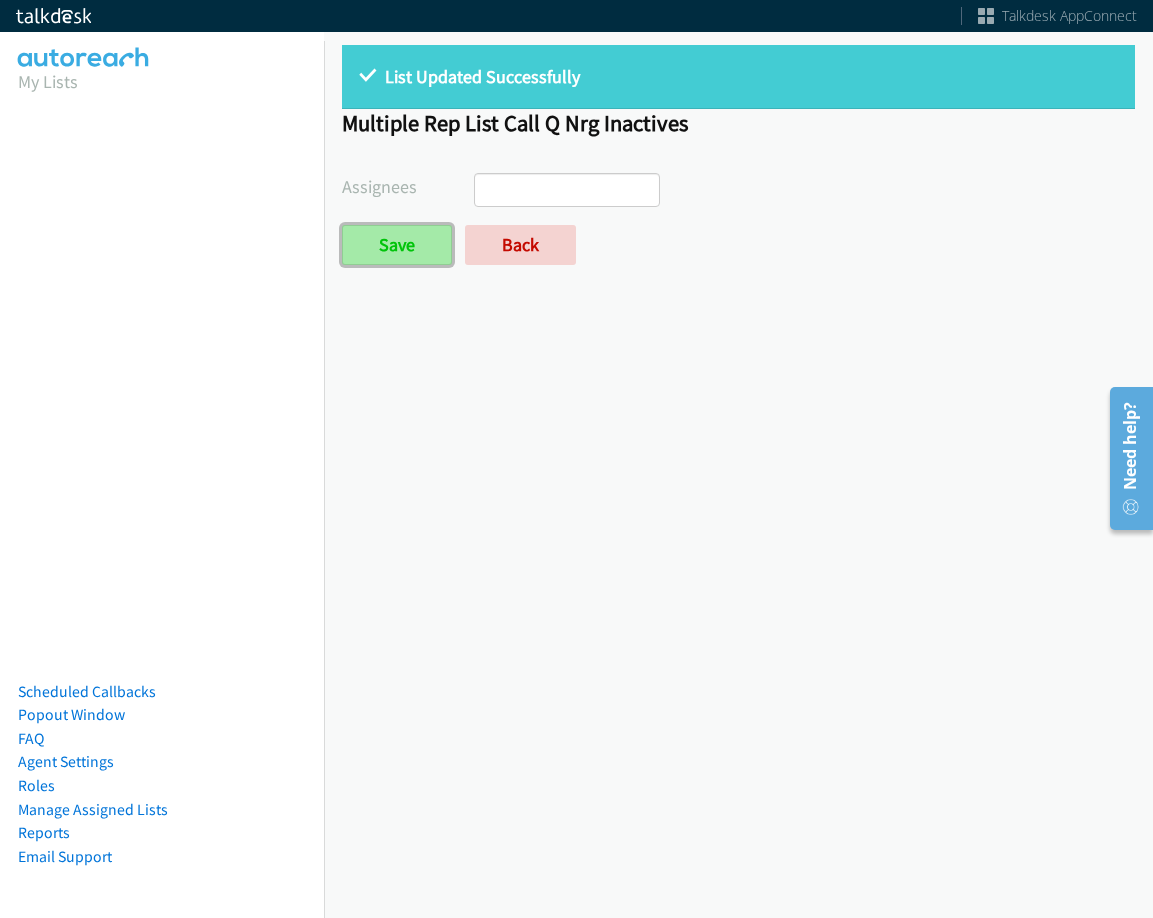 click on "Save" at bounding box center [397, 245] 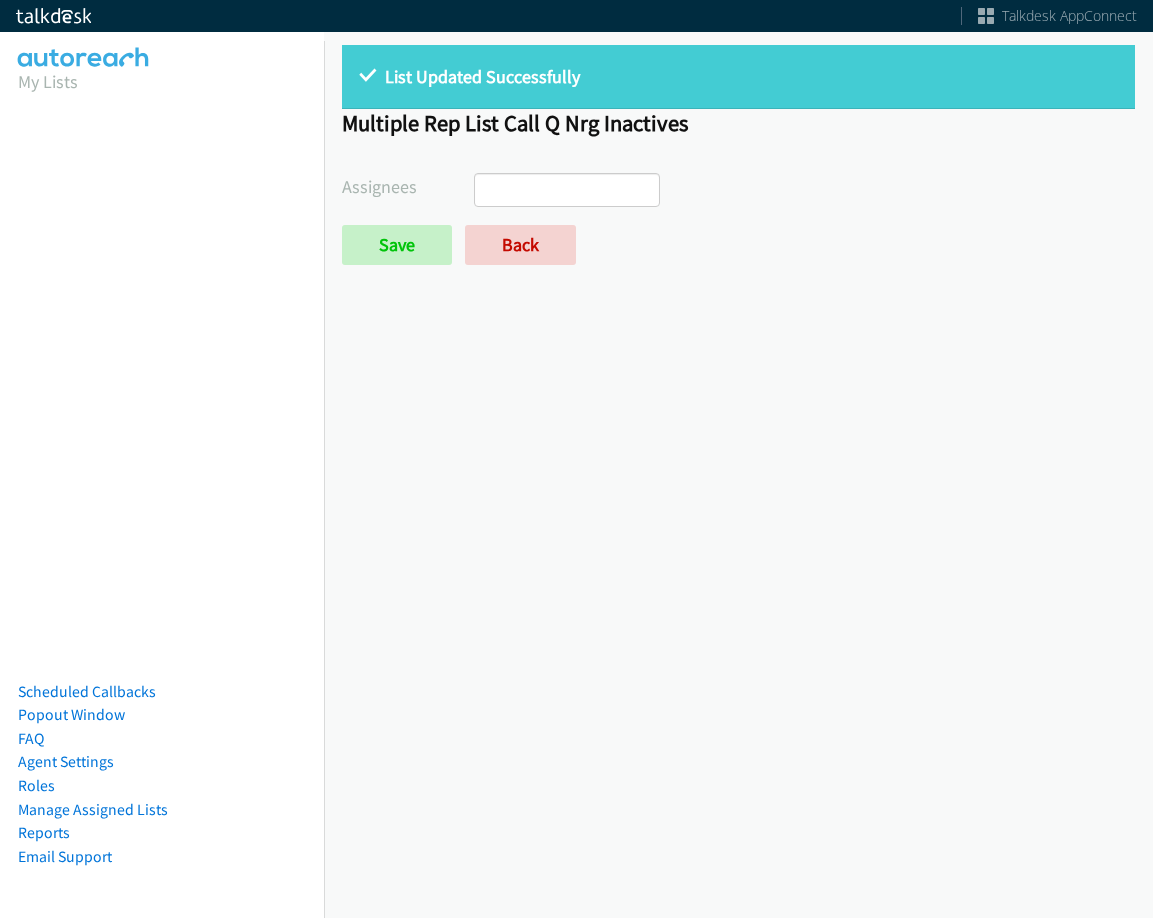 select 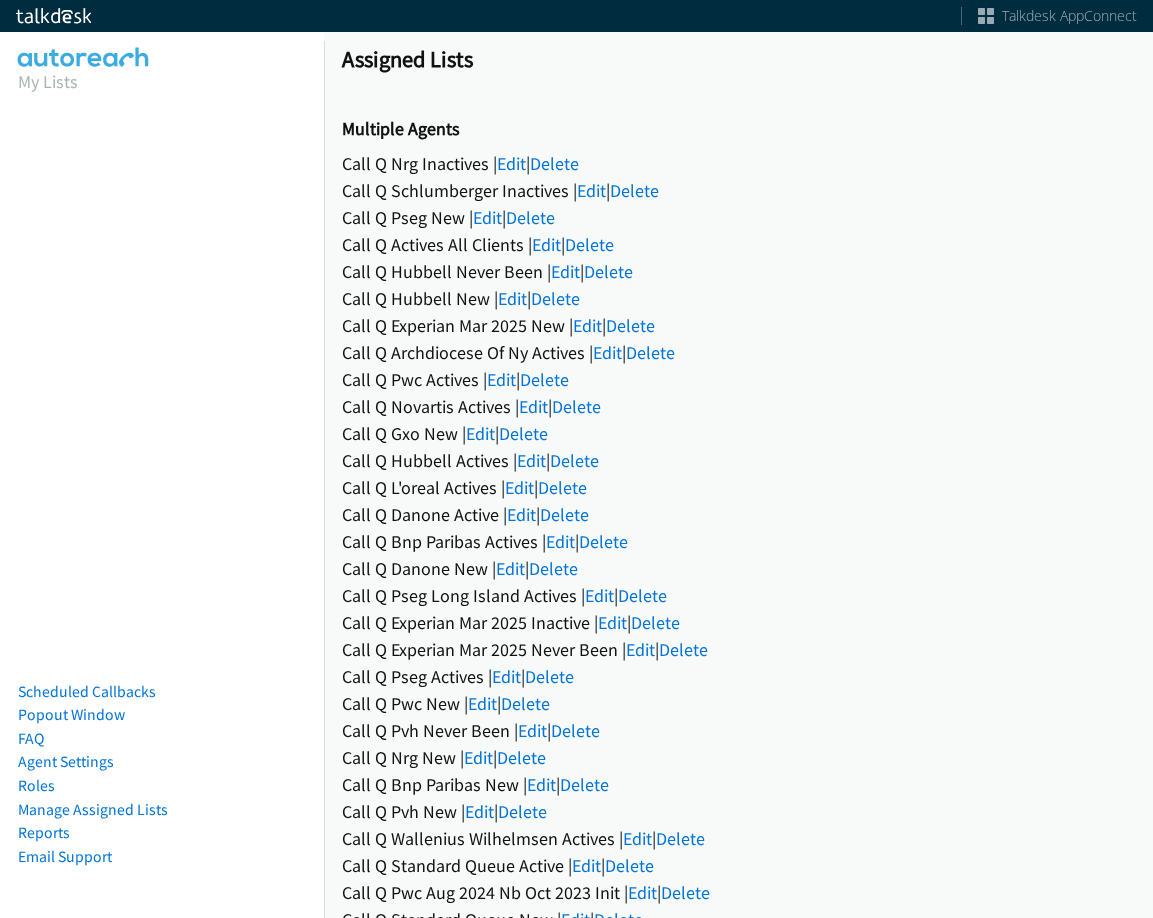 scroll, scrollTop: 0, scrollLeft: 0, axis: both 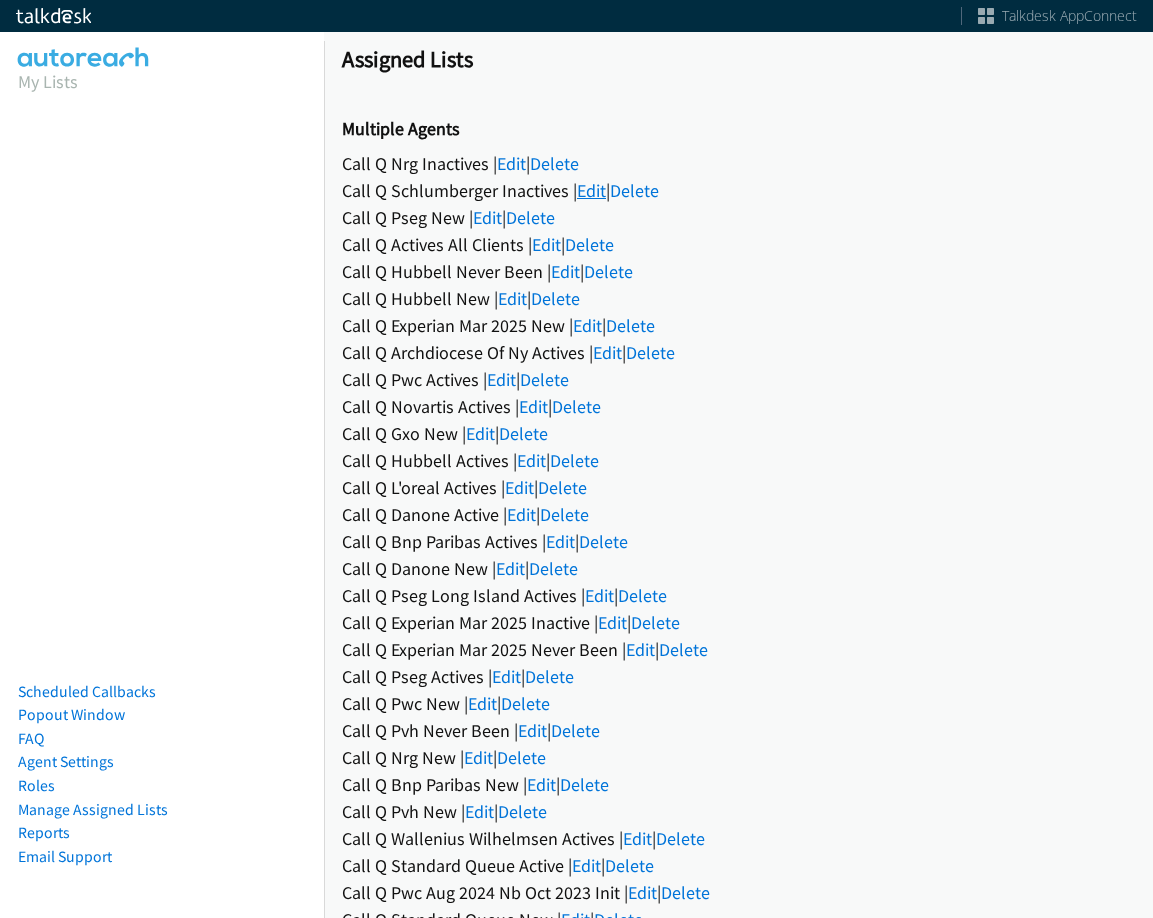 click on "Edit" at bounding box center [591, 190] 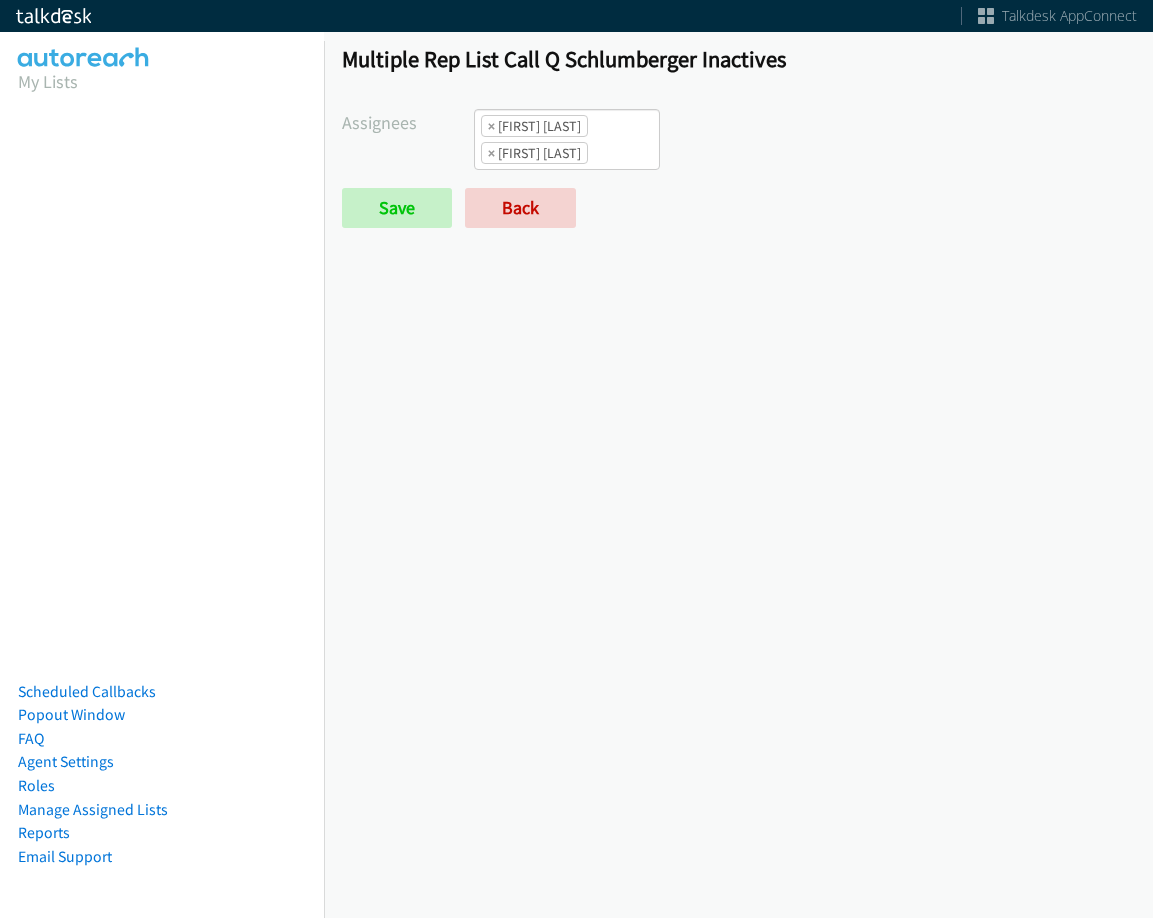 scroll, scrollTop: 0, scrollLeft: 0, axis: both 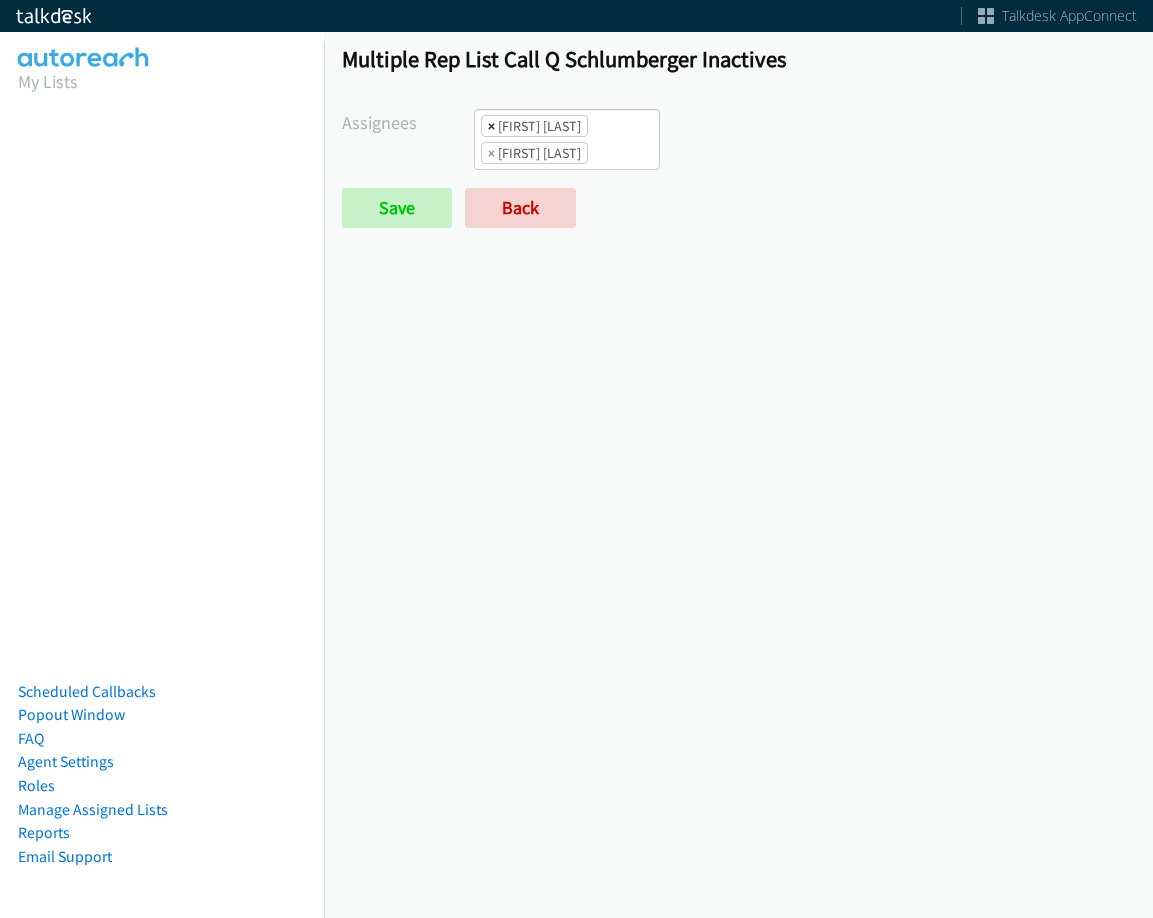 click on "×" at bounding box center [491, 126] 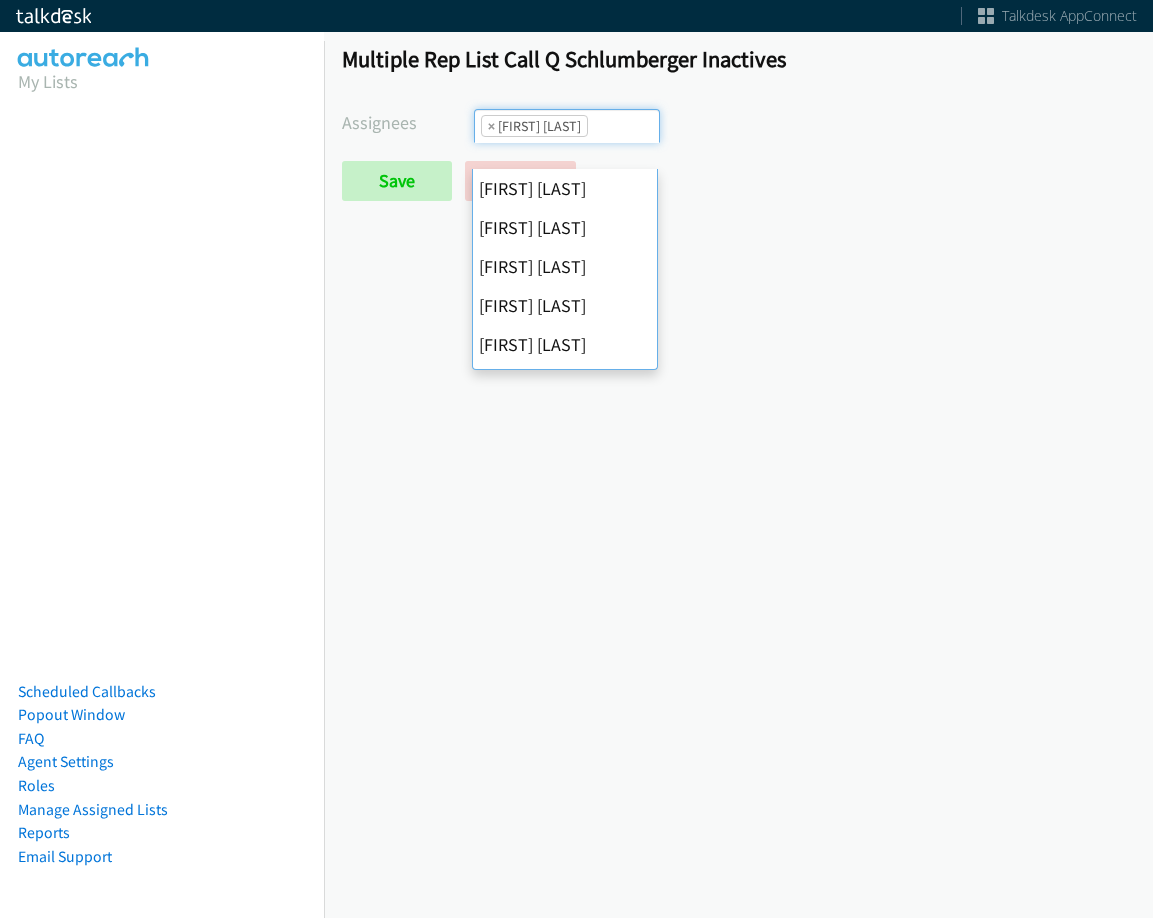 scroll, scrollTop: 288, scrollLeft: 0, axis: vertical 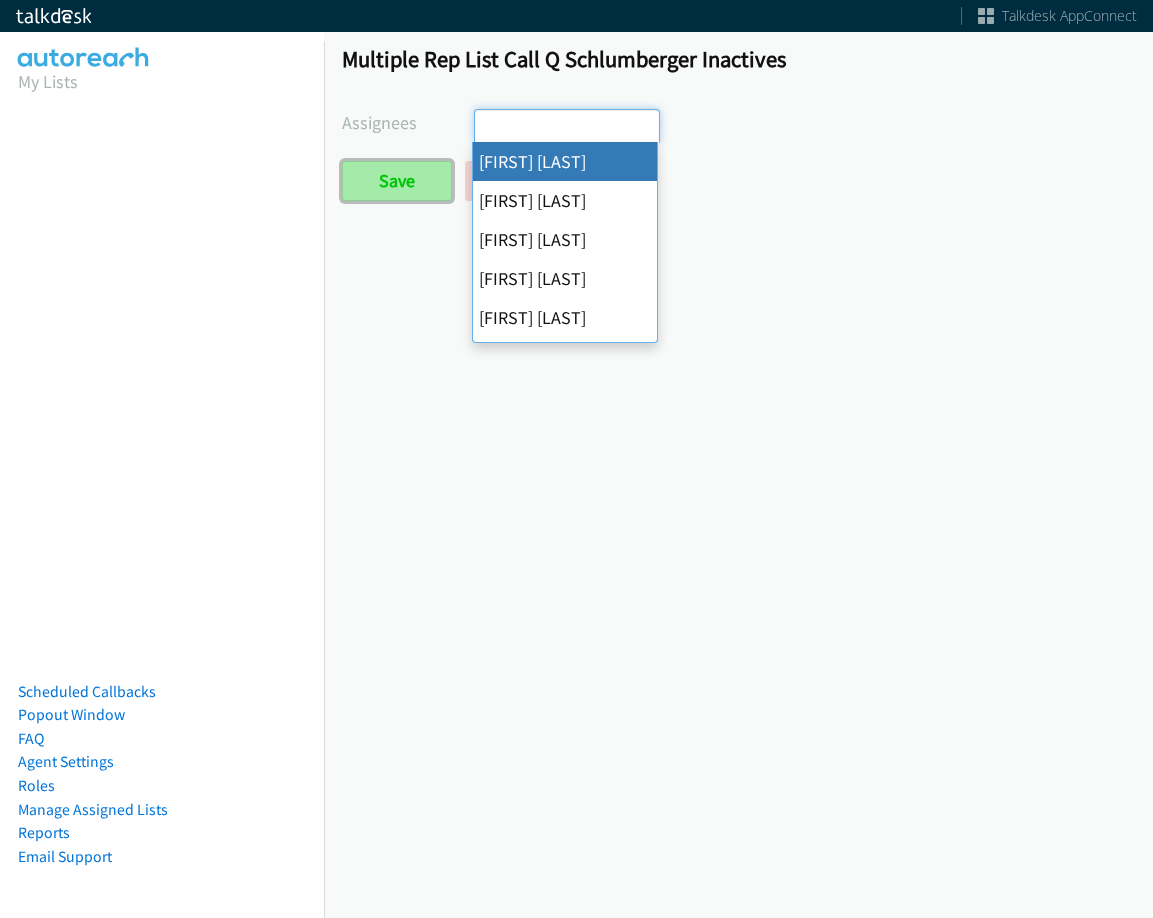 click on "Save" at bounding box center (397, 181) 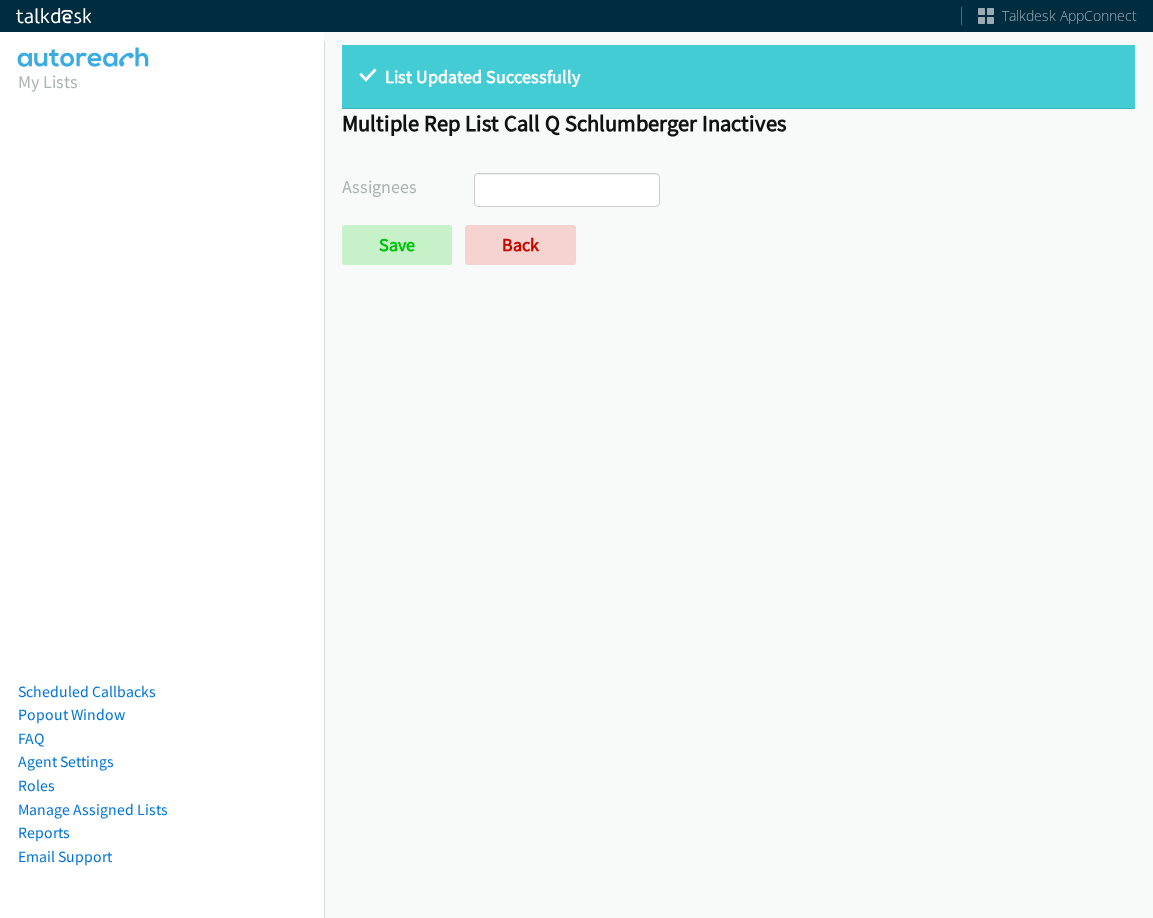 select 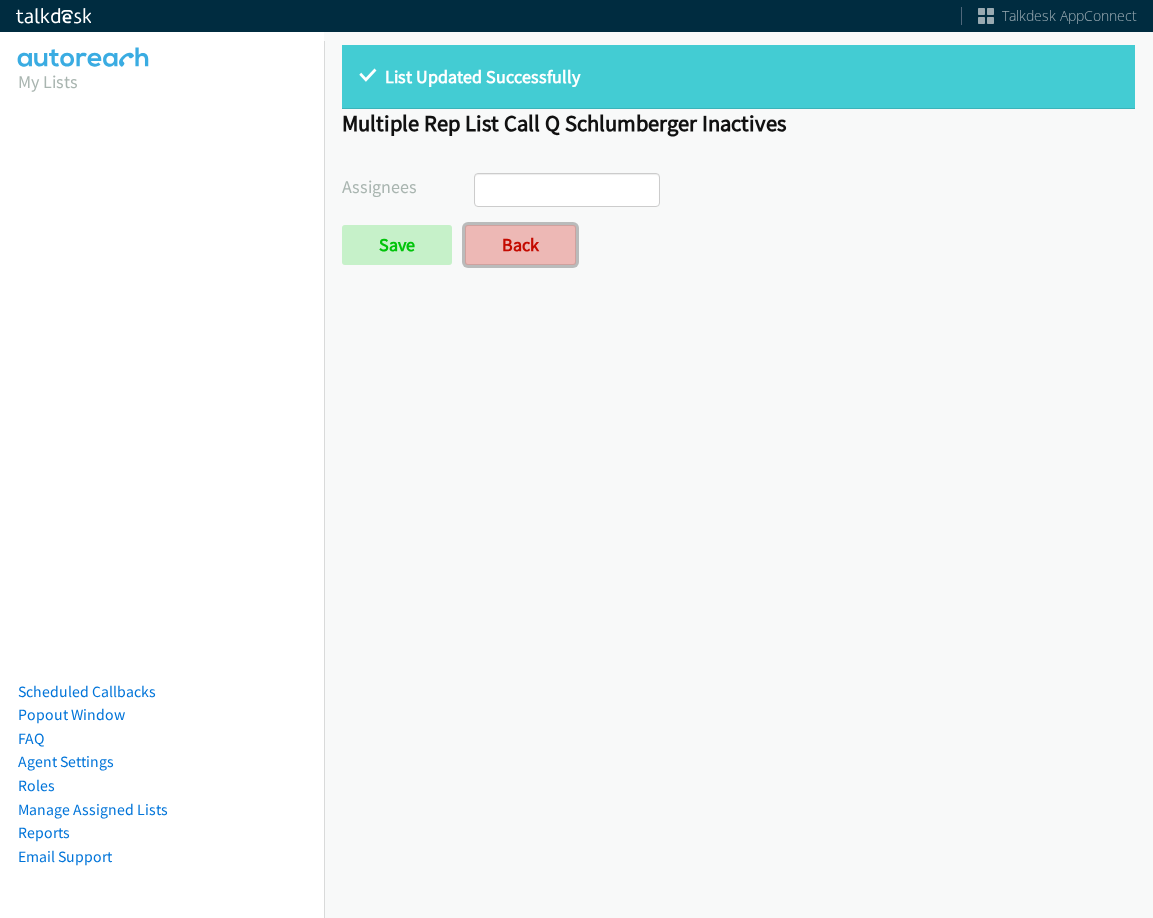 click on "Back" at bounding box center [520, 245] 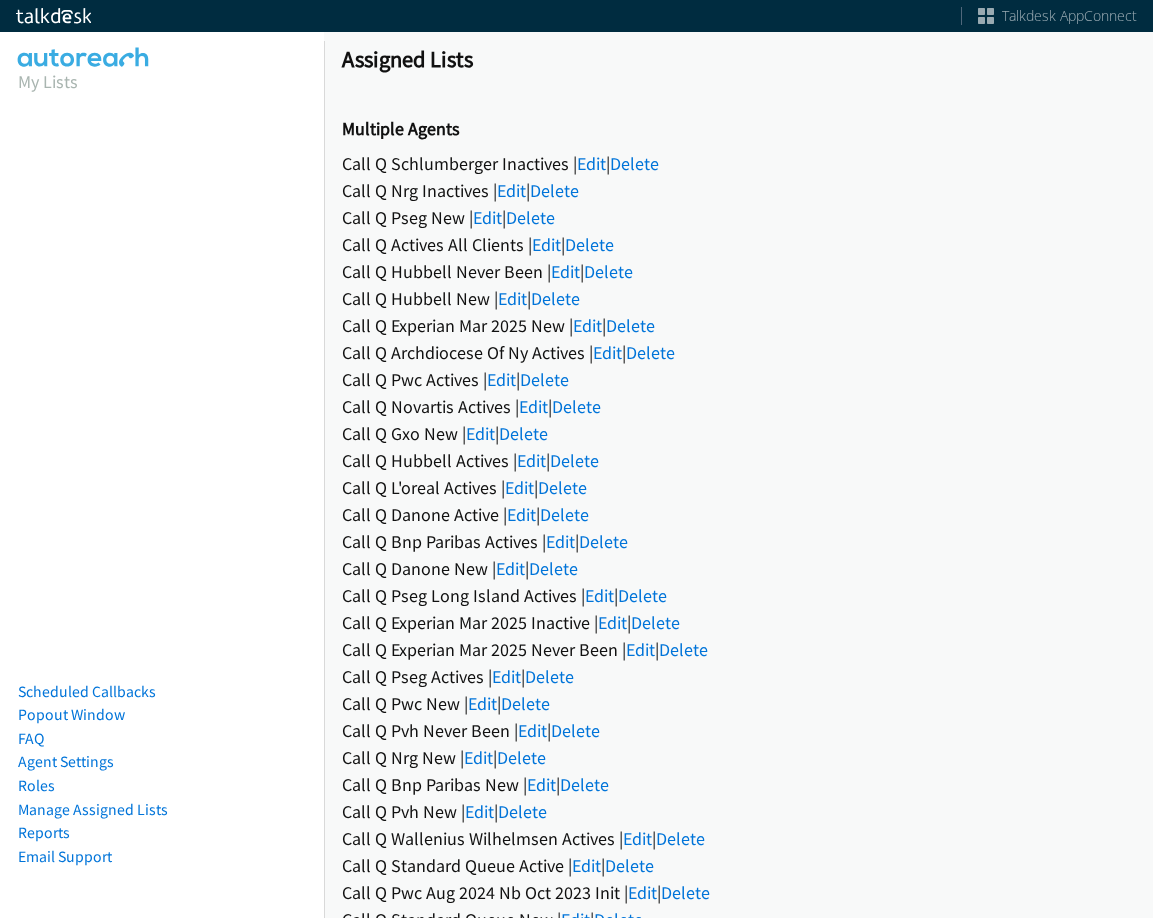 scroll, scrollTop: 0, scrollLeft: 0, axis: both 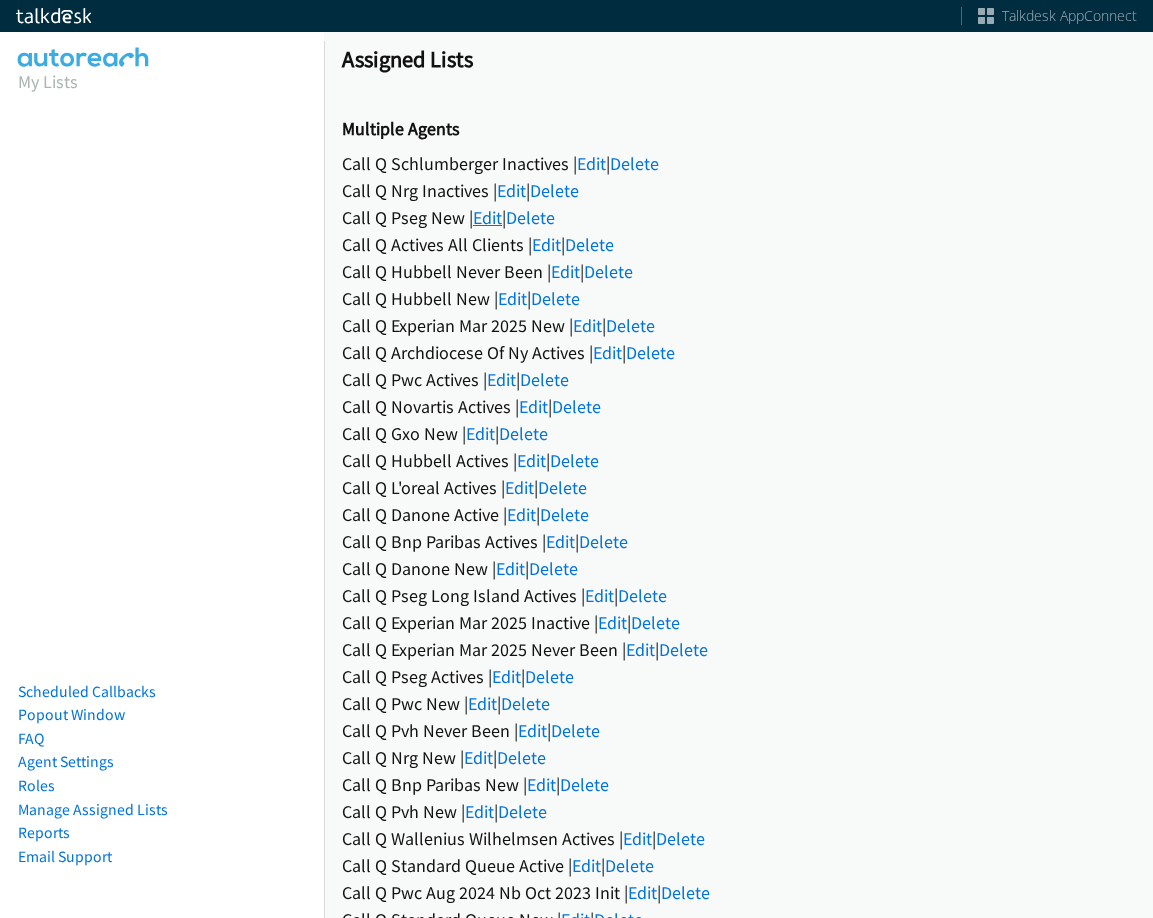 click on "Edit" at bounding box center (487, 217) 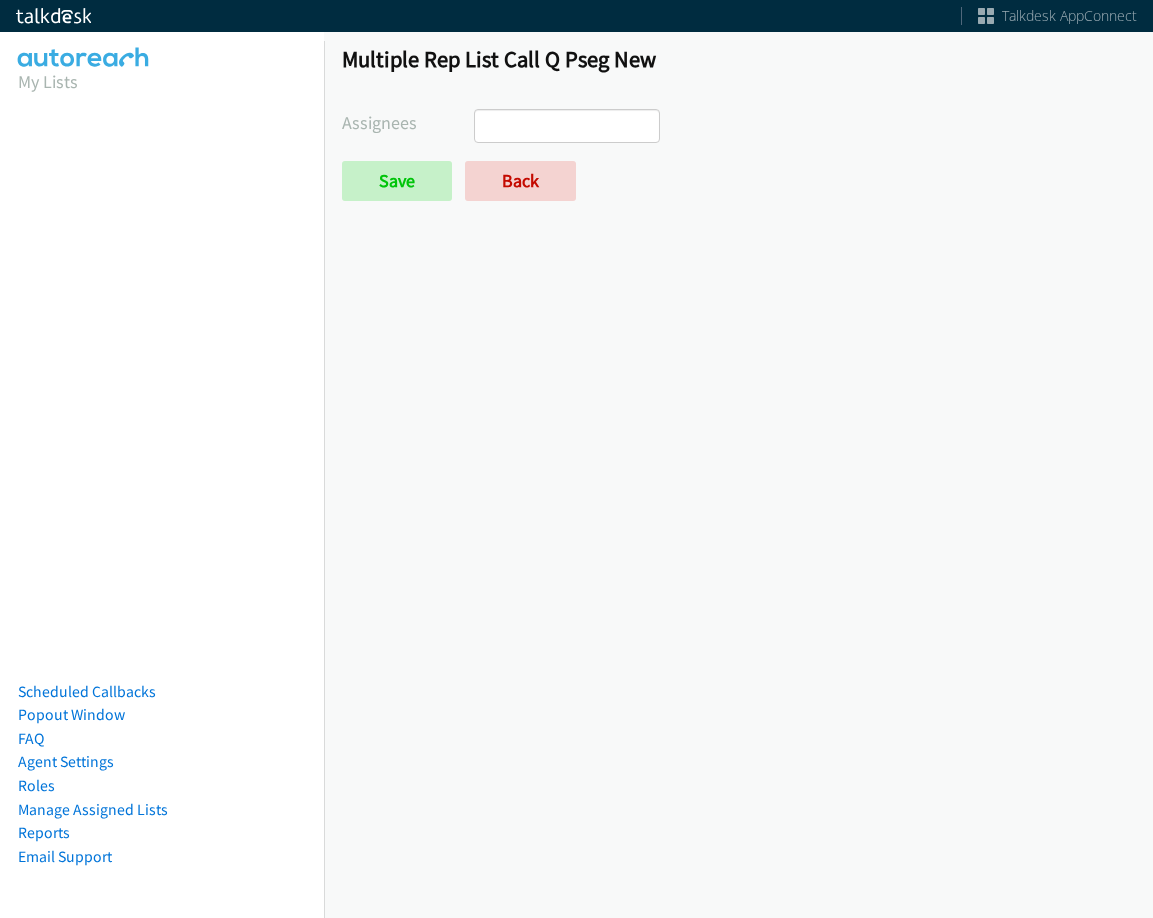 select 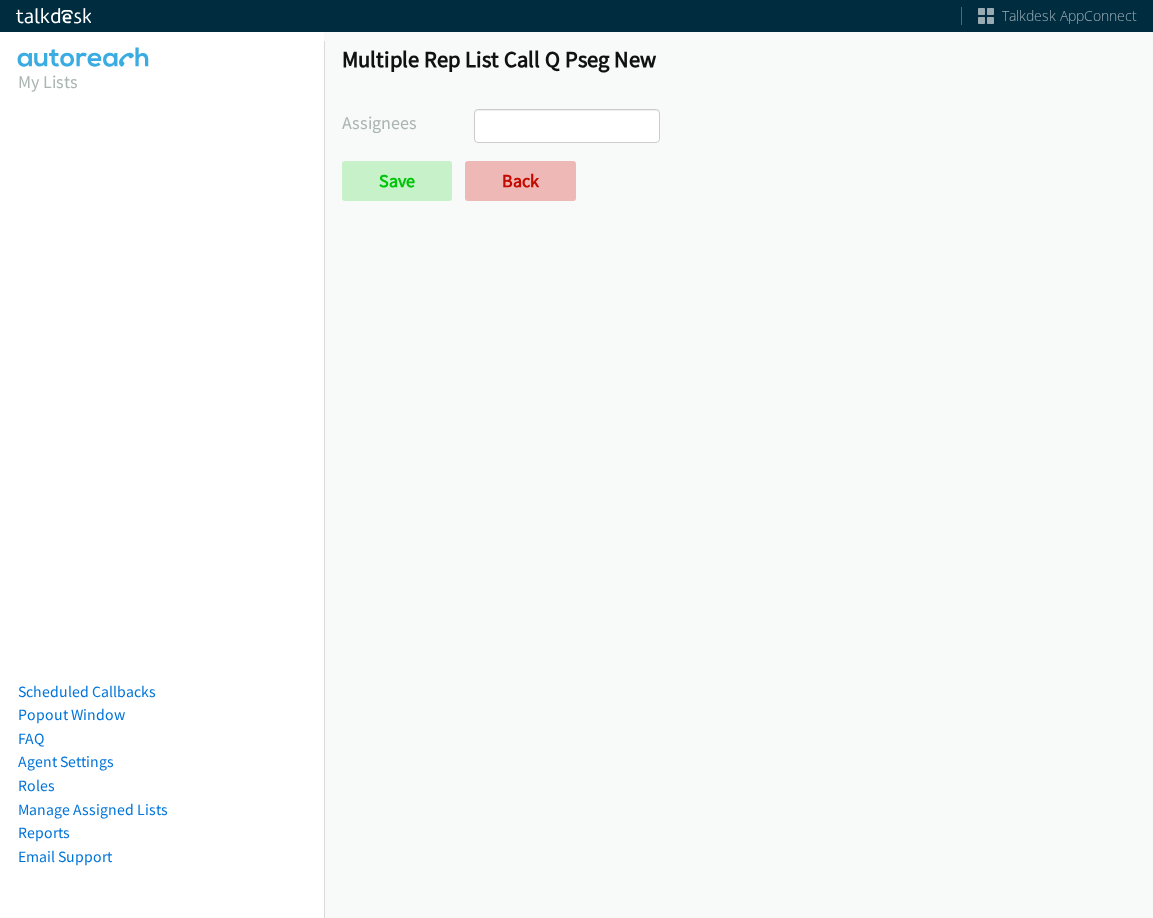 scroll, scrollTop: 0, scrollLeft: 0, axis: both 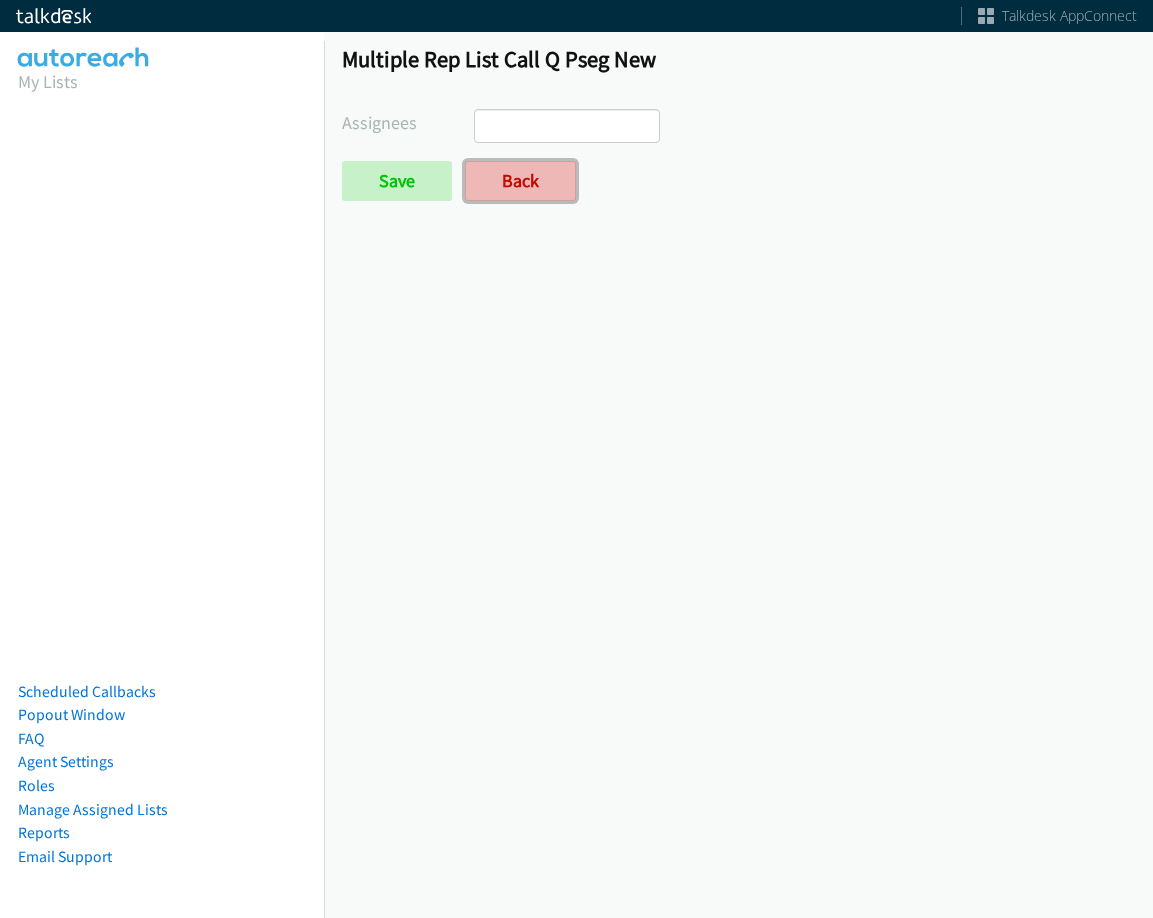 click on "Back" at bounding box center [520, 181] 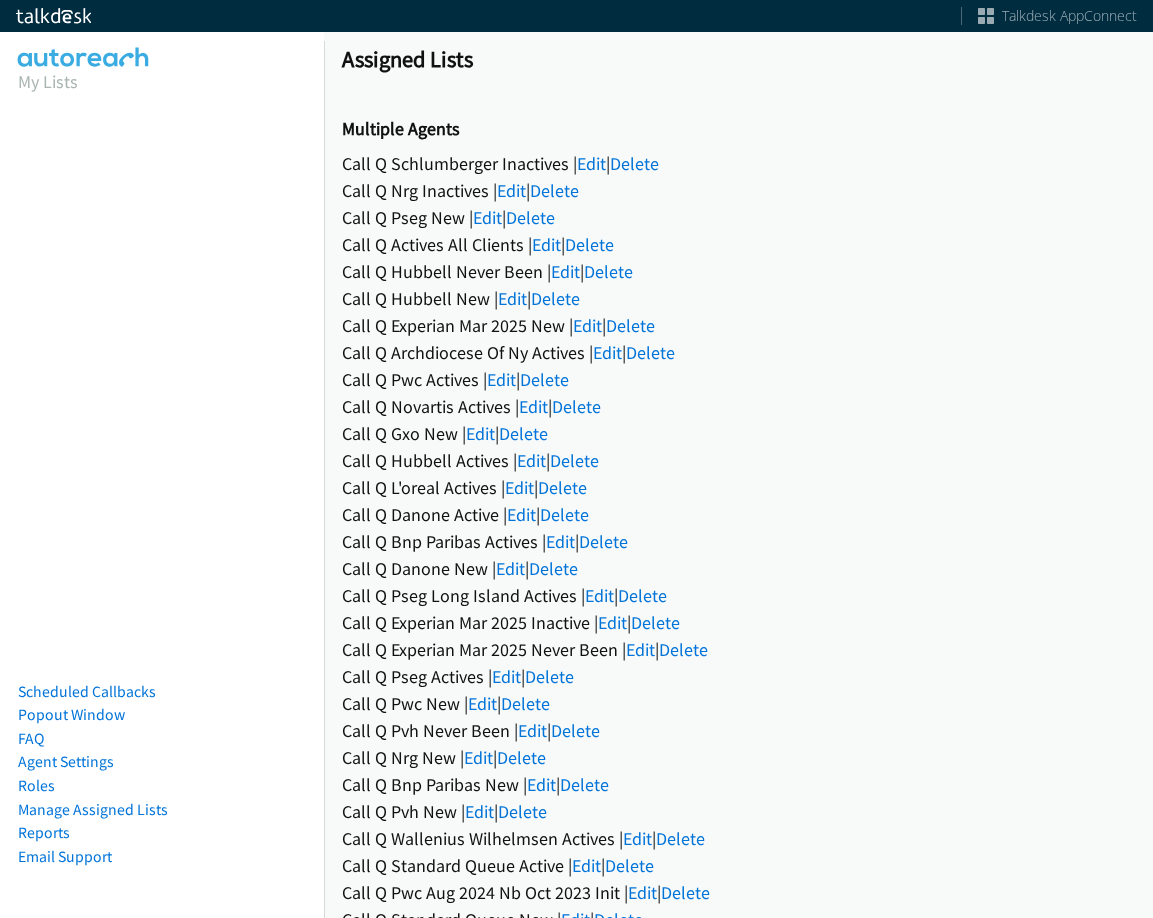 scroll, scrollTop: 0, scrollLeft: 0, axis: both 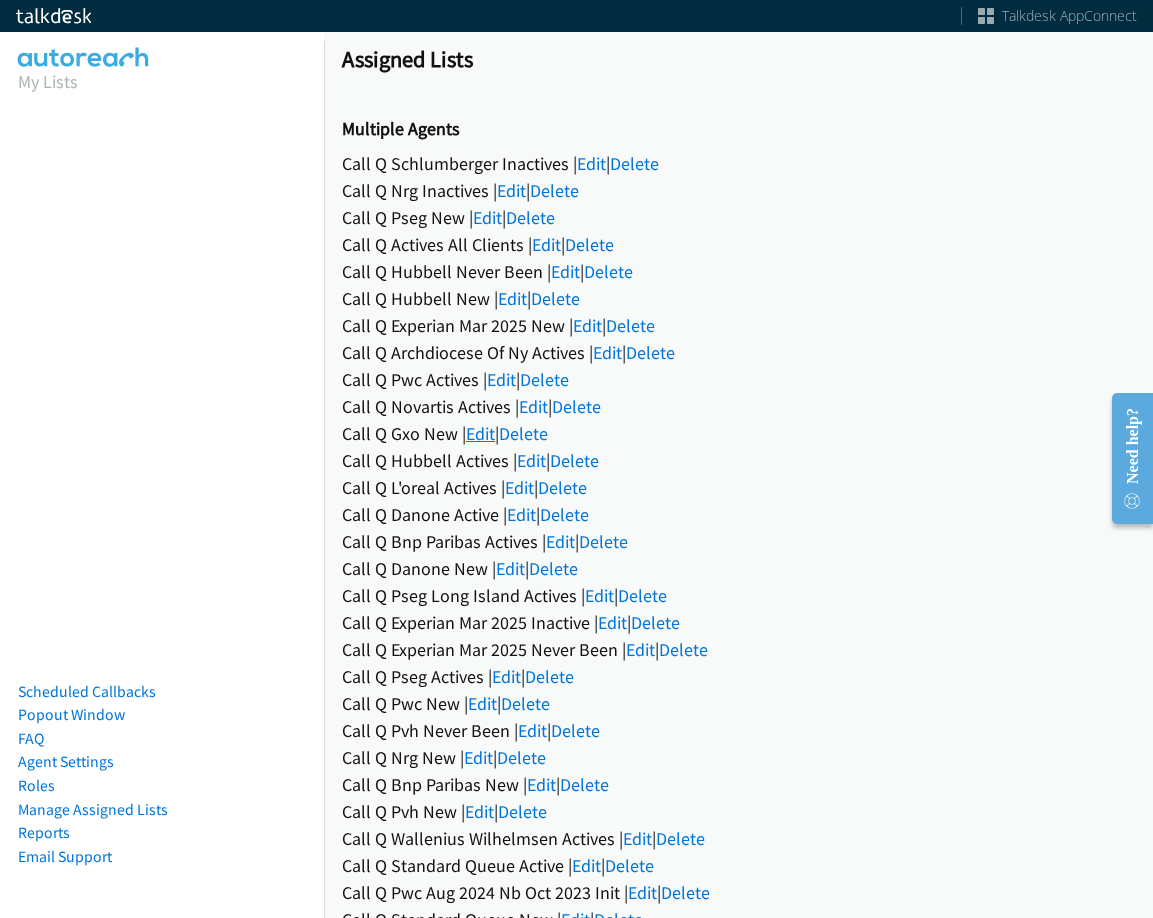 click on "Edit" at bounding box center [480, 433] 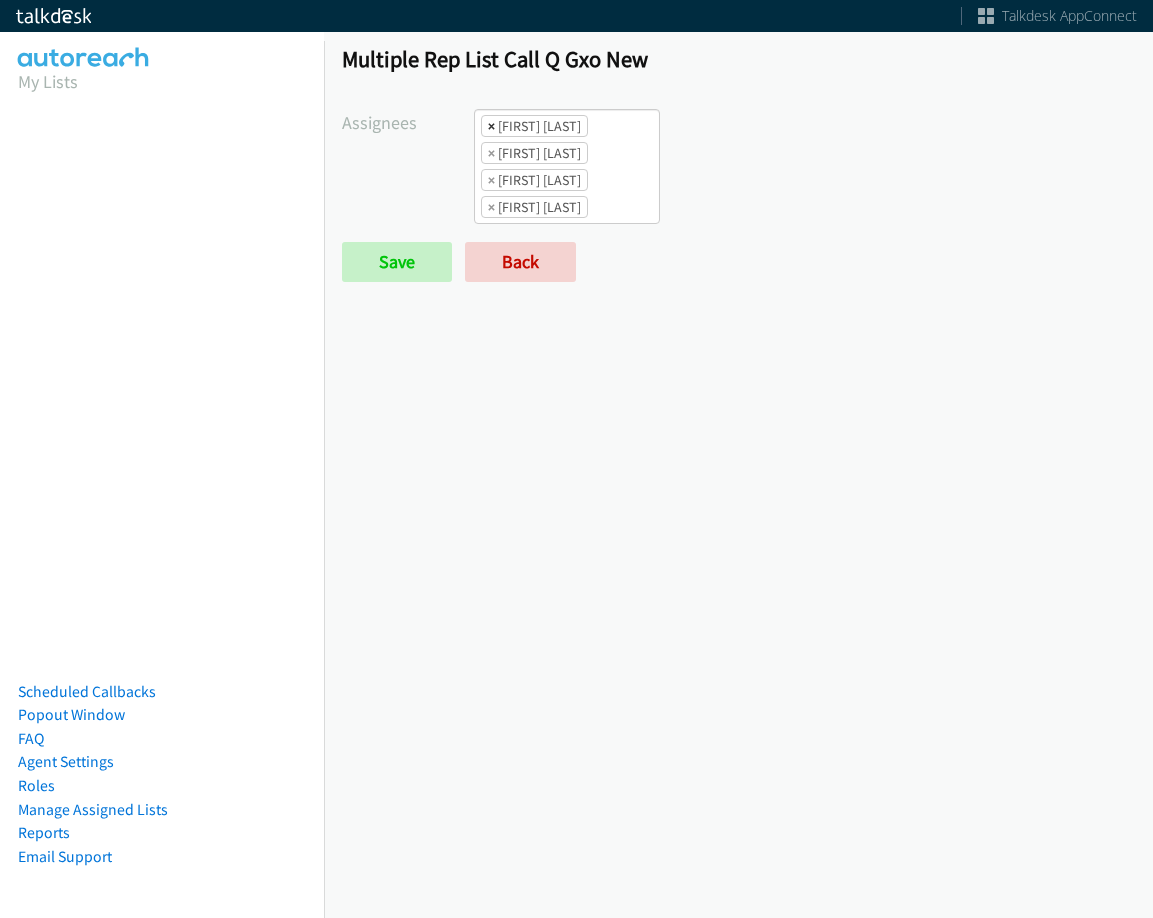 scroll, scrollTop: 0, scrollLeft: 0, axis: both 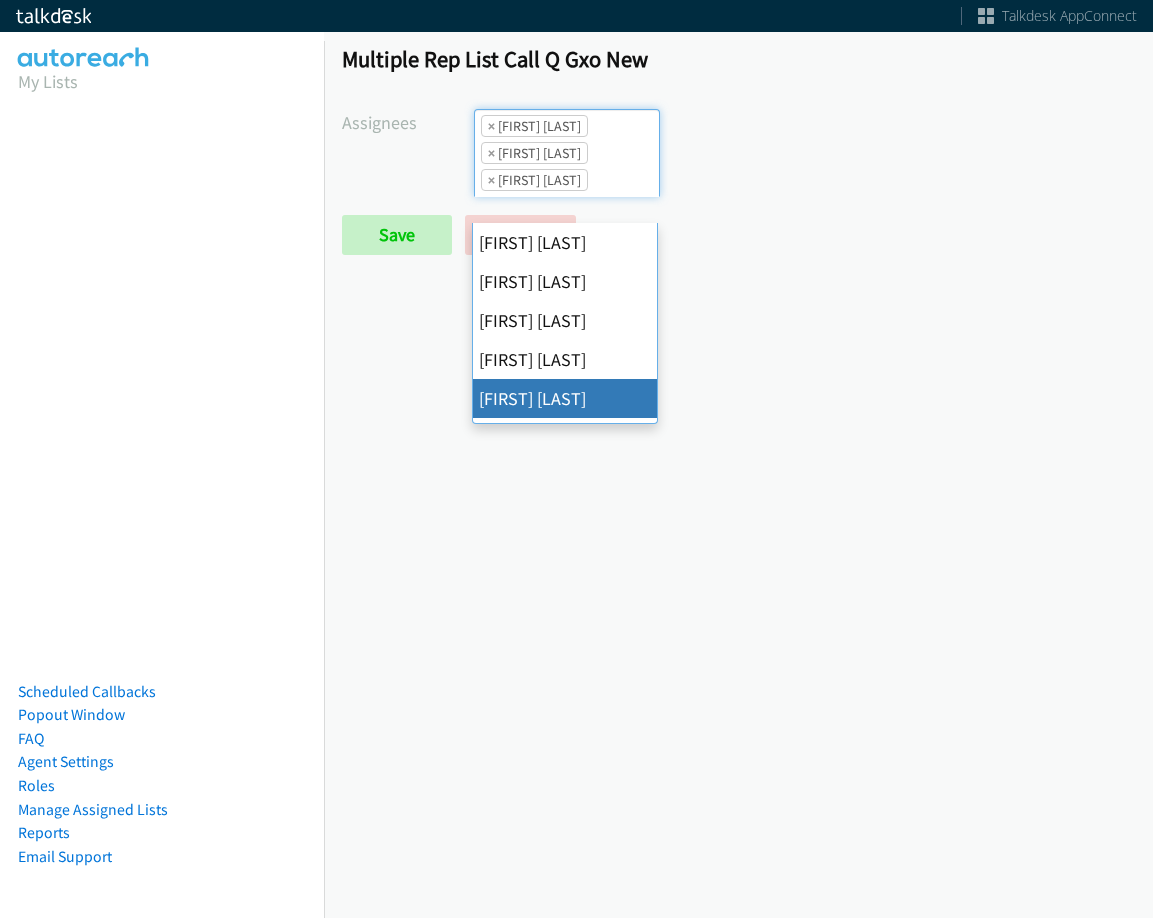 click on "×" at bounding box center (491, 126) 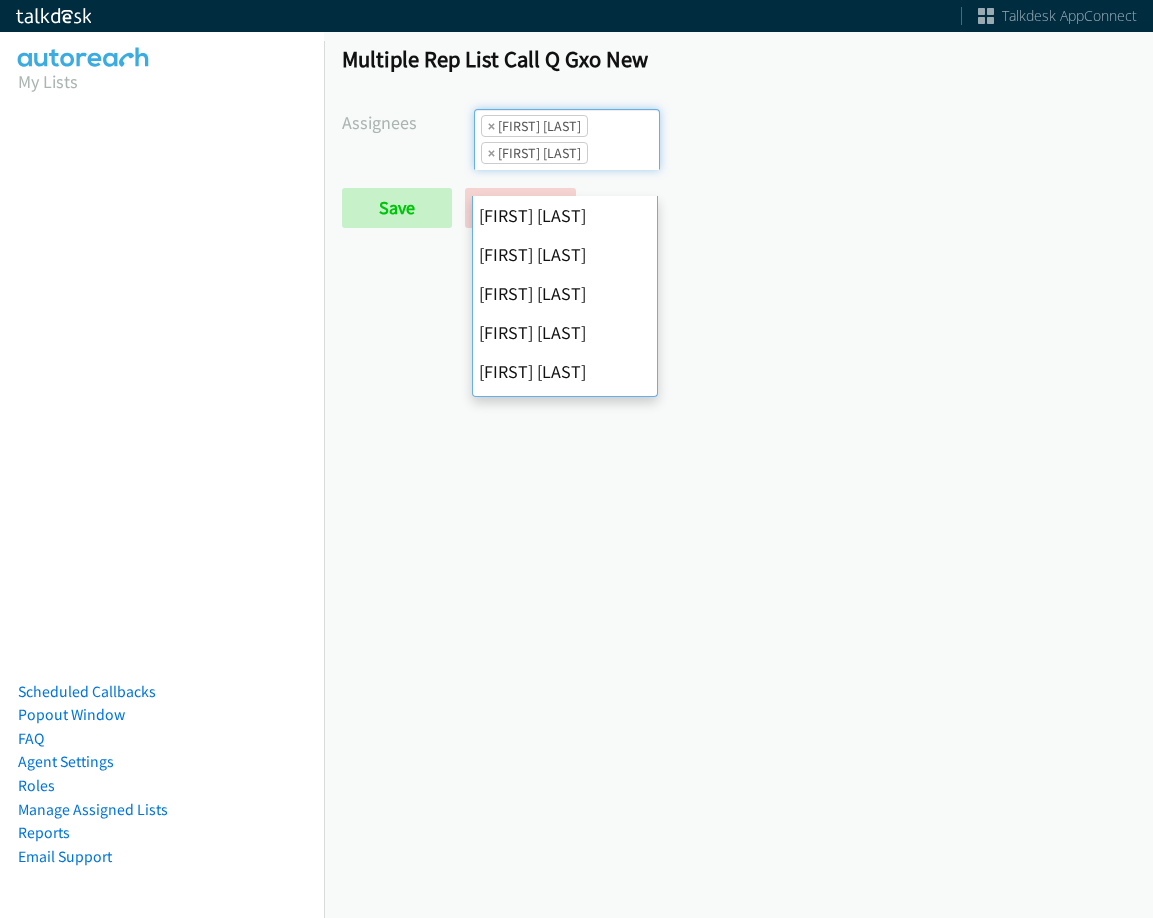 click on "×" at bounding box center (491, 126) 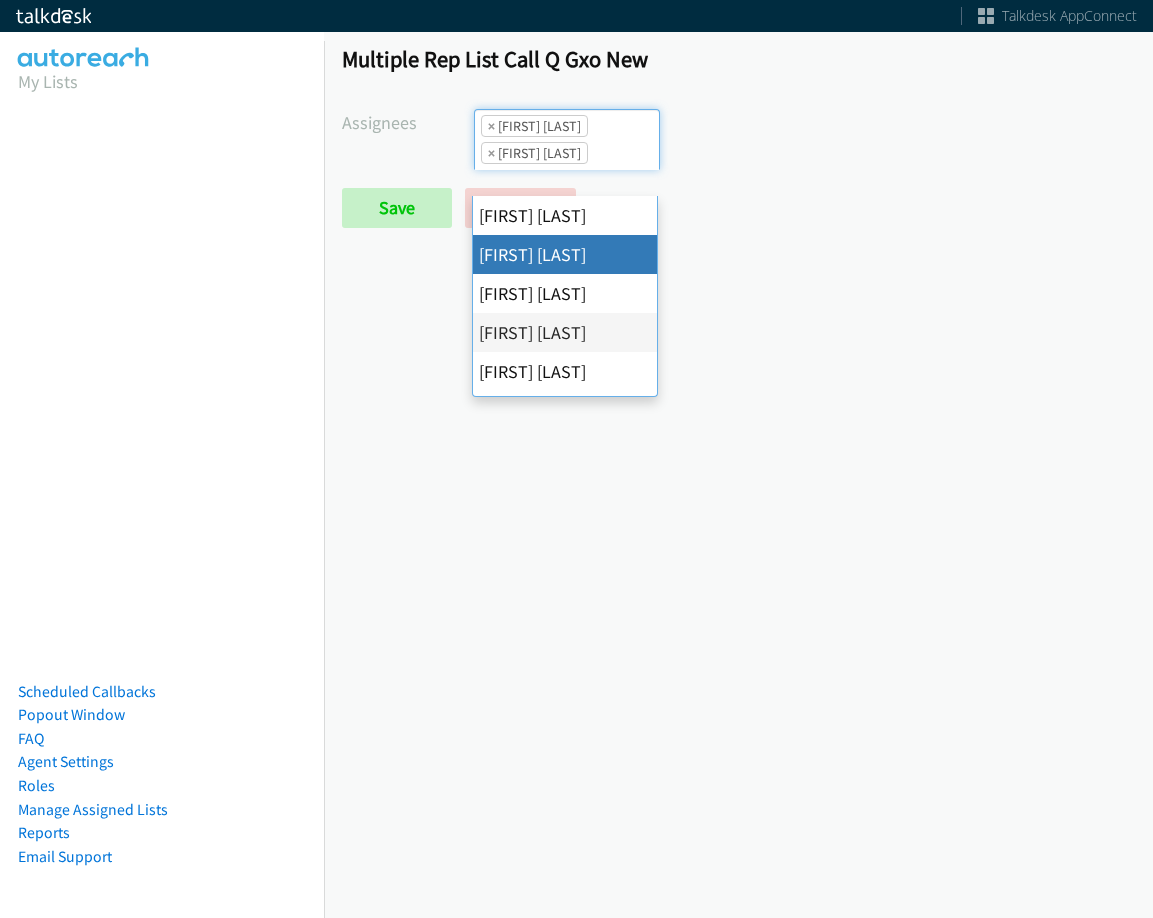 select 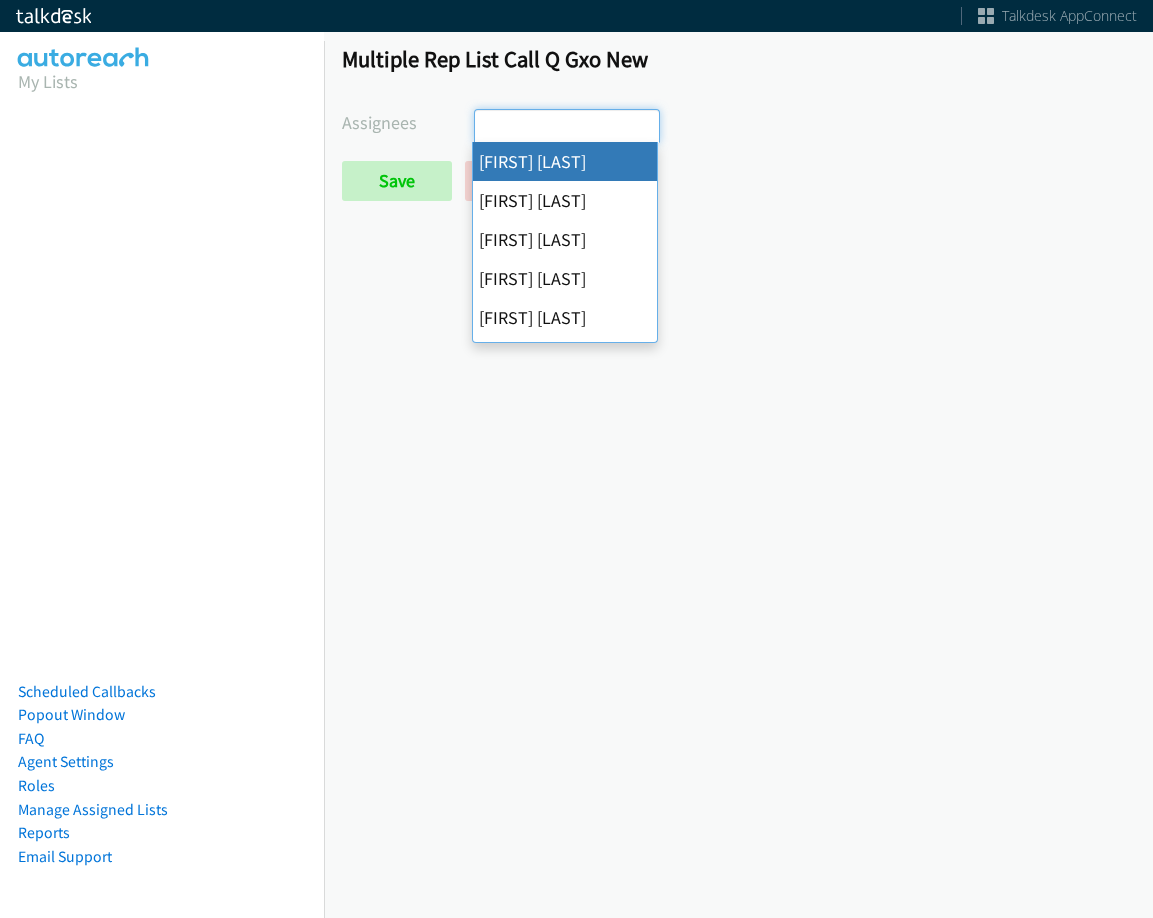 drag, startPoint x: 486, startPoint y: 126, endPoint x: 413, endPoint y: 160, distance: 80.529495 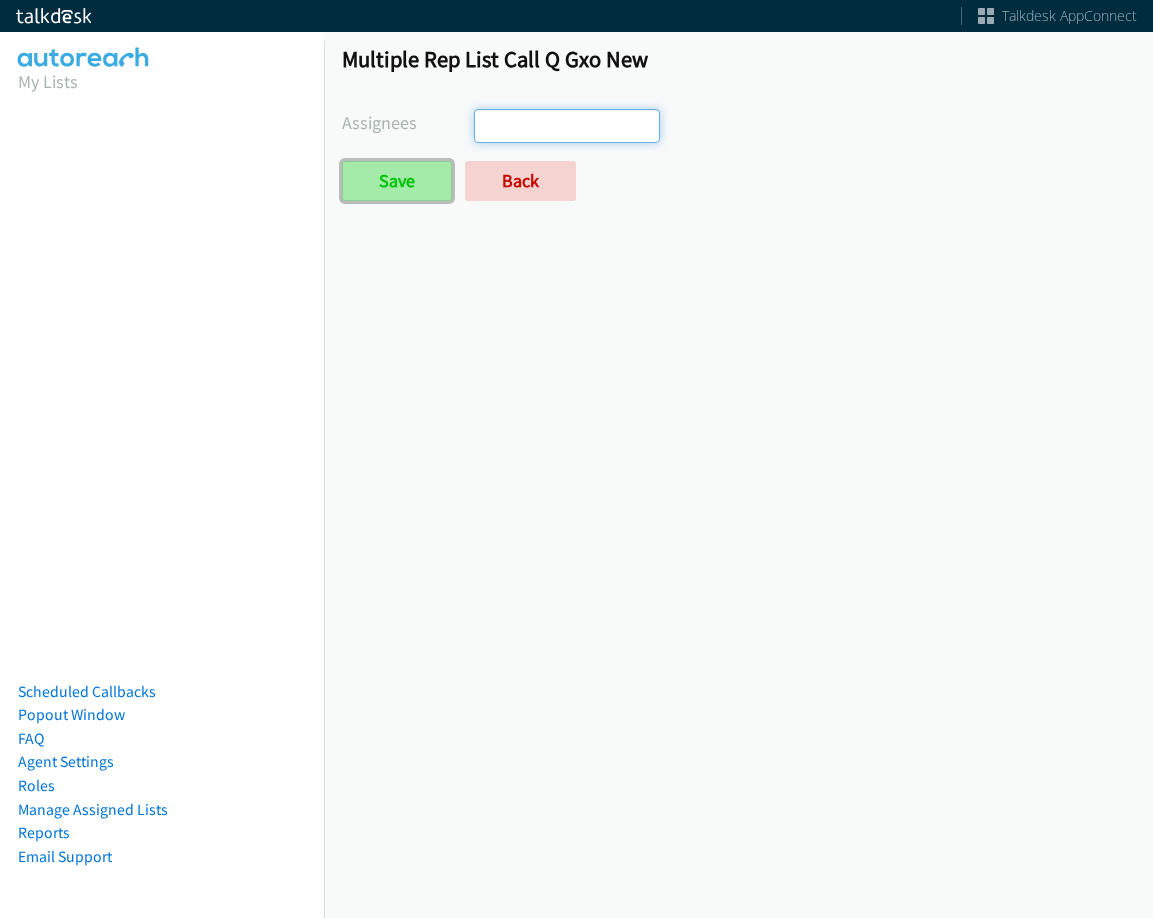 click on "Save" at bounding box center [397, 181] 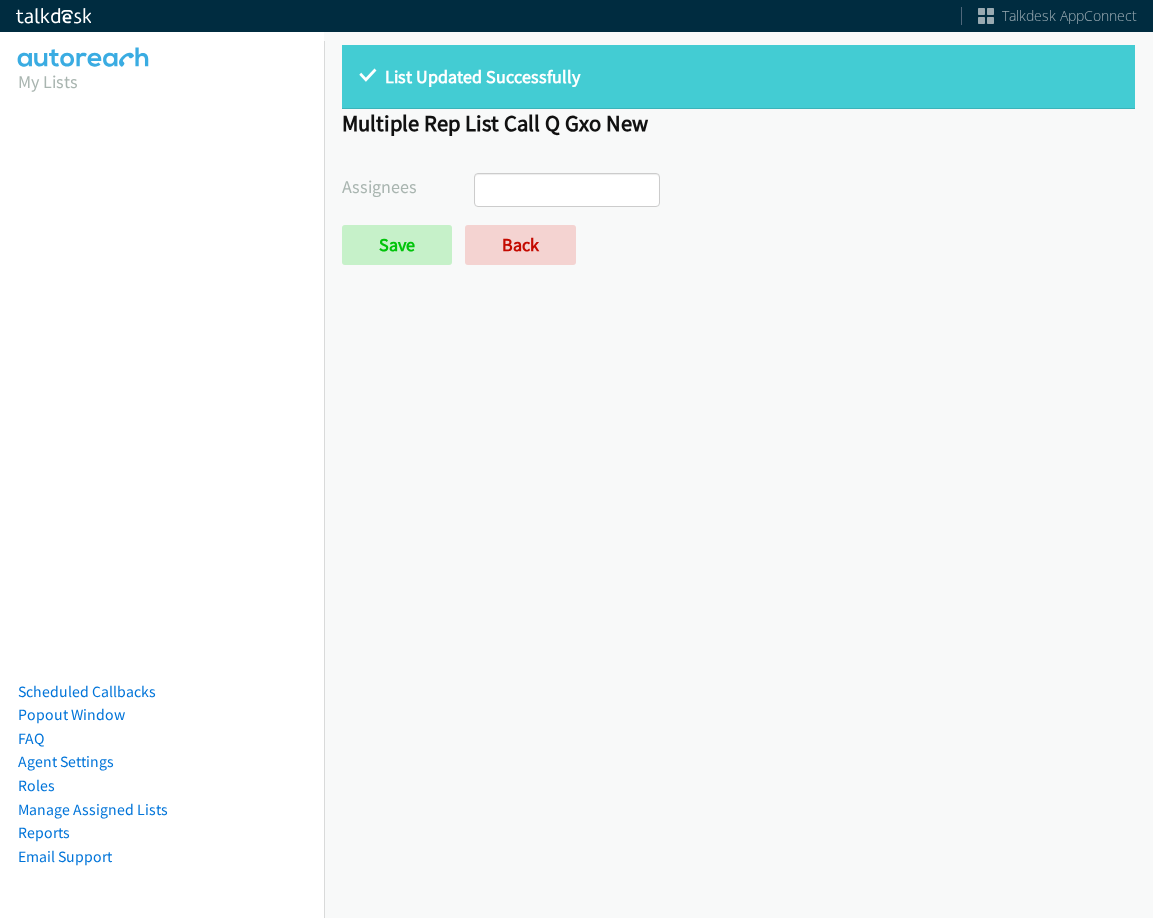 select 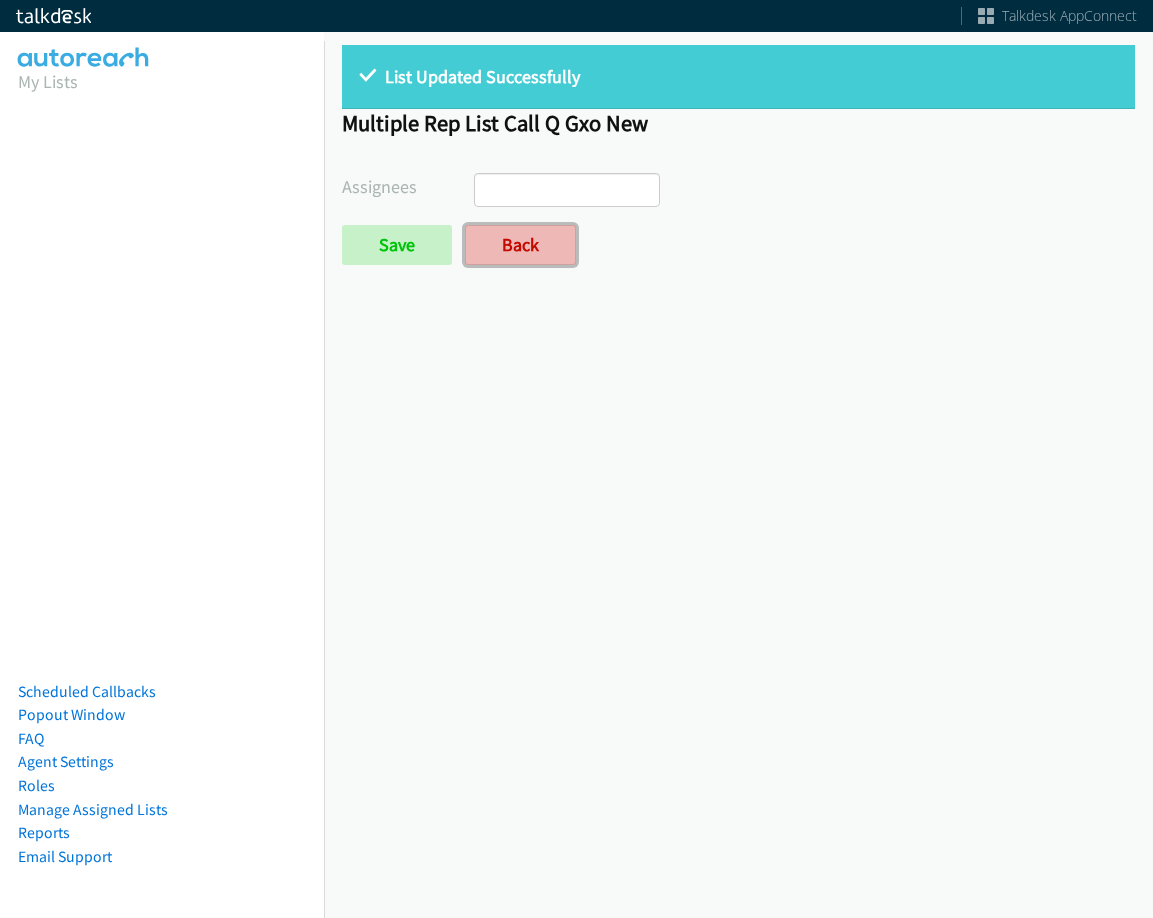 click on "Back" at bounding box center (520, 245) 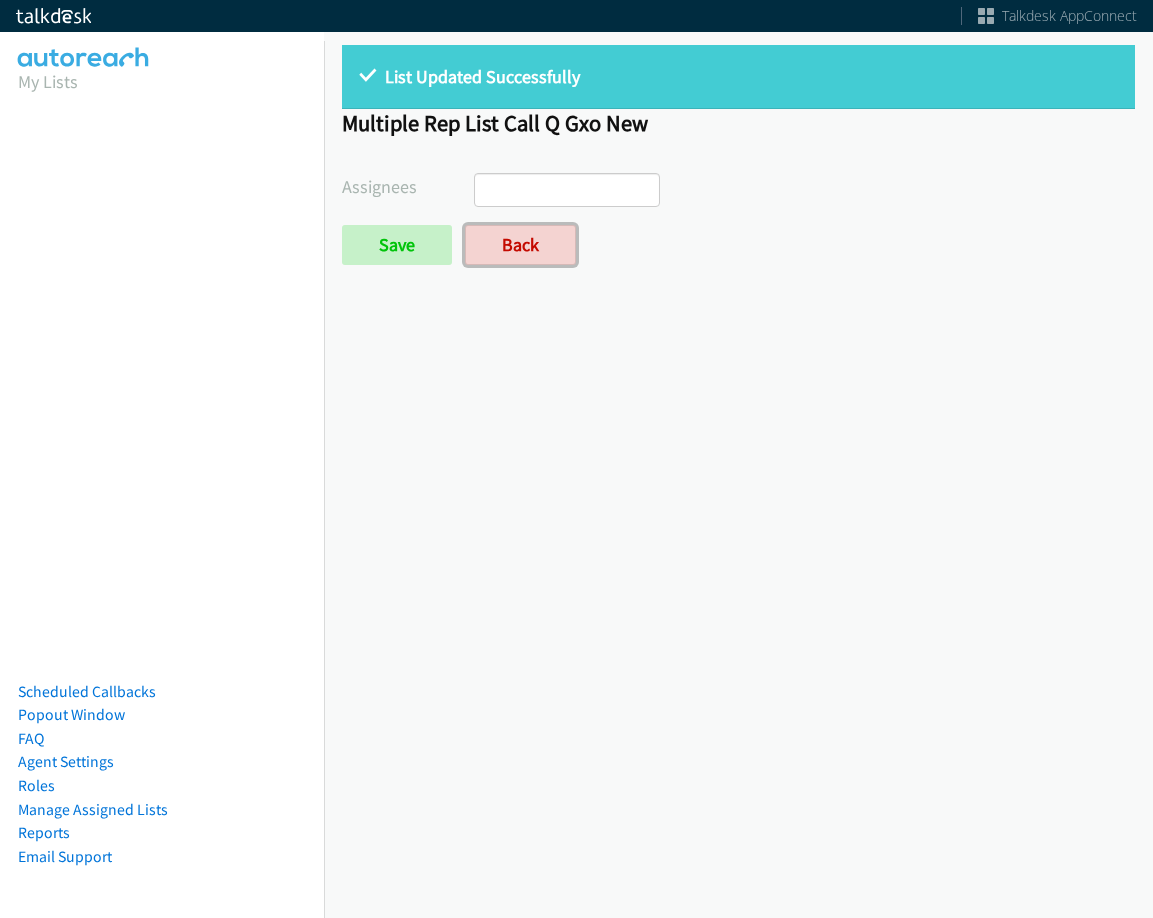 scroll, scrollTop: 0, scrollLeft: 0, axis: both 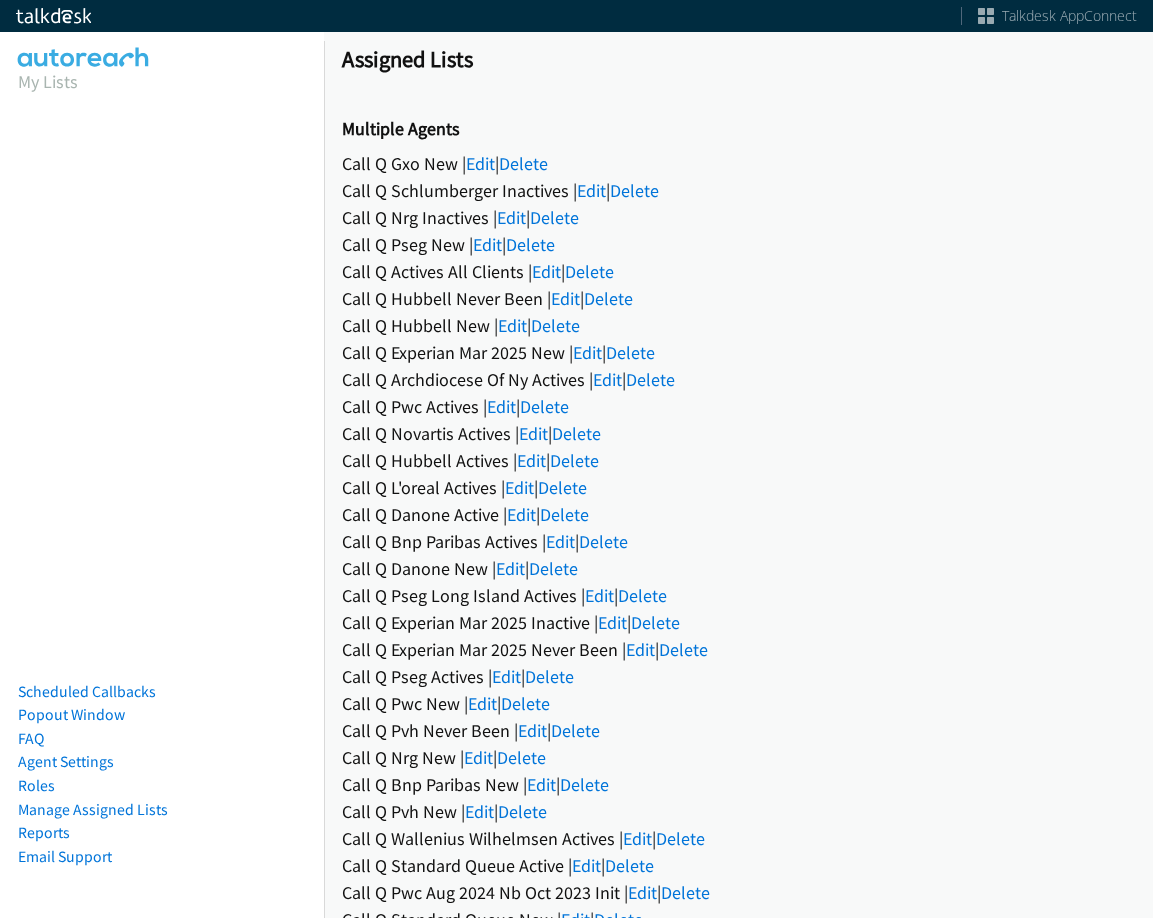 click on "Call Q   Novartis   Actives |
Edit
|
Delete" at bounding box center [738, 433] 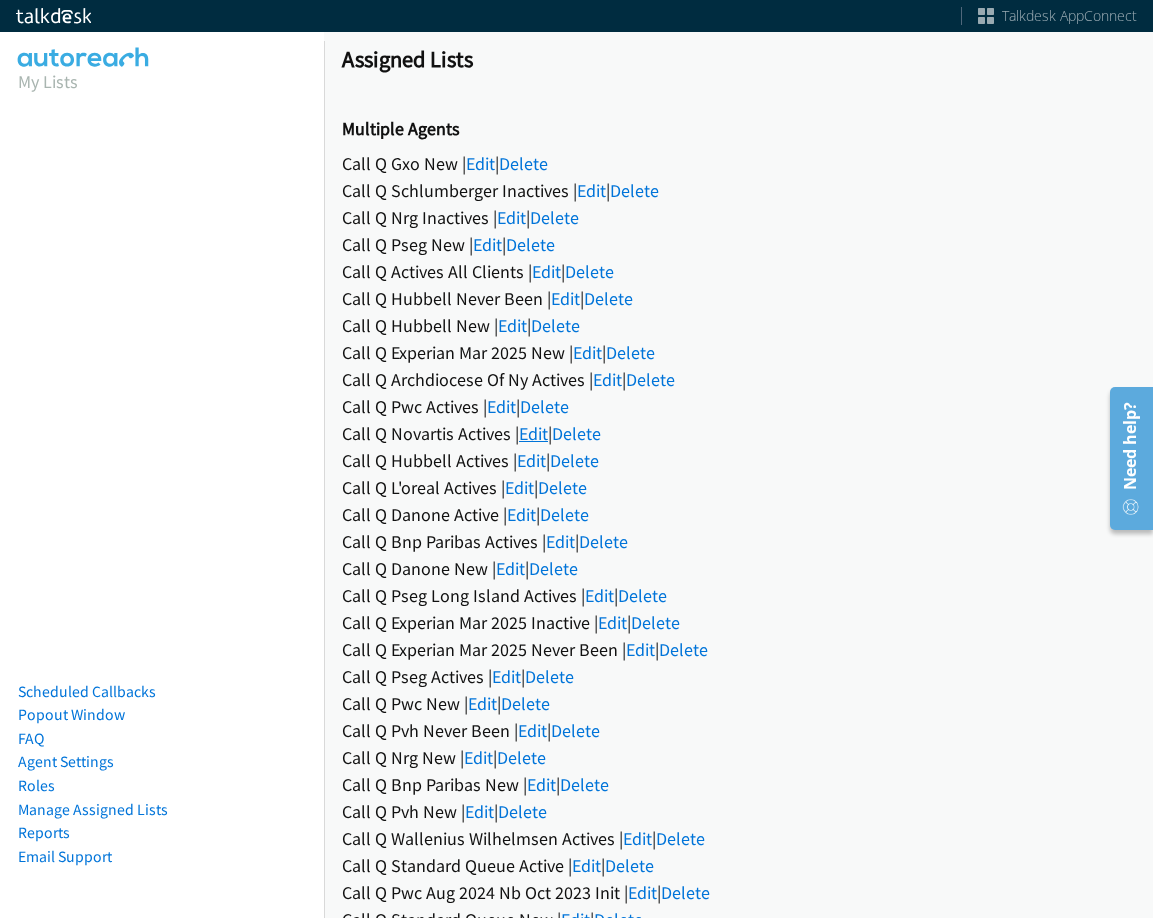 click on "Edit" at bounding box center (533, 433) 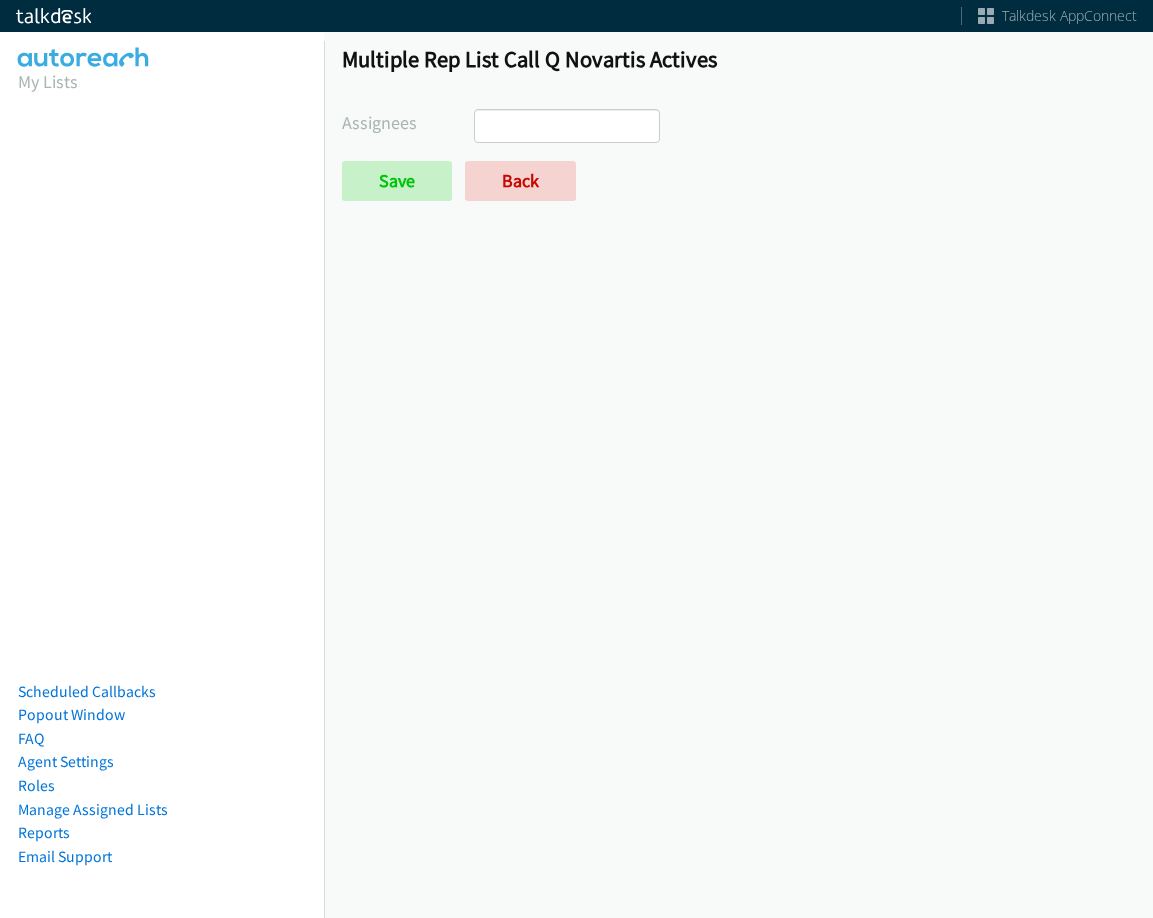 select 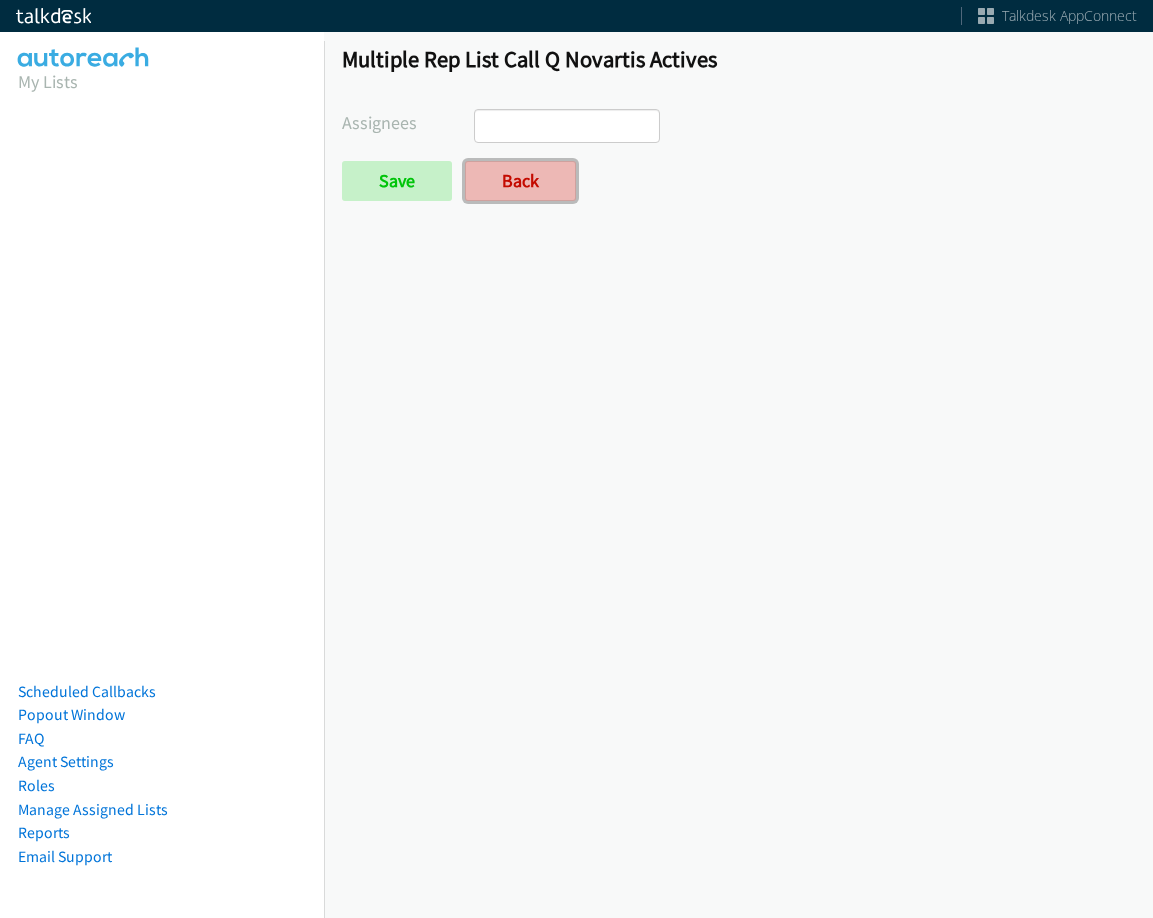 click on "Back" at bounding box center (520, 181) 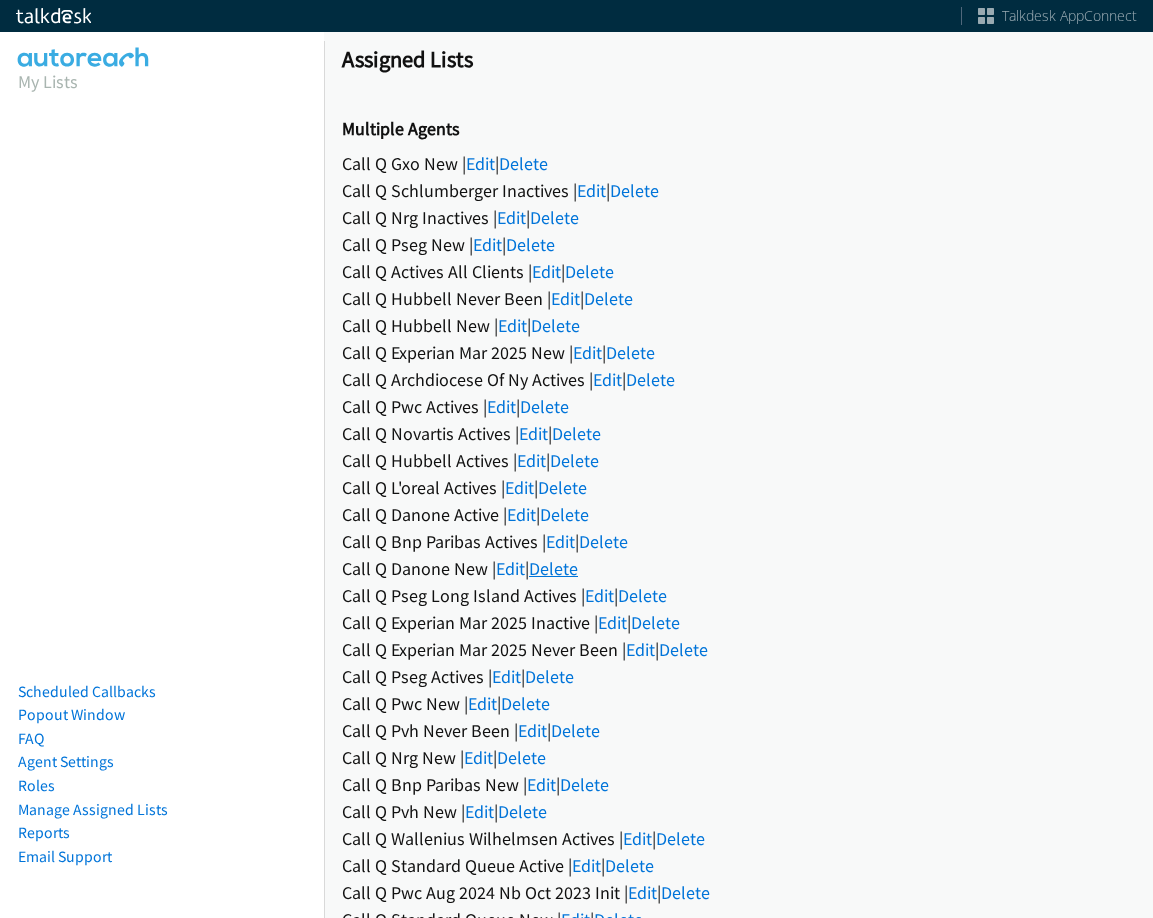scroll, scrollTop: 0, scrollLeft: 0, axis: both 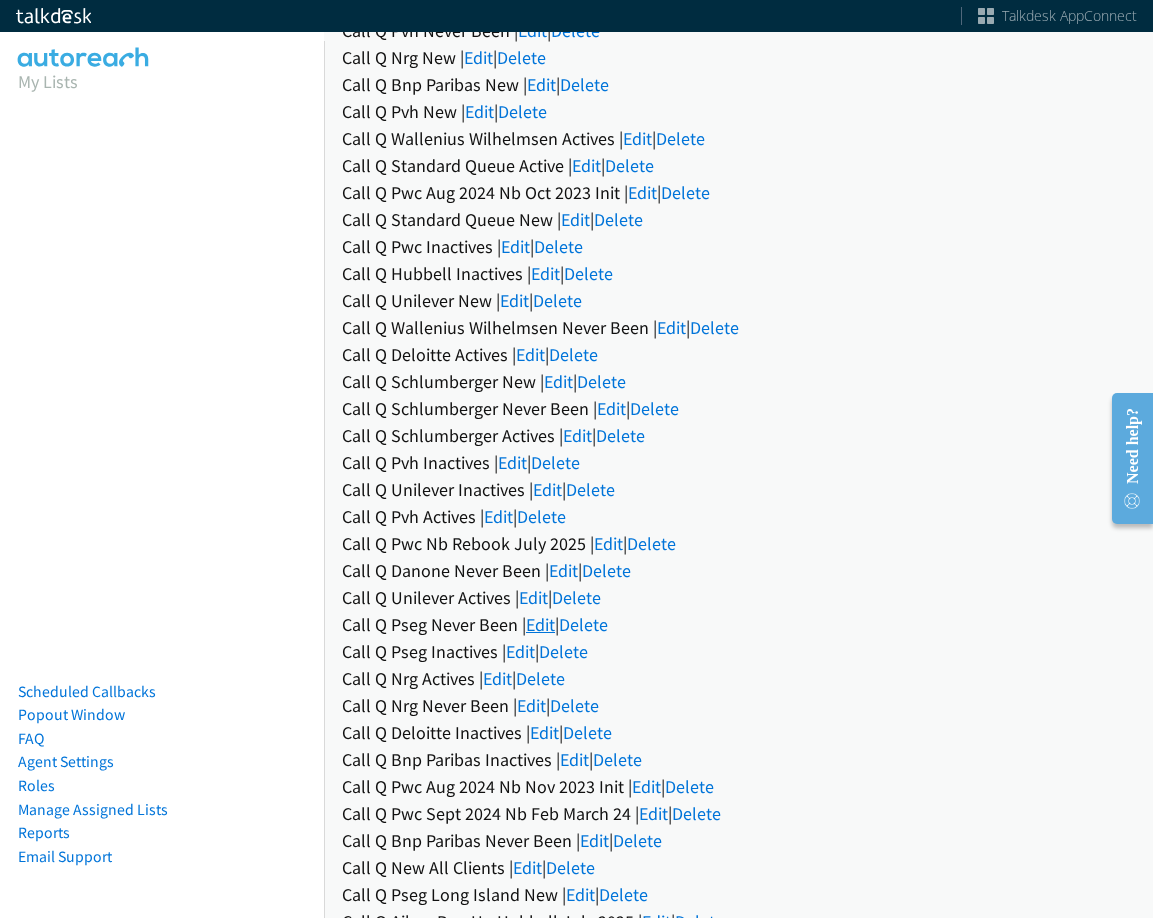 click on "Edit" at bounding box center [540, 624] 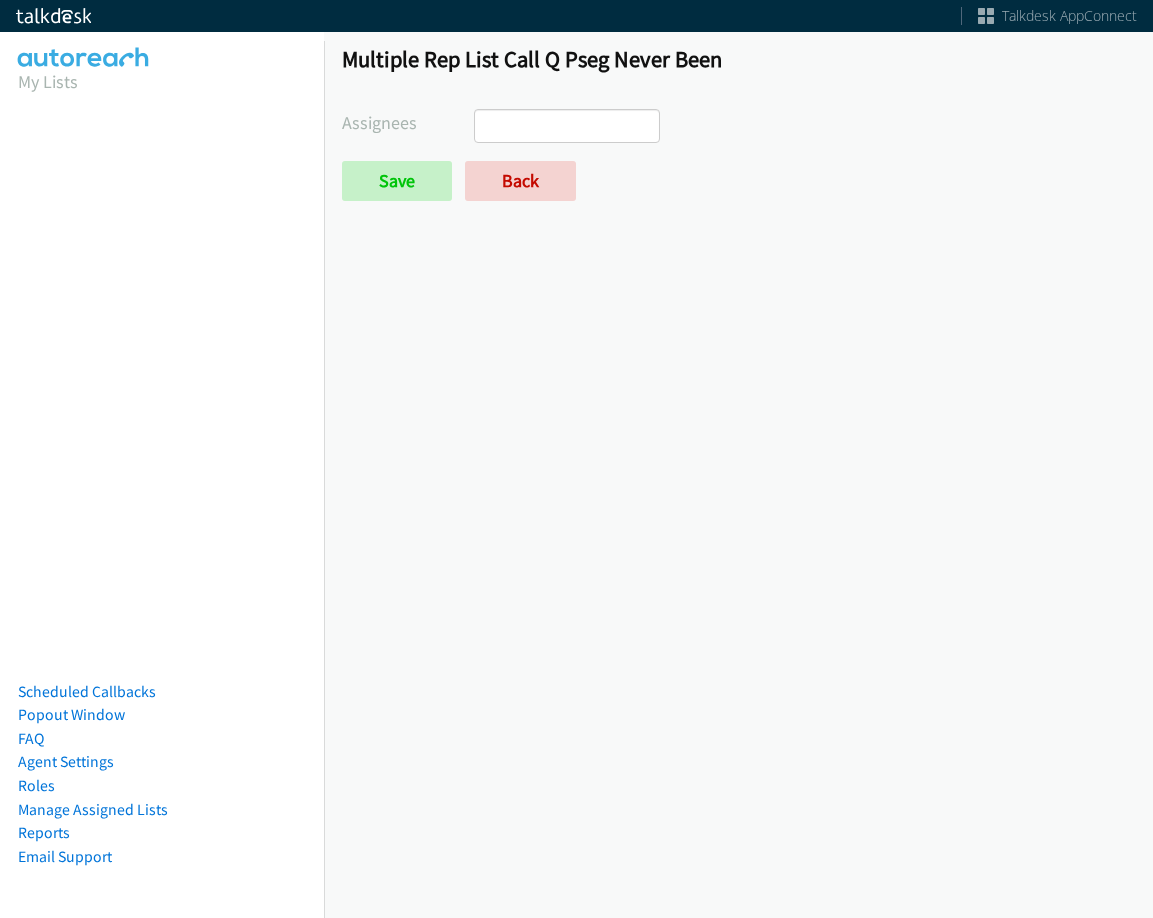 scroll, scrollTop: 0, scrollLeft: 0, axis: both 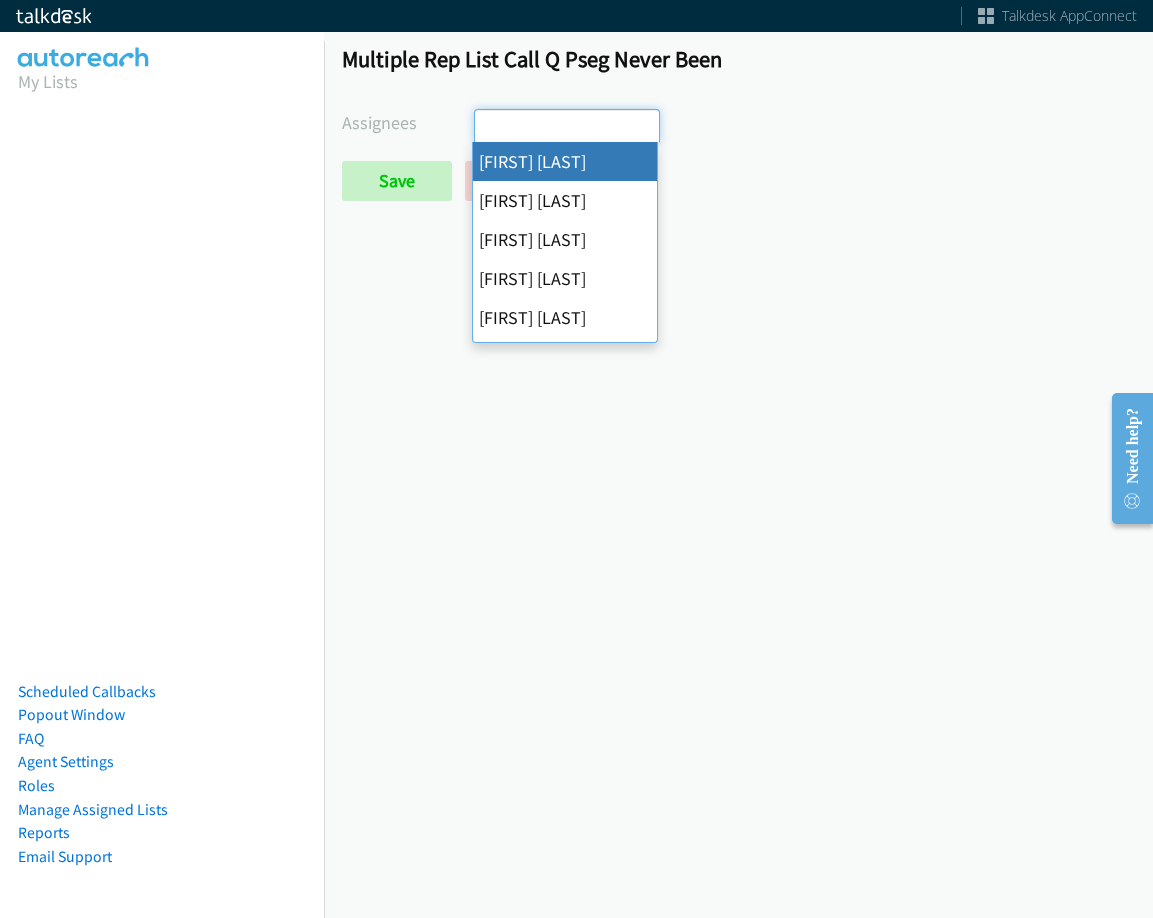 select on "cb11e729-9a1d-44de-9b38-0f5a50c7e01c" 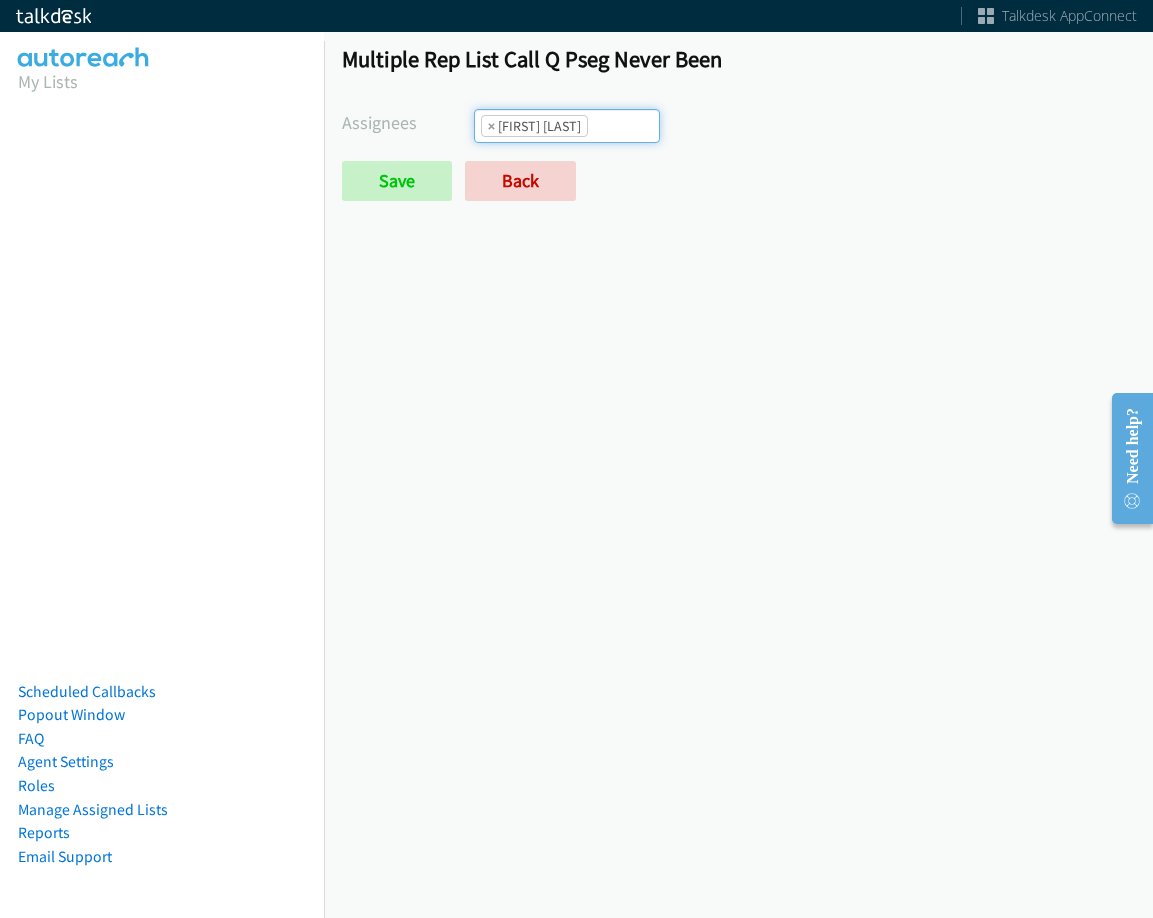 click on "× Abigail Odhiambo" at bounding box center (534, 126) 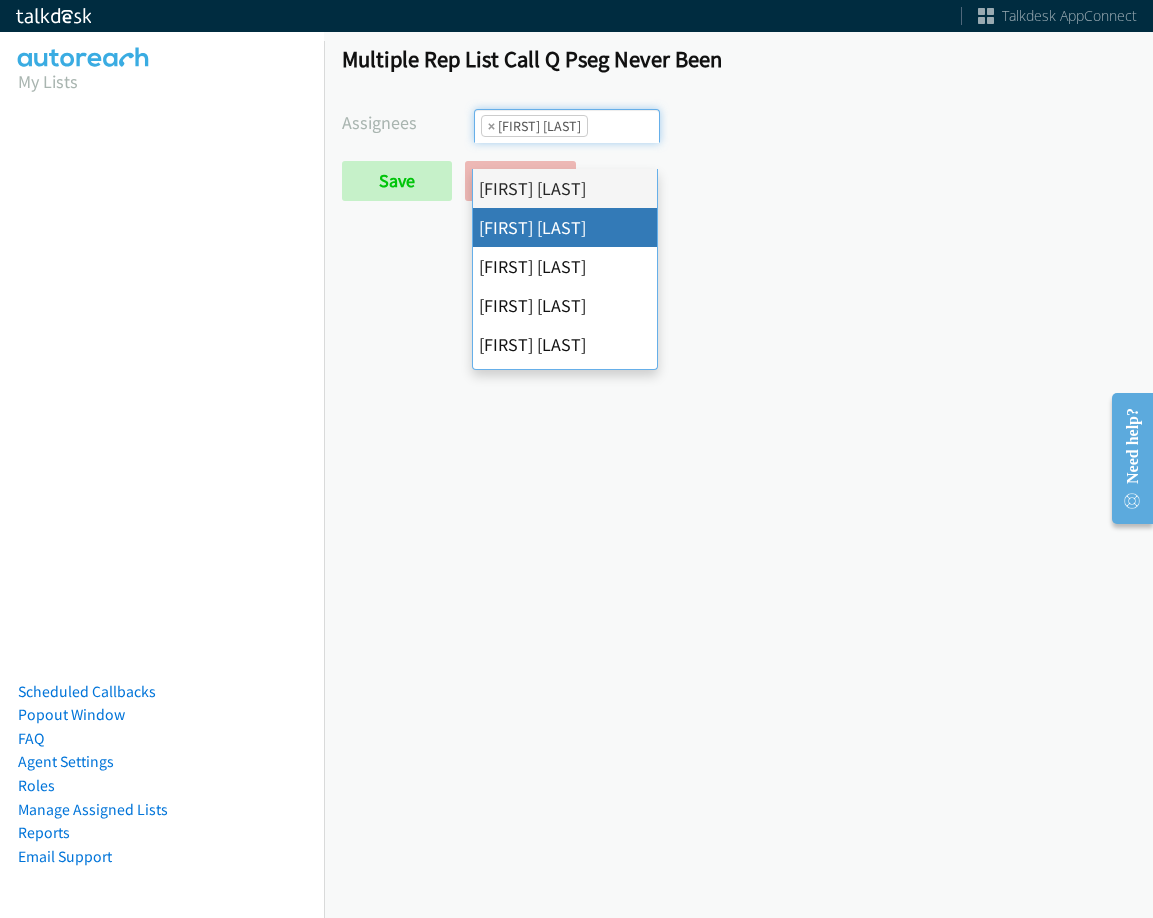 drag, startPoint x: 569, startPoint y: 219, endPoint x: 565, endPoint y: 207, distance: 12.649111 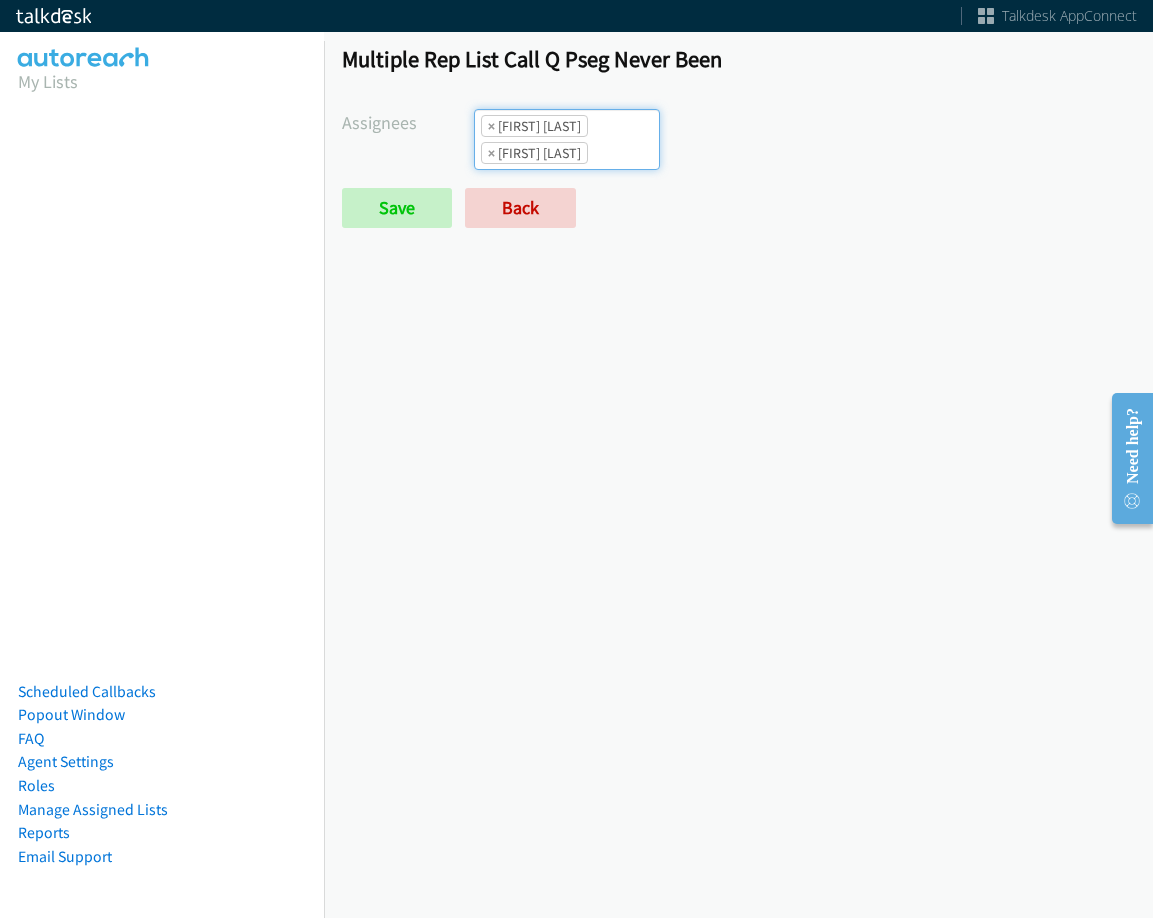 click at bounding box center [623, 153] 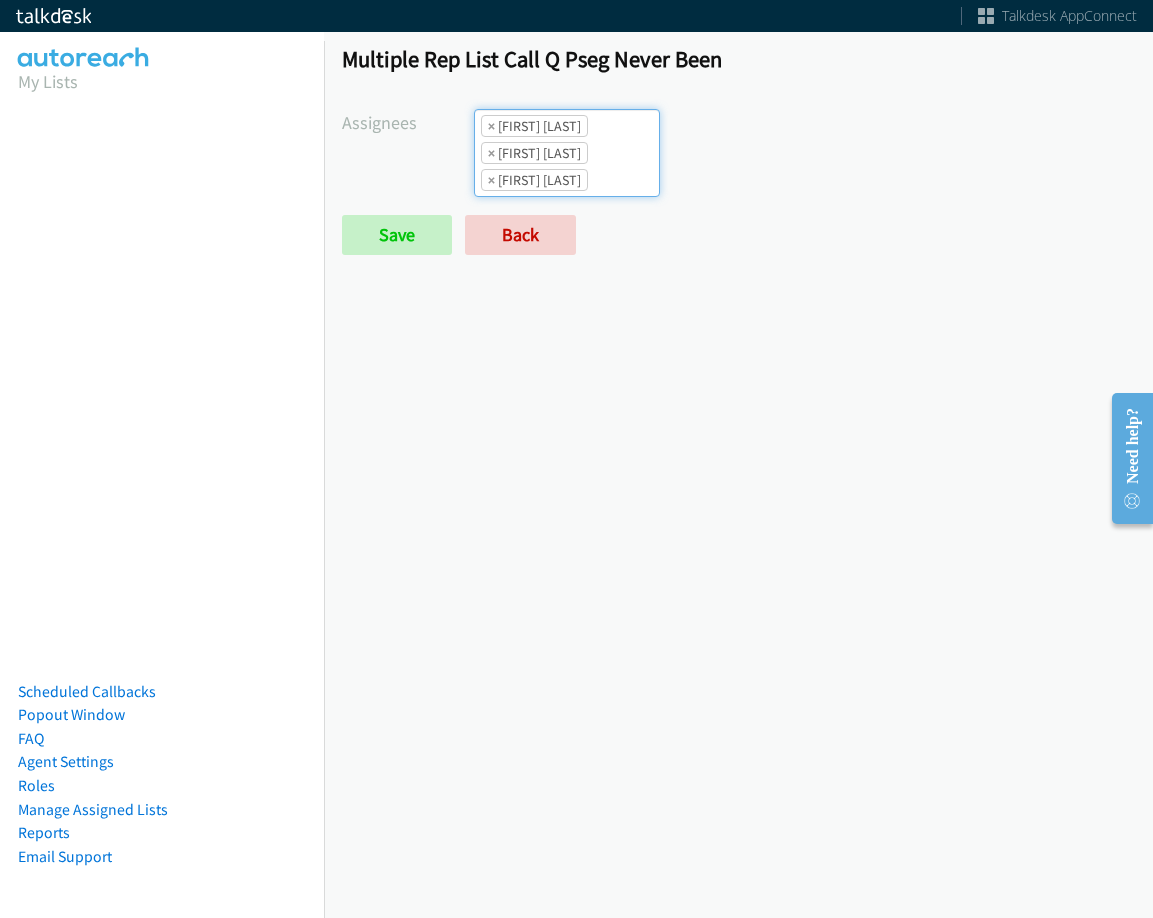 click on "× Abigail Odhiambo × Alana Ruiz × Cathy Shahan" at bounding box center [567, 153] 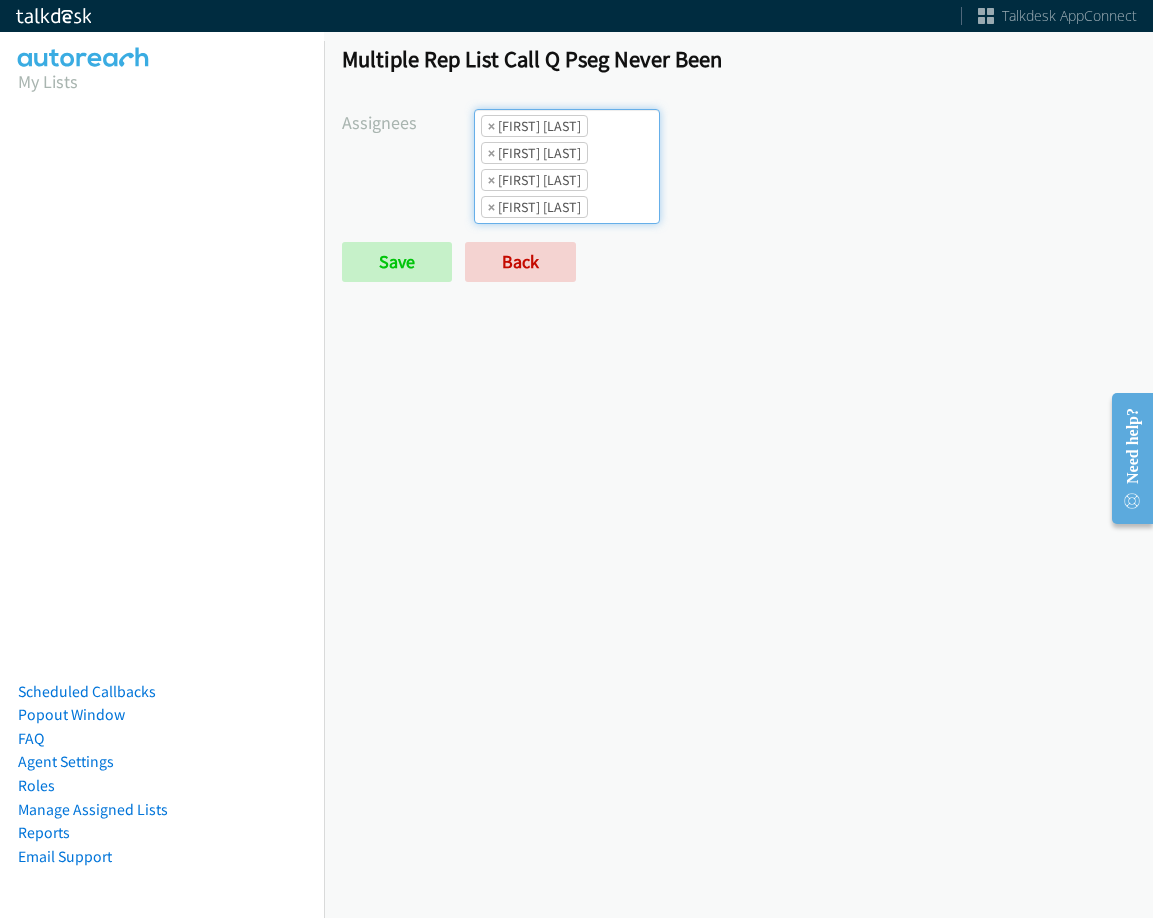 click on "× Abigail Odhiambo × Alana Ruiz × Cathy Shahan × Charles Ross" at bounding box center [567, 166] 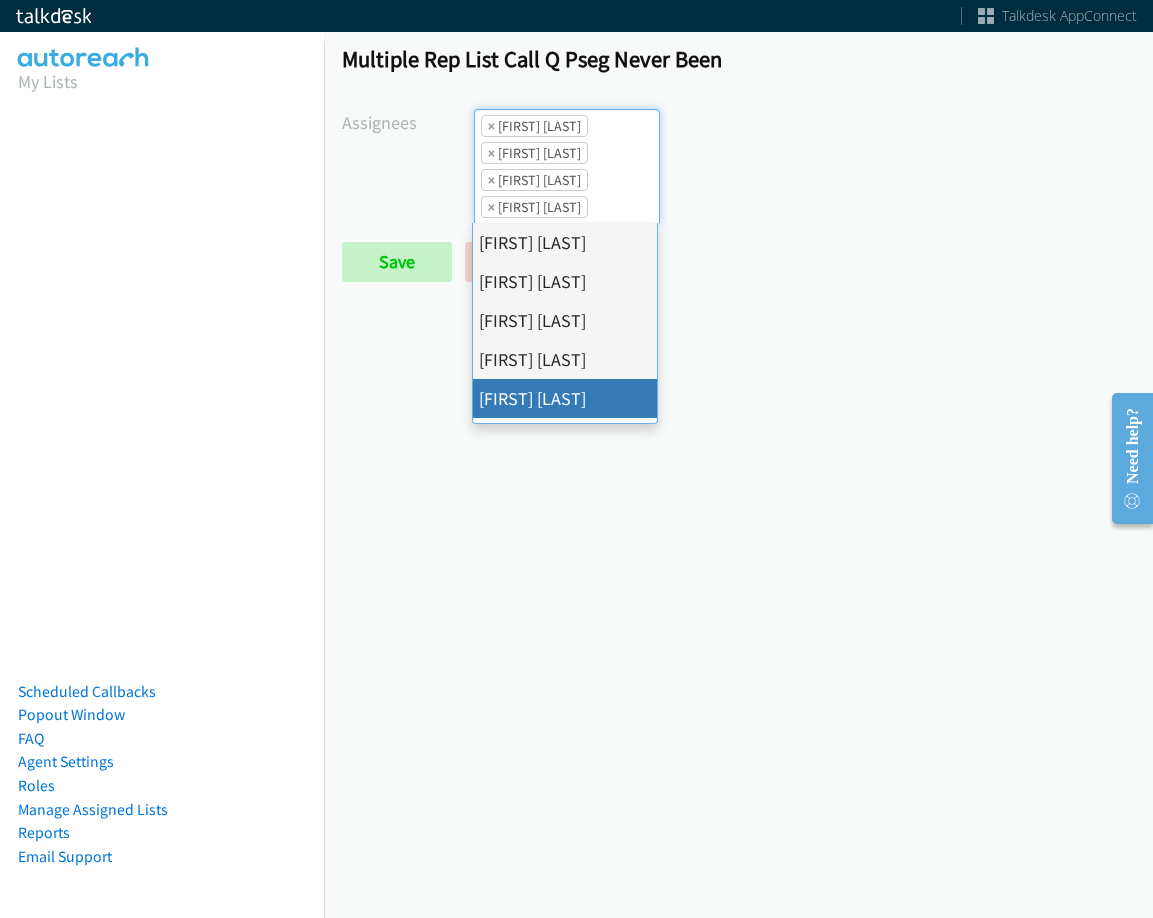 drag, startPoint x: 604, startPoint y: 397, endPoint x: 604, endPoint y: 382, distance: 15 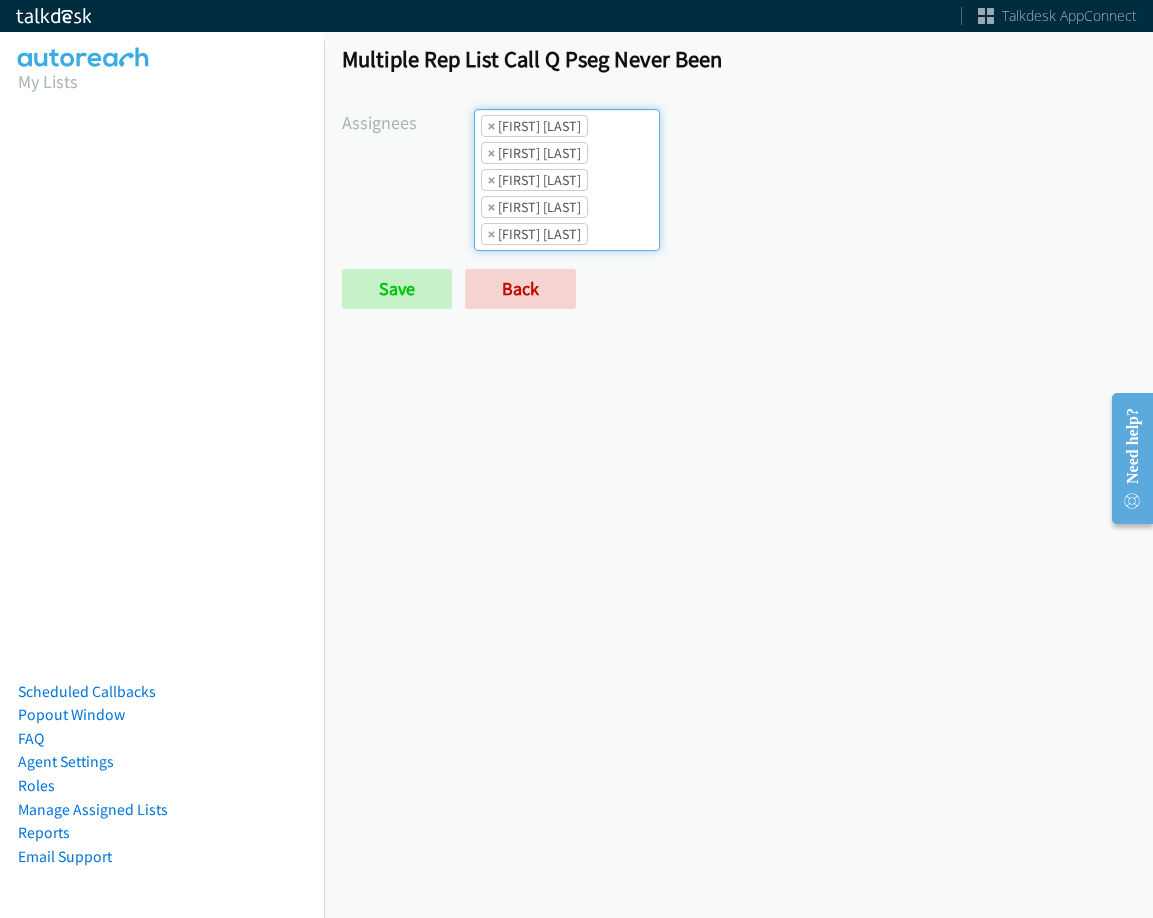 click on "× Abigail Odhiambo × Alana Ruiz × Cathy Shahan × Charles Ross × Daquaya Johnson" at bounding box center [567, 180] 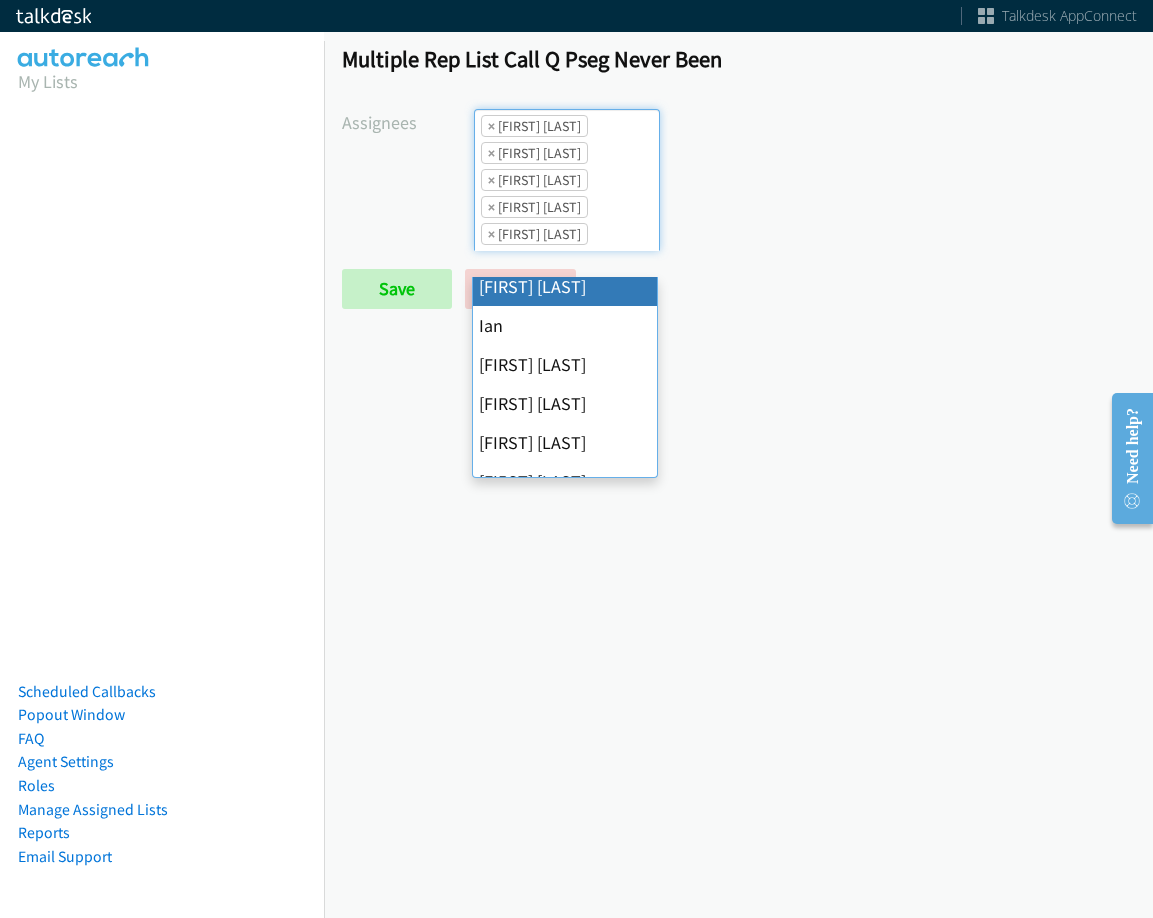 scroll, scrollTop: 200, scrollLeft: 0, axis: vertical 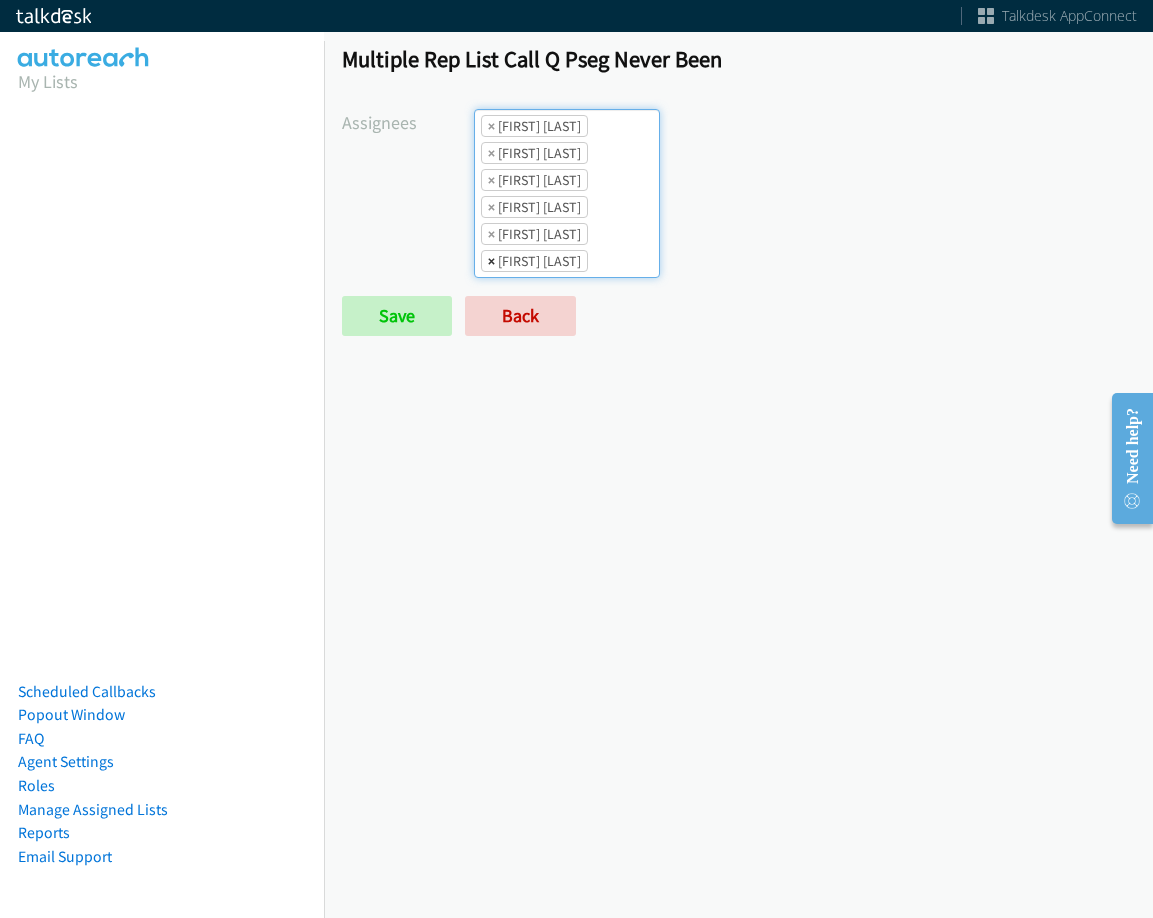 click on "×" at bounding box center (491, 261) 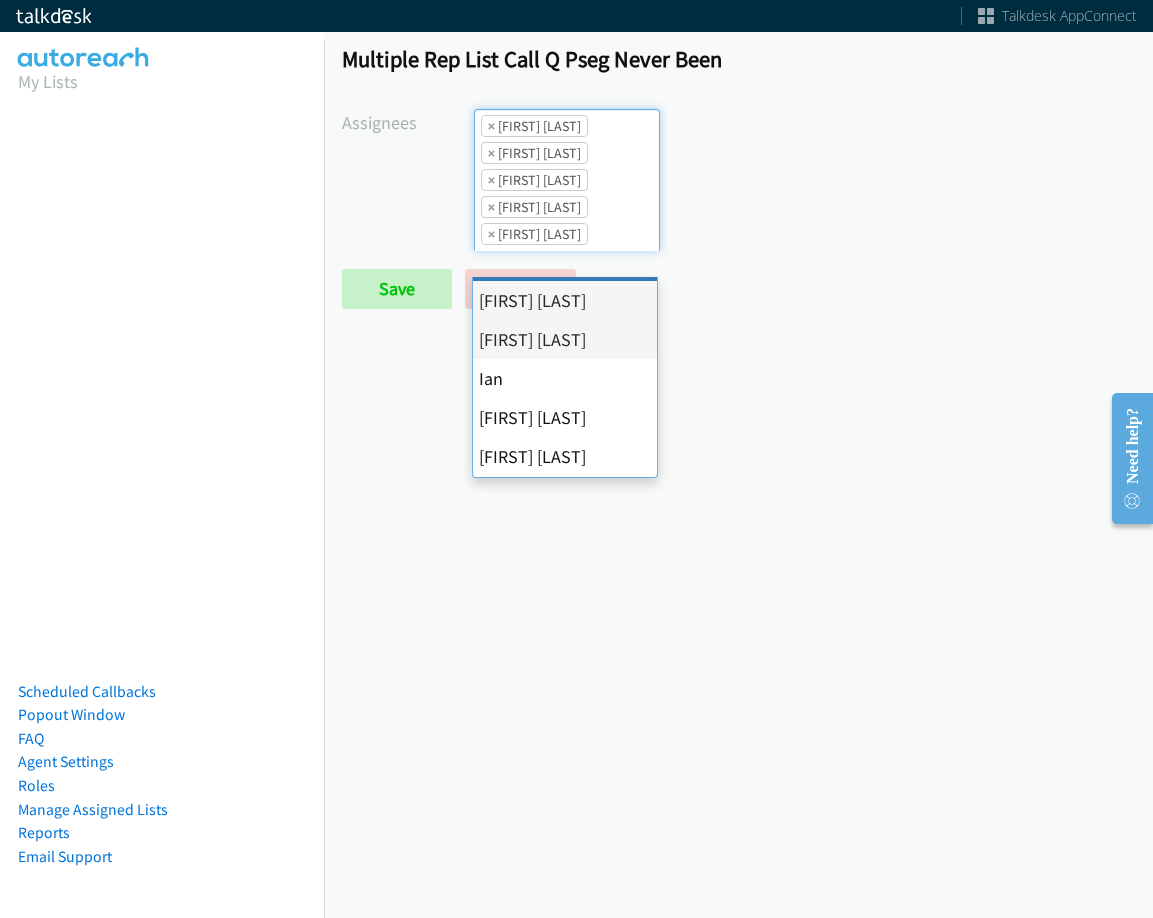 scroll, scrollTop: 200, scrollLeft: 0, axis: vertical 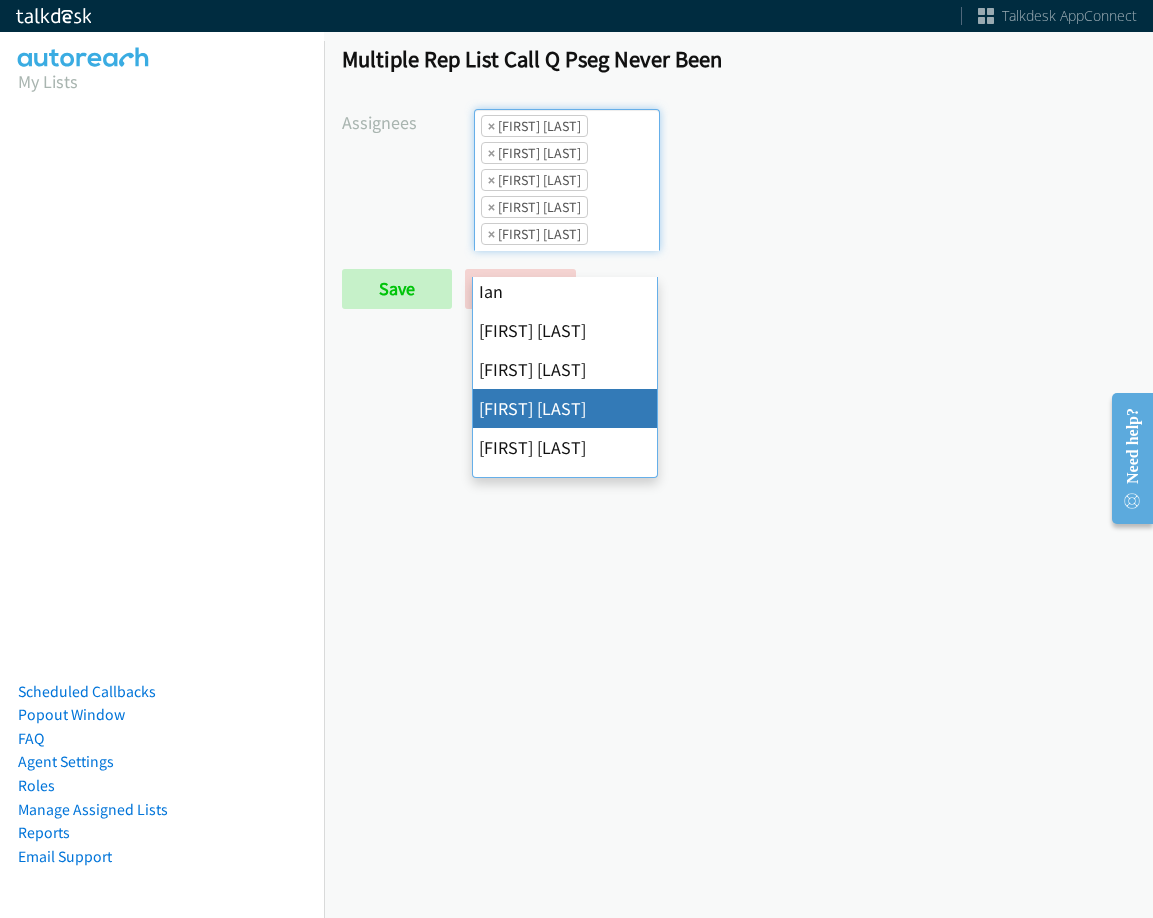 drag, startPoint x: 563, startPoint y: 421, endPoint x: 575, endPoint y: 275, distance: 146.49232 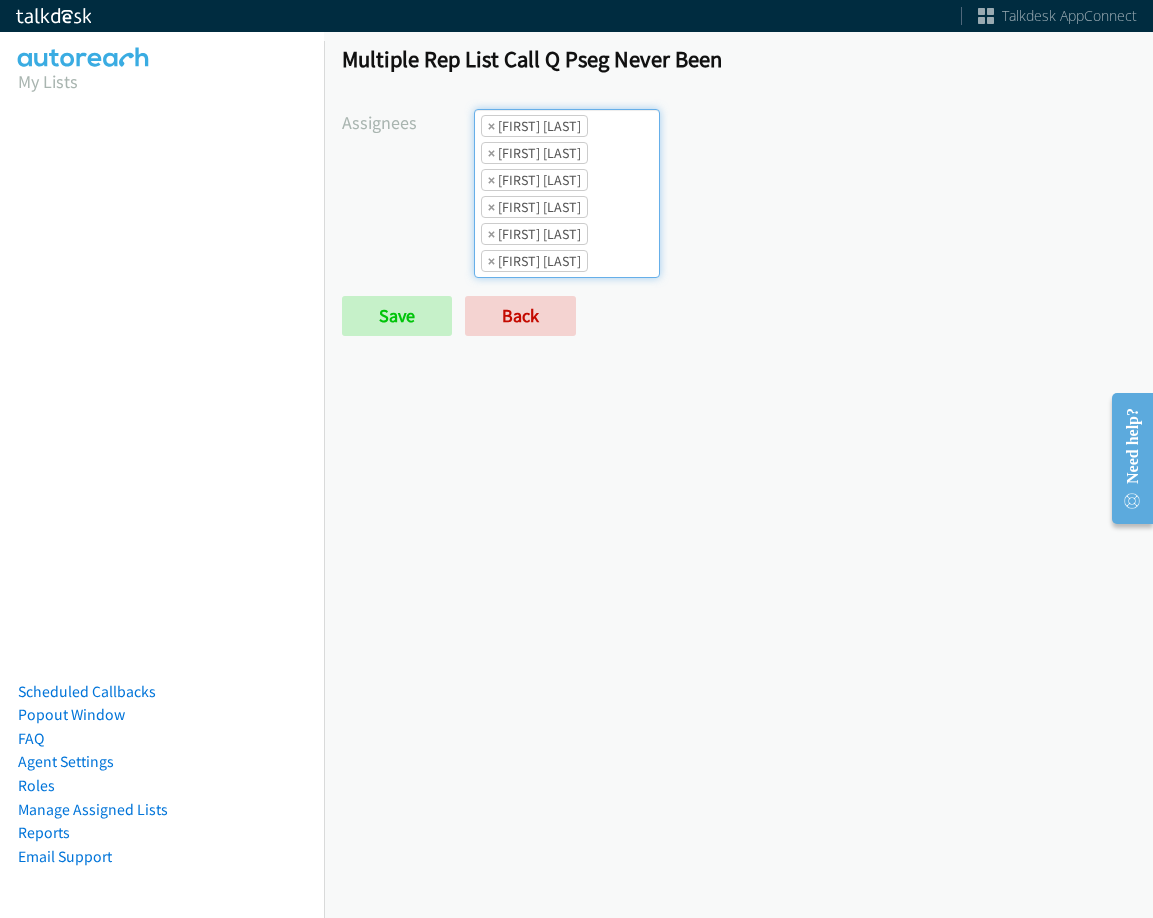 click on "× Jasmin Martinez" at bounding box center (534, 261) 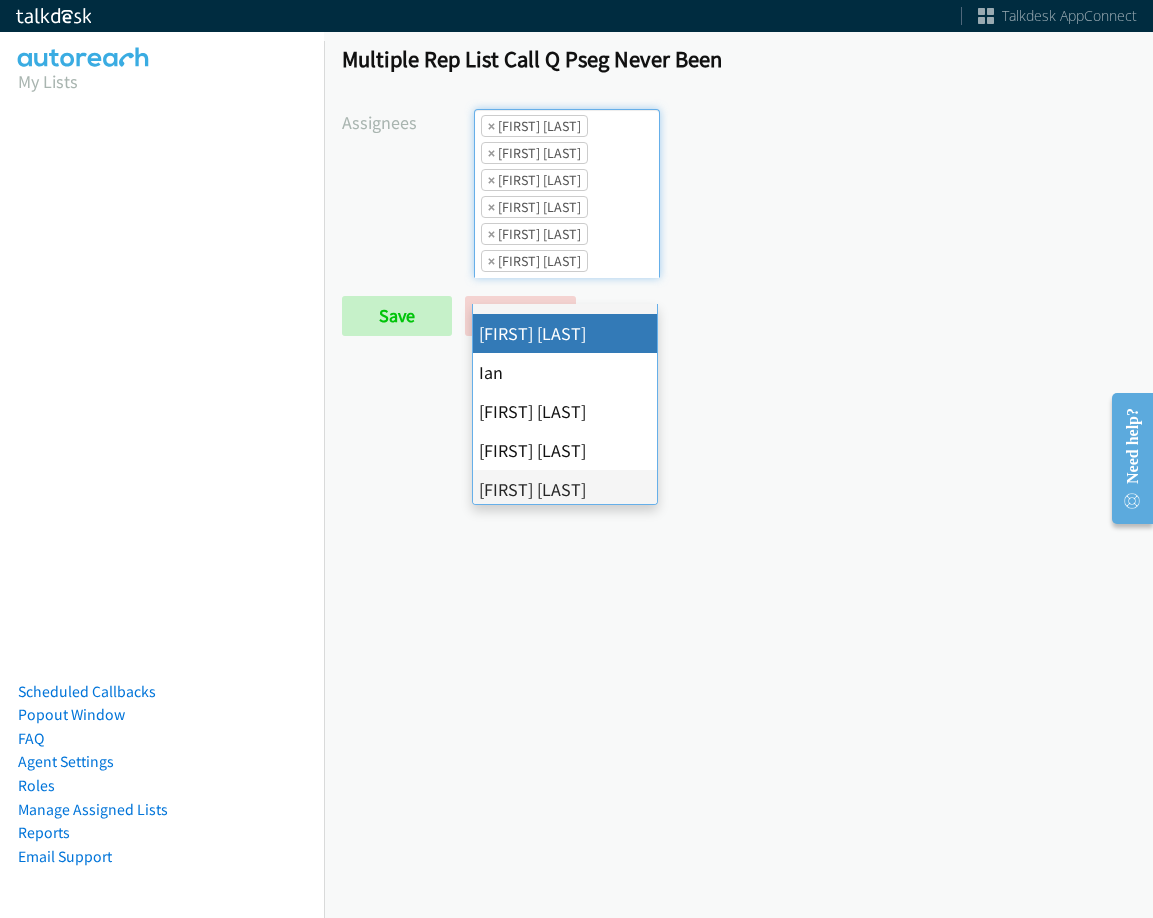 scroll, scrollTop: 346, scrollLeft: 0, axis: vertical 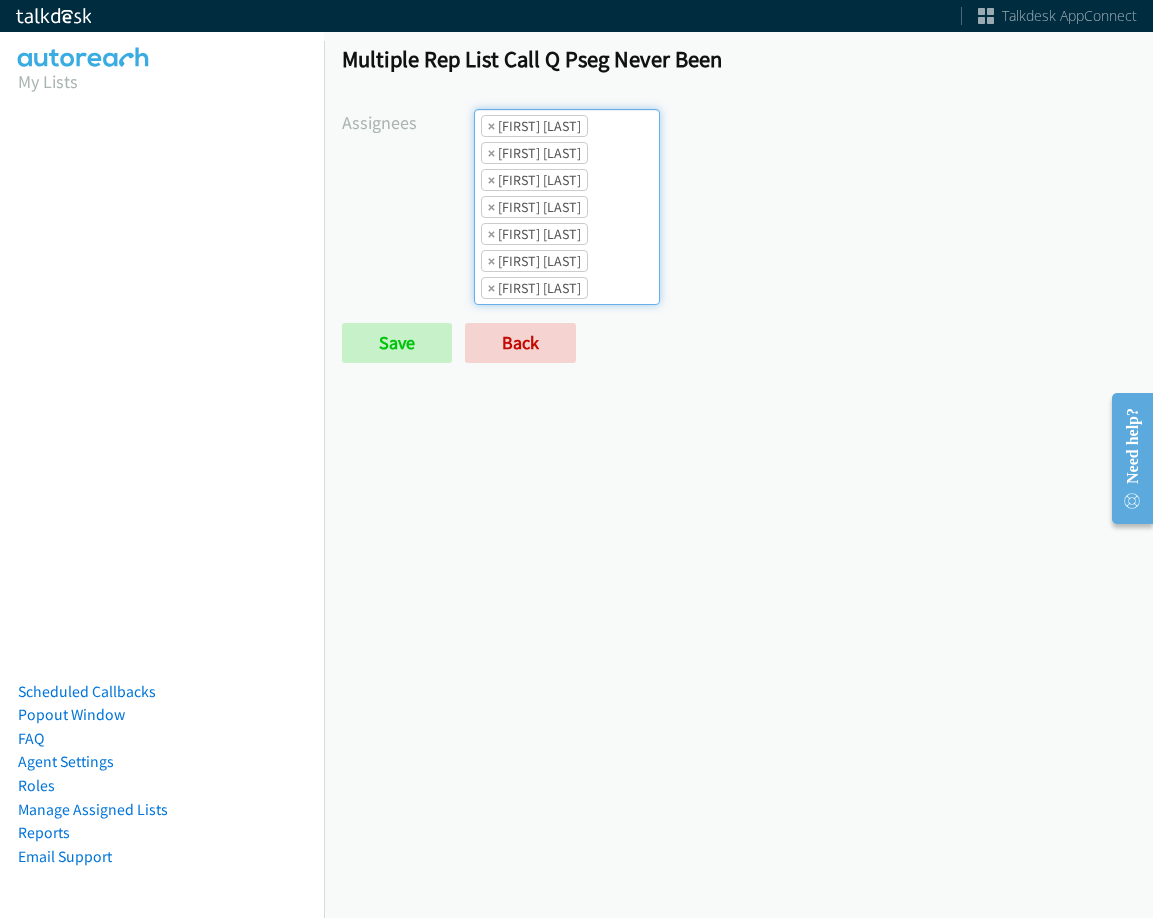 drag, startPoint x: 569, startPoint y: 278, endPoint x: 561, endPoint y: 285, distance: 10.630146 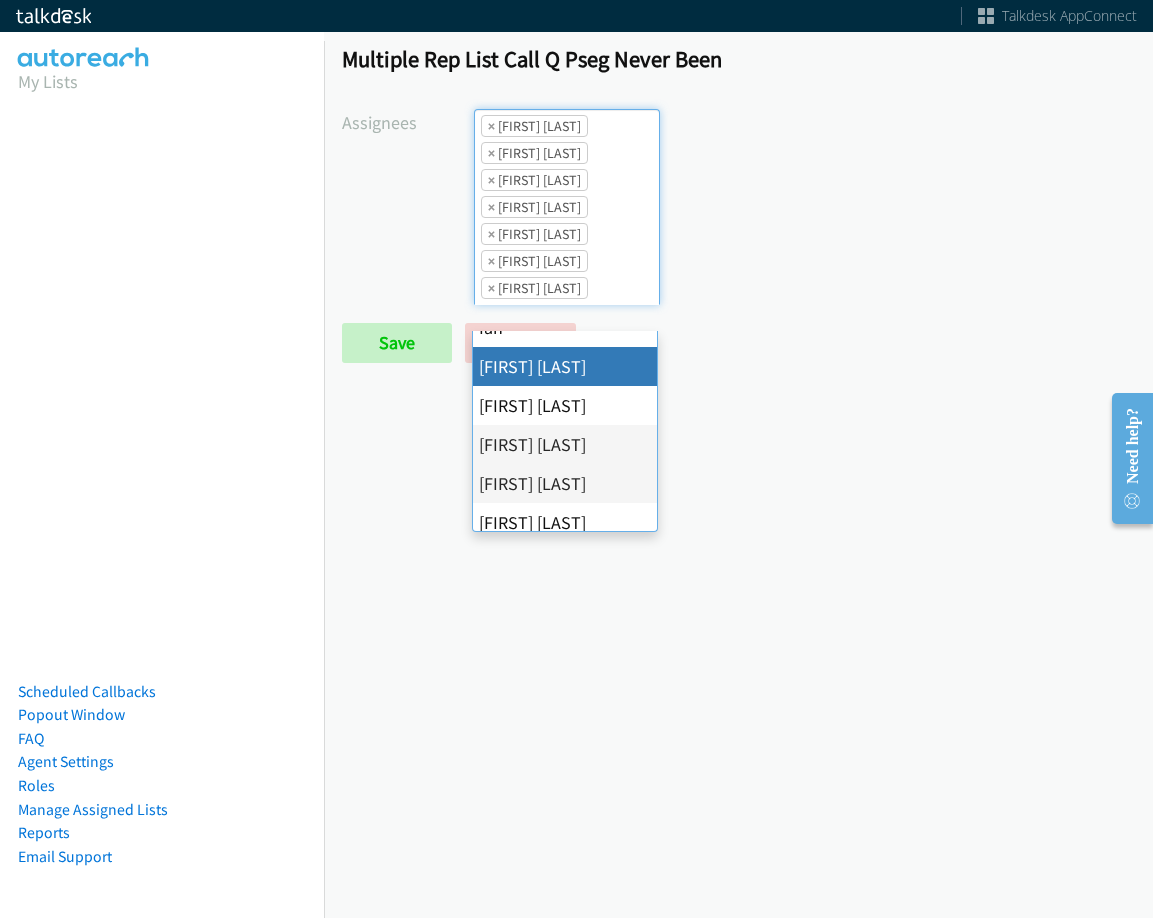 scroll, scrollTop: 346, scrollLeft: 0, axis: vertical 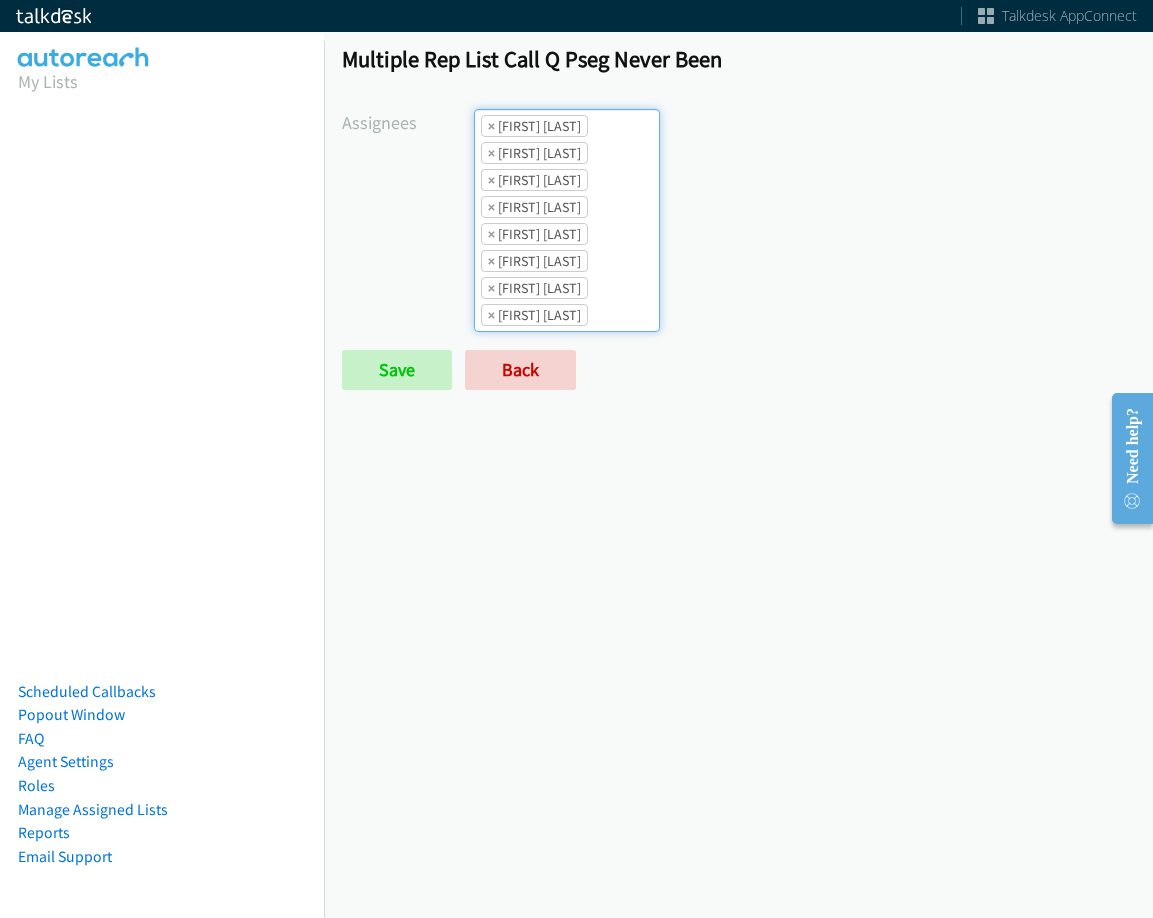 click on "× Abigail Odhiambo × Alana Ruiz × Cathy Shahan × Charles Ross × Daquaya Johnson × Jasmin Martinez × Jordan Stehlik × Rodnika Murphy" at bounding box center [567, 220] 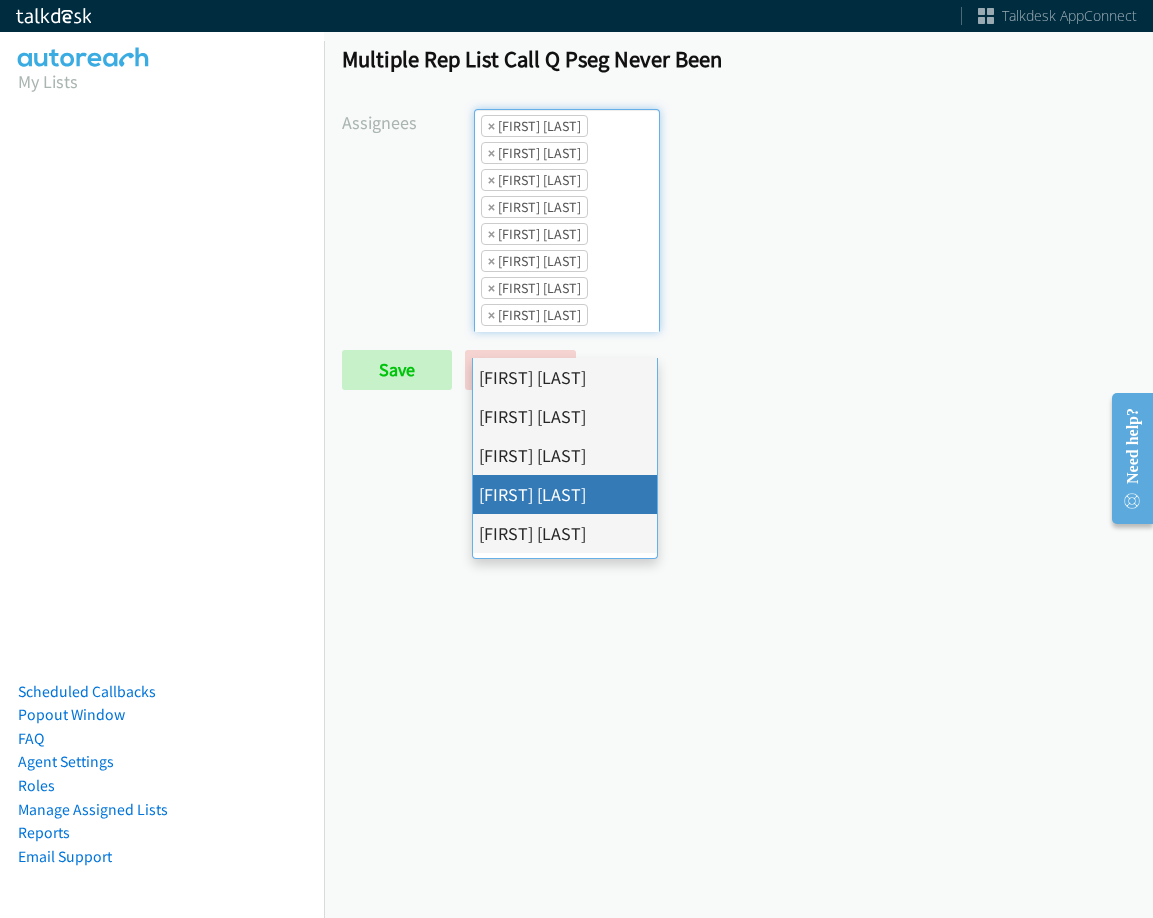 scroll, scrollTop: 346, scrollLeft: 0, axis: vertical 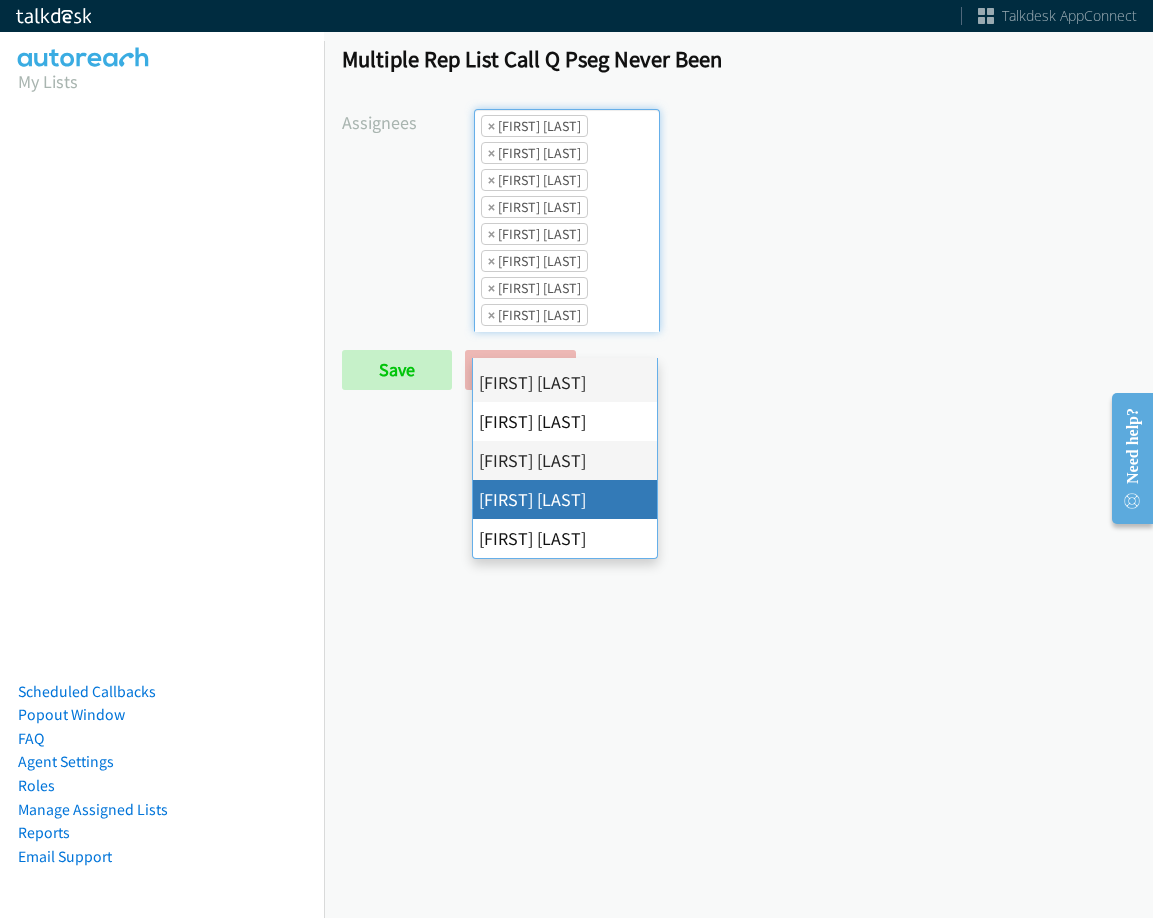 drag, startPoint x: 544, startPoint y: 502, endPoint x: 547, endPoint y: 416, distance: 86.05231 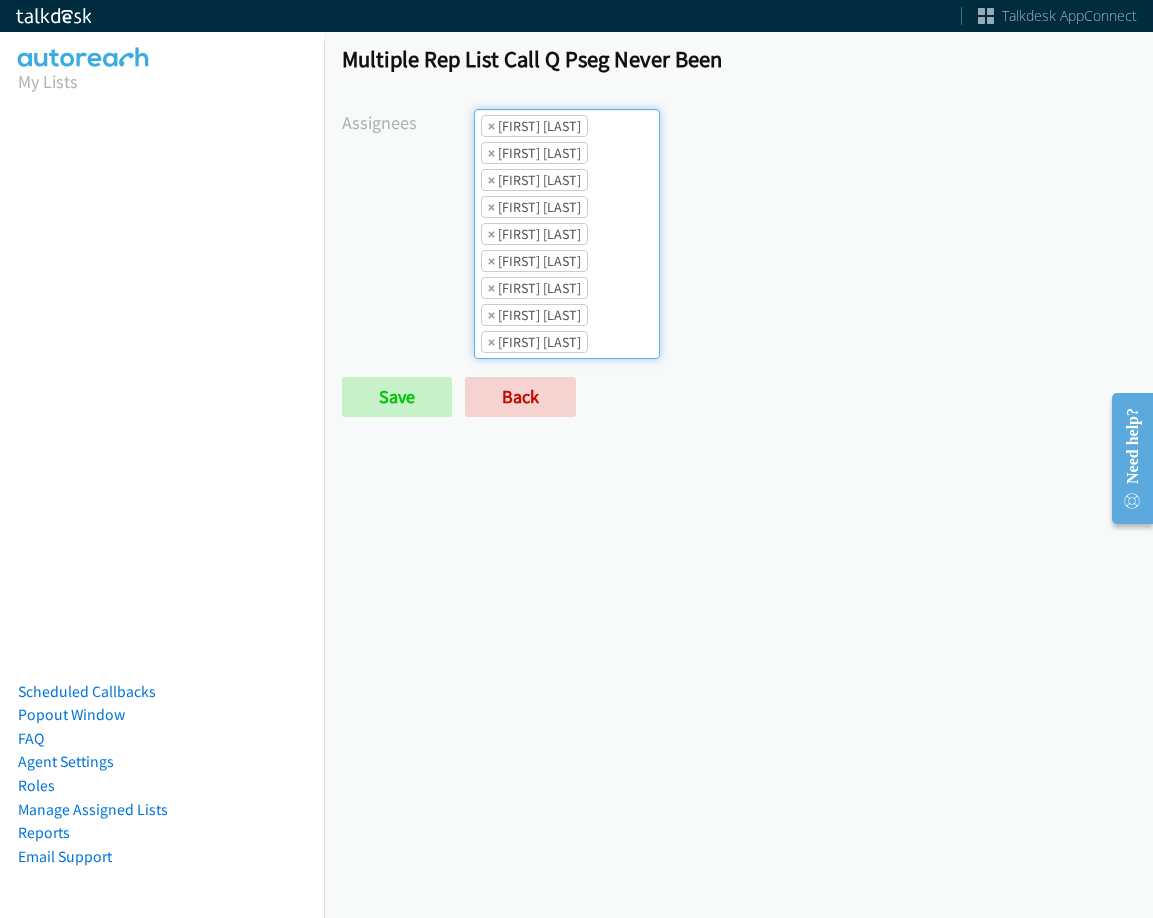click on "× Tatiana Medina" at bounding box center [534, 342] 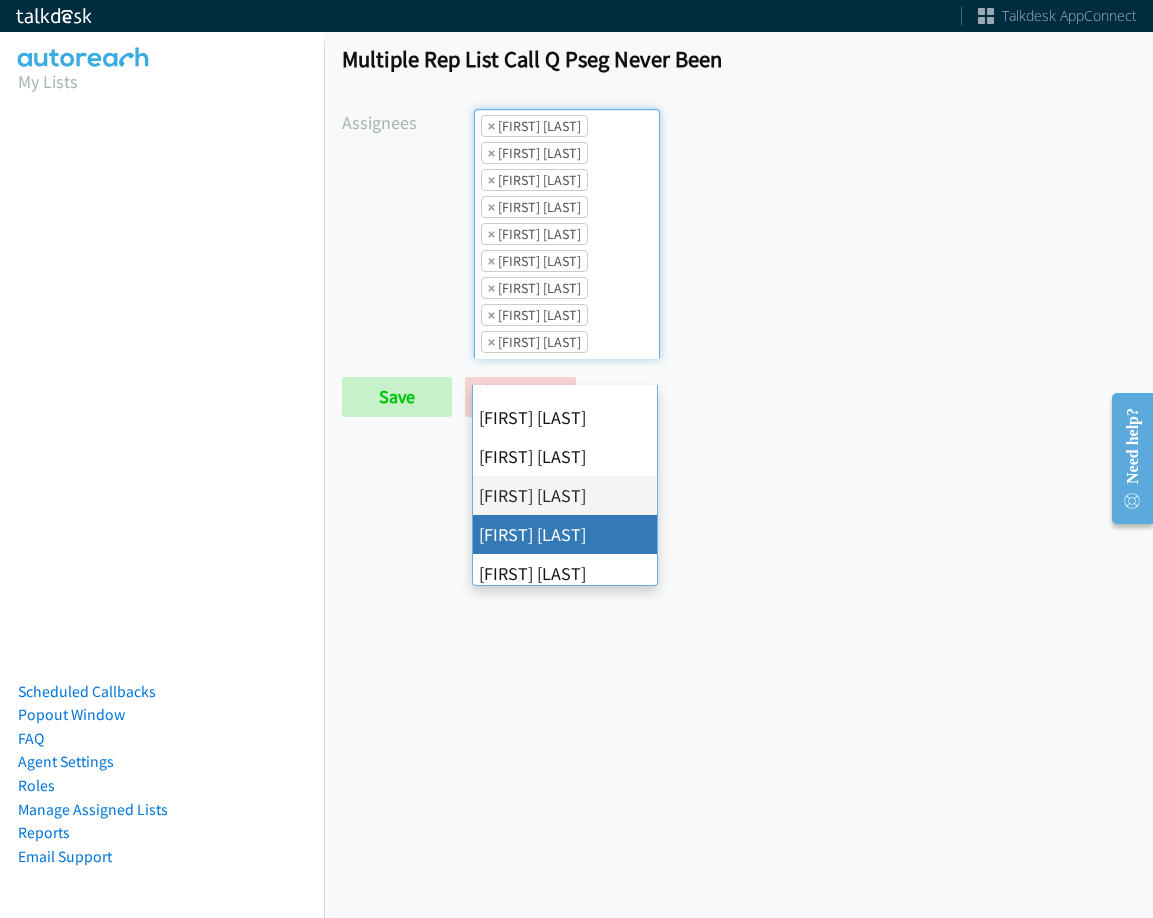 scroll, scrollTop: 346, scrollLeft: 0, axis: vertical 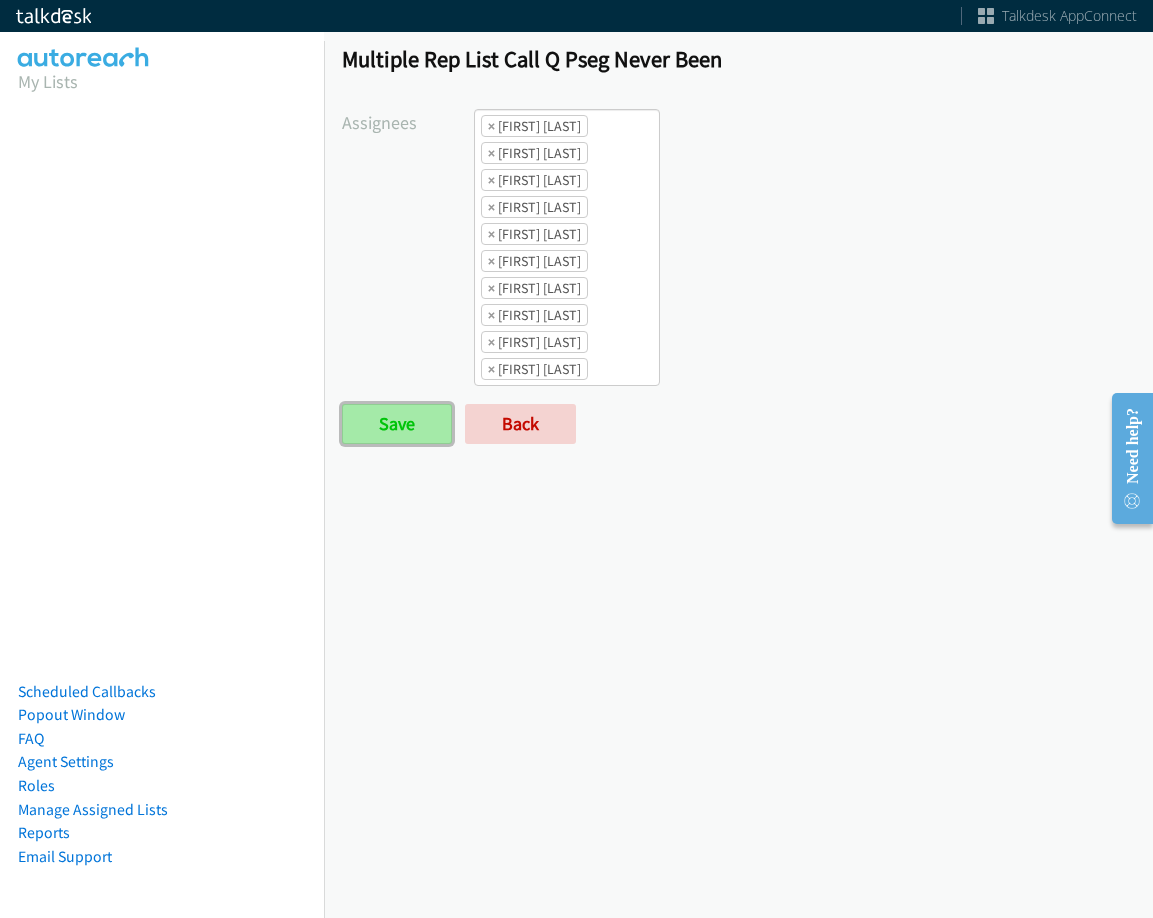 drag, startPoint x: 390, startPoint y: 434, endPoint x: 400, endPoint y: 437, distance: 10.440307 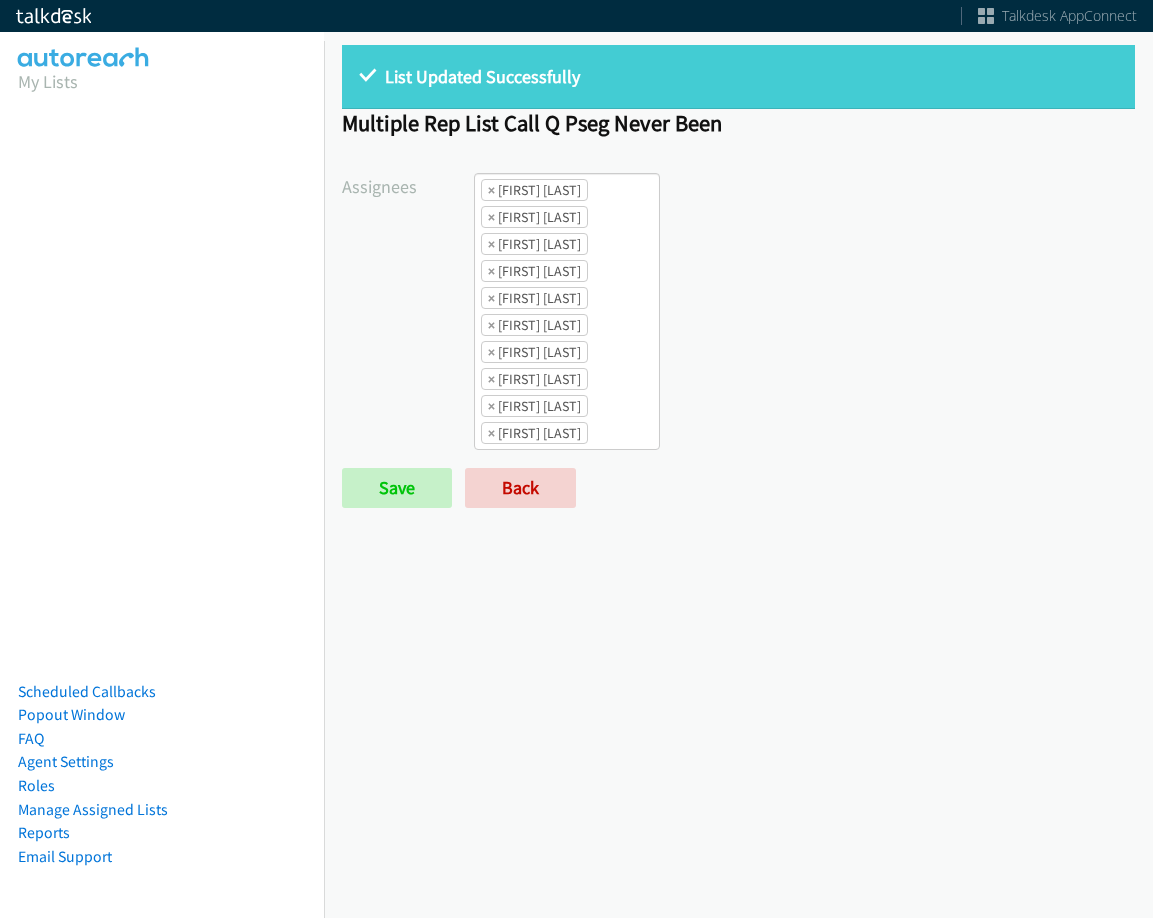 scroll, scrollTop: 0, scrollLeft: 0, axis: both 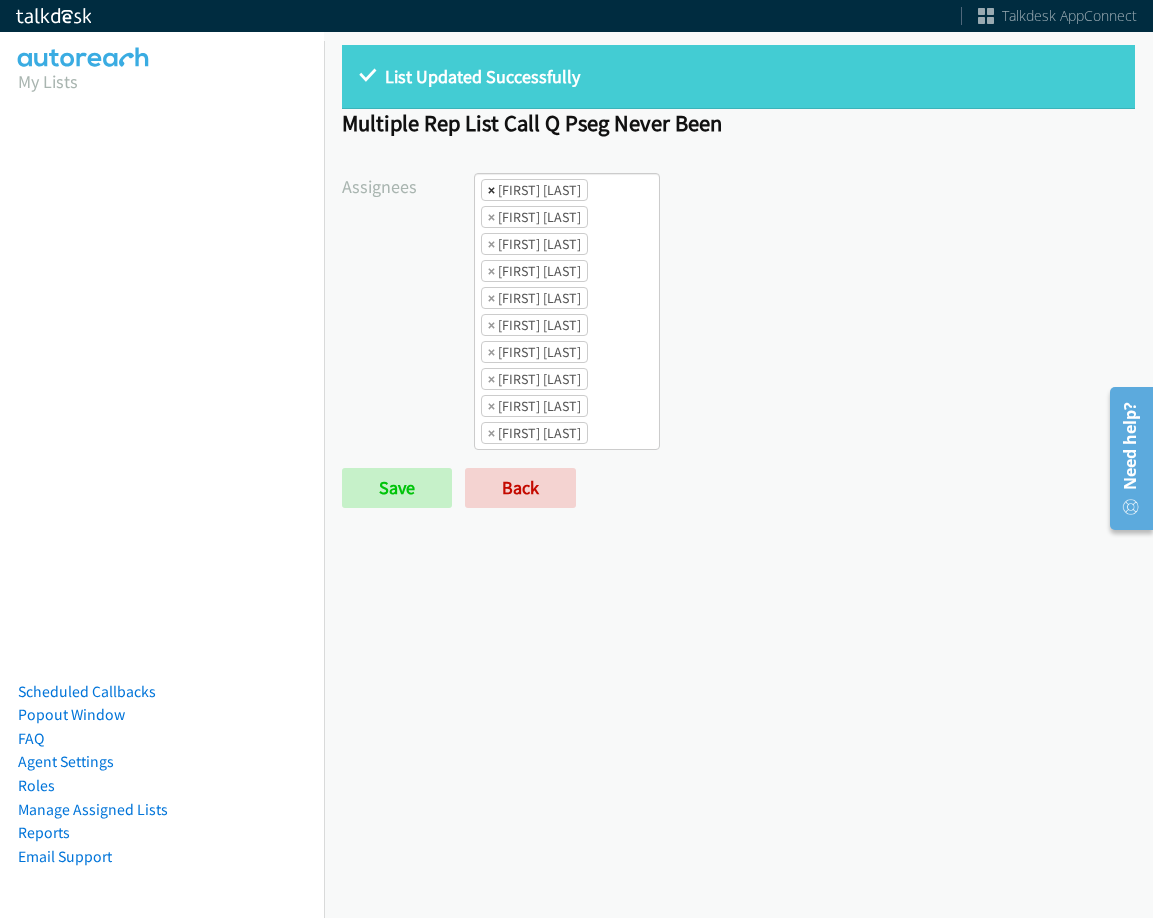 click on "×" at bounding box center (491, 190) 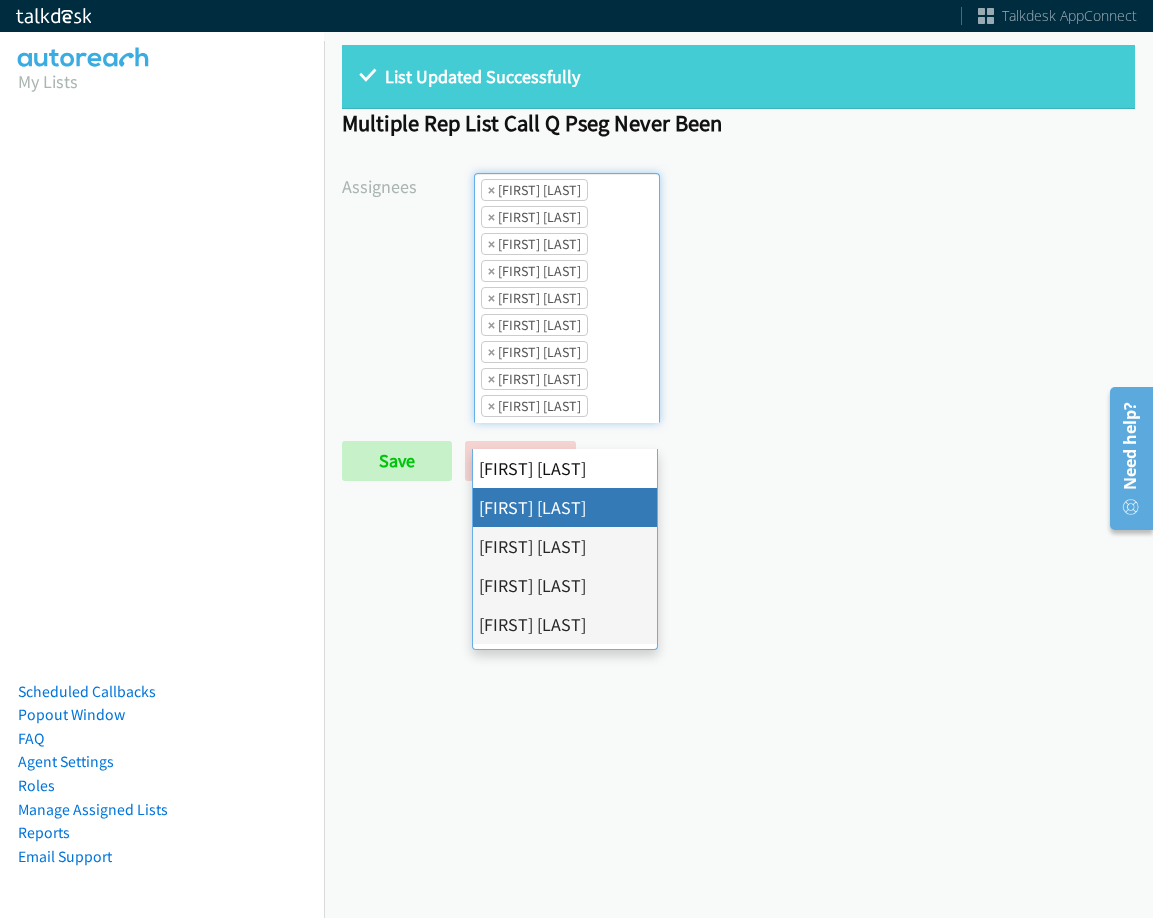 click on "×" at bounding box center [491, 190] 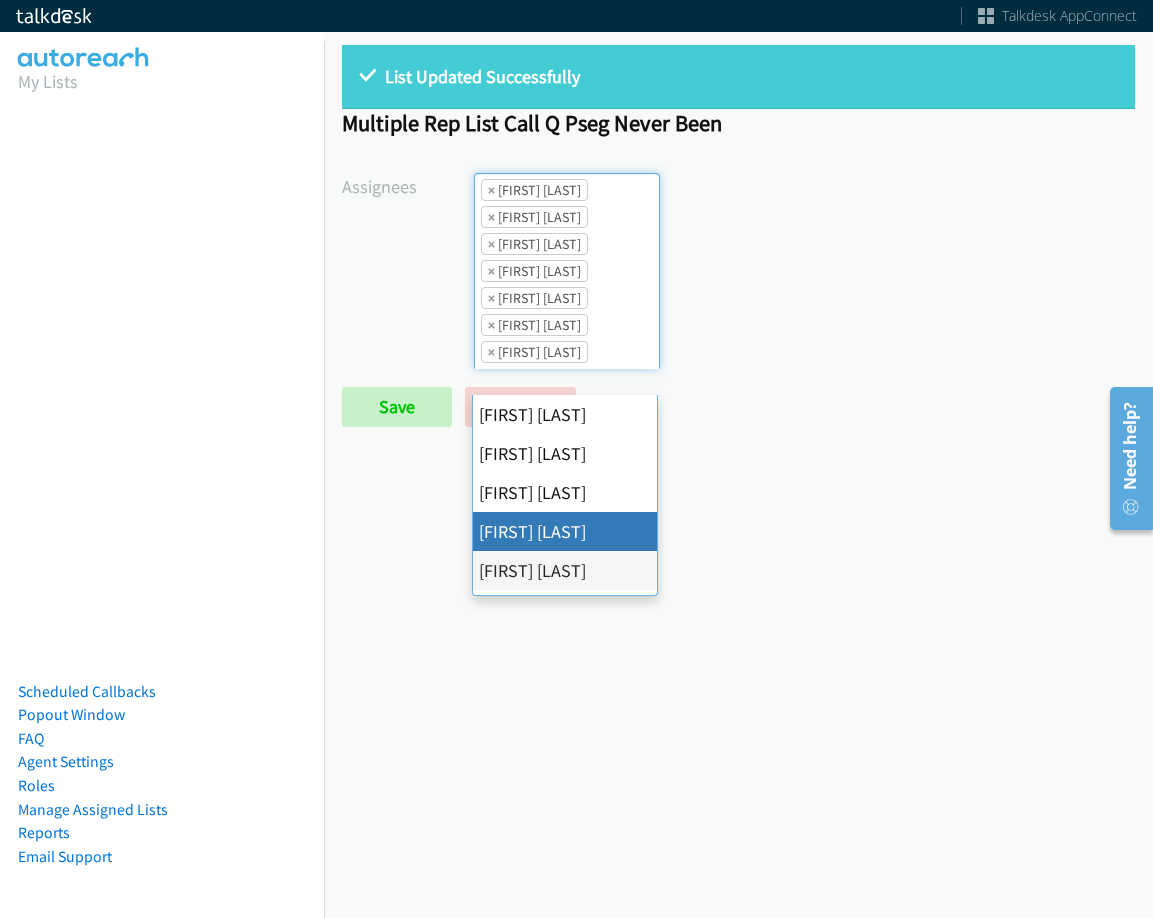 click on "×" at bounding box center [491, 190] 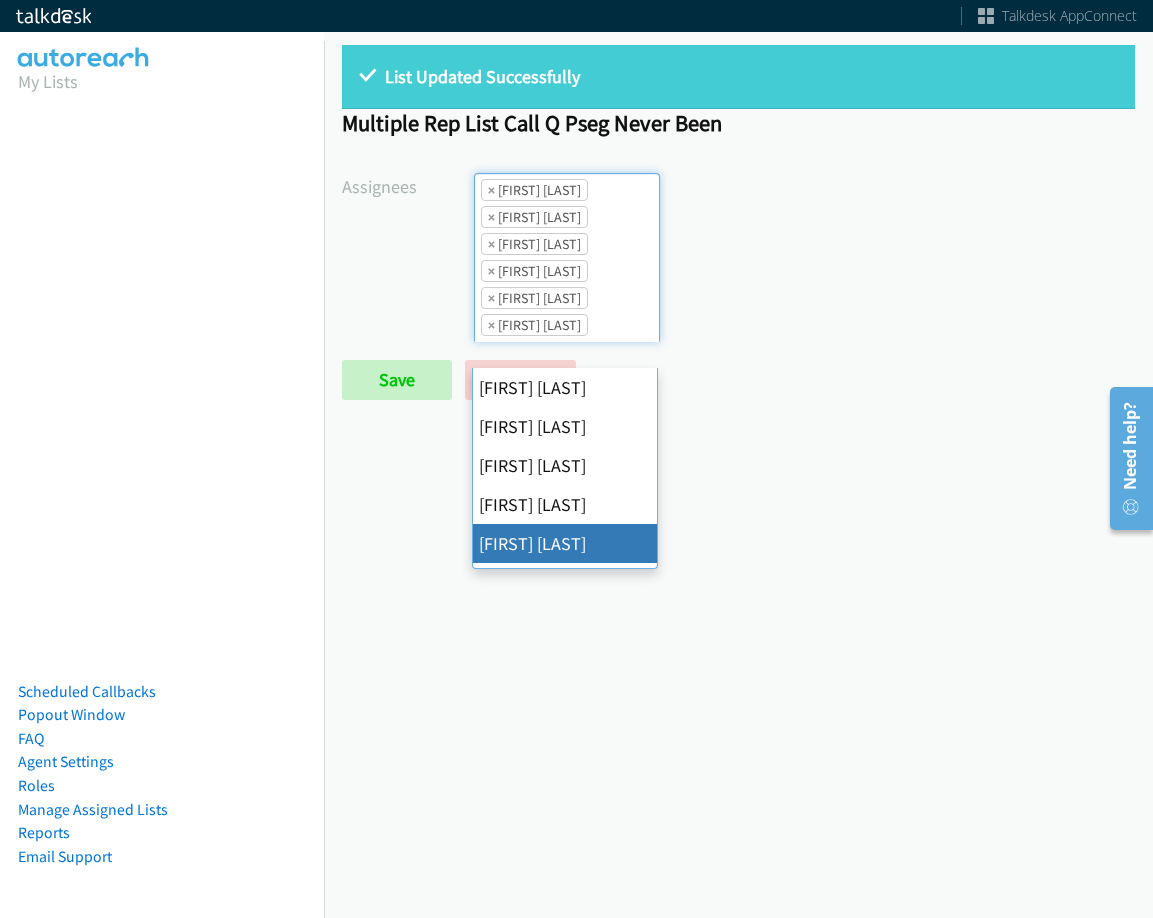 click on "×" at bounding box center (491, 190) 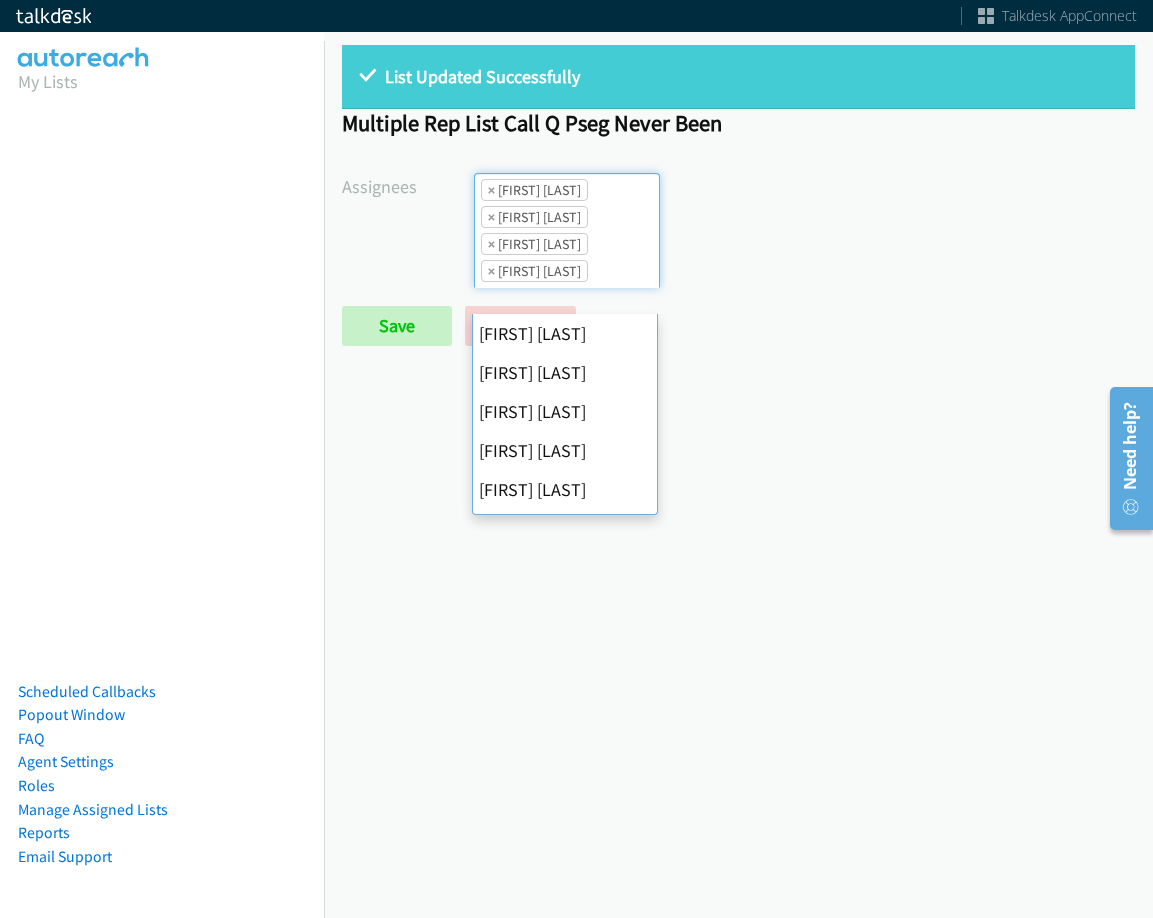scroll, scrollTop: 273, scrollLeft: 0, axis: vertical 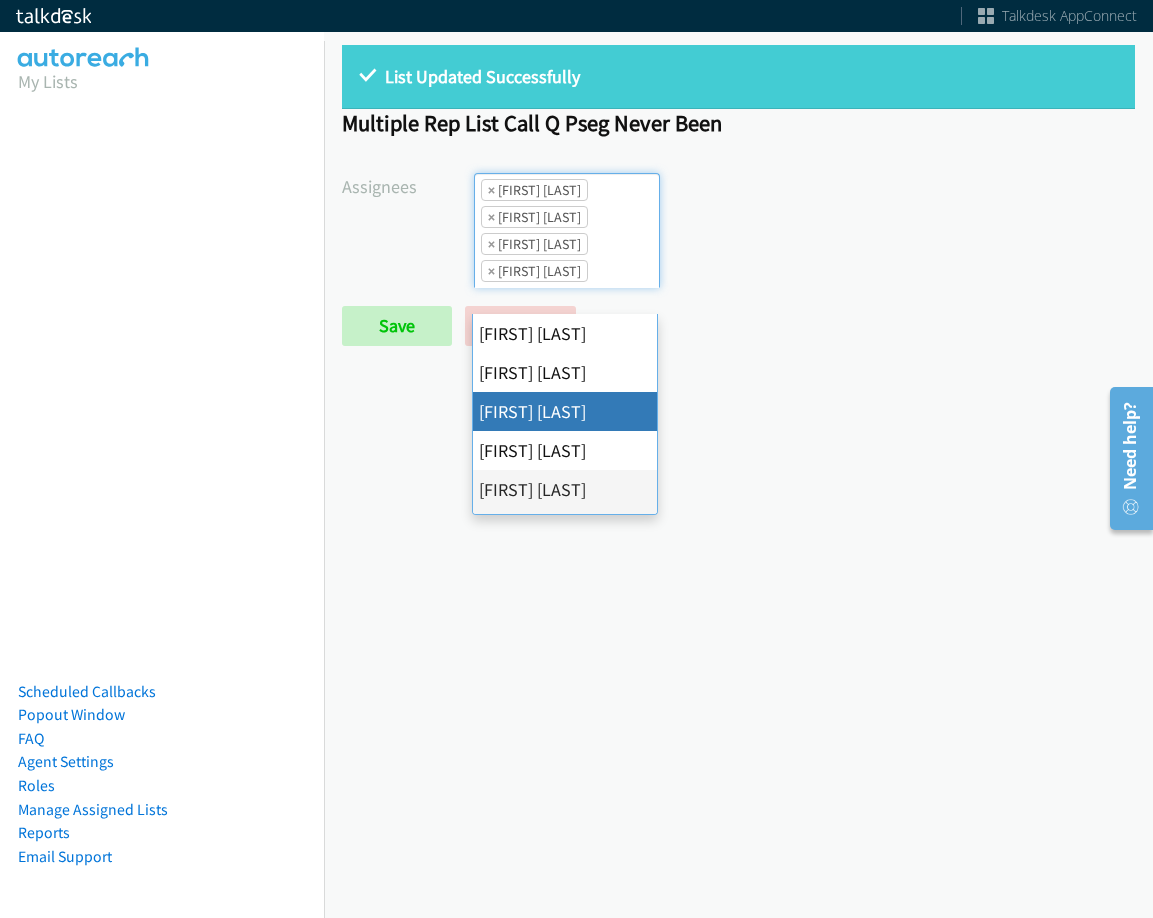 click on "×" at bounding box center [491, 190] 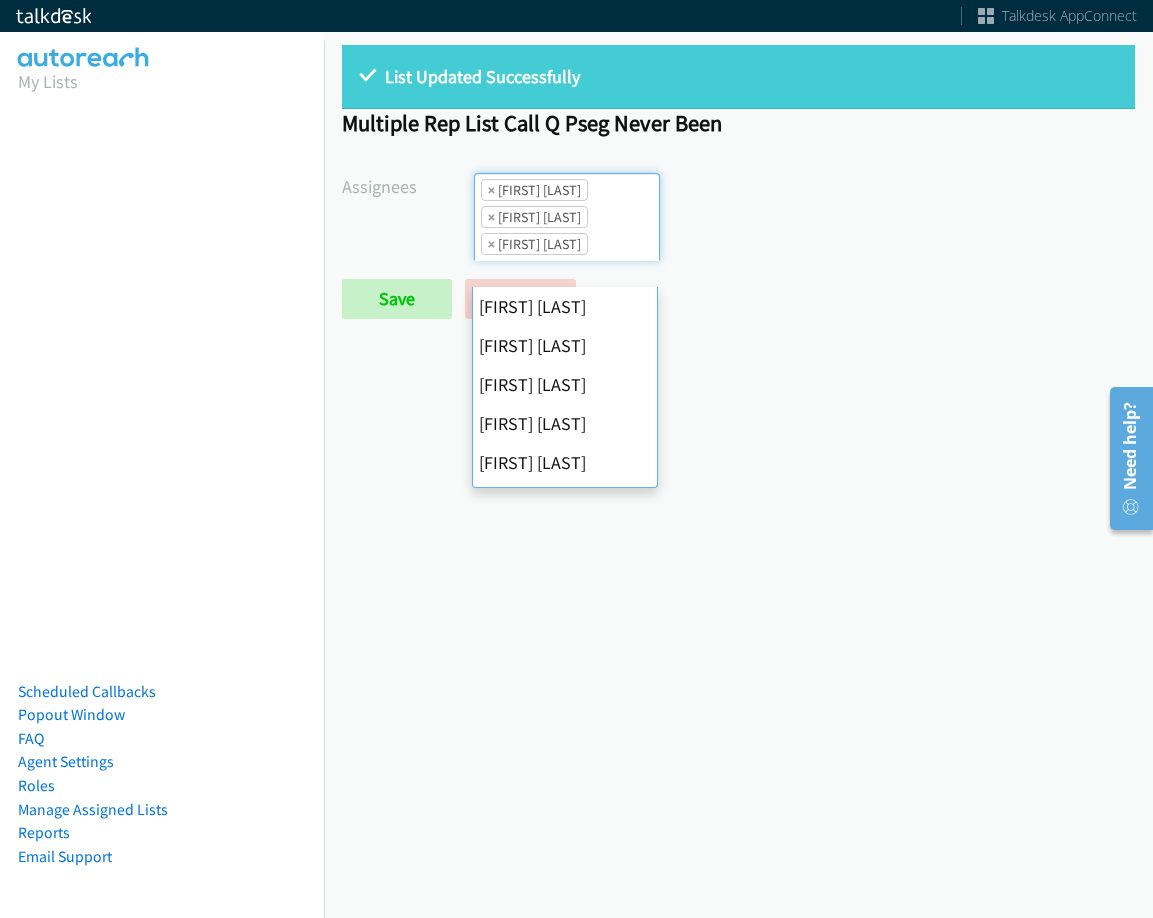click on "×" at bounding box center (491, 190) 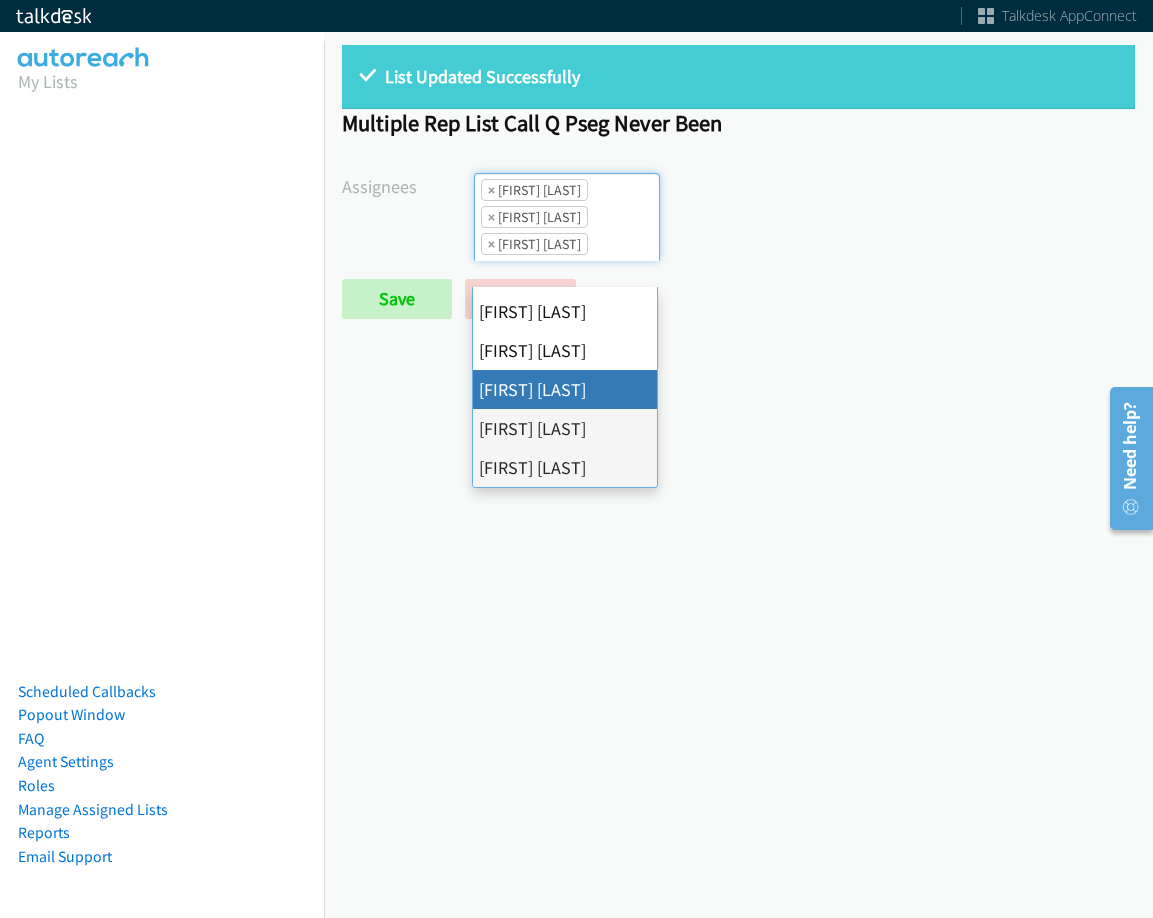 select on "fd8c5d46-30db-44cb-8f0d-00da318b790a" 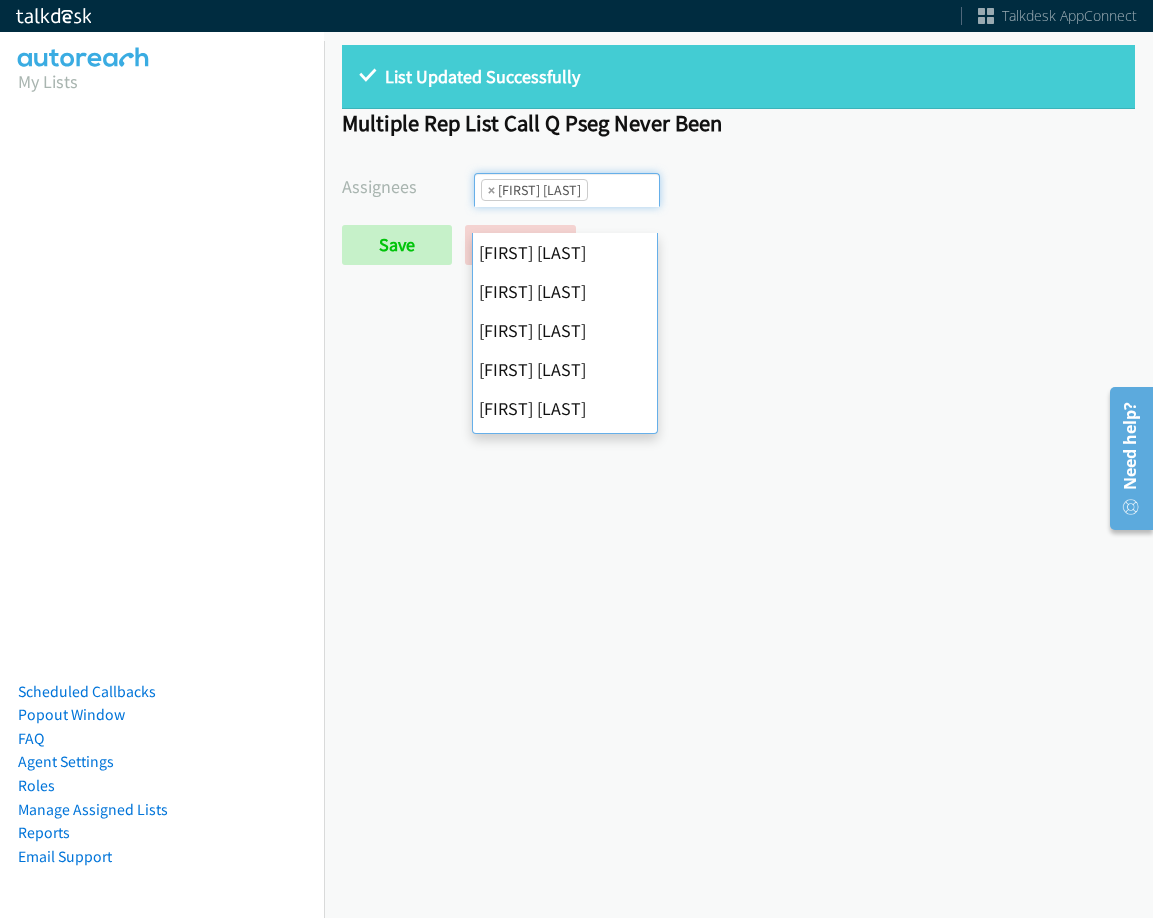 drag, startPoint x: 489, startPoint y: 188, endPoint x: 426, endPoint y: 223, distance: 72.06941 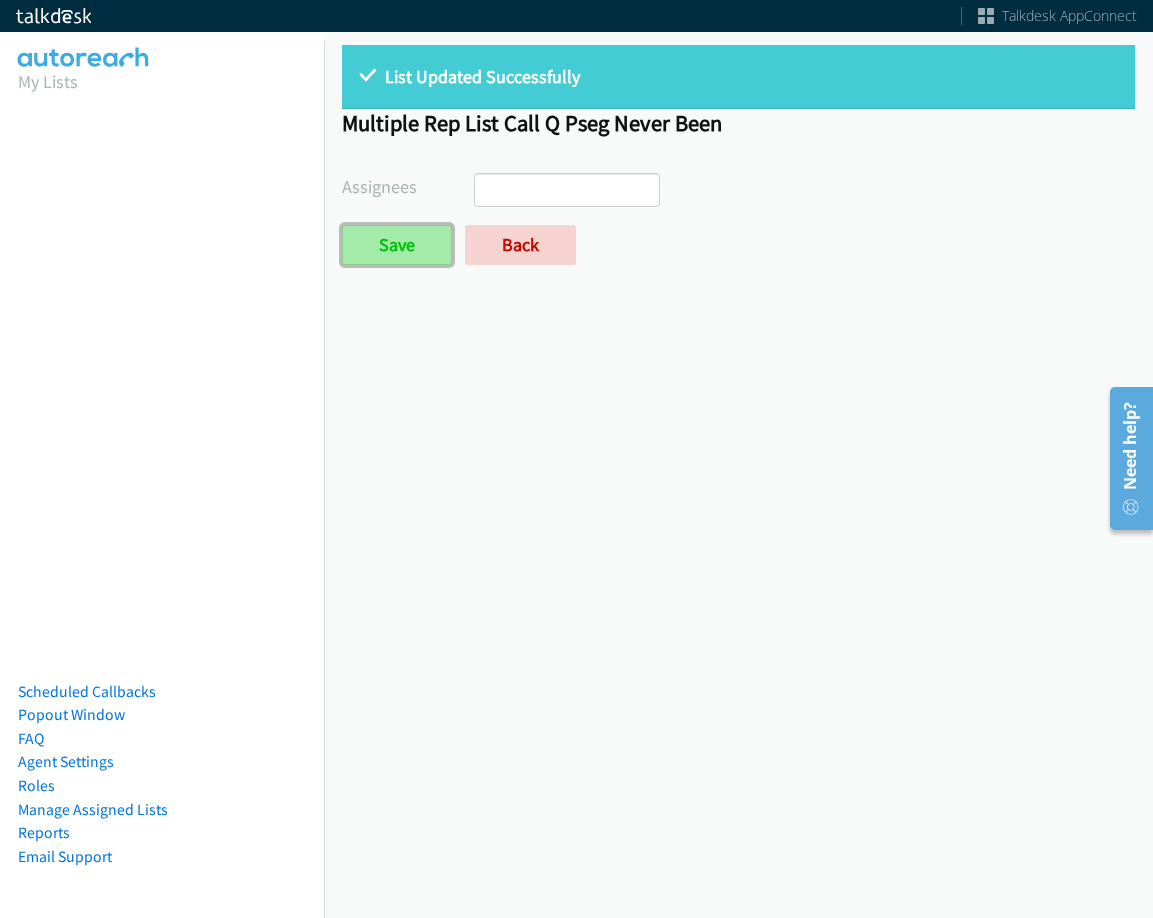 click on "Save" at bounding box center (397, 245) 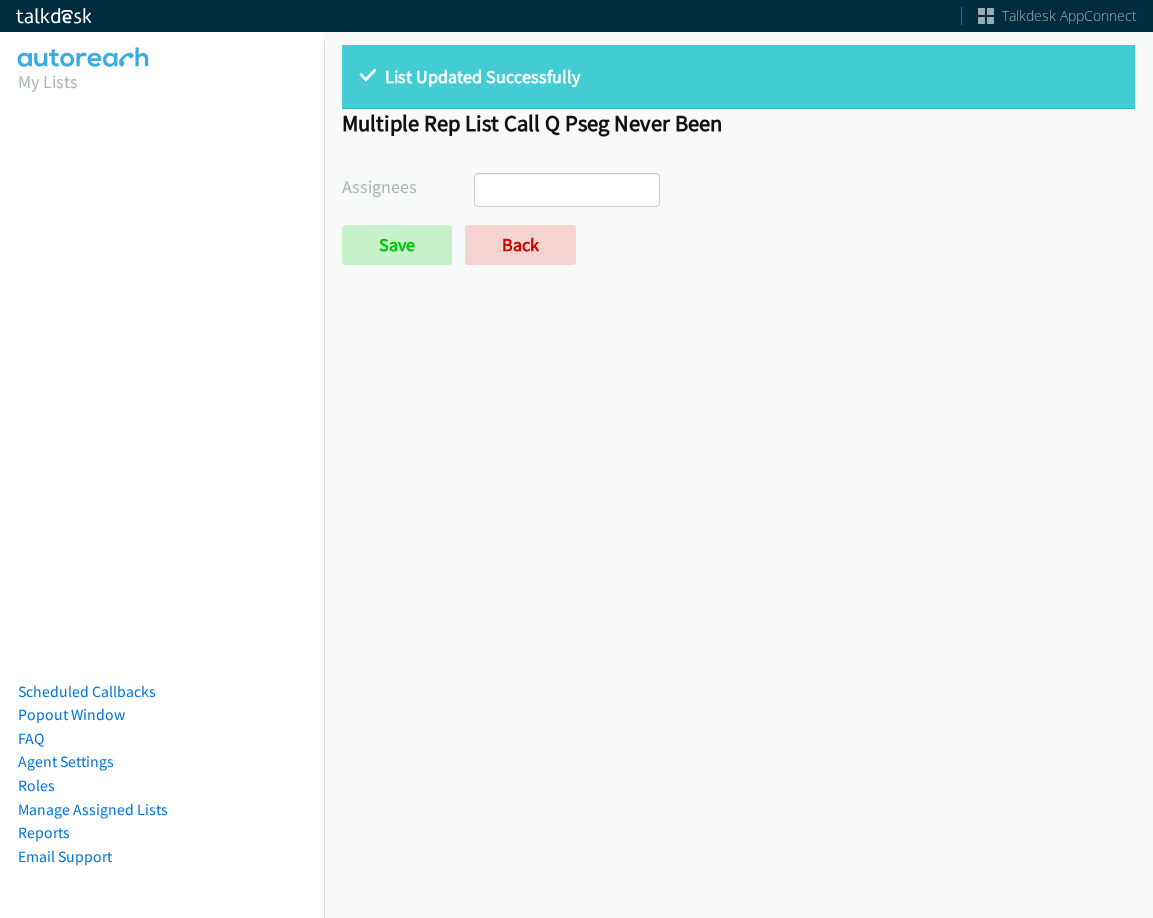 select 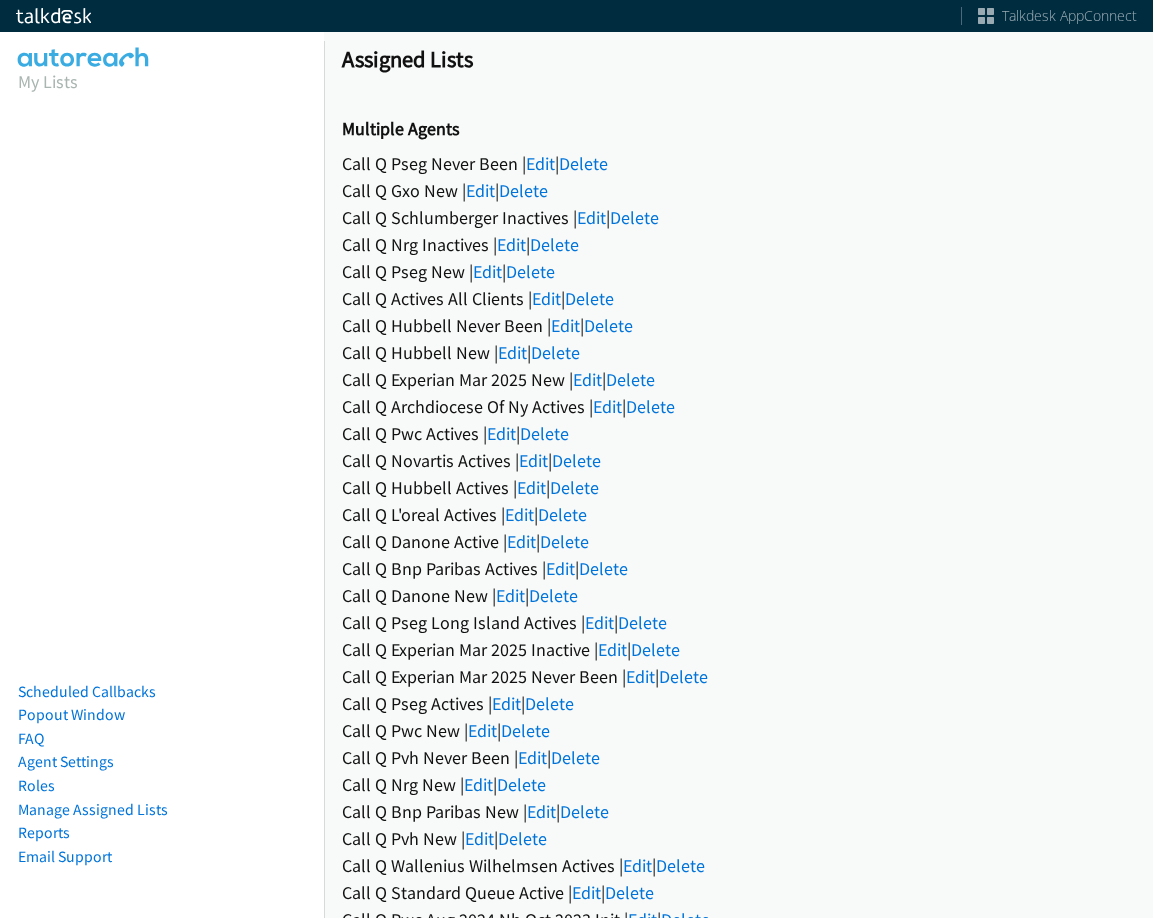 scroll, scrollTop: 0, scrollLeft: 0, axis: both 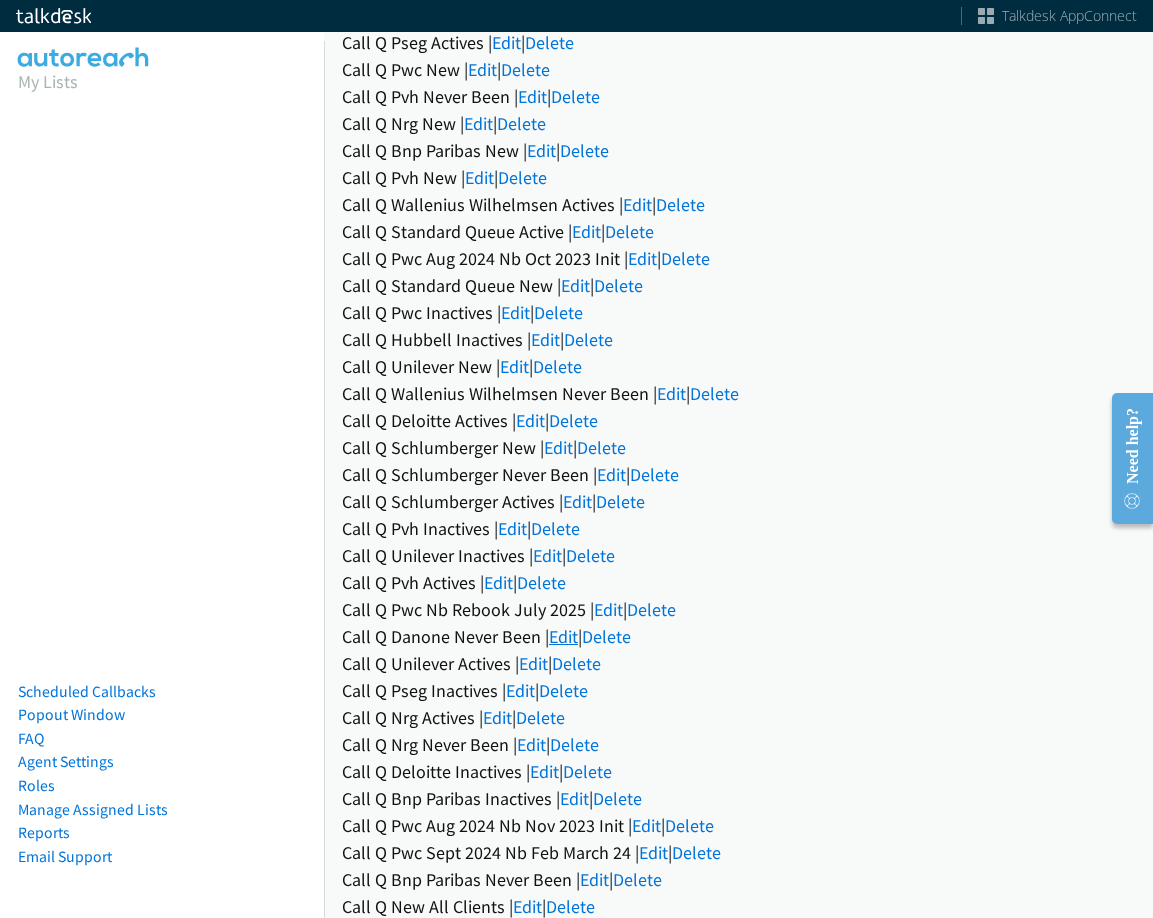 click on "Edit" at bounding box center (563, 636) 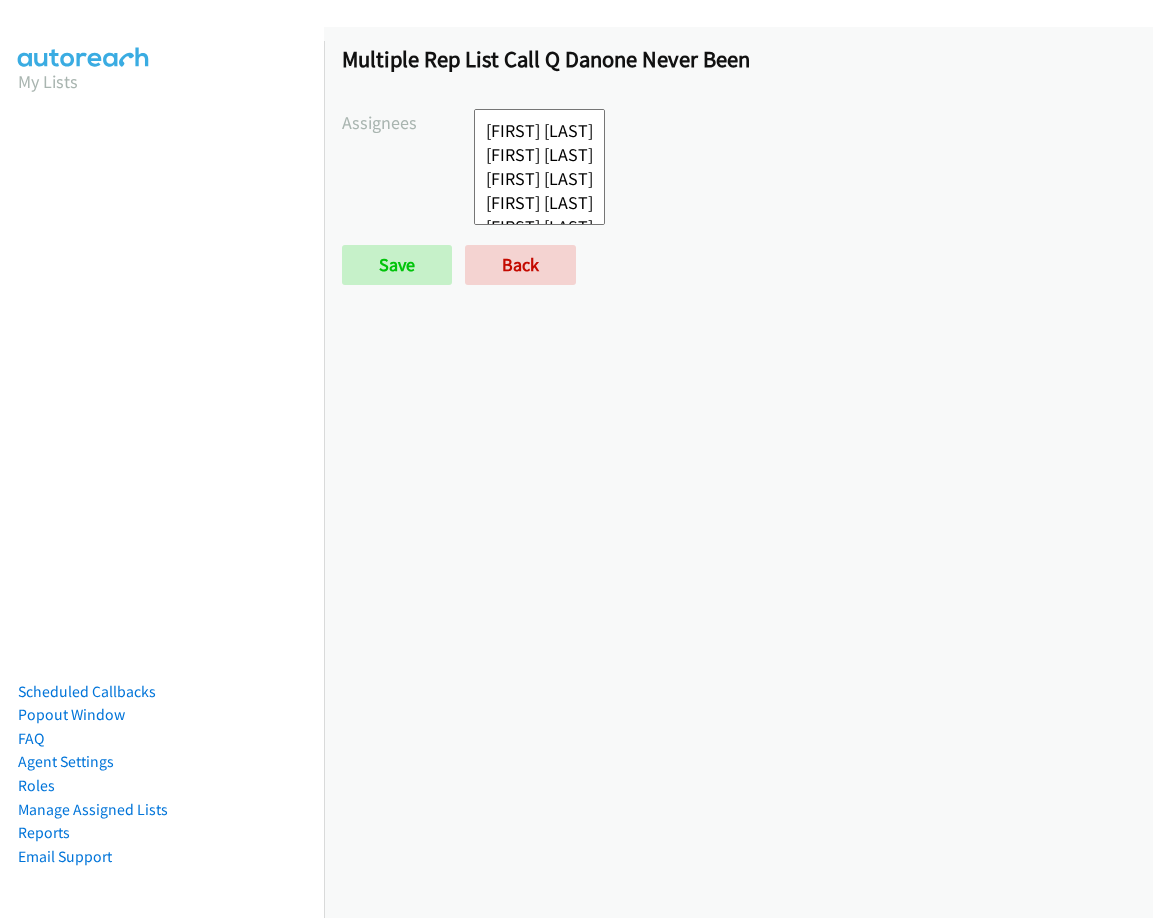 scroll, scrollTop: 0, scrollLeft: 0, axis: both 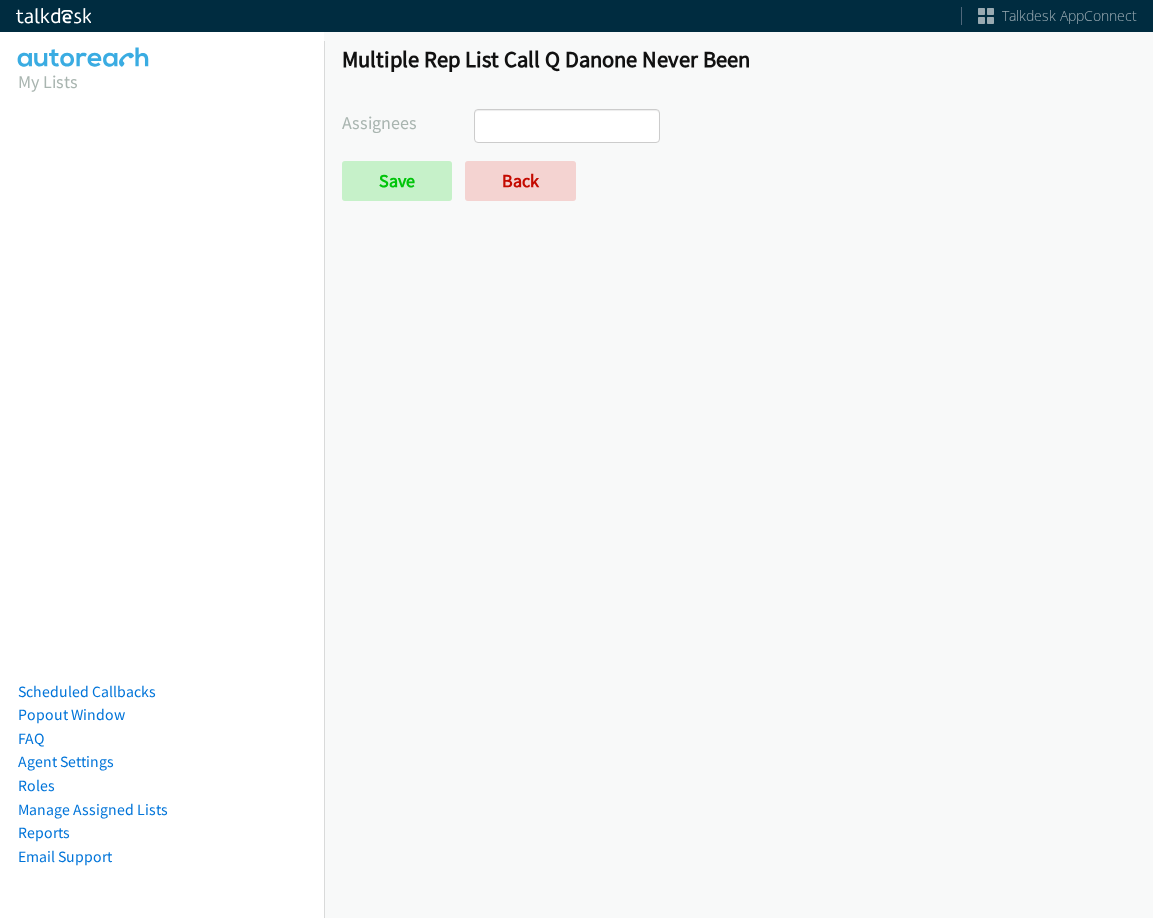 click at bounding box center (567, 126) 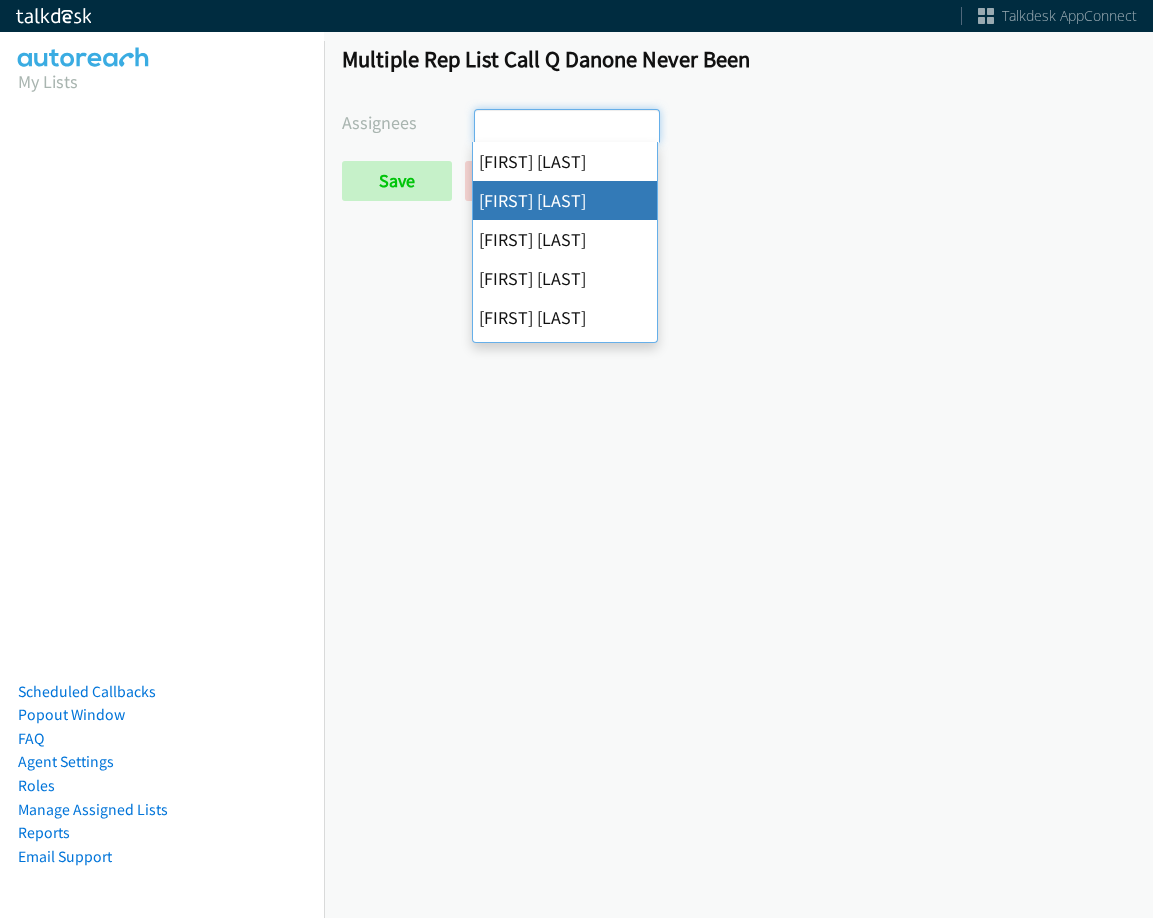 select on "05d74157-9386-4beb-b15d-36aa9c6f71bc" 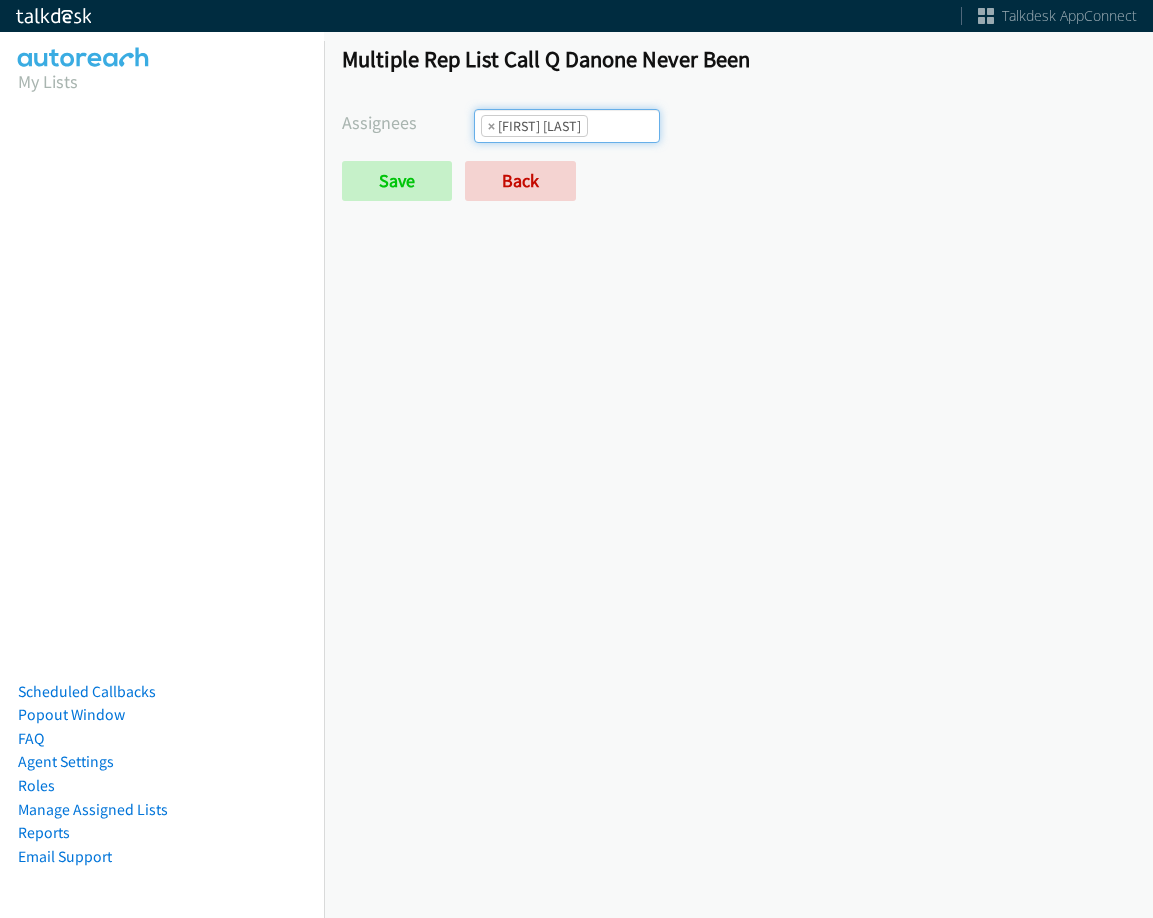 click at bounding box center [623, 126] 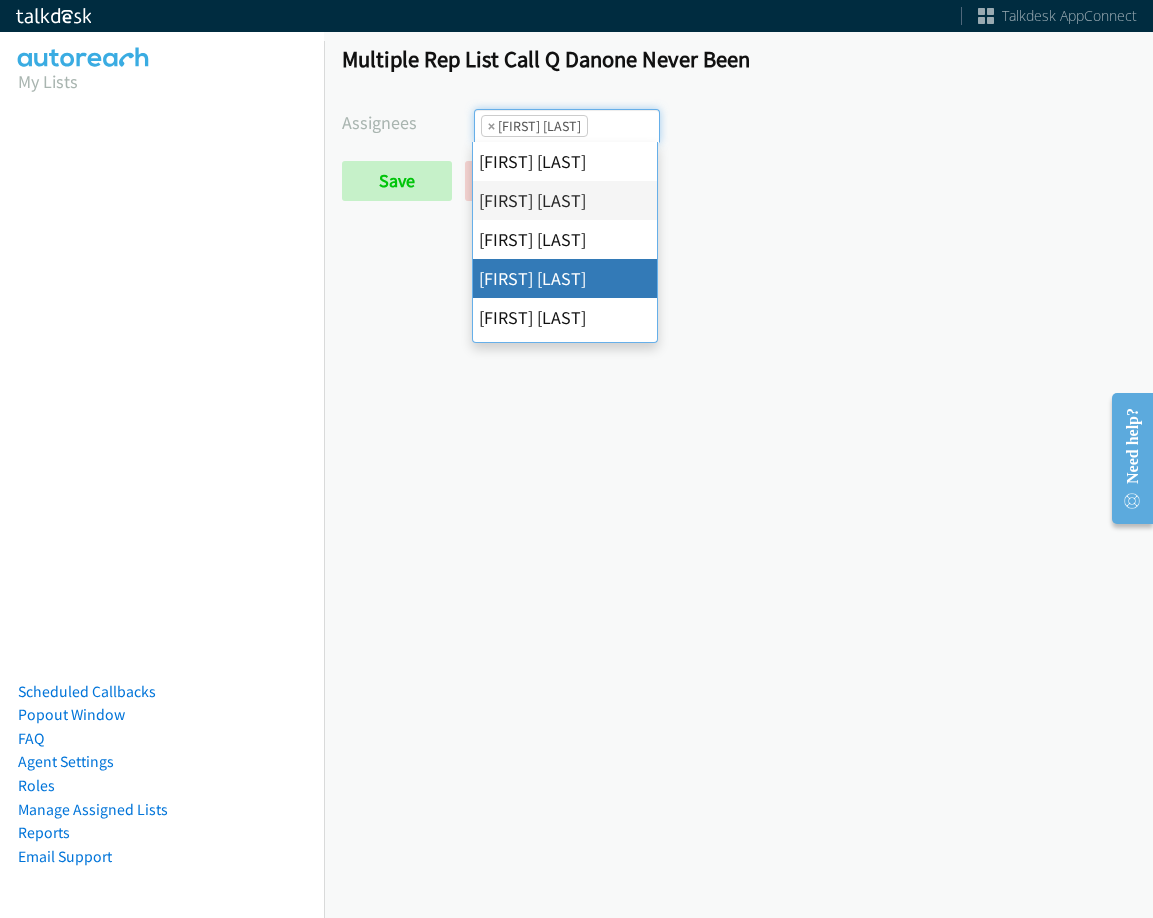 drag, startPoint x: 596, startPoint y: 264, endPoint x: 610, endPoint y: 184, distance: 81.21576 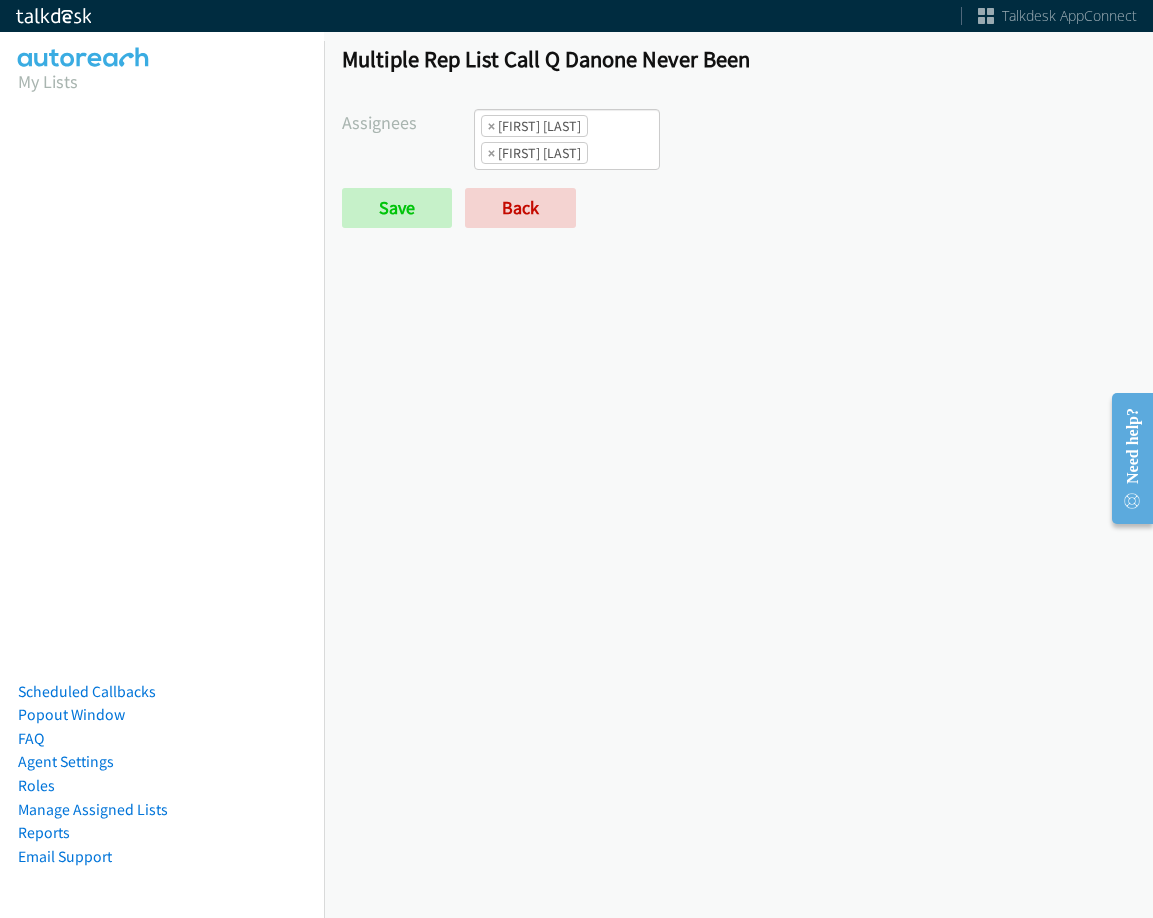 click on "Assignees
Abigail Odhiambo
Alana Ruiz
Cathy Shahan
Charles Ross
Daquaya Johnson
Ian
Jada Caton
James Robertson
Jasmin Martinez
Jordan Stehlik
Michael Mallh
Rodnika Murphy
Tatiana Medina
Trevonna Lancaster × Alana Ruiz × Charles Ross
Save
Back" at bounding box center [738, 168] 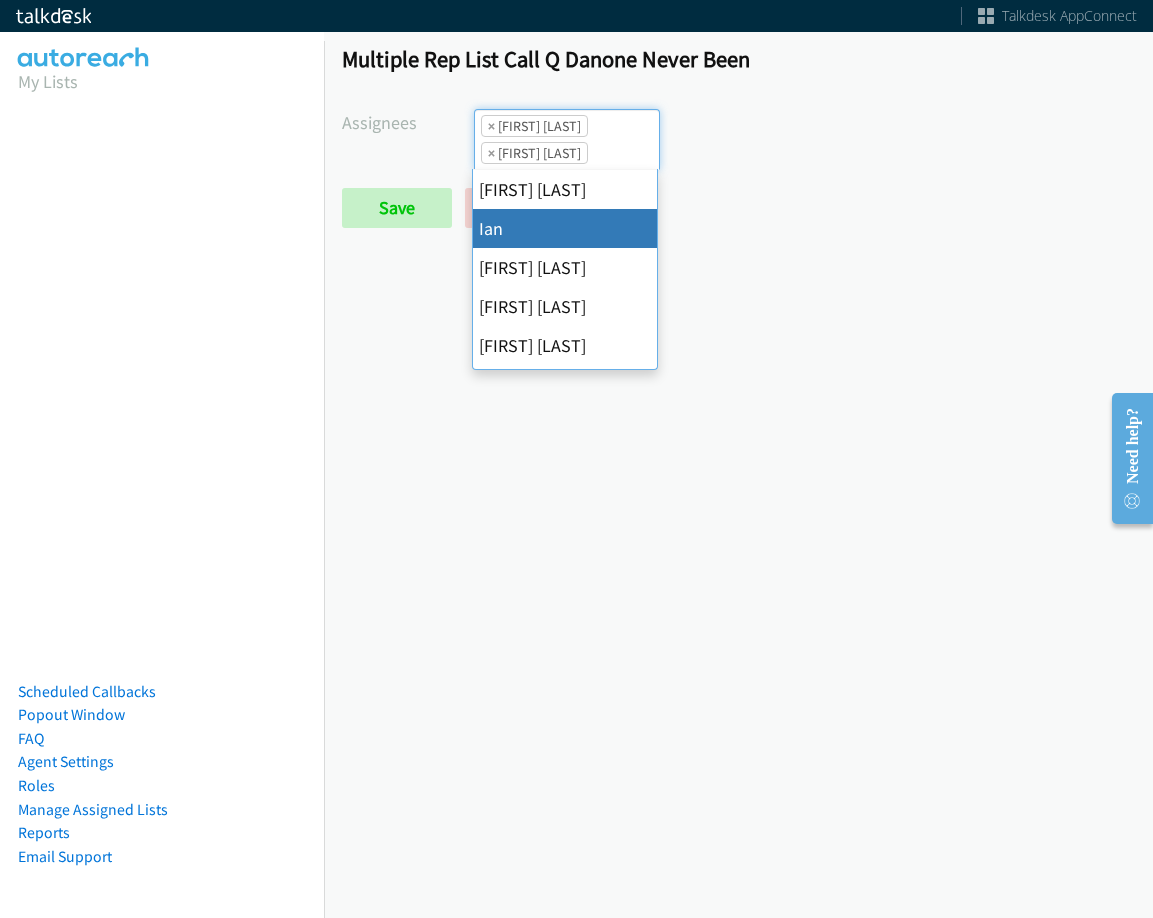 scroll, scrollTop: 200, scrollLeft: 0, axis: vertical 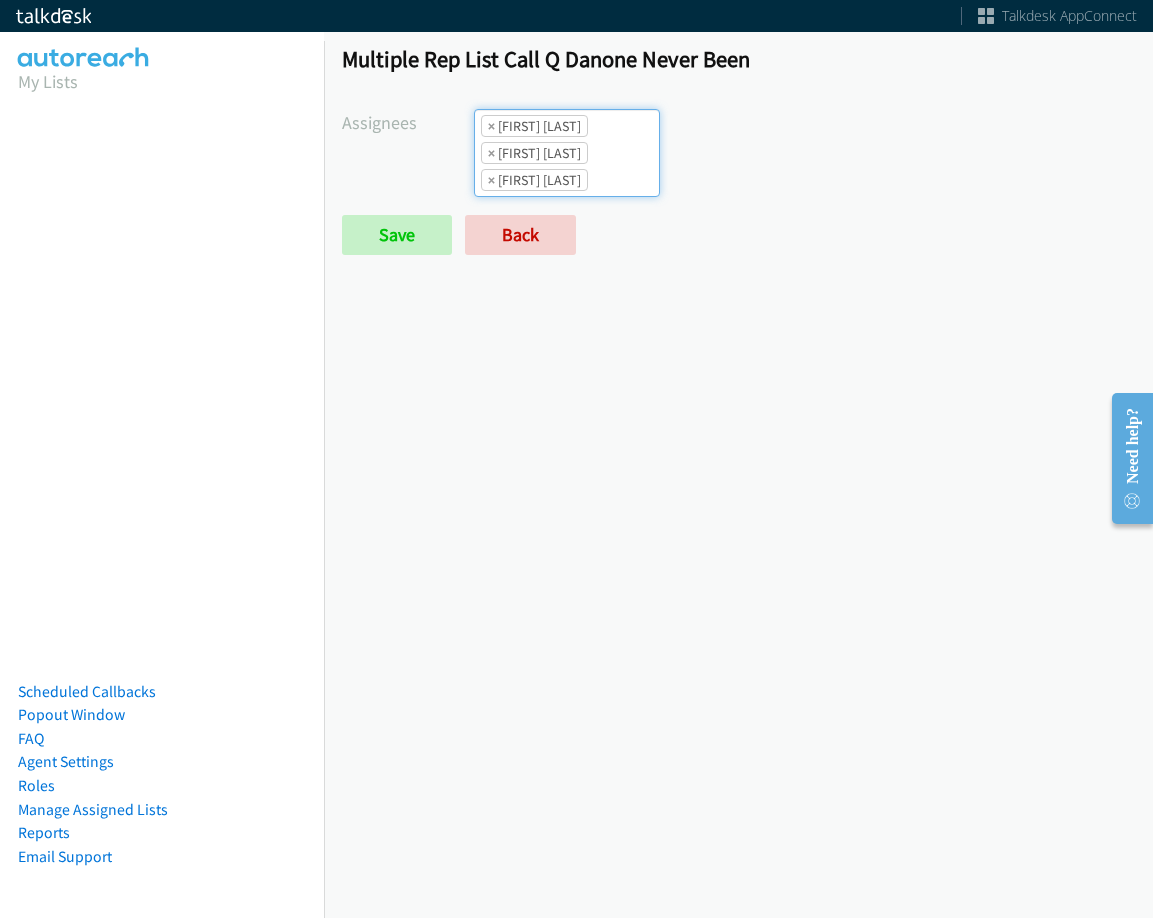 click on "× Alana Ruiz × Charles Ross × Jasmin Martinez" at bounding box center (567, 153) 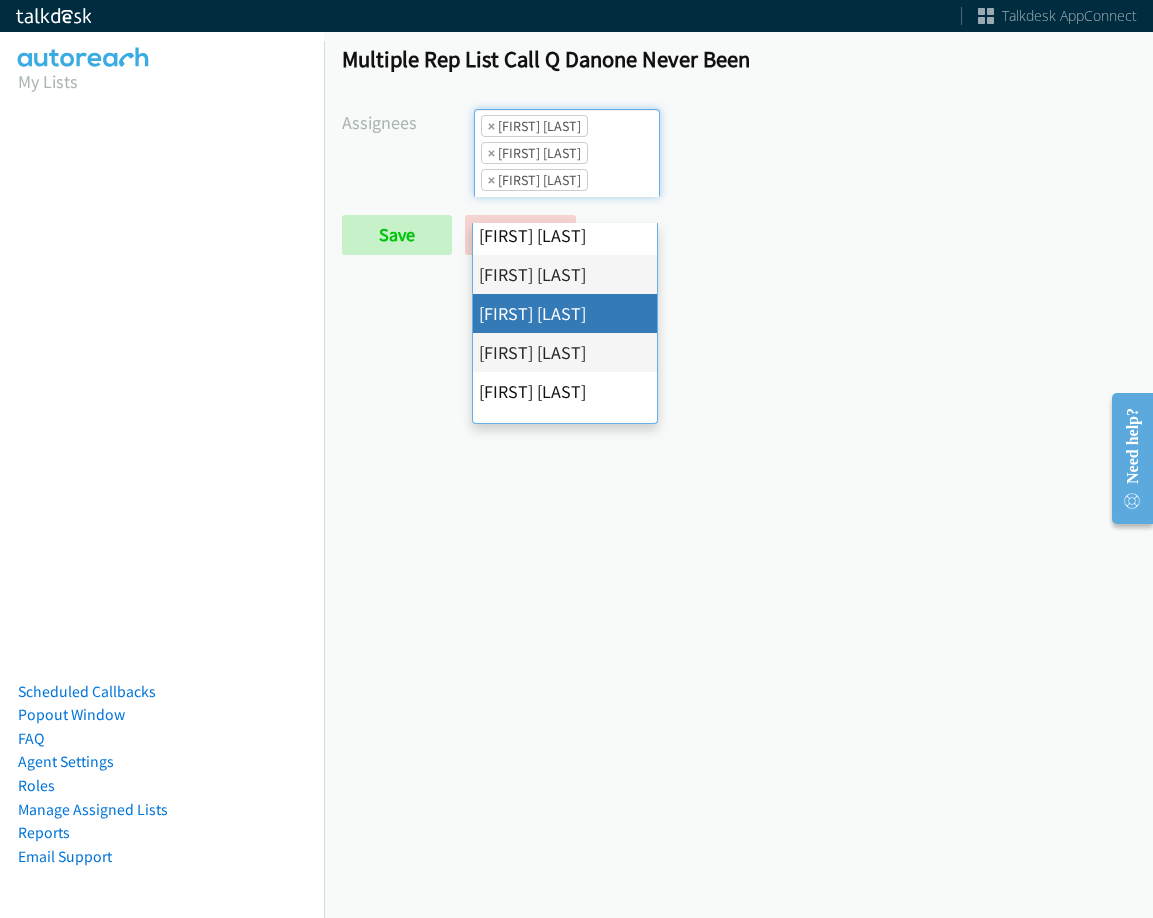 scroll, scrollTop: 0, scrollLeft: 0, axis: both 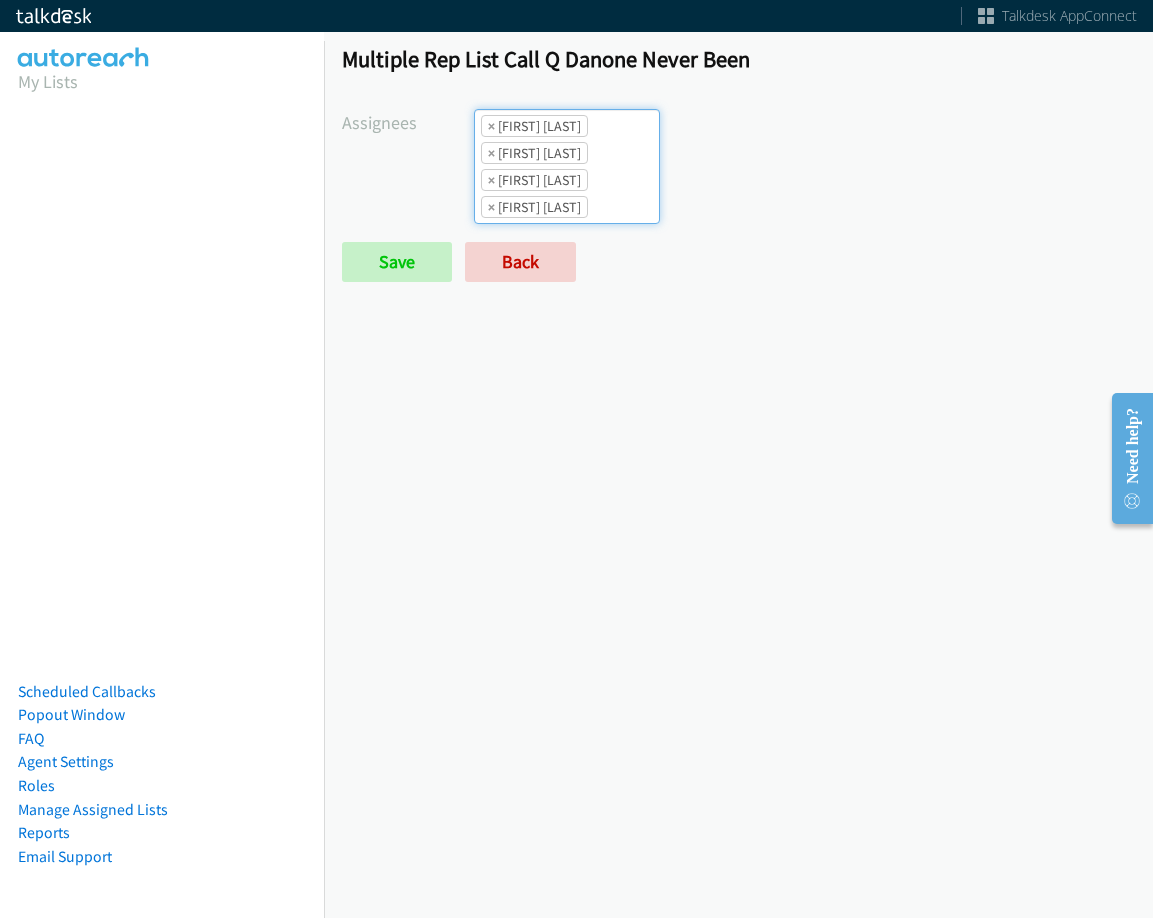 click on "× Alana Ruiz × Charles Ross × Daquaya Johnson × Jasmin Martinez" at bounding box center [567, 166] 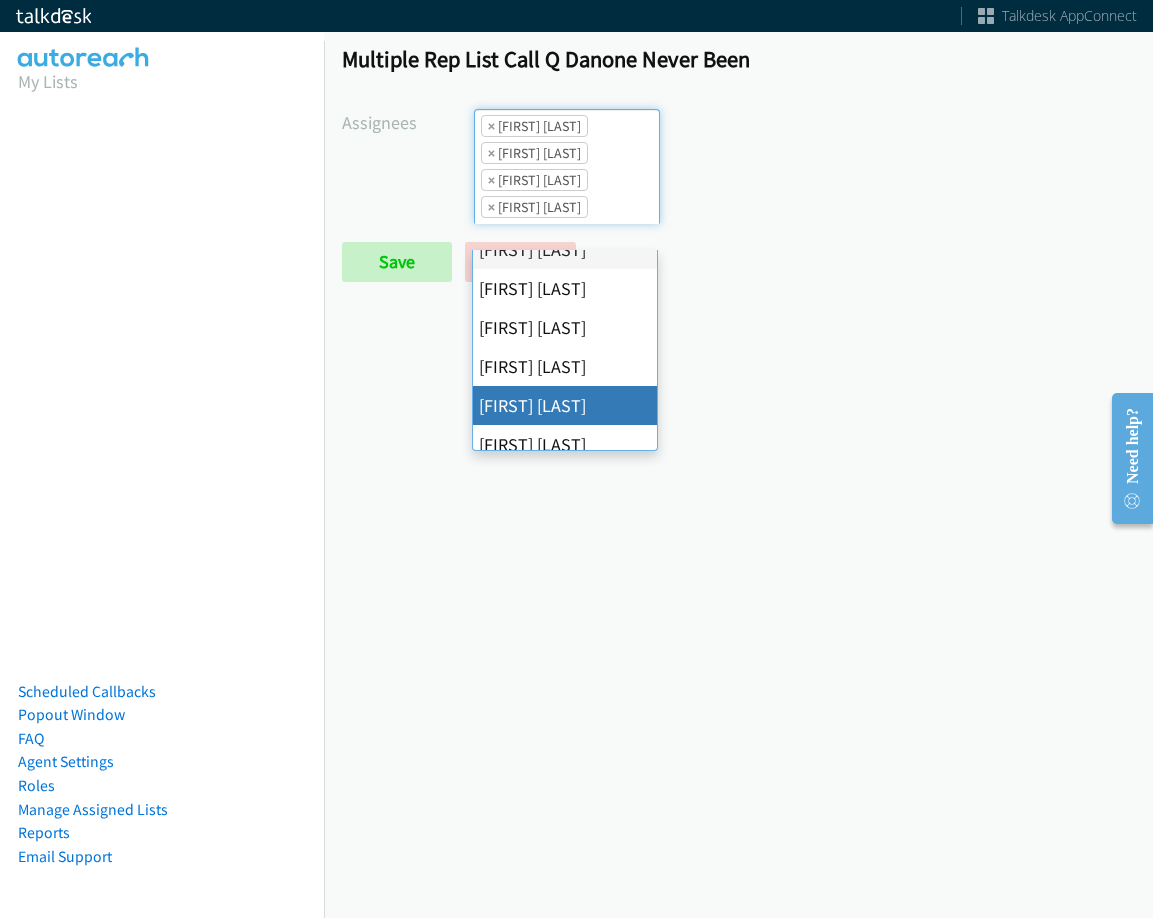 scroll, scrollTop: 346, scrollLeft: 0, axis: vertical 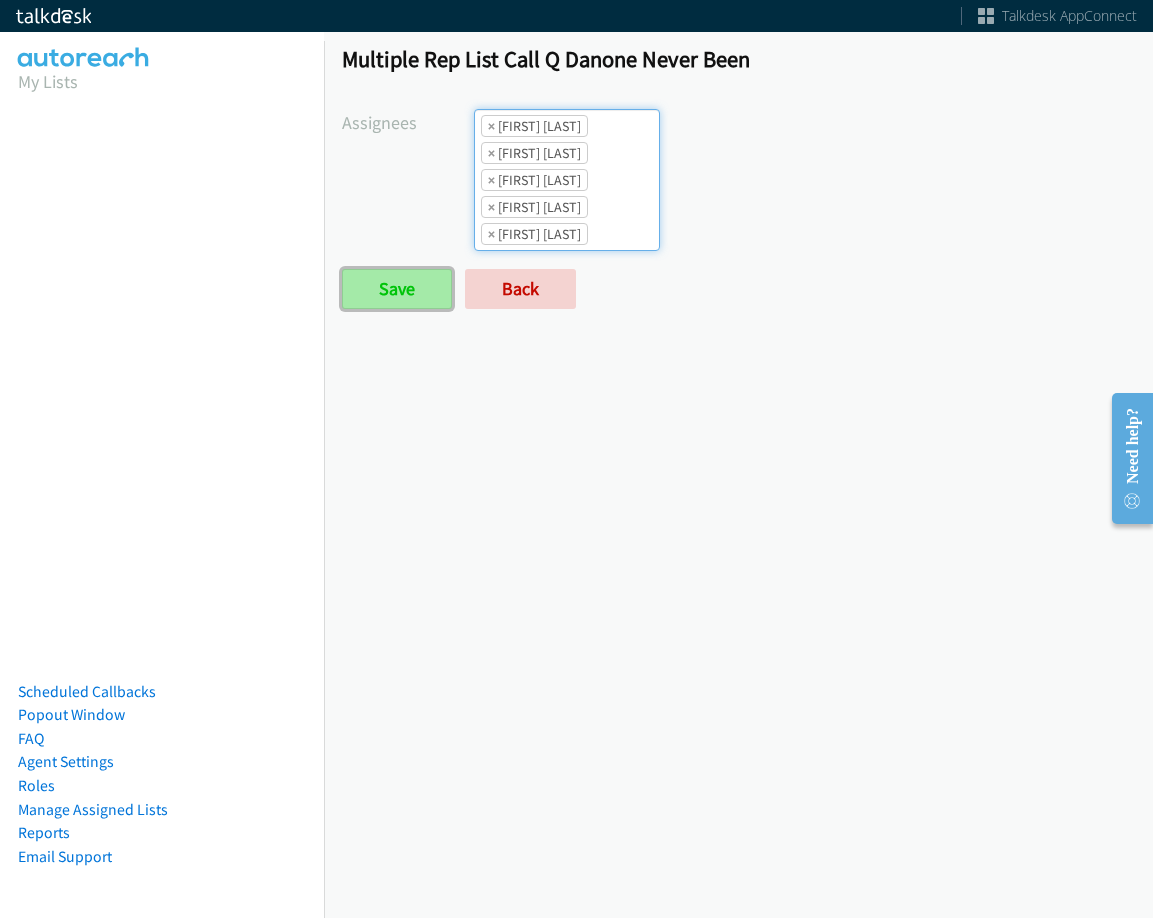 click on "Save" at bounding box center (397, 289) 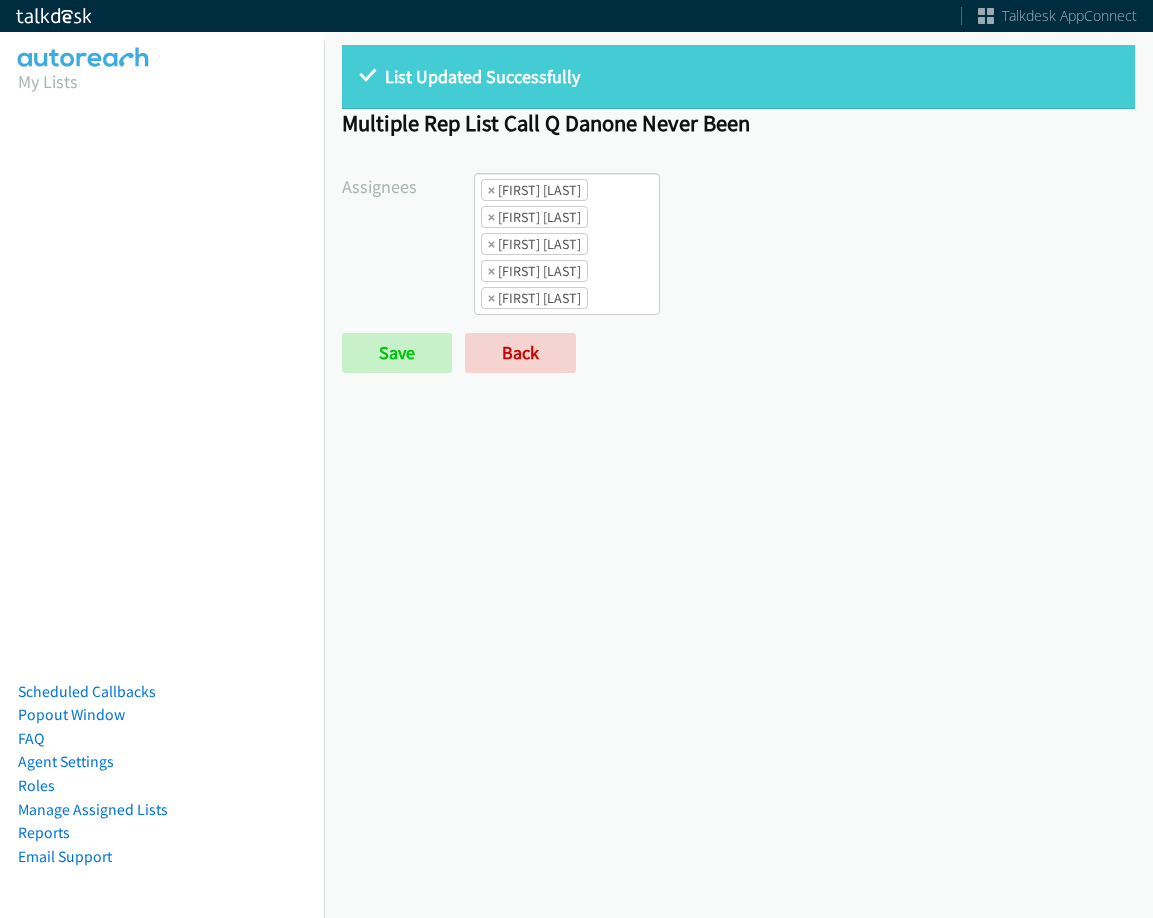 scroll, scrollTop: 0, scrollLeft: 0, axis: both 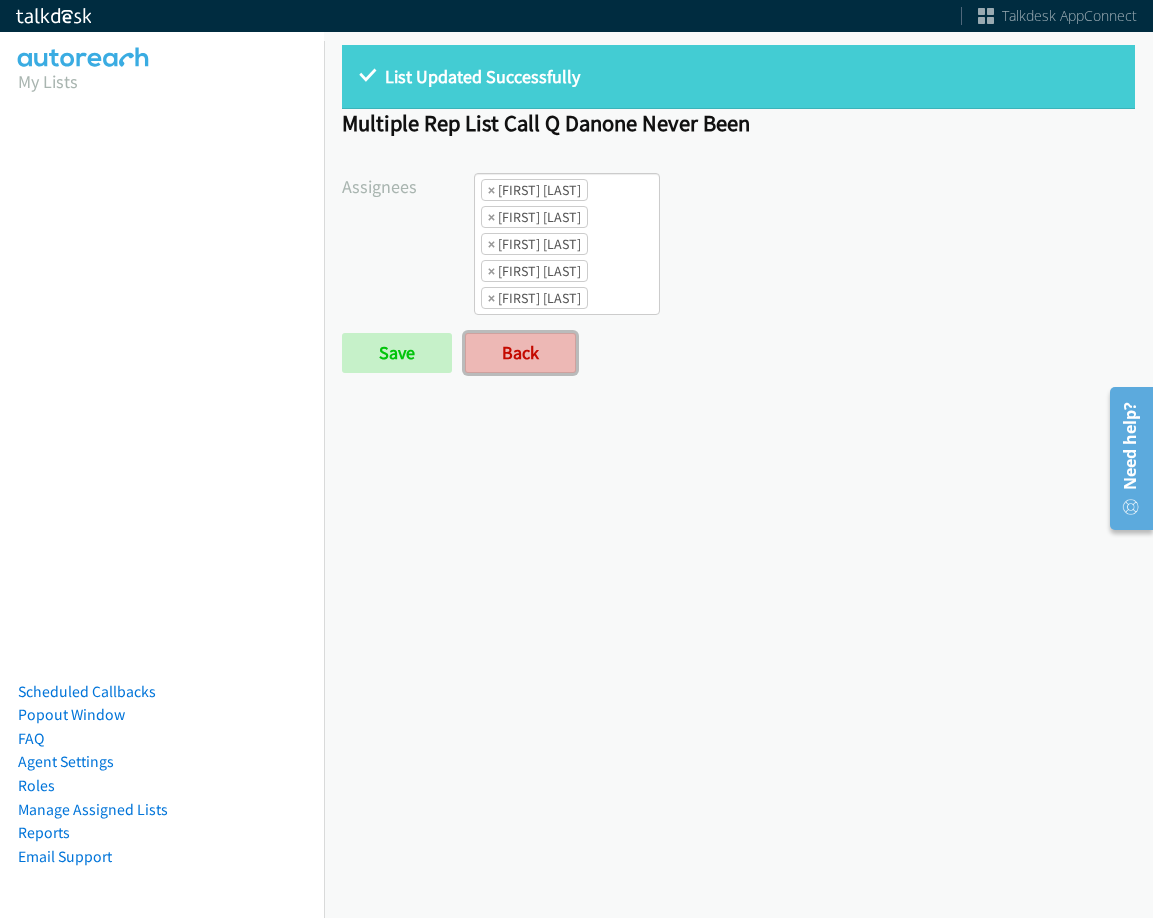click on "Back" at bounding box center (520, 353) 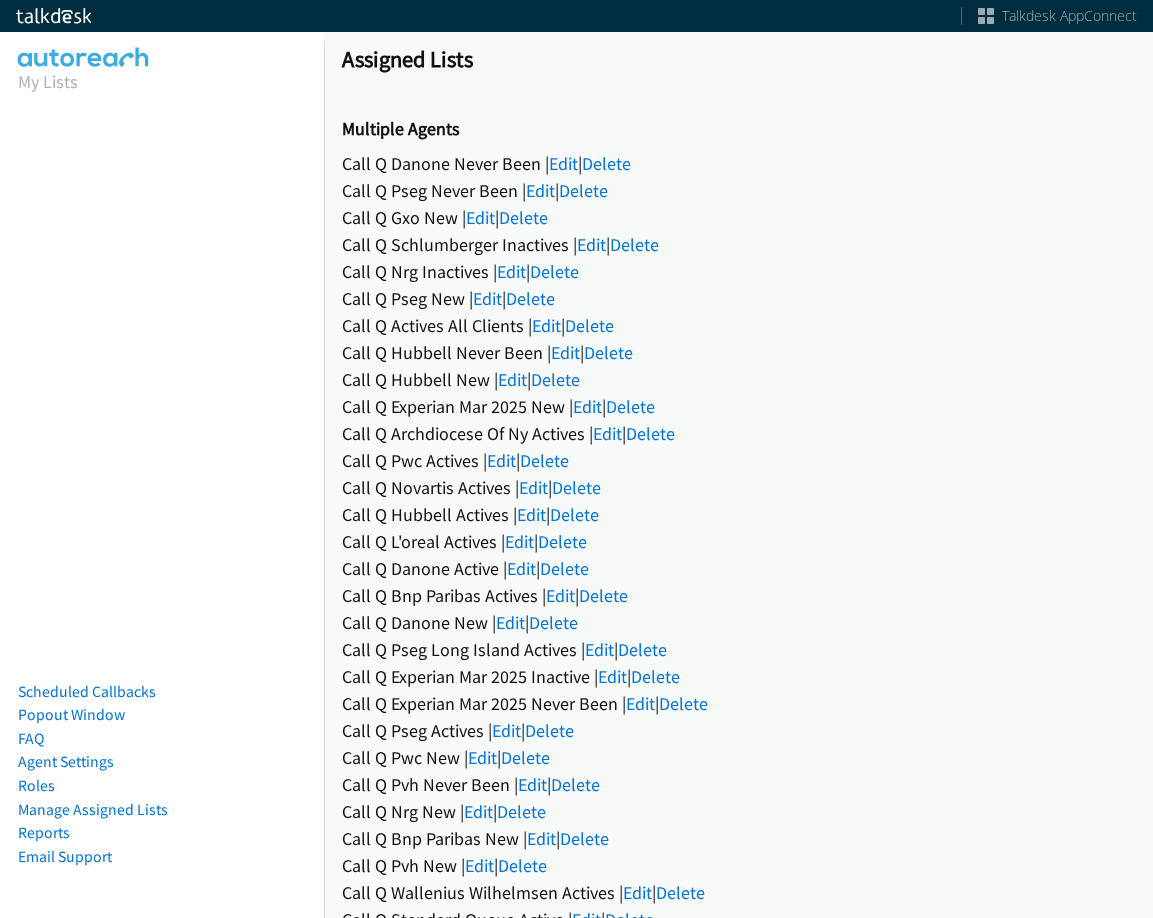 scroll, scrollTop: 0, scrollLeft: 0, axis: both 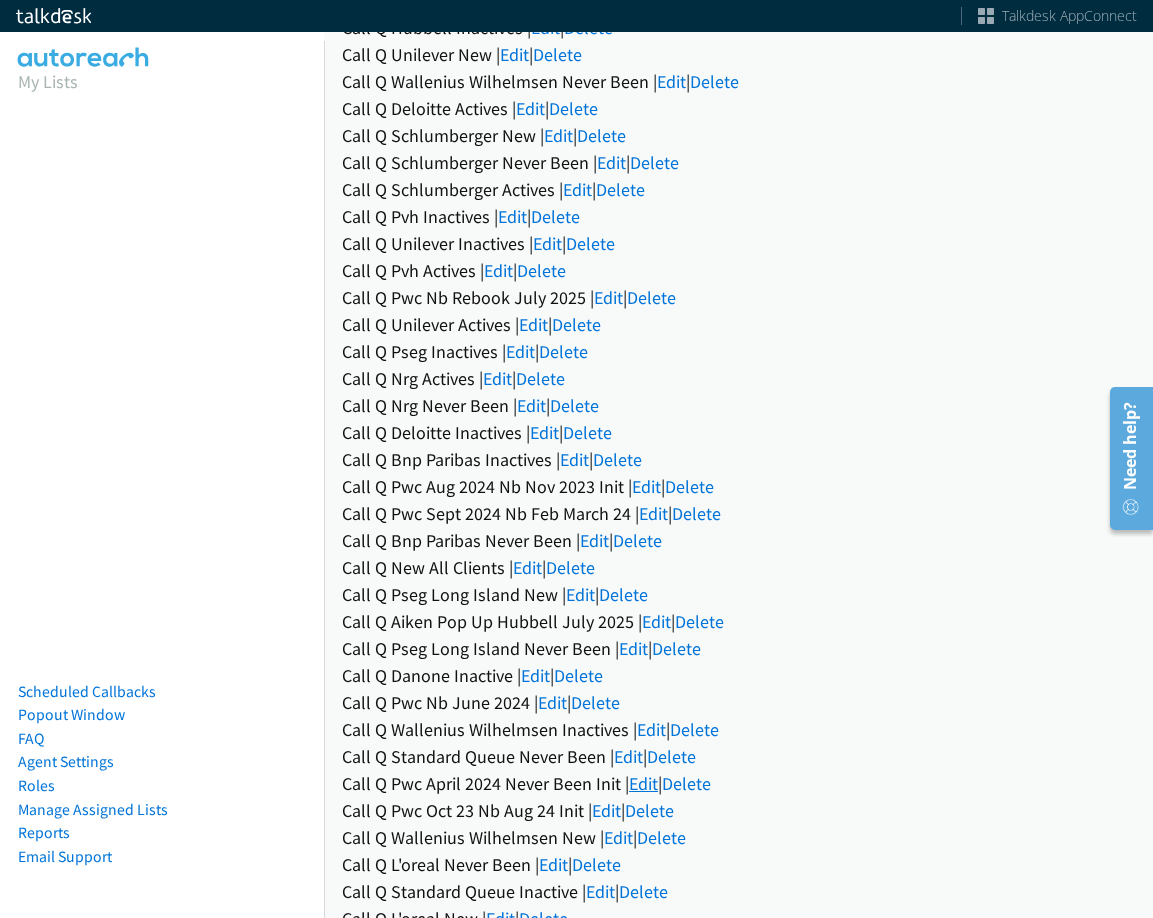 click on "Edit" at bounding box center [643, 783] 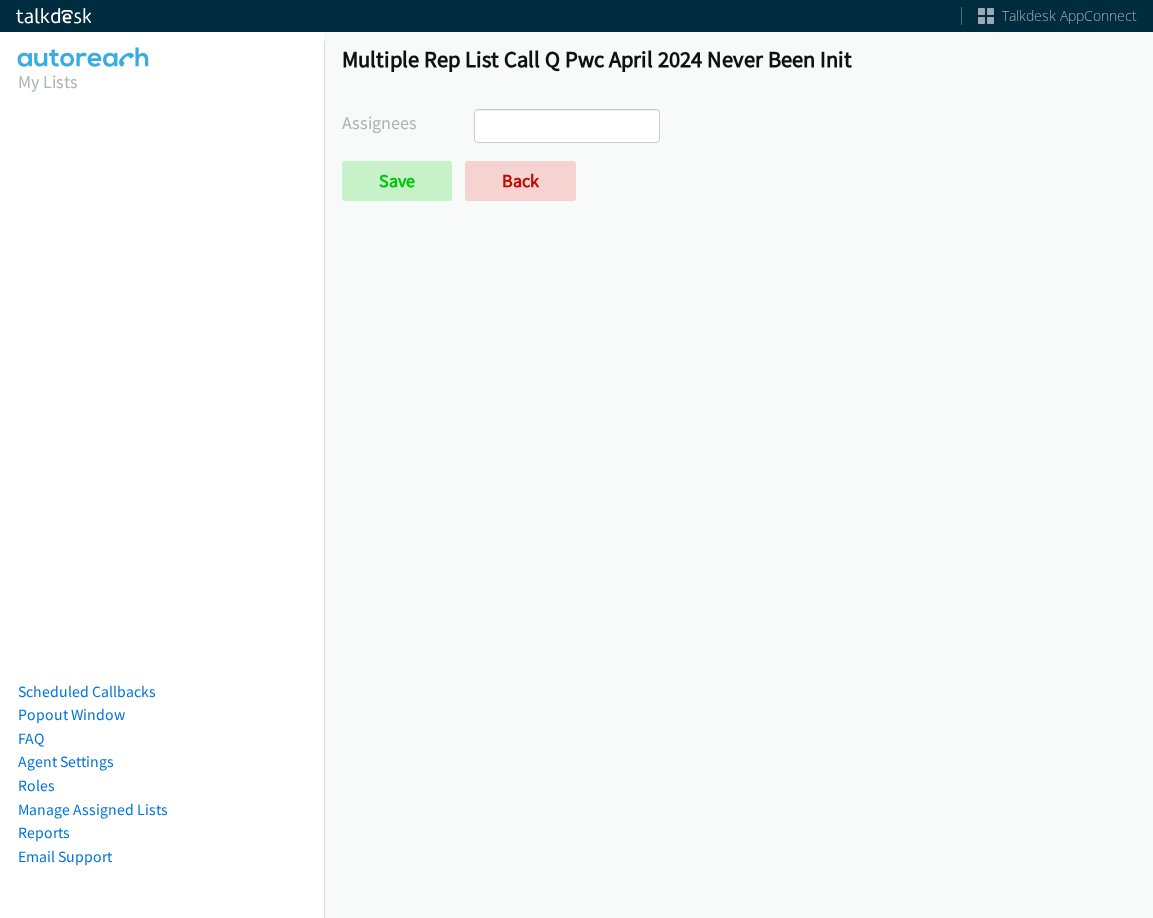 scroll, scrollTop: 0, scrollLeft: 0, axis: both 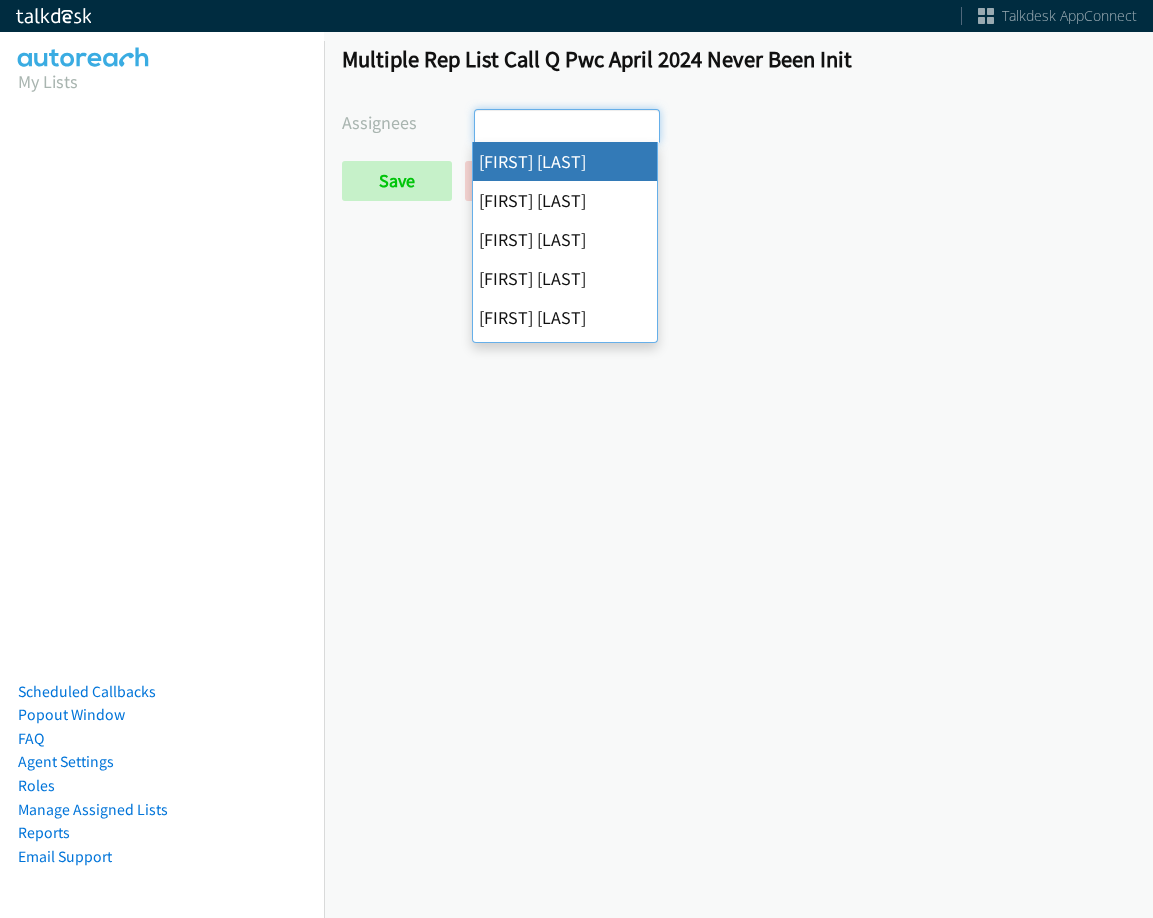 select on "cb11e729-9a1d-44de-9b38-0f5a50c7e01c" 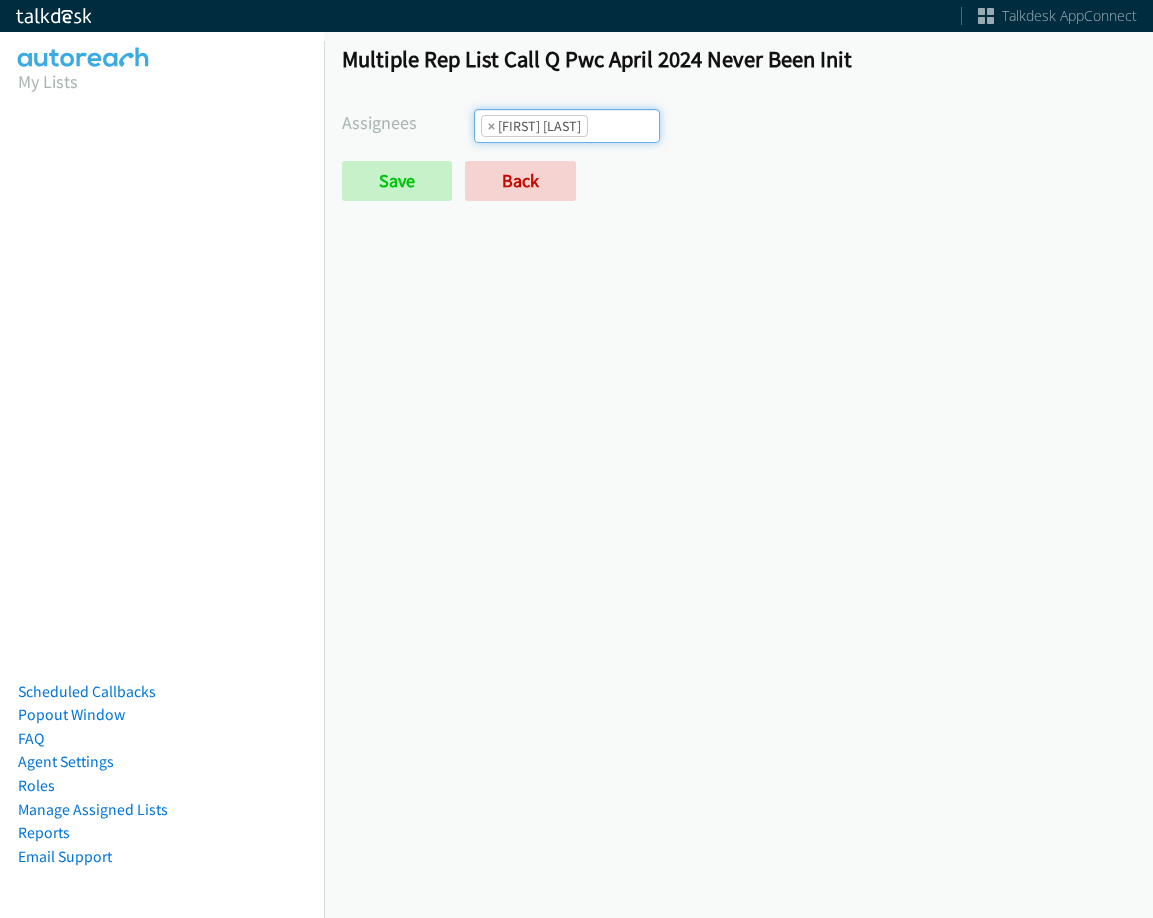 click on "× Abigail Odhiambo" at bounding box center (534, 126) 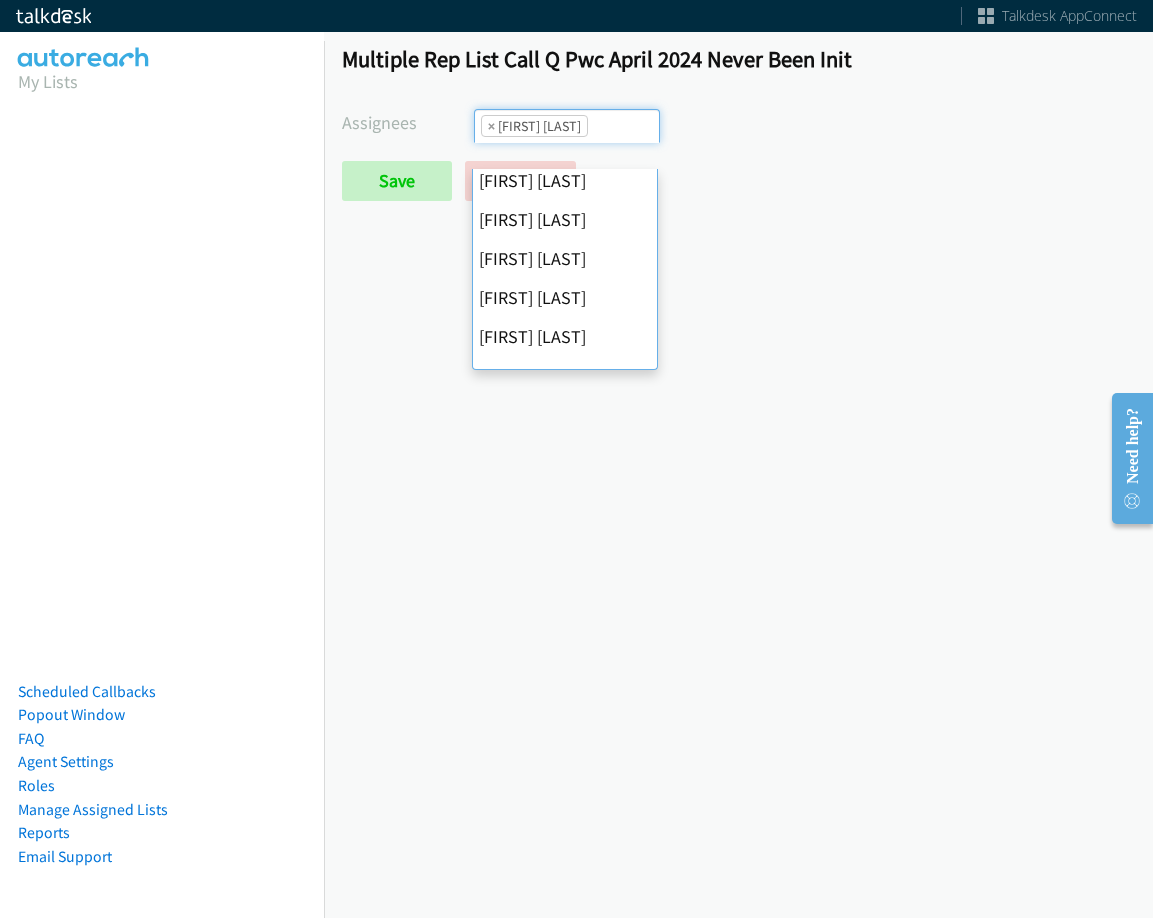 scroll, scrollTop: 300, scrollLeft: 0, axis: vertical 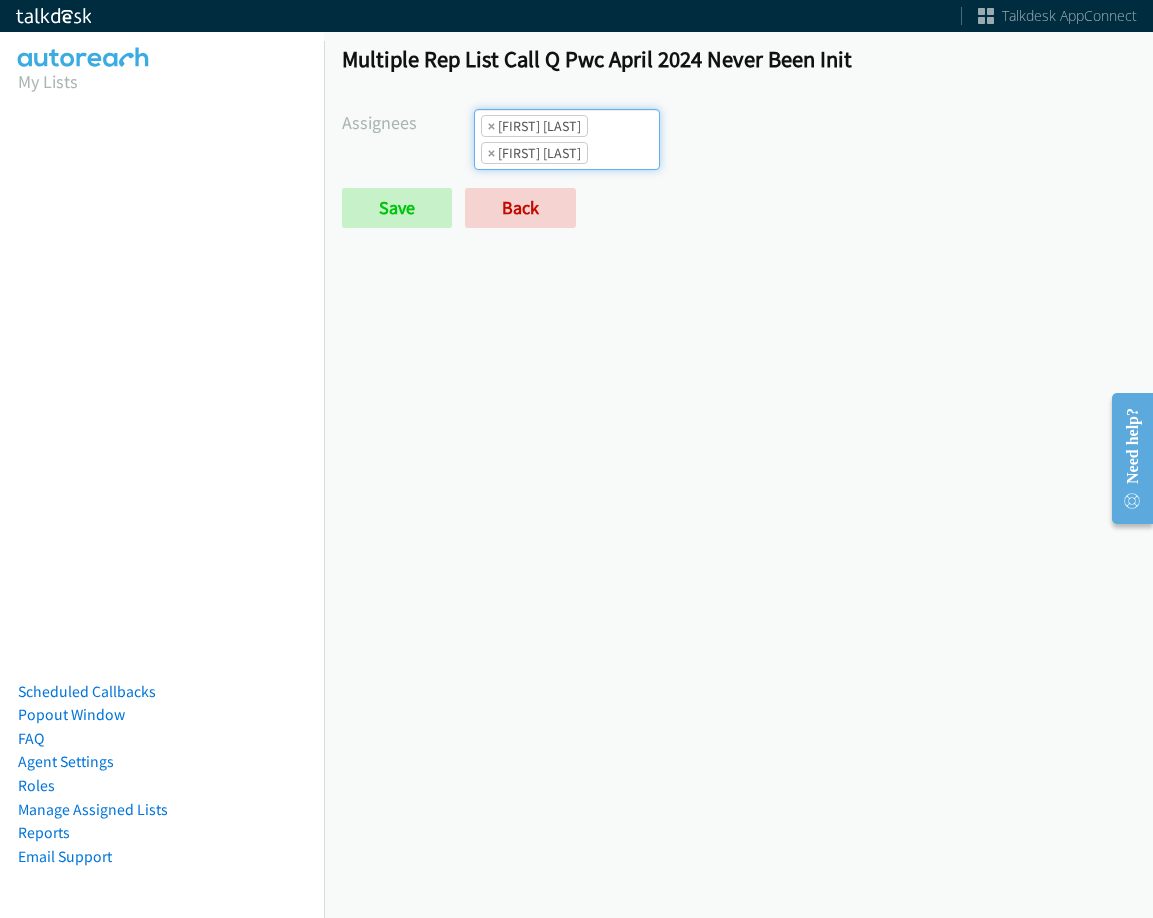 click on "× Rodnika Murphy" at bounding box center [534, 153] 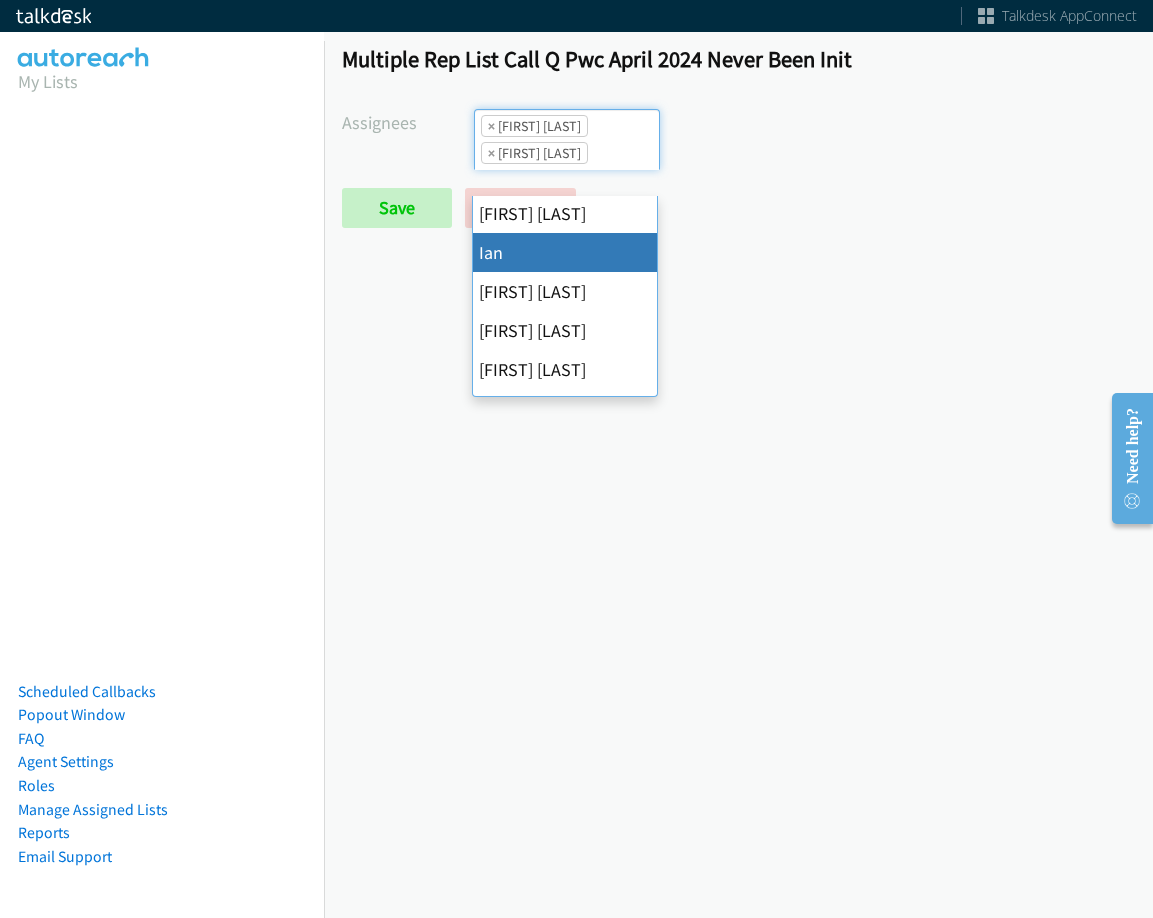scroll, scrollTop: 346, scrollLeft: 0, axis: vertical 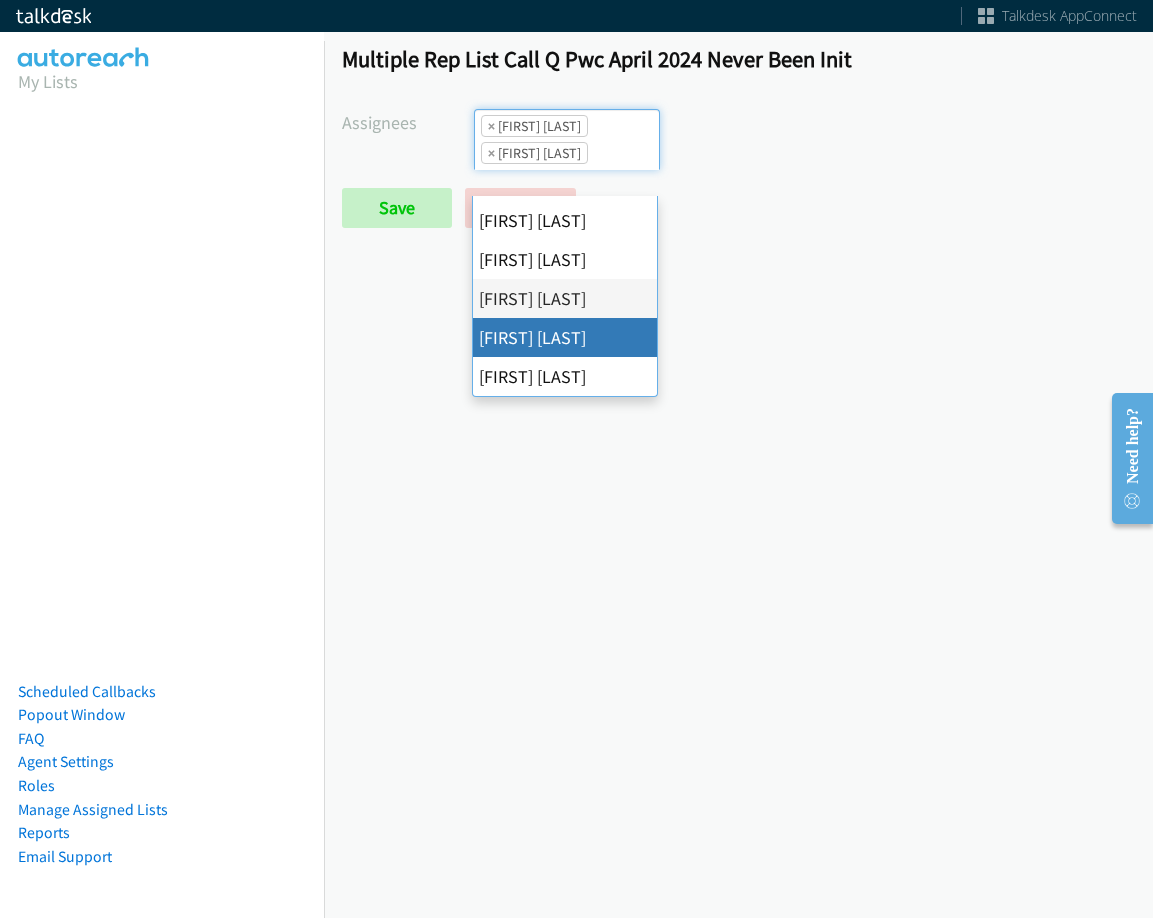drag, startPoint x: 607, startPoint y: 345, endPoint x: 598, endPoint y: 177, distance: 168.2409 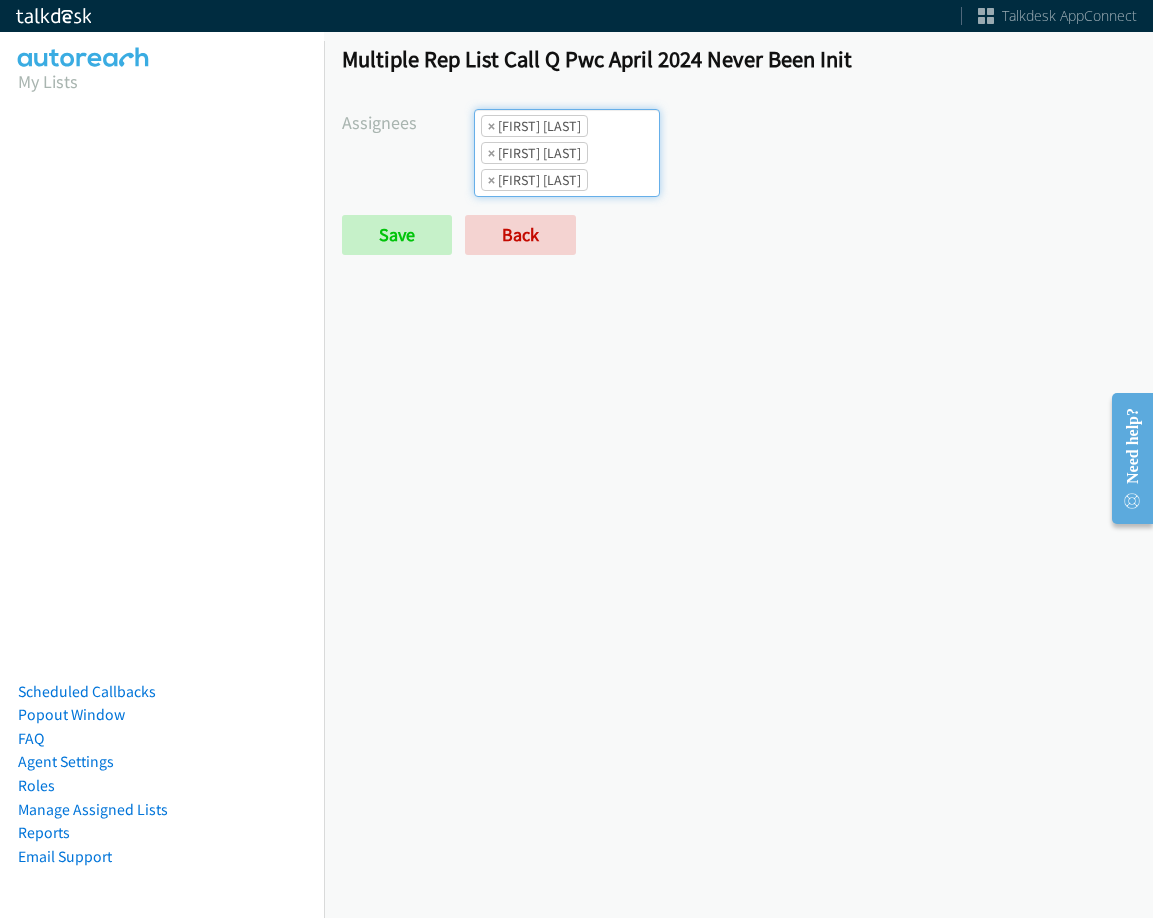 click on "× Abigail Odhiambo × Rodnika Murphy × Tatiana Medina" at bounding box center (567, 153) 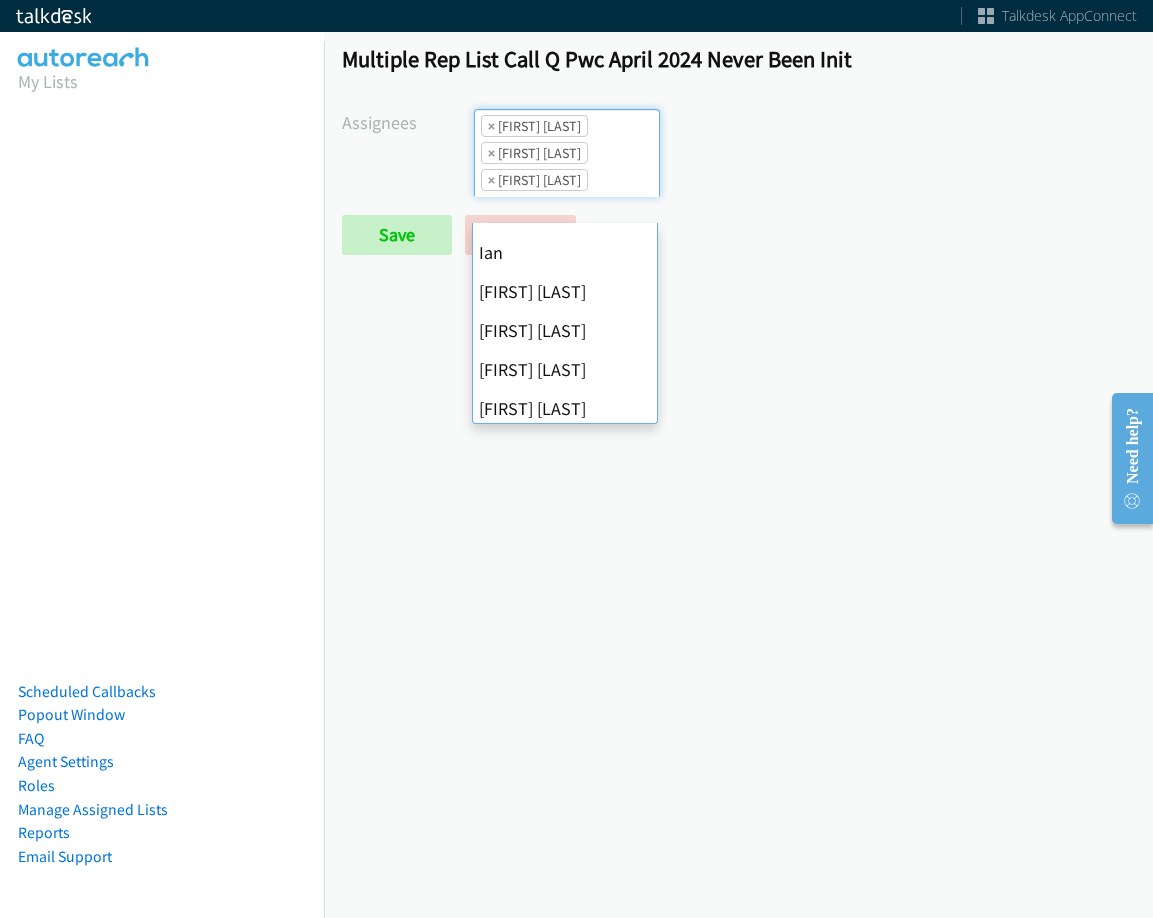 scroll, scrollTop: 346, scrollLeft: 0, axis: vertical 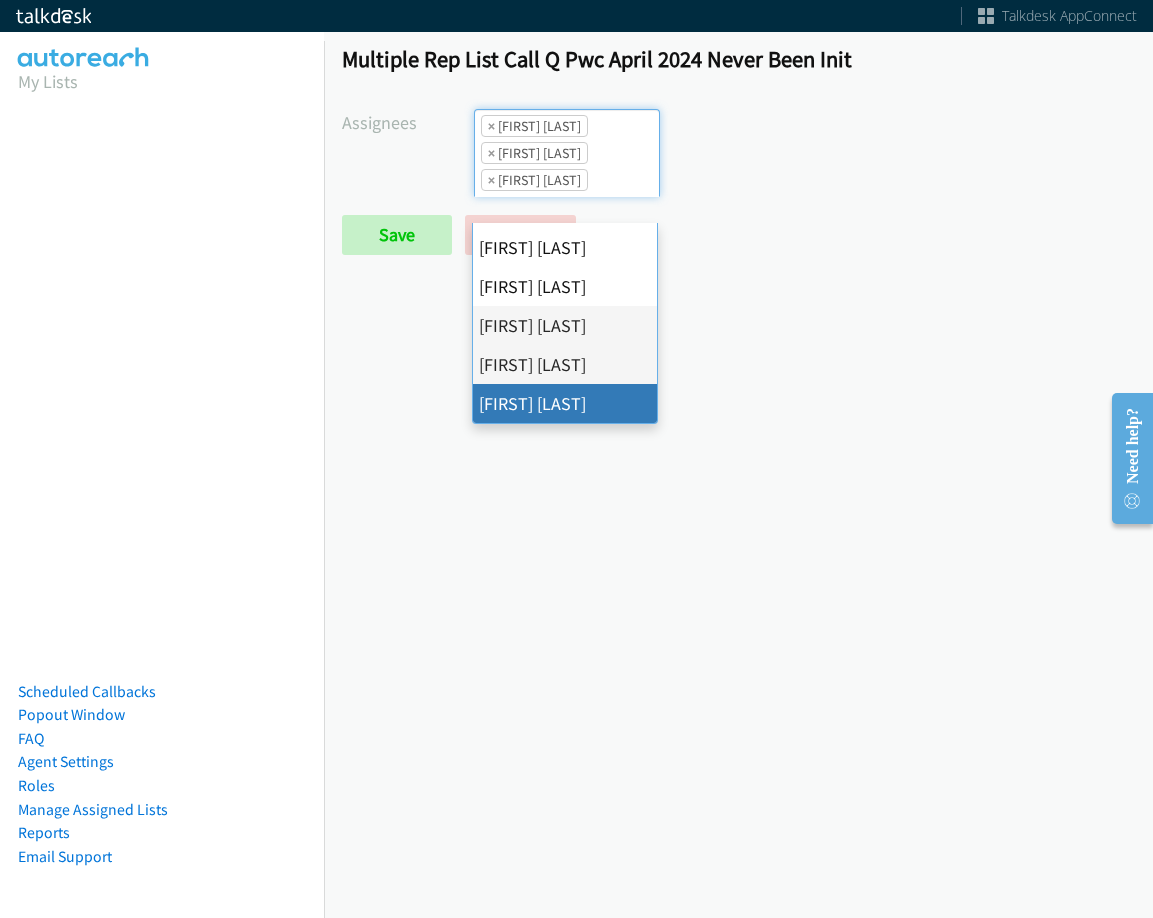 drag, startPoint x: 619, startPoint y: 396, endPoint x: 492, endPoint y: 351, distance: 134.73679 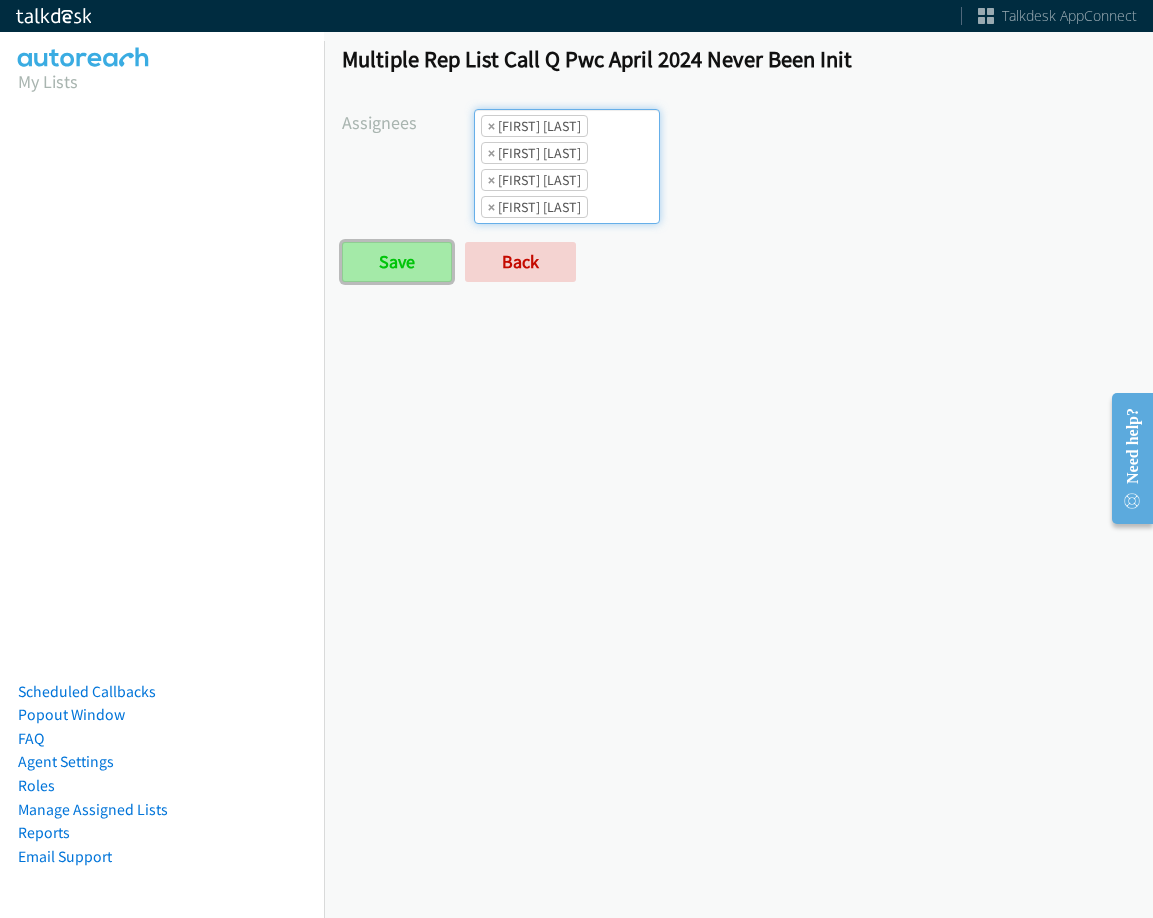 click on "Save" at bounding box center [397, 262] 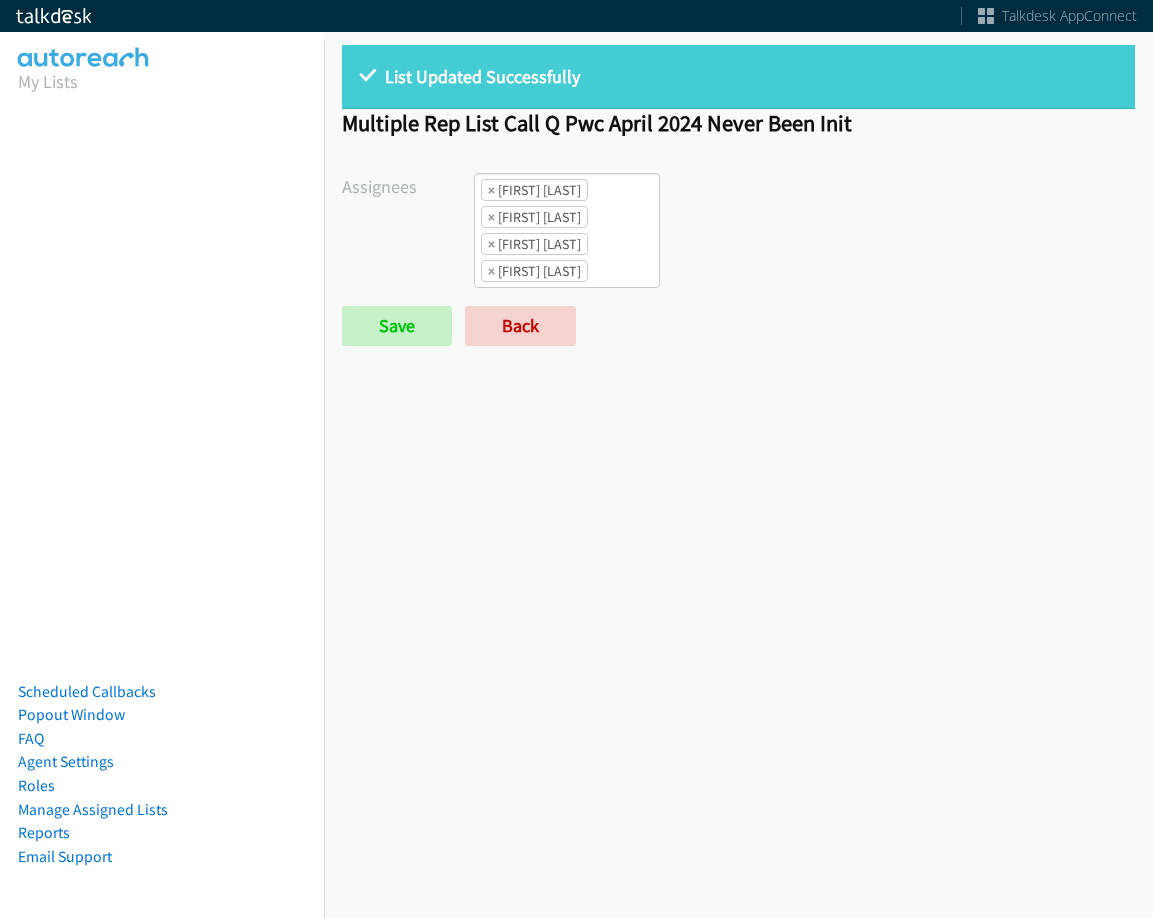 scroll, scrollTop: 0, scrollLeft: 0, axis: both 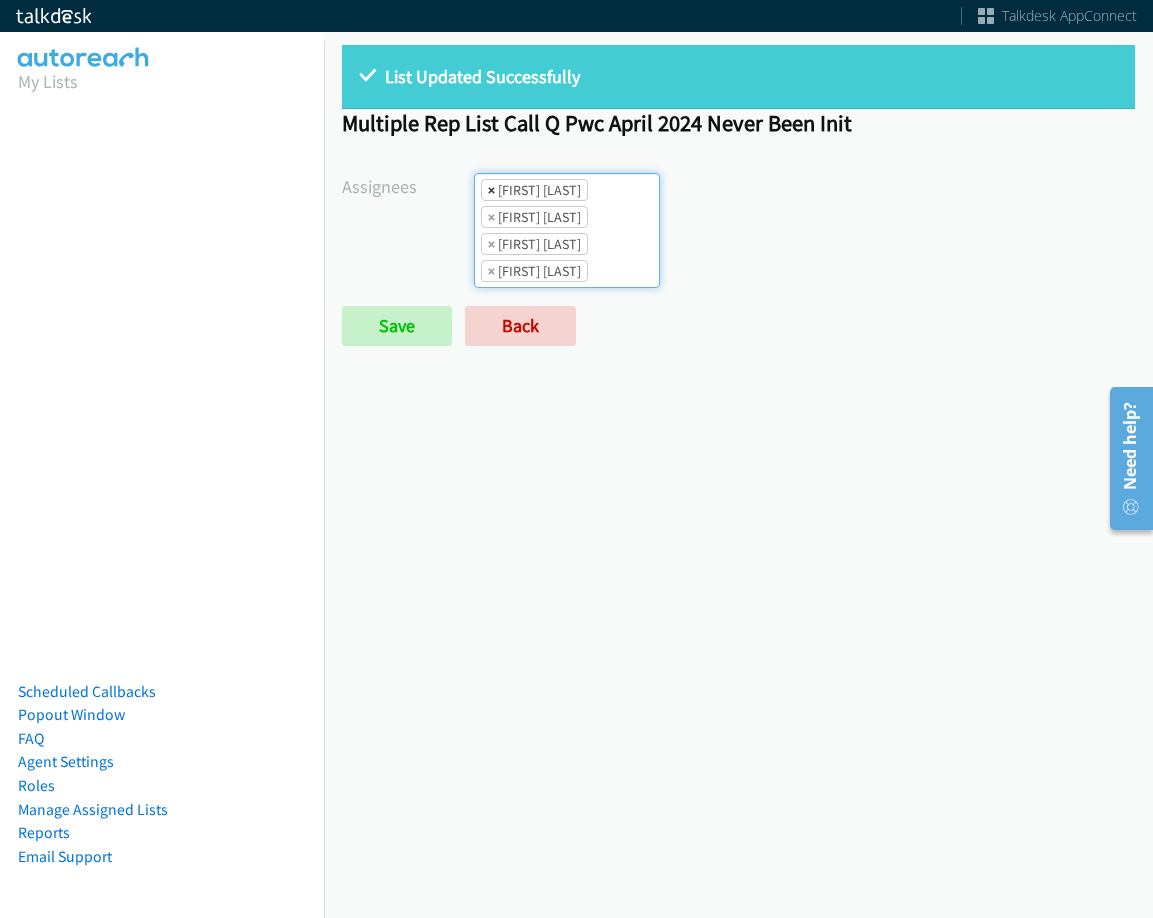 click on "×" at bounding box center (491, 190) 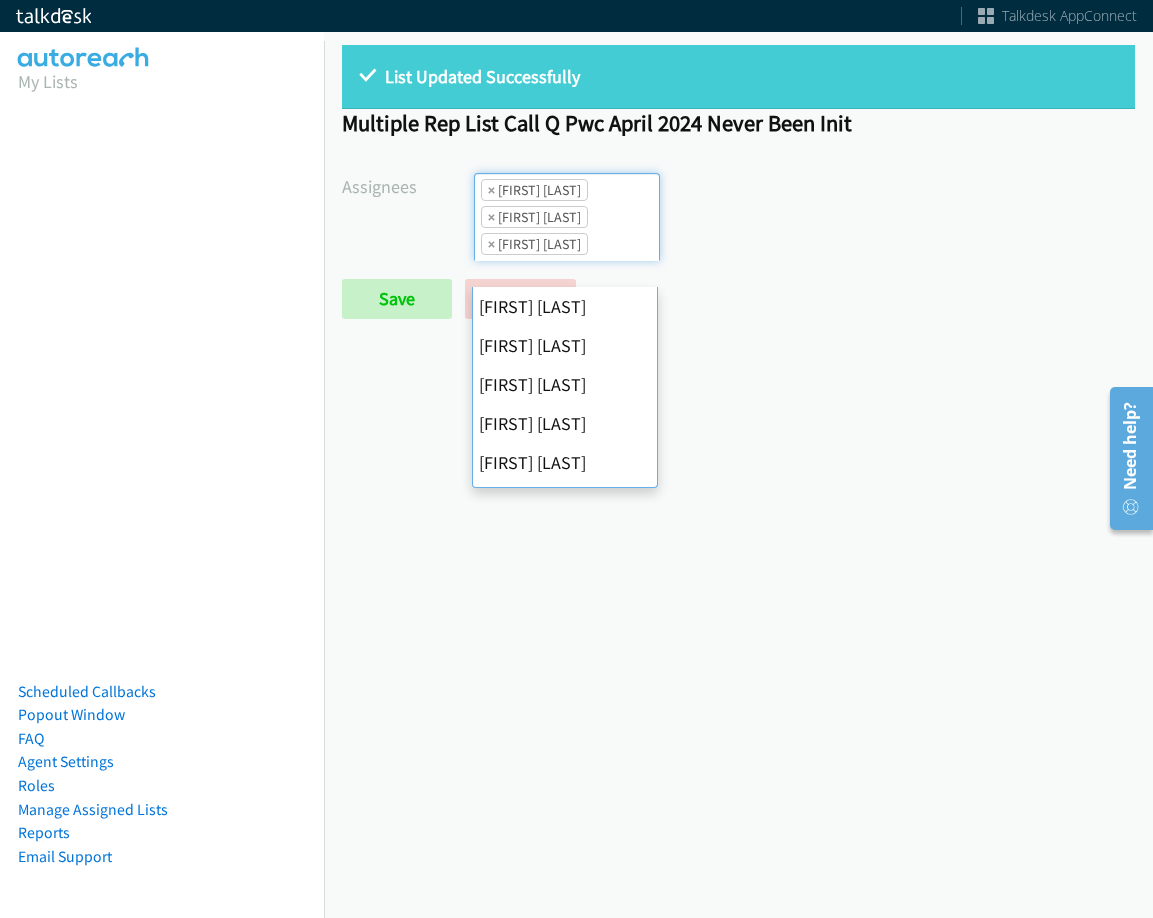 click on "×" at bounding box center [491, 190] 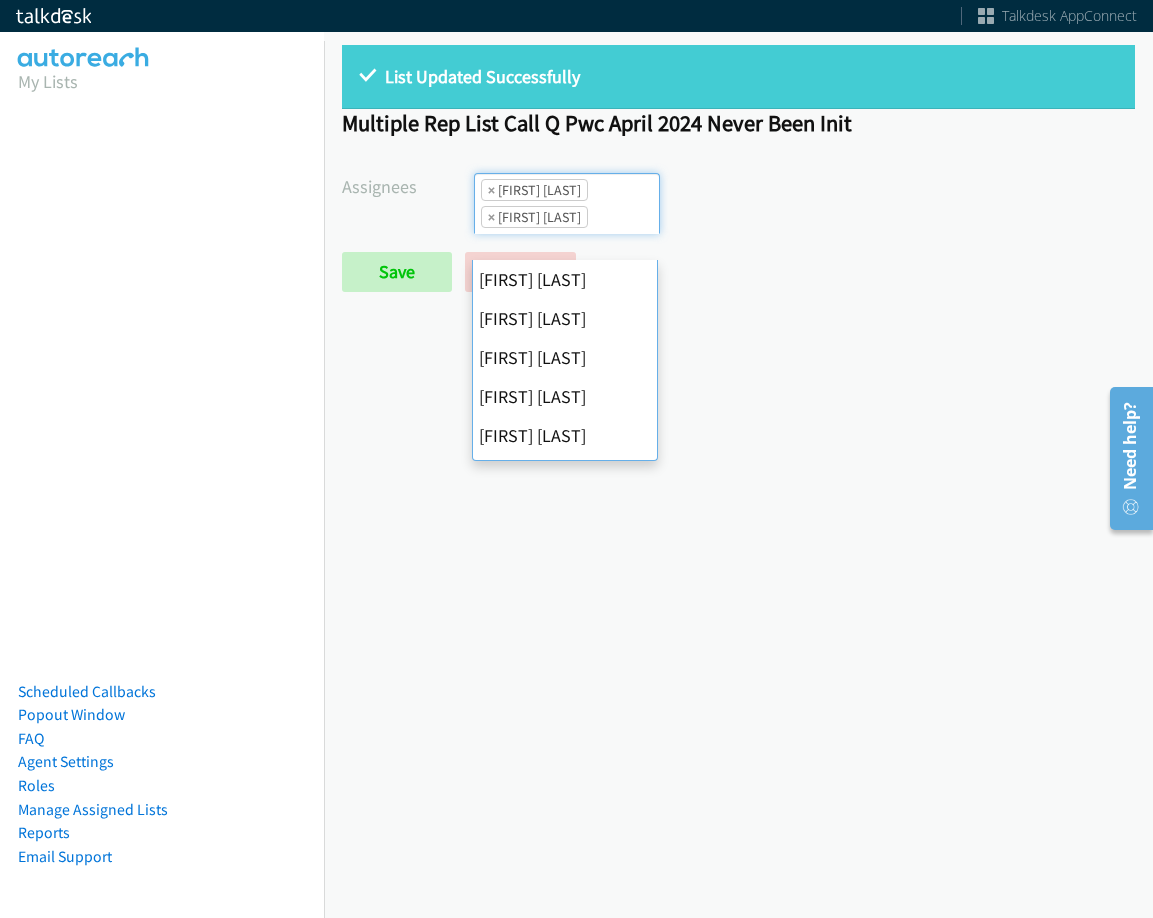 click on "×" at bounding box center [491, 190] 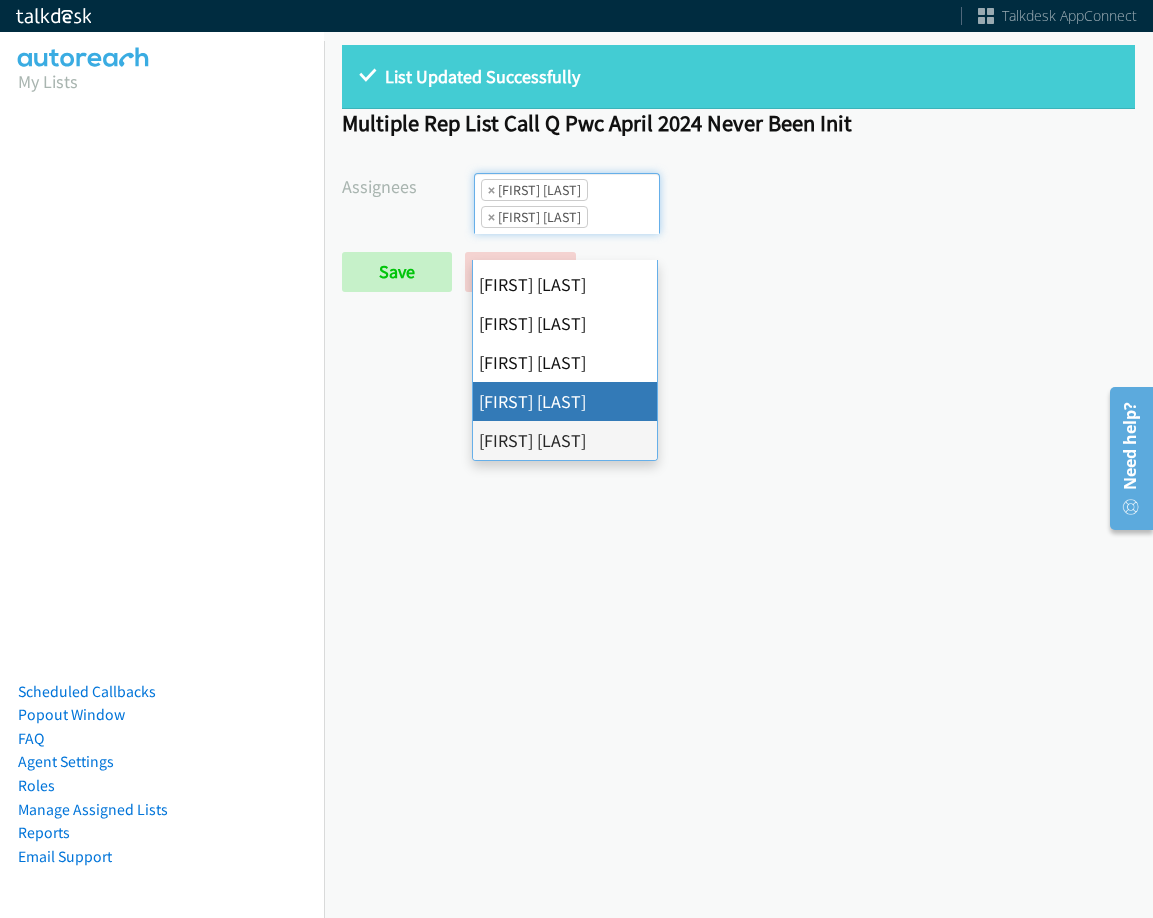 select 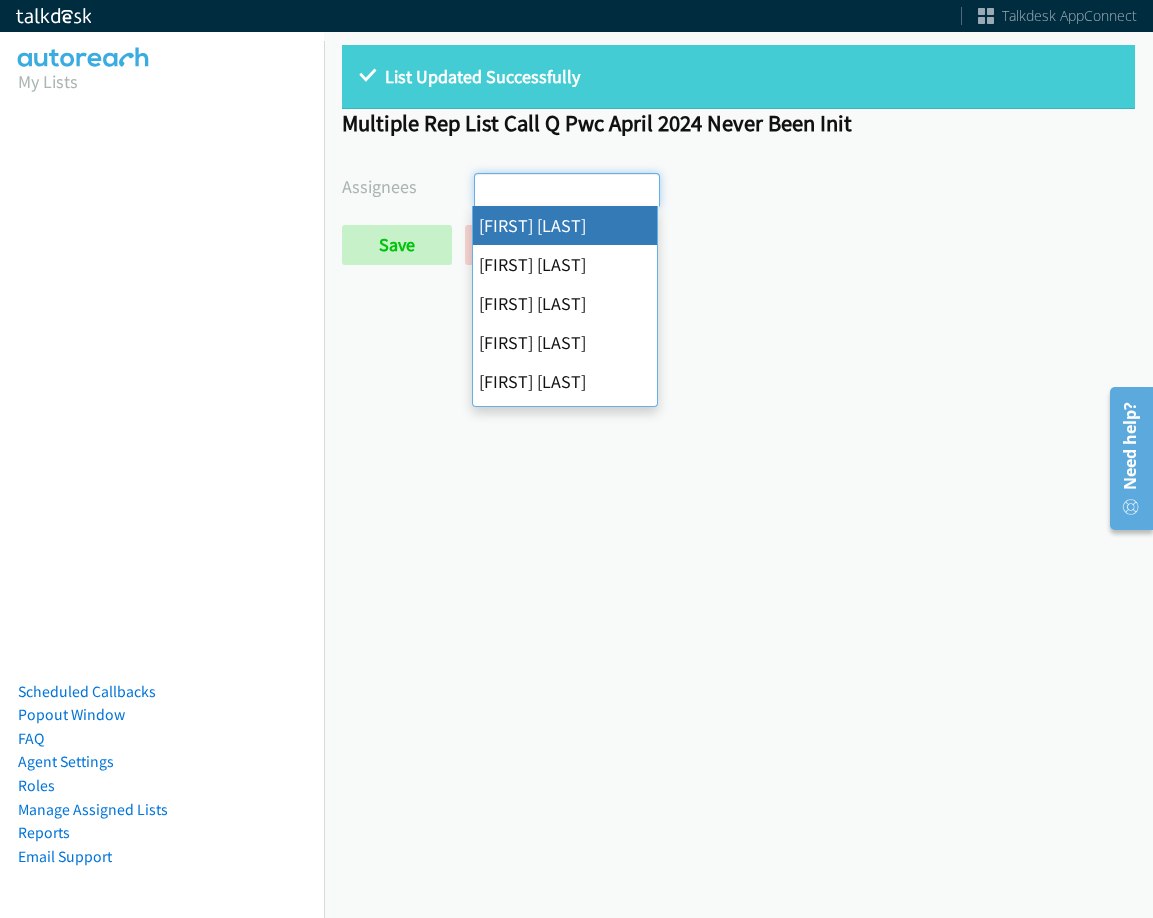 click at bounding box center [510, 190] 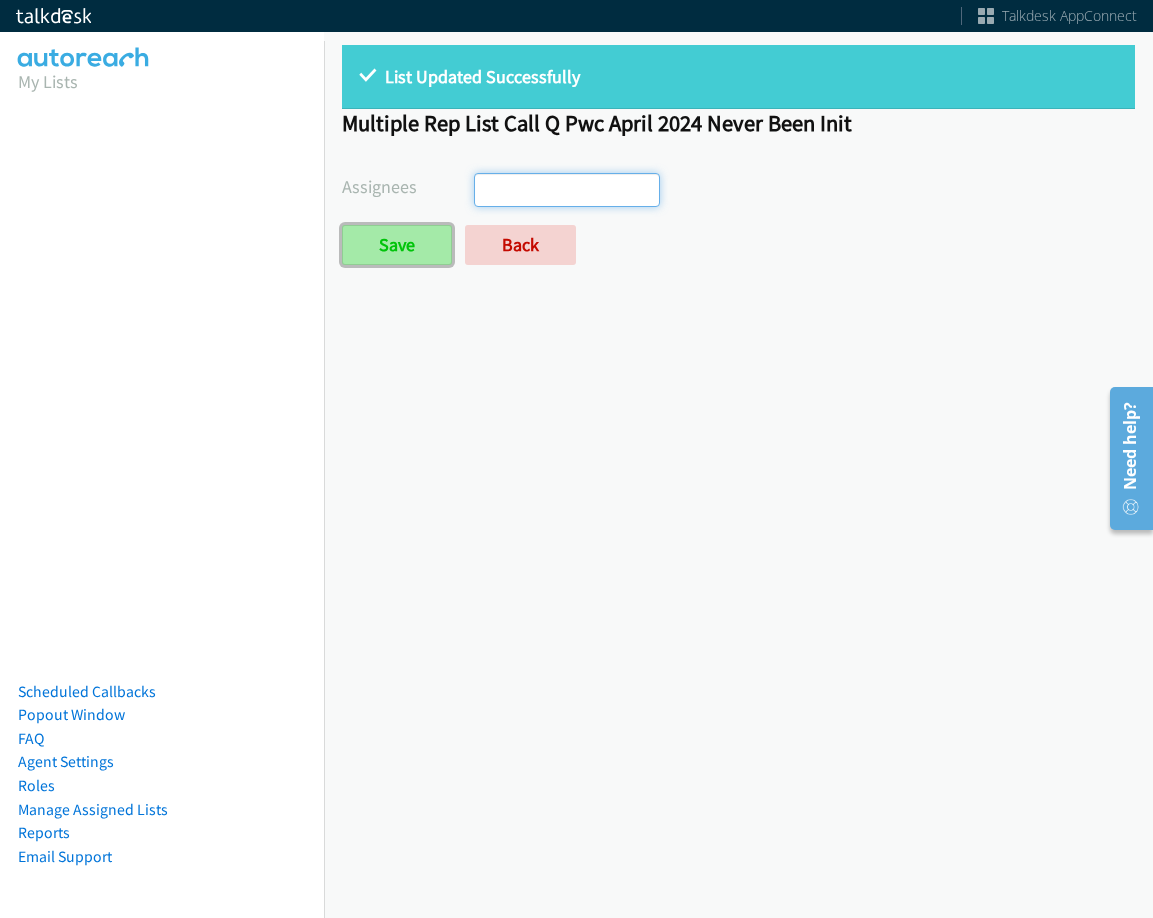 click on "Save" at bounding box center [397, 245] 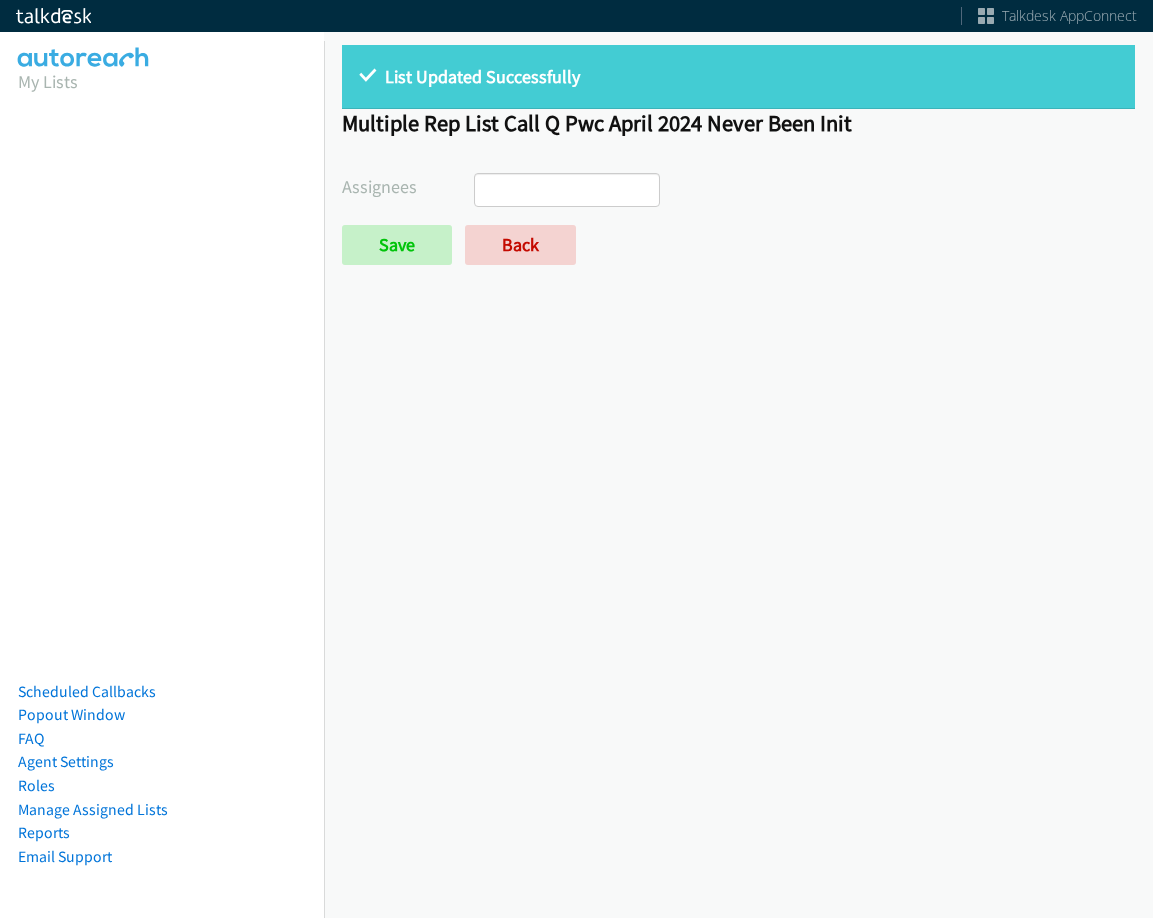 select 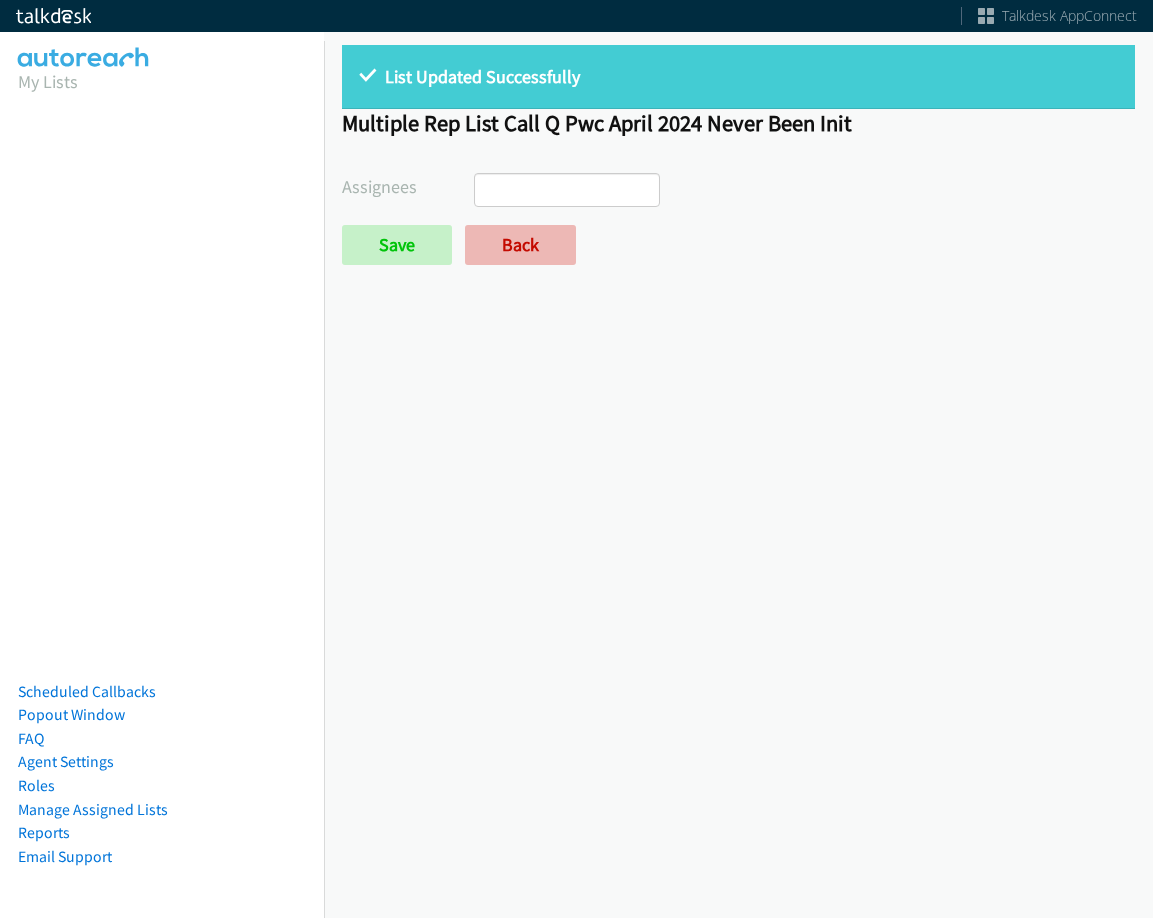 scroll, scrollTop: 0, scrollLeft: 0, axis: both 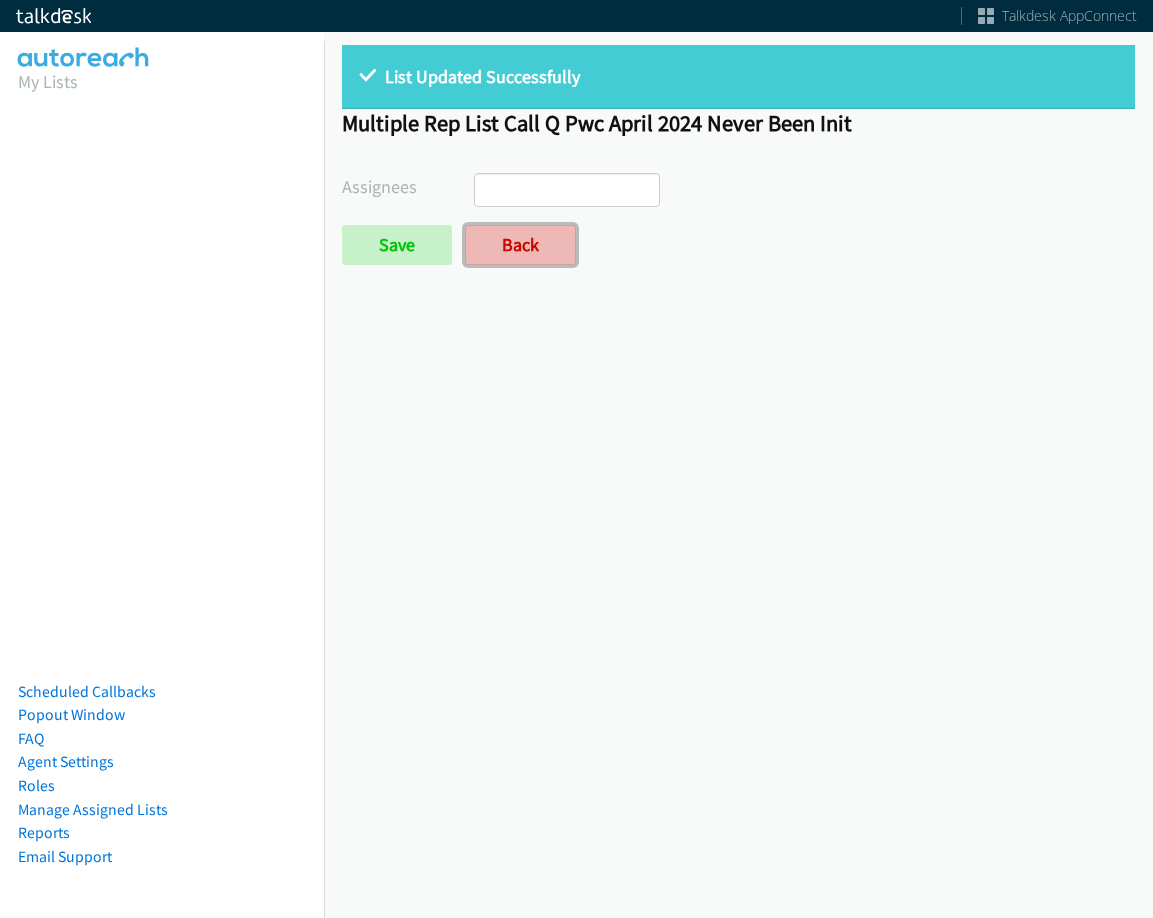 click on "Back" at bounding box center [520, 245] 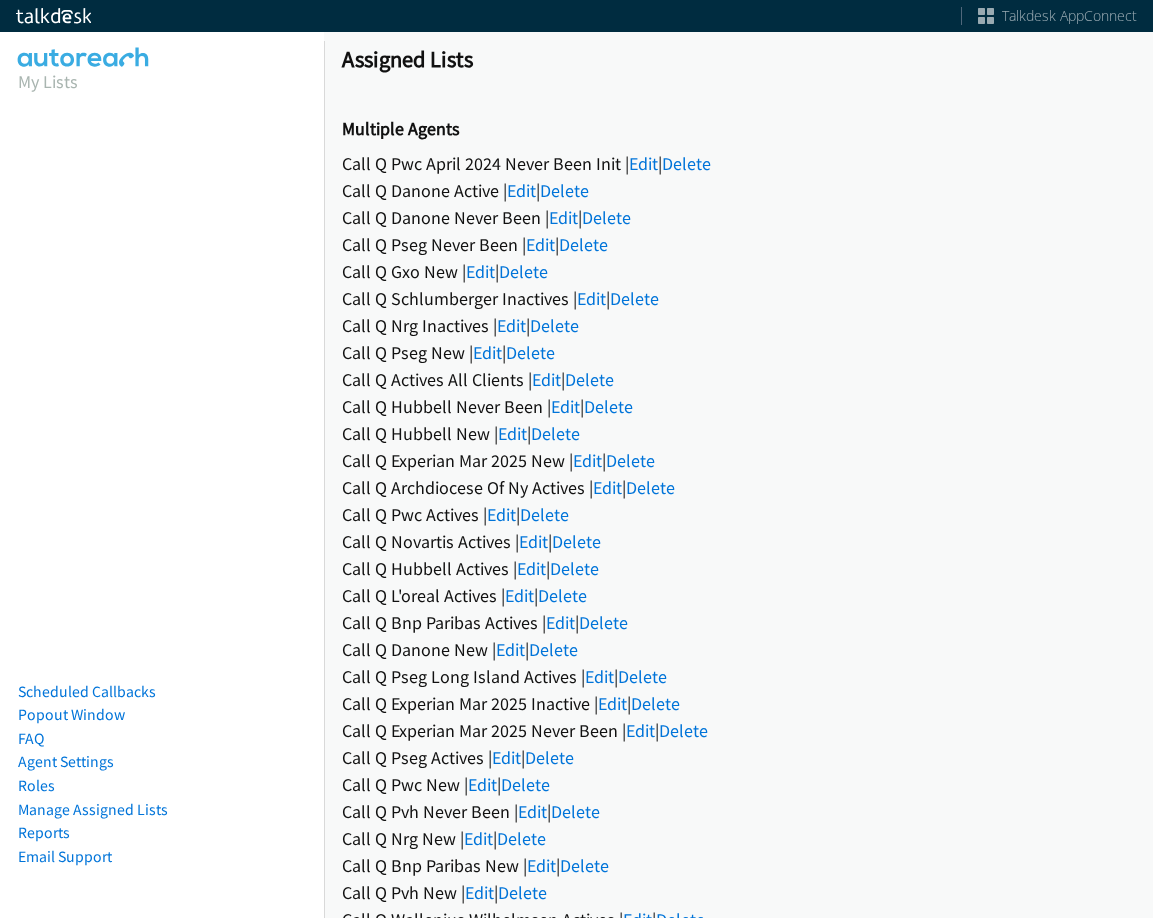 scroll, scrollTop: 0, scrollLeft: 0, axis: both 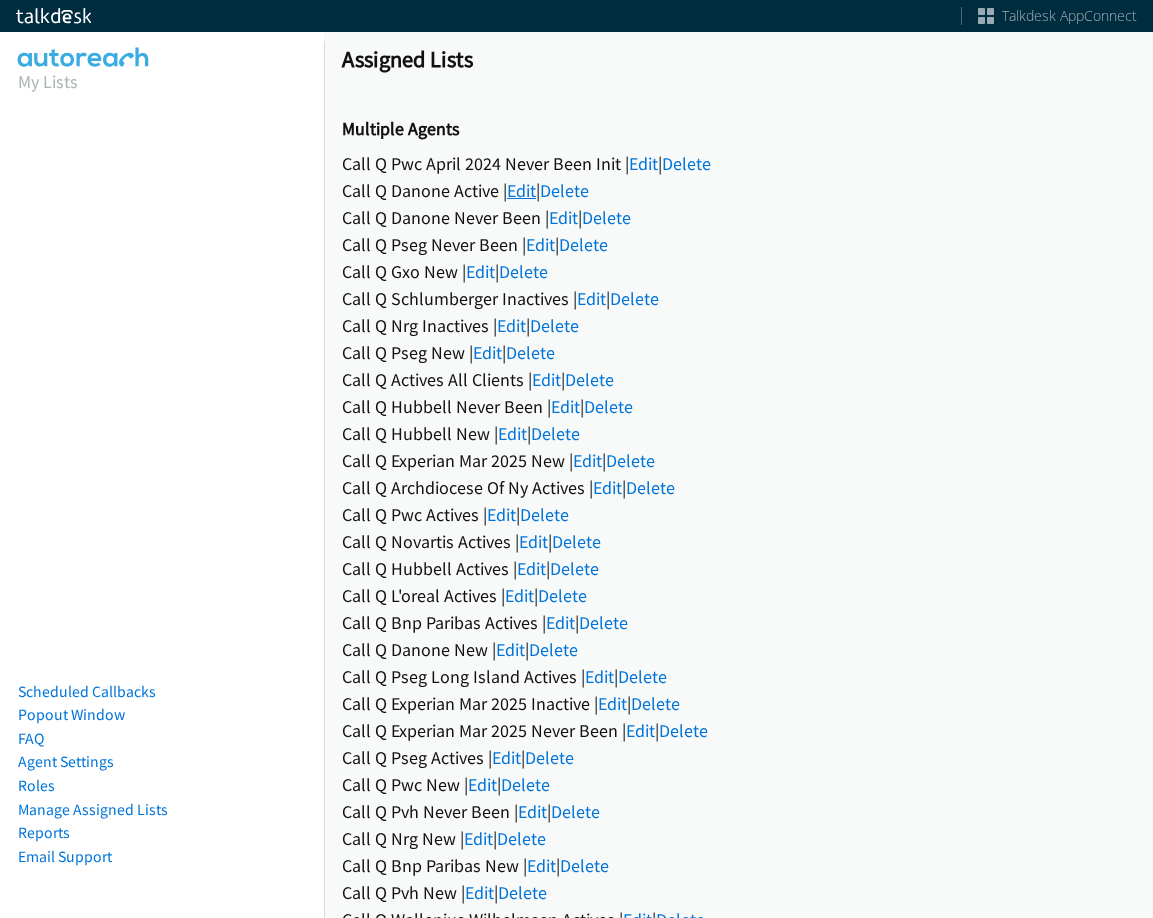 click on "Edit" at bounding box center [521, 190] 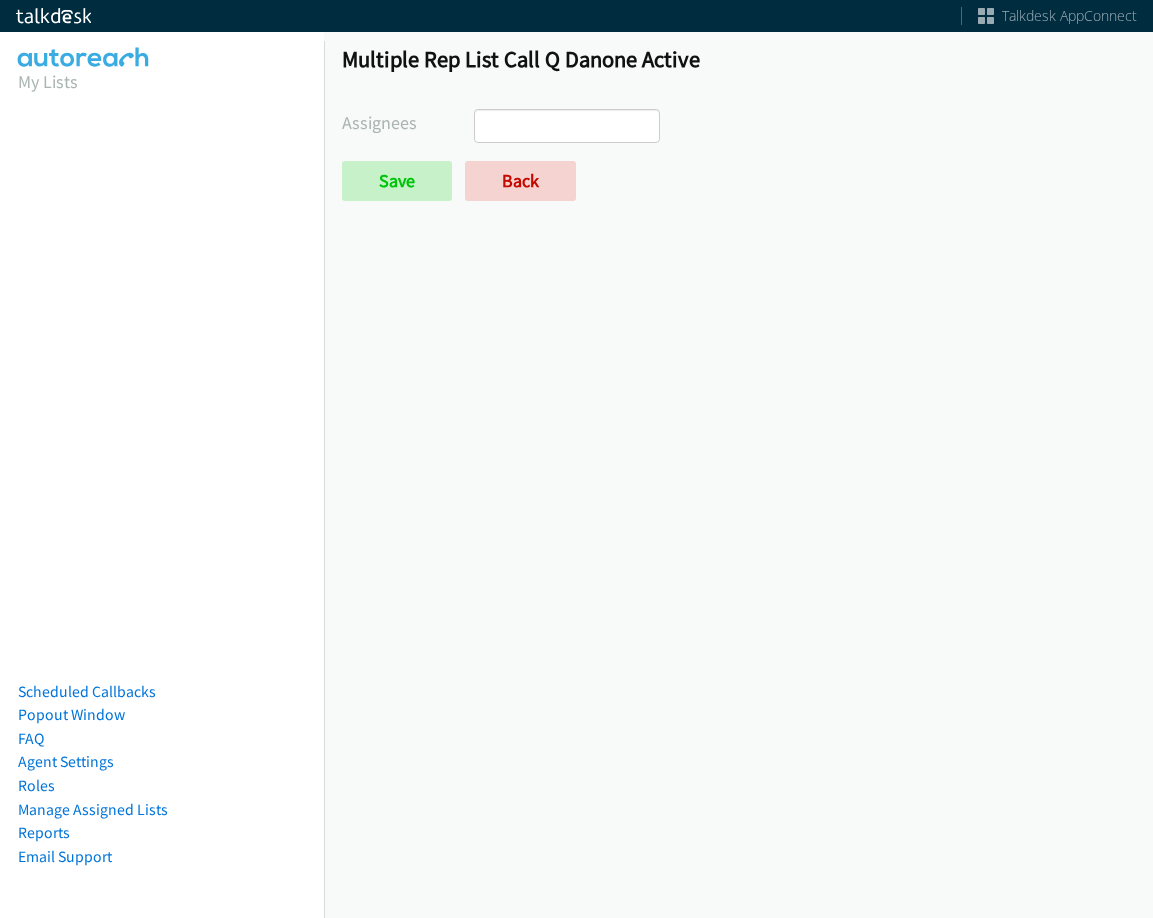 select 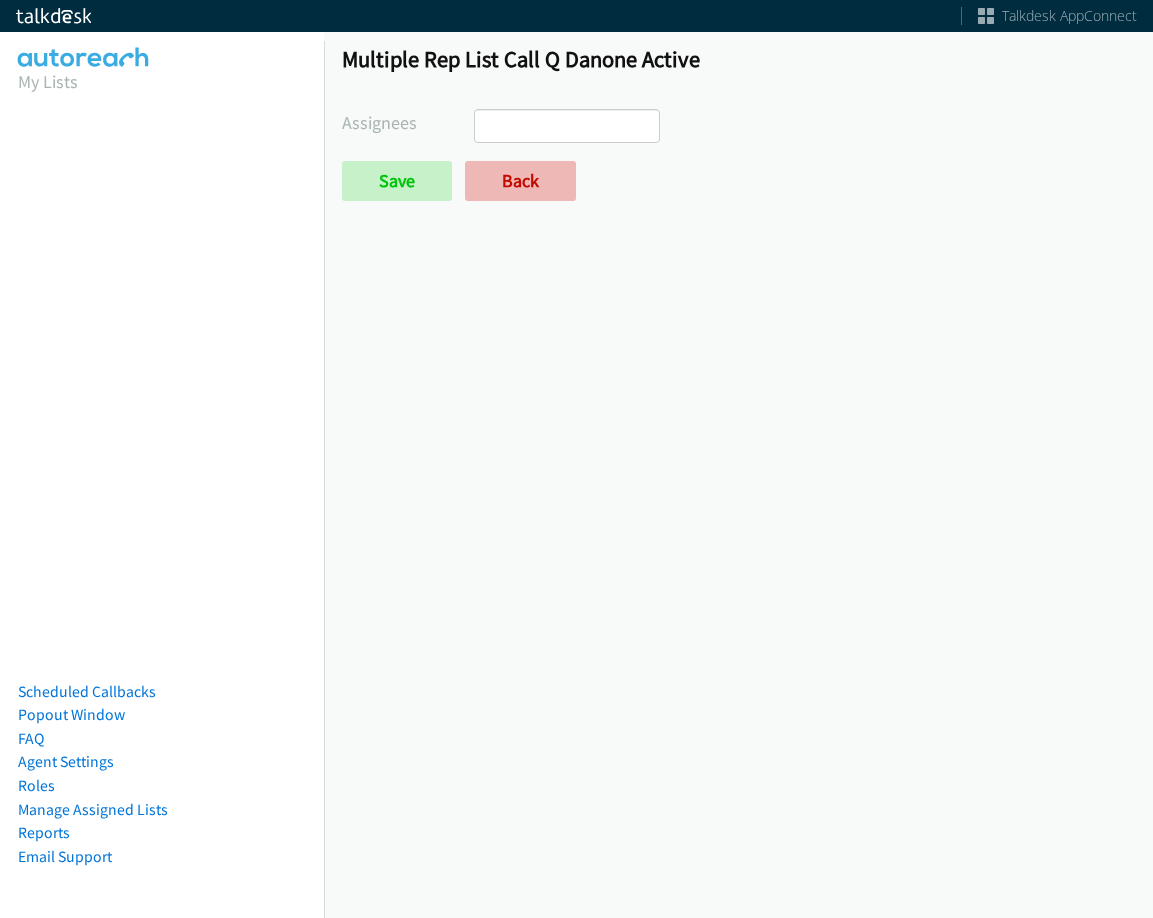 scroll, scrollTop: 0, scrollLeft: 0, axis: both 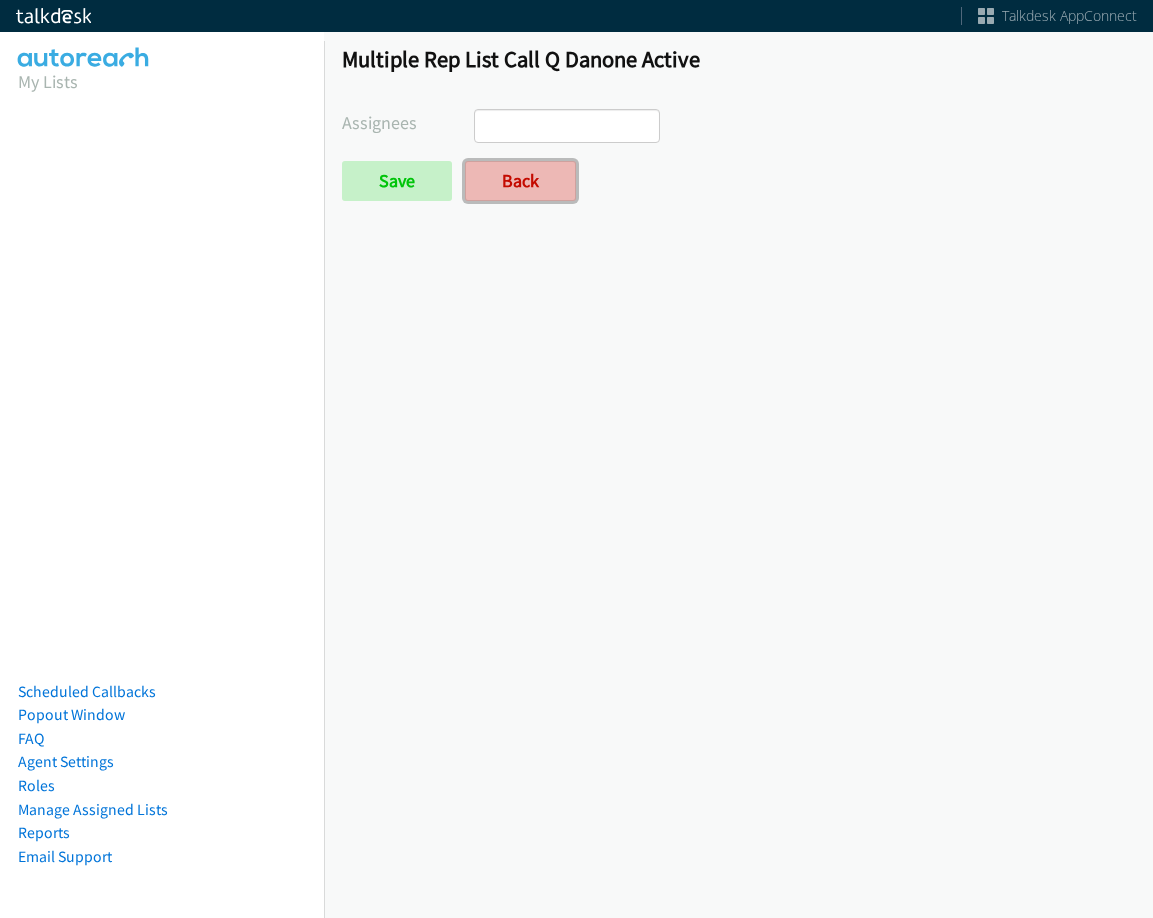 click on "Back" at bounding box center (520, 181) 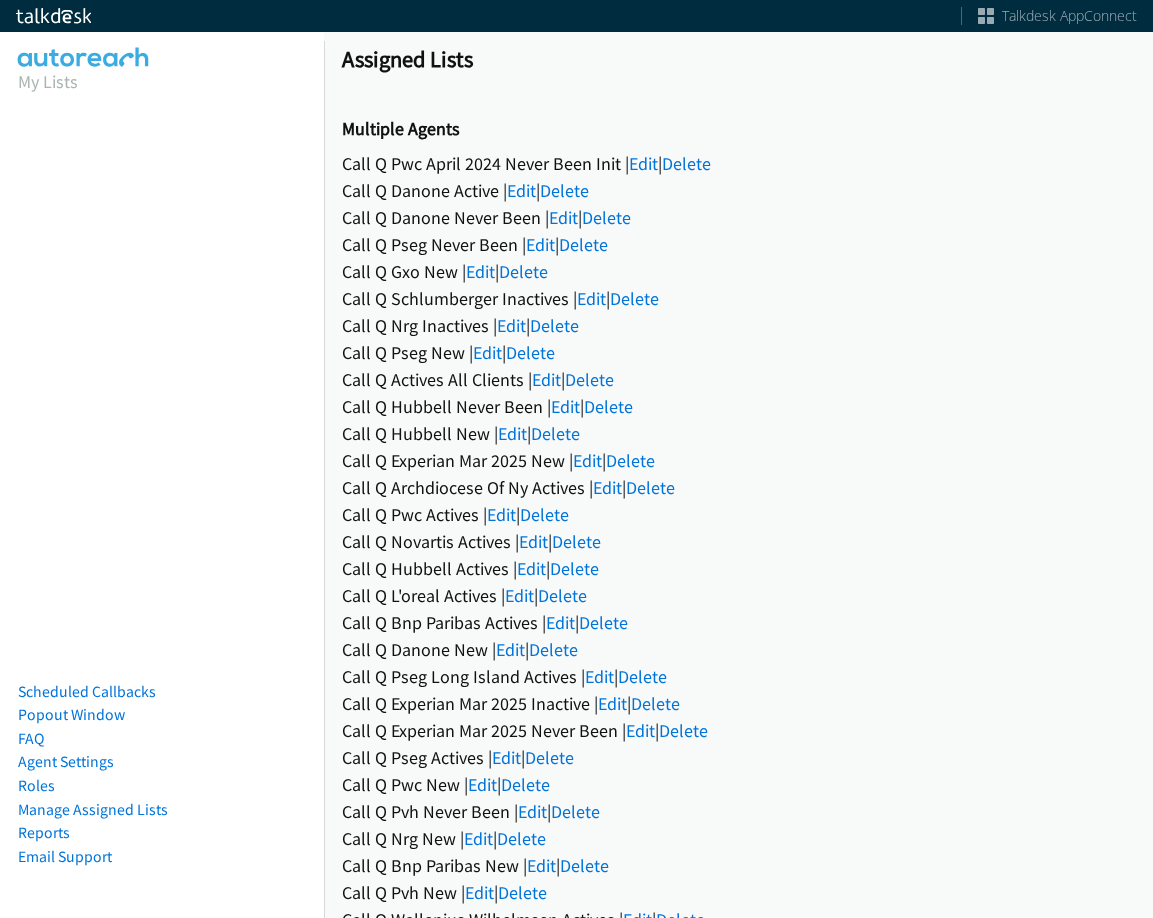 scroll, scrollTop: 0, scrollLeft: 0, axis: both 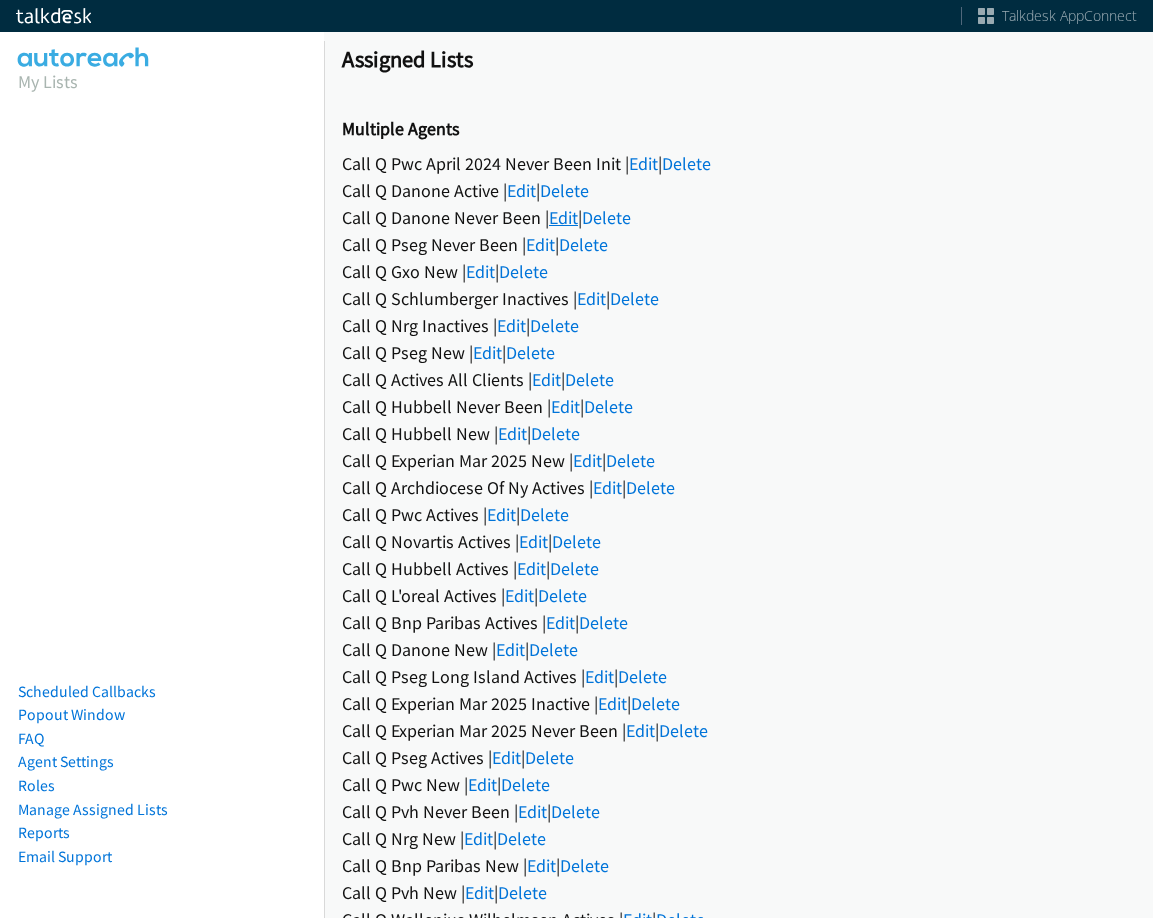 click on "Edit" at bounding box center [563, 217] 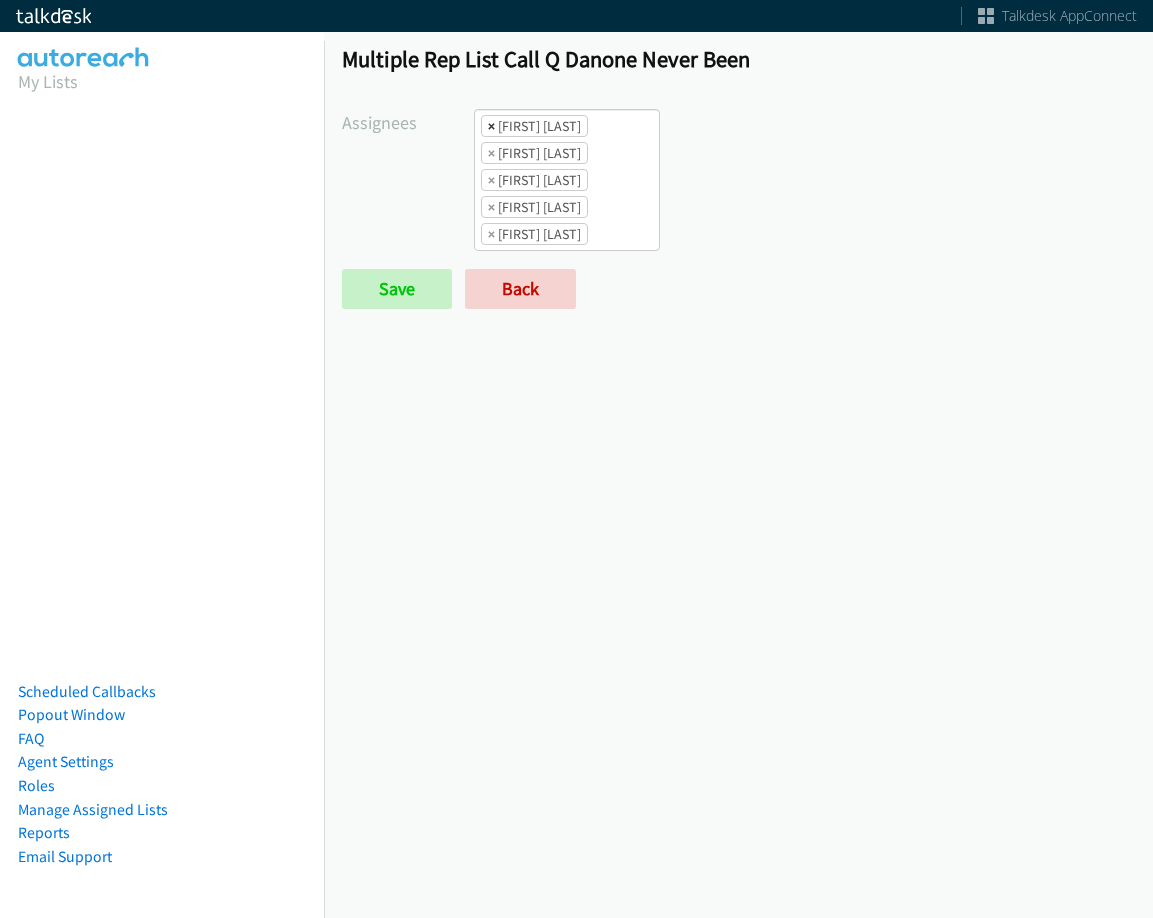 scroll, scrollTop: 0, scrollLeft: 0, axis: both 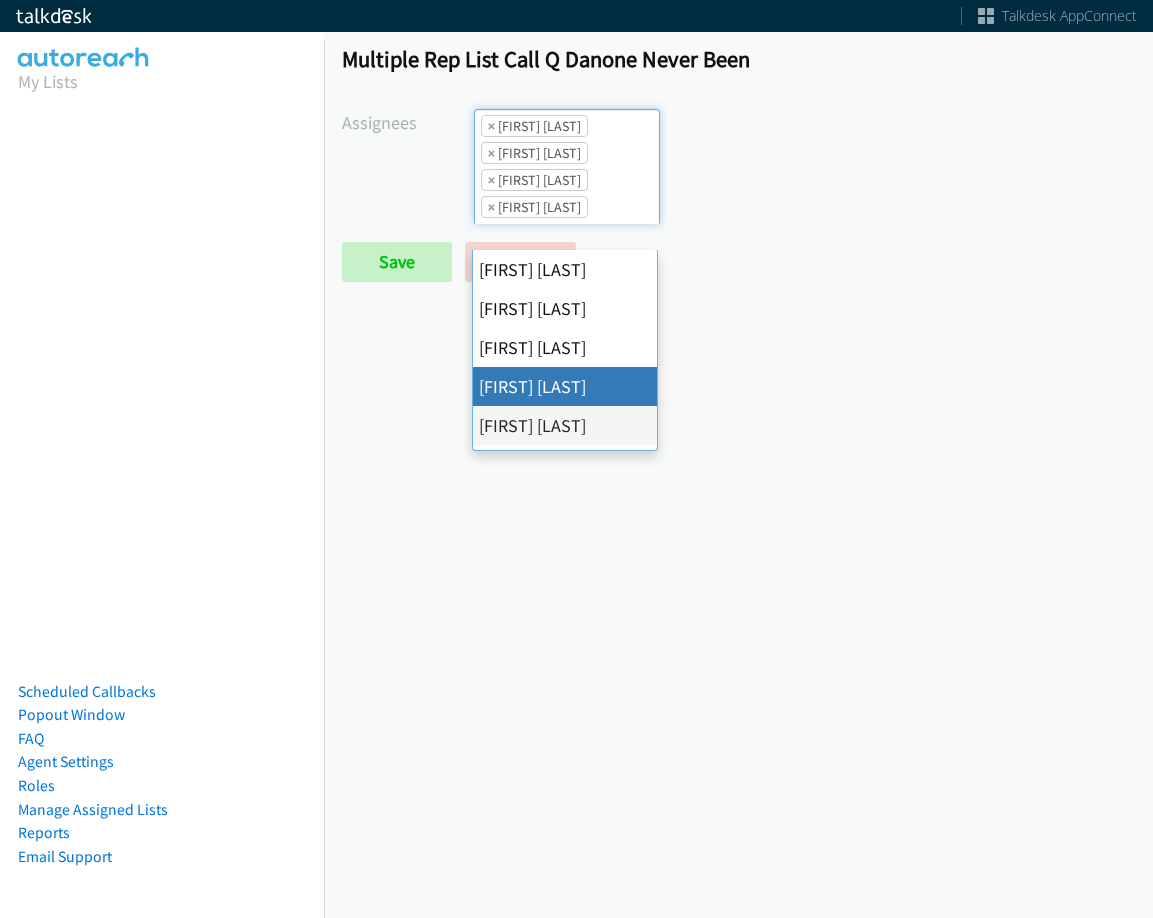 click on "×" at bounding box center [491, 126] 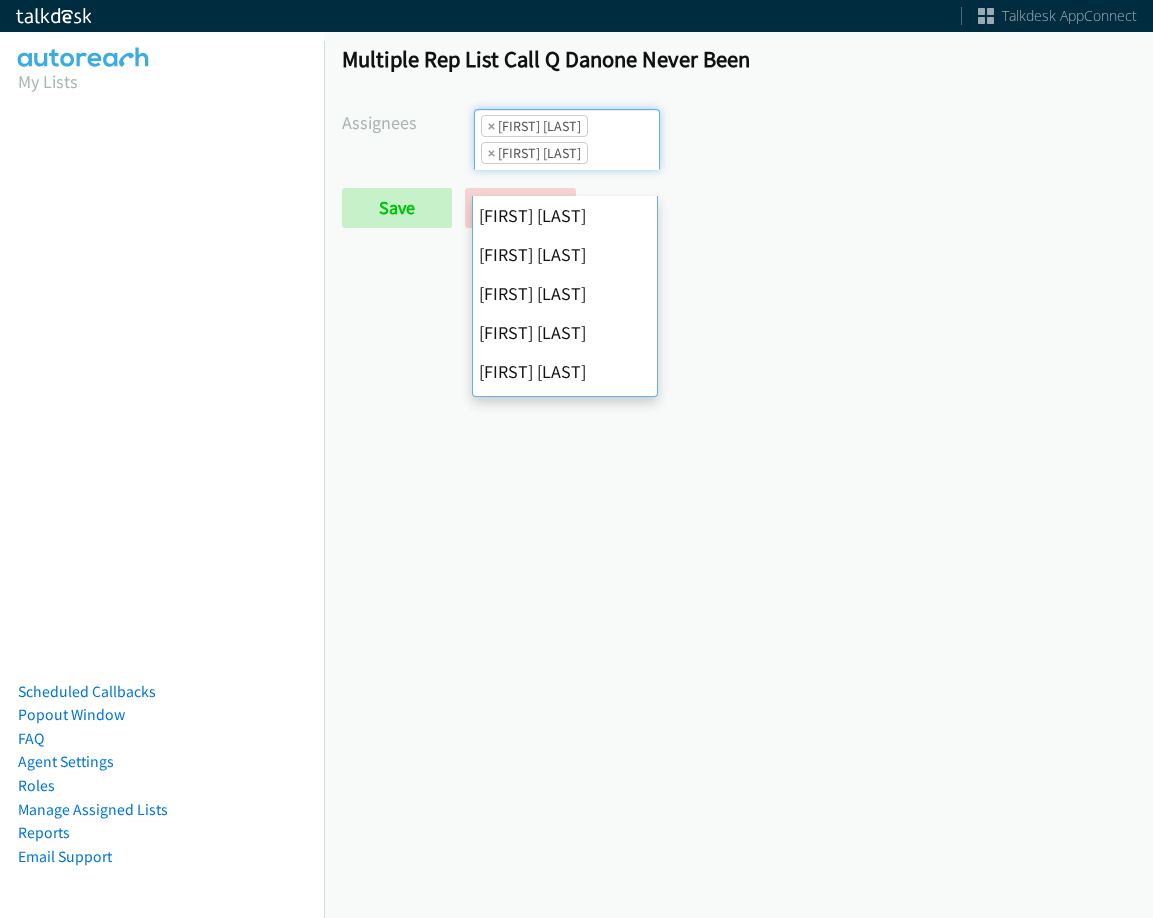 scroll, scrollTop: 234, scrollLeft: 0, axis: vertical 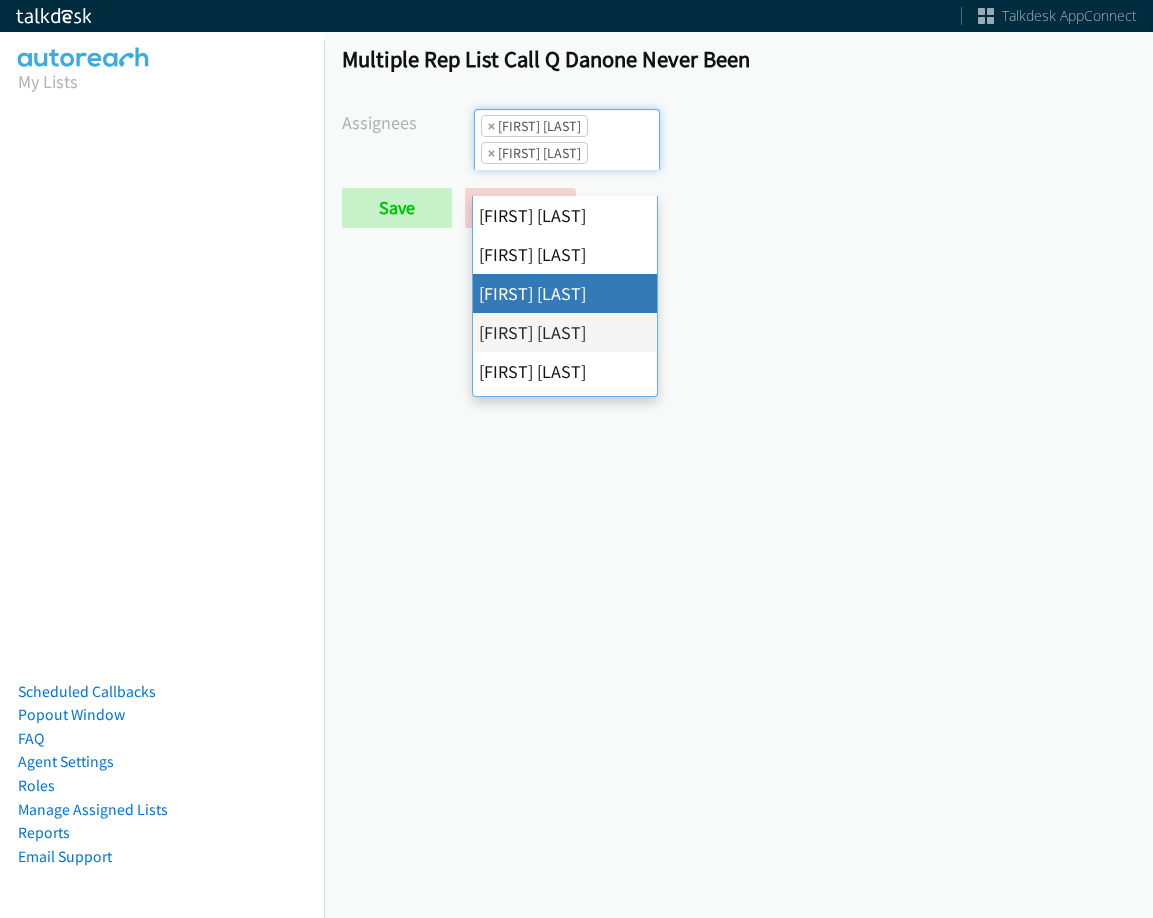 click on "×" at bounding box center (491, 126) 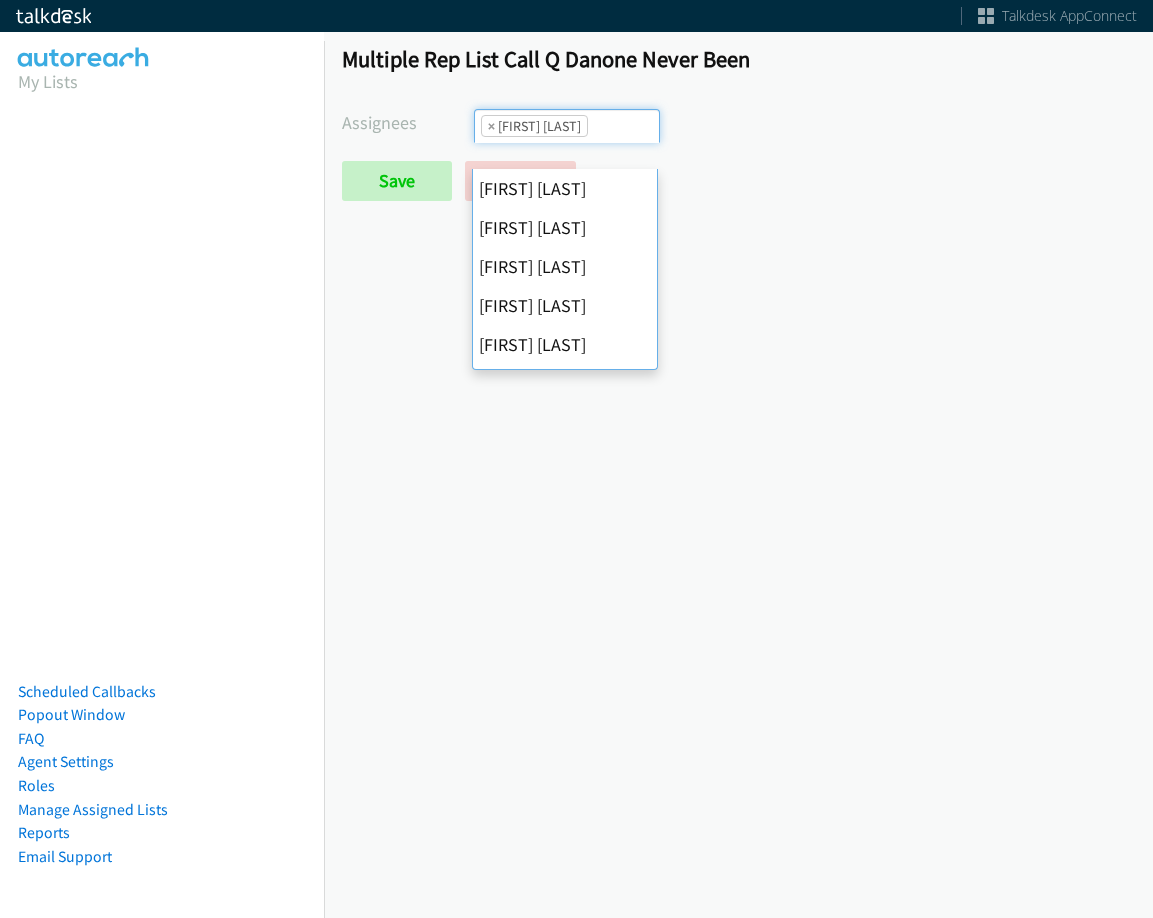click on "×" at bounding box center [491, 126] 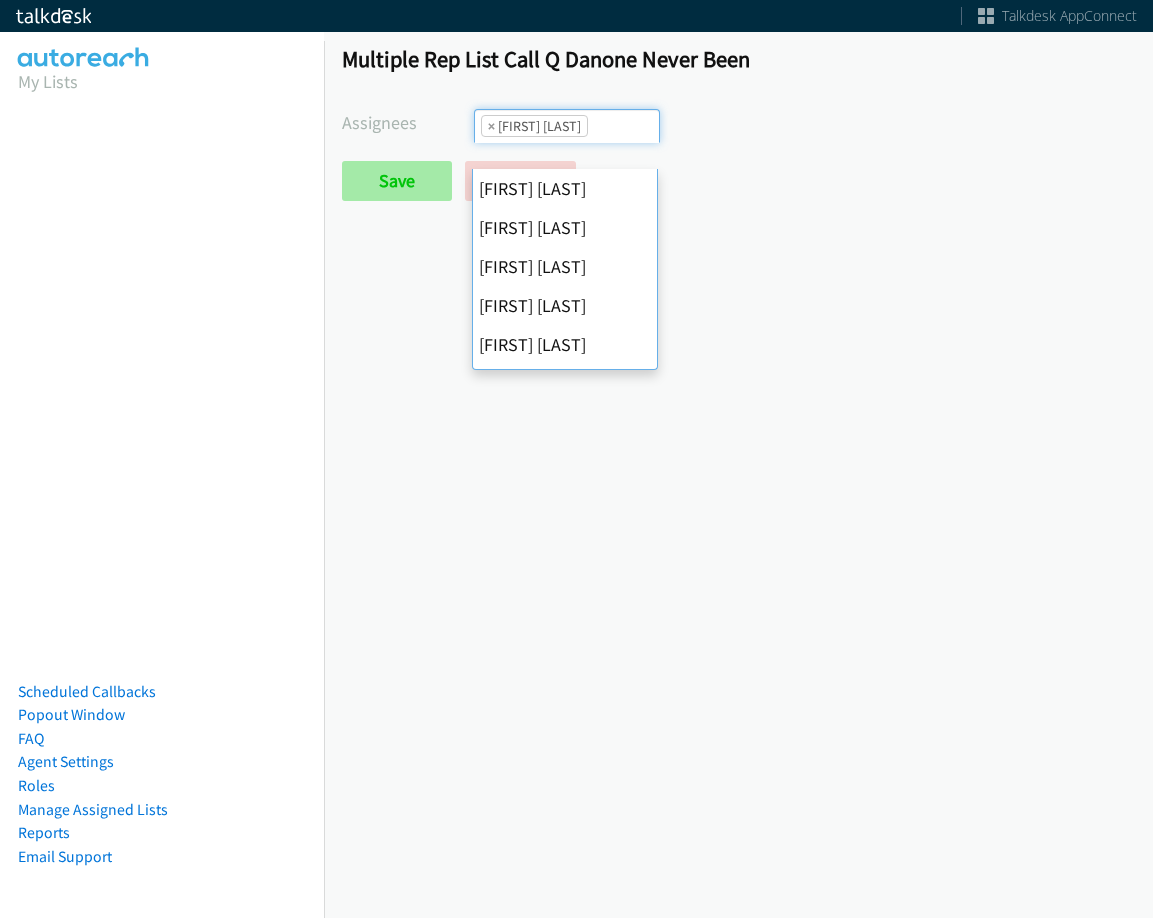 scroll, scrollTop: 0, scrollLeft: 0, axis: both 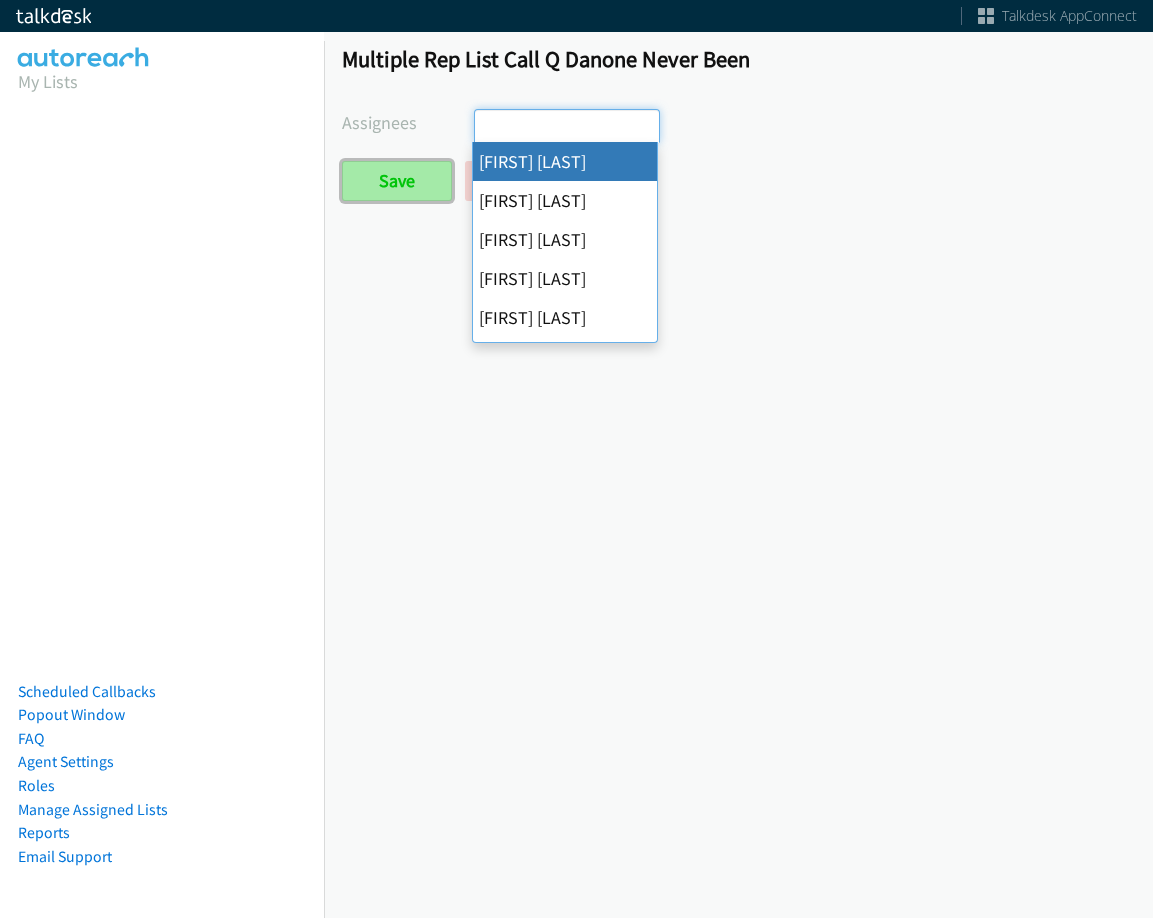 click on "Save" at bounding box center [397, 181] 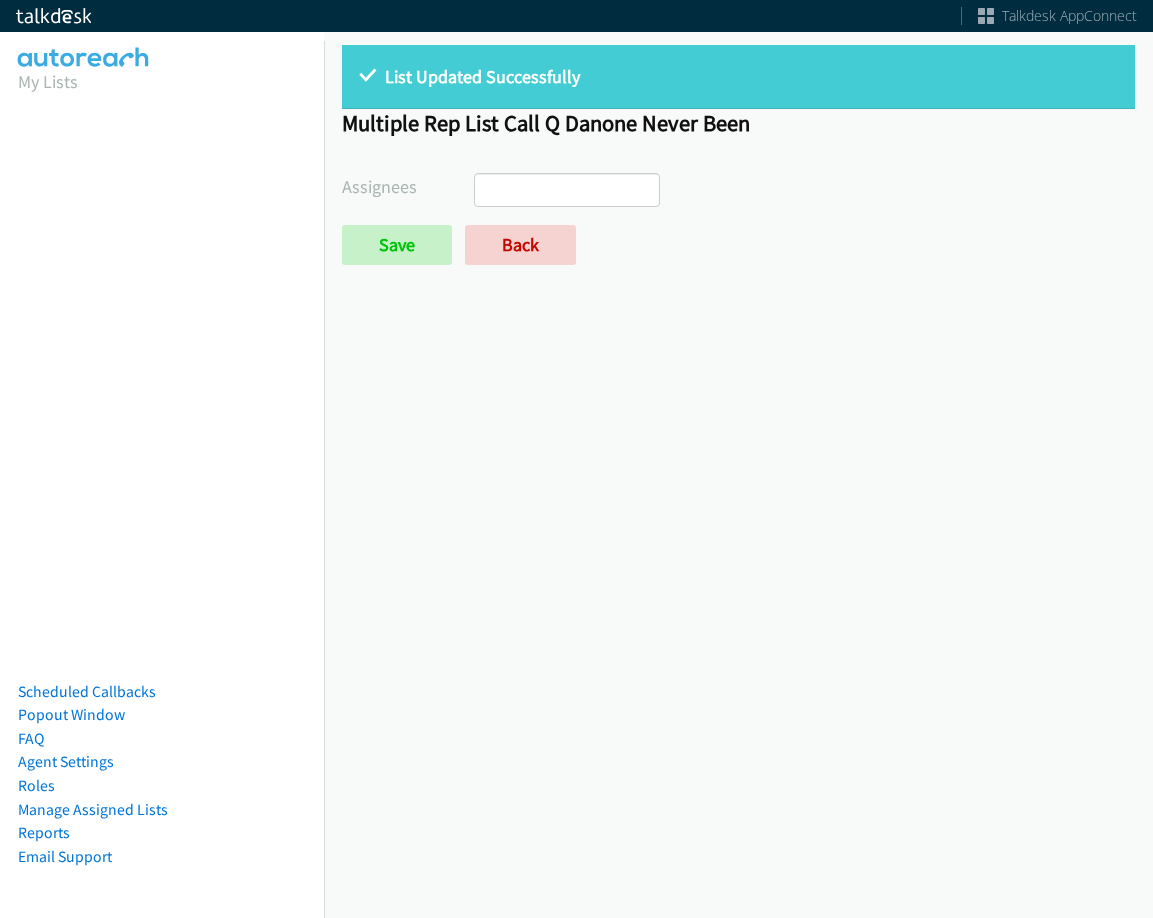 select 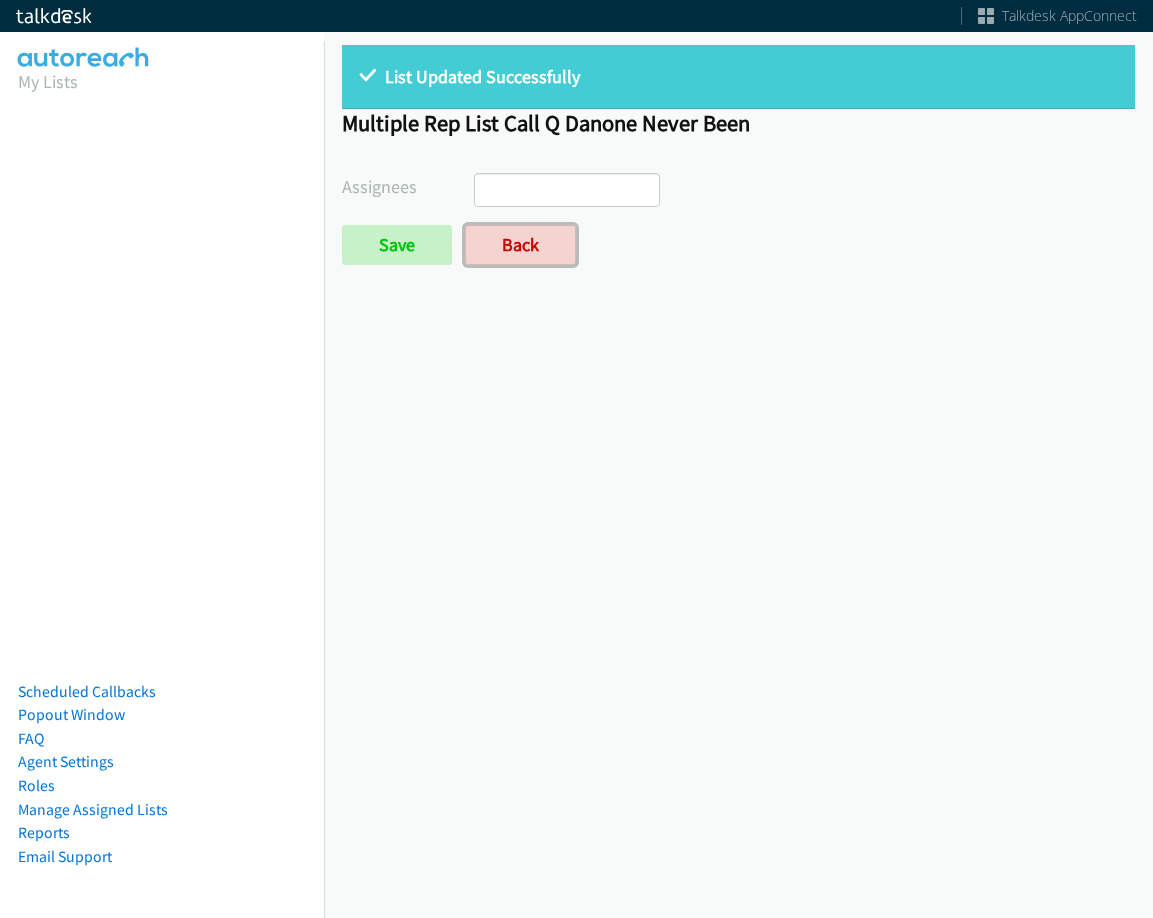 scroll, scrollTop: 0, scrollLeft: 0, axis: both 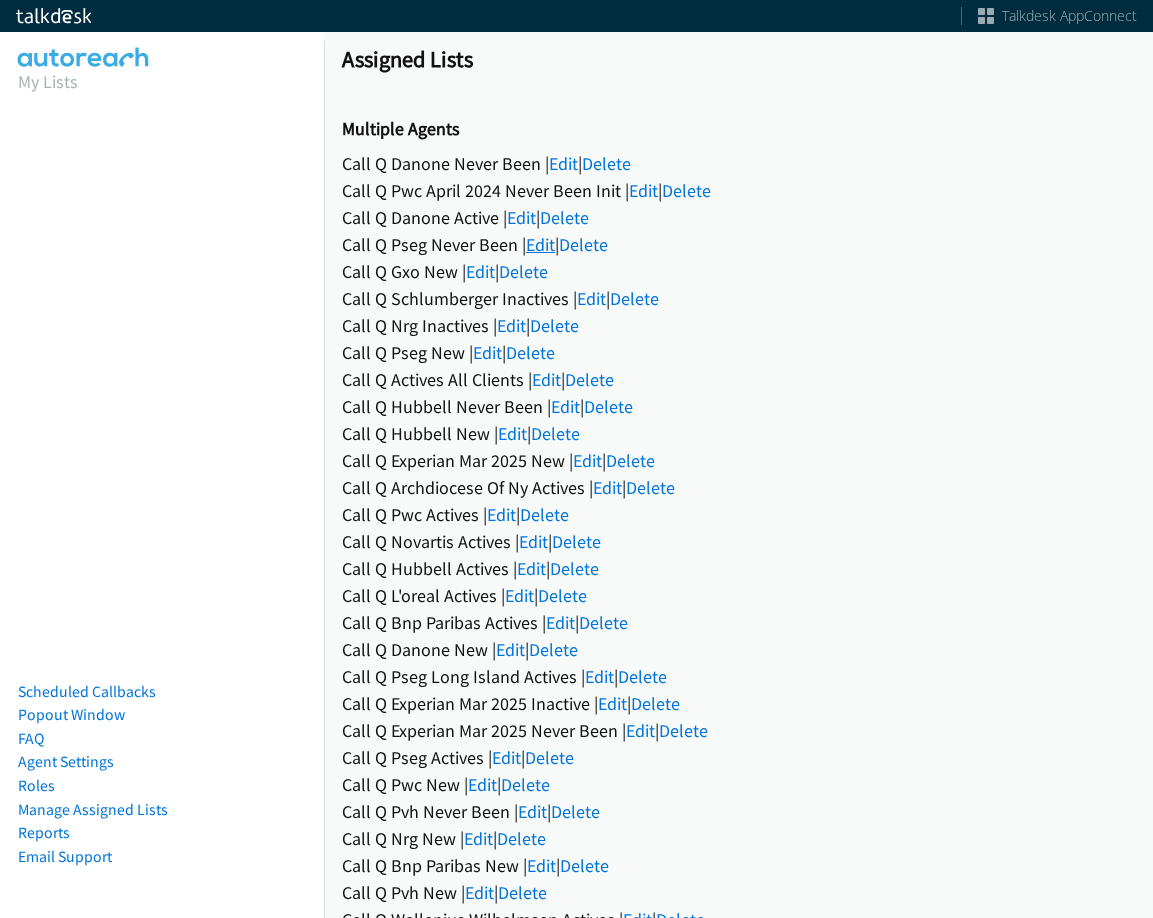 click on "Edit" at bounding box center (540, 244) 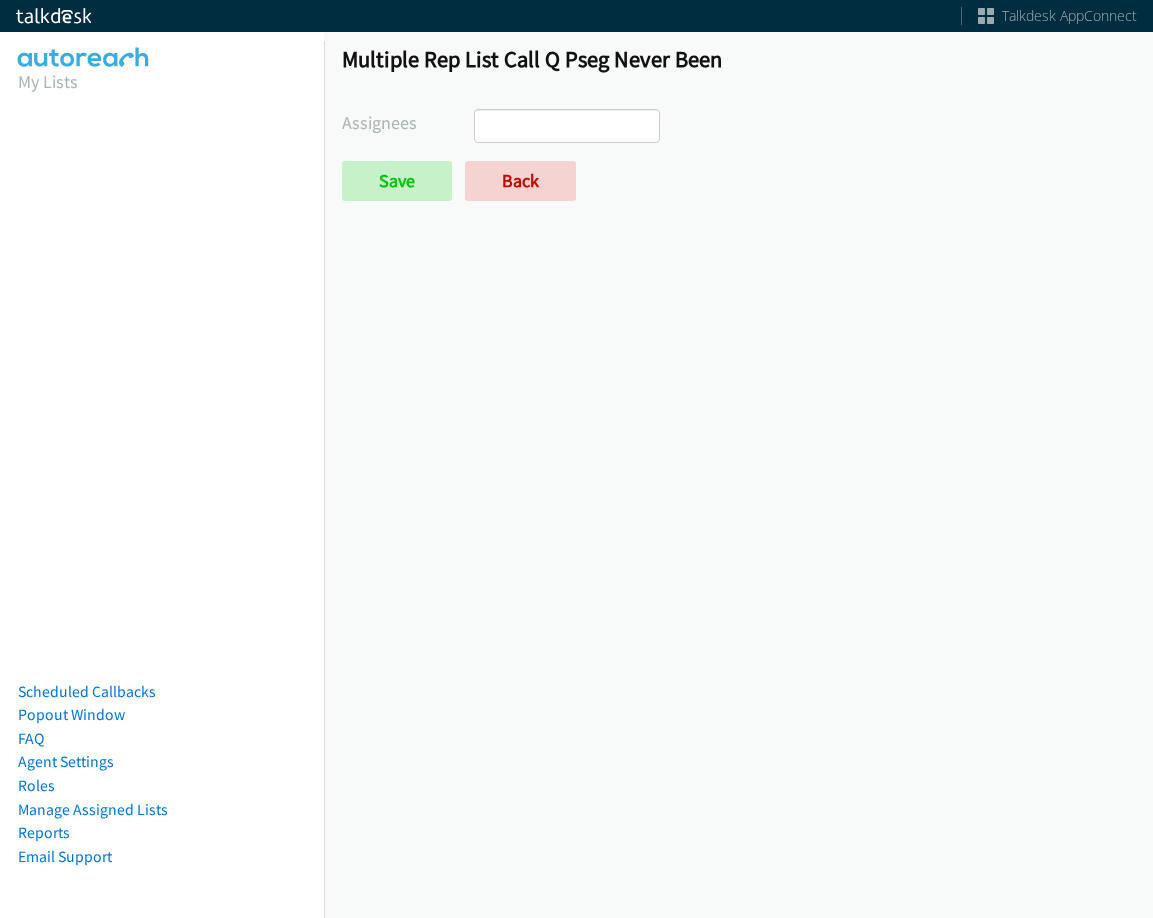 select 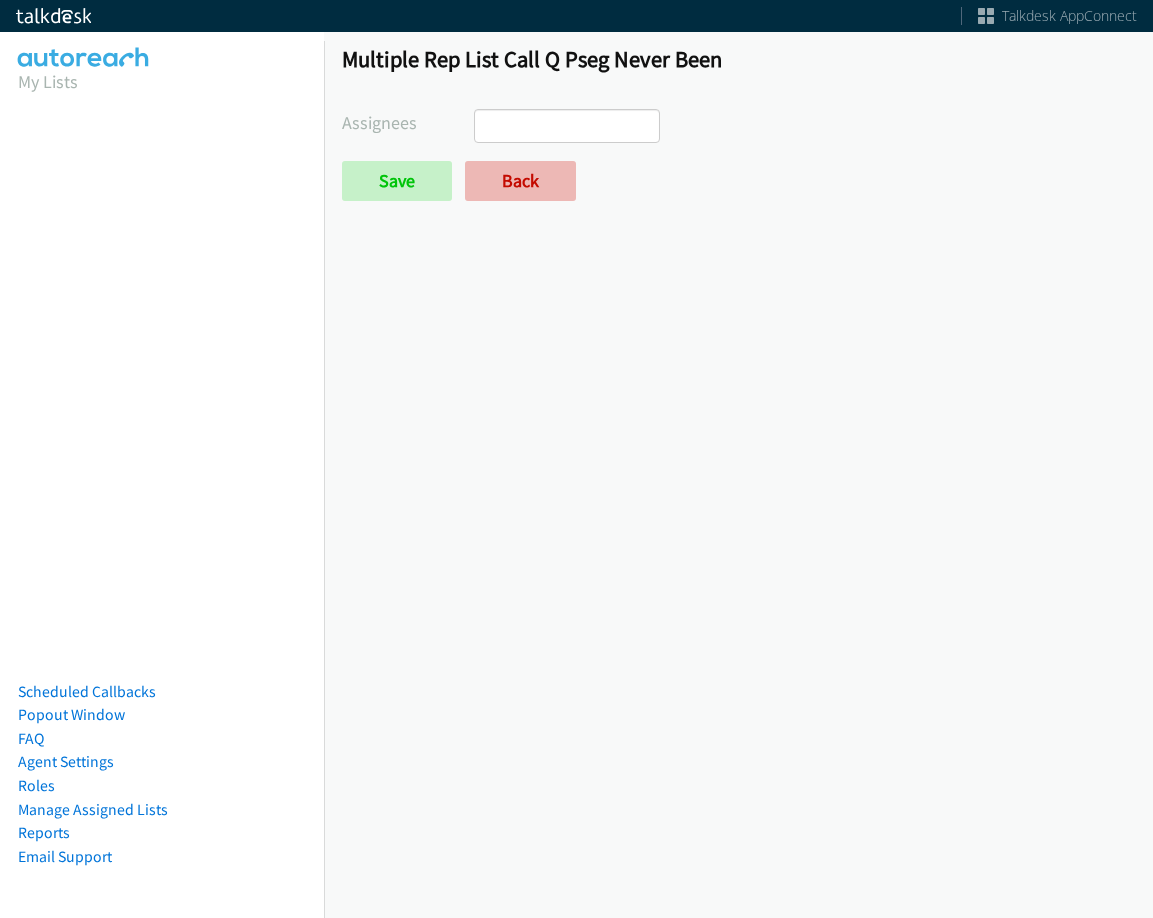 scroll, scrollTop: 0, scrollLeft: 0, axis: both 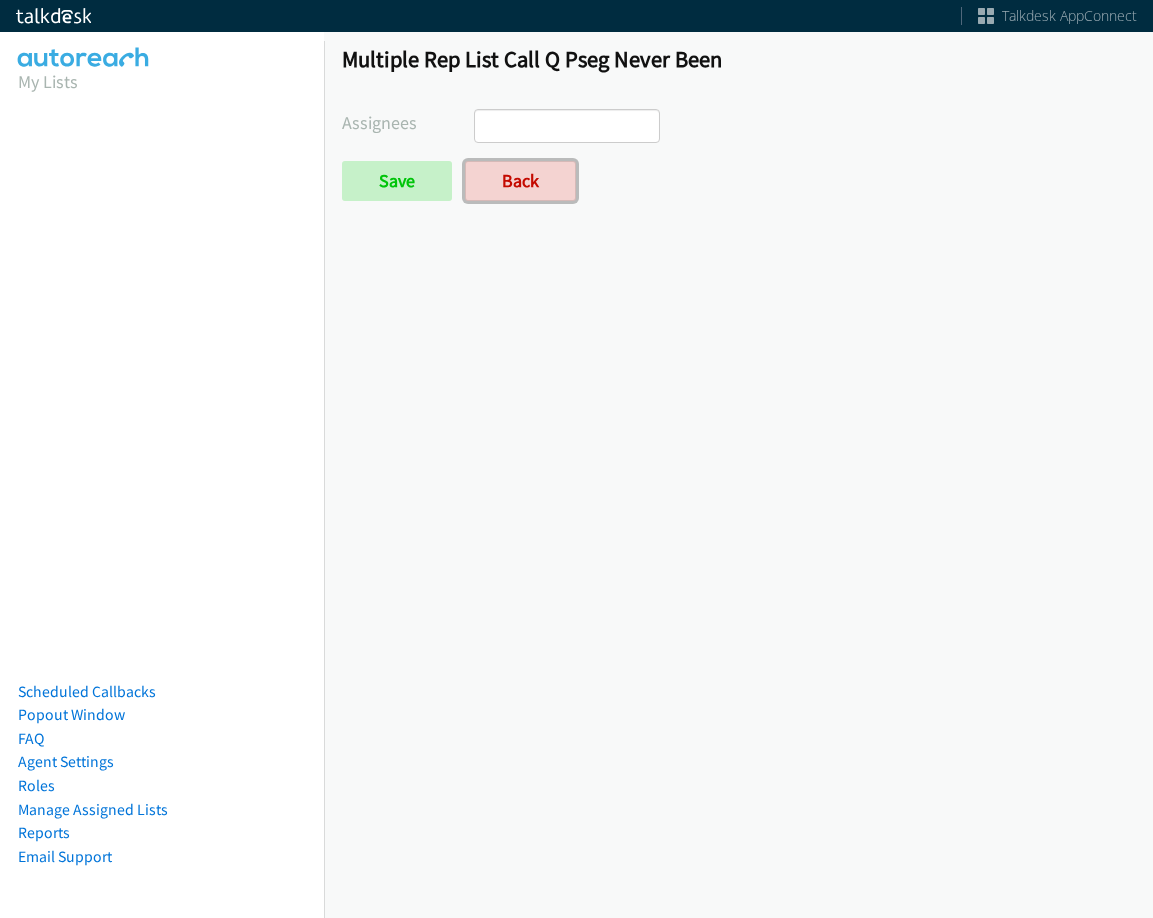 drag, startPoint x: 517, startPoint y: 176, endPoint x: 524, endPoint y: 221, distance: 45.54119 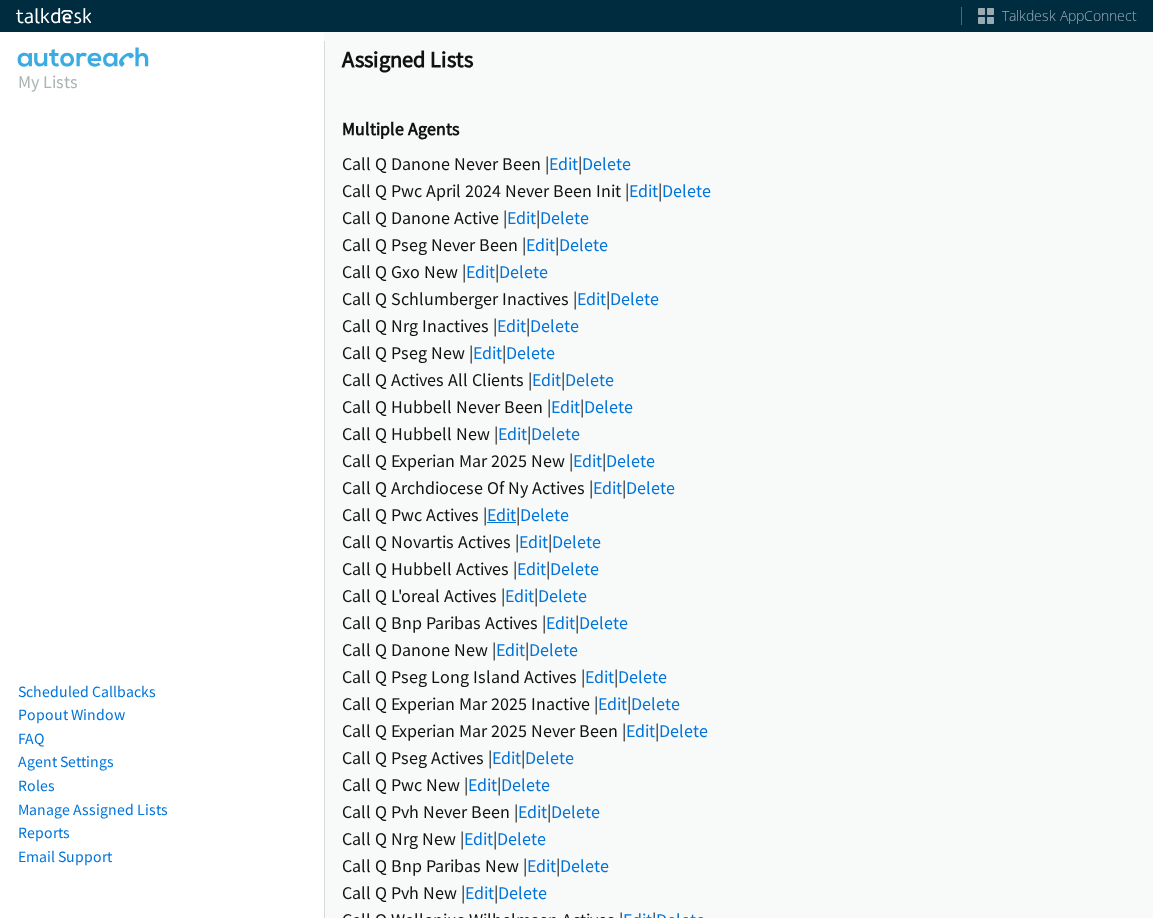 scroll, scrollTop: 0, scrollLeft: 0, axis: both 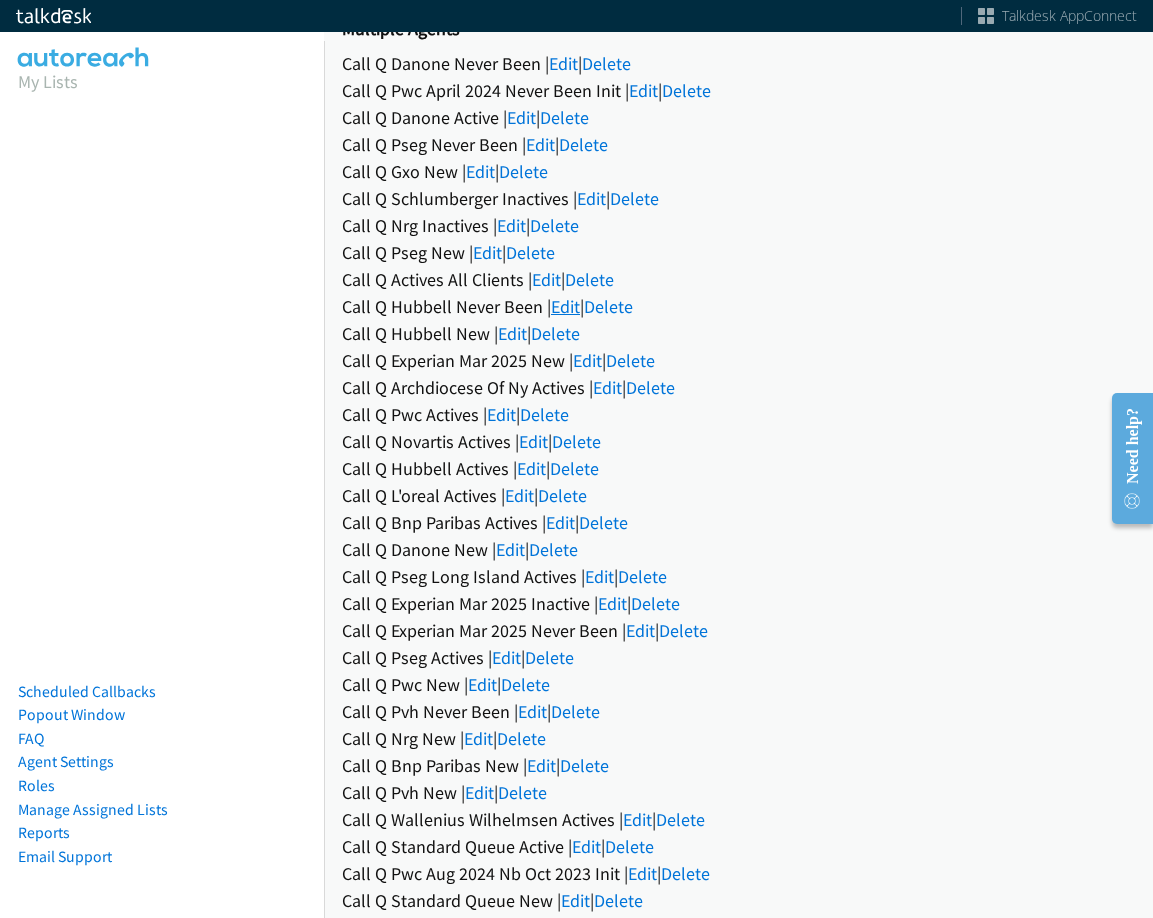 click on "Edit" at bounding box center [565, 306] 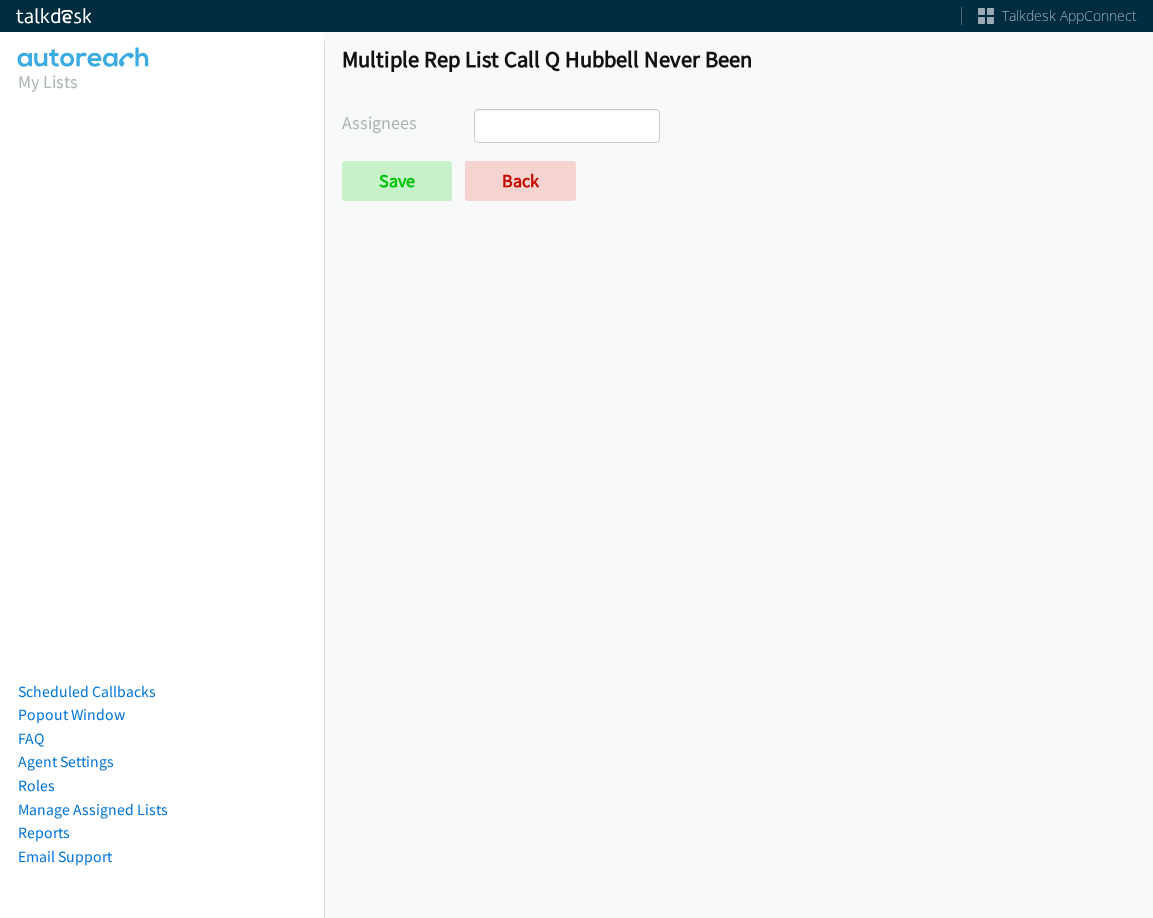 scroll, scrollTop: 0, scrollLeft: 0, axis: both 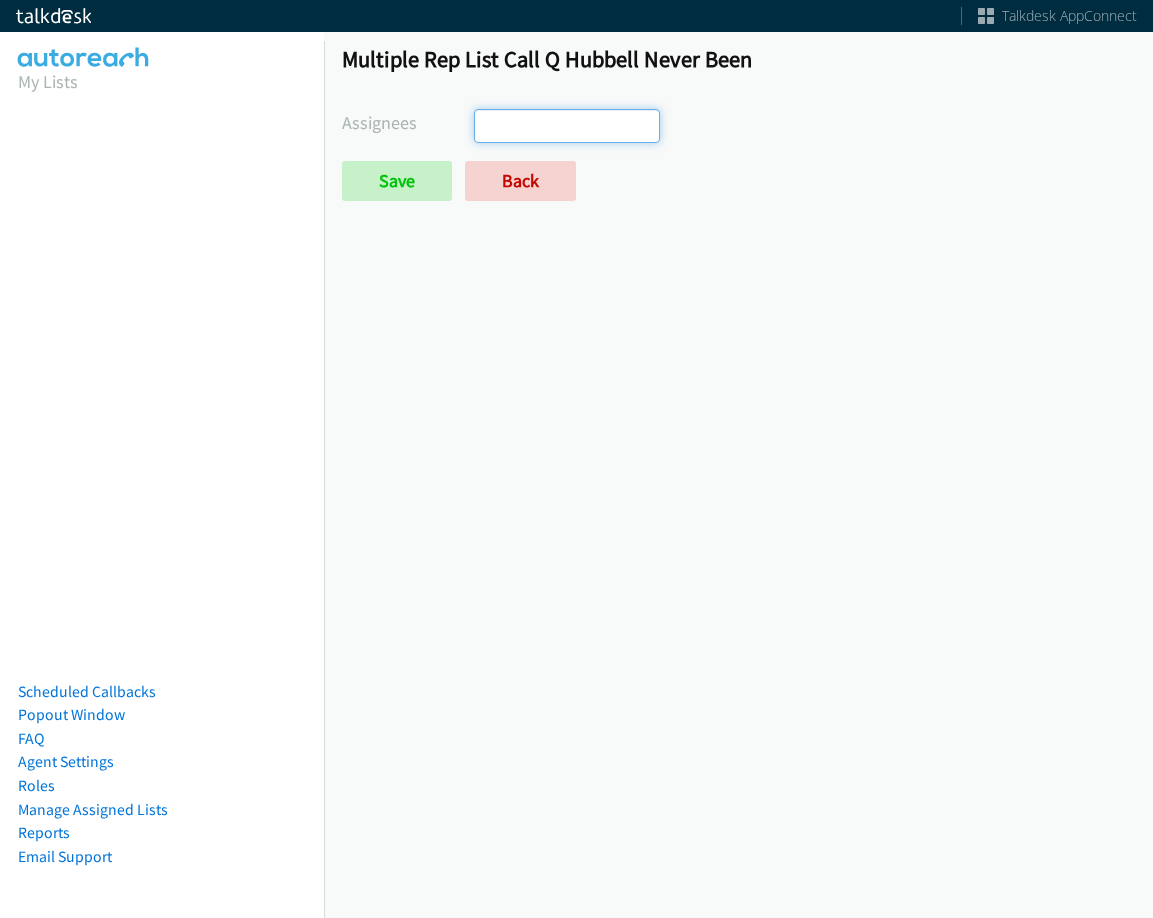 click at bounding box center [567, 126] 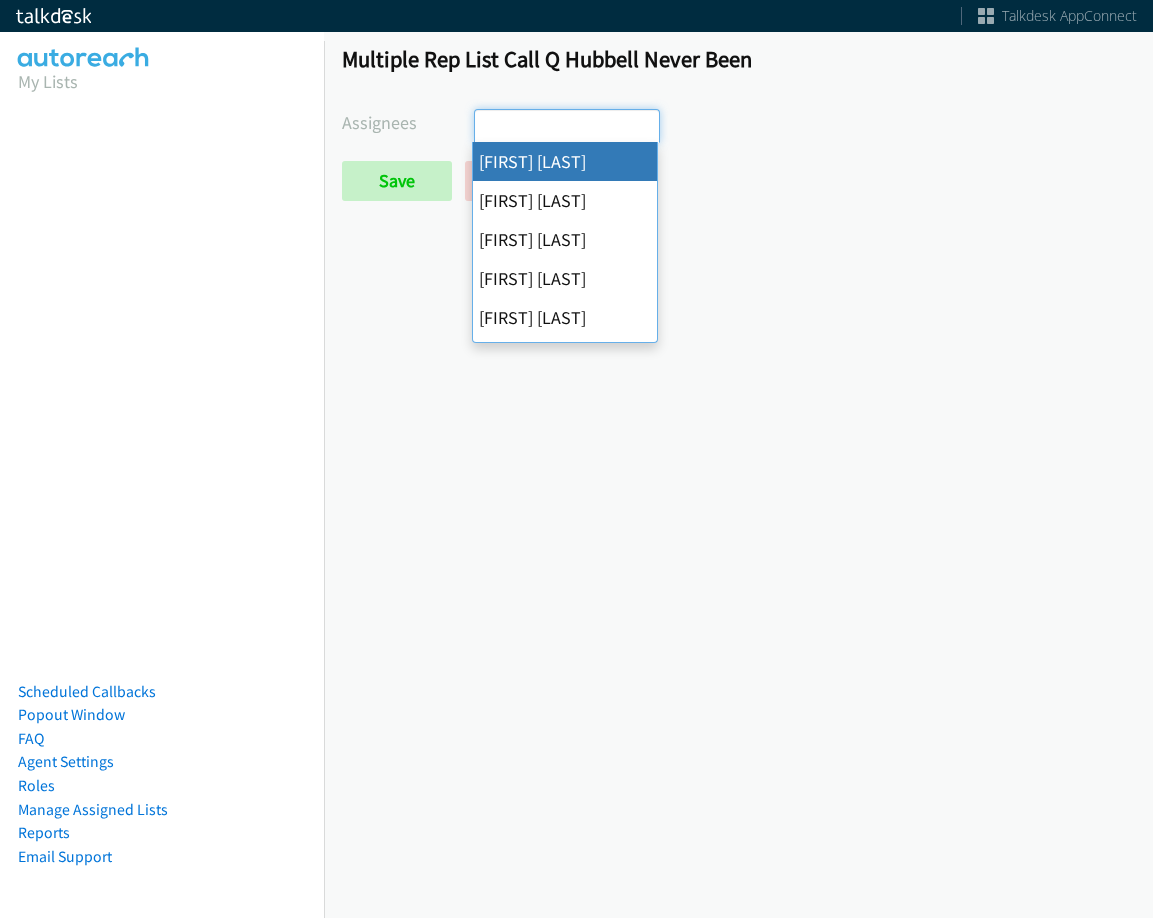 select on "cb11e729-9a1d-44de-9b38-0f5a50c7e01c" 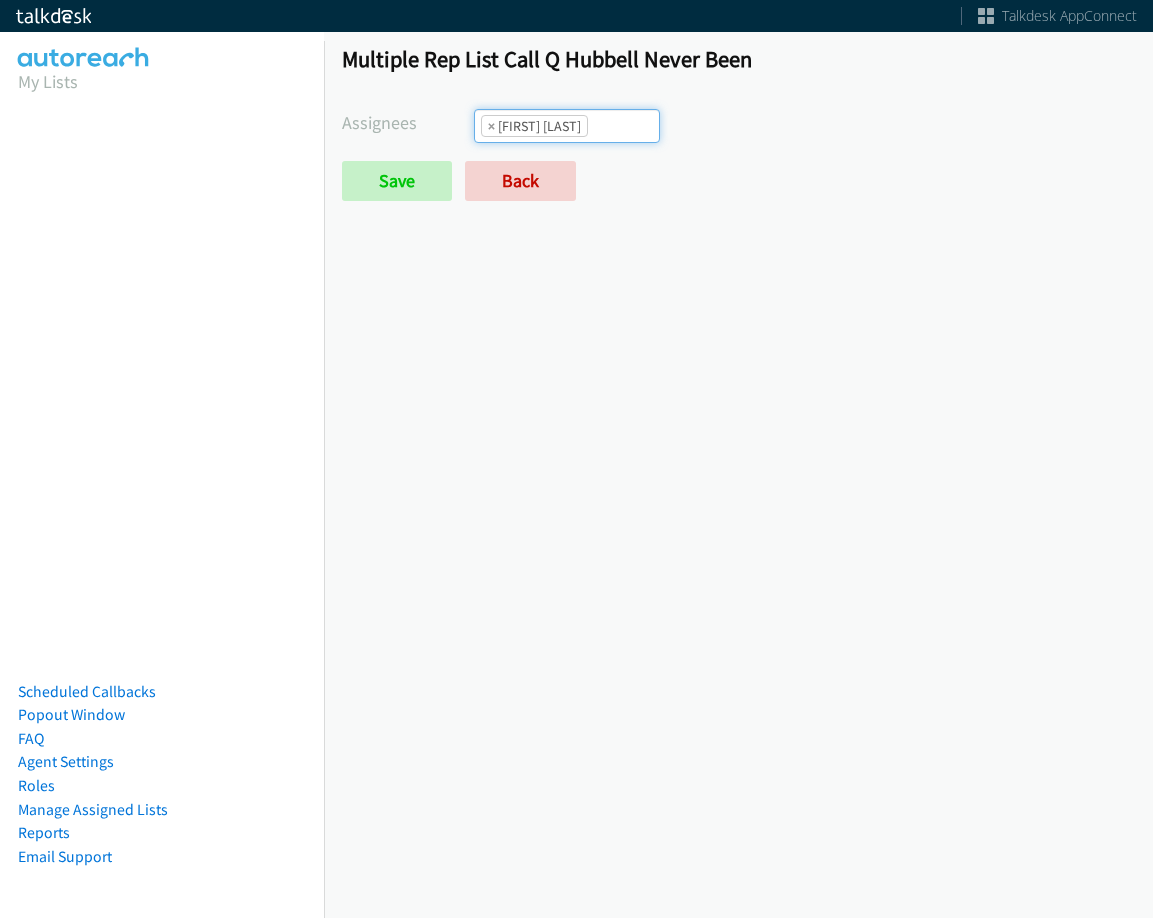 scroll, scrollTop: 0, scrollLeft: 0, axis: both 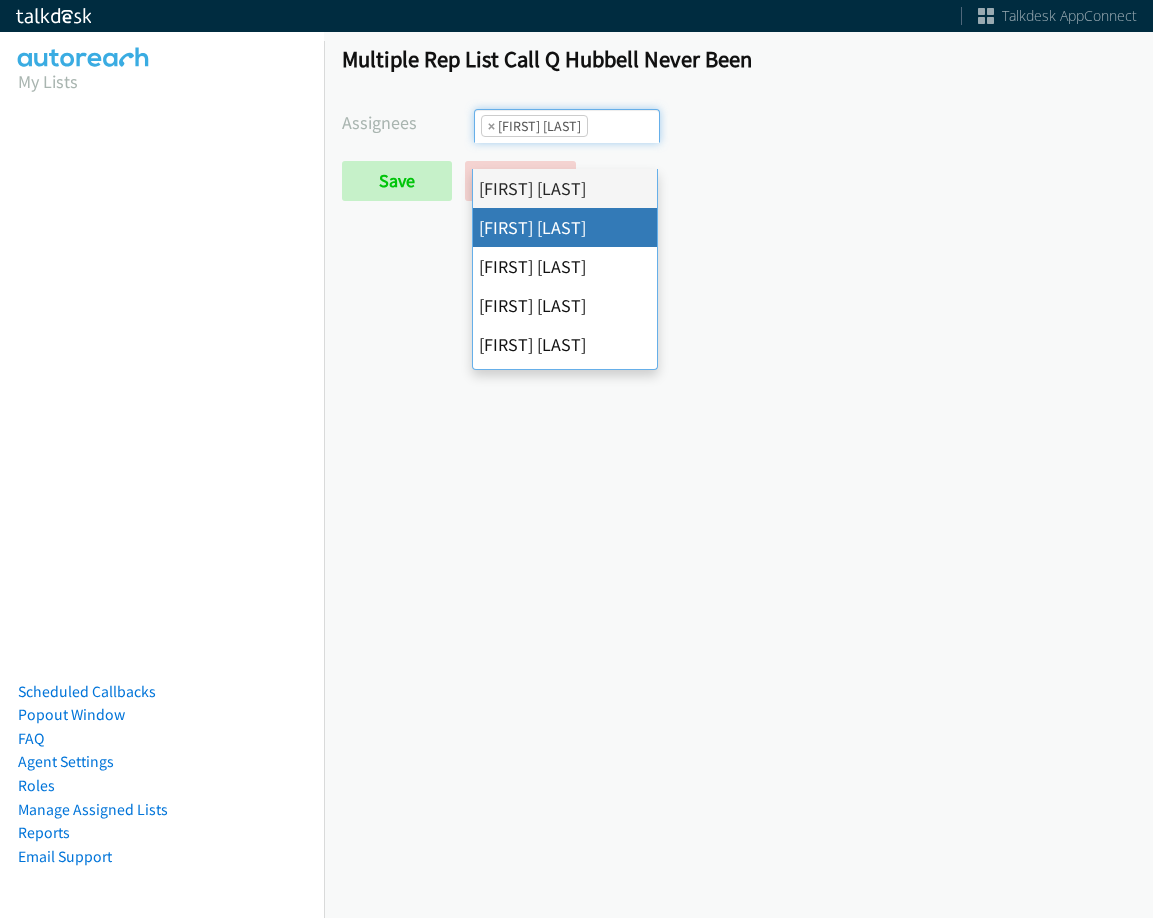 drag, startPoint x: 547, startPoint y: 224, endPoint x: 547, endPoint y: 179, distance: 45 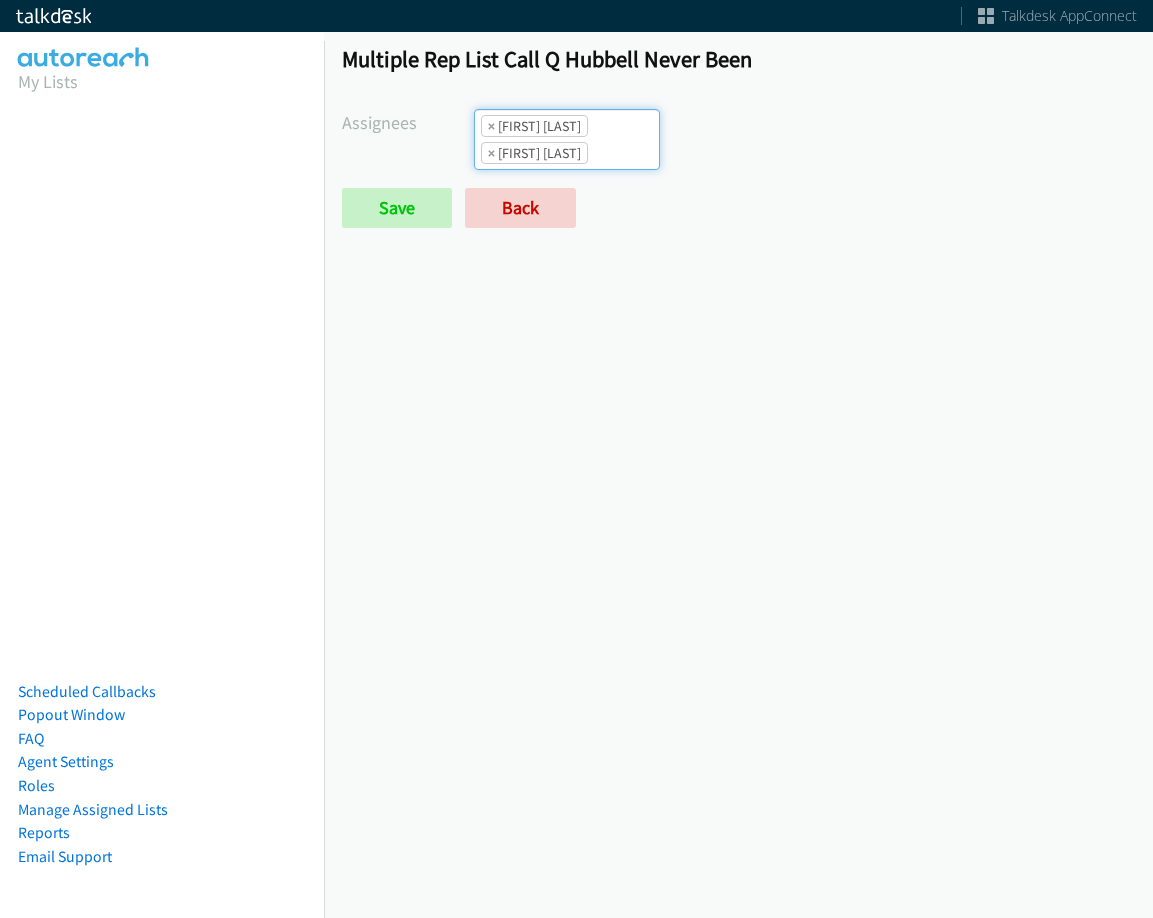 click on "× Alana Ruiz" at bounding box center [534, 153] 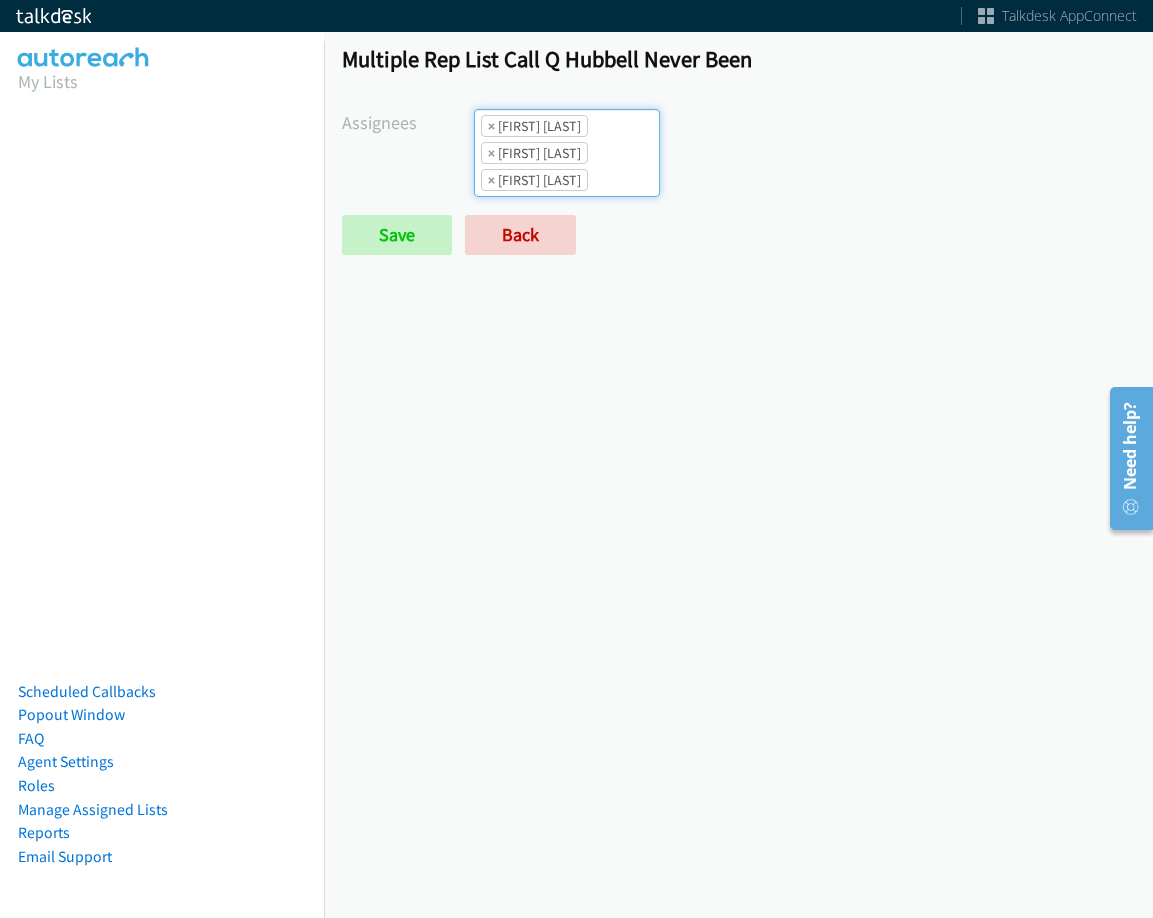 click at bounding box center (623, 180) 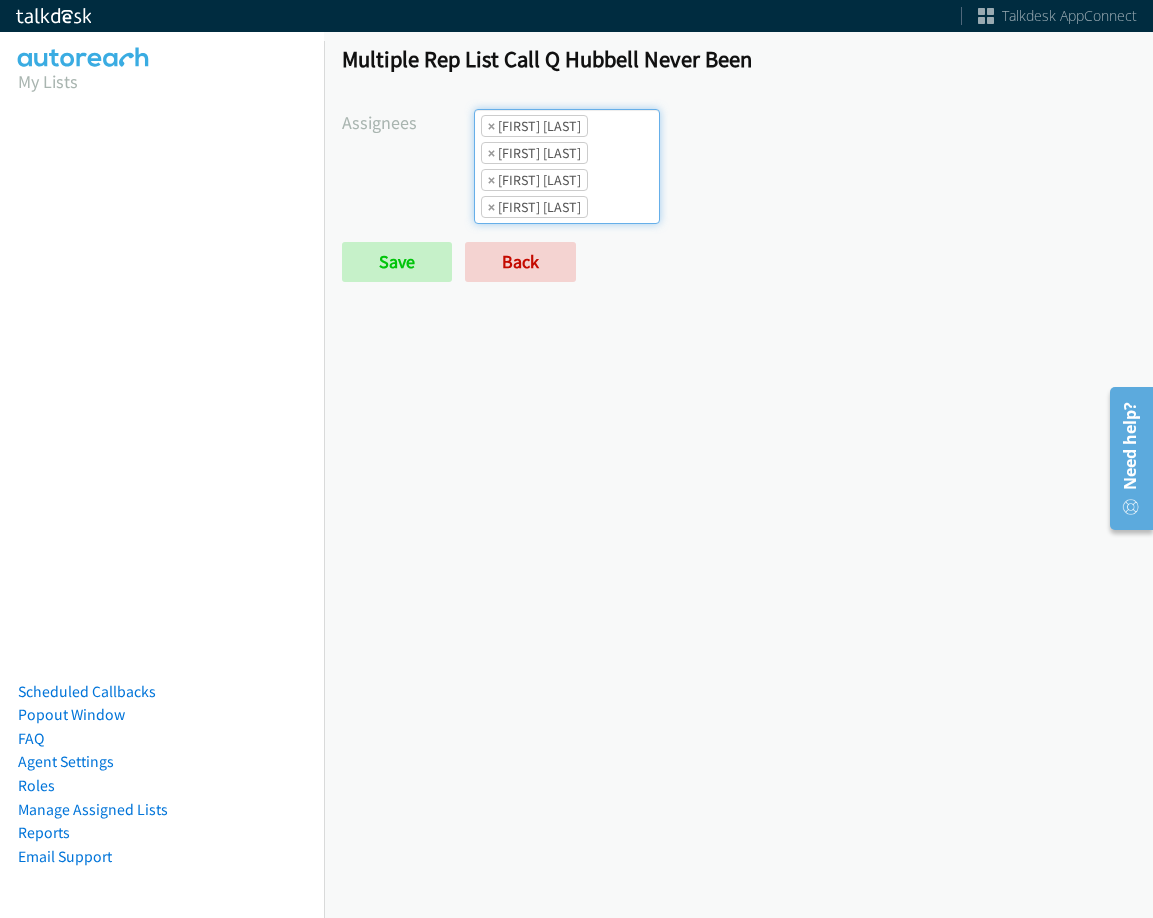 drag, startPoint x: 554, startPoint y: 226, endPoint x: 505, endPoint y: 193, distance: 59.07622 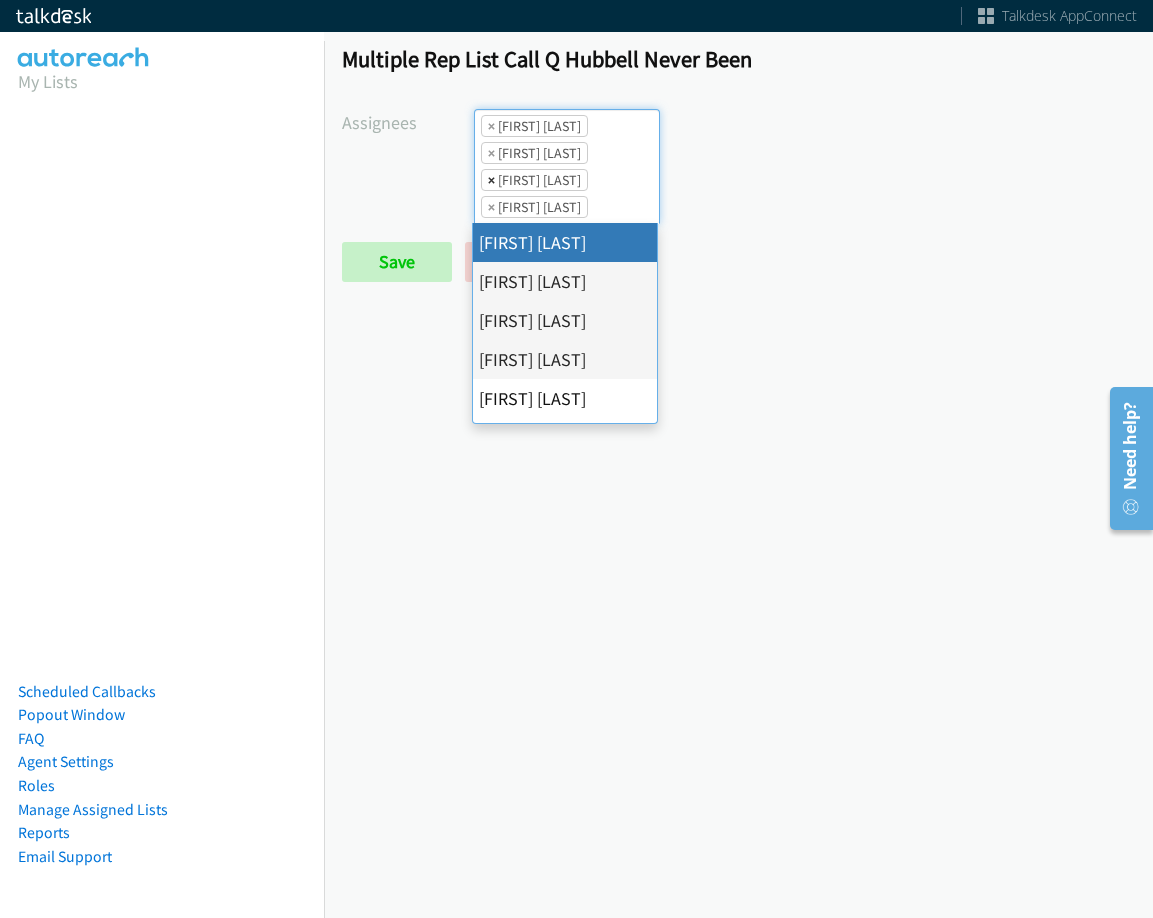 click on "×" at bounding box center [491, 180] 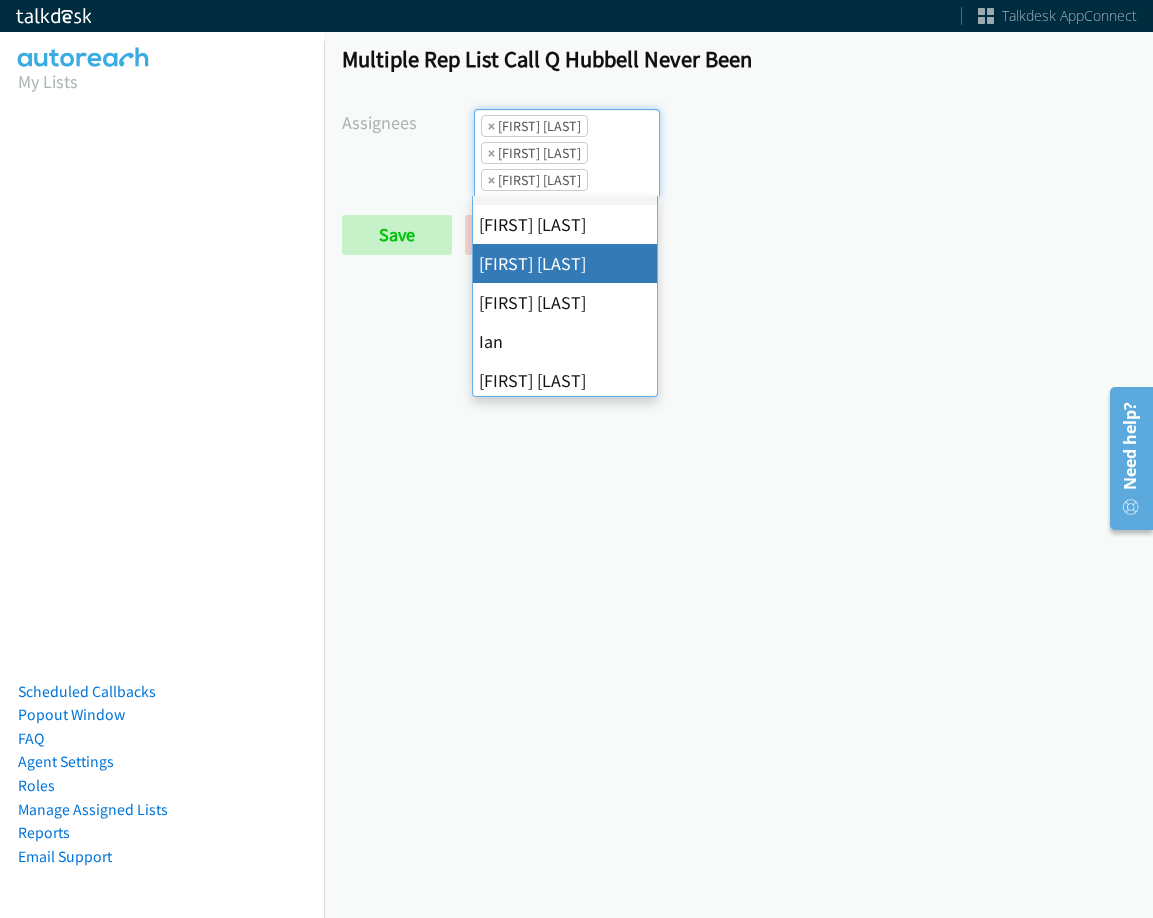 scroll, scrollTop: 100, scrollLeft: 0, axis: vertical 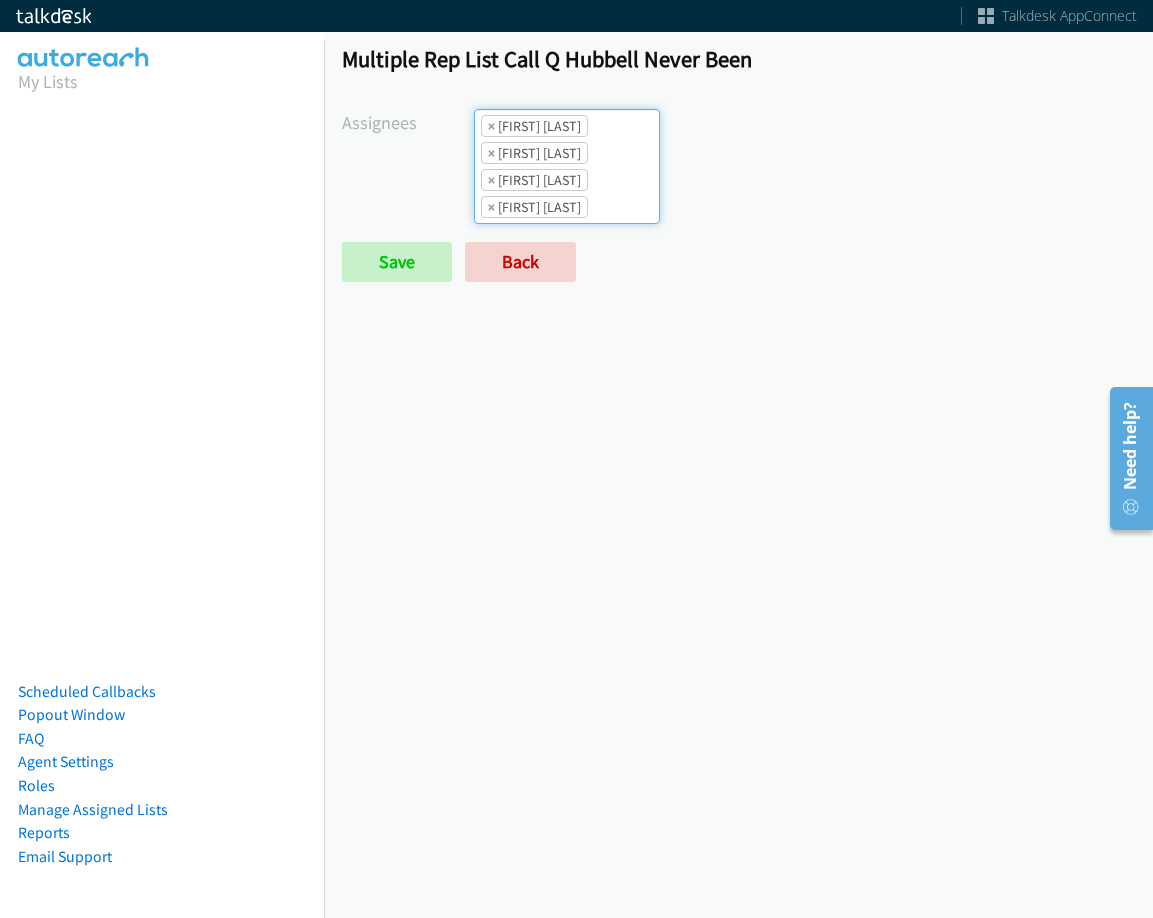 drag, startPoint x: 597, startPoint y: 200, endPoint x: 580, endPoint y: 212, distance: 20.808653 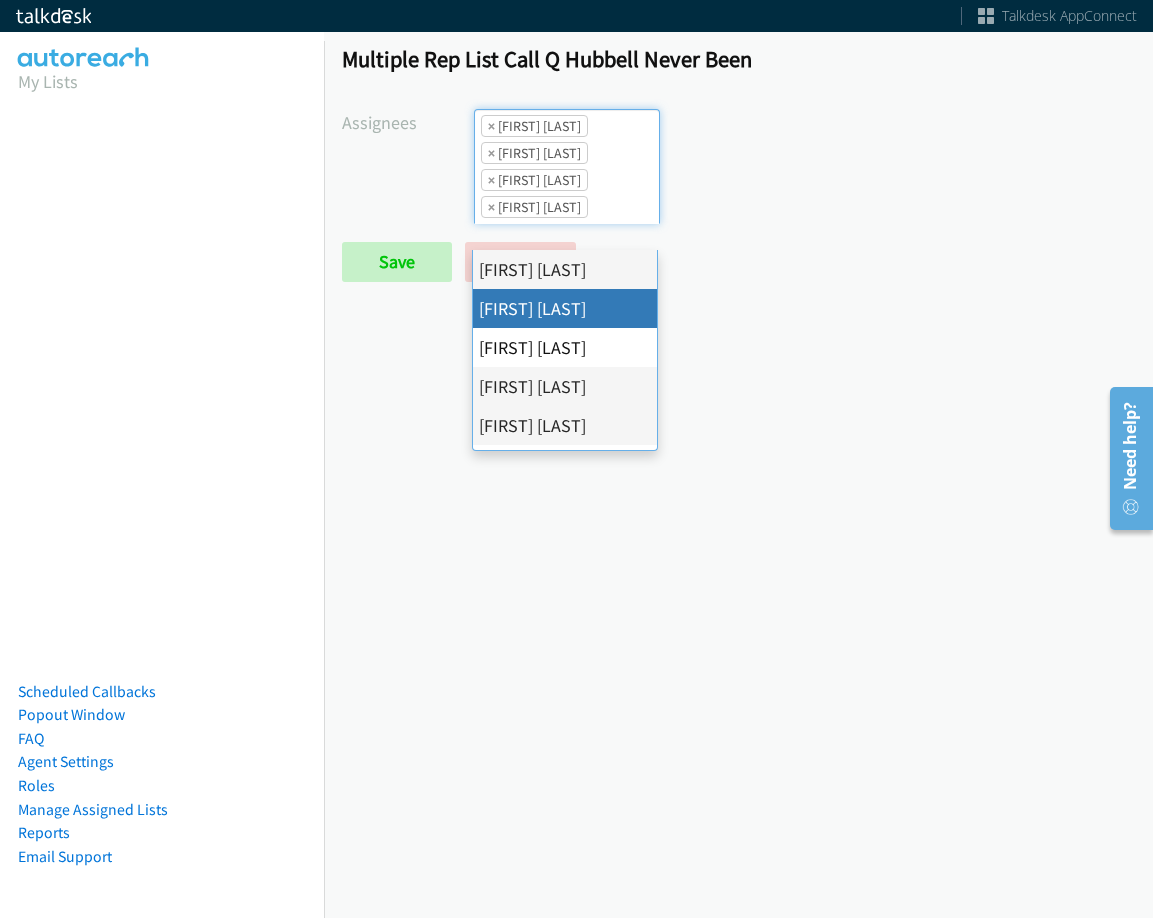 scroll, scrollTop: 300, scrollLeft: 0, axis: vertical 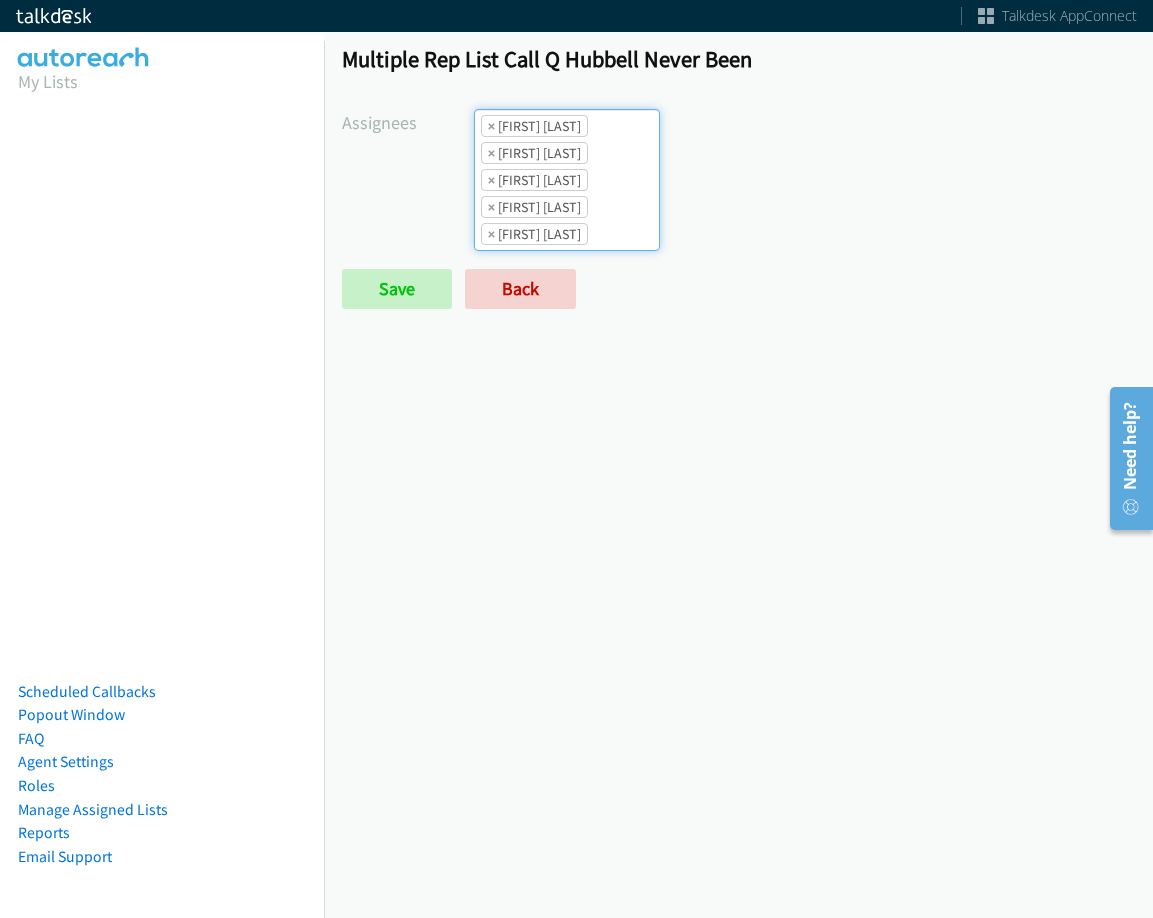 click on "× Daquaya Johnson" at bounding box center (534, 207) 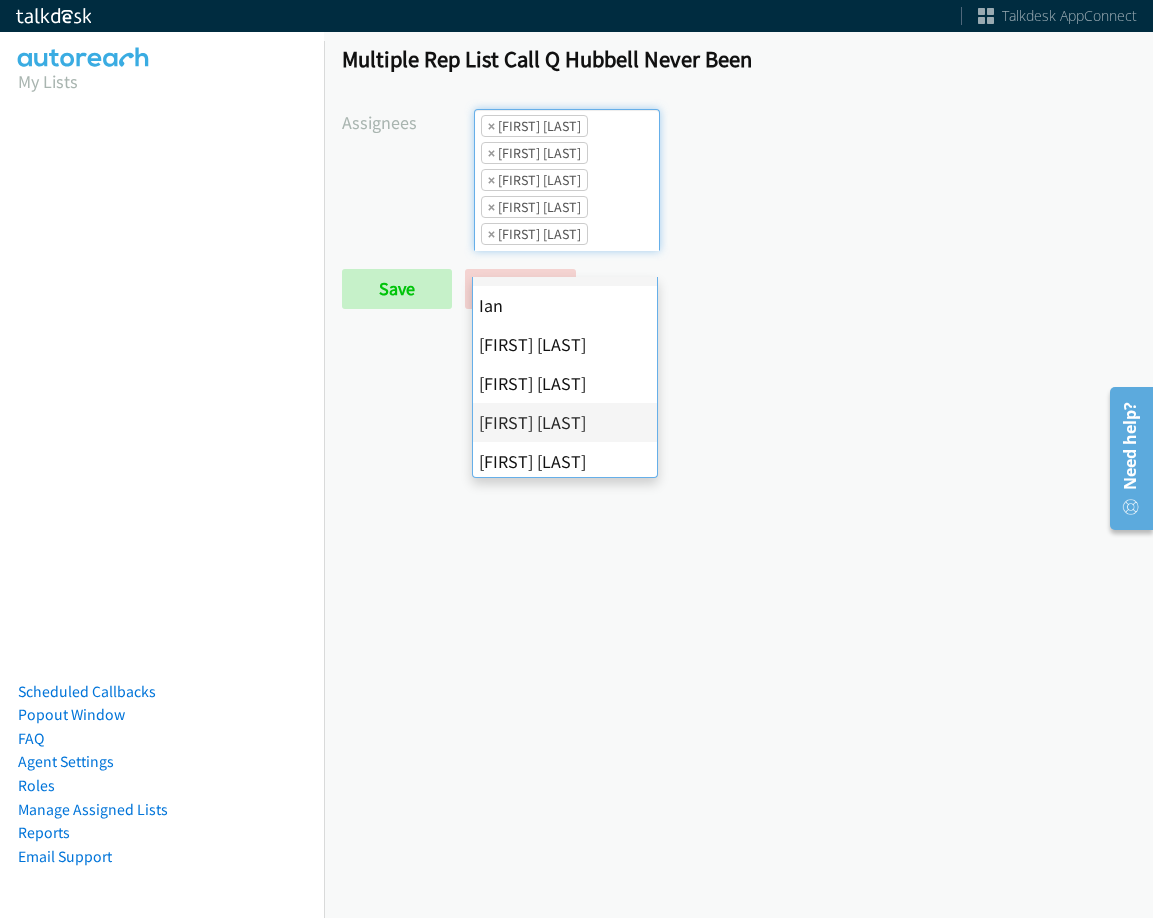 scroll, scrollTop: 300, scrollLeft: 0, axis: vertical 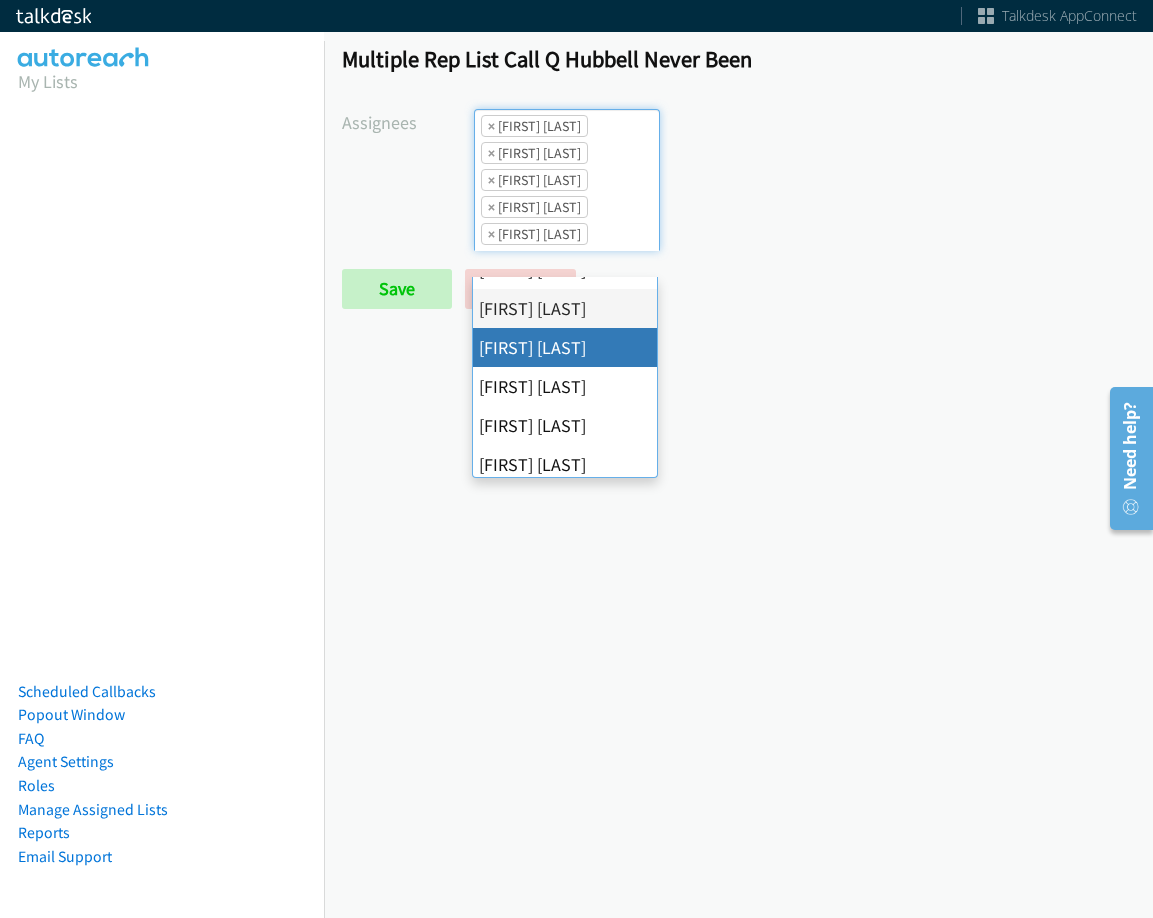 drag, startPoint x: 575, startPoint y: 351, endPoint x: 605, endPoint y: 277, distance: 79.84986 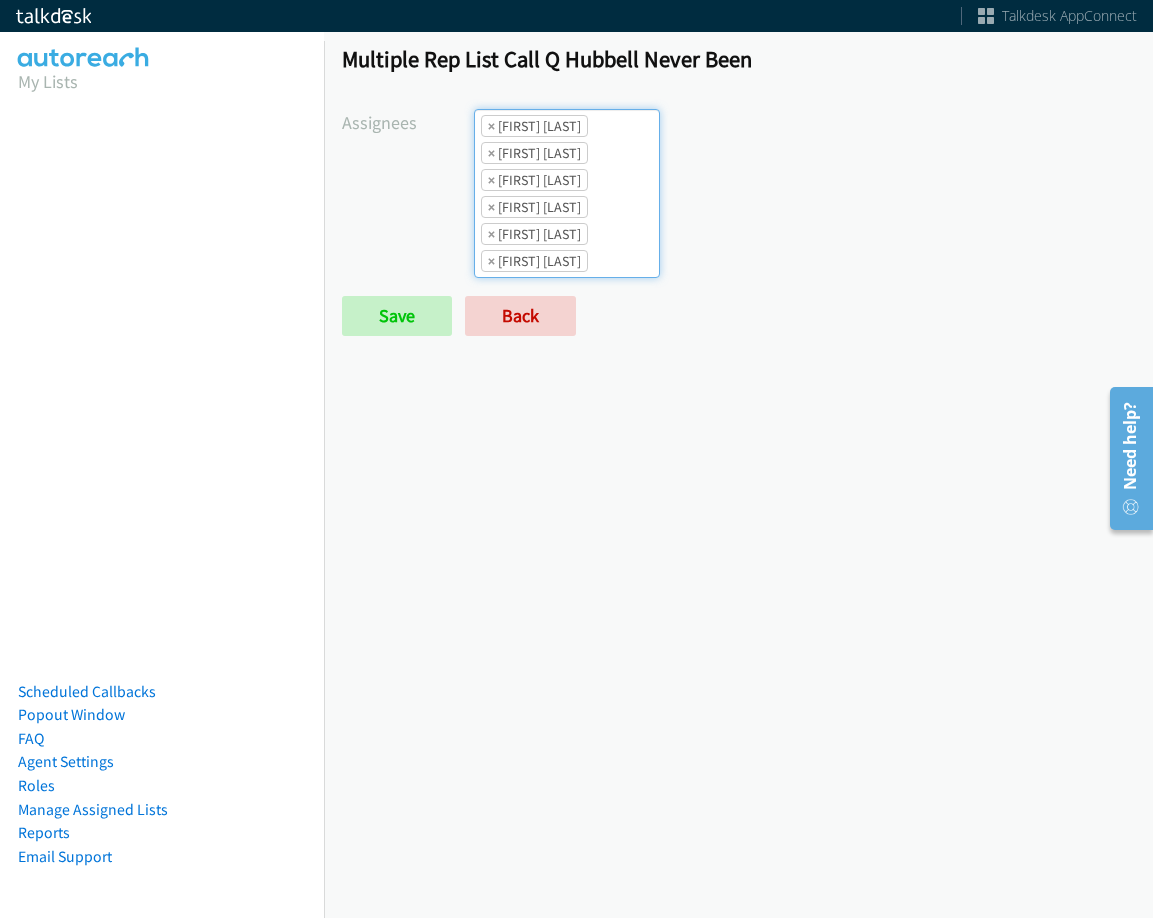 click on "× Abigail Odhiambo × Alana Ruiz × Charles Ross × Daquaya Johnson × Jasmin Martinez × Jordan Stehlik" at bounding box center [567, 193] 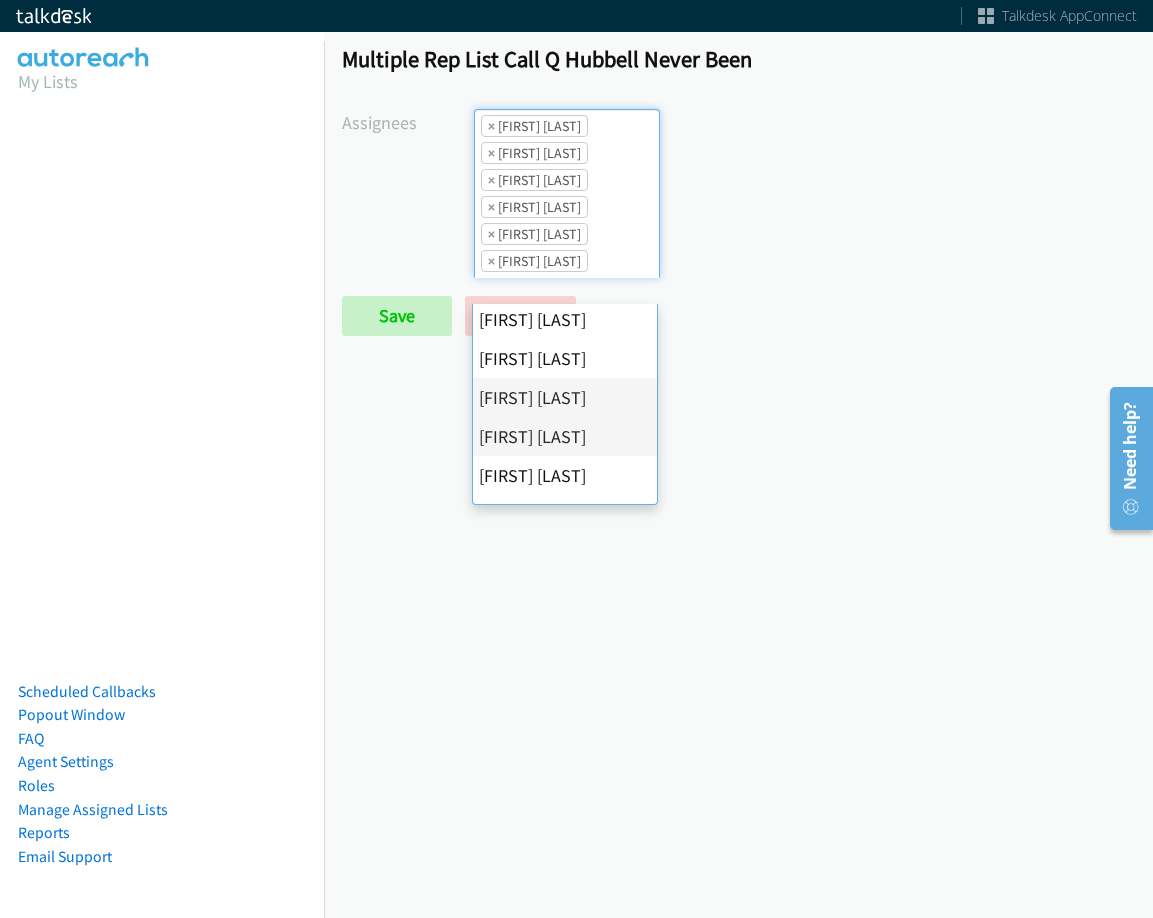 scroll, scrollTop: 300, scrollLeft: 0, axis: vertical 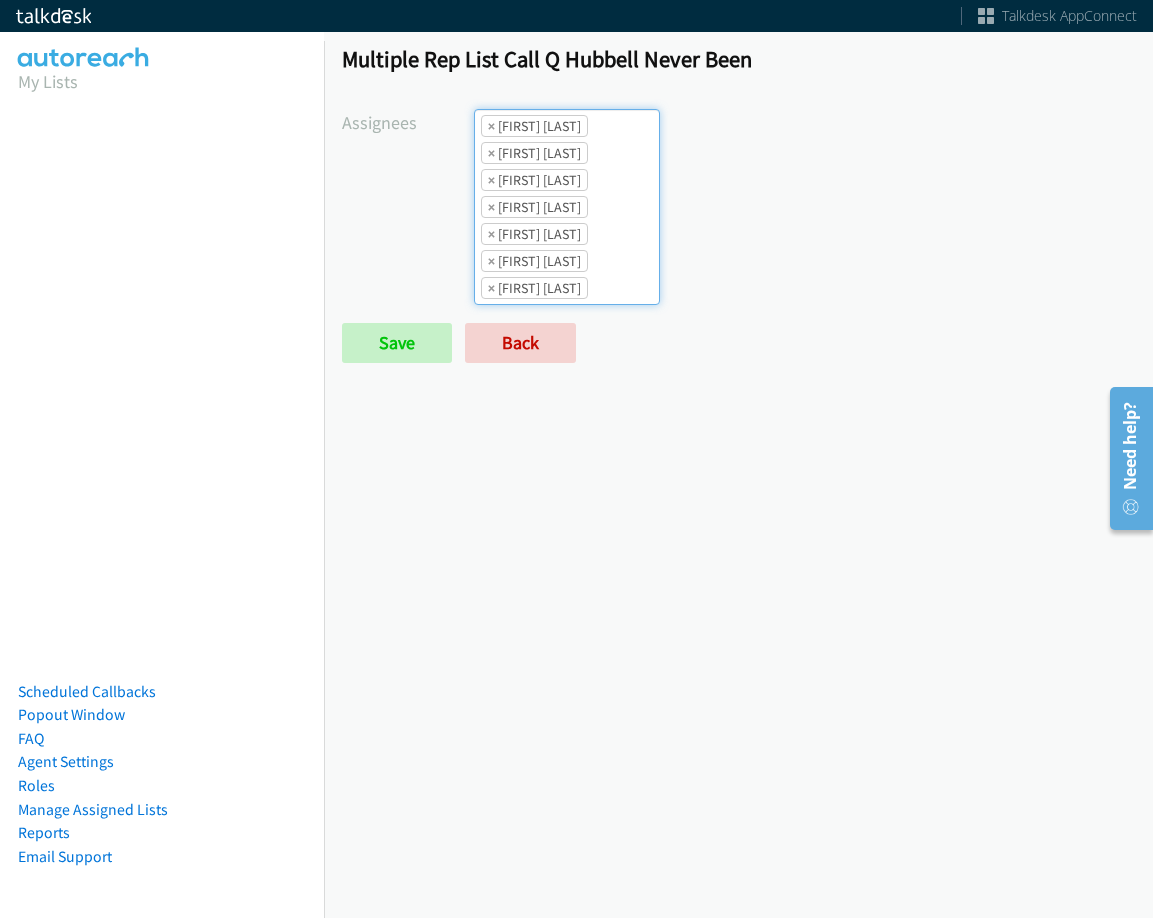 click on "× Abigail Odhiambo × Alana Ruiz × Charles Ross × Daquaya Johnson × Jasmin Martinez × Jordan Stehlik × Rodnika Murphy" at bounding box center [567, 207] 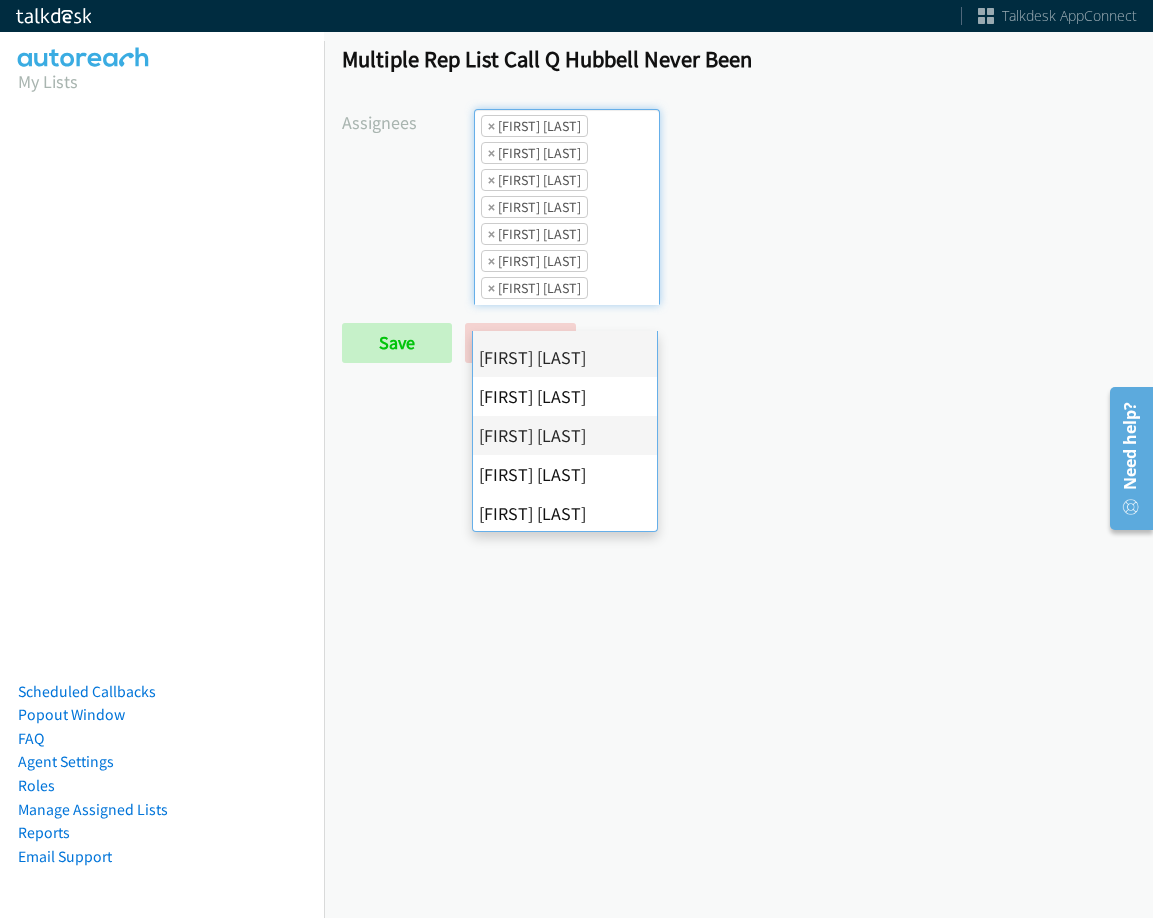 scroll, scrollTop: 346, scrollLeft: 0, axis: vertical 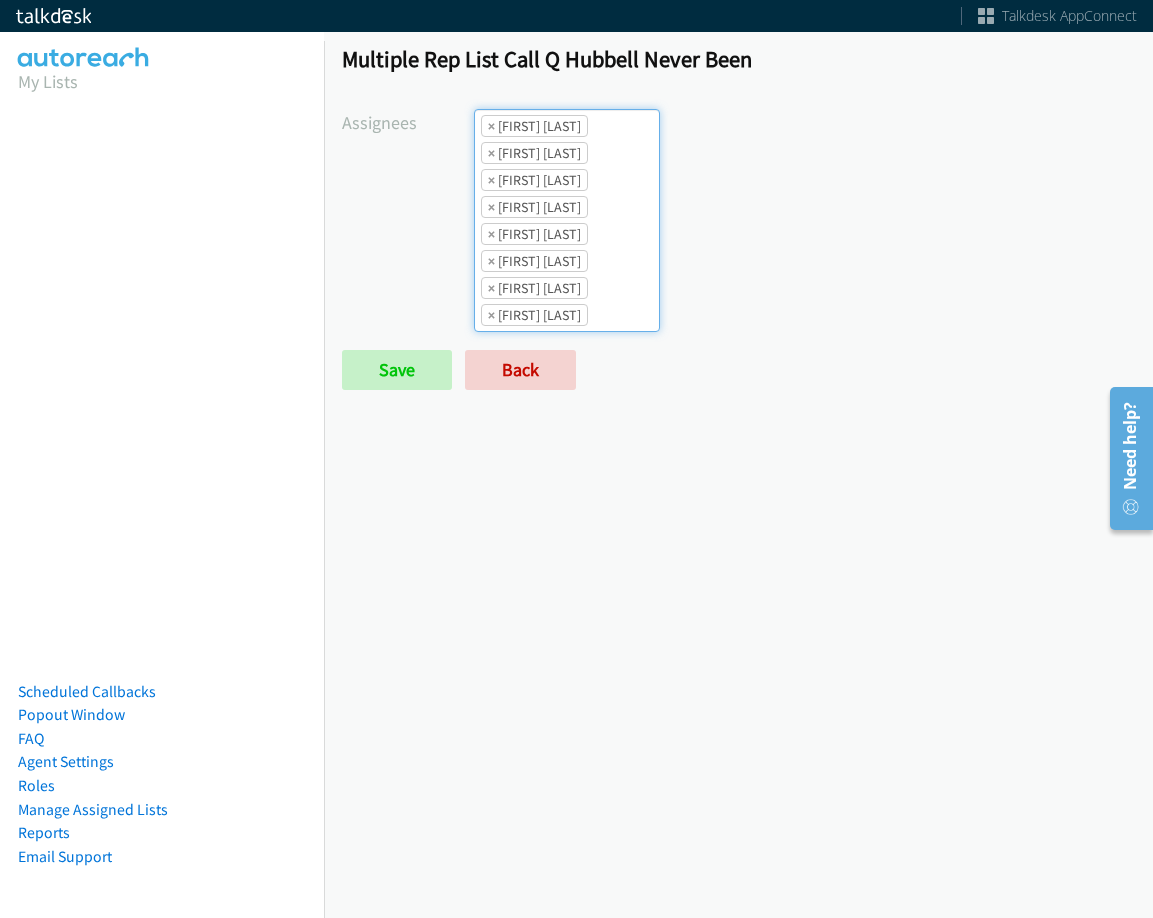 click on "× Abigail Odhiambo × Alana Ruiz × Charles Ross × Daquaya Johnson × Jasmin Martinez × Jordan Stehlik × Rodnika Murphy × Tatiana Medina" at bounding box center (567, 220) 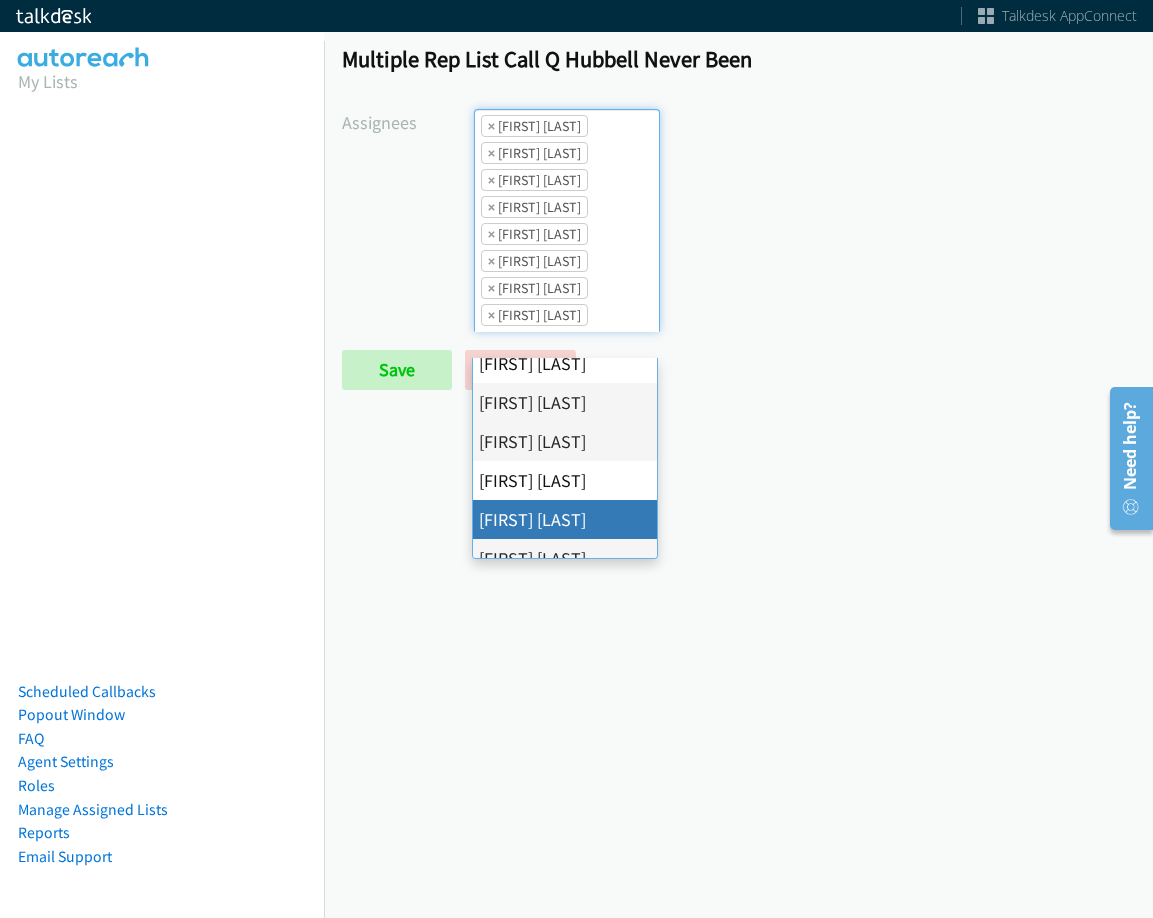 scroll, scrollTop: 346, scrollLeft: 0, axis: vertical 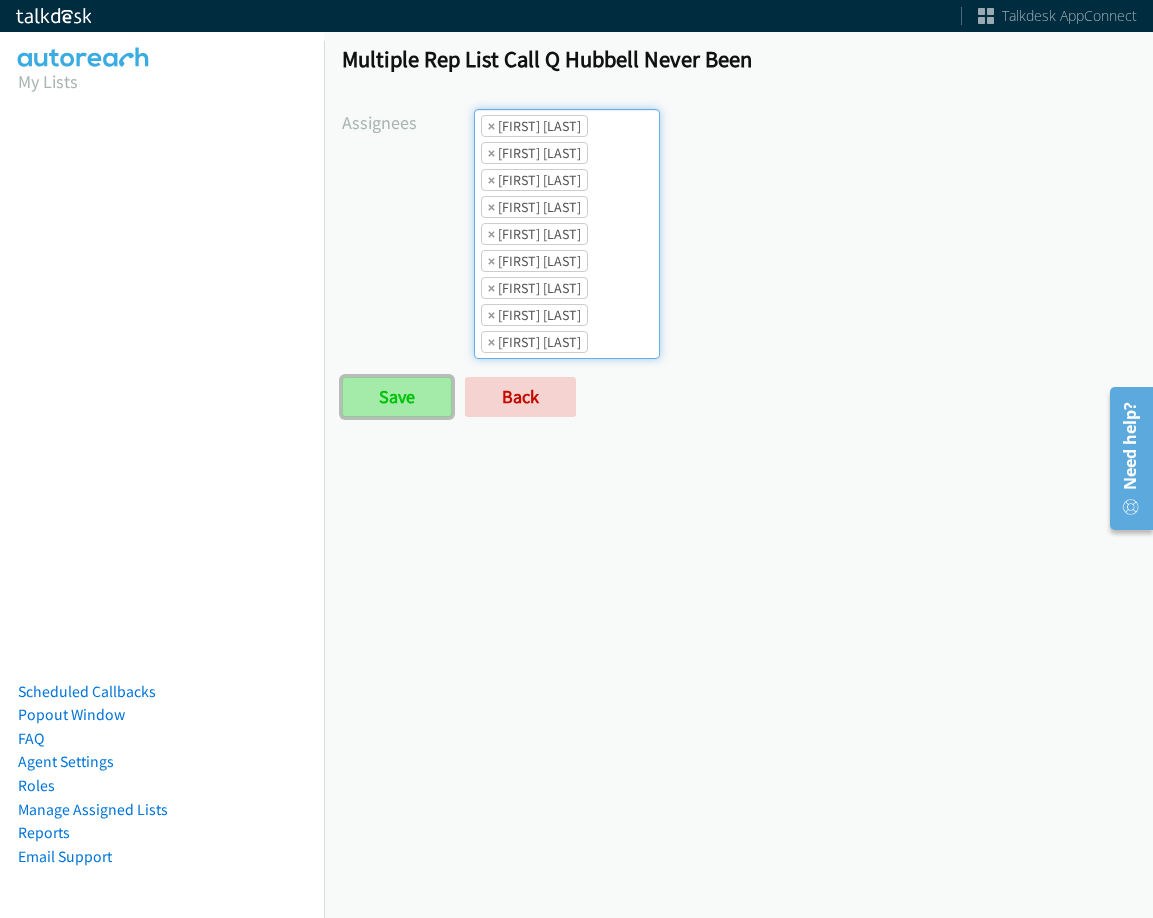 click on "Save" at bounding box center [397, 397] 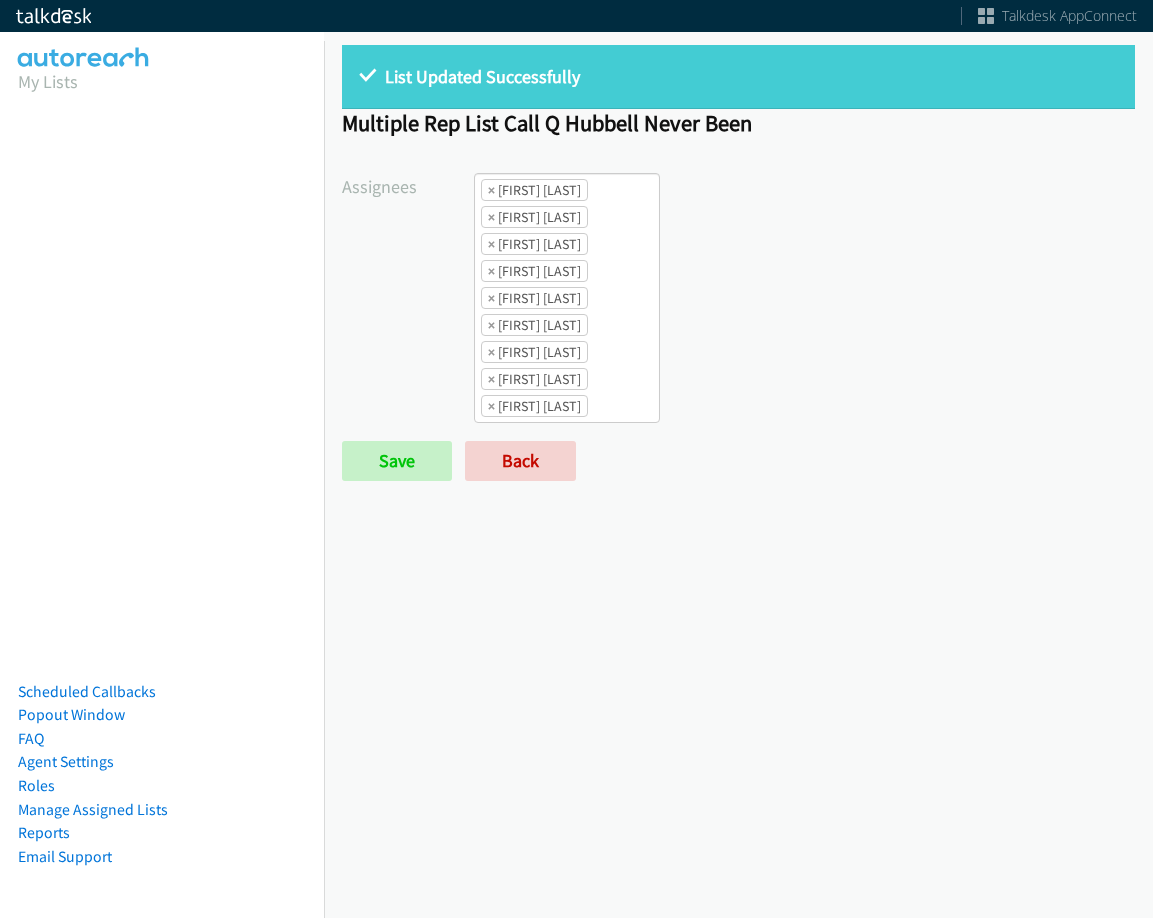 scroll, scrollTop: 0, scrollLeft: 0, axis: both 